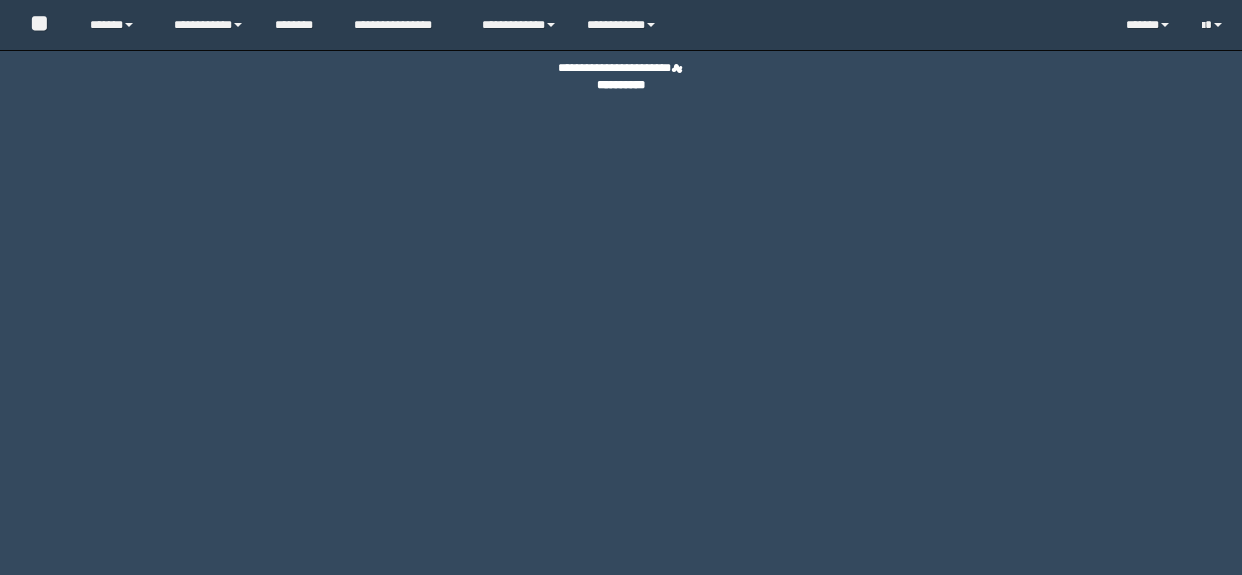 scroll, scrollTop: 0, scrollLeft: 0, axis: both 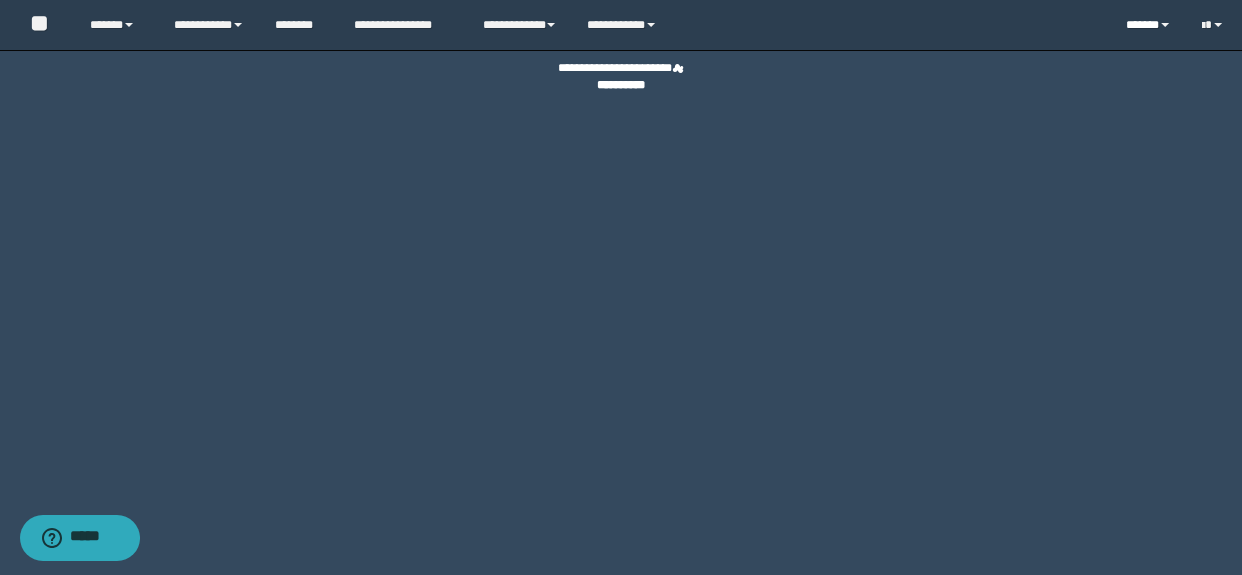 click on "******" at bounding box center [1149, 25] 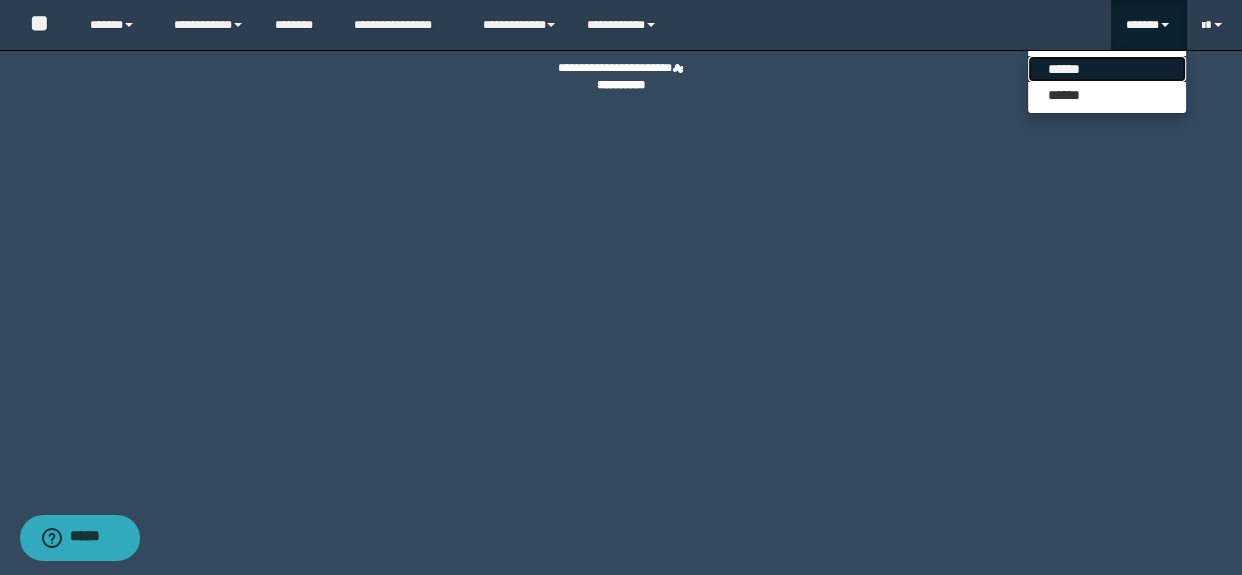click on "******" at bounding box center (1107, 69) 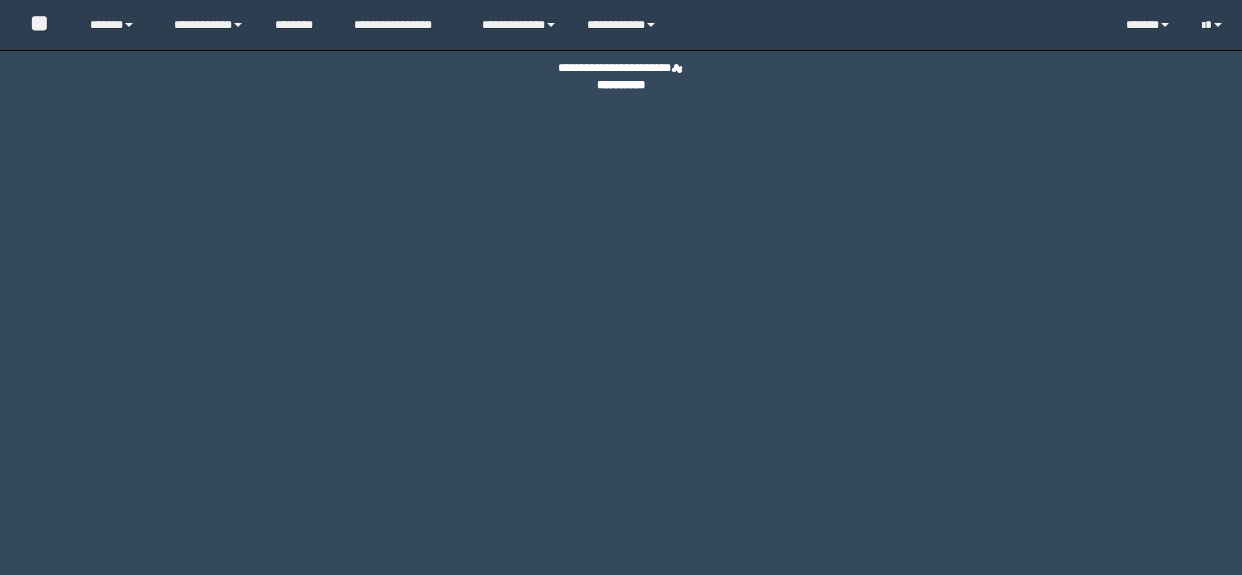 scroll, scrollTop: 0, scrollLeft: 0, axis: both 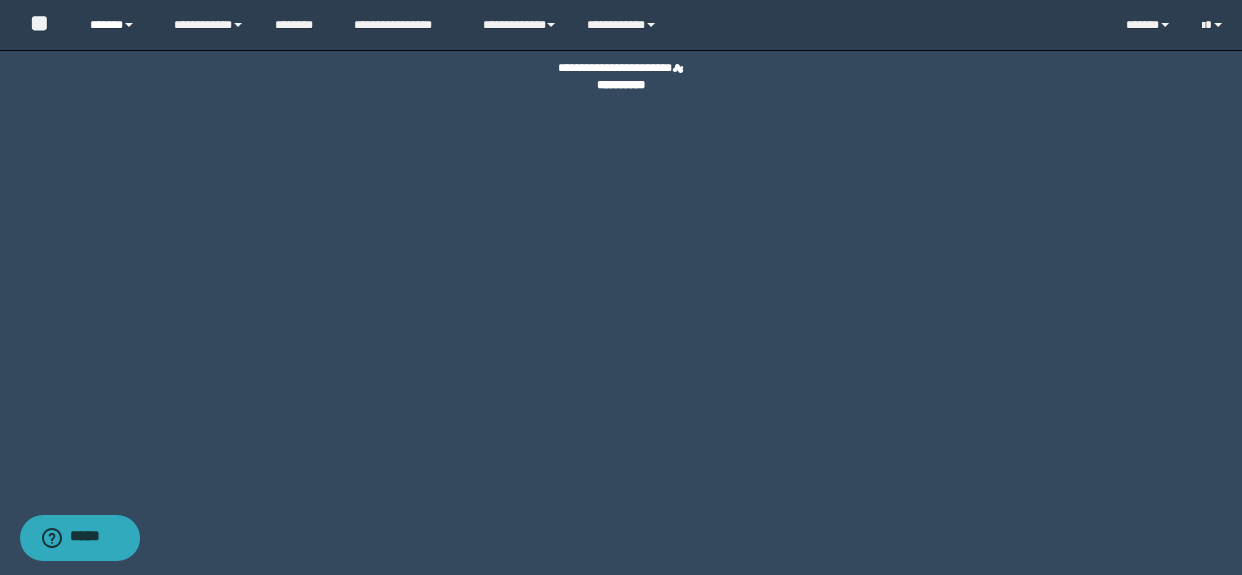 click on "******" at bounding box center [117, 25] 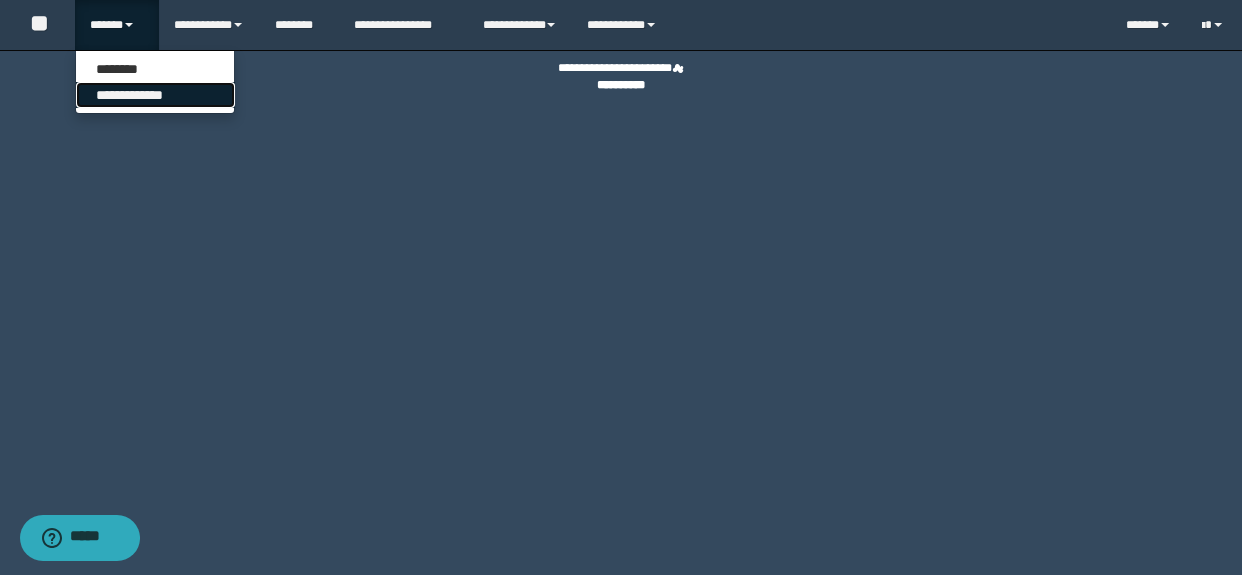 click on "**********" at bounding box center (155, 95) 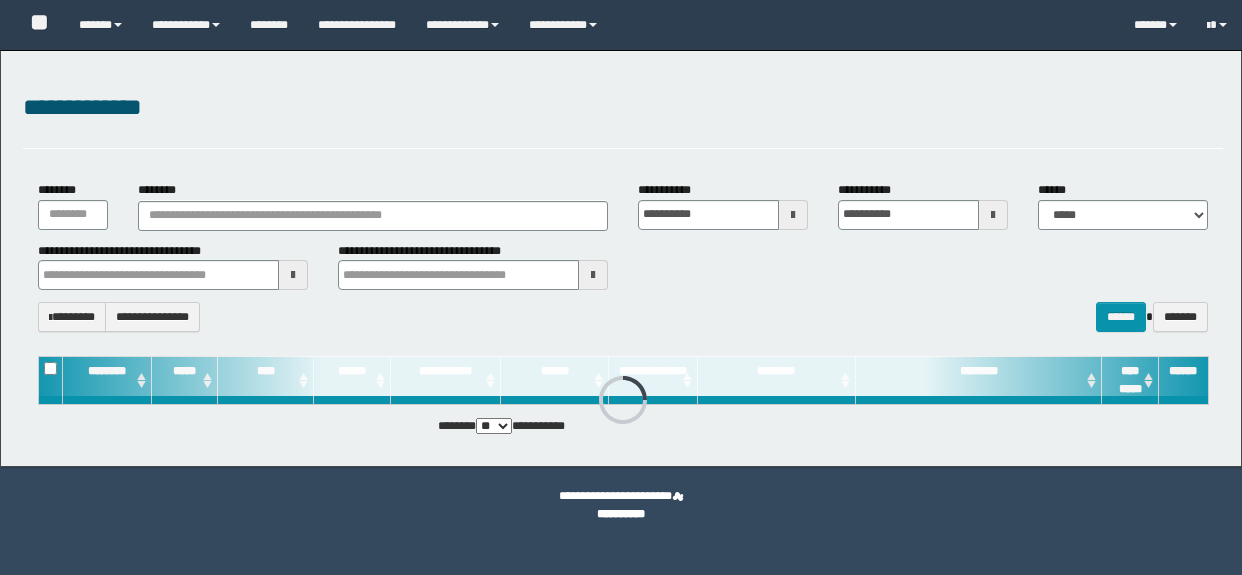 scroll, scrollTop: 0, scrollLeft: 0, axis: both 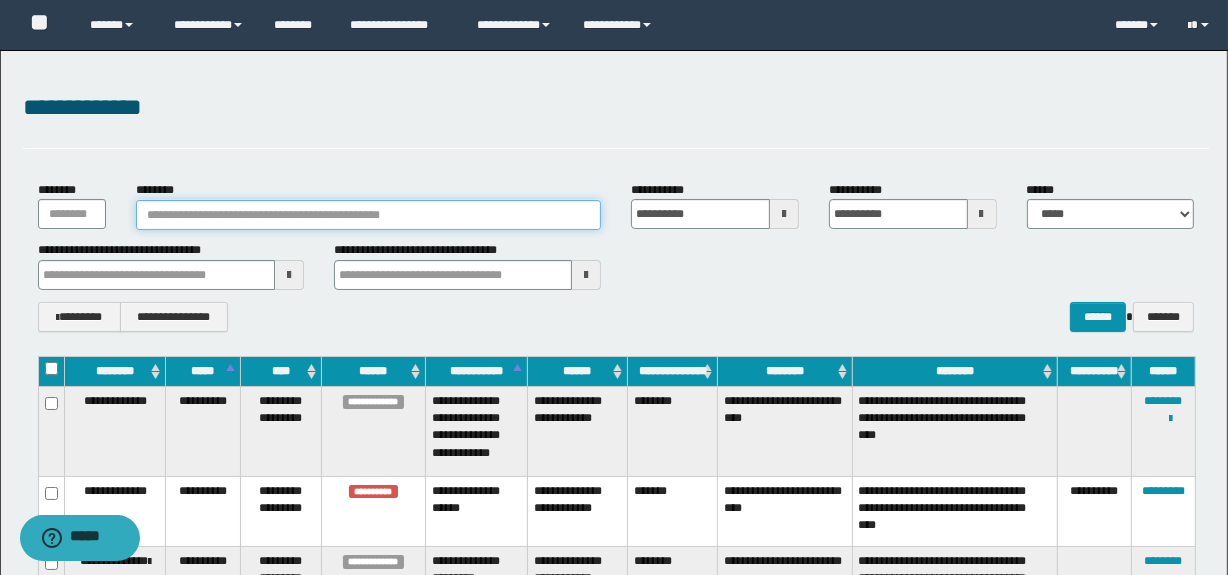 click on "********" at bounding box center (368, 215) 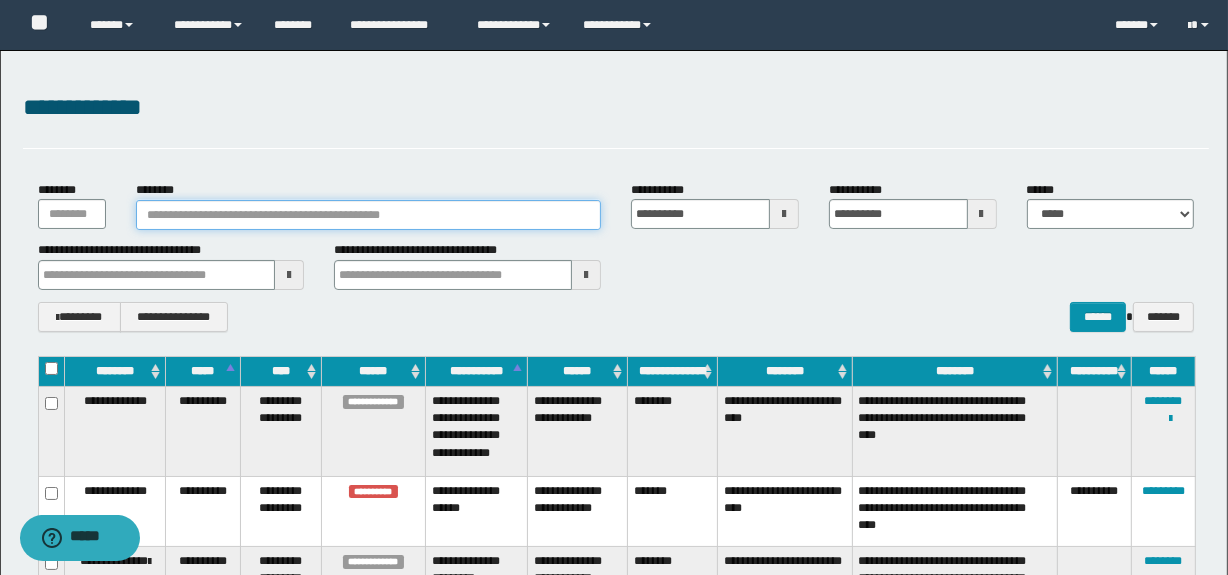 paste on "********" 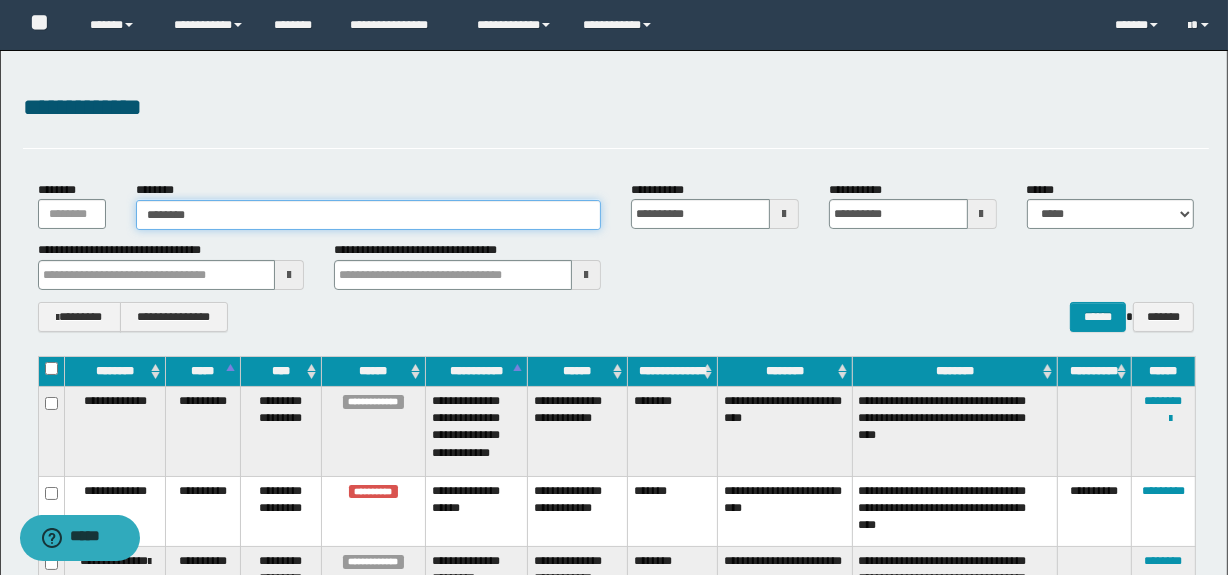 type on "********" 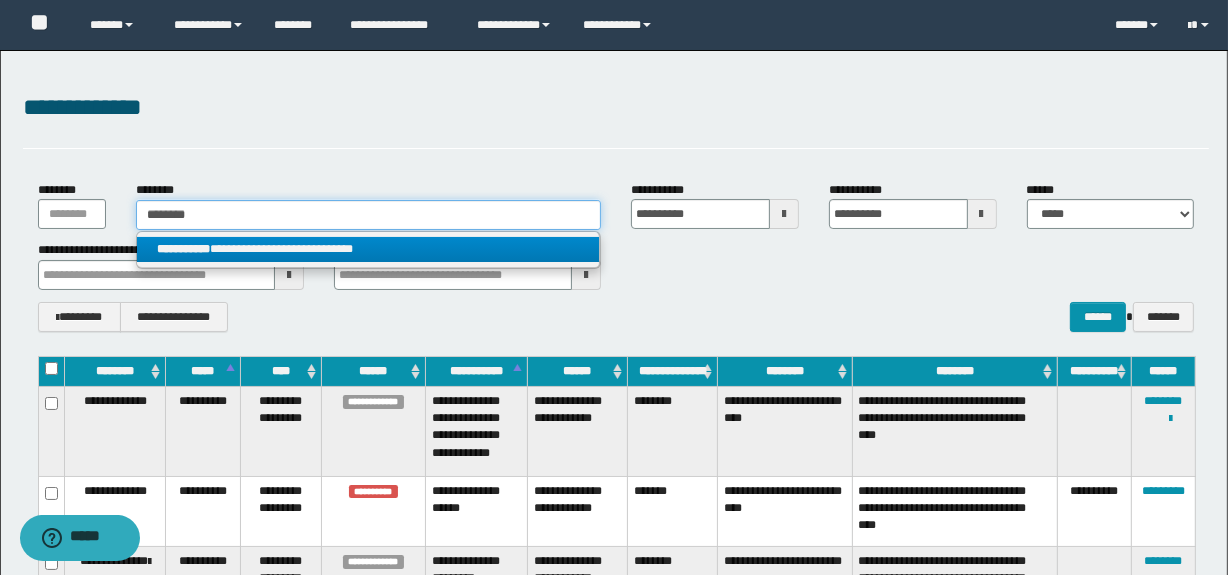 type on "********" 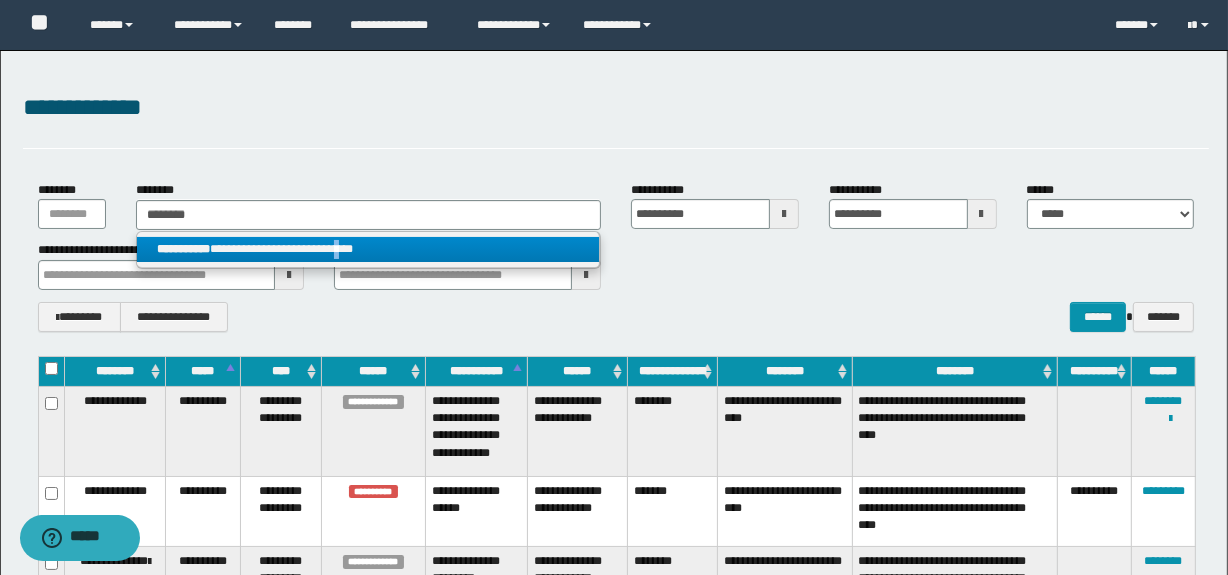 click on "**********" at bounding box center [368, 249] 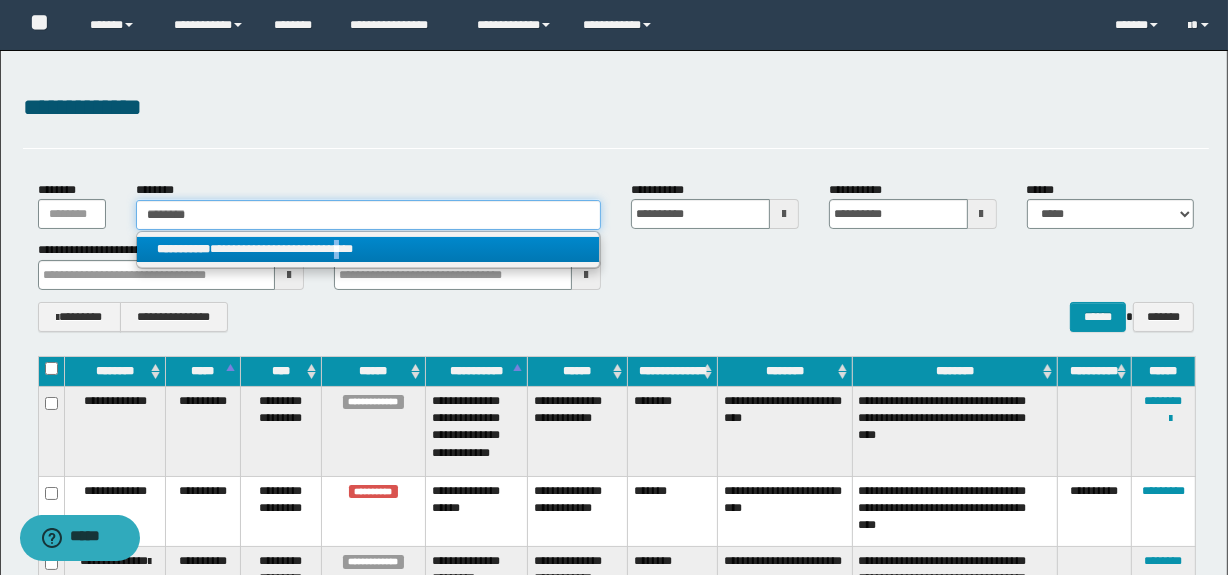 type 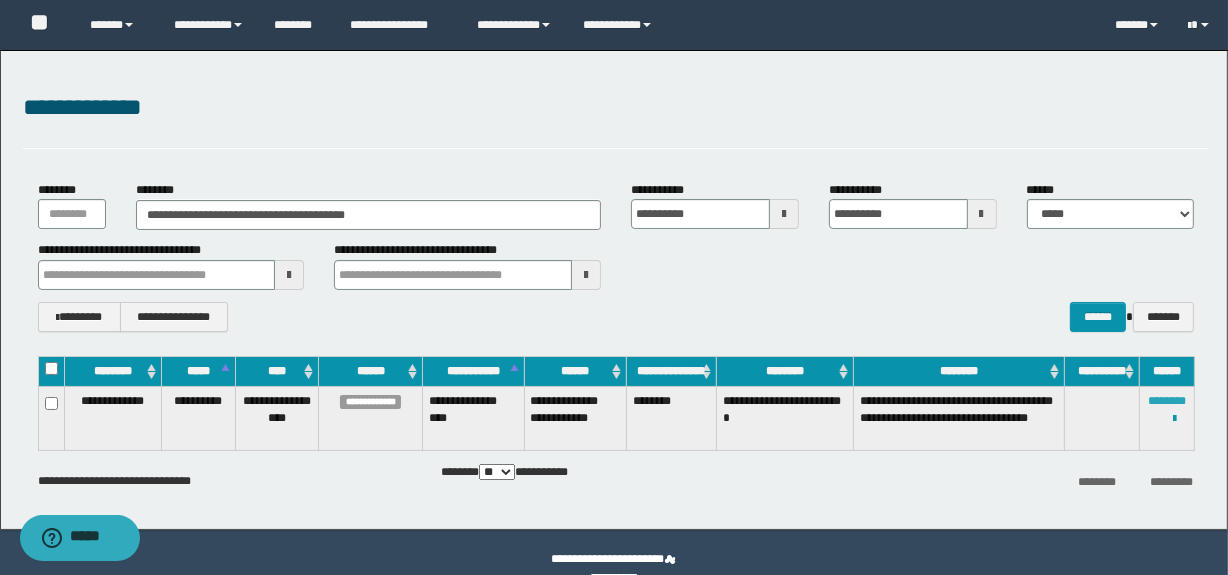 click on "********" at bounding box center (1167, 401) 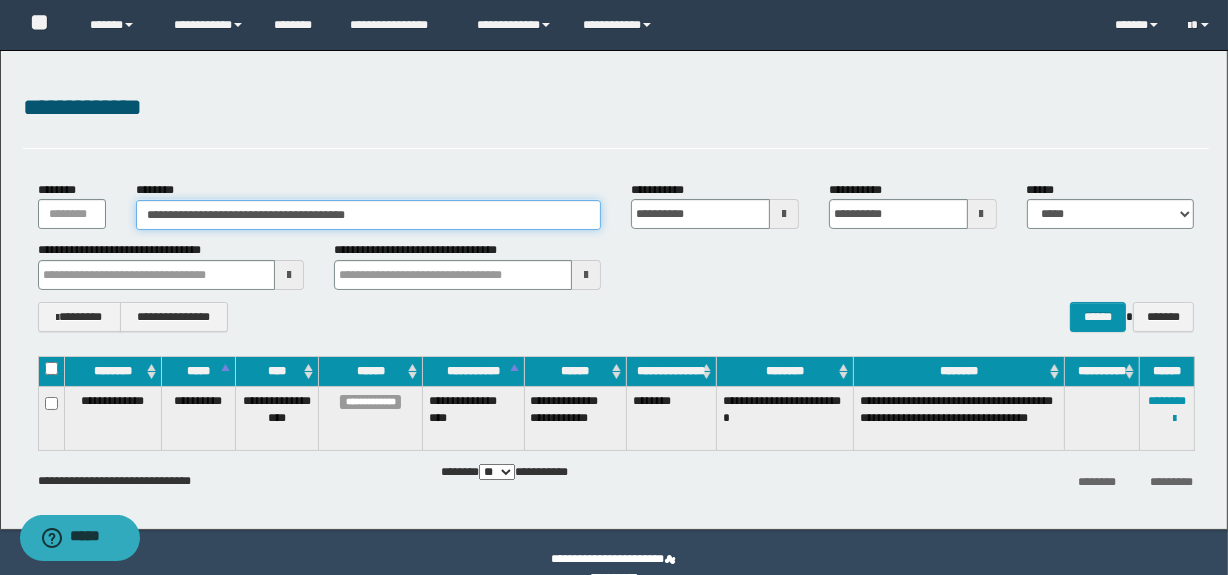 drag, startPoint x: 395, startPoint y: 205, endPoint x: 141, endPoint y: 220, distance: 254.44254 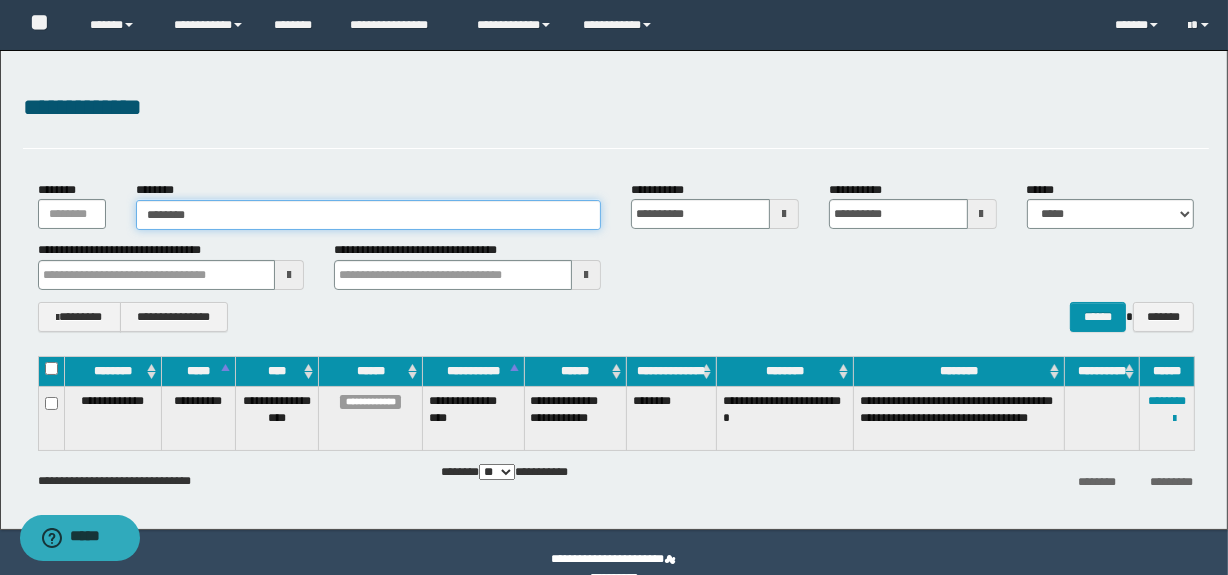 type on "********" 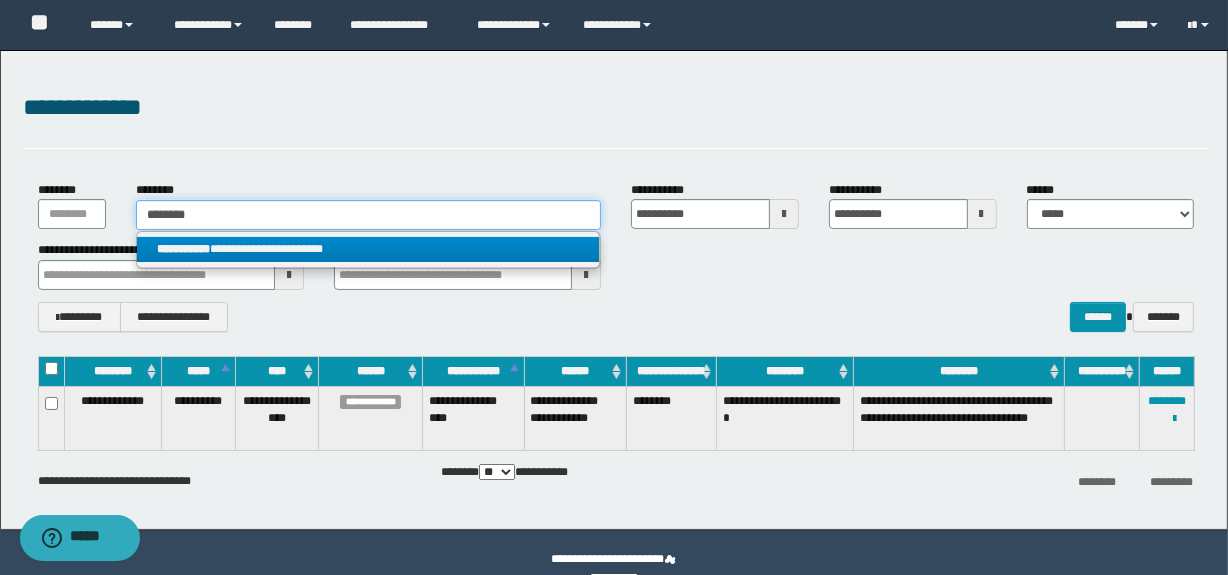 type on "********" 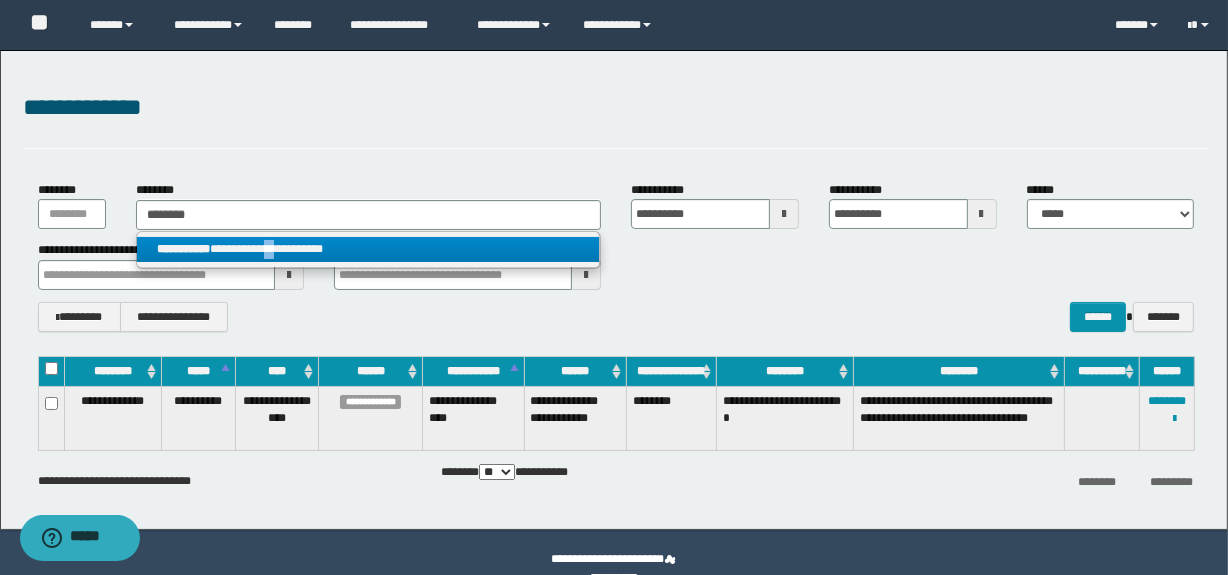 click on "**********" at bounding box center (368, 249) 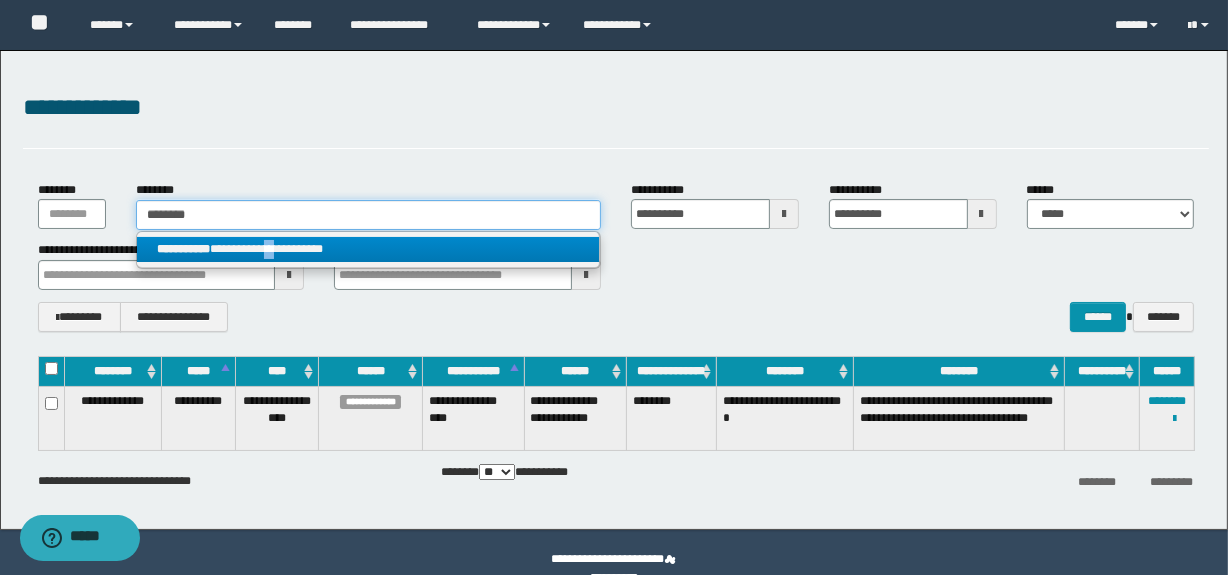type 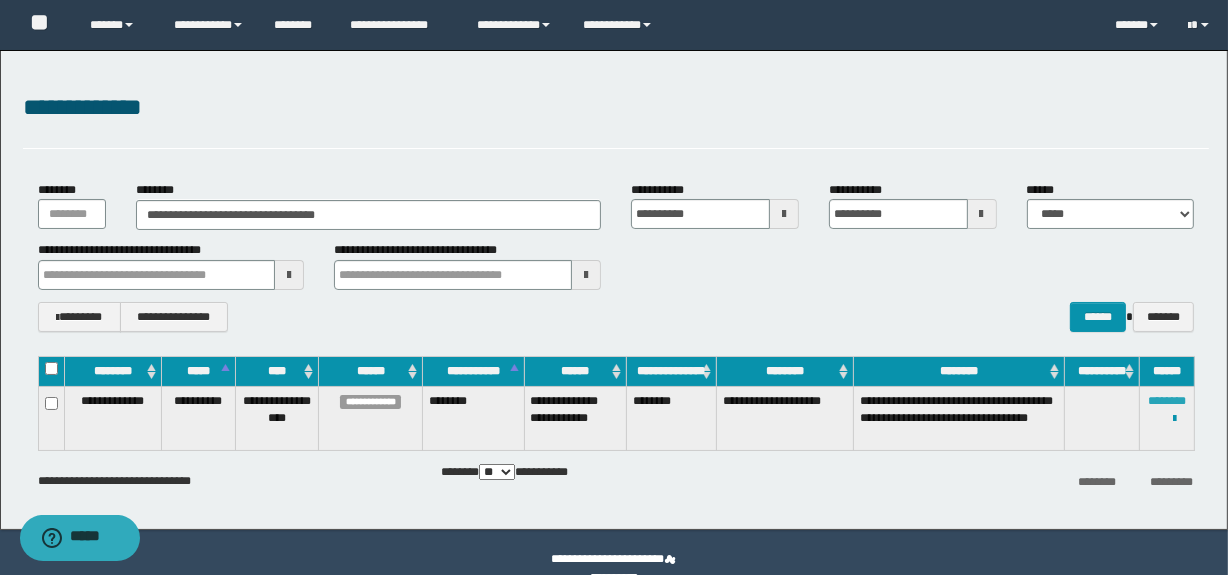 click on "********" at bounding box center (1167, 401) 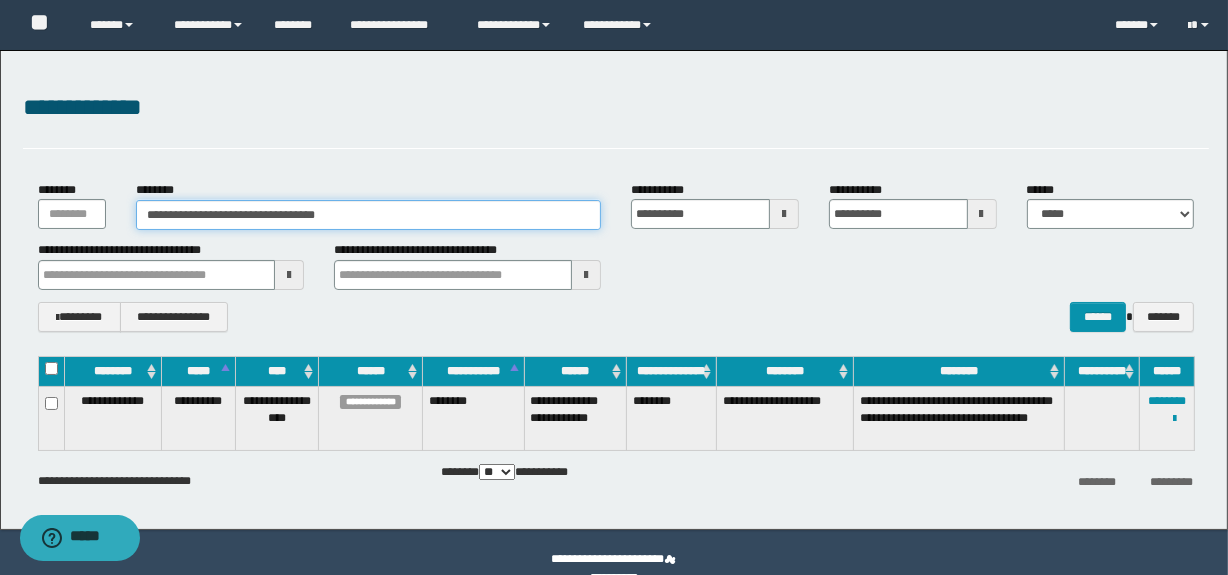 drag, startPoint x: 396, startPoint y: 222, endPoint x: 137, endPoint y: 194, distance: 260.50912 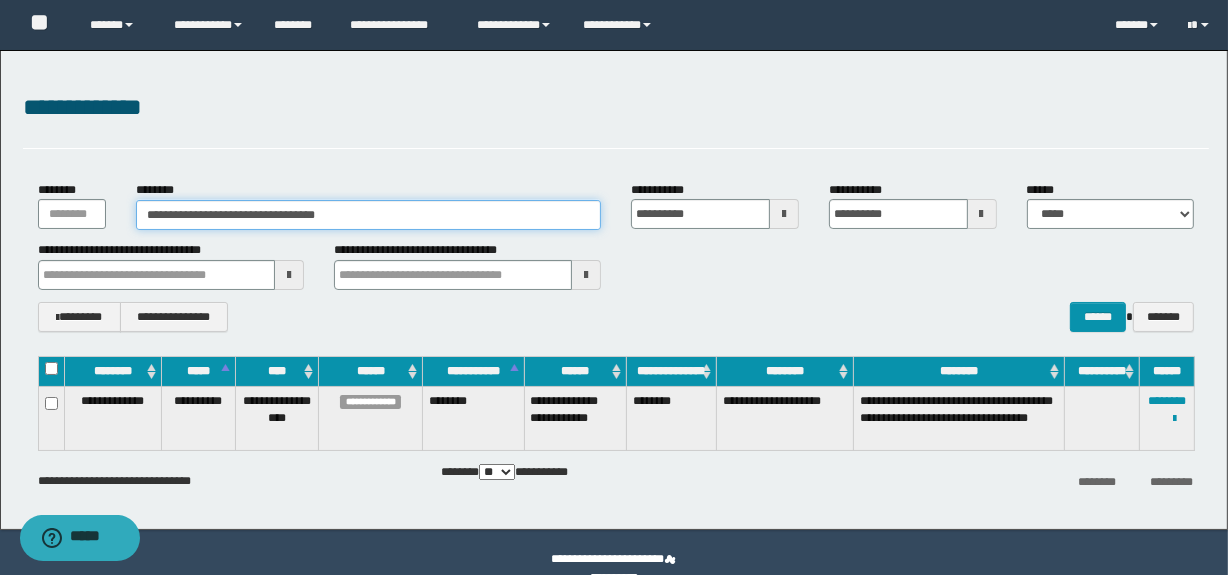 paste 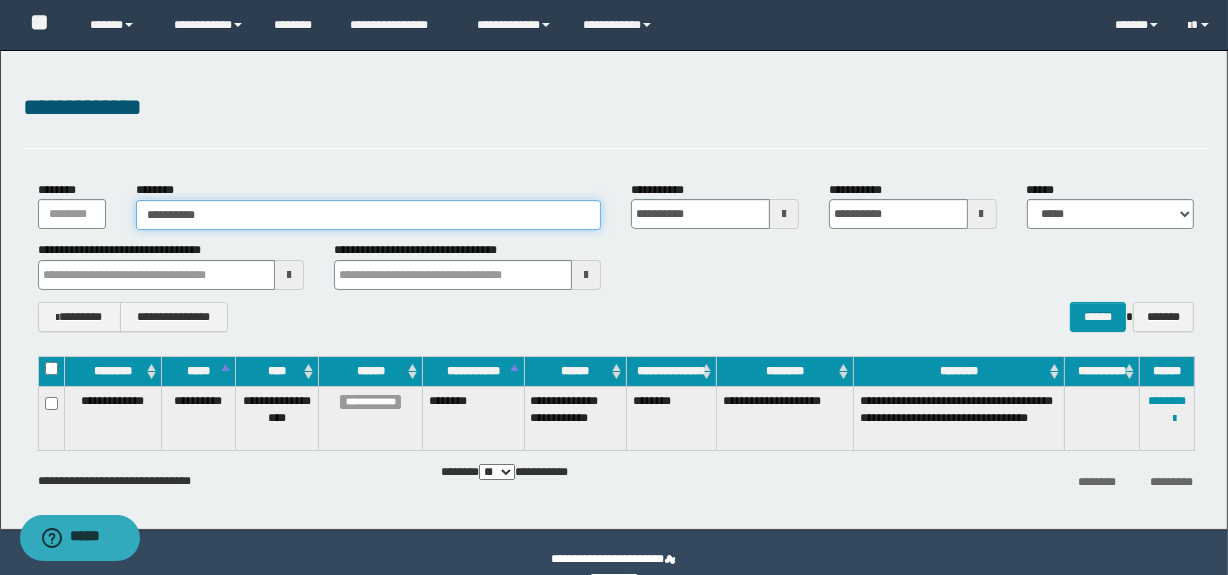 click on "**********" at bounding box center (368, 215) 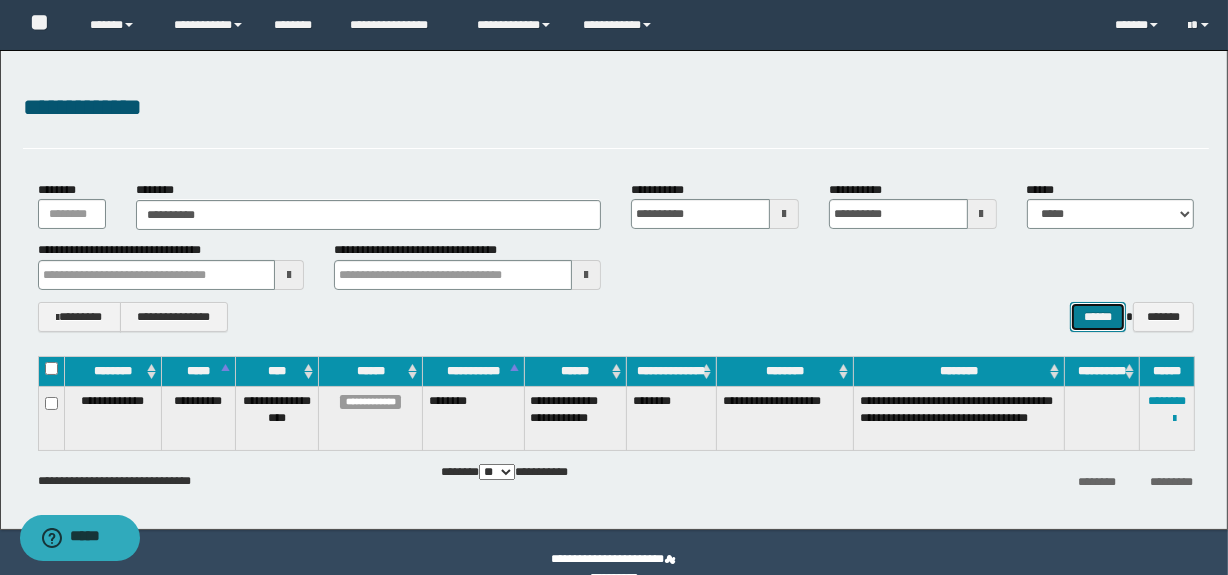 click on "******" at bounding box center (1098, 317) 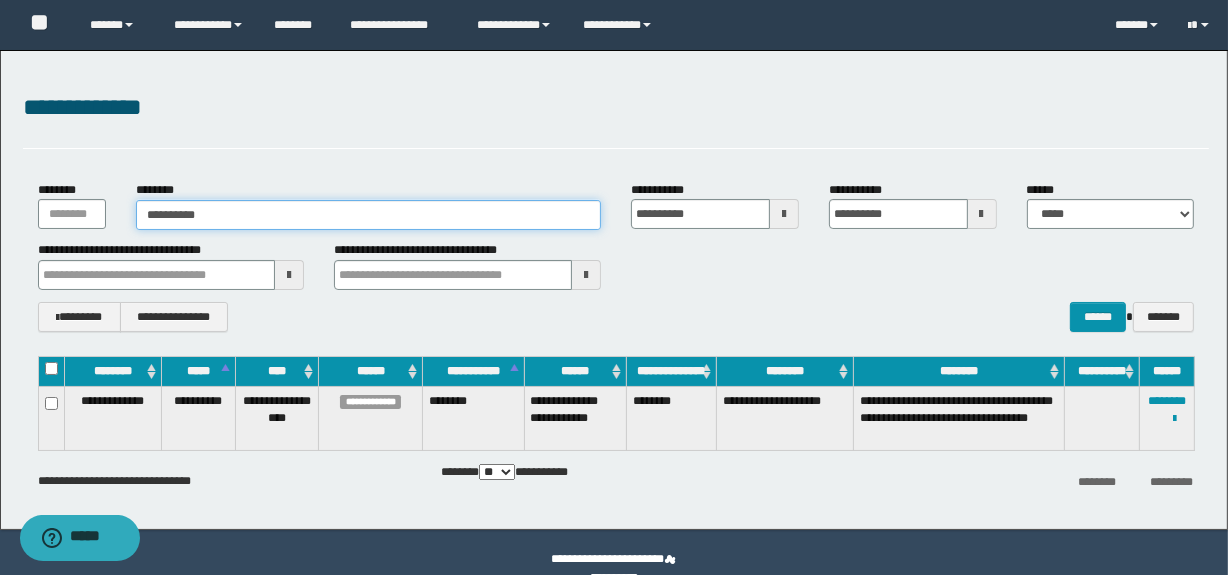 drag, startPoint x: 229, startPoint y: 221, endPoint x: 145, endPoint y: 222, distance: 84.00595 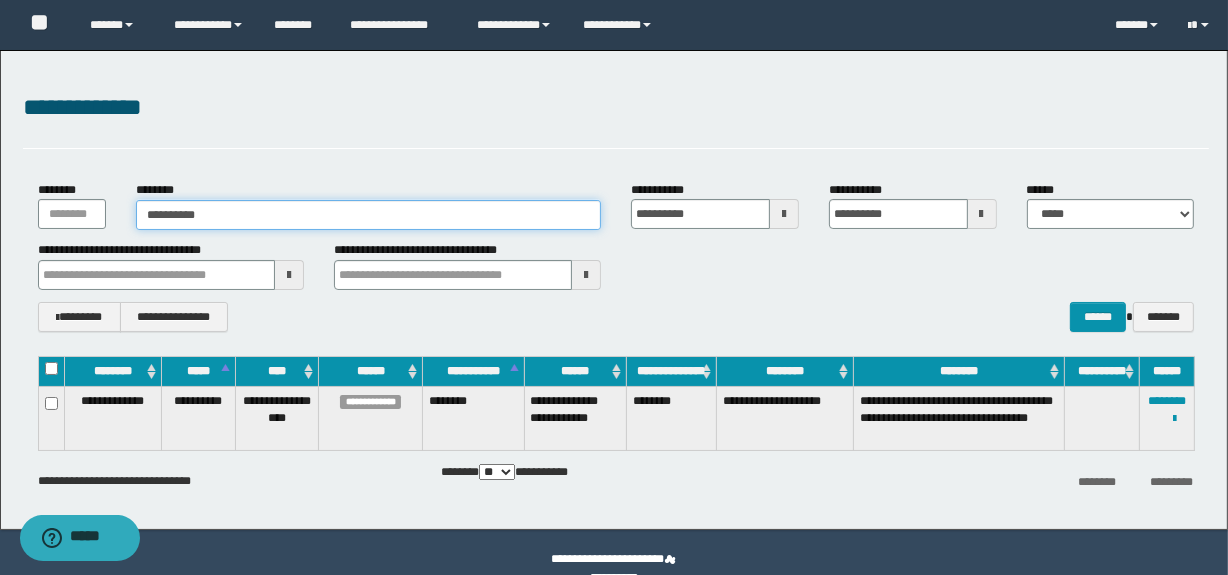 click on "**********" at bounding box center (368, 215) 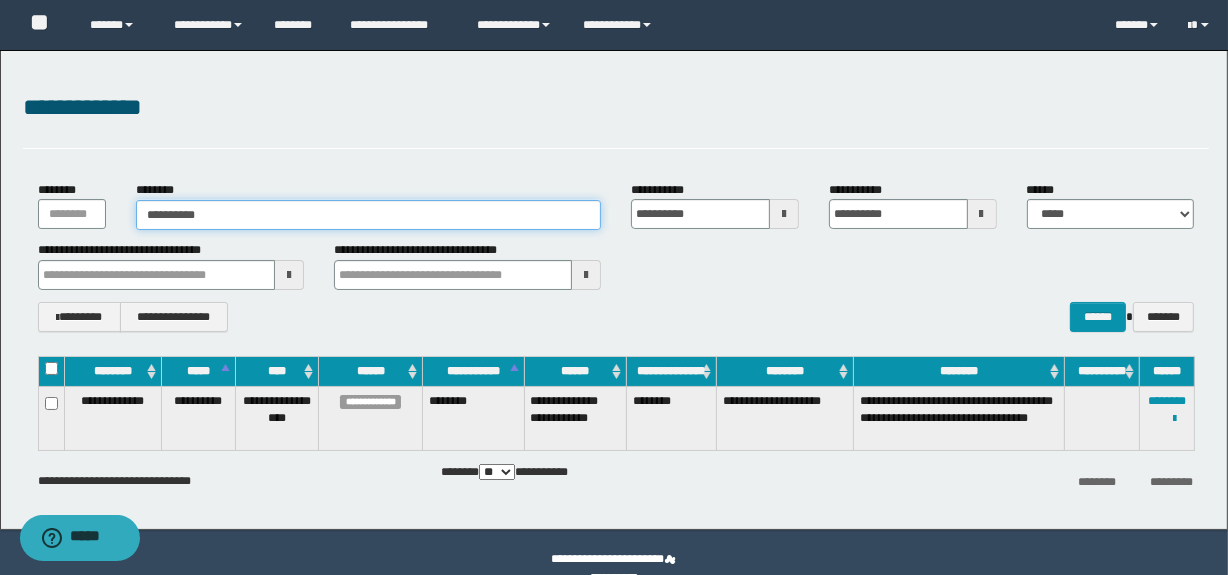 type on "**********" 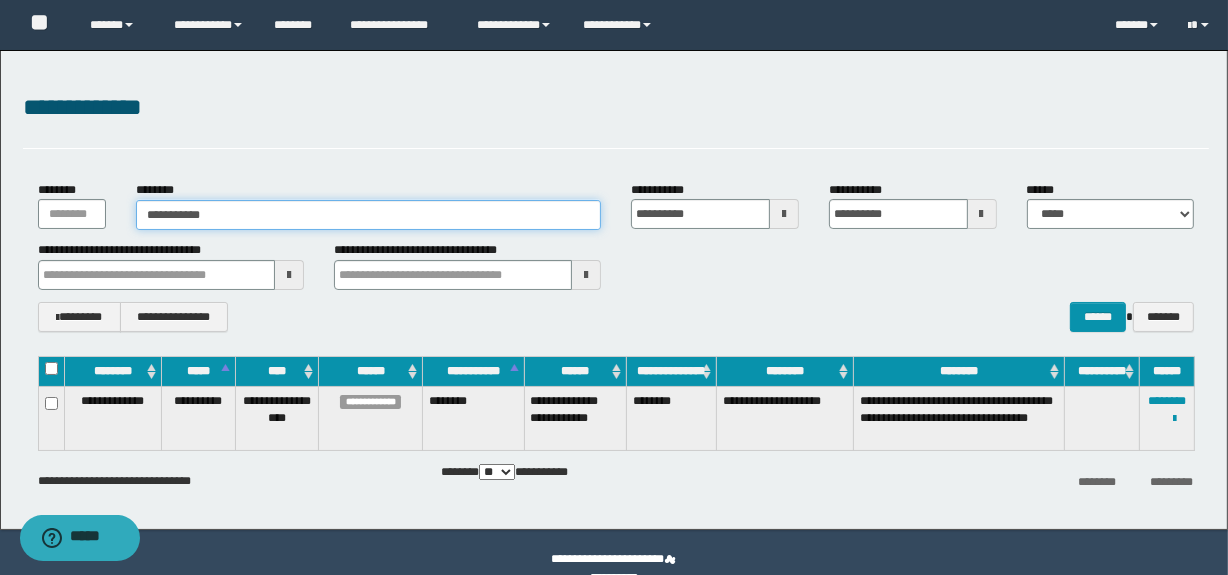 type on "**********" 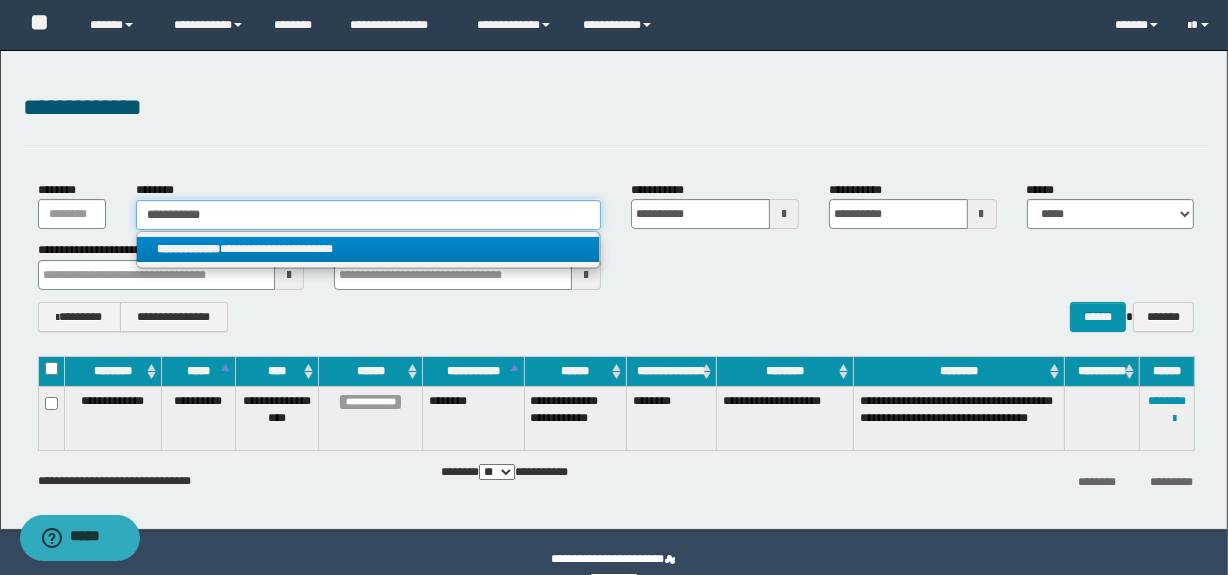 type on "**********" 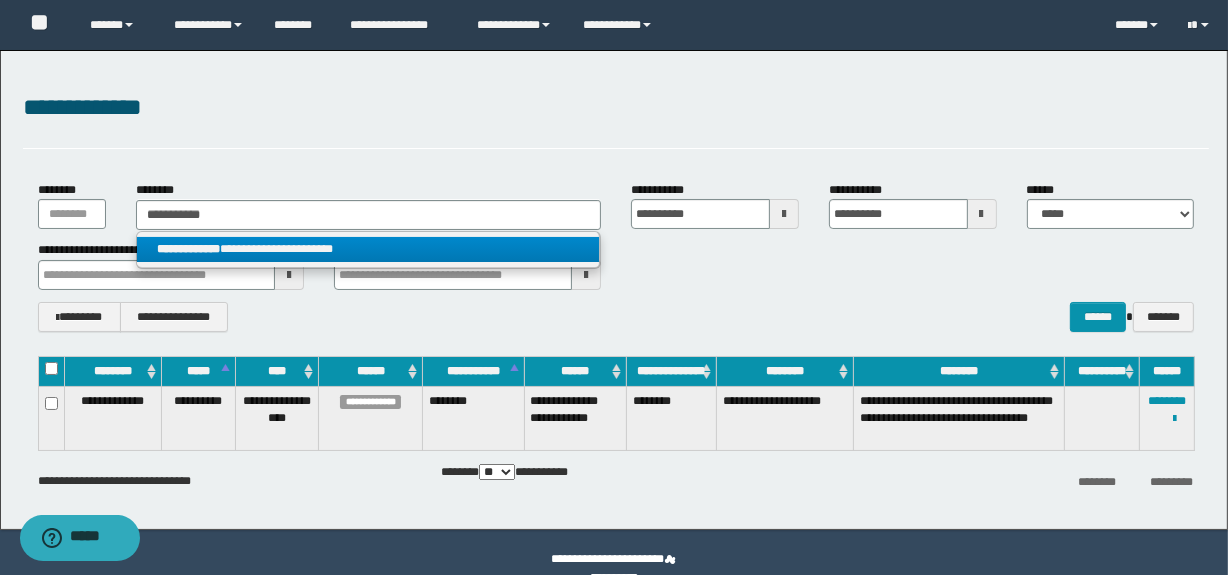 click on "**********" at bounding box center [368, 249] 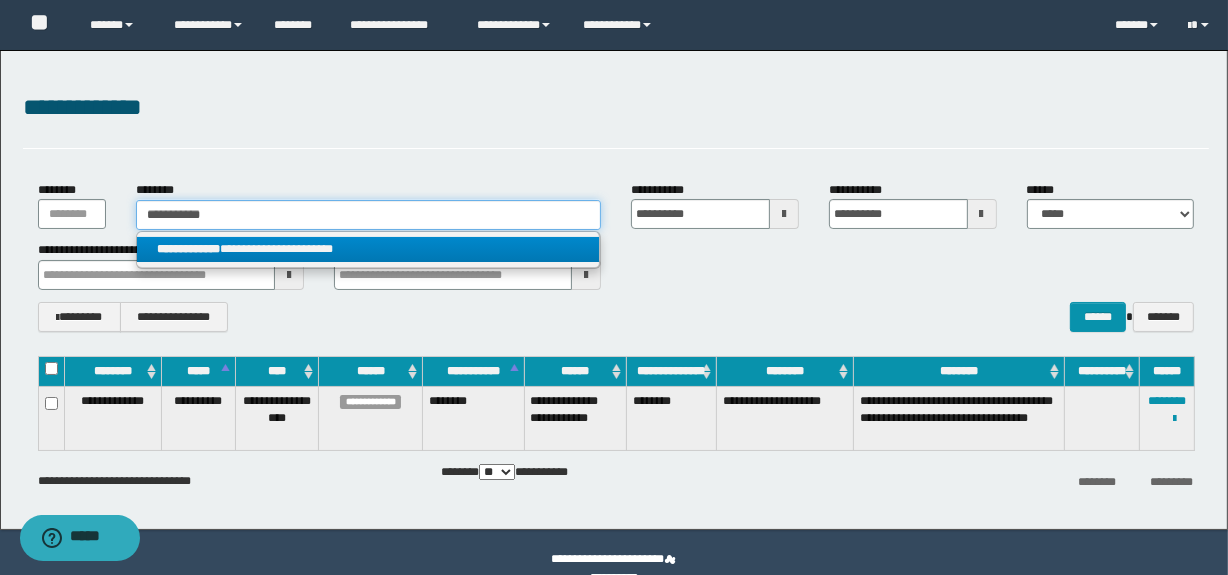 type 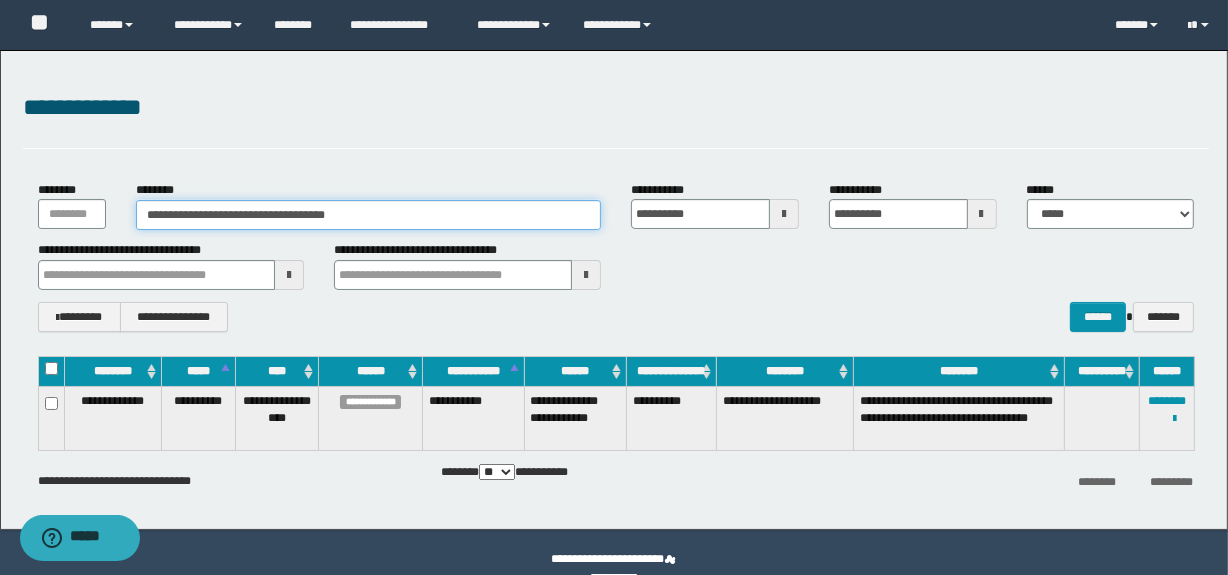 drag, startPoint x: 231, startPoint y: 214, endPoint x: 166, endPoint y: 211, distance: 65.06919 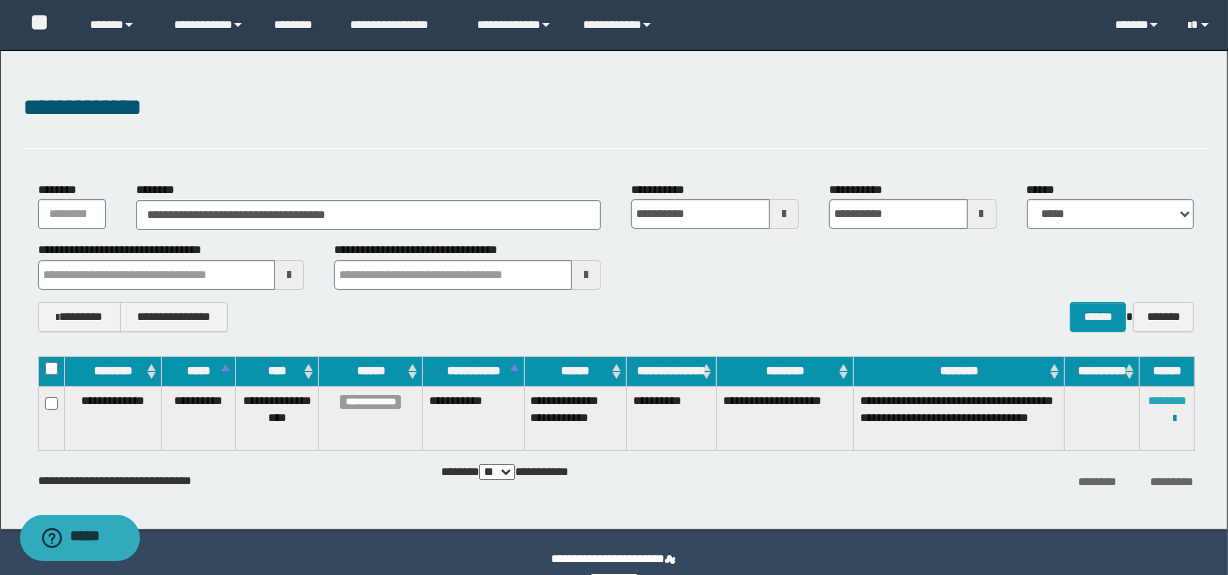 click on "********" at bounding box center [1167, 401] 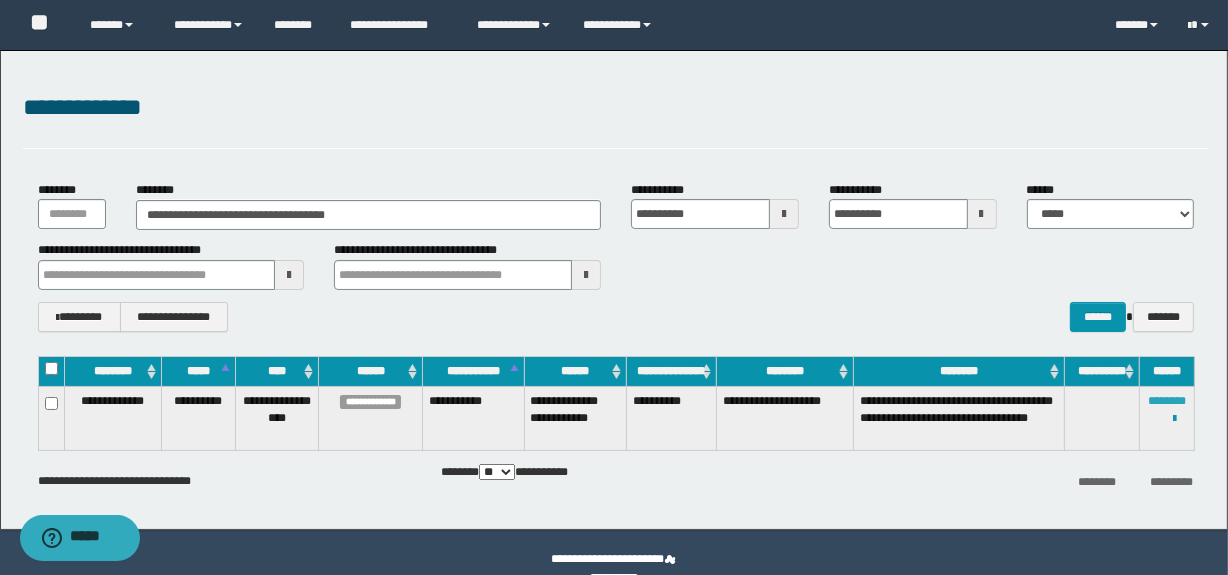 click on "********" at bounding box center [1167, 401] 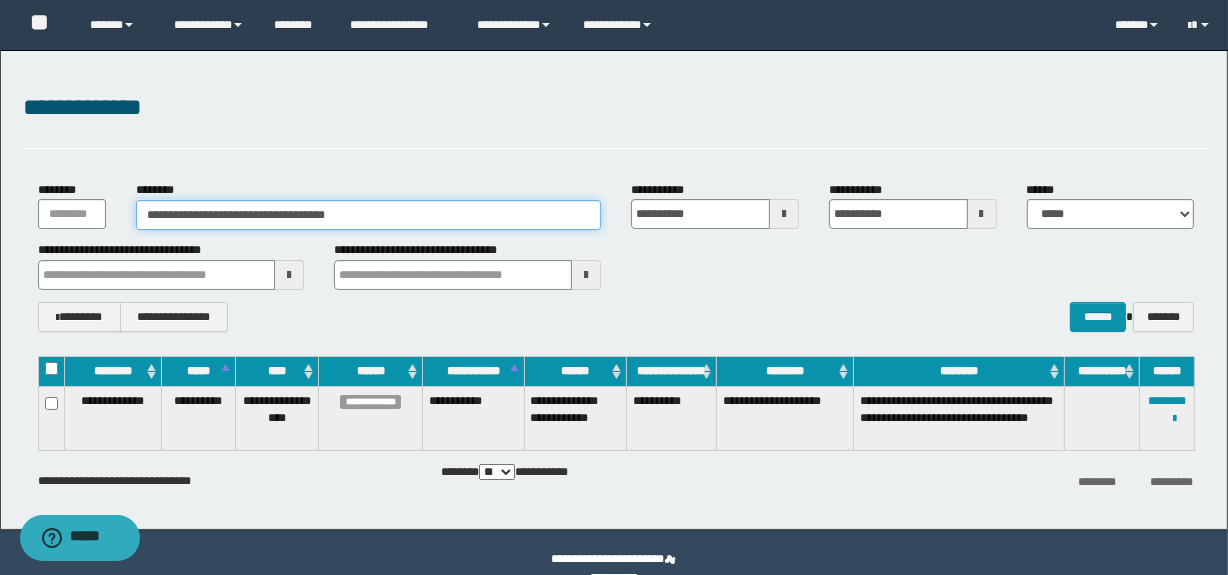 drag, startPoint x: 390, startPoint y: 210, endPoint x: 125, endPoint y: 215, distance: 265.04718 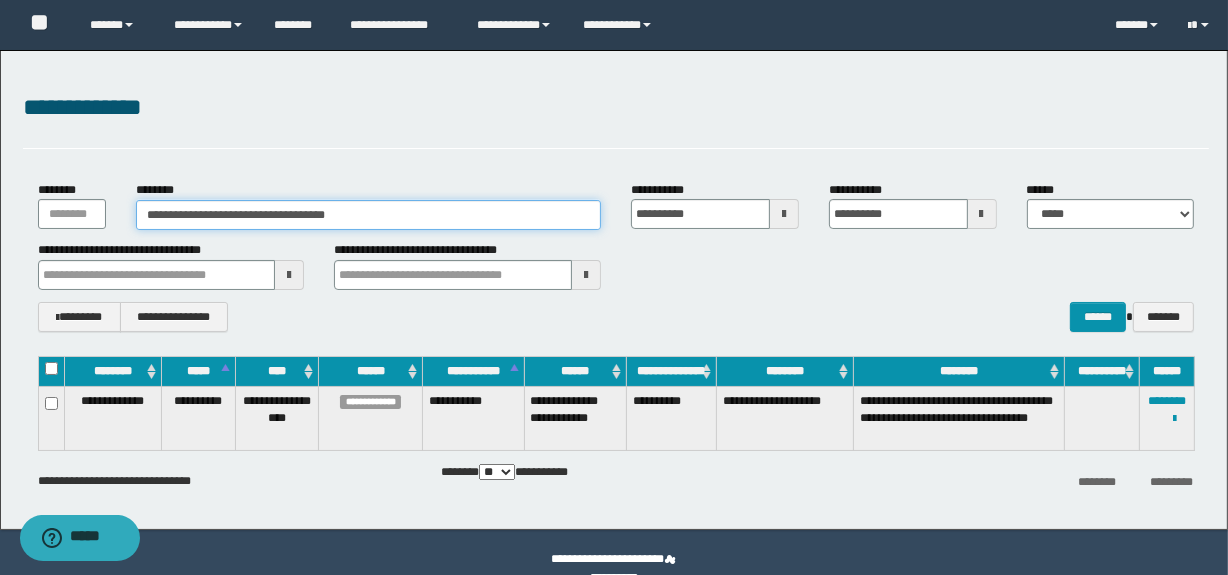 paste 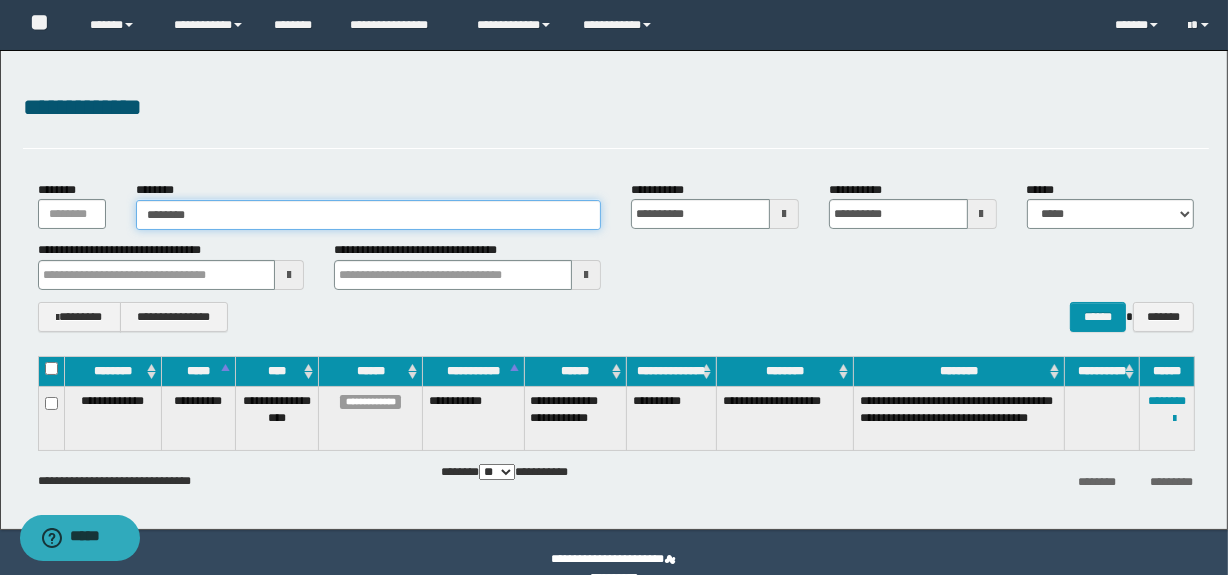 type on "********" 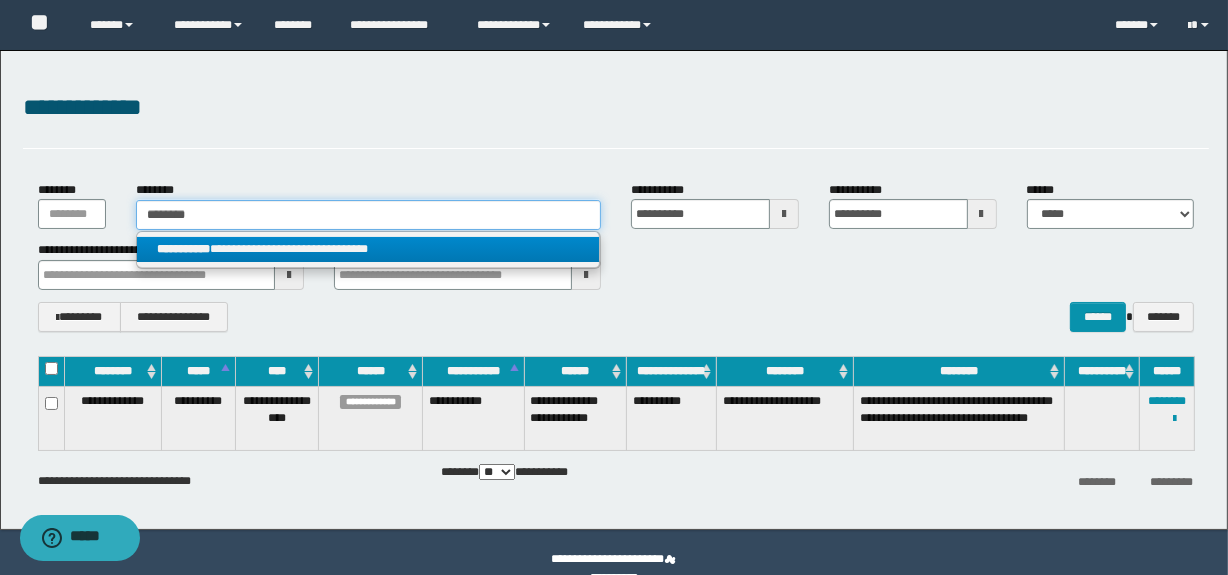 type on "********" 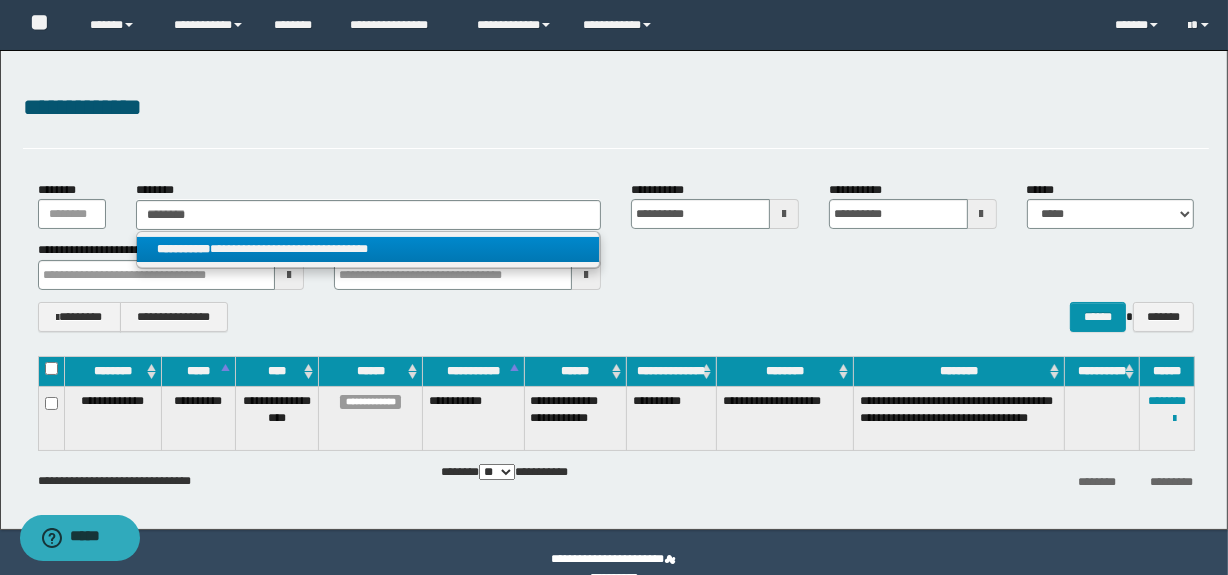click on "**********" at bounding box center [368, 249] 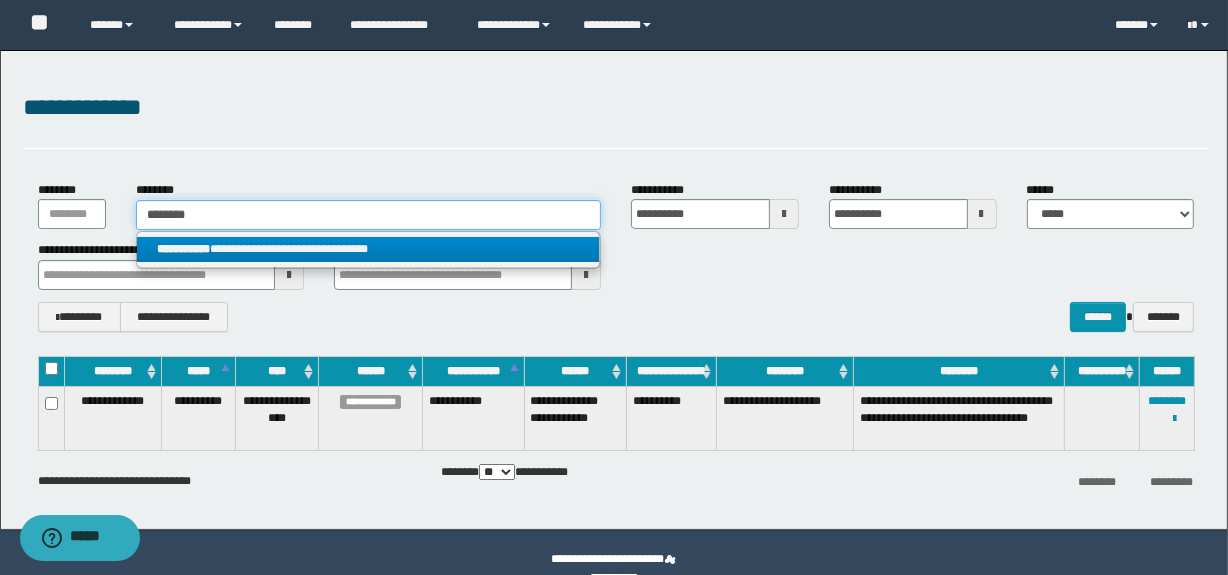 type 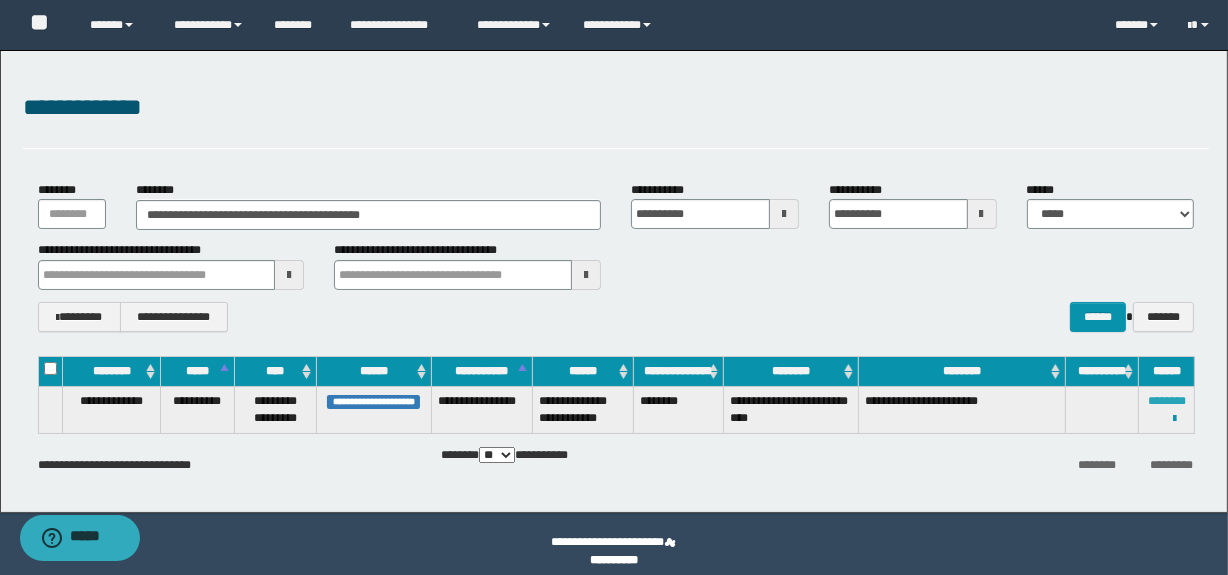 click on "********" at bounding box center (1167, 401) 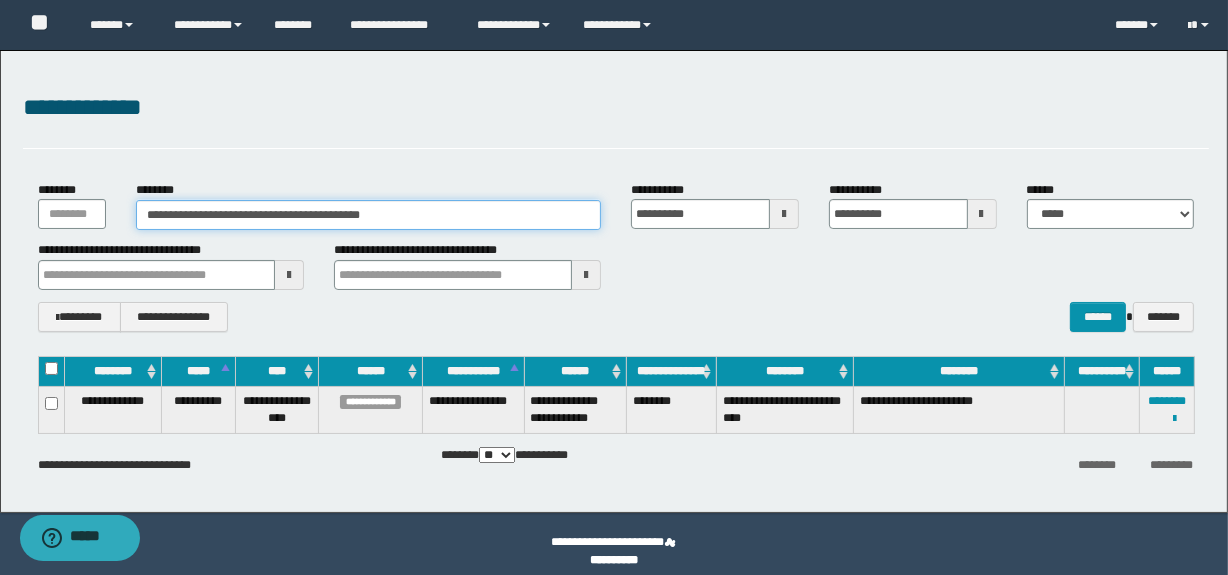 drag, startPoint x: 420, startPoint y: 210, endPoint x: 143, endPoint y: 214, distance: 277.02887 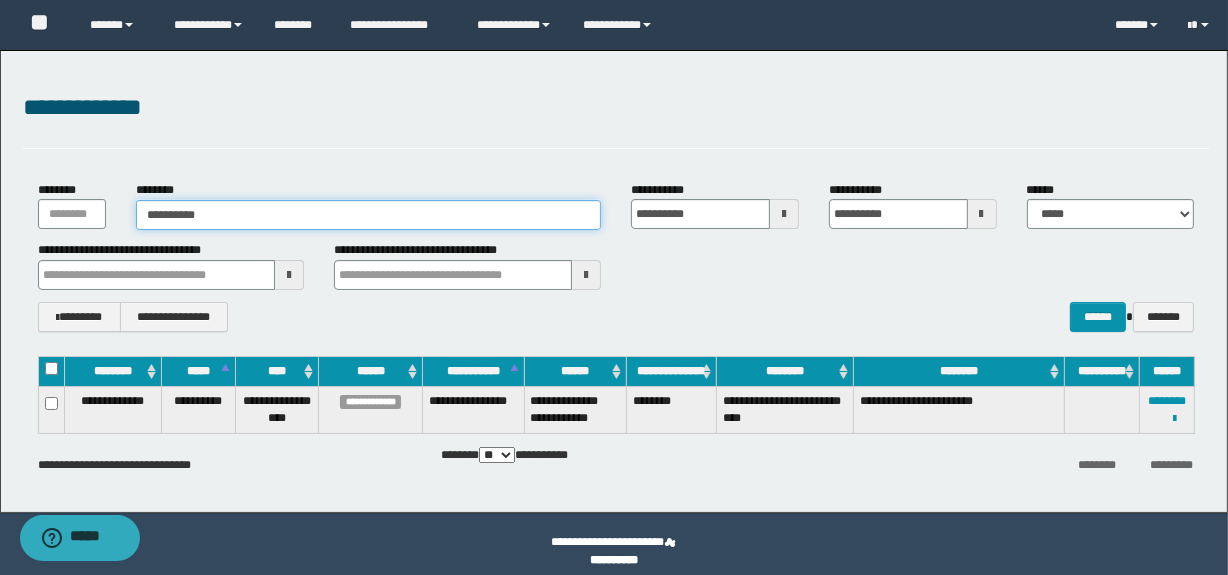 type on "**********" 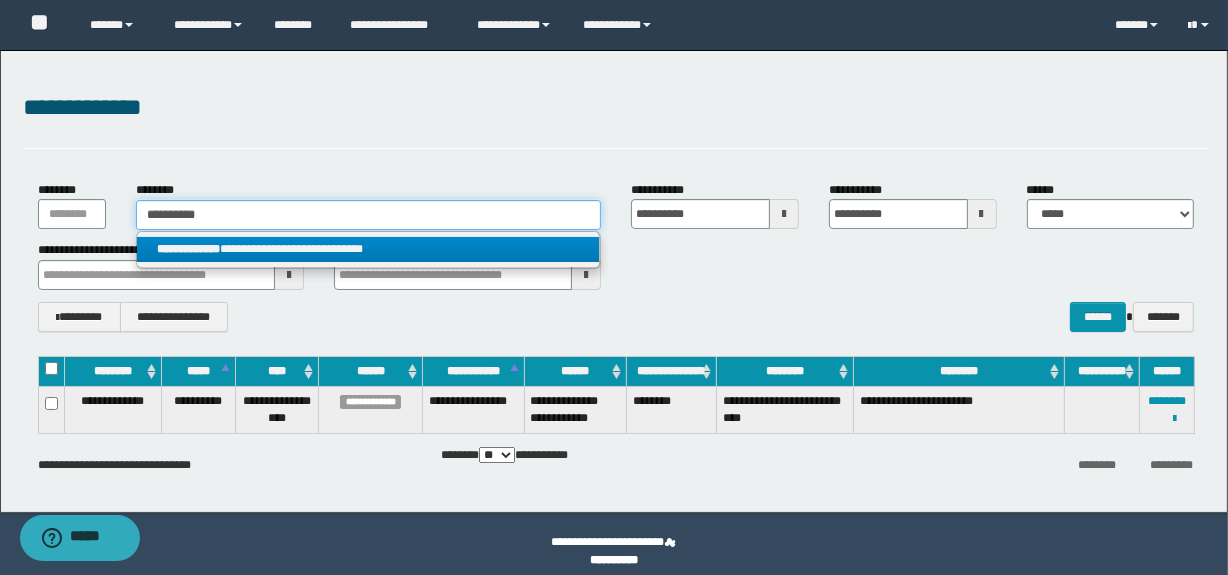 type on "**********" 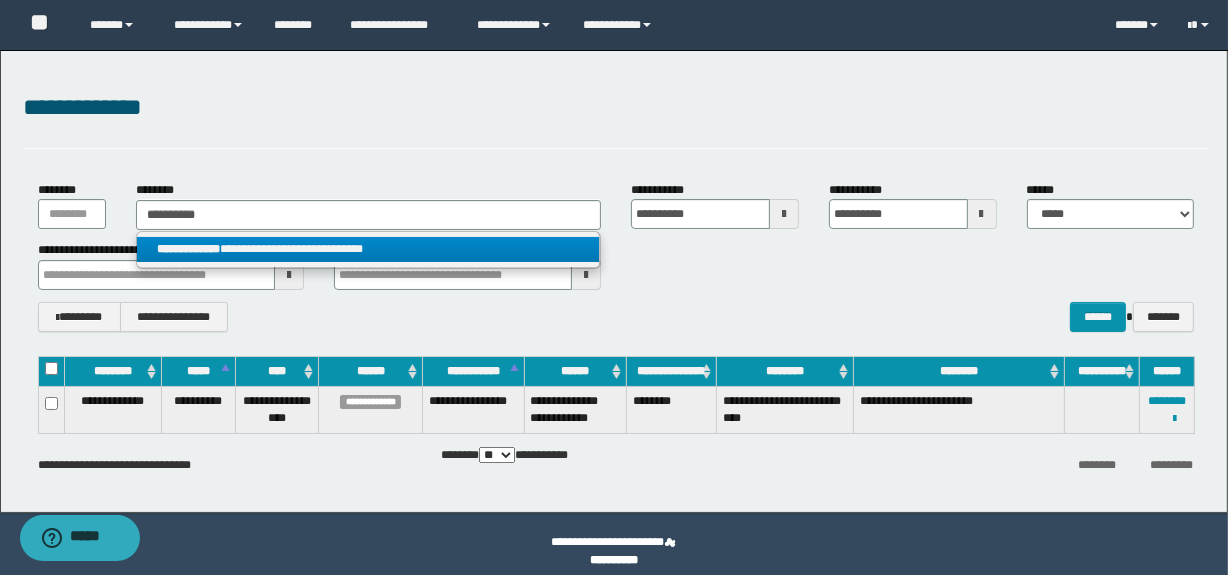 click on "**********" at bounding box center [368, 249] 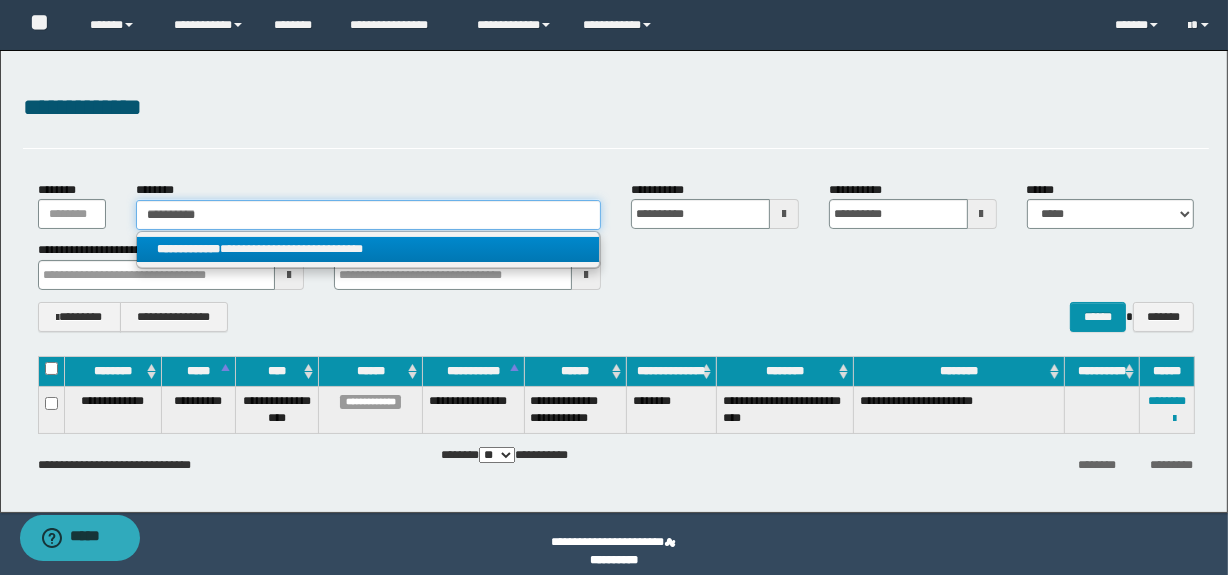 type 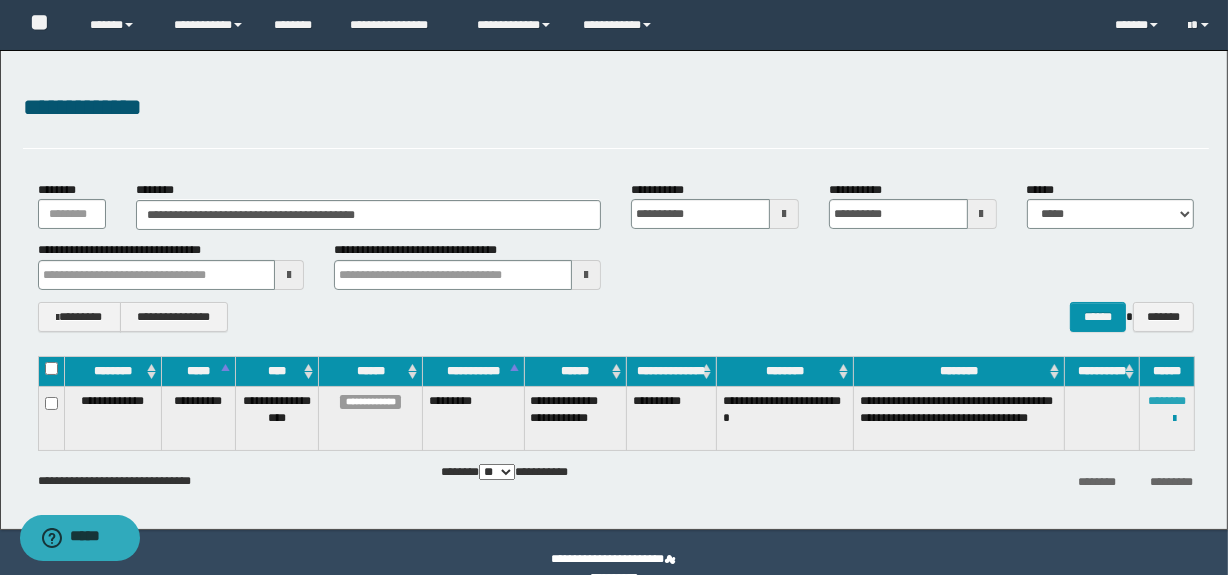 click on "********" at bounding box center [1167, 401] 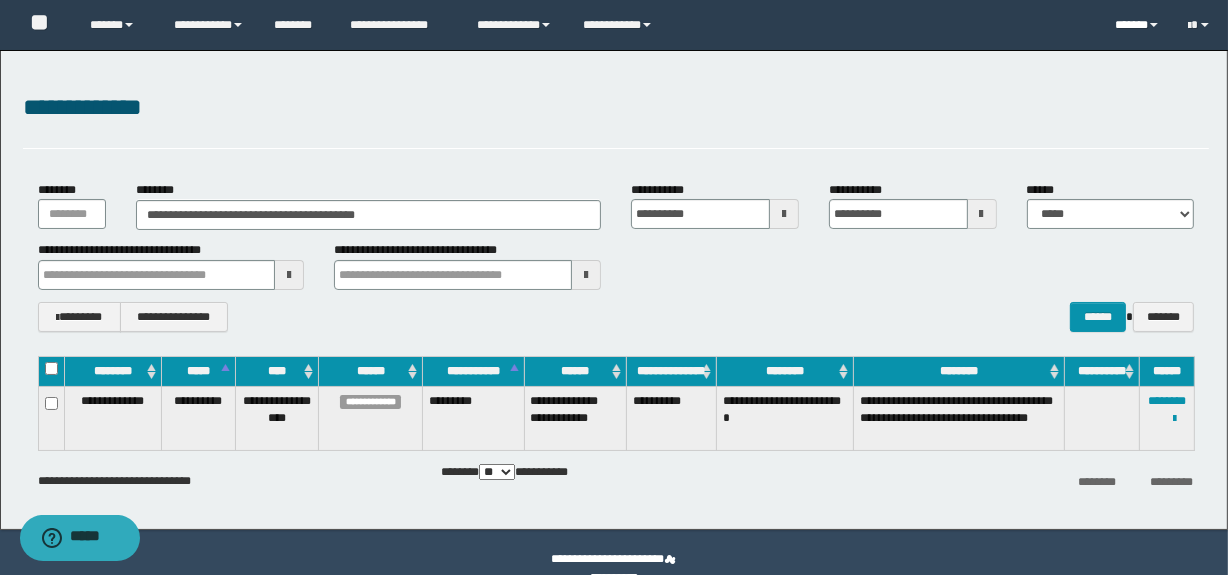 click on "******" at bounding box center [1137, 25] 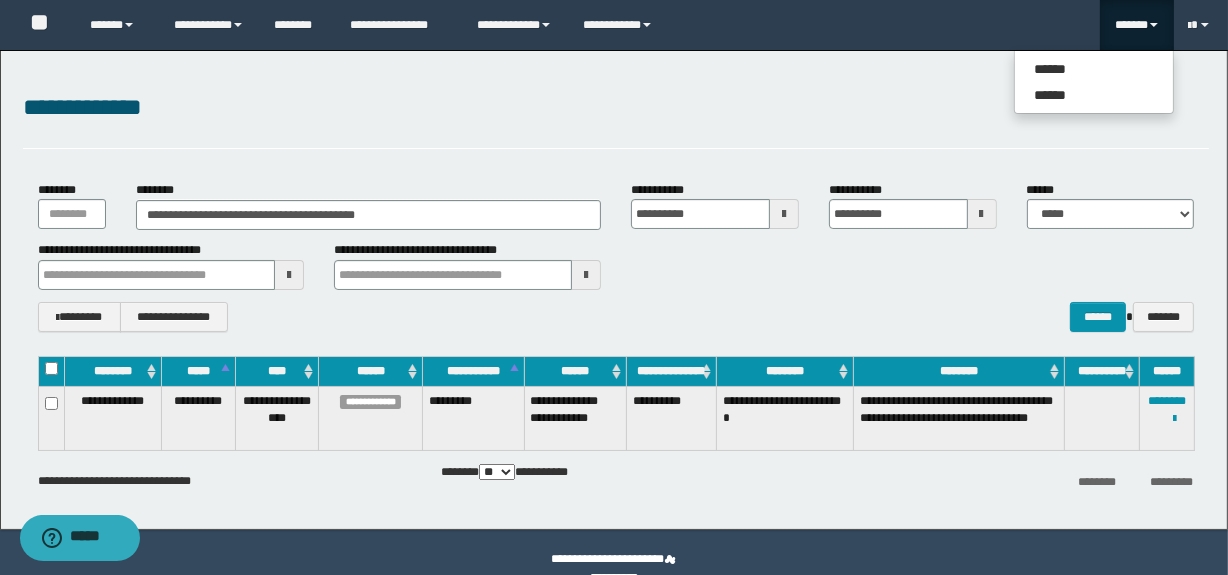 click at bounding box center (1154, 25) 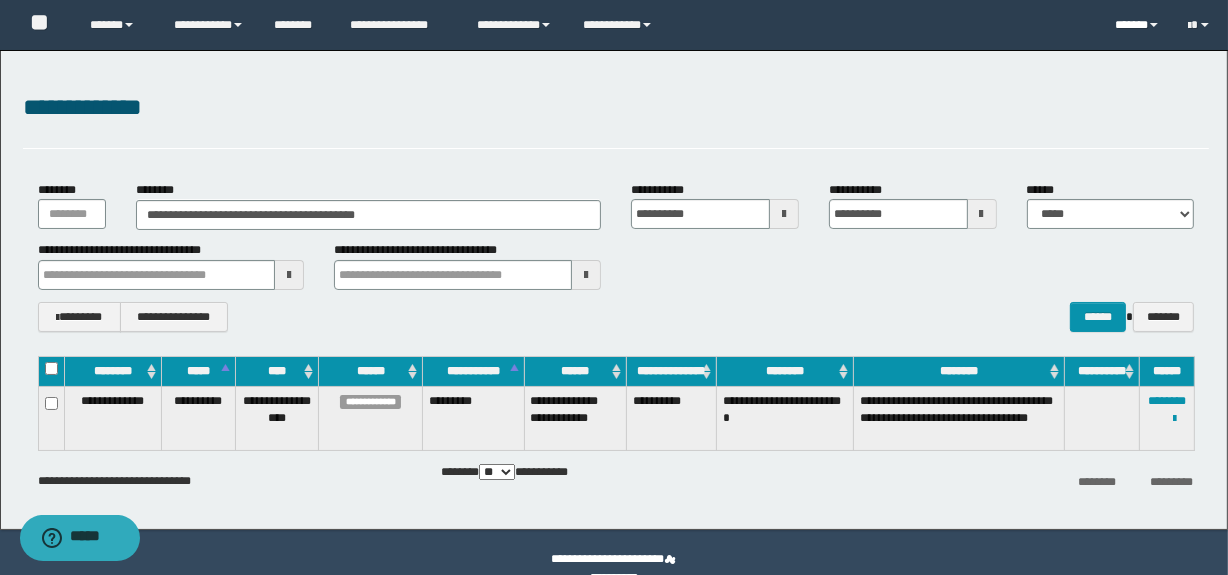 click on "******" at bounding box center (1137, 25) 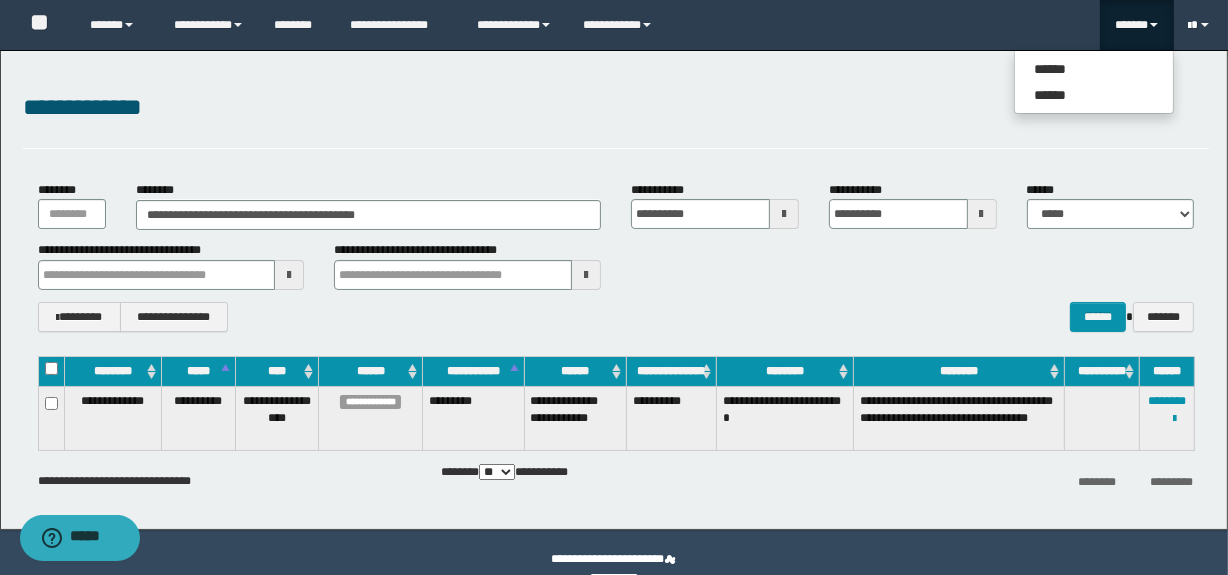 click at bounding box center (1190, 26) 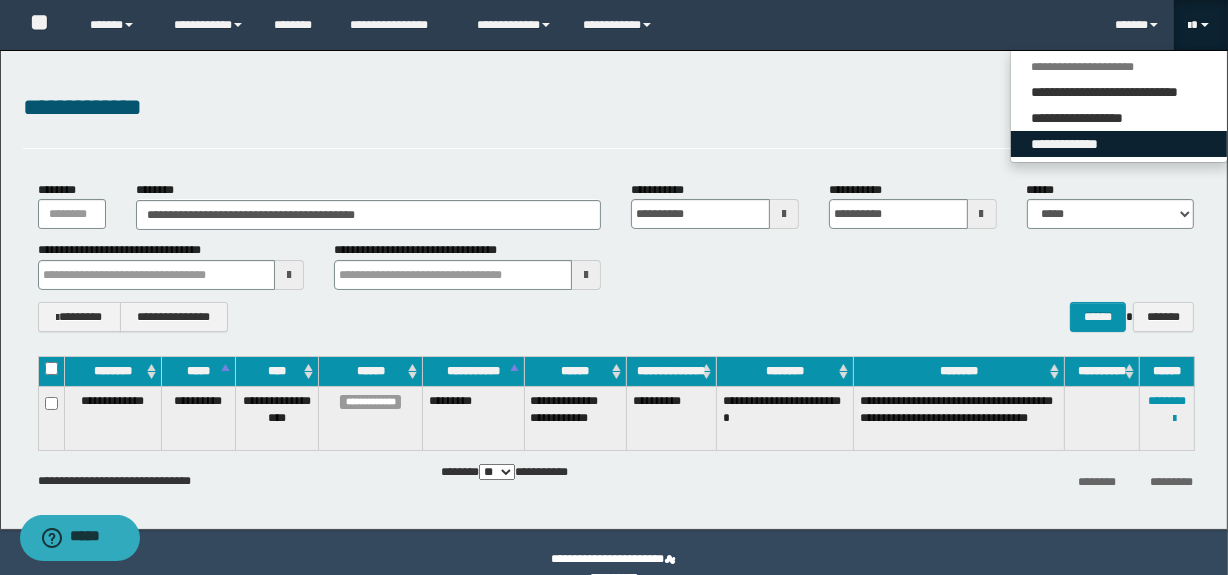 click on "**********" at bounding box center (1119, 144) 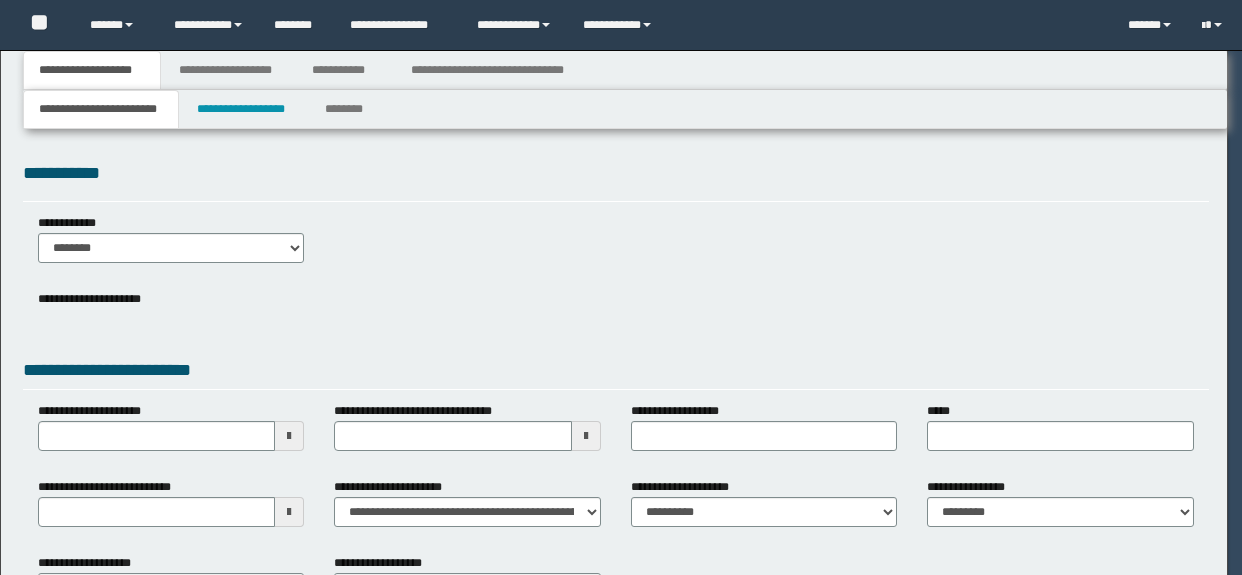 scroll, scrollTop: 0, scrollLeft: 0, axis: both 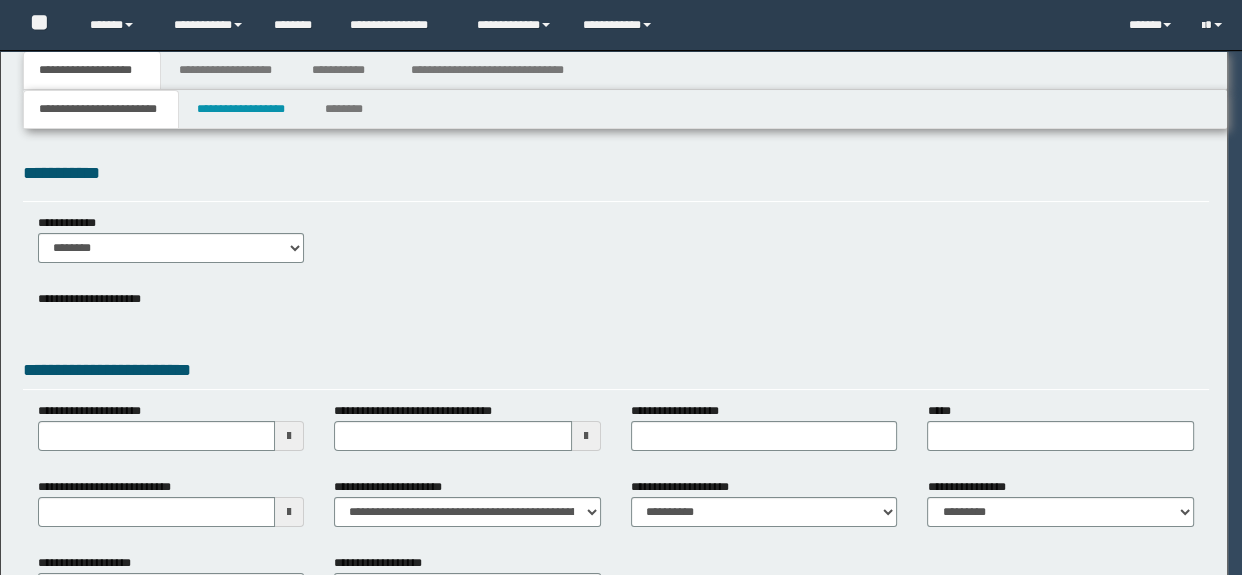 select on "*" 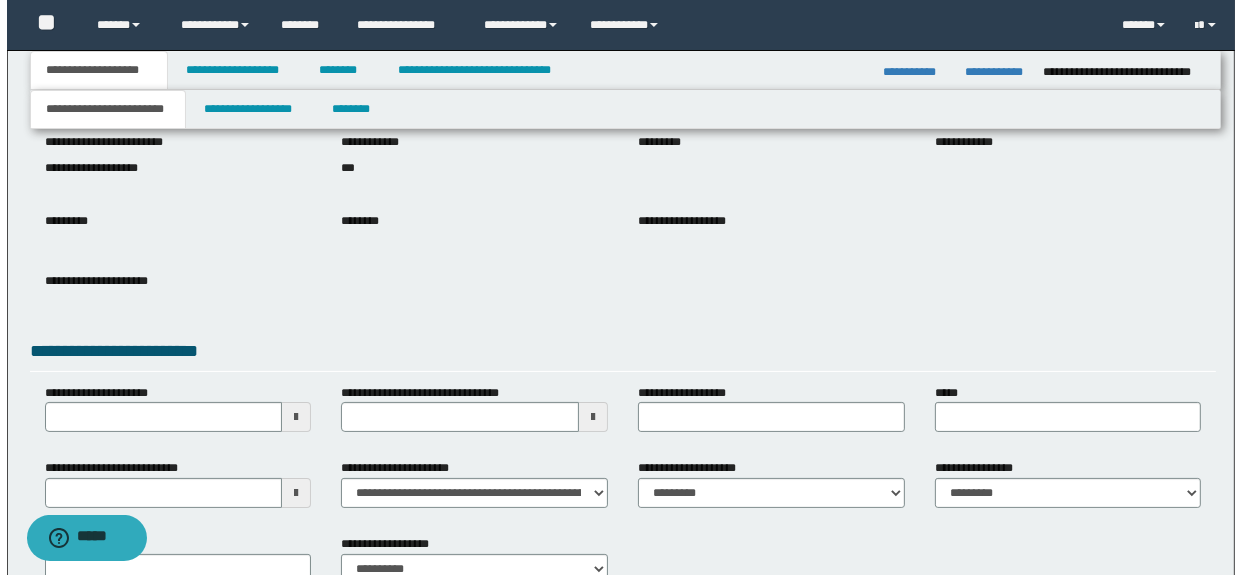 scroll, scrollTop: 0, scrollLeft: 0, axis: both 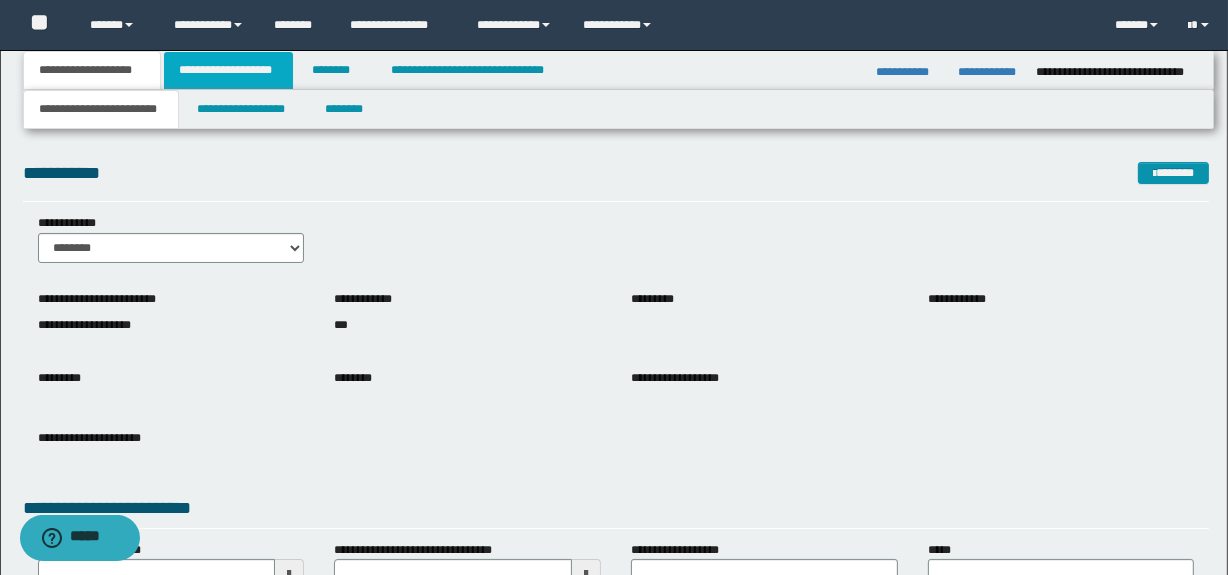 click on "**********" at bounding box center [228, 70] 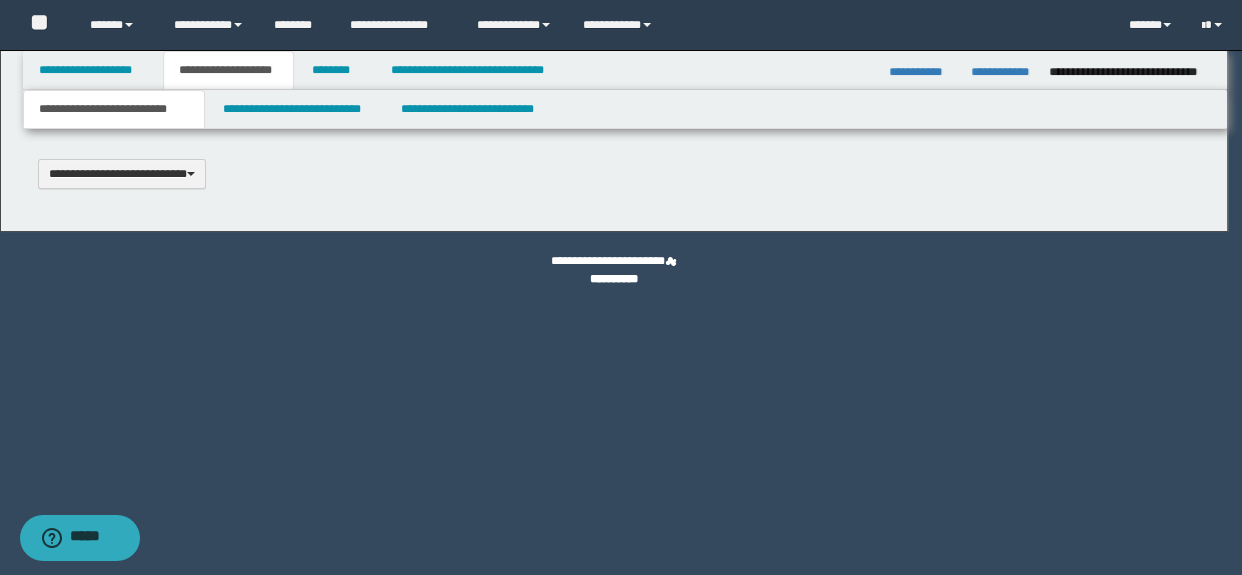 scroll, scrollTop: 0, scrollLeft: 0, axis: both 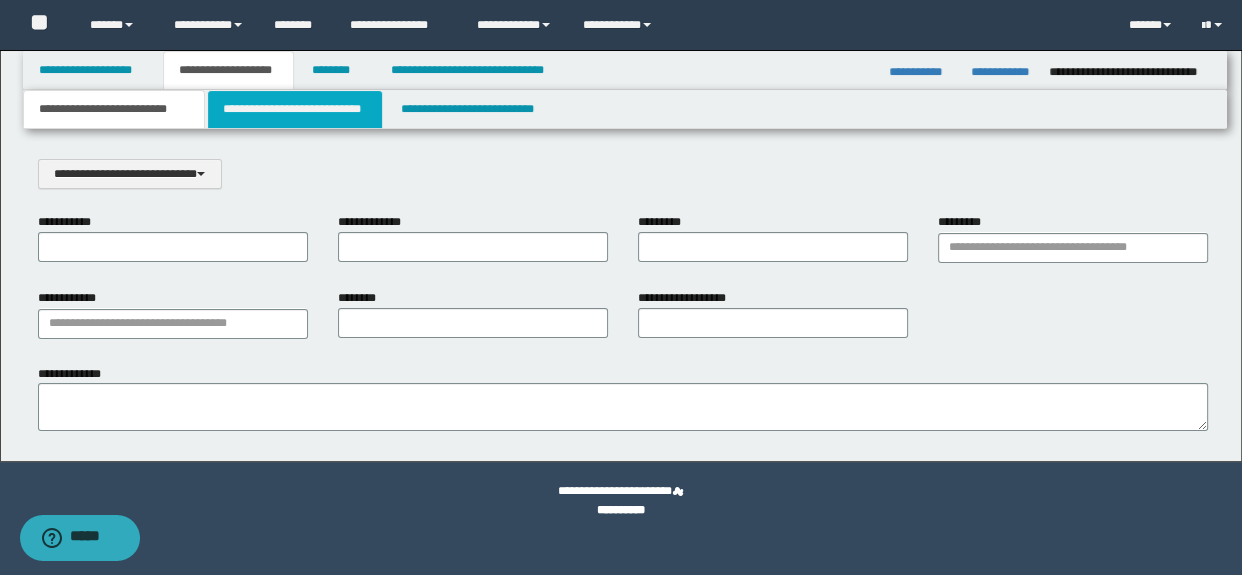 click on "**********" at bounding box center [294, 109] 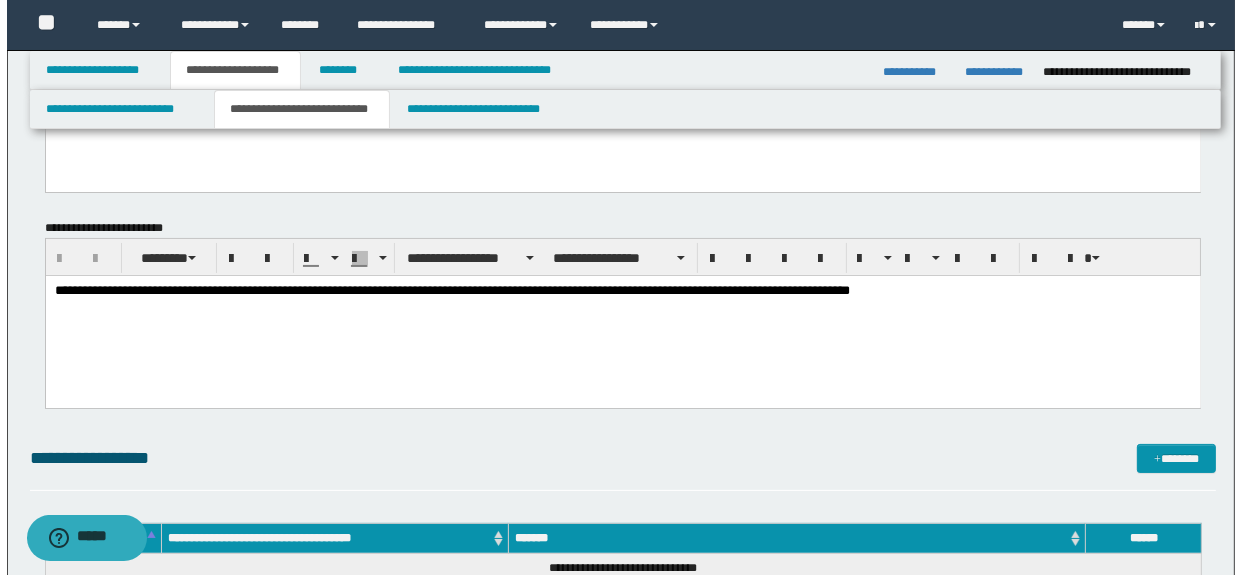 scroll, scrollTop: 454, scrollLeft: 0, axis: vertical 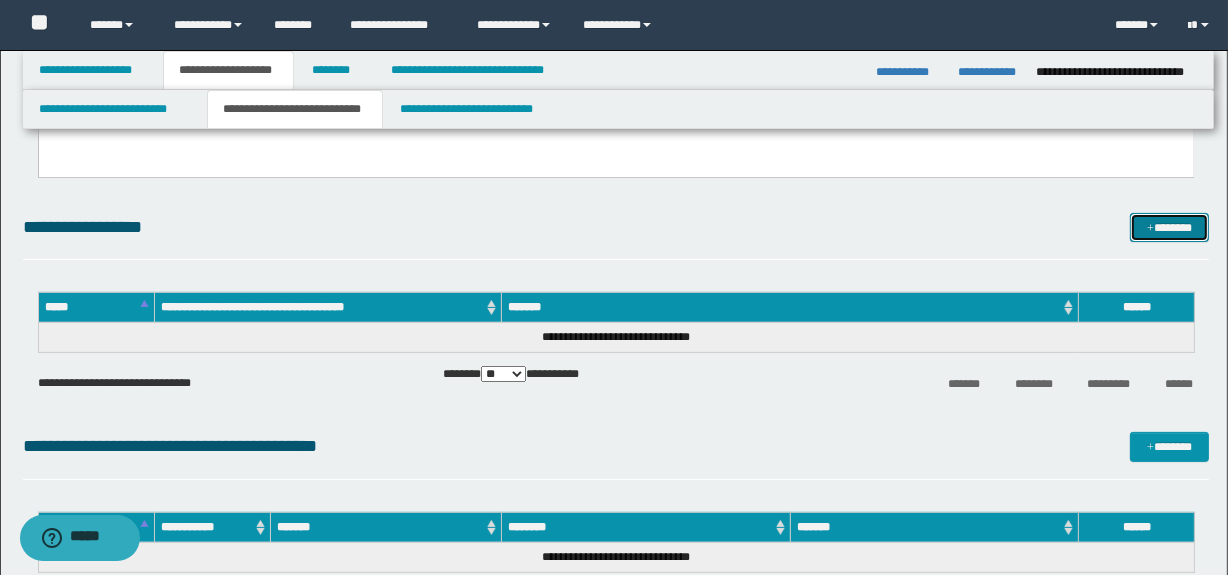 click on "*******" at bounding box center (1170, 228) 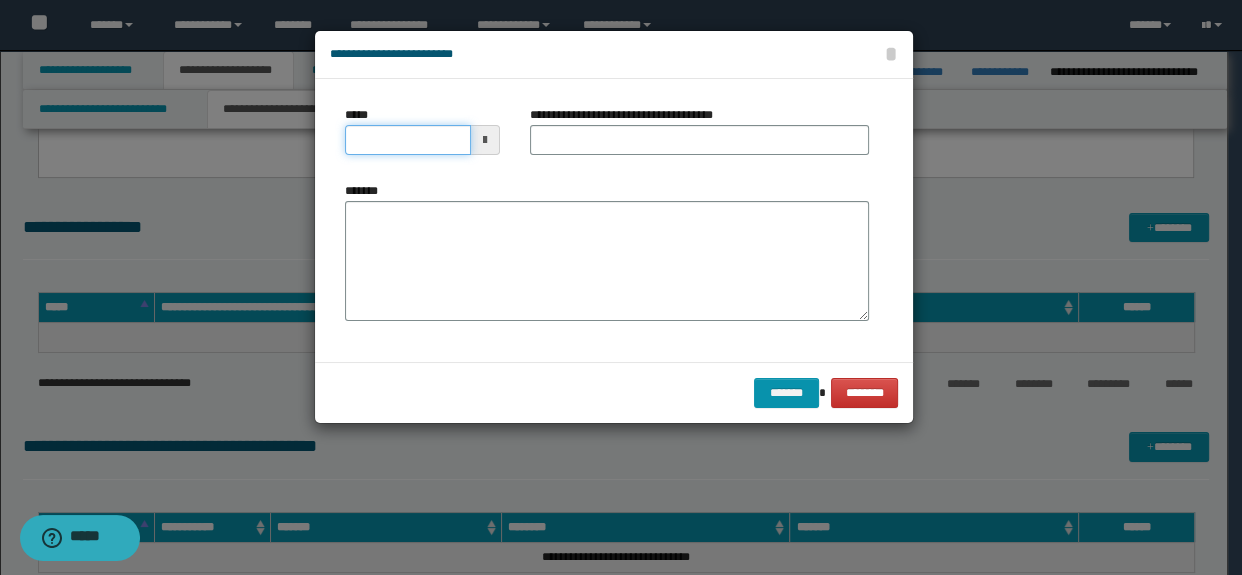 click on "*****" at bounding box center [408, 140] 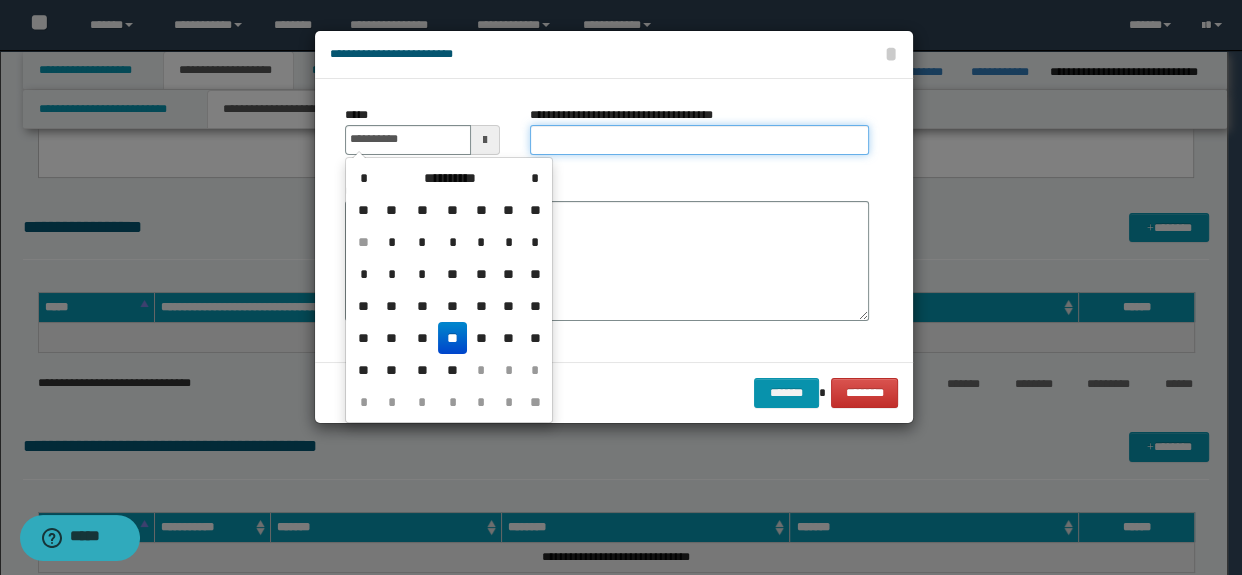type on "**********" 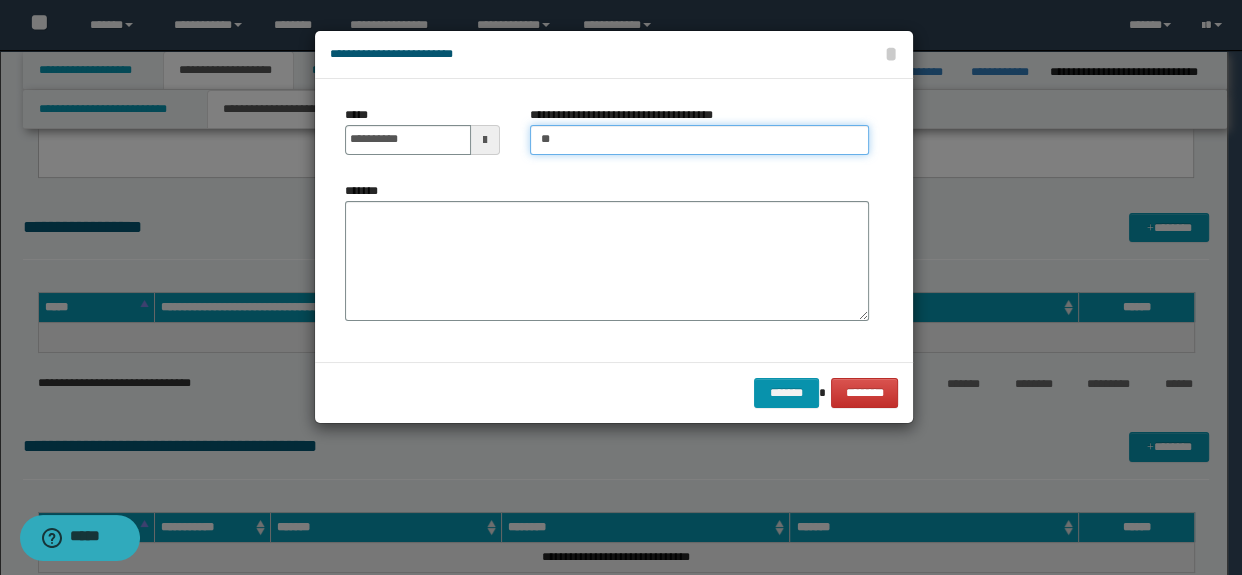 type on "*" 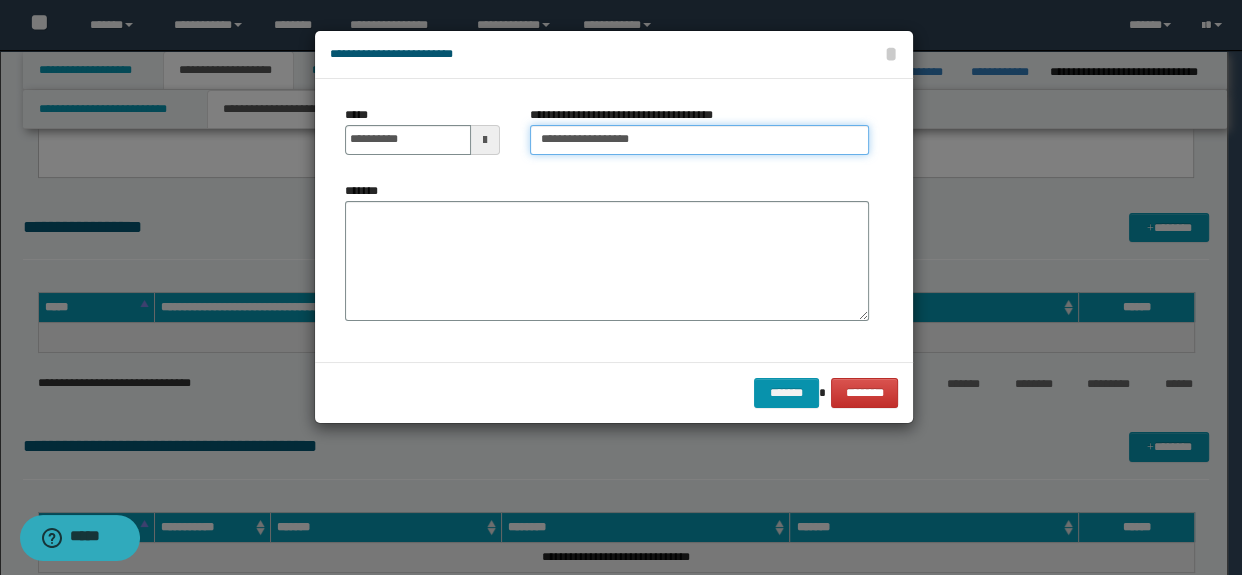 type on "**********" 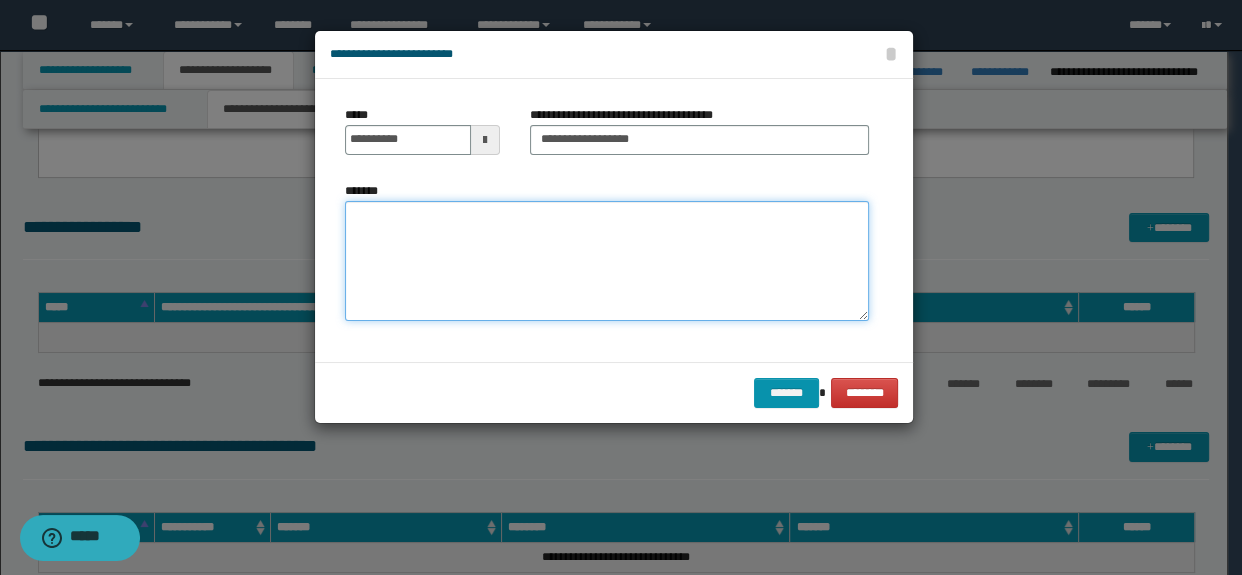 click on "*******" at bounding box center [607, 261] 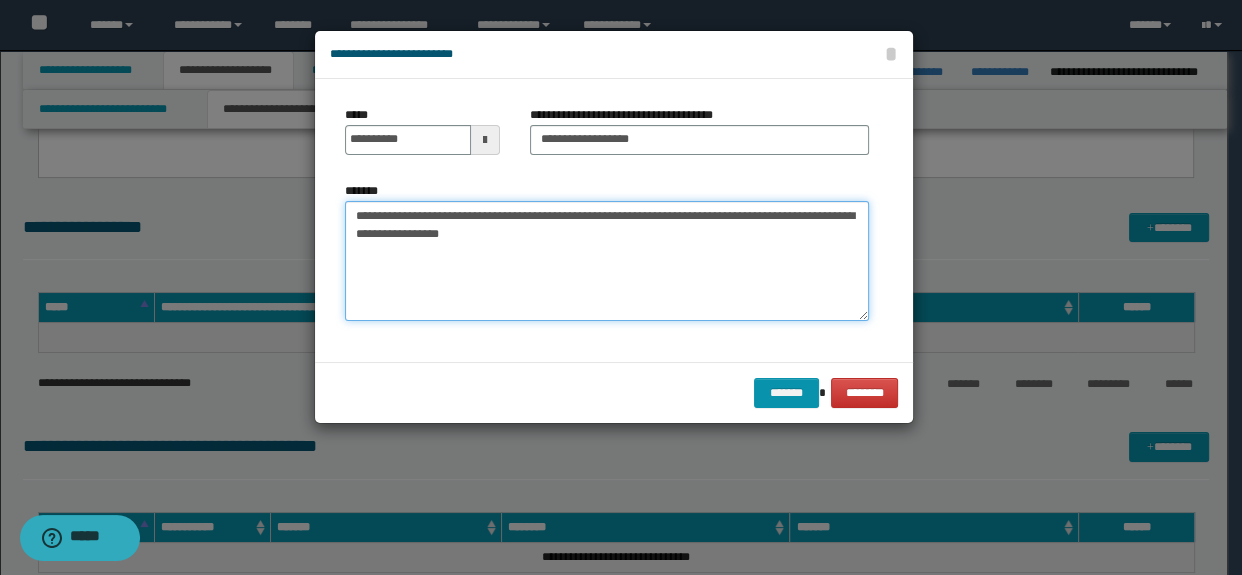 paste on "**********" 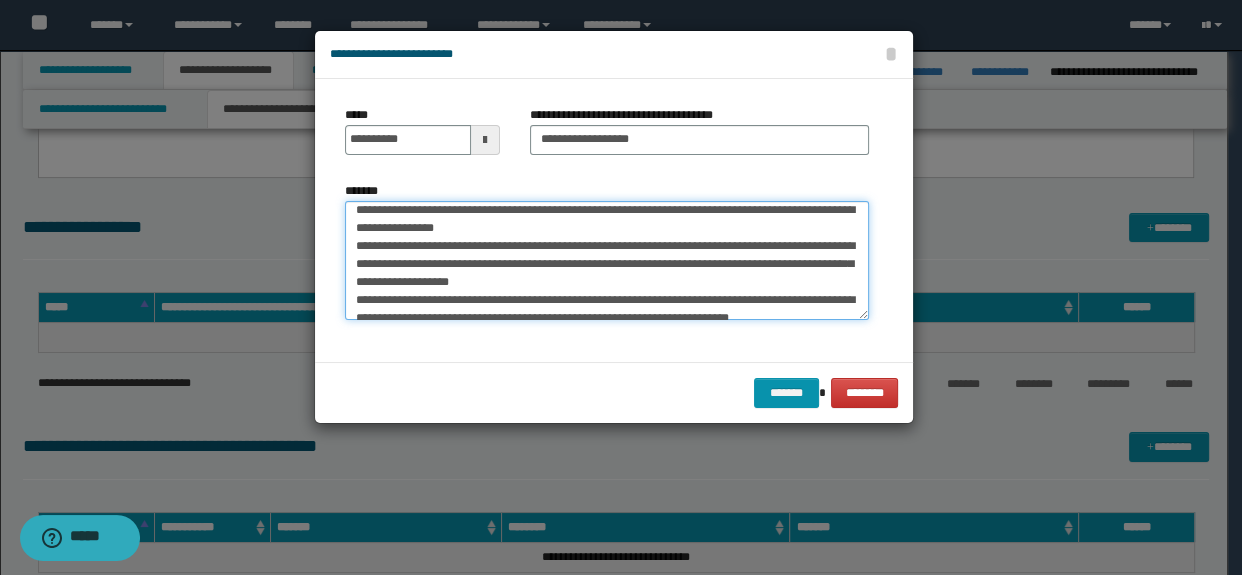 scroll, scrollTop: 0, scrollLeft: 0, axis: both 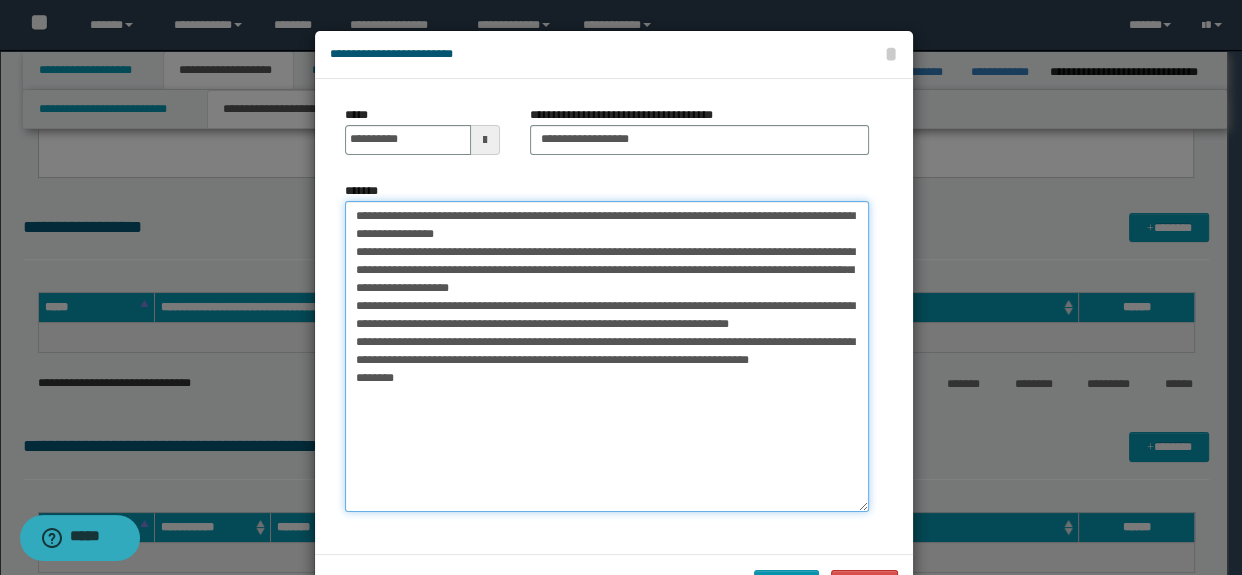 drag, startPoint x: 865, startPoint y: 315, endPoint x: 938, endPoint y: 507, distance: 205.40935 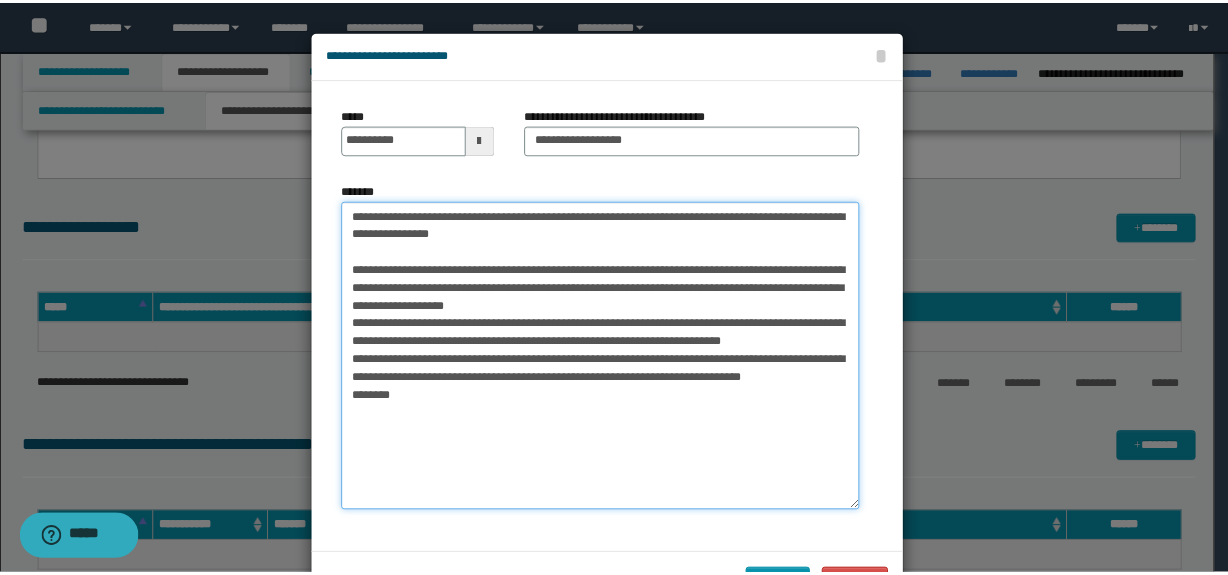 scroll, scrollTop: 70, scrollLeft: 0, axis: vertical 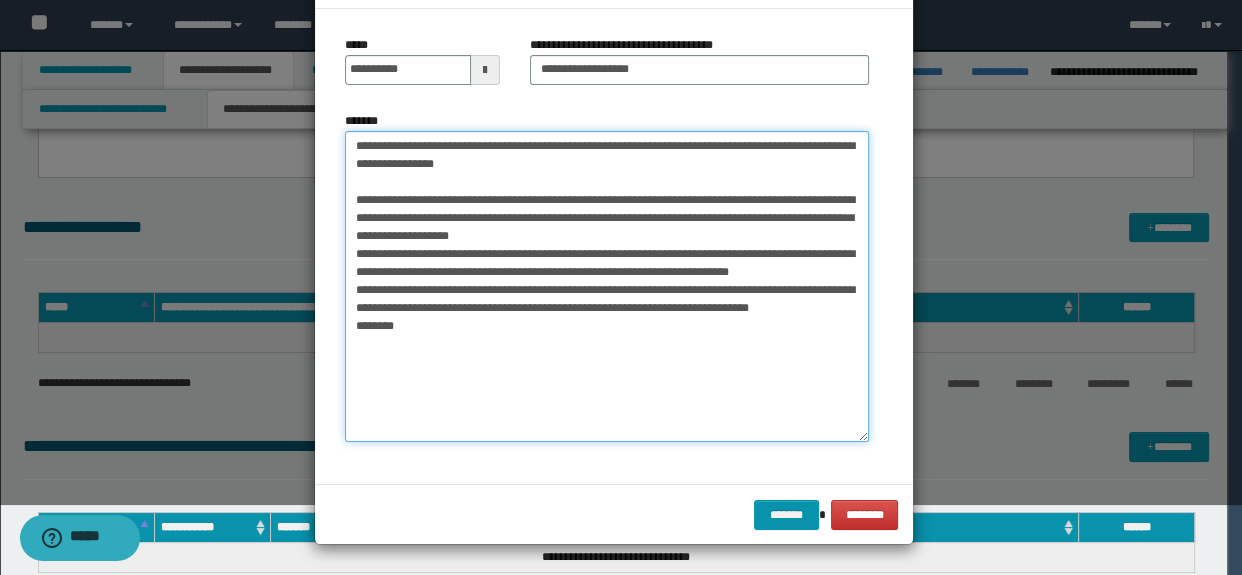 click on "**********" at bounding box center (607, 286) 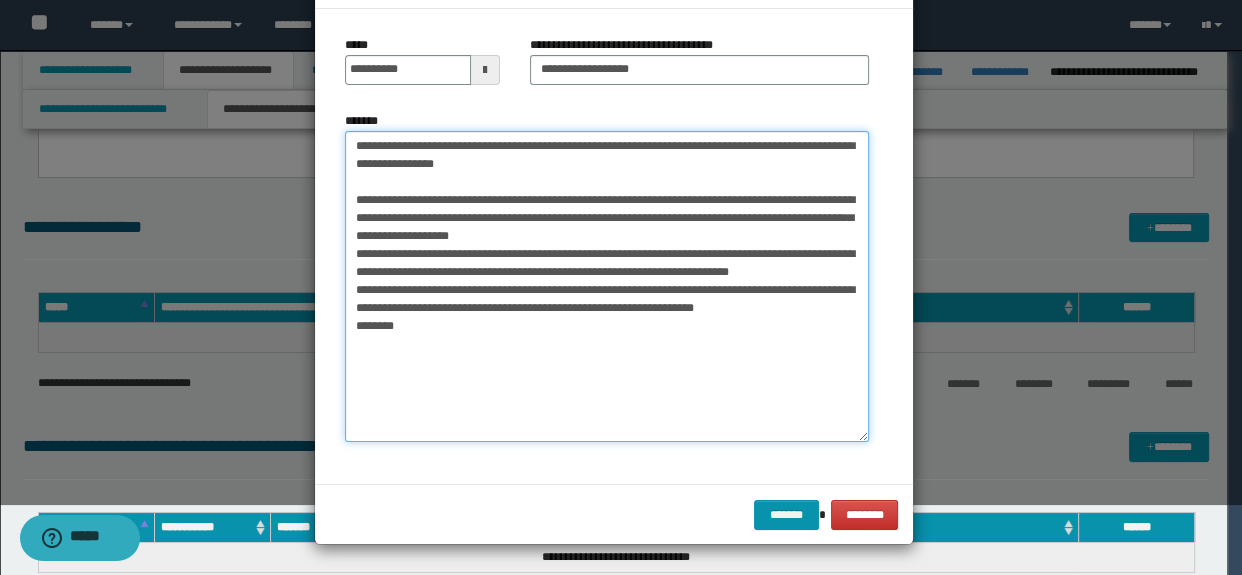 click on "**********" at bounding box center [607, 286] 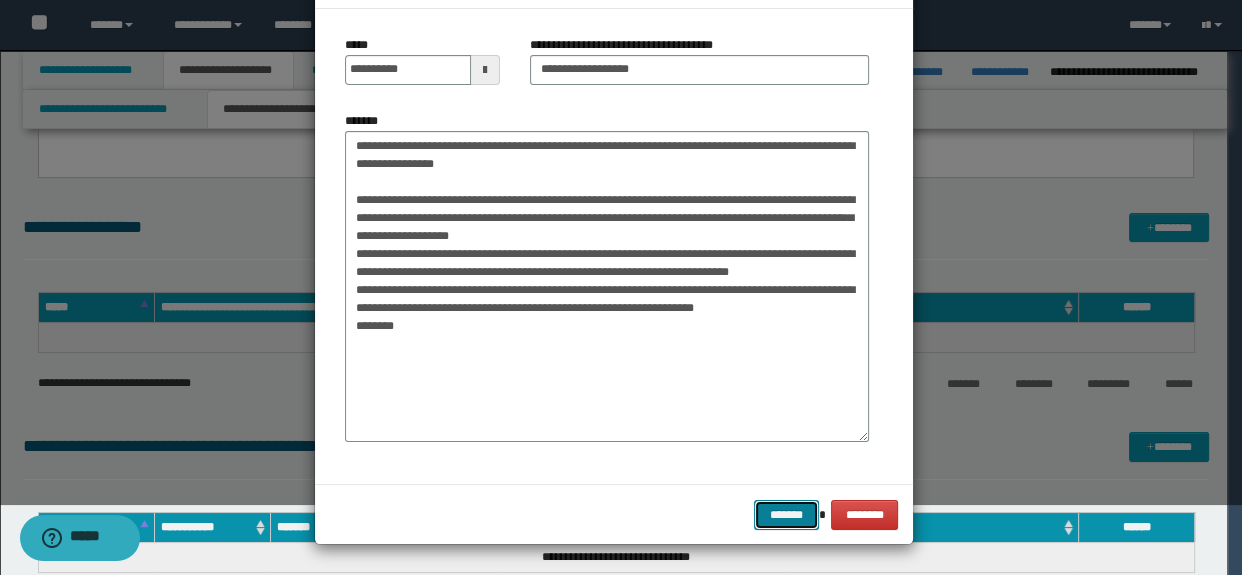 click on "*******" at bounding box center (786, 515) 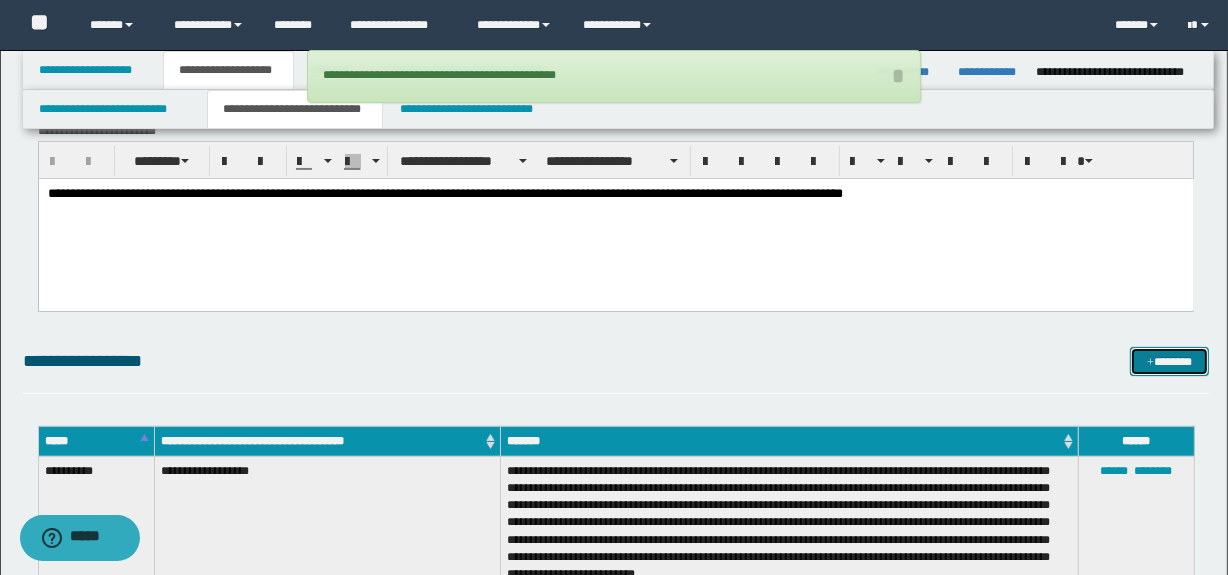 scroll, scrollTop: 0, scrollLeft: 0, axis: both 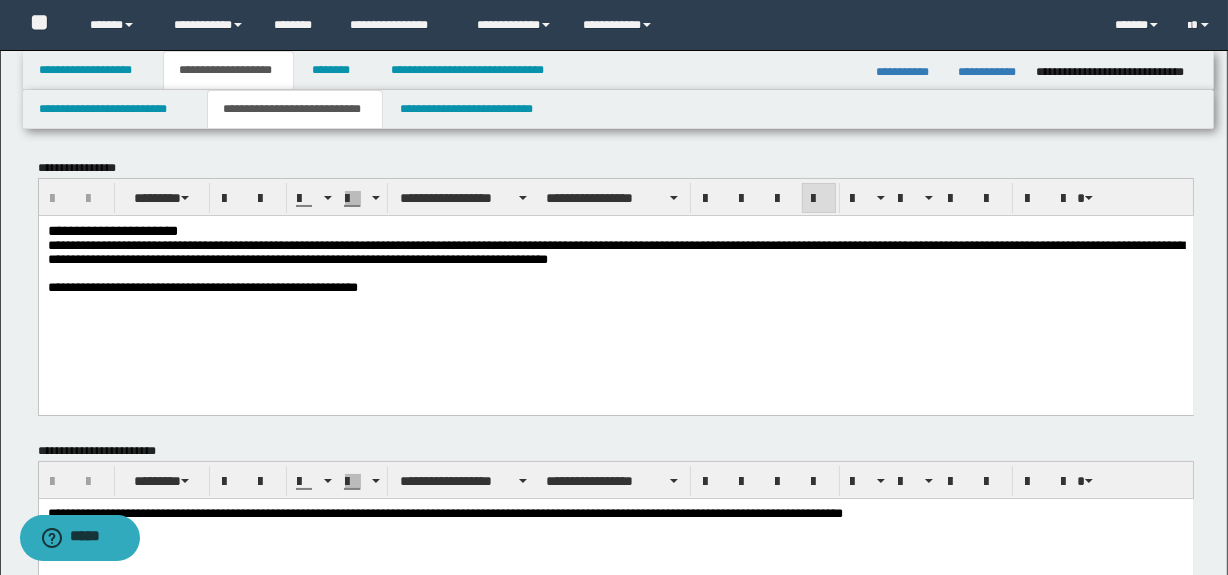 drag, startPoint x: 45, startPoint y: 247, endPoint x: 85, endPoint y: 259, distance: 41.761227 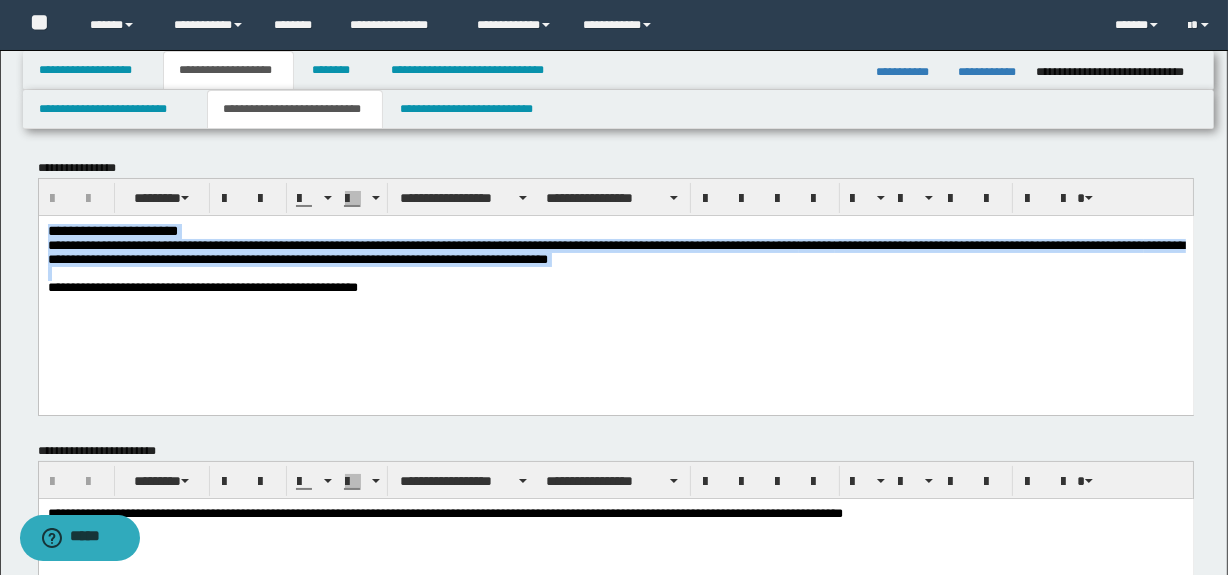drag, startPoint x: 45, startPoint y: 226, endPoint x: 955, endPoint y: 282, distance: 911.72144 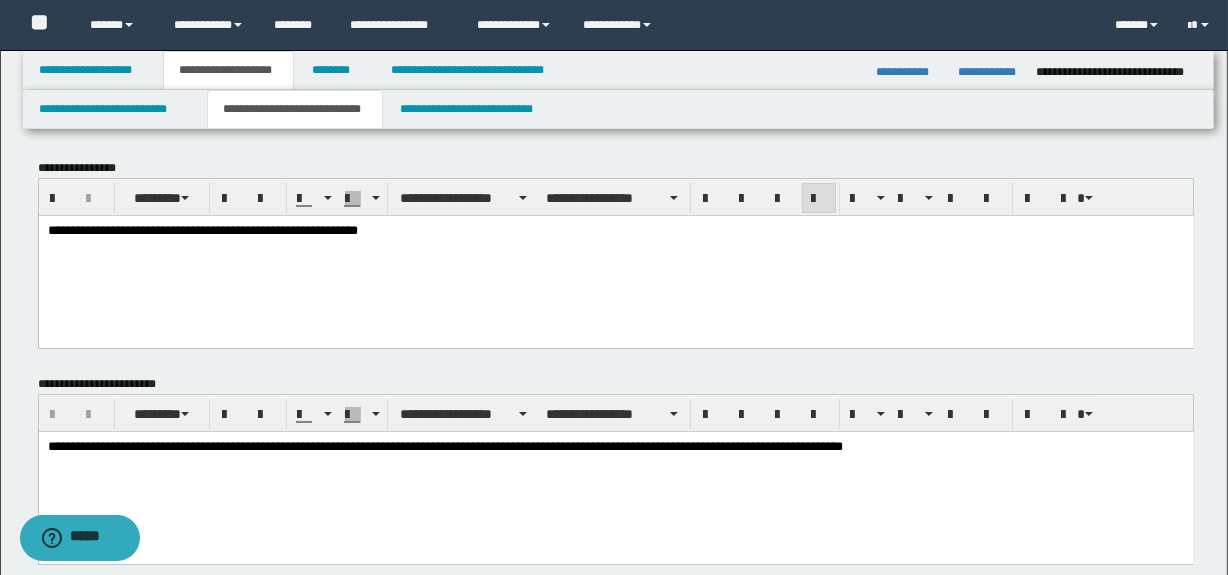 click on "**********" at bounding box center [615, 230] 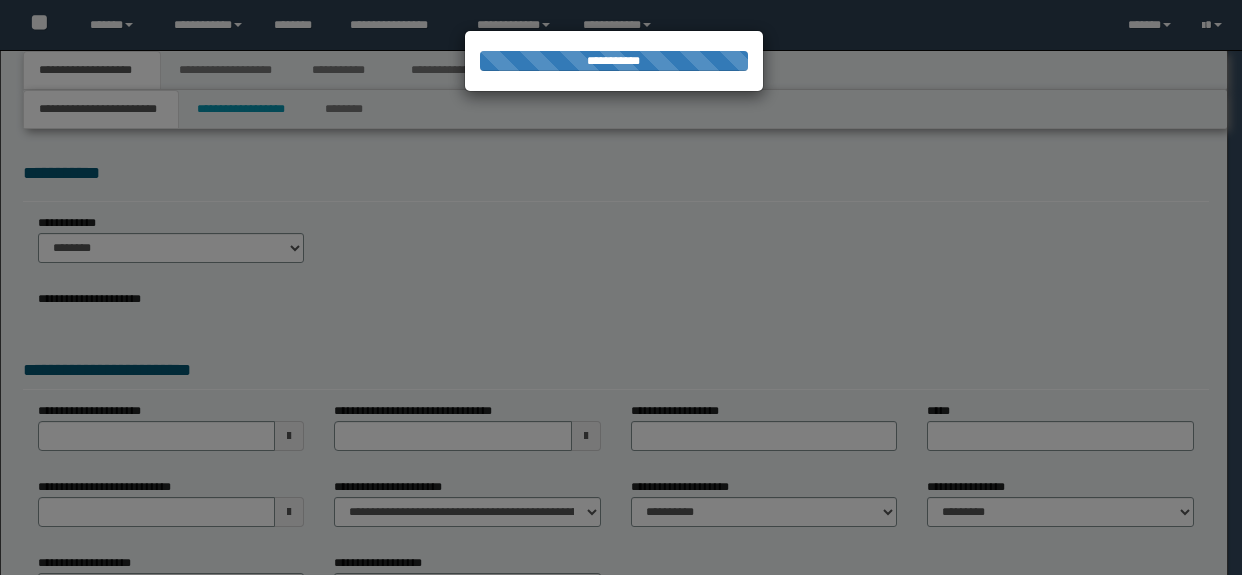 scroll, scrollTop: 0, scrollLeft: 0, axis: both 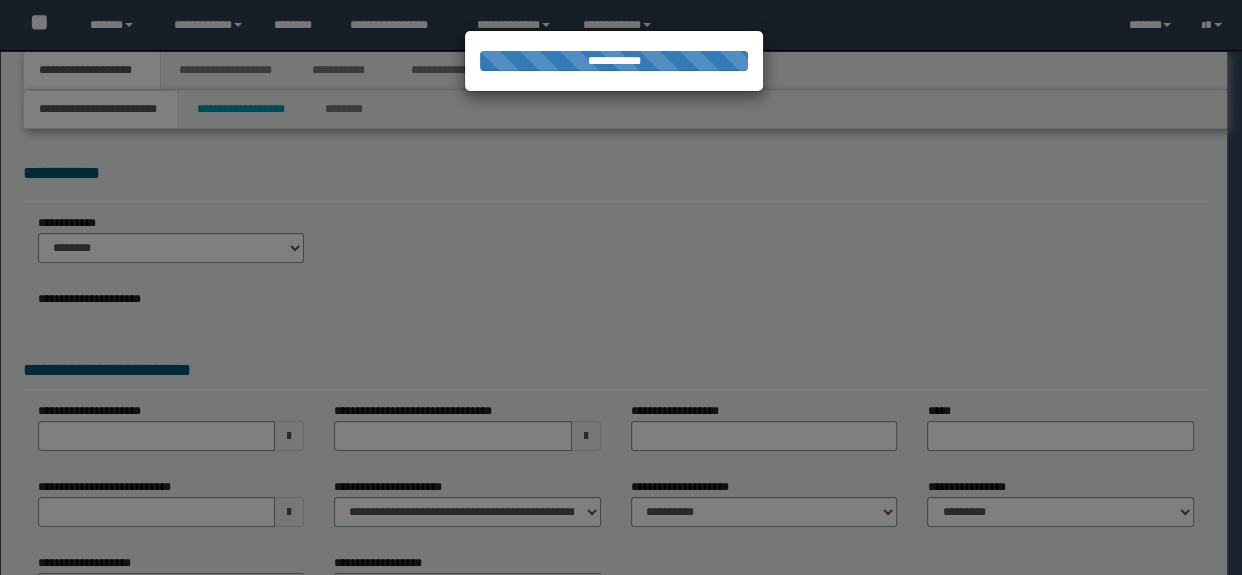 select on "*" 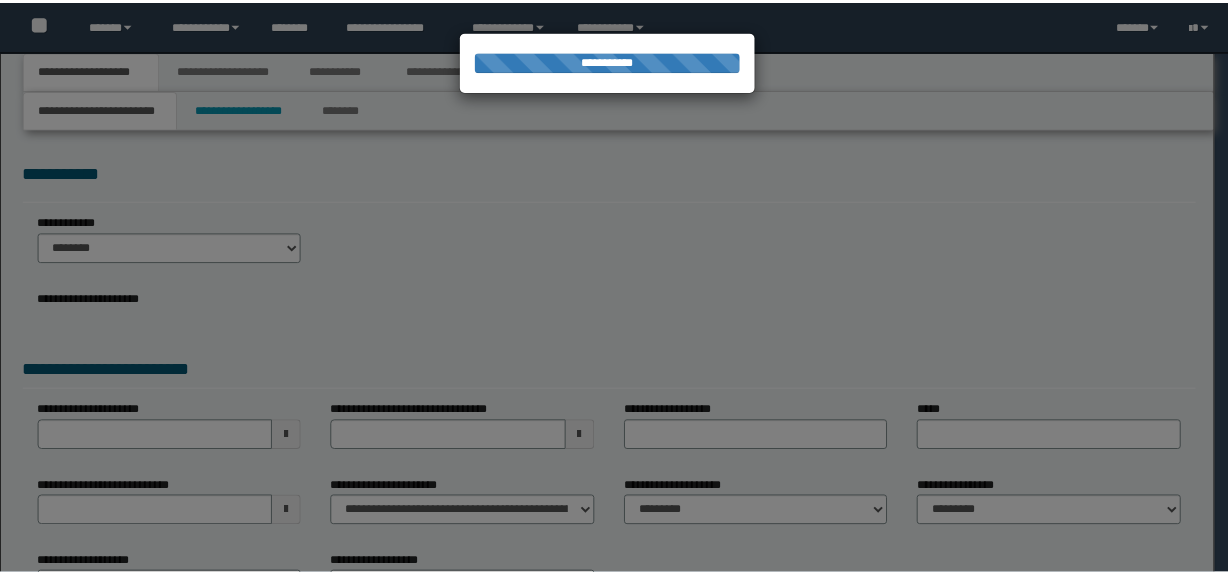 scroll, scrollTop: 0, scrollLeft: 0, axis: both 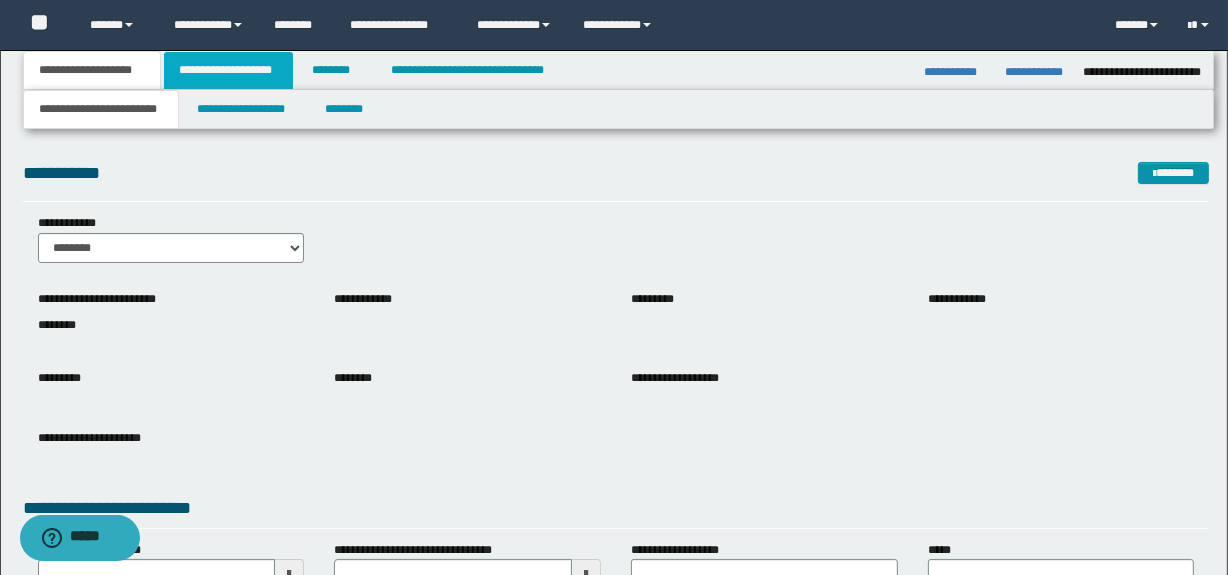 click on "**********" at bounding box center [228, 70] 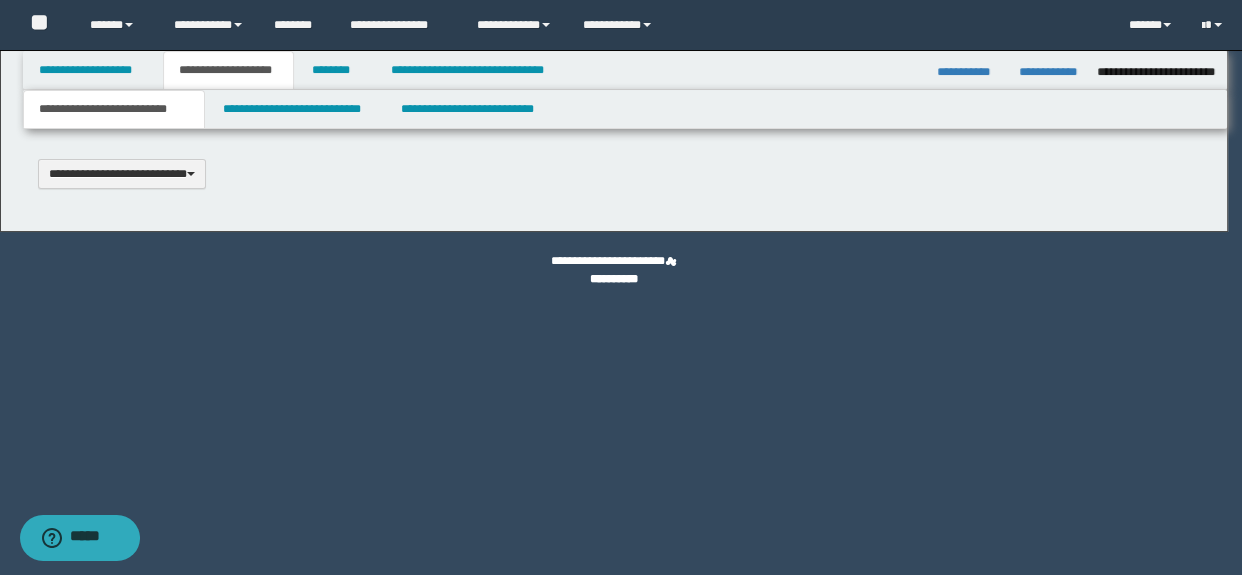 type 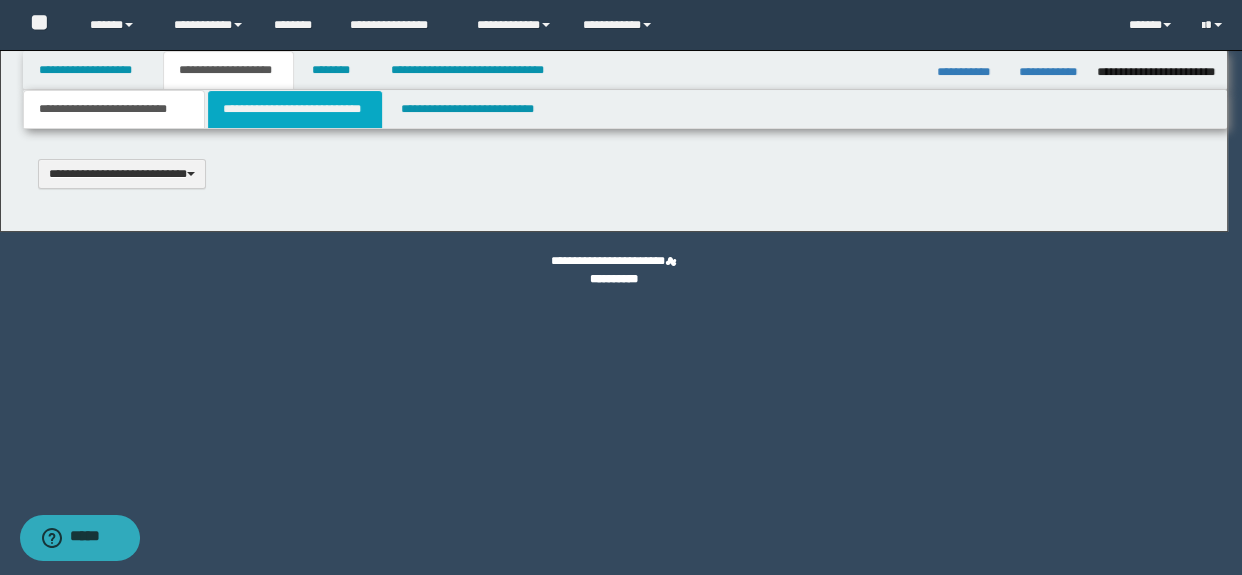 select on "*" 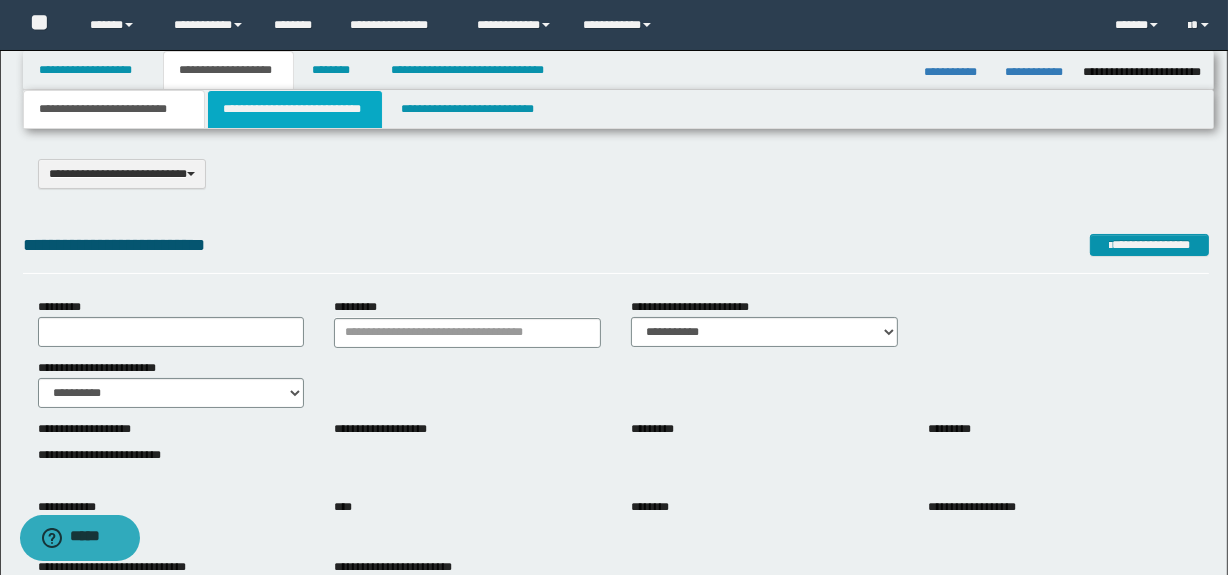 click on "**********" at bounding box center (294, 109) 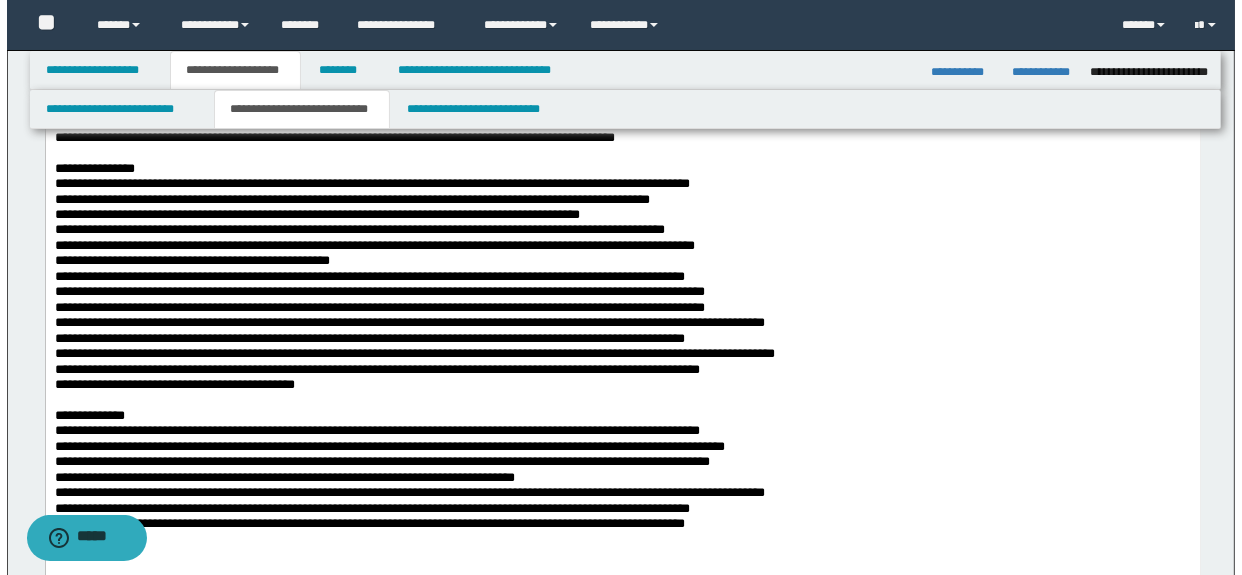 scroll, scrollTop: 90, scrollLeft: 0, axis: vertical 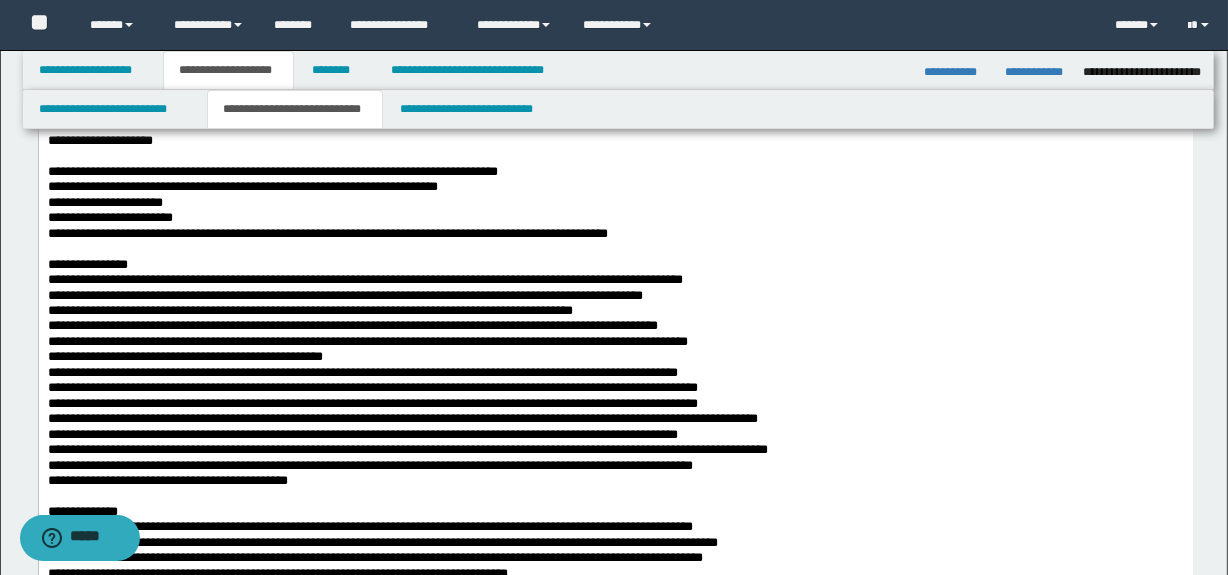 click on "**********" at bounding box center [1037, 72] 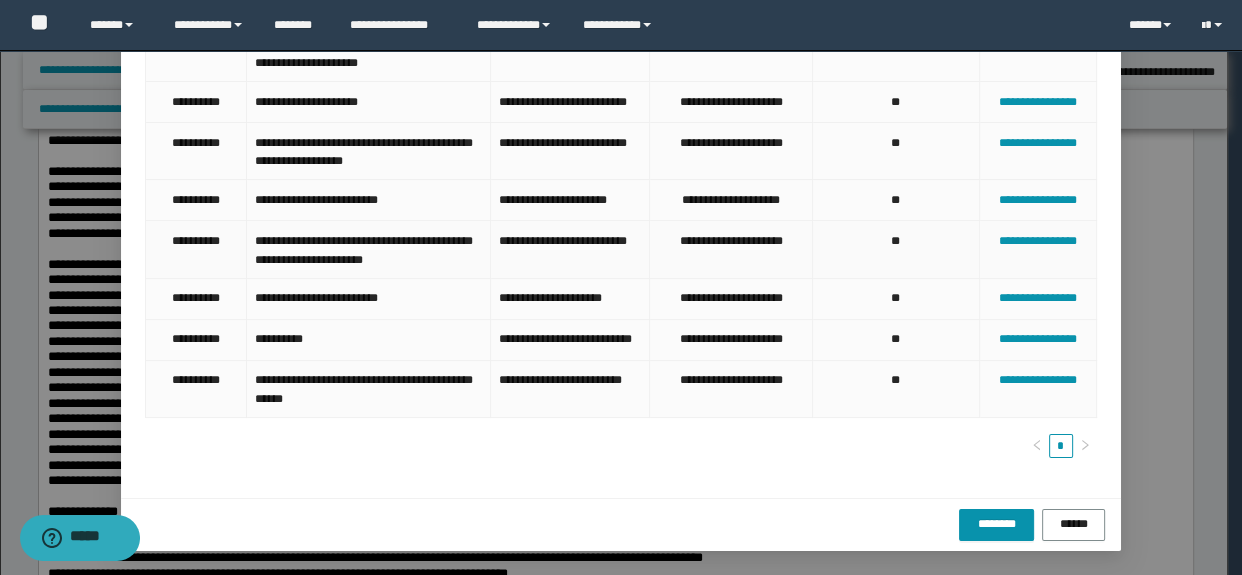 scroll, scrollTop: 281, scrollLeft: 0, axis: vertical 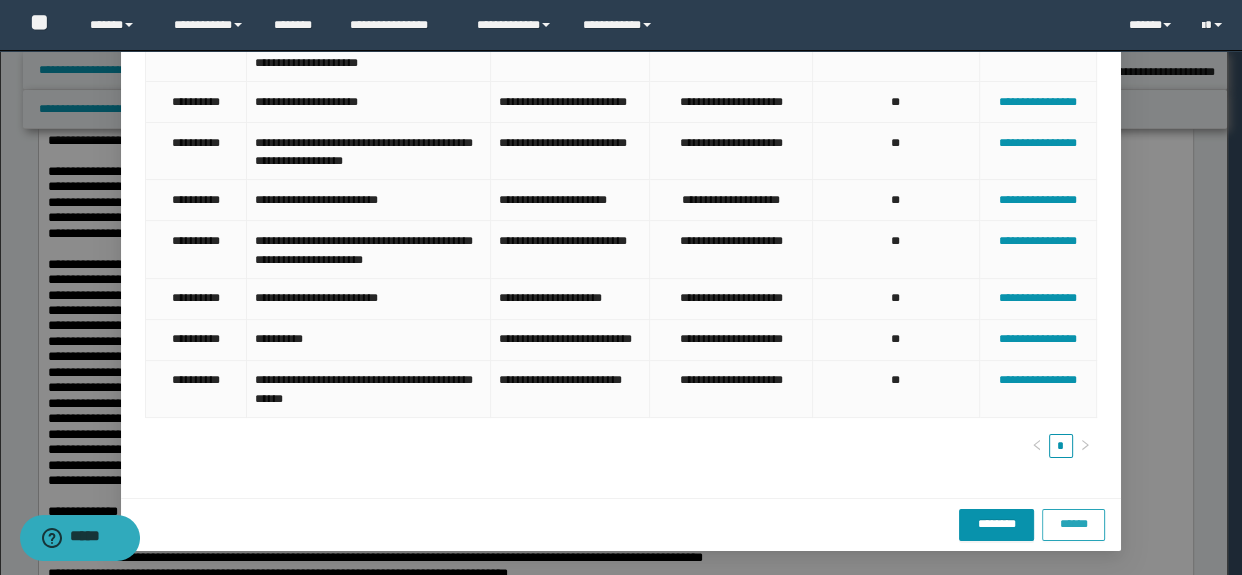 click on "******" at bounding box center (1073, 524) 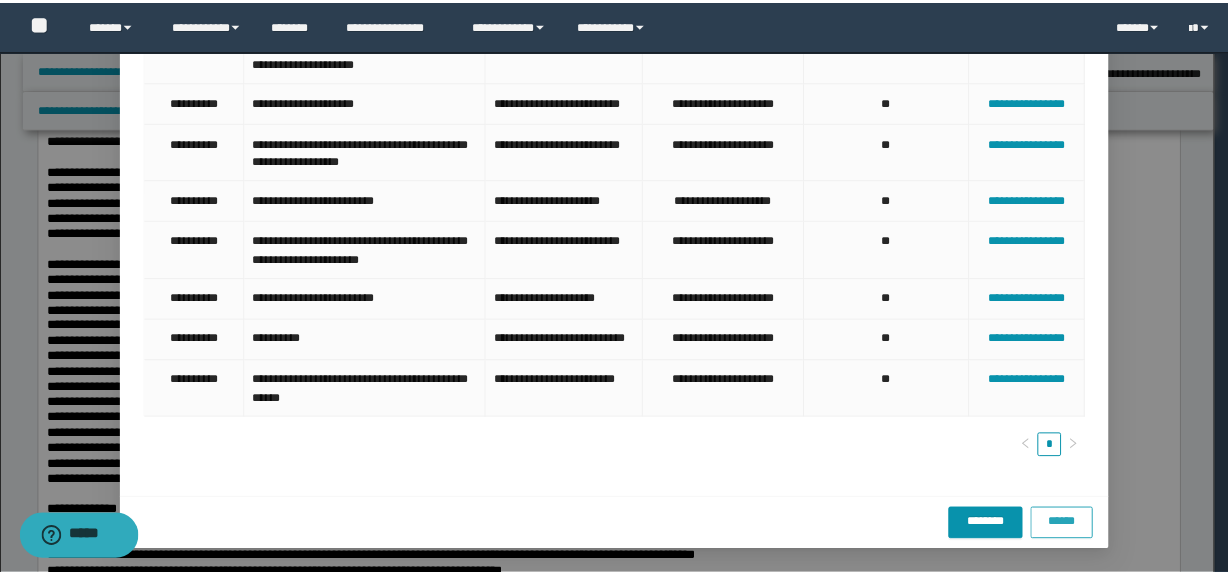 scroll, scrollTop: 181, scrollLeft: 0, axis: vertical 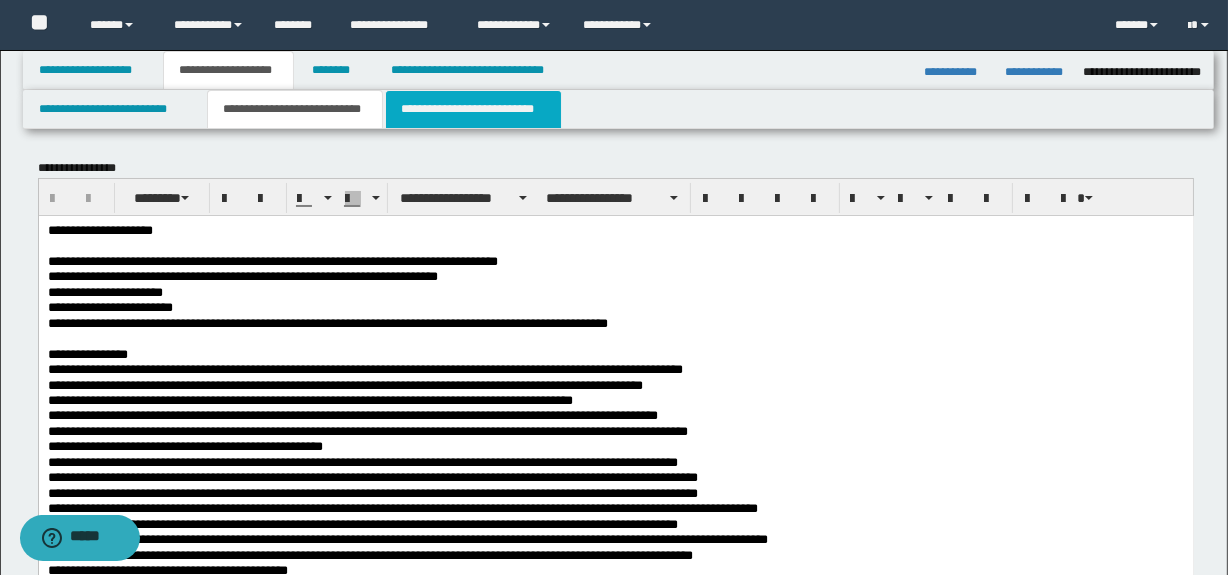 click on "**********" at bounding box center [473, 109] 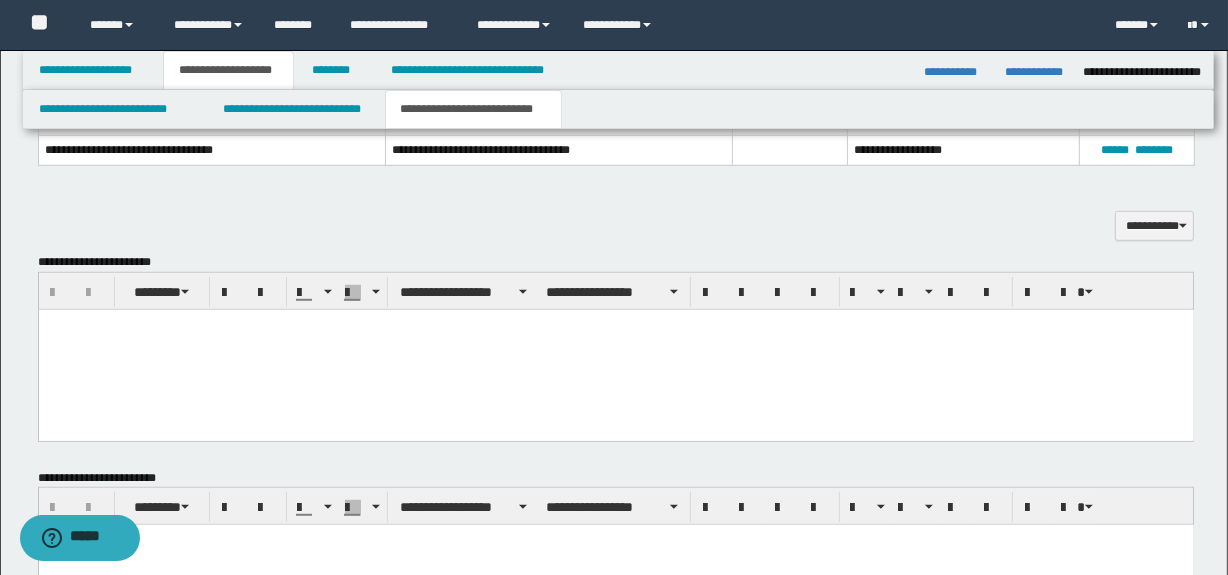scroll, scrollTop: 1181, scrollLeft: 0, axis: vertical 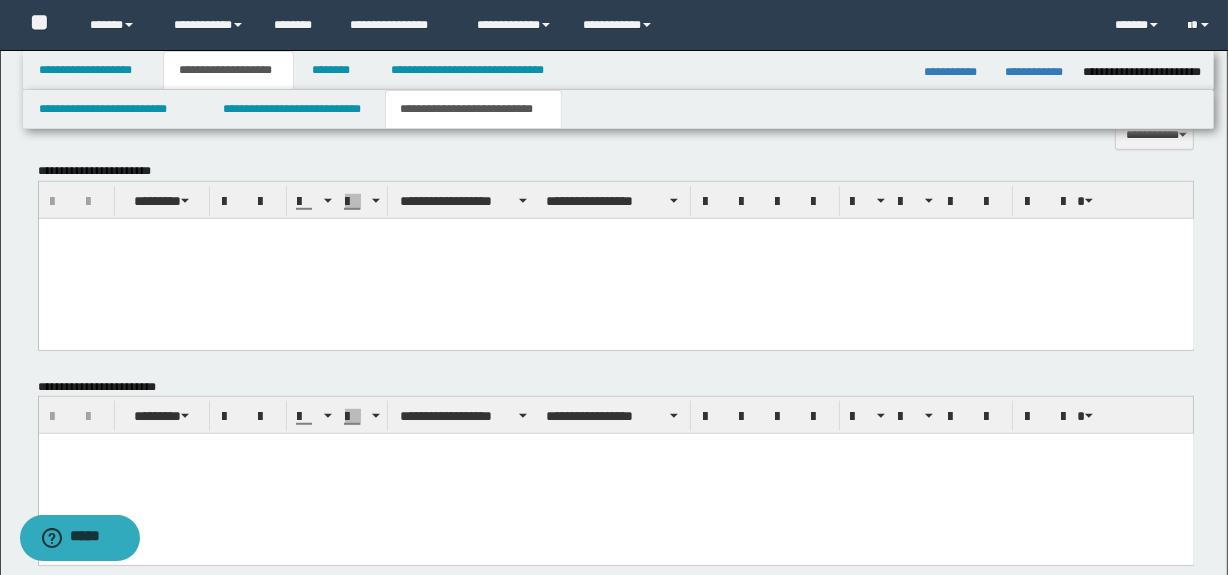 click on "**********" at bounding box center [228, 70] 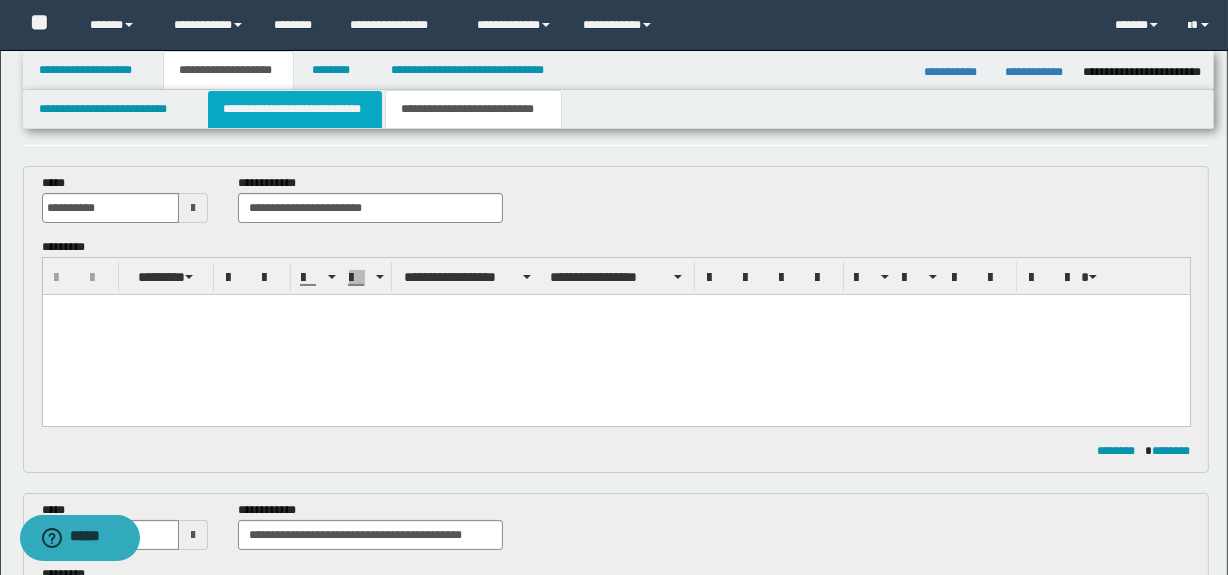 scroll, scrollTop: 0, scrollLeft: 0, axis: both 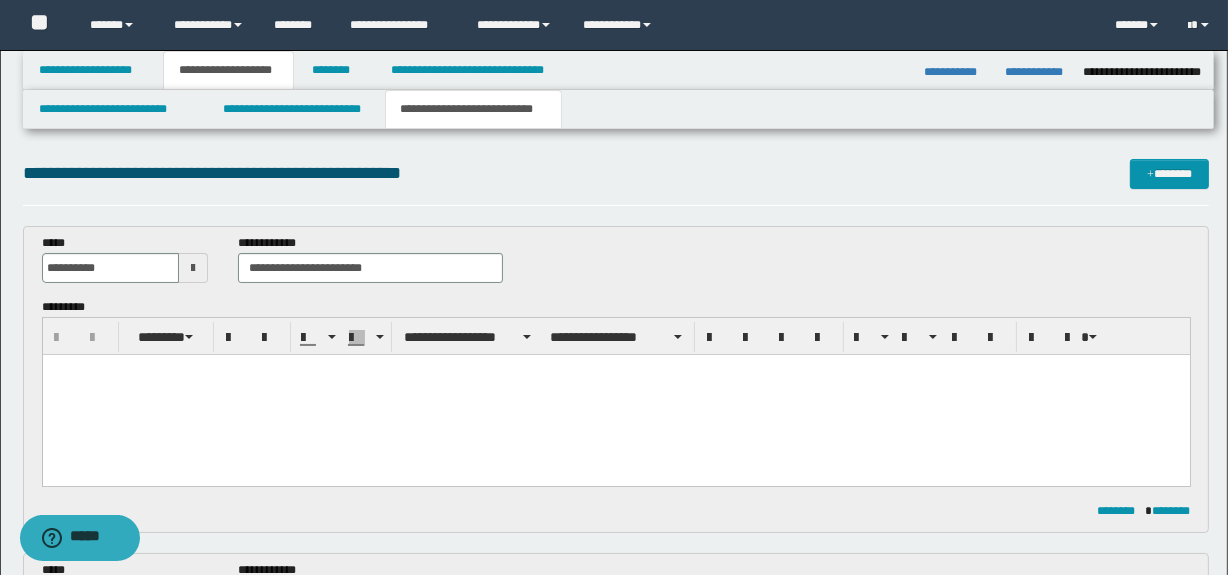click on "**********" at bounding box center [228, 70] 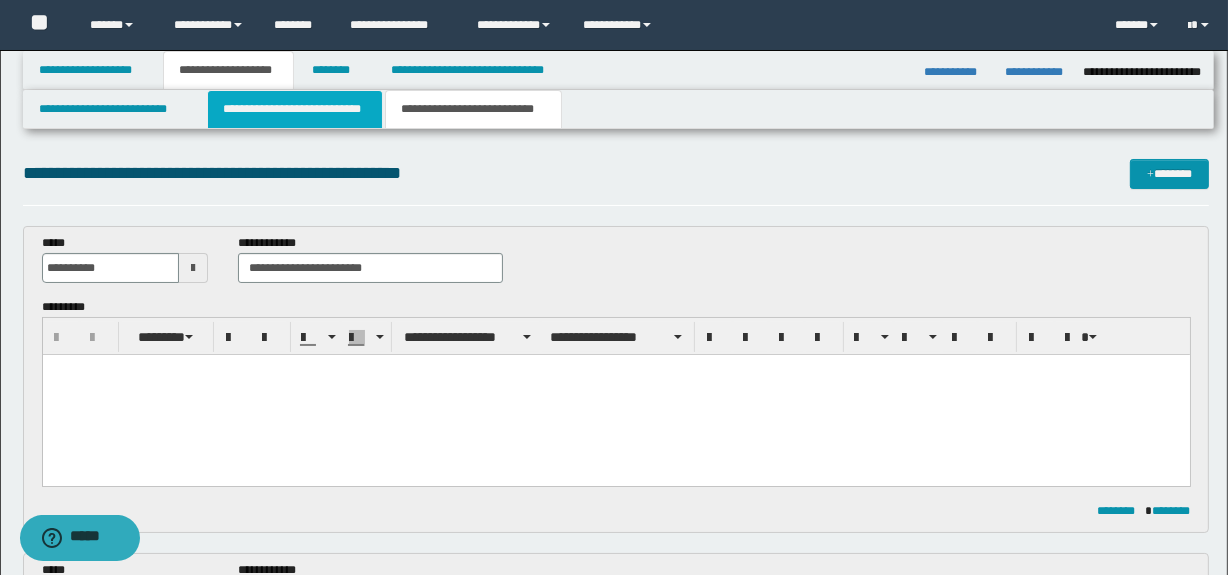 click on "**********" at bounding box center [294, 109] 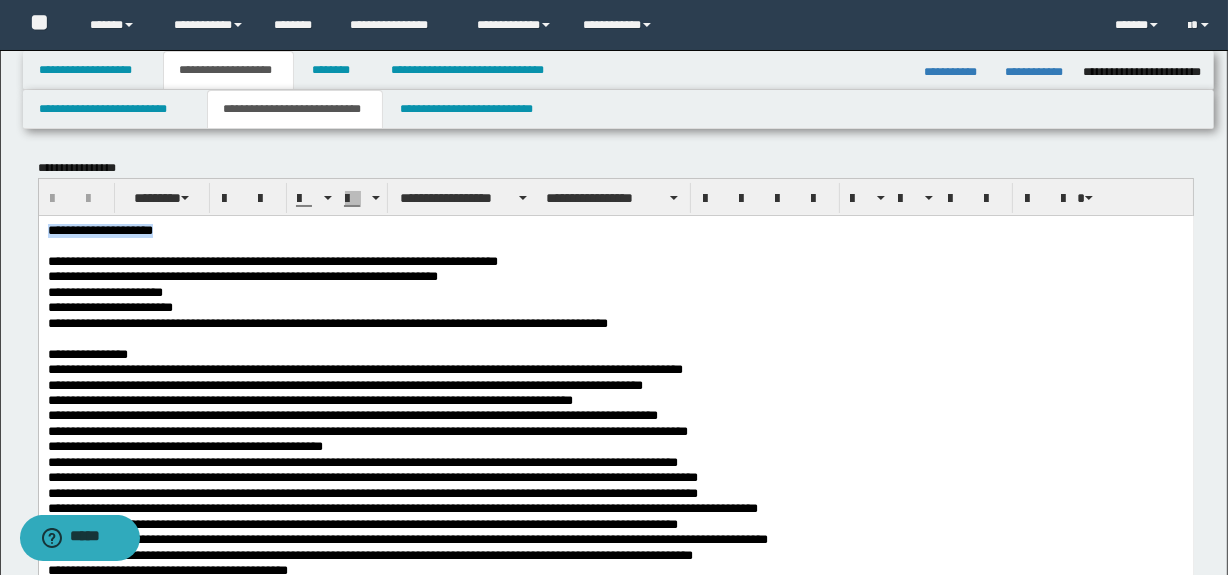 drag, startPoint x: 178, startPoint y: 227, endPoint x: 65, endPoint y: 438, distance: 239.3533 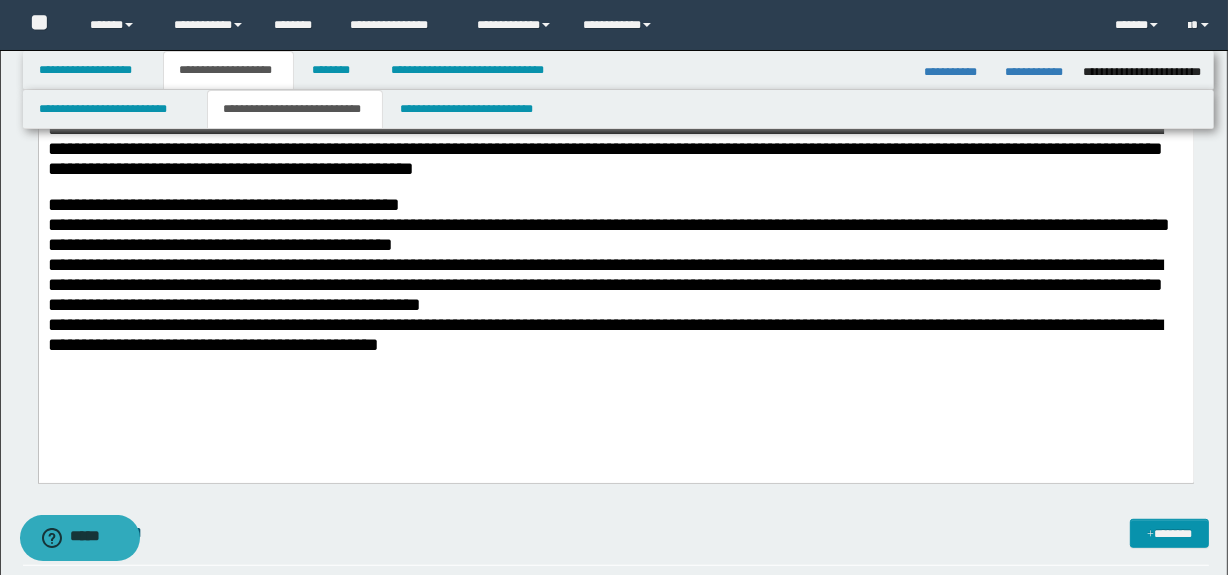 scroll, scrollTop: 1090, scrollLeft: 0, axis: vertical 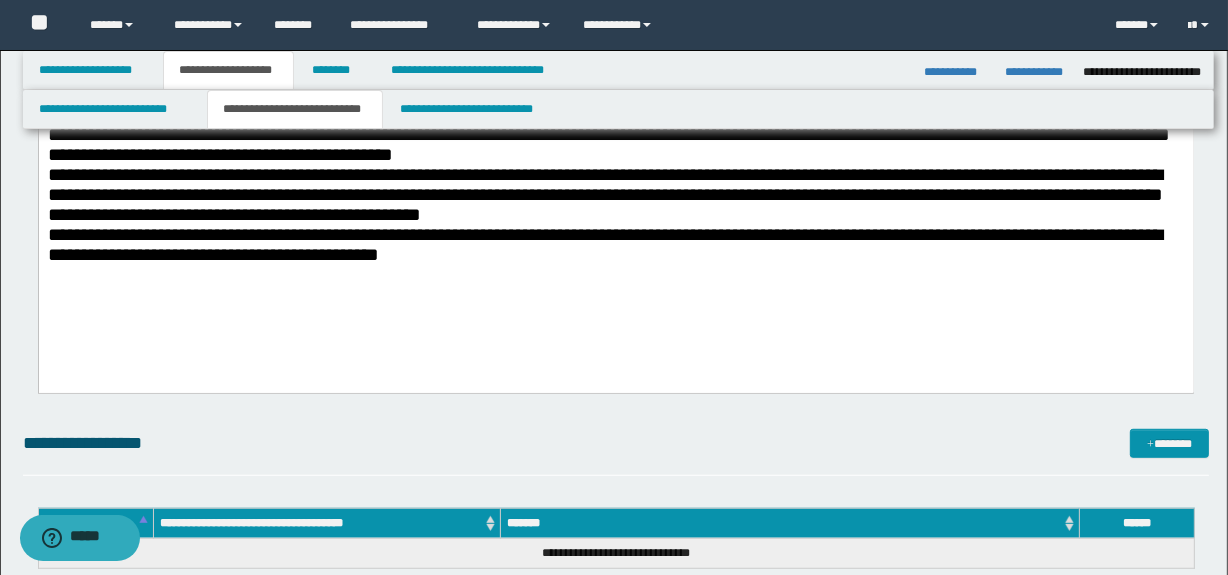 click on "**********" at bounding box center (615, 155) 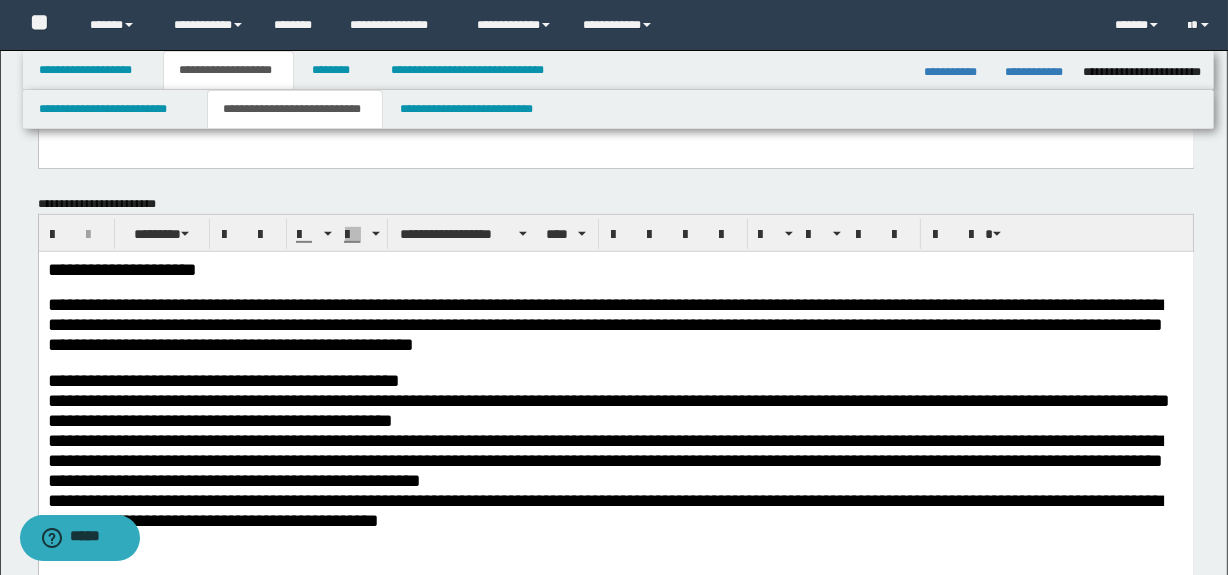 scroll, scrollTop: 818, scrollLeft: 0, axis: vertical 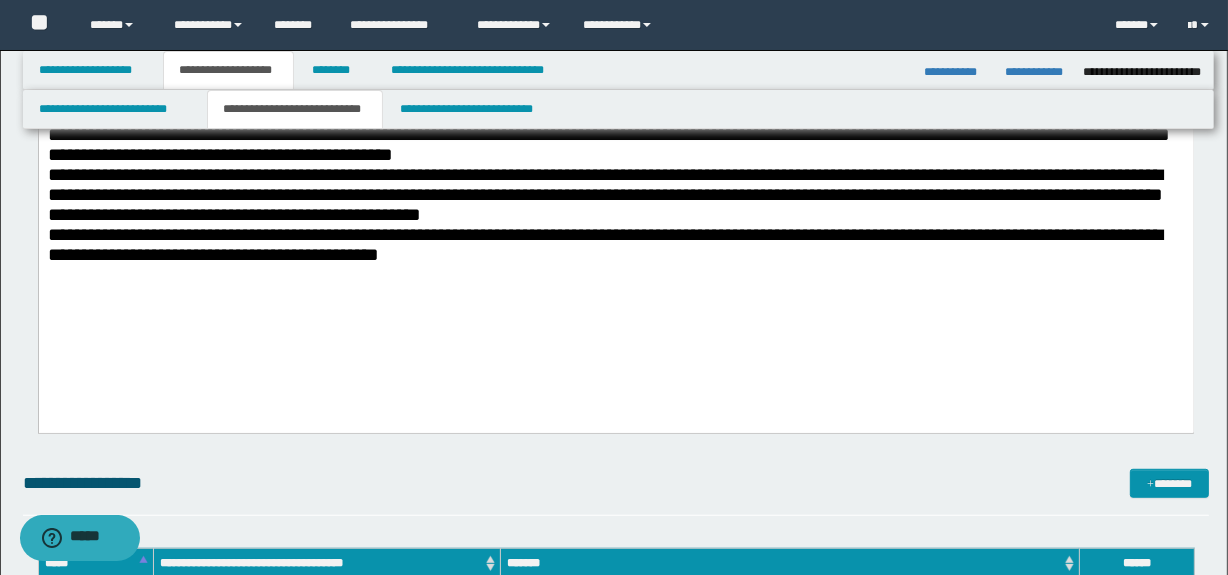 paste 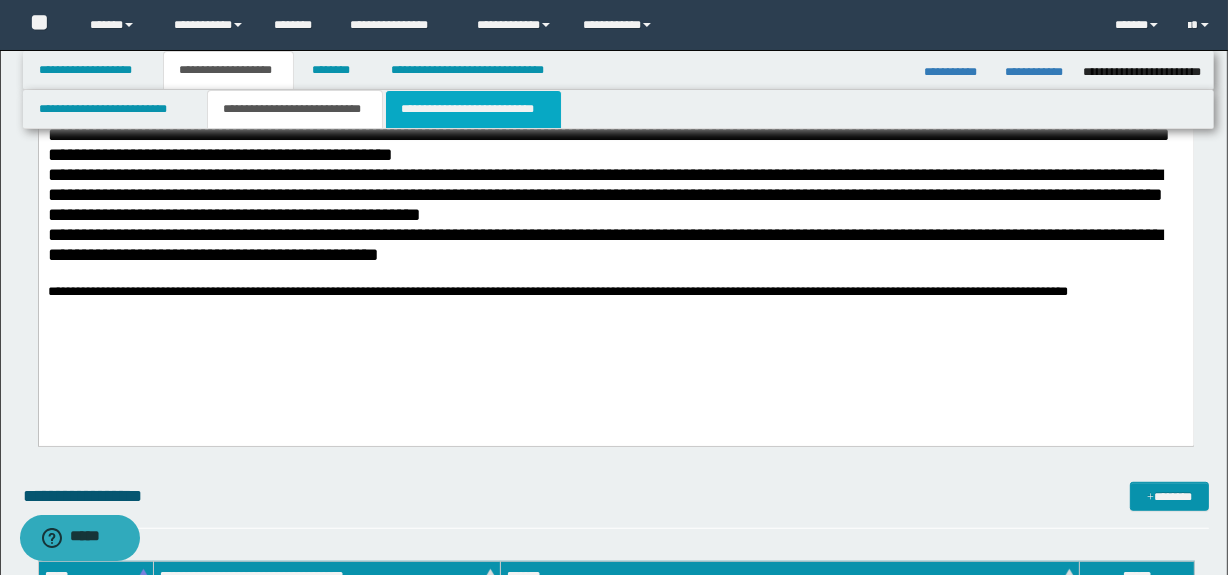 click on "**********" at bounding box center (473, 109) 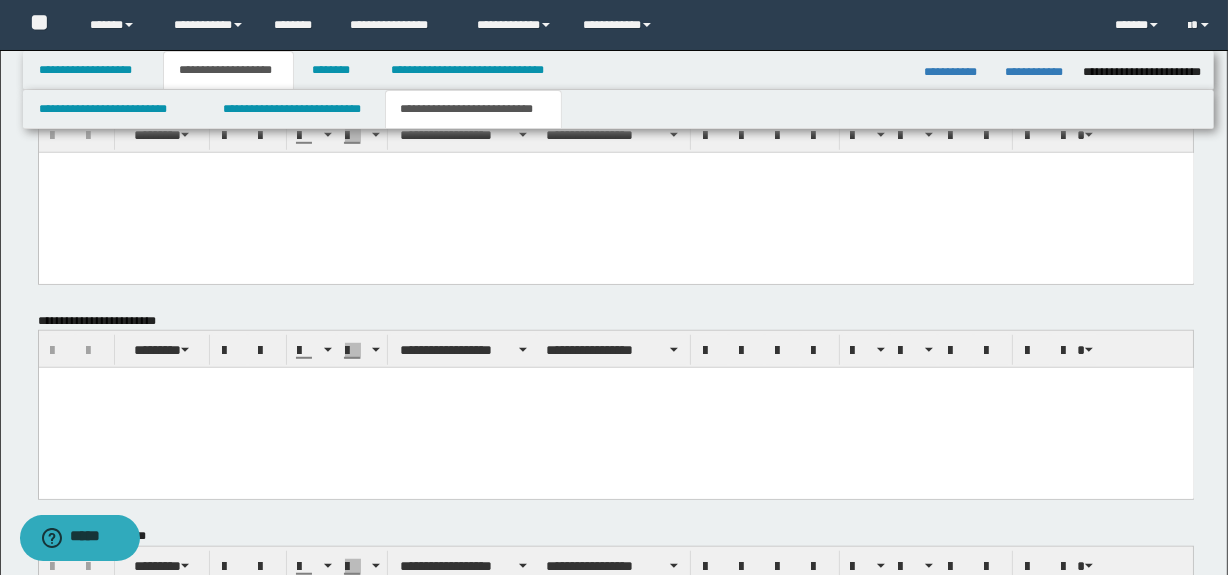 scroll, scrollTop: 1272, scrollLeft: 0, axis: vertical 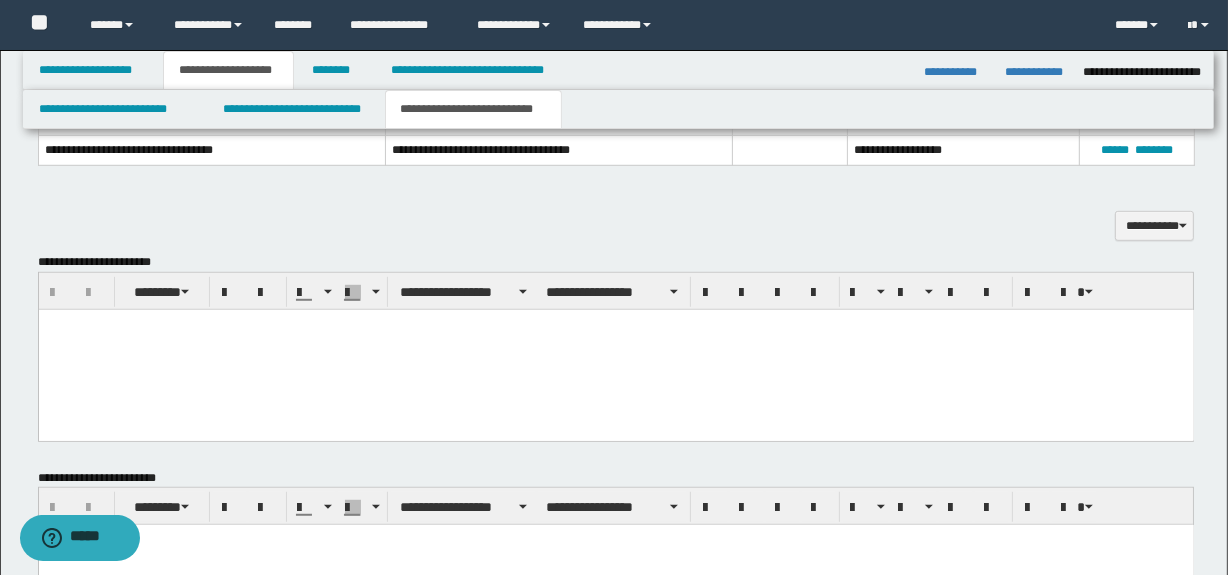 click at bounding box center (615, 350) 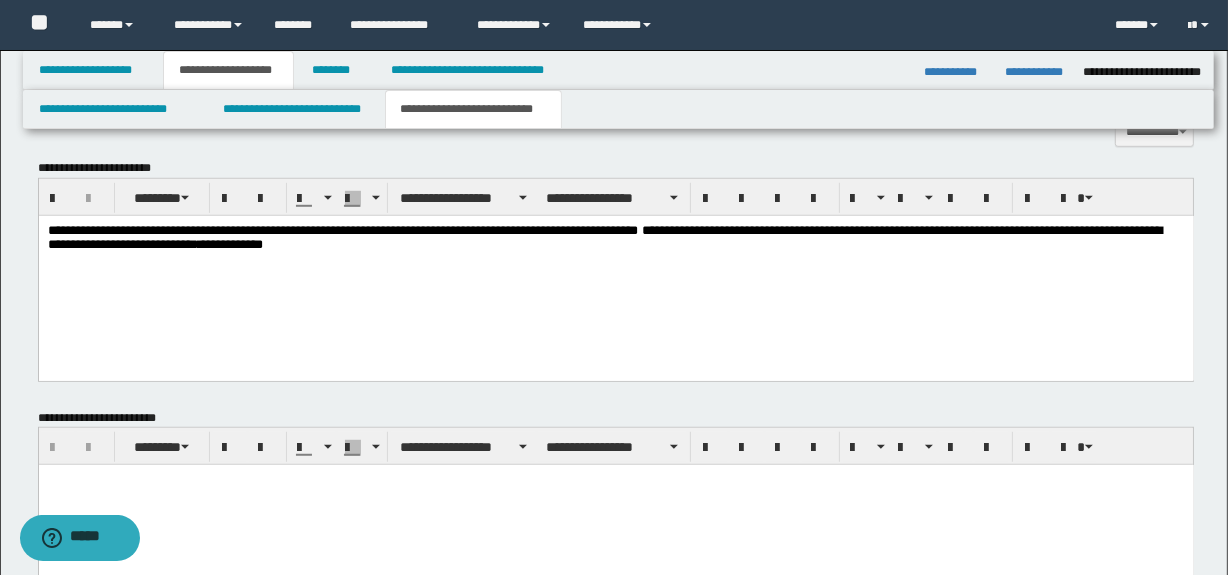 scroll, scrollTop: 1363, scrollLeft: 0, axis: vertical 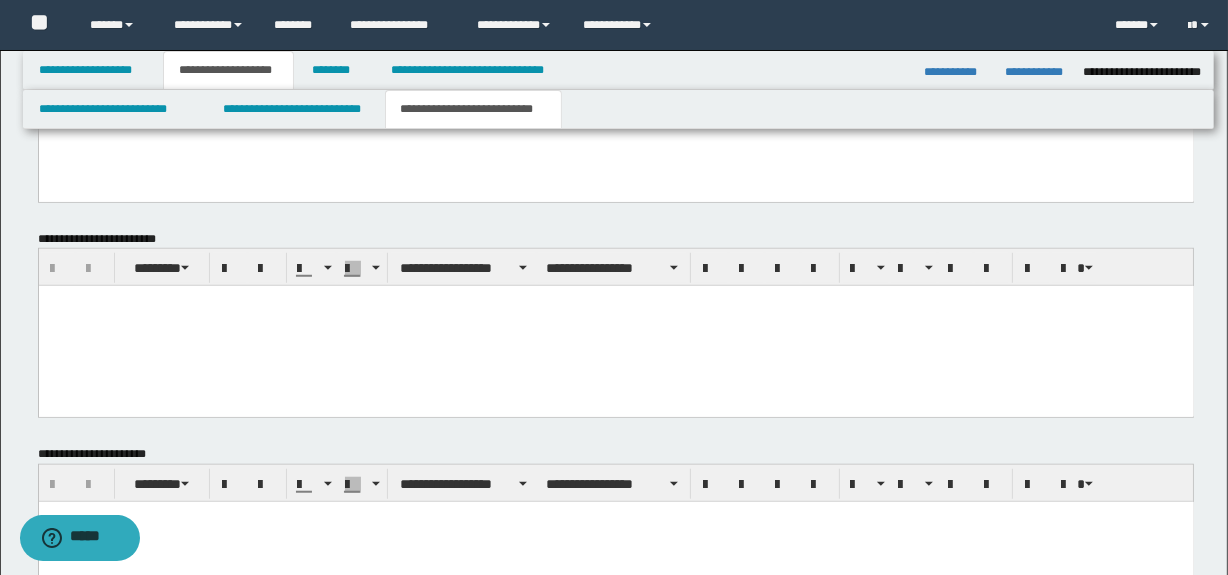 drag, startPoint x: 112, startPoint y: 329, endPoint x: 133, endPoint y: 362, distance: 39.115215 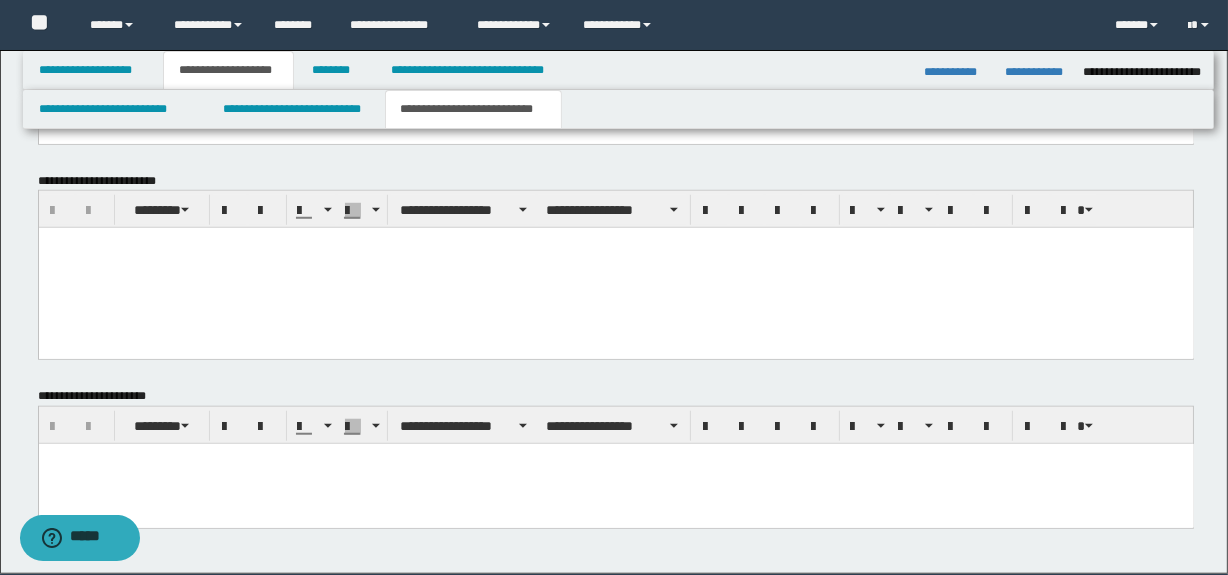 scroll, scrollTop: 1497, scrollLeft: 0, axis: vertical 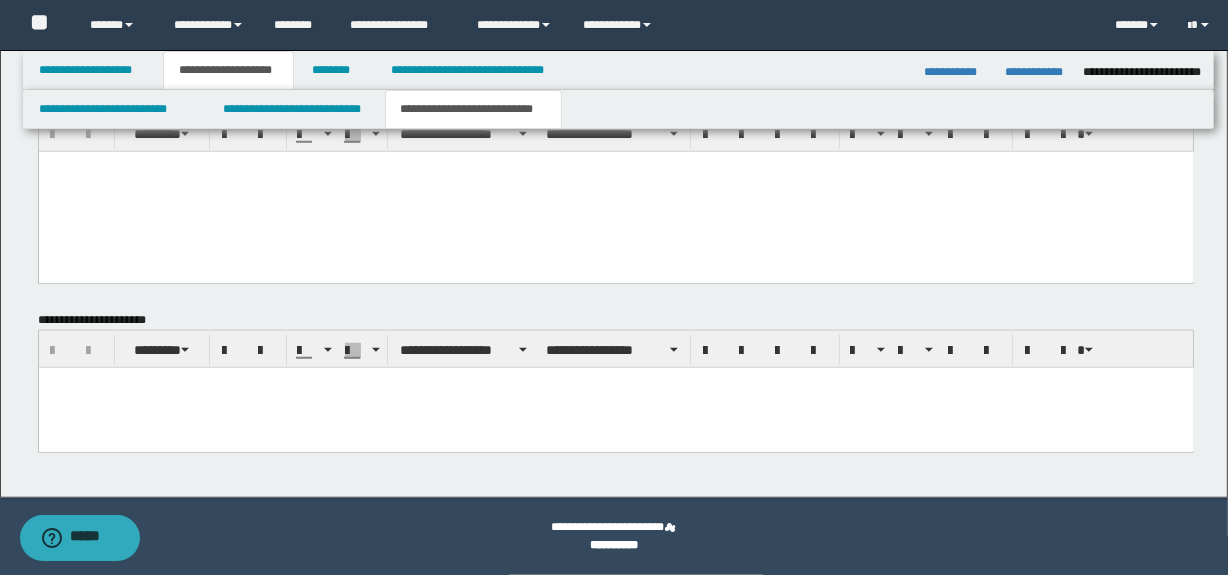 click at bounding box center [615, 407] 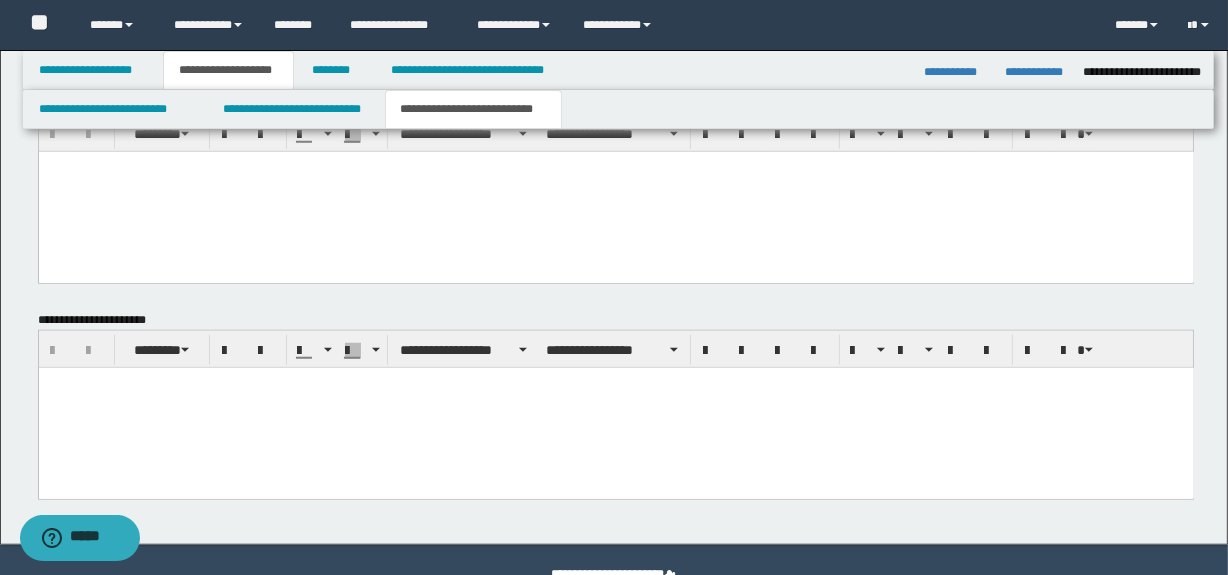 type 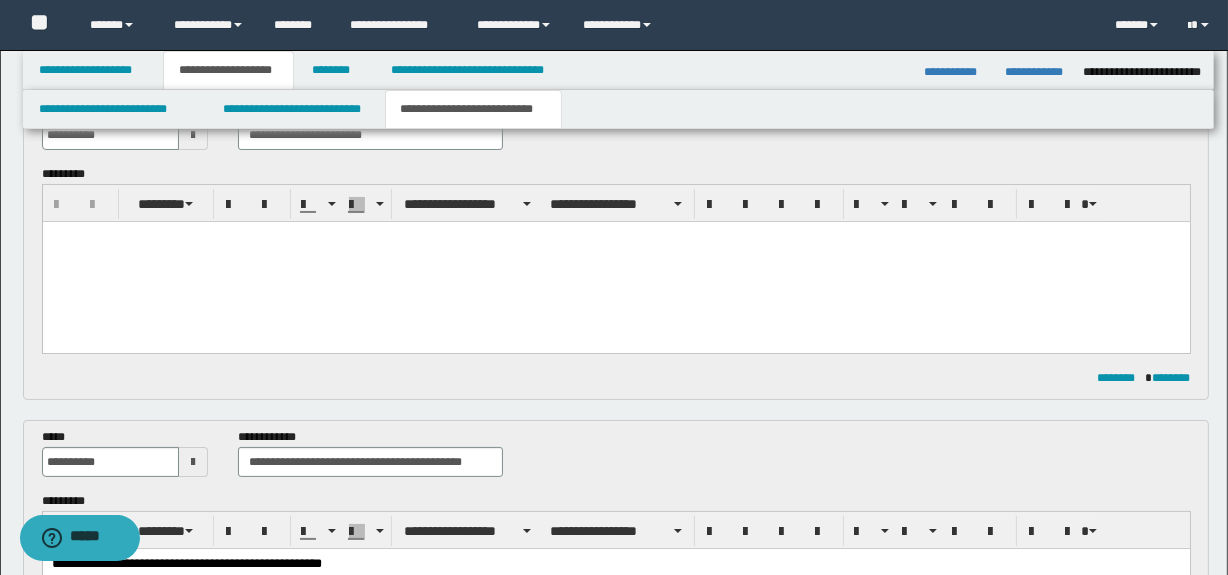 scroll, scrollTop: 0, scrollLeft: 0, axis: both 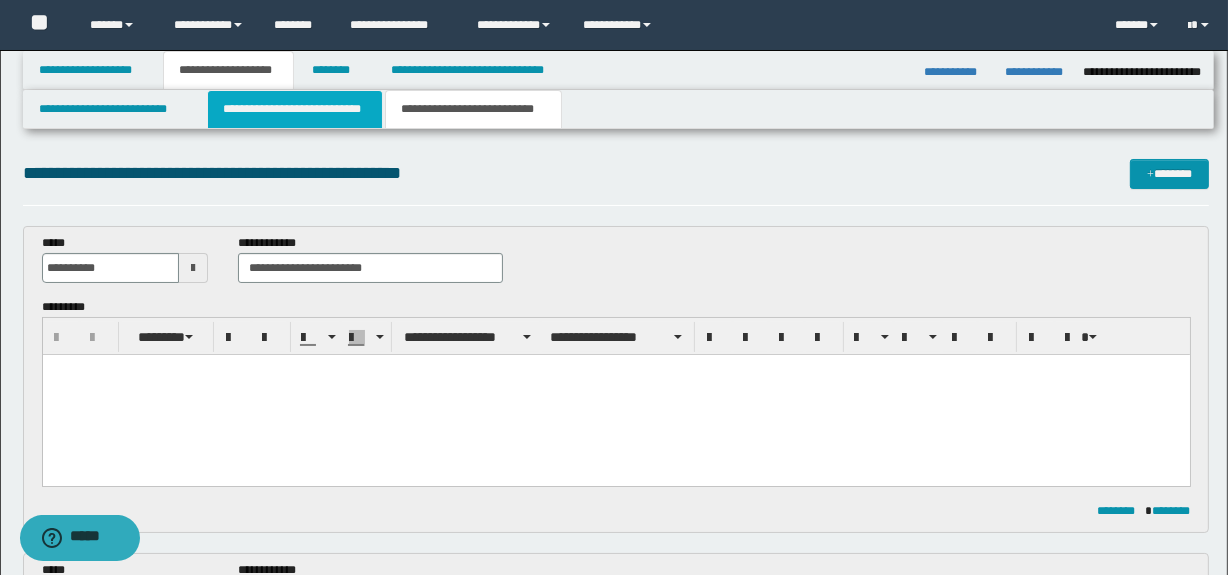 click on "**********" at bounding box center [294, 109] 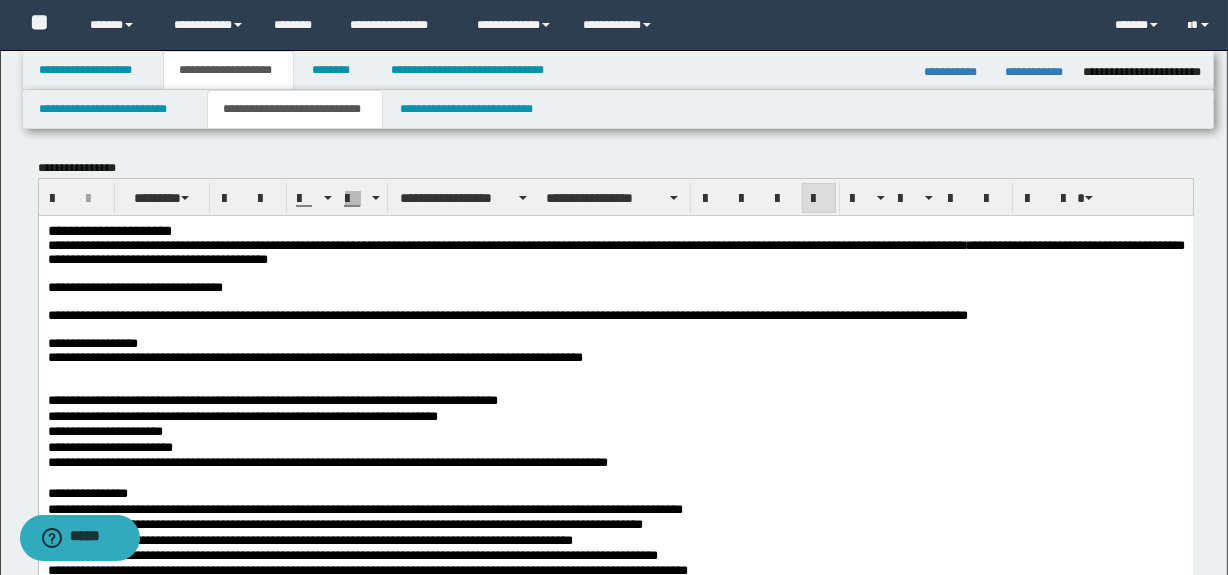 click on "**********" at bounding box center (377, 244) 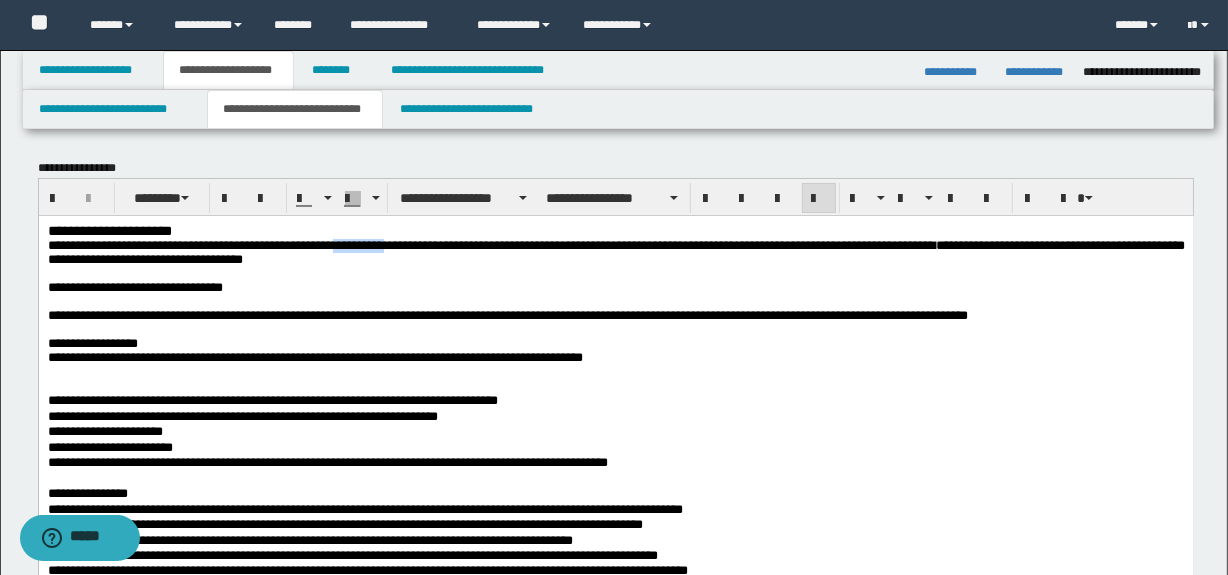 drag, startPoint x: 442, startPoint y: 247, endPoint x: 380, endPoint y: 240, distance: 62.39391 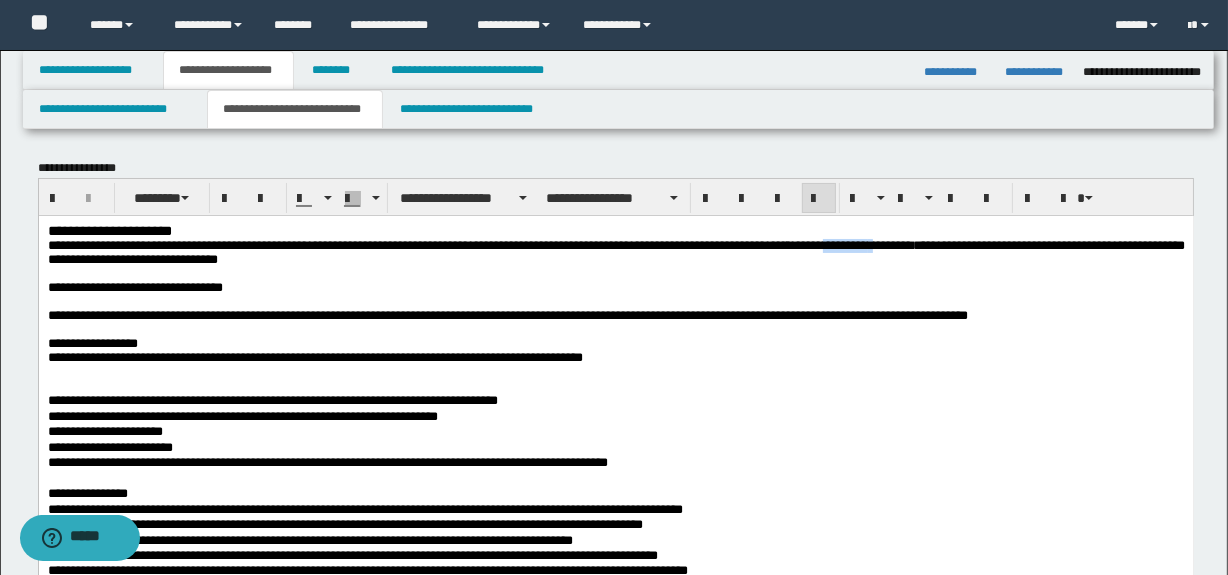drag, startPoint x: 1054, startPoint y: 250, endPoint x: 999, endPoint y: 247, distance: 55.081757 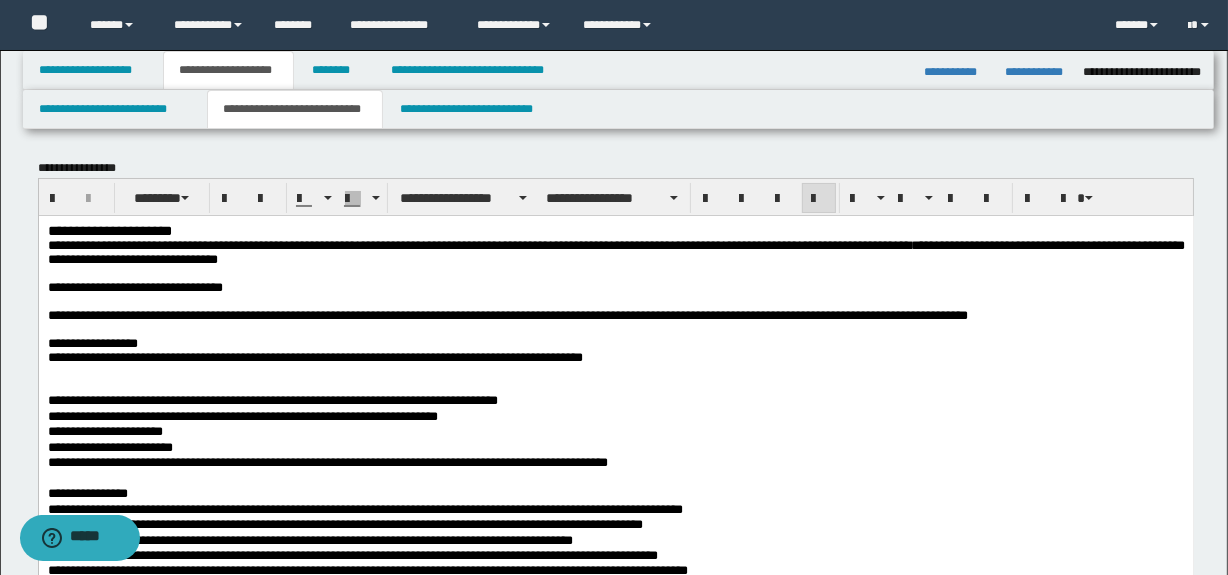 click on "**********" at bounding box center [354, 244] 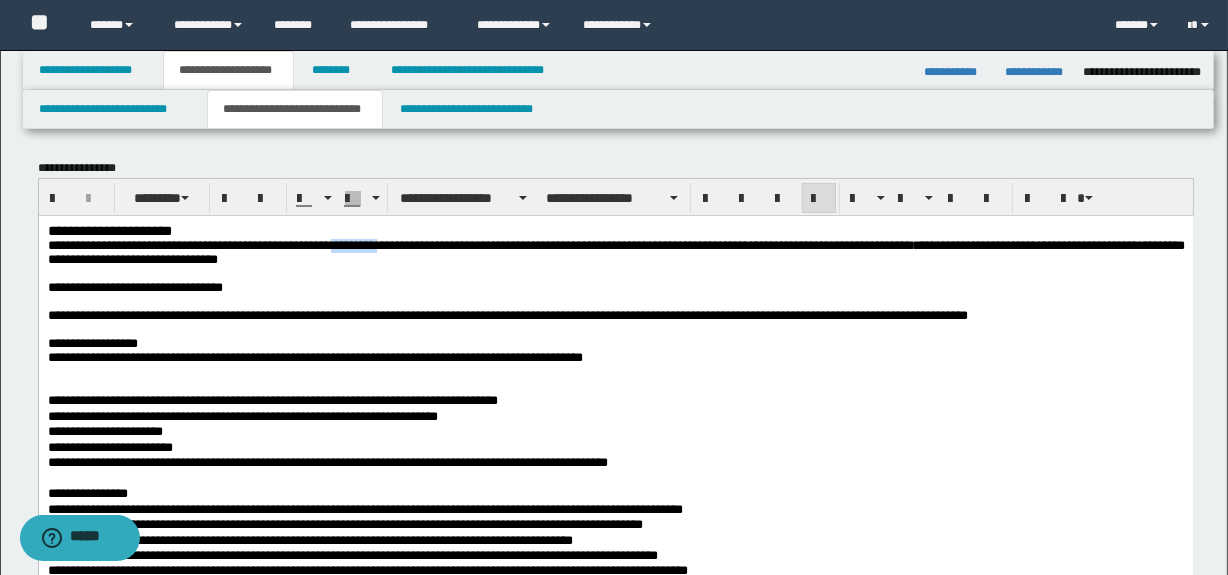drag, startPoint x: 478, startPoint y: 248, endPoint x: 408, endPoint y: 239, distance: 70.5762 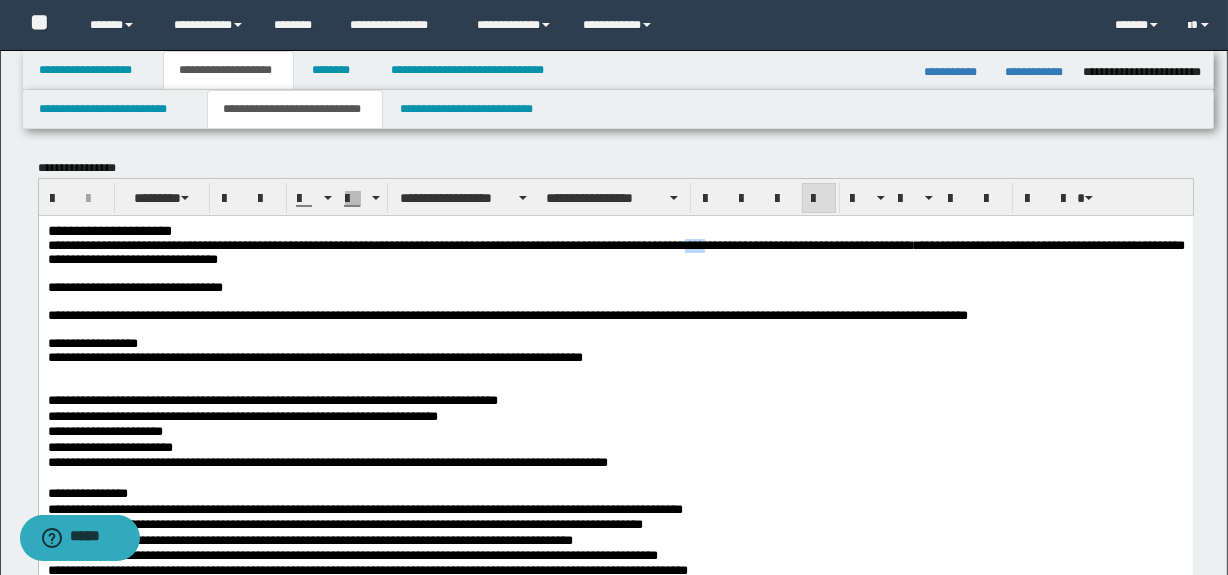 drag, startPoint x: 911, startPoint y: 249, endPoint x: 888, endPoint y: 241, distance: 24.351591 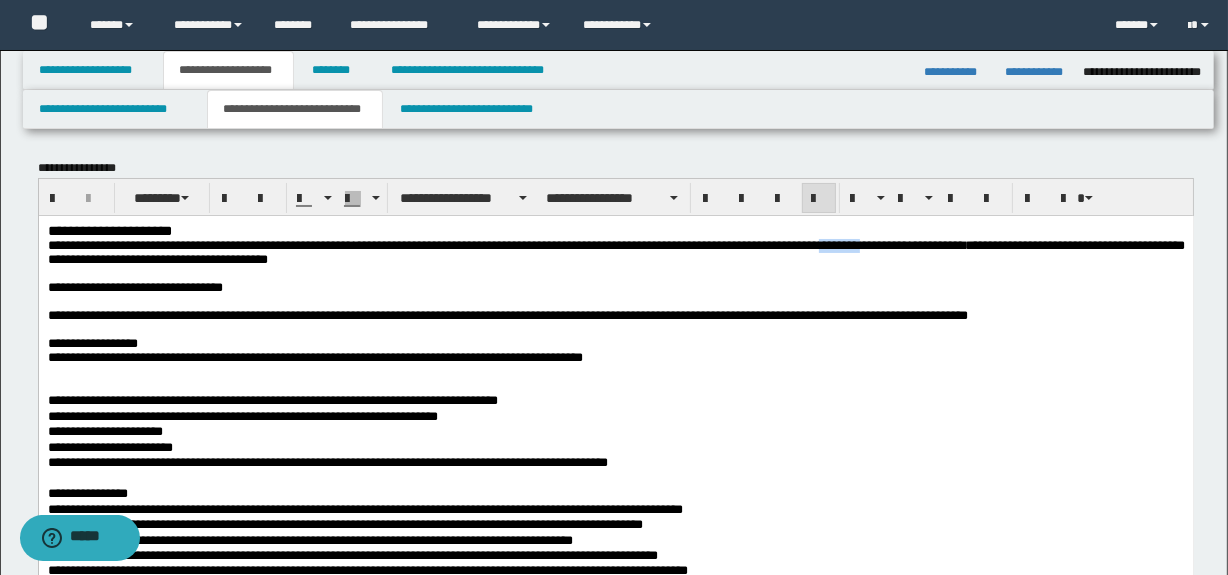 drag, startPoint x: 1052, startPoint y: 243, endPoint x: 998, endPoint y: 242, distance: 54.00926 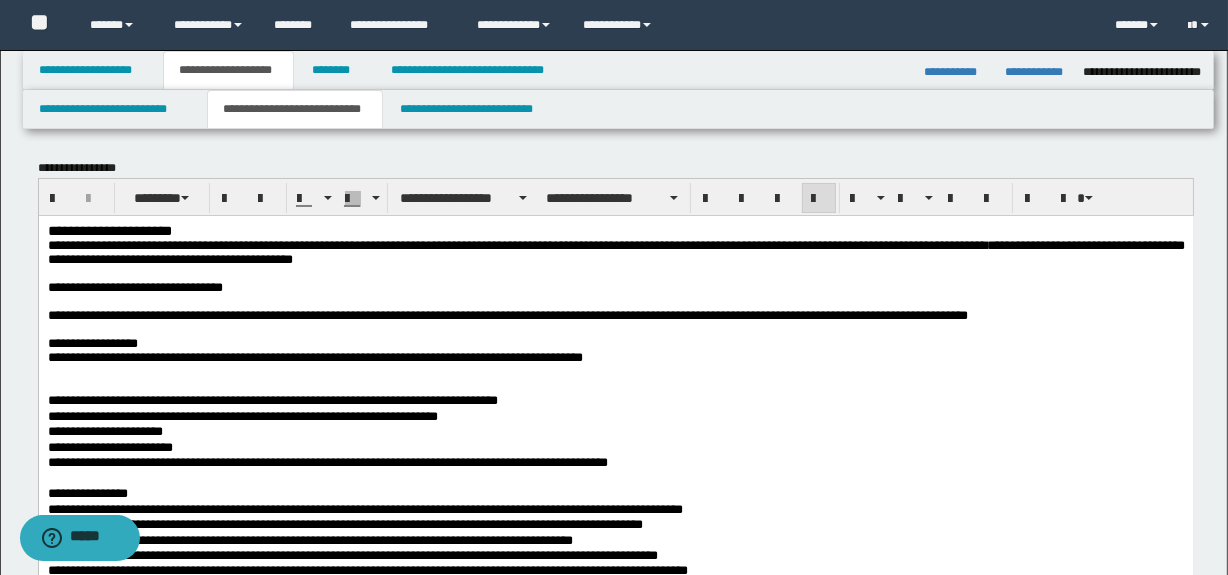 click on "*******" at bounding box center (966, 244) 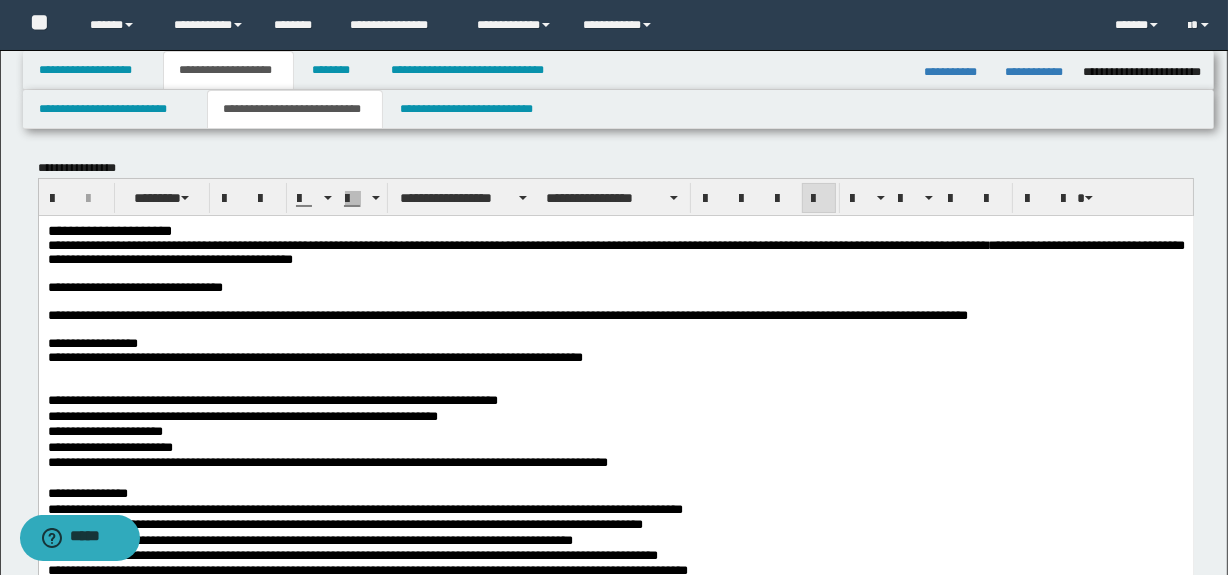 click on "**********" at bounding box center (615, 251) 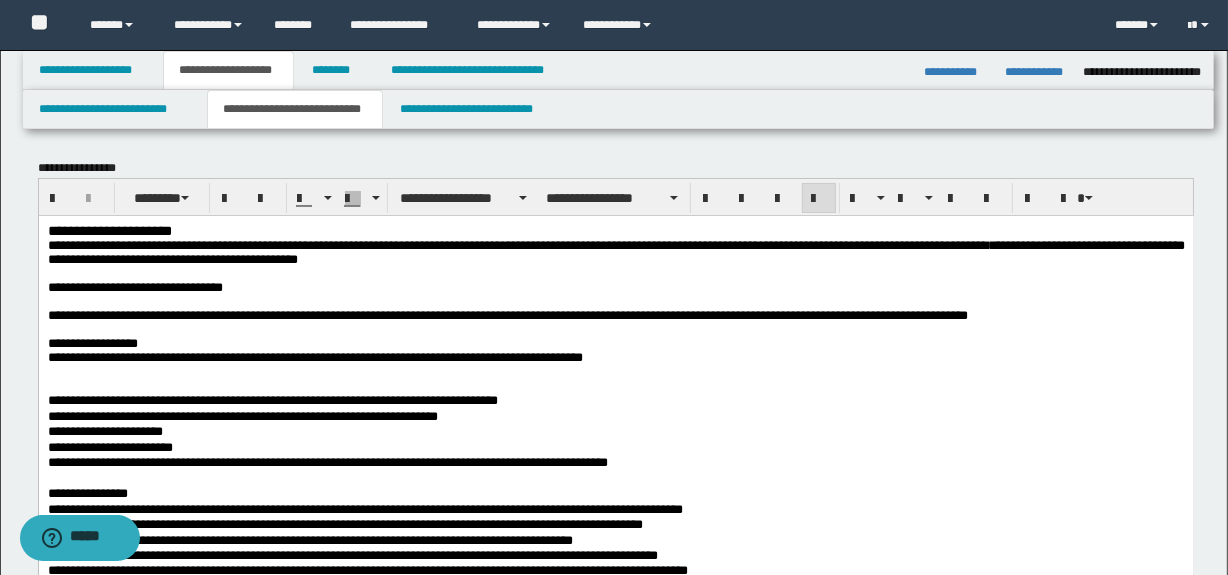 click on "**********" at bounding box center [615, 251] 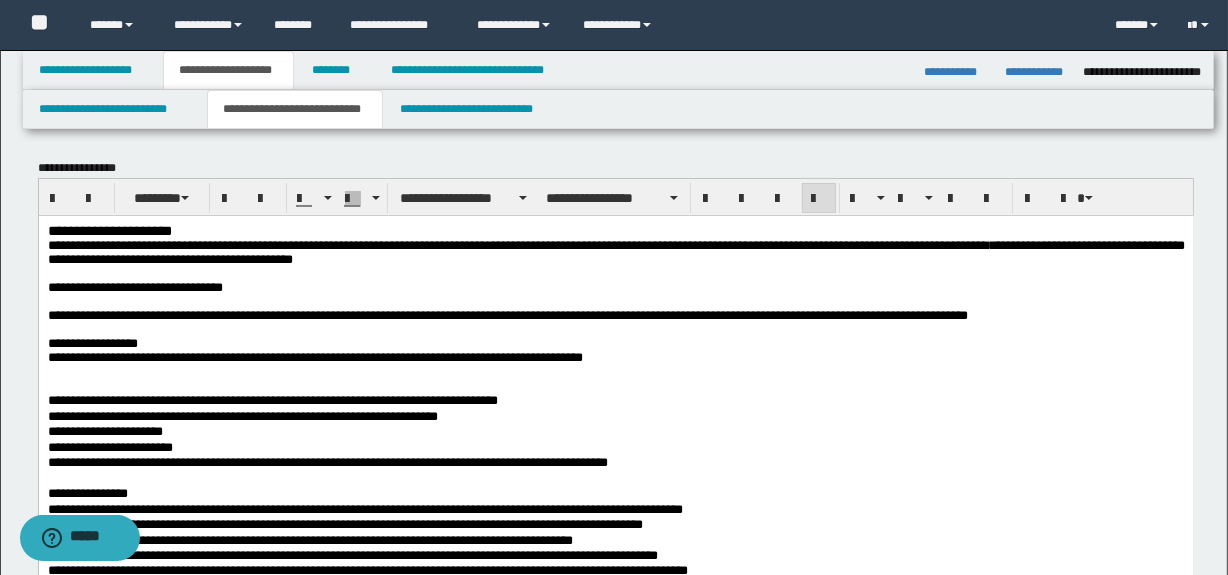 click on "**********" at bounding box center (615, 251) 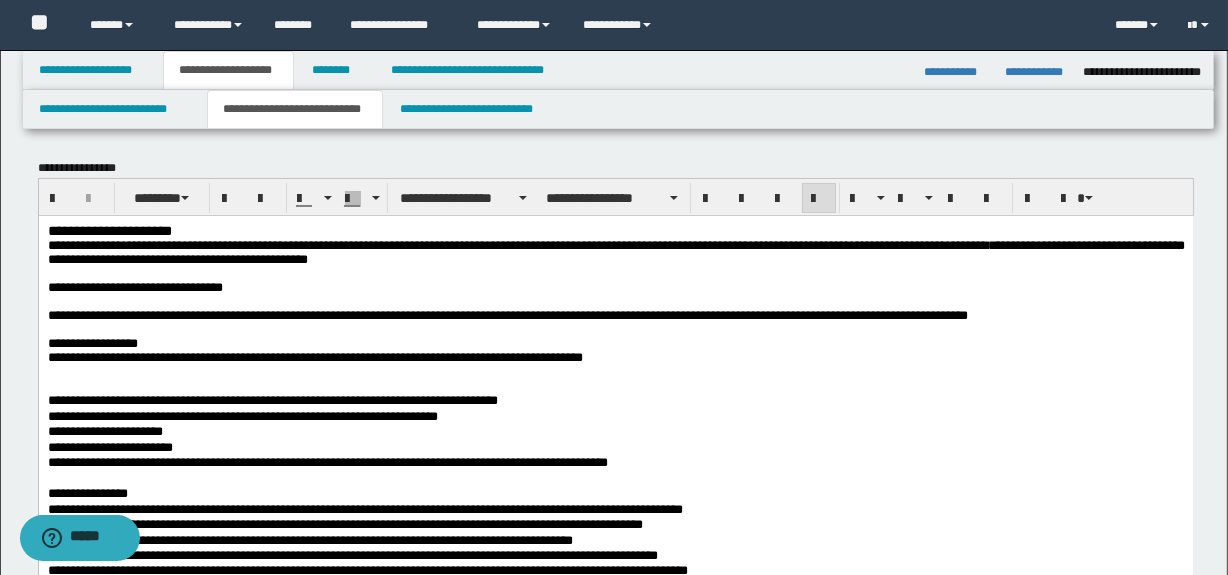 click on "**********" at bounding box center [615, 251] 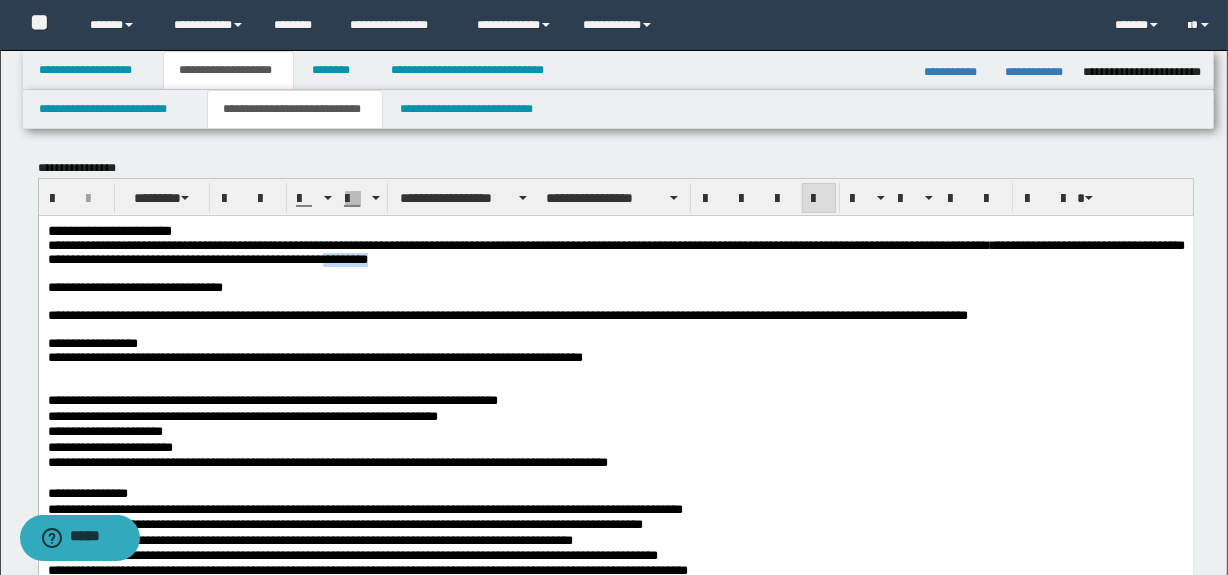 drag, startPoint x: 704, startPoint y: 264, endPoint x: 646, endPoint y: 259, distance: 58.21512 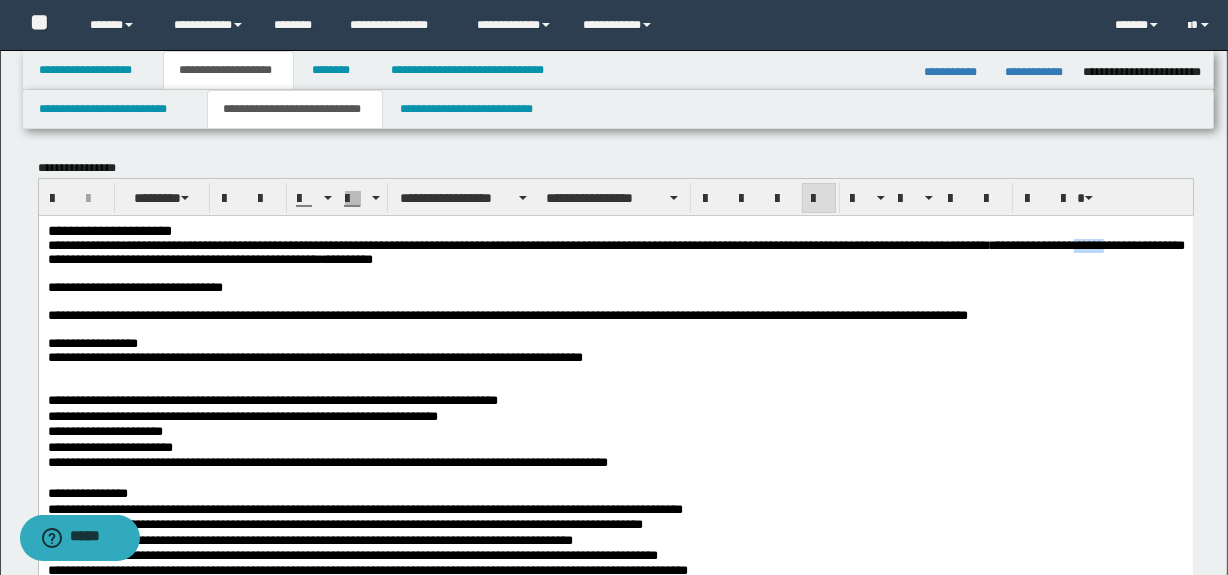 drag, startPoint x: 210, startPoint y: 263, endPoint x: 167, endPoint y: 263, distance: 43 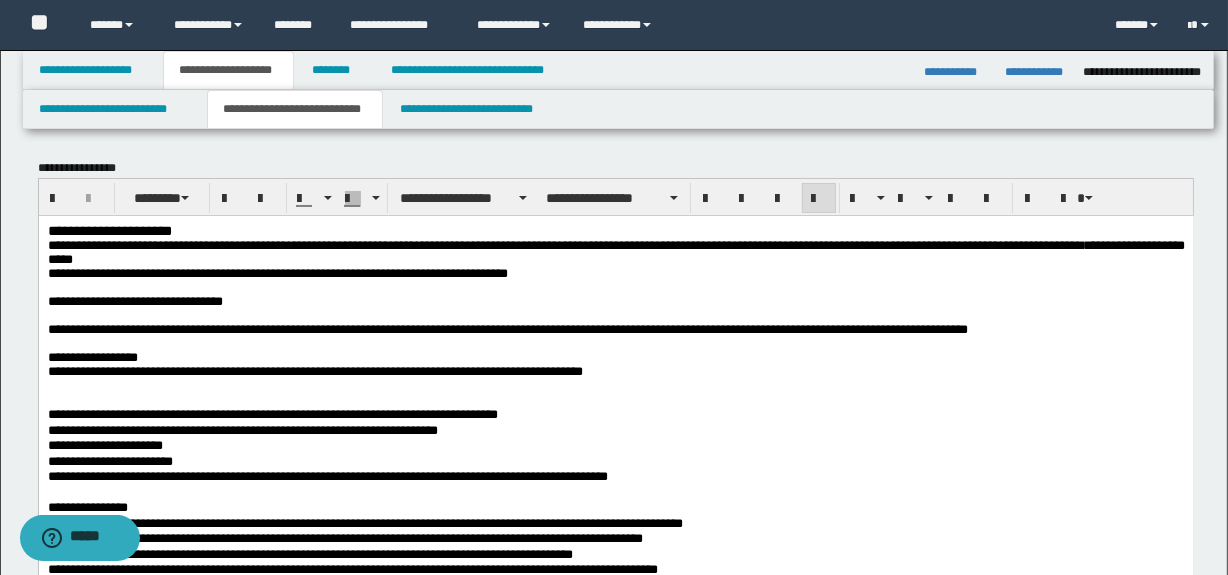 click on "**********" at bounding box center [615, 258] 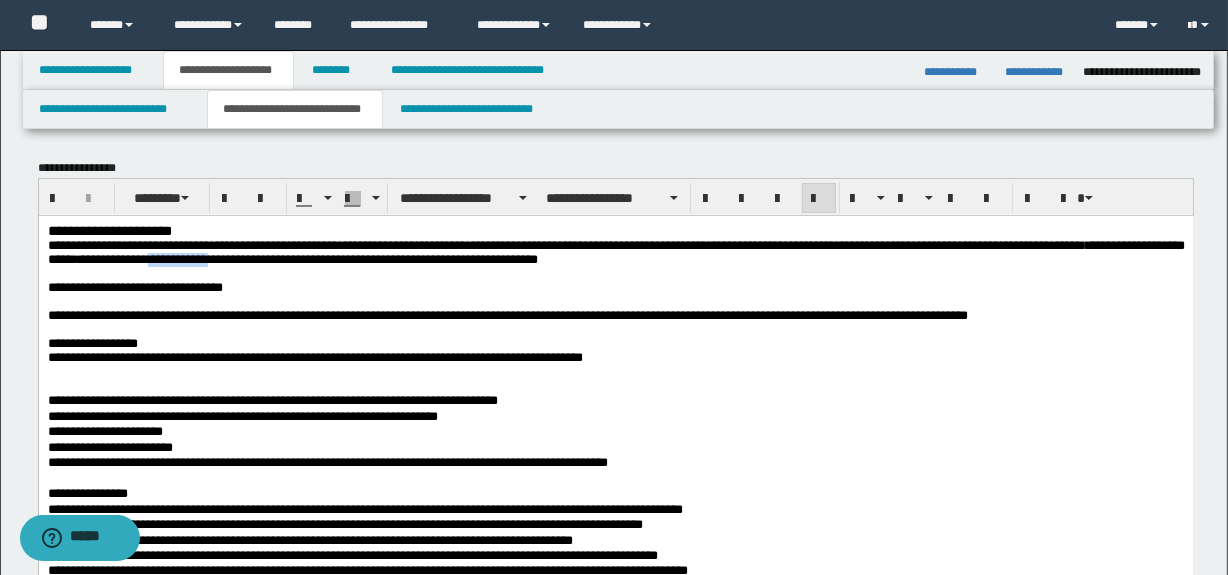 drag, startPoint x: 517, startPoint y: 266, endPoint x: 447, endPoint y: 264, distance: 70.028564 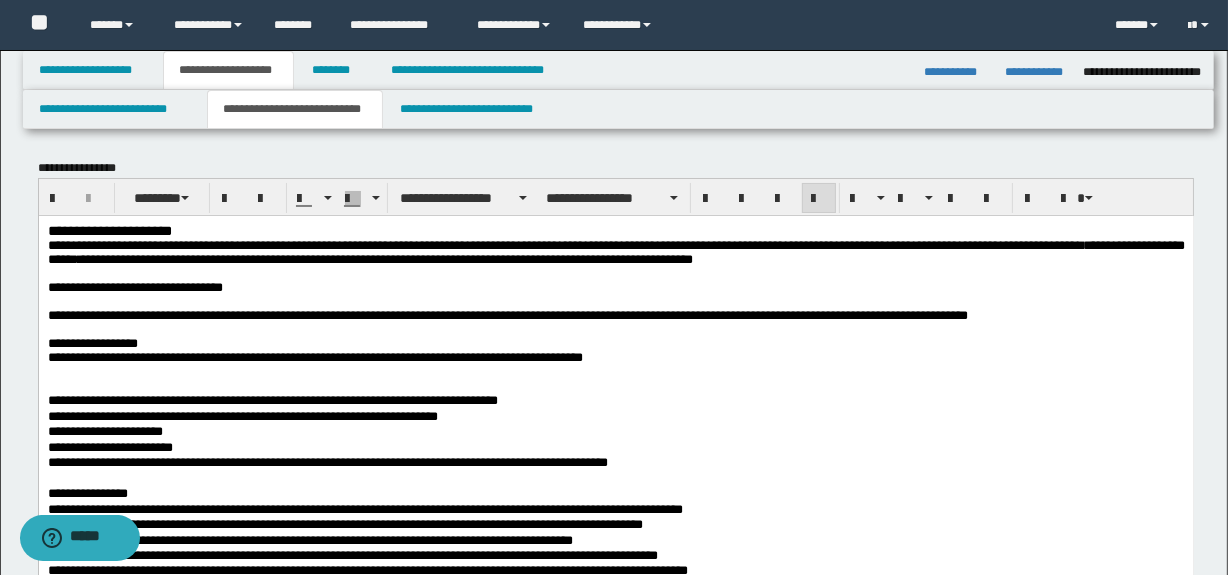 click on "**********" at bounding box center [615, 251] 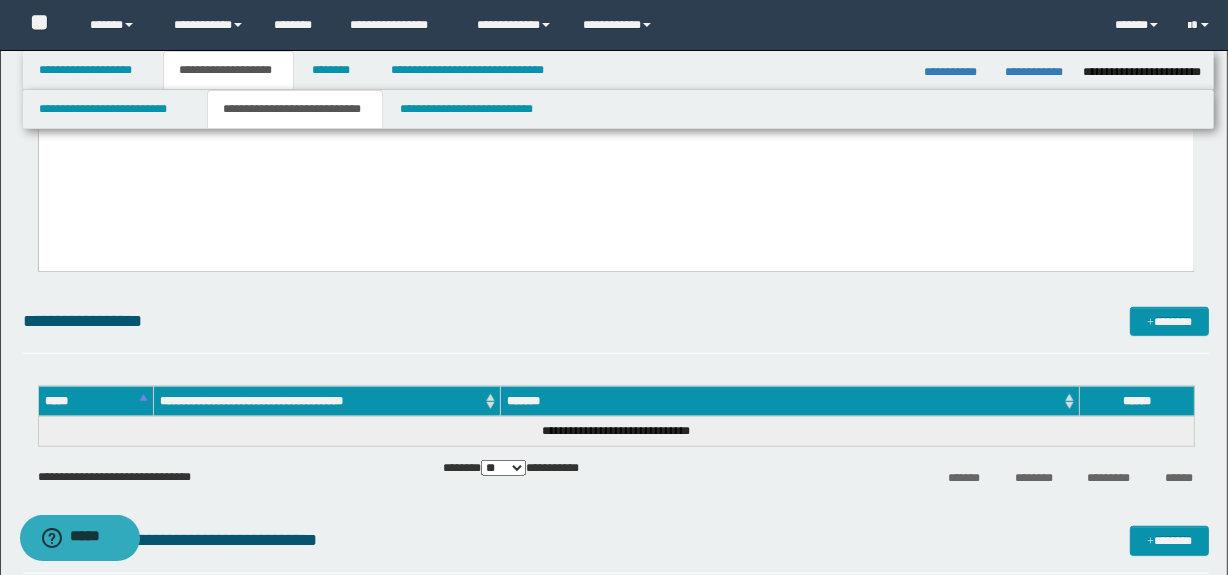 scroll, scrollTop: 1272, scrollLeft: 0, axis: vertical 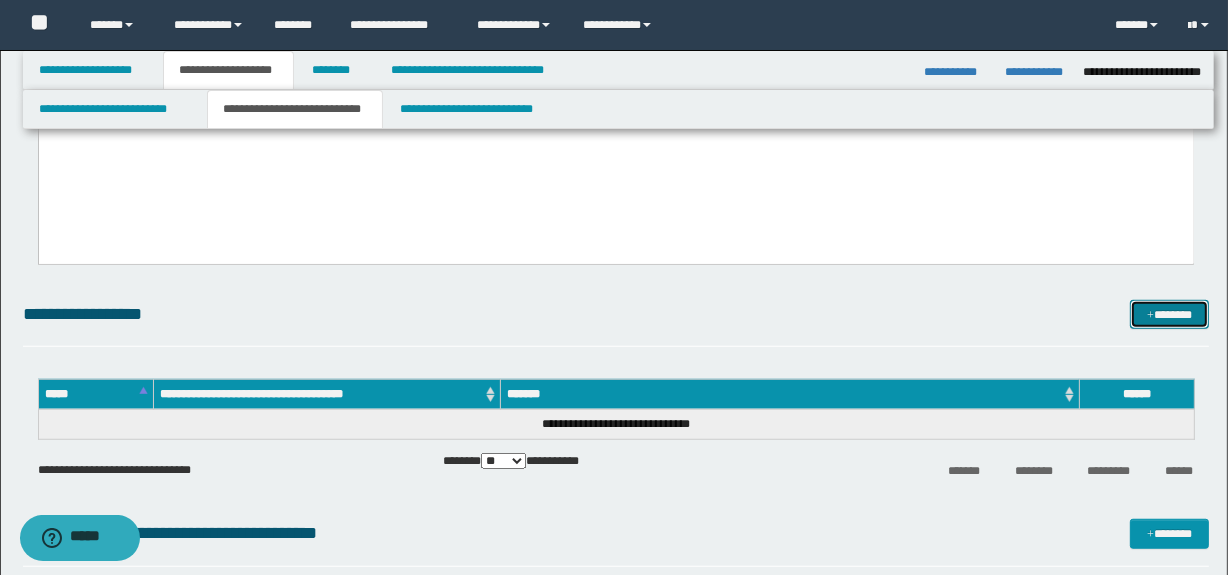 click on "*******" at bounding box center [1170, 315] 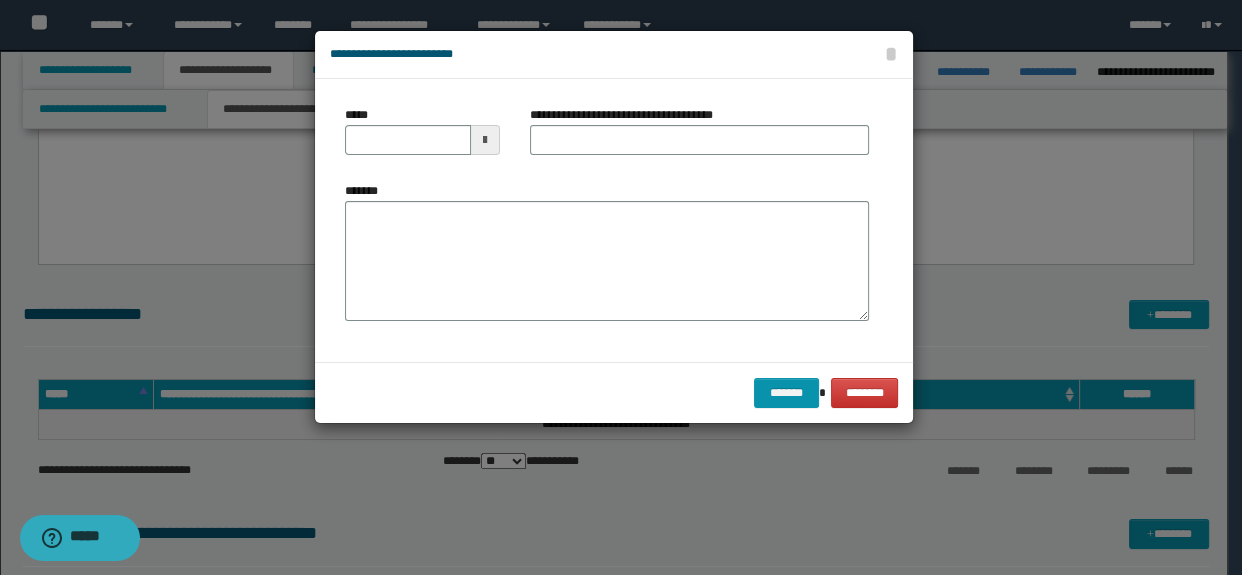 click on "*******" at bounding box center (607, 251) 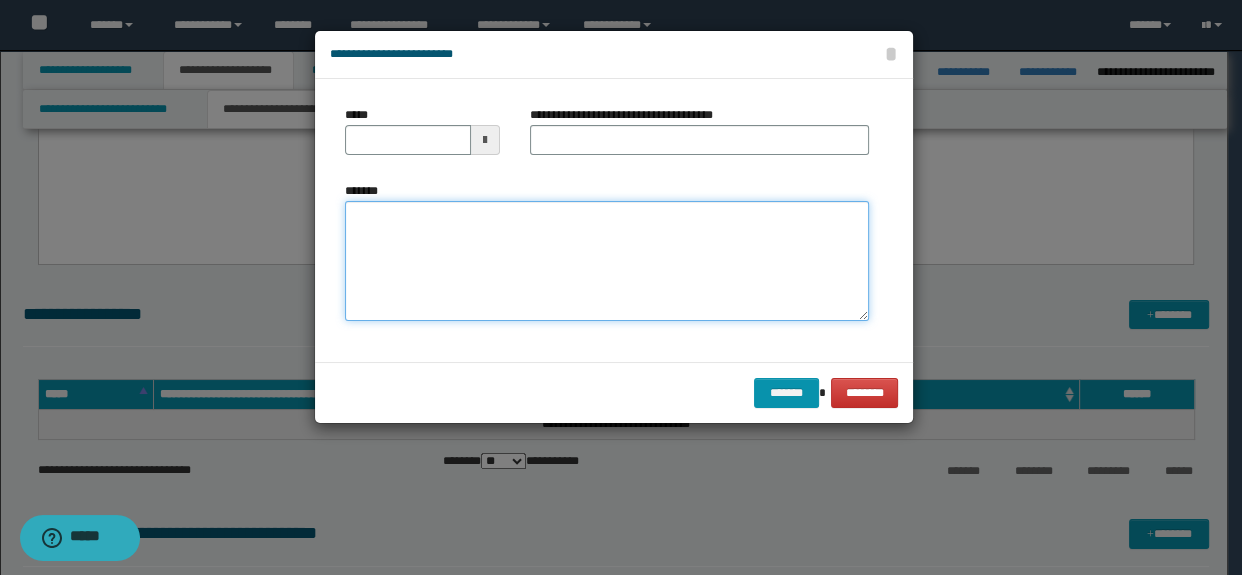 click on "*******" at bounding box center (607, 261) 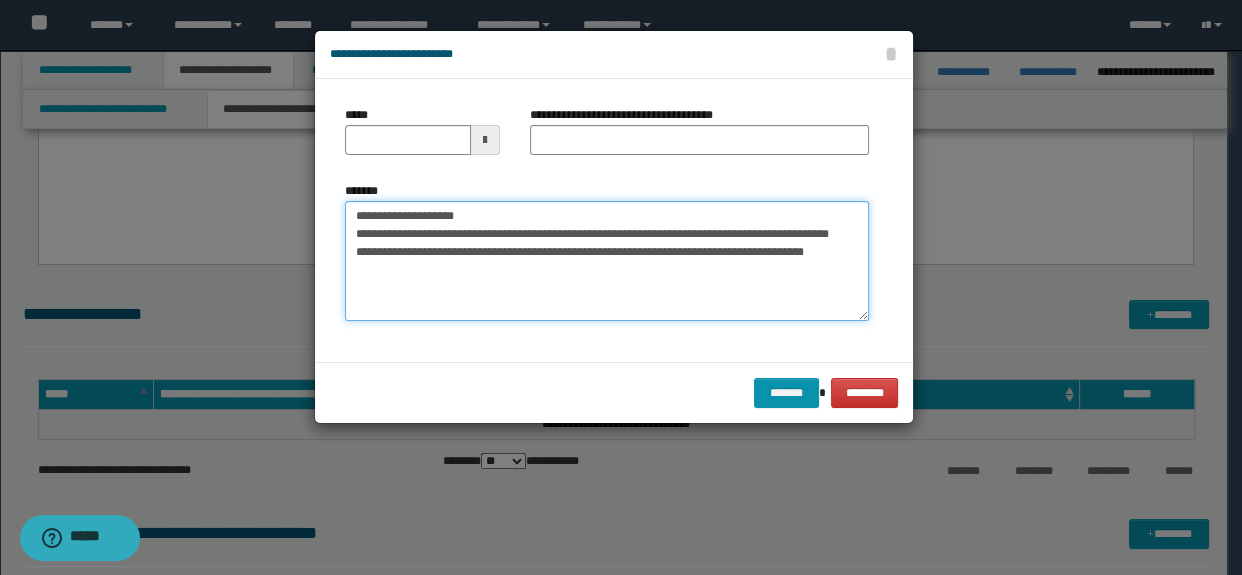 drag, startPoint x: 419, startPoint y: 213, endPoint x: 352, endPoint y: 210, distance: 67.06713 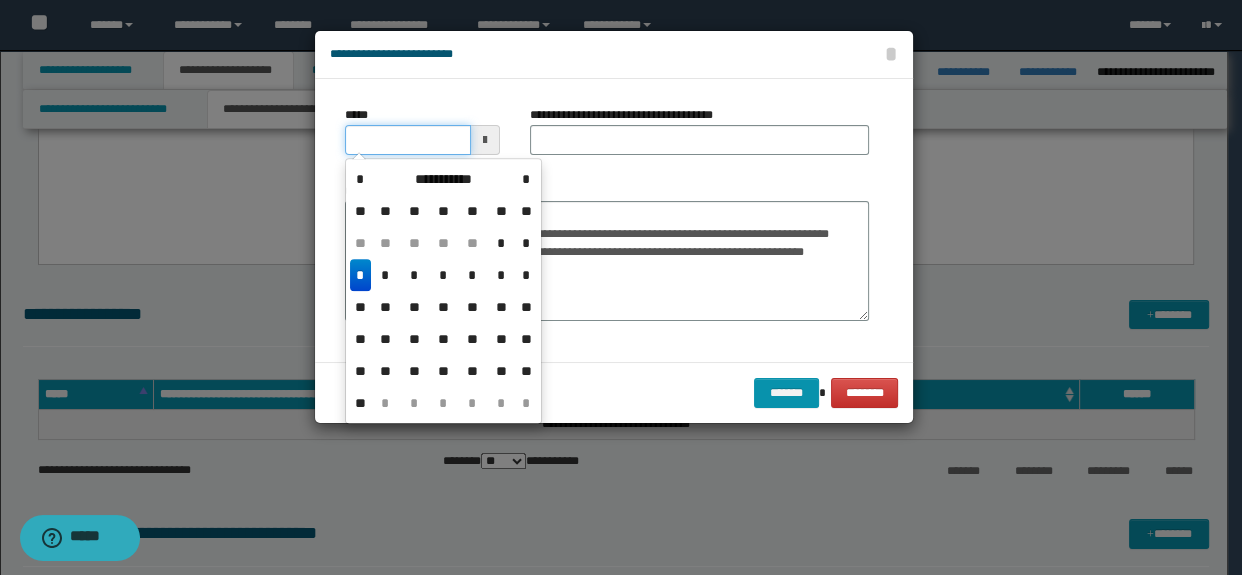 click on "*****" at bounding box center [408, 140] 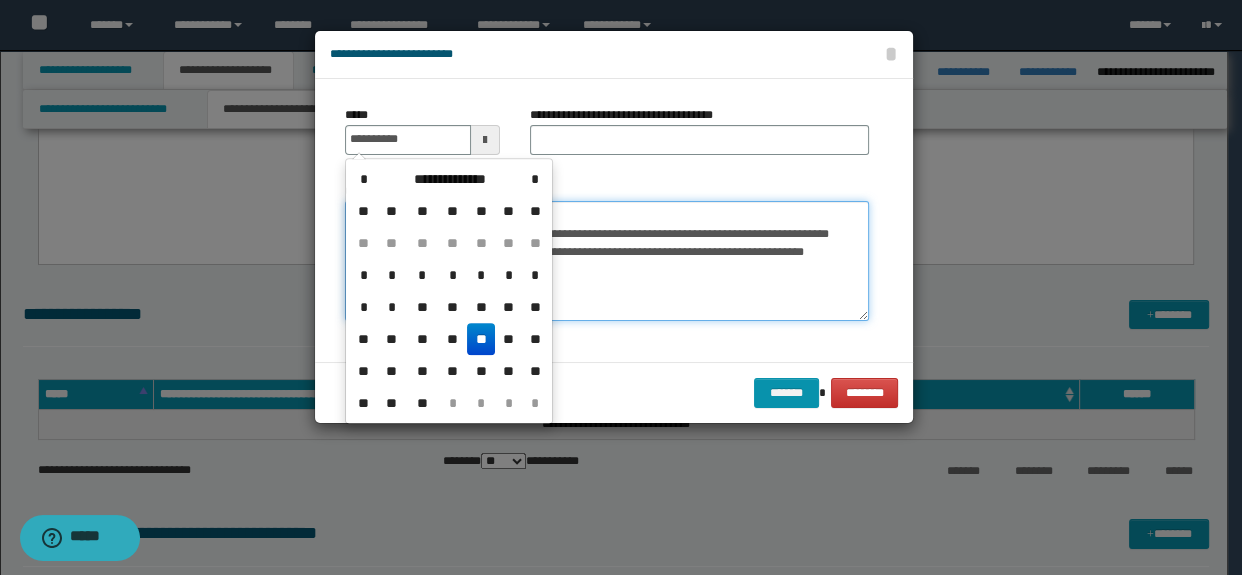 type on "**********" 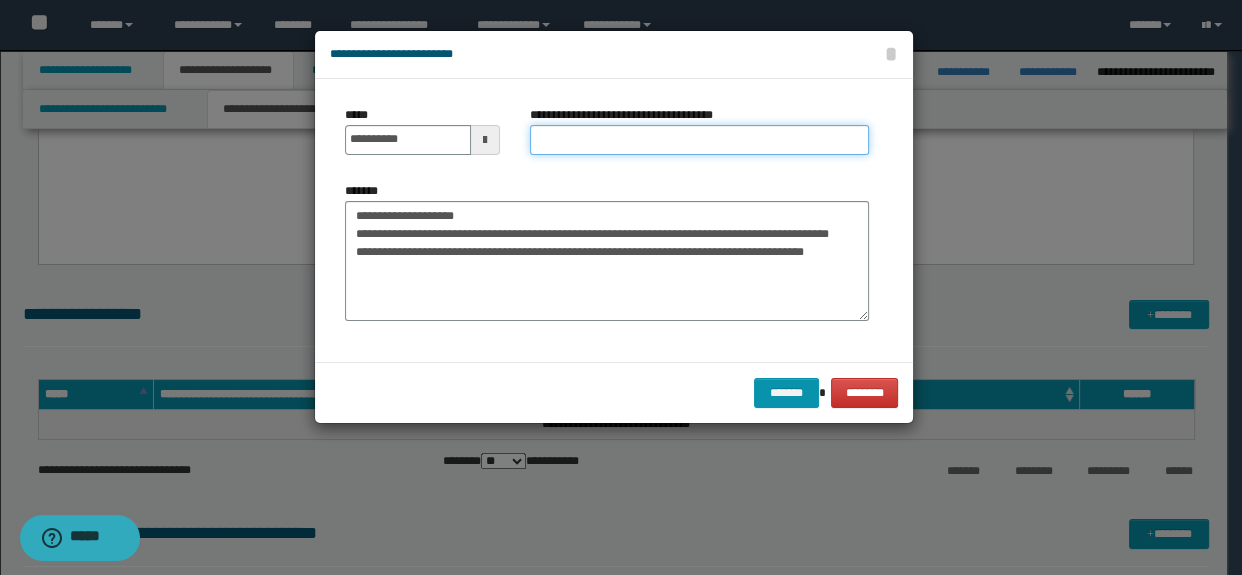 click on "**********" at bounding box center [700, 140] 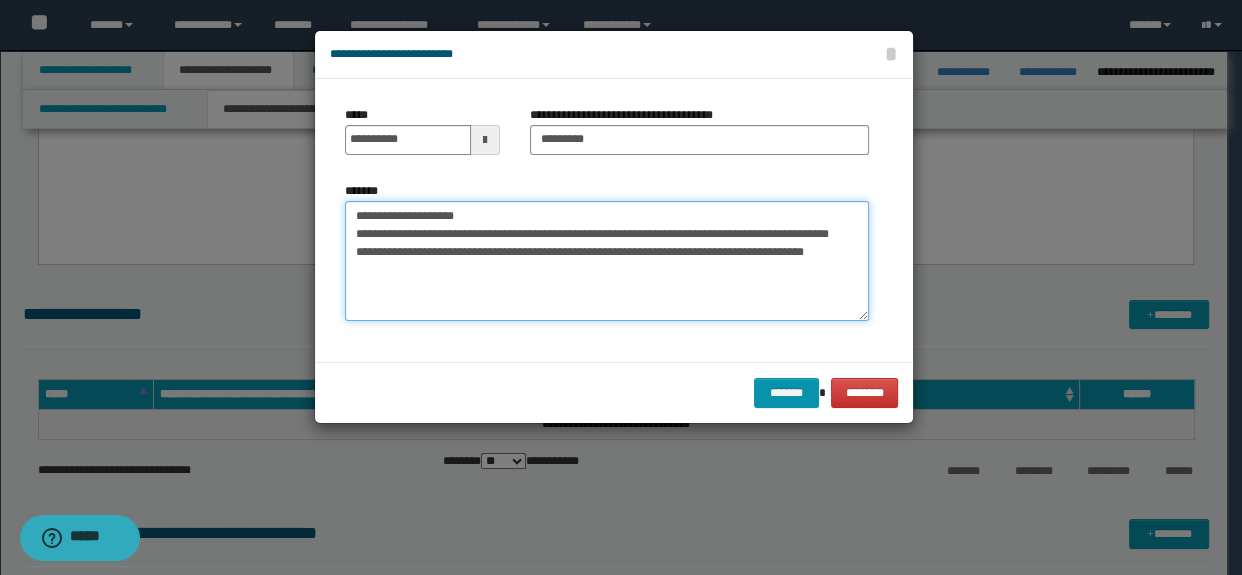 drag, startPoint x: 463, startPoint y: 211, endPoint x: 289, endPoint y: 208, distance: 174.02586 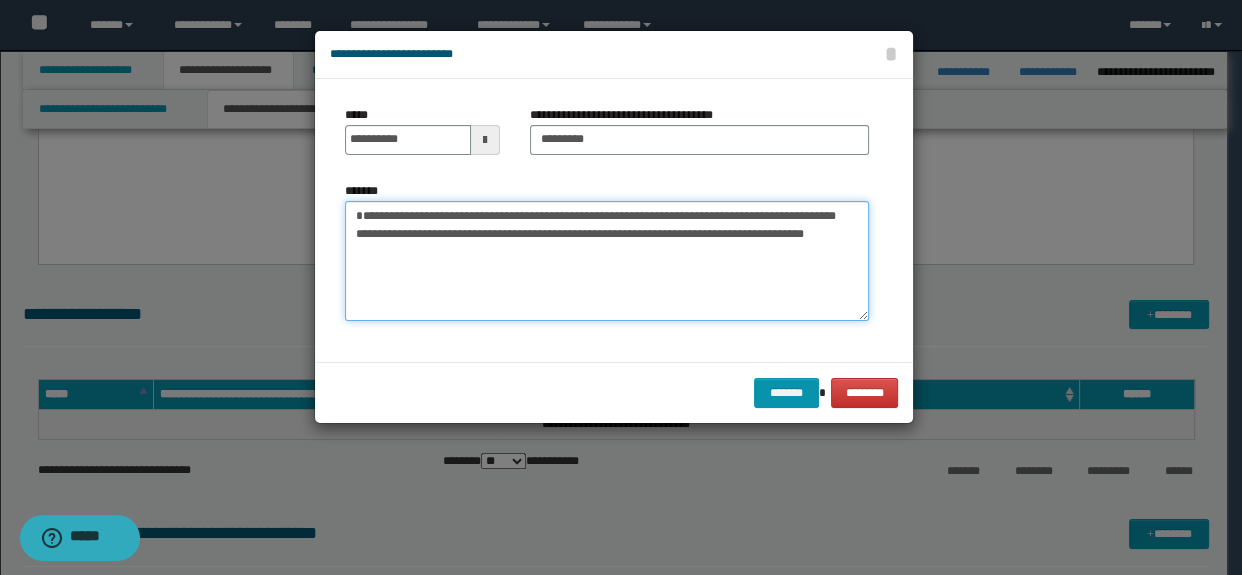 click on "**********" at bounding box center [607, 261] 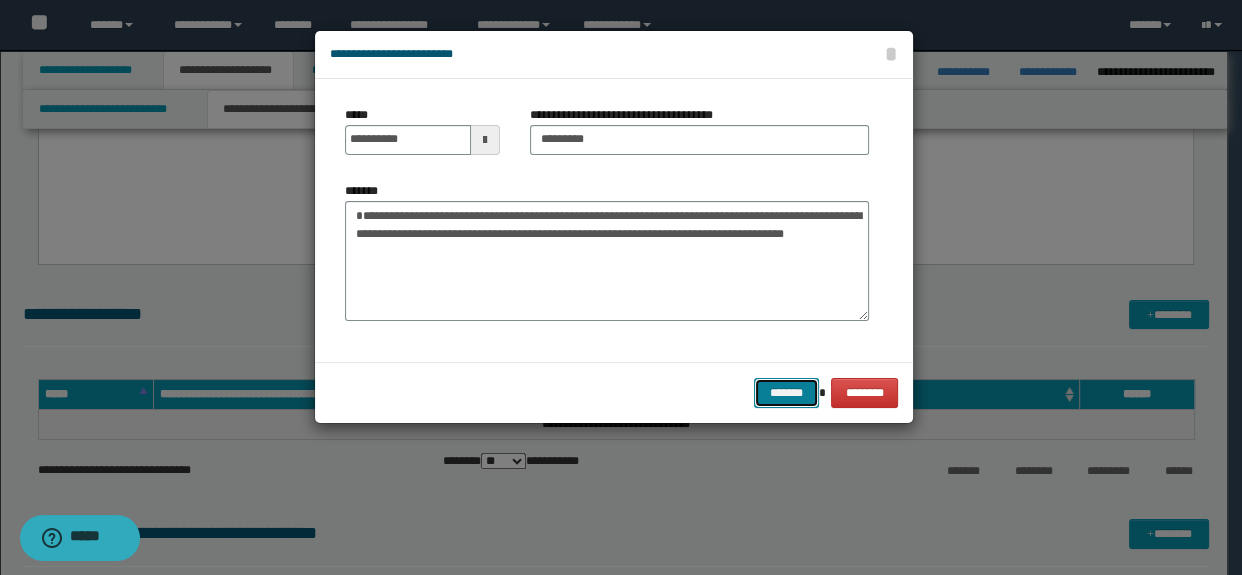 click on "*******" at bounding box center [786, 393] 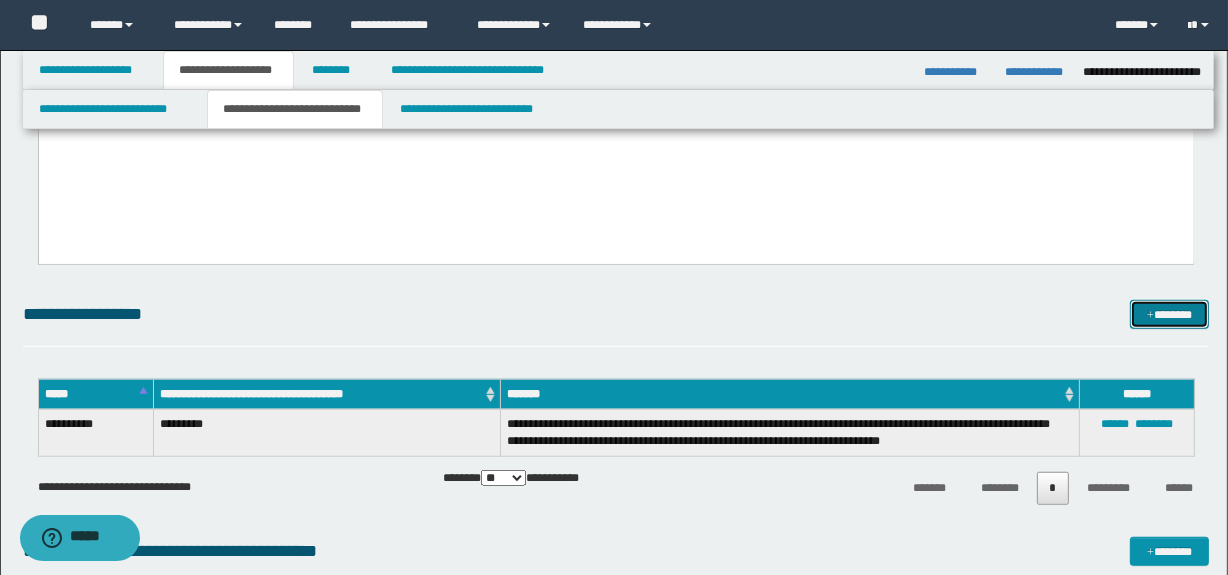 click on "*******" at bounding box center [1170, 315] 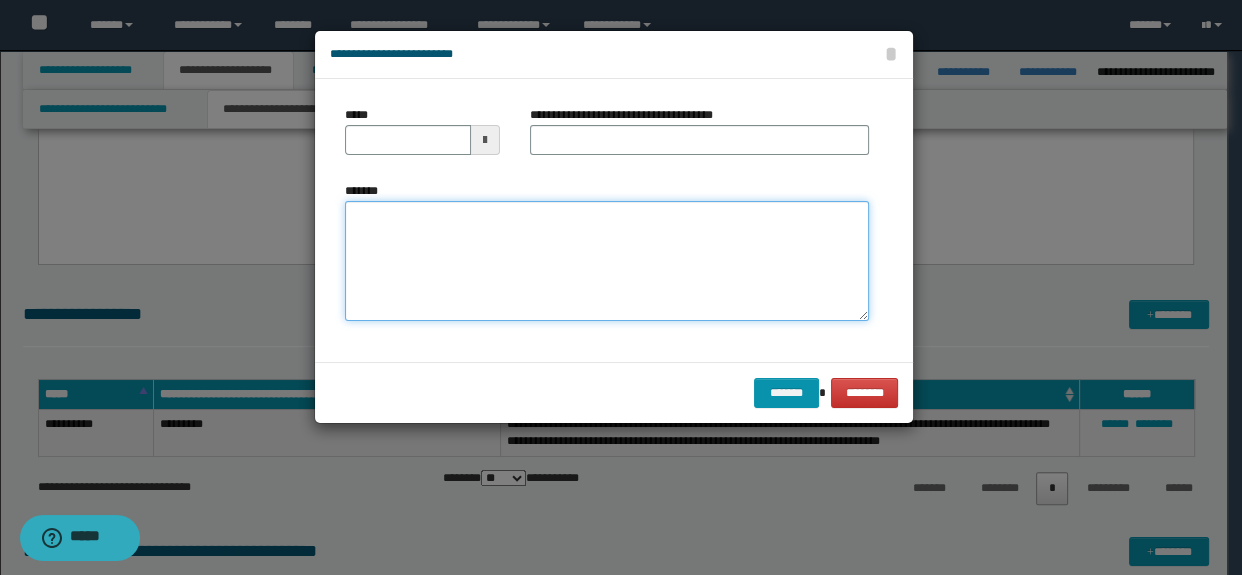 click on "*******" at bounding box center (607, 261) 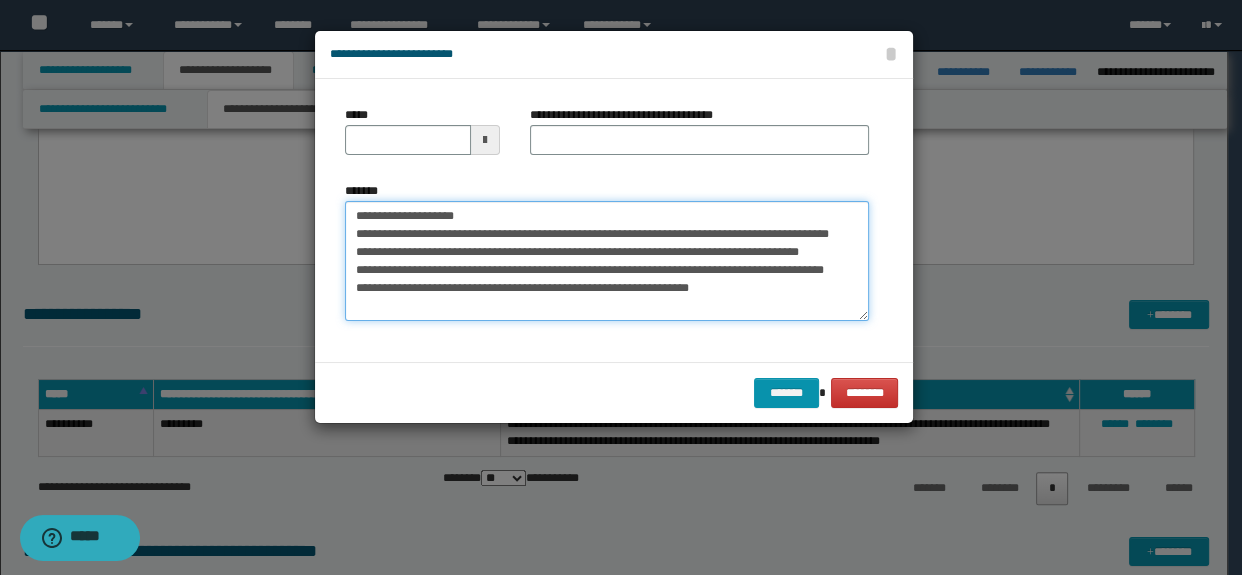 drag, startPoint x: 419, startPoint y: 214, endPoint x: 346, endPoint y: 214, distance: 73 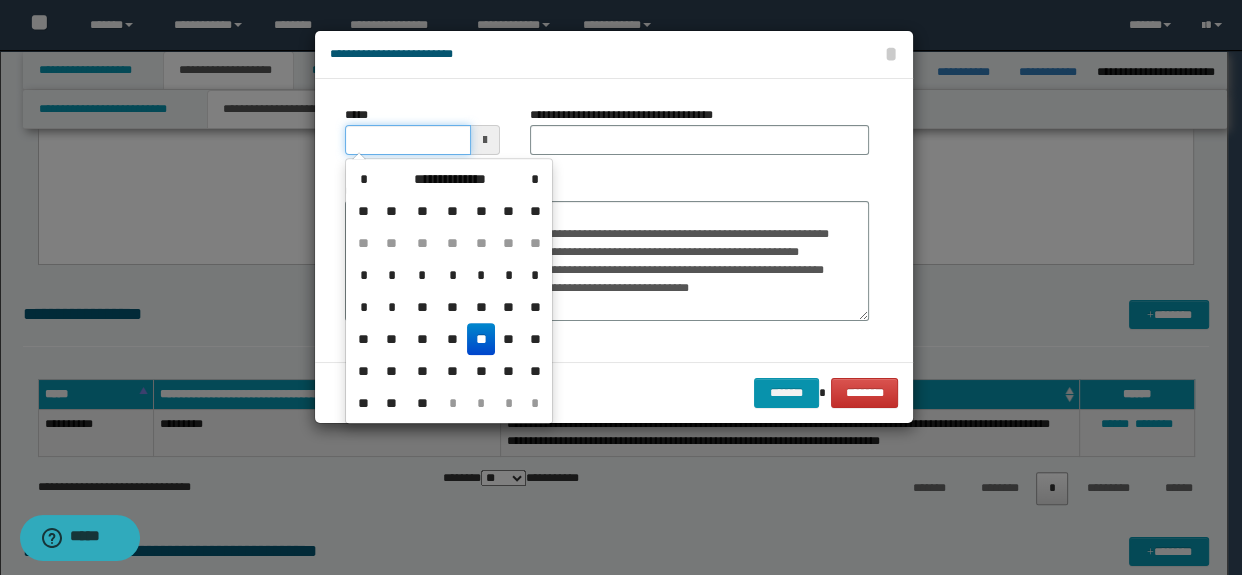 click on "*****" at bounding box center [408, 140] 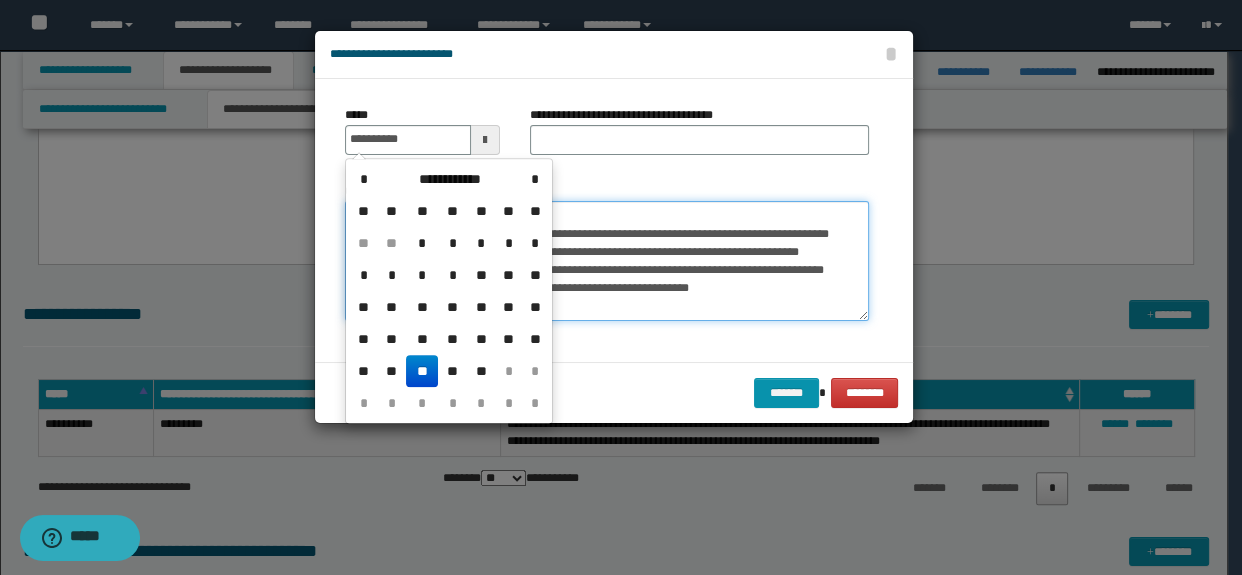 type on "**********" 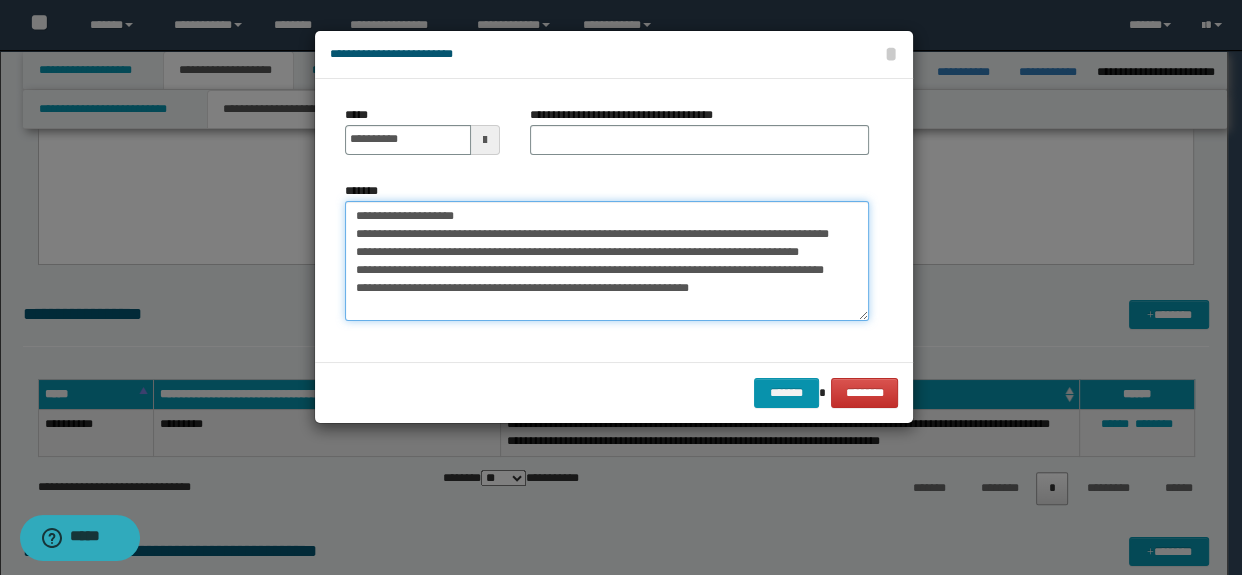 click on "**********" at bounding box center [607, 261] 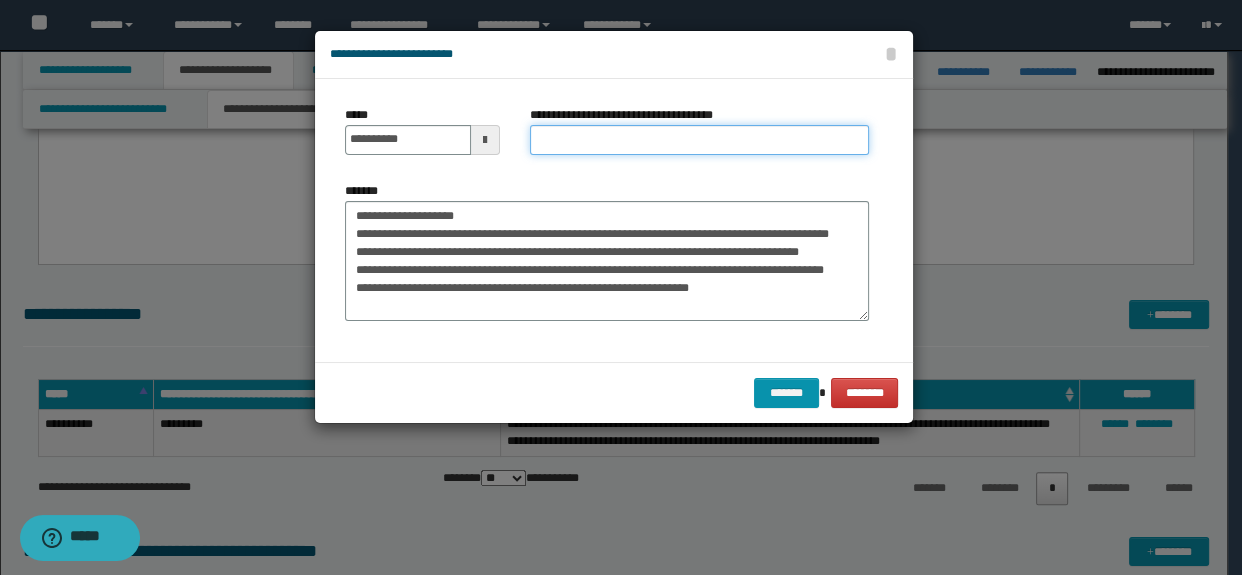 click on "**********" at bounding box center [700, 140] 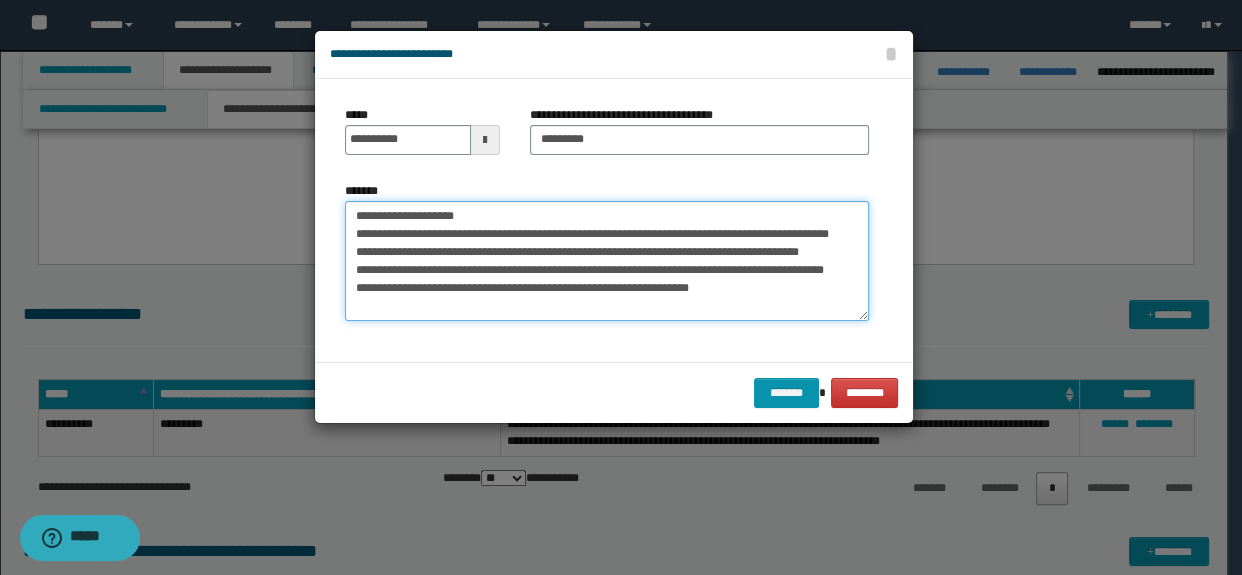 drag, startPoint x: 517, startPoint y: 218, endPoint x: 315, endPoint y: 210, distance: 202.15836 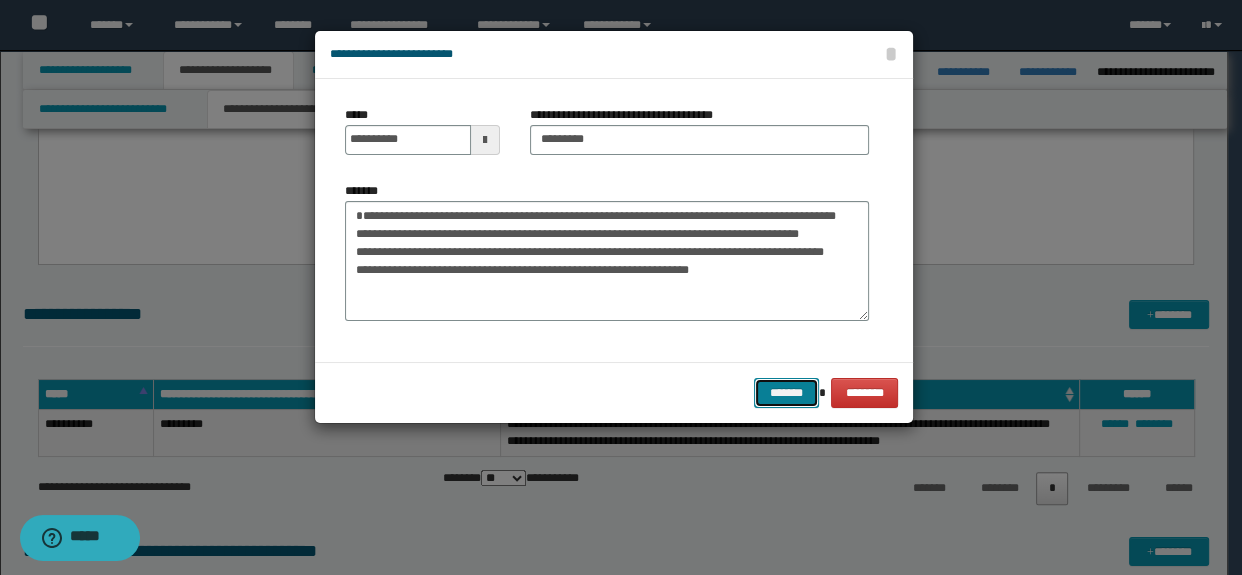 click on "*******" at bounding box center (786, 393) 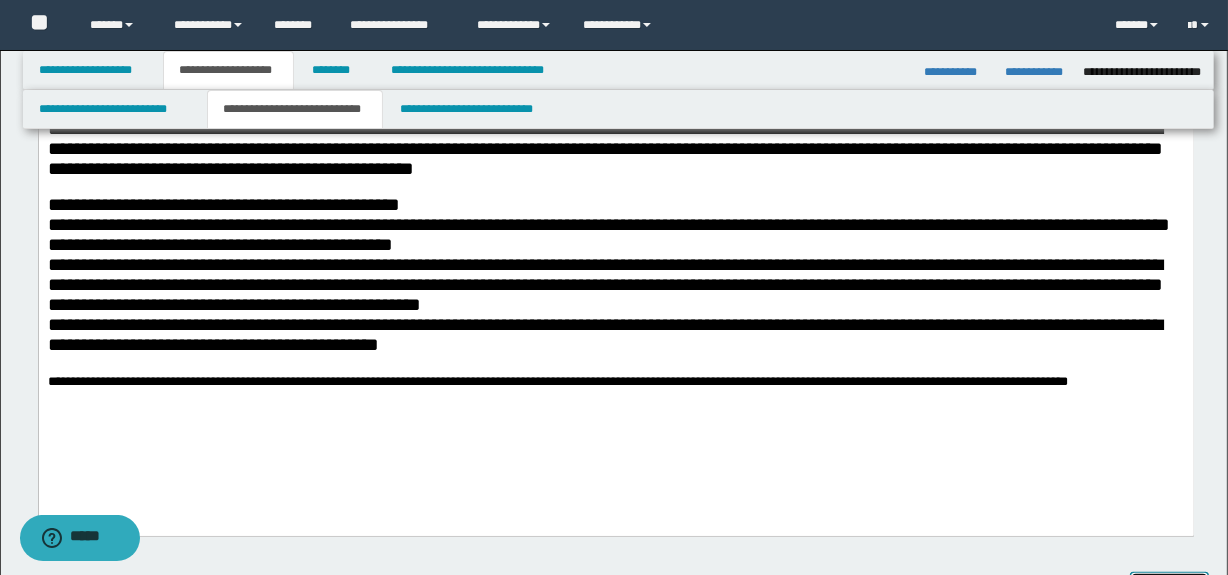 scroll, scrollTop: 909, scrollLeft: 0, axis: vertical 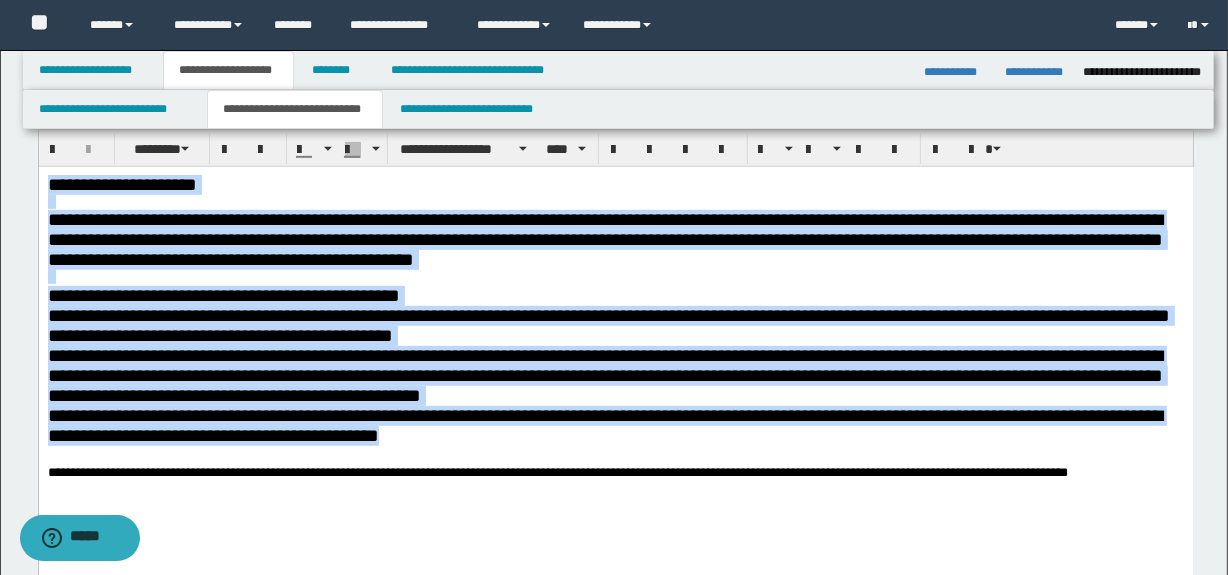 drag, startPoint x: 45, startPoint y: 181, endPoint x: 615, endPoint y: 471, distance: 639.53107 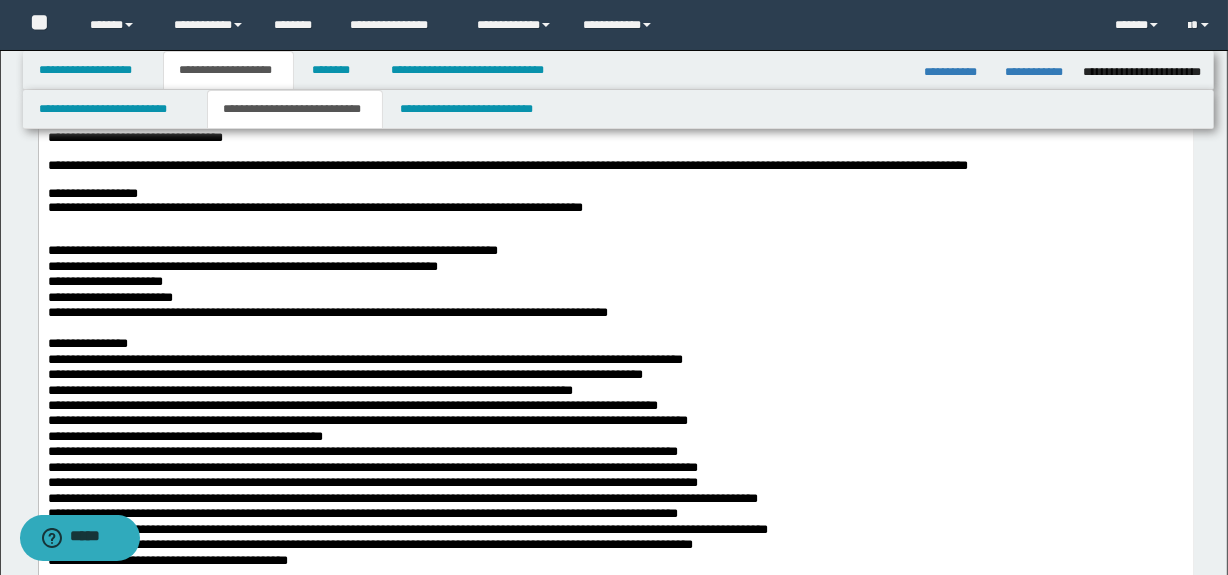 scroll, scrollTop: 181, scrollLeft: 0, axis: vertical 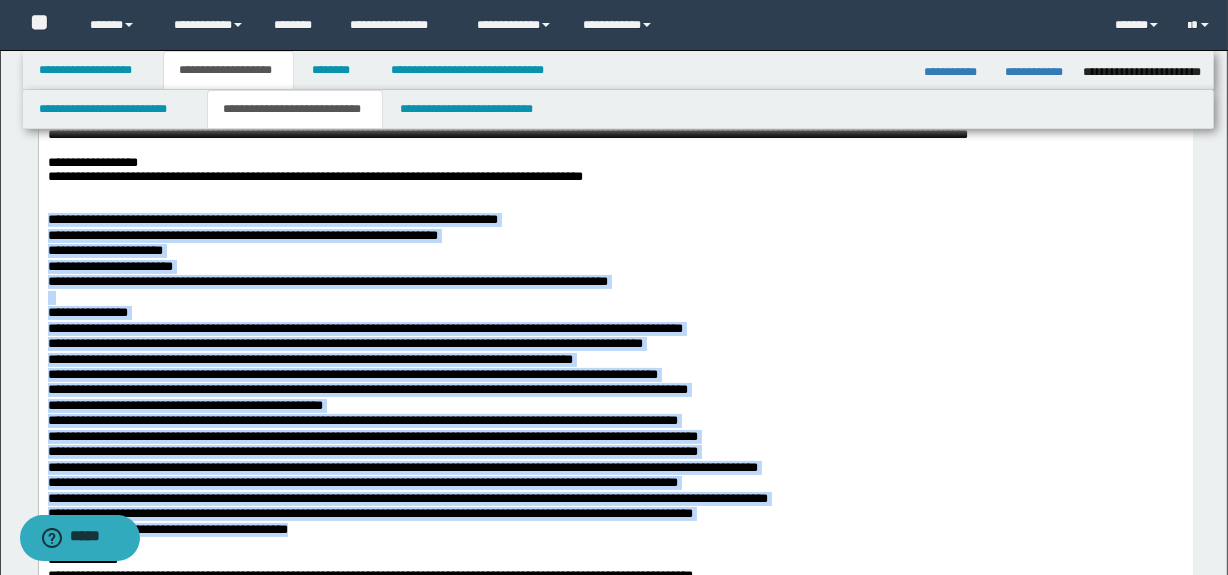 drag, startPoint x: 49, startPoint y: 251, endPoint x: 352, endPoint y: 552, distance: 427.09485 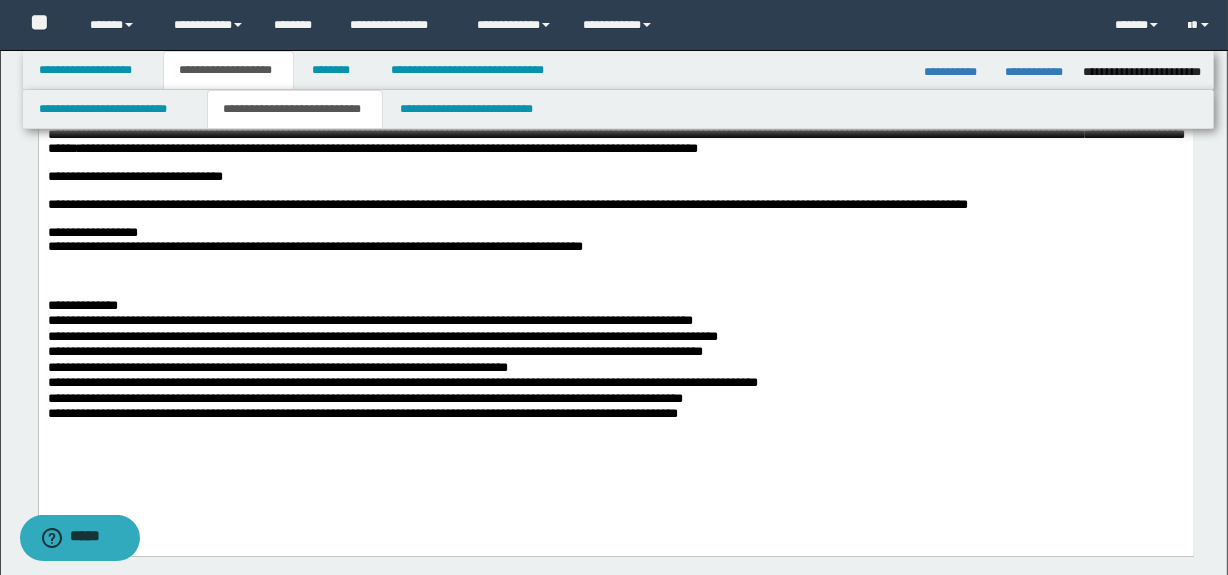 scroll, scrollTop: 90, scrollLeft: 0, axis: vertical 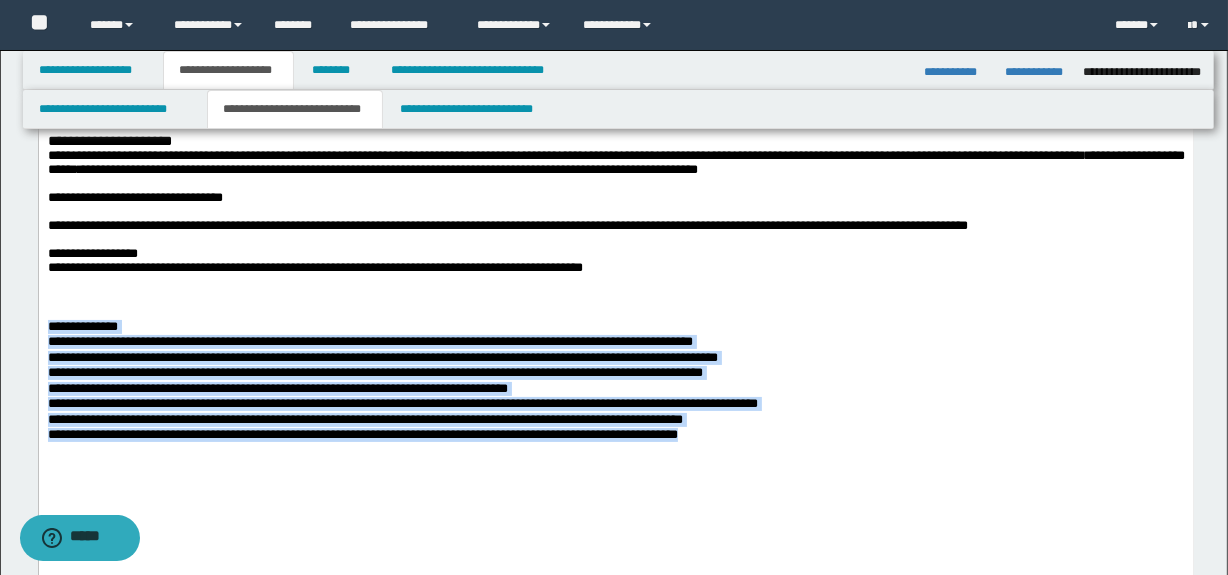 drag, startPoint x: 47, startPoint y: 348, endPoint x: 921, endPoint y: 506, distance: 888.1666 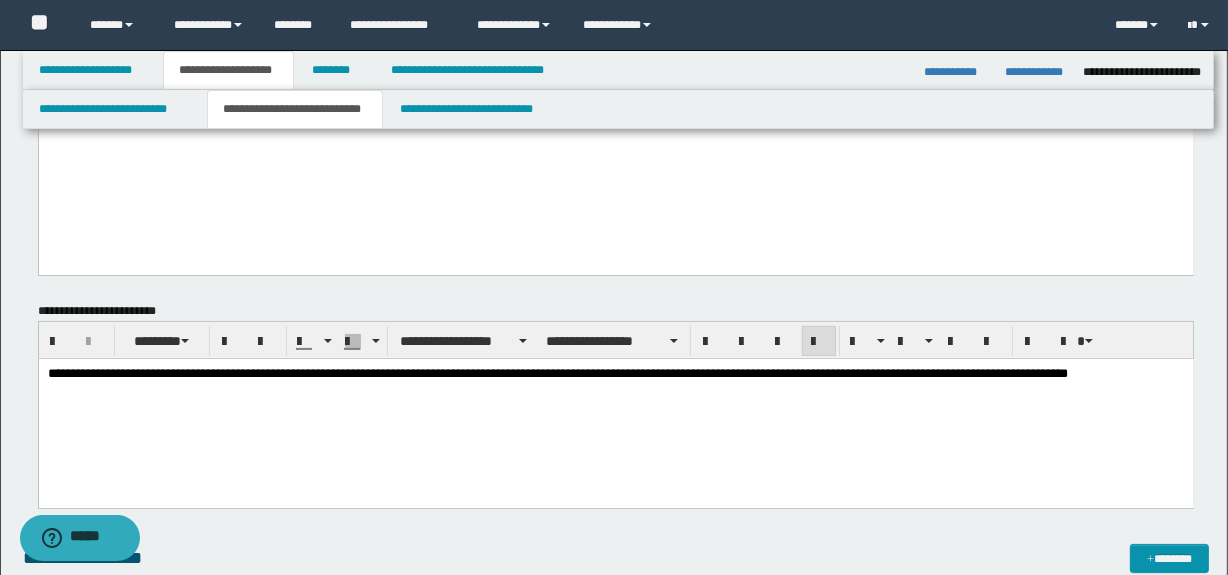 scroll, scrollTop: 272, scrollLeft: 0, axis: vertical 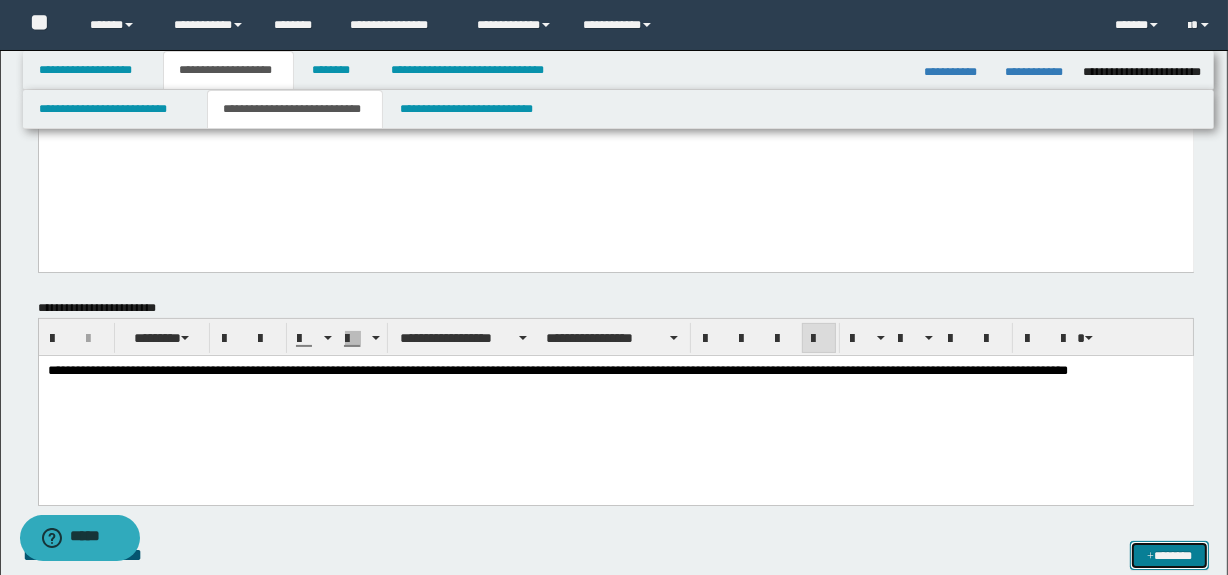 click at bounding box center [1150, 557] 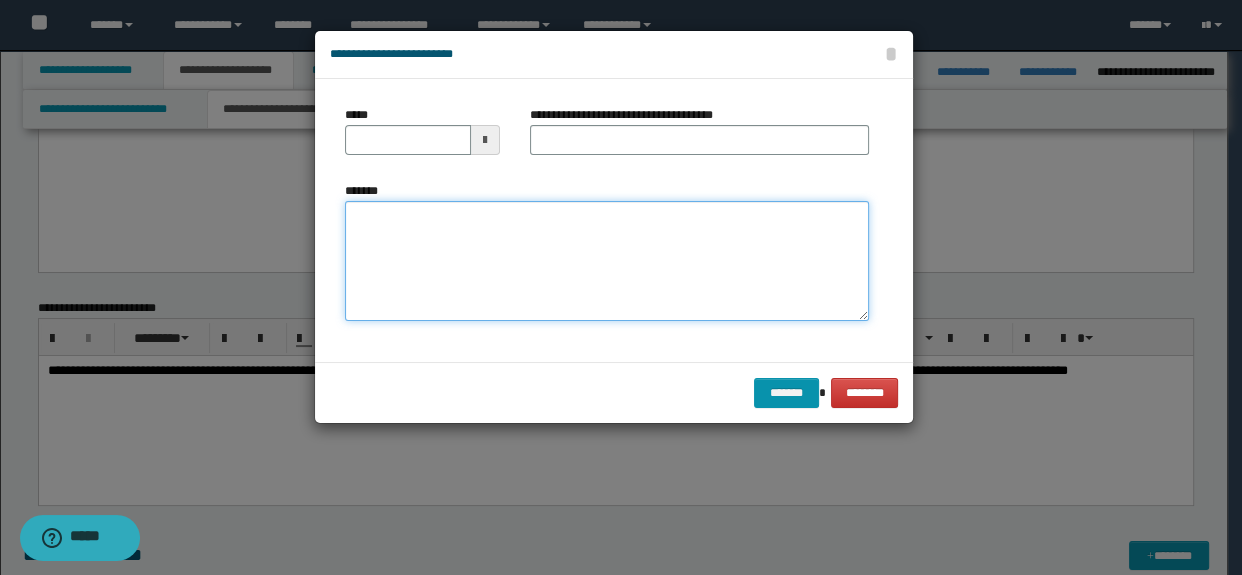 click on "*******" at bounding box center [607, 261] 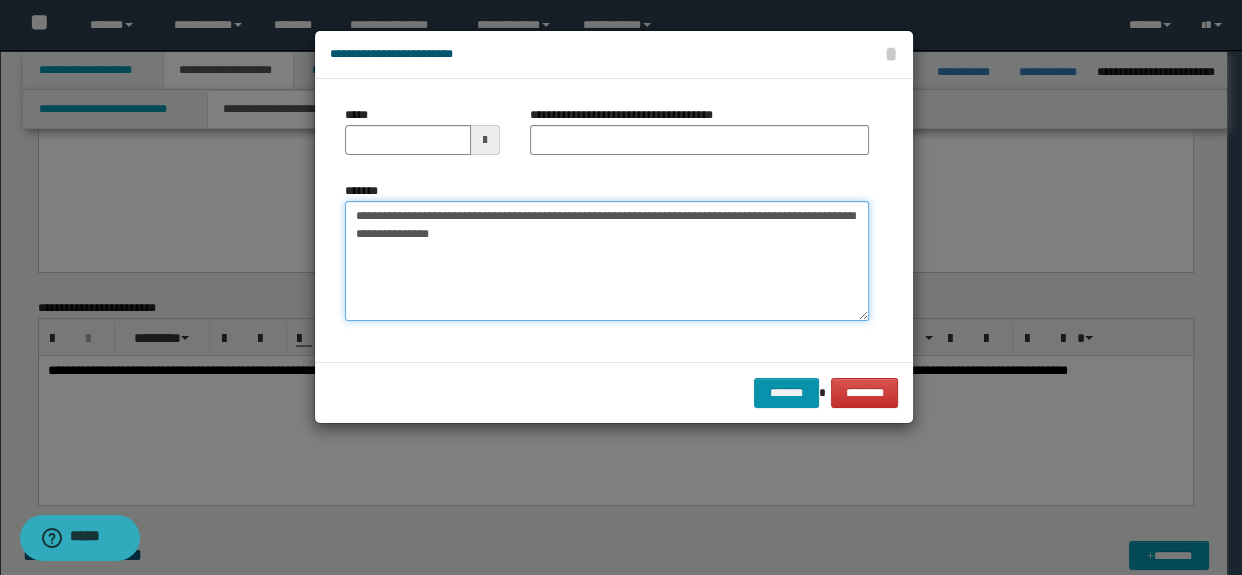 drag, startPoint x: 417, startPoint y: 215, endPoint x: 343, endPoint y: 207, distance: 74.431175 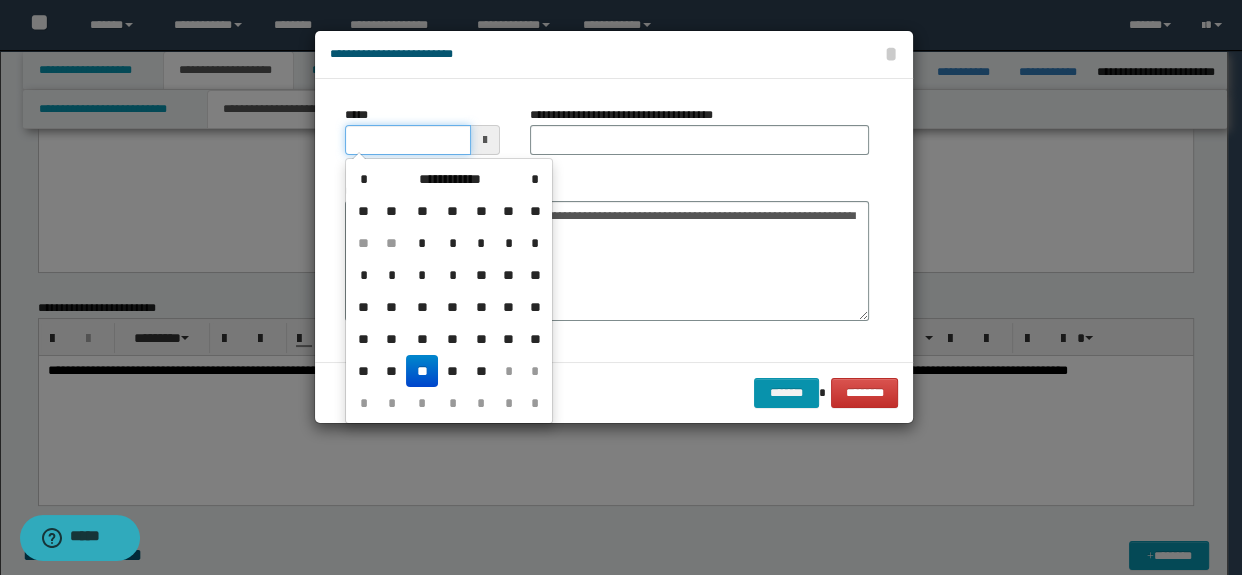 click on "*****" at bounding box center [408, 140] 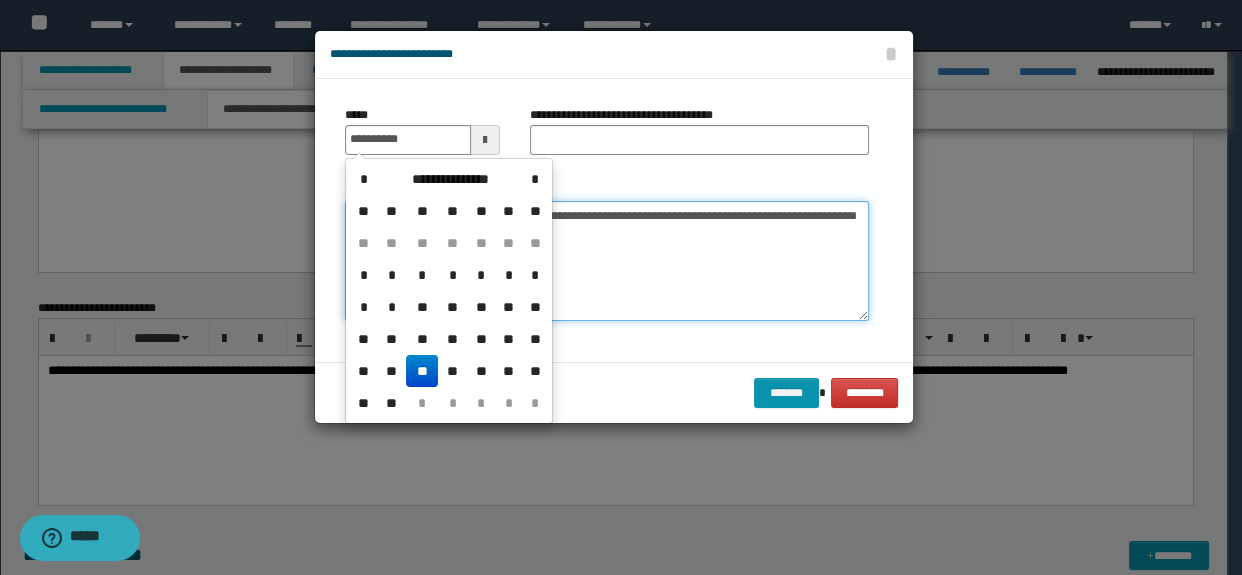 type on "**********" 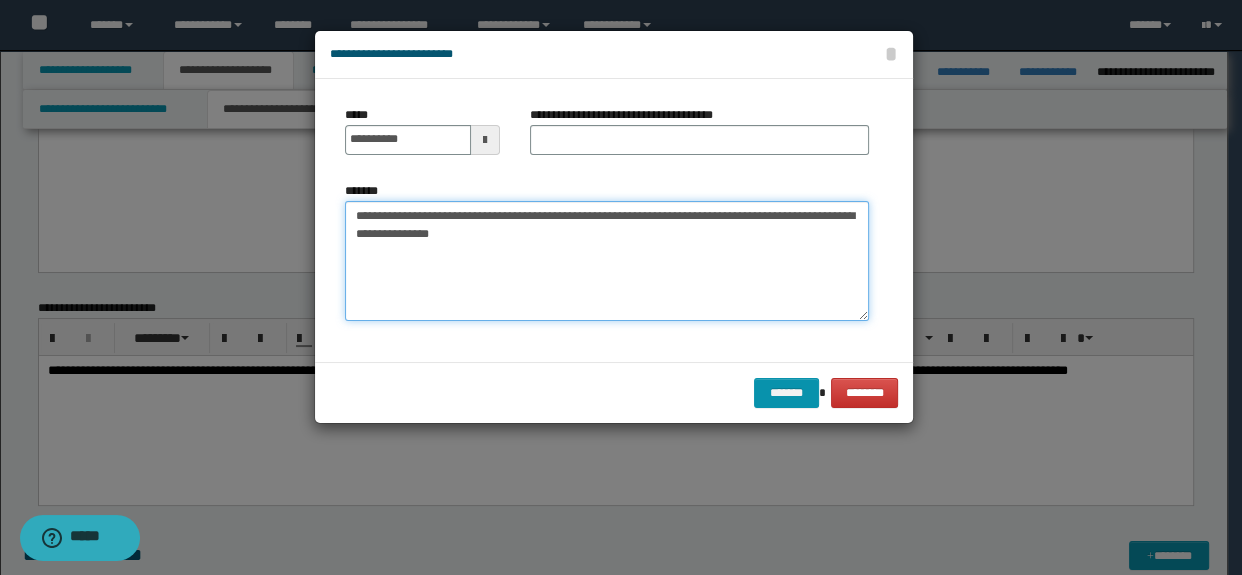 click on "**********" at bounding box center (607, 261) 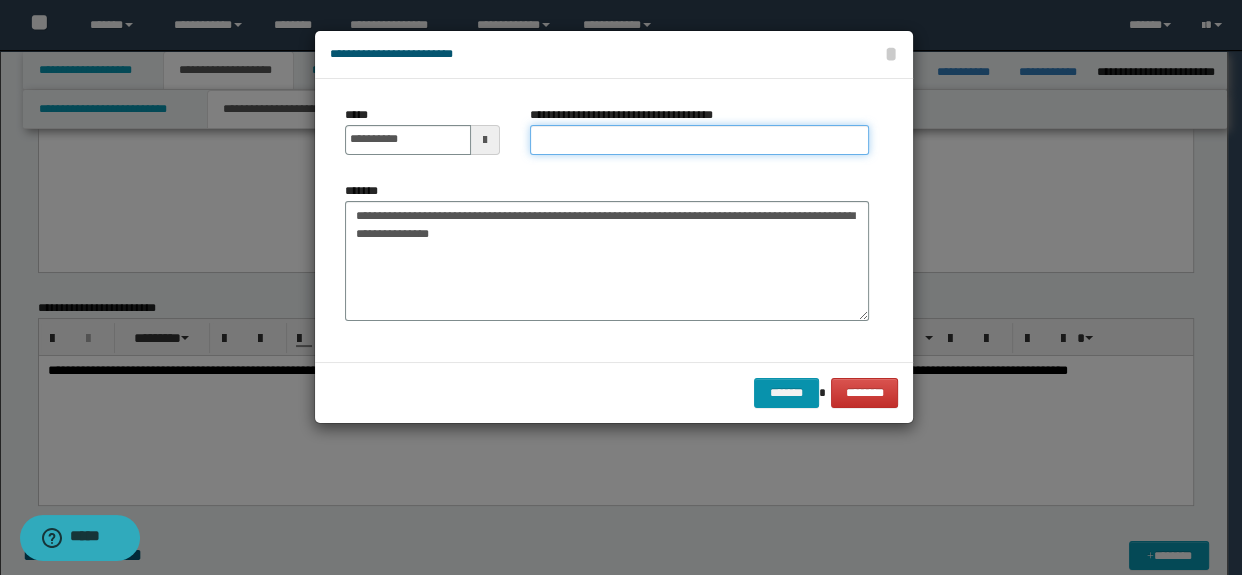 click on "**********" at bounding box center [700, 140] 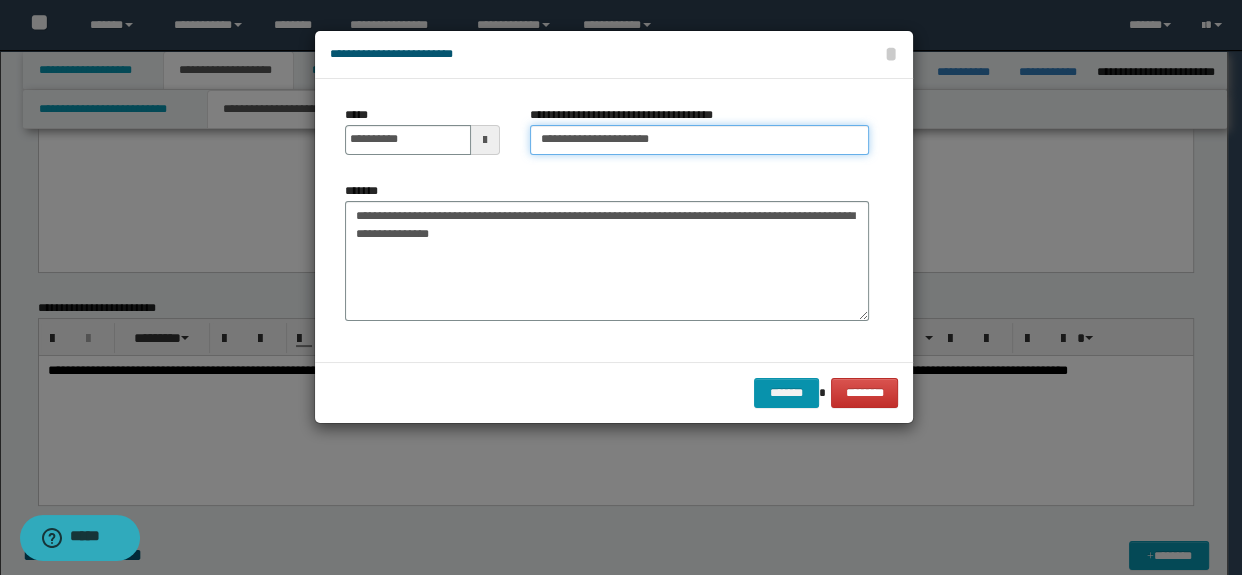 type on "**********" 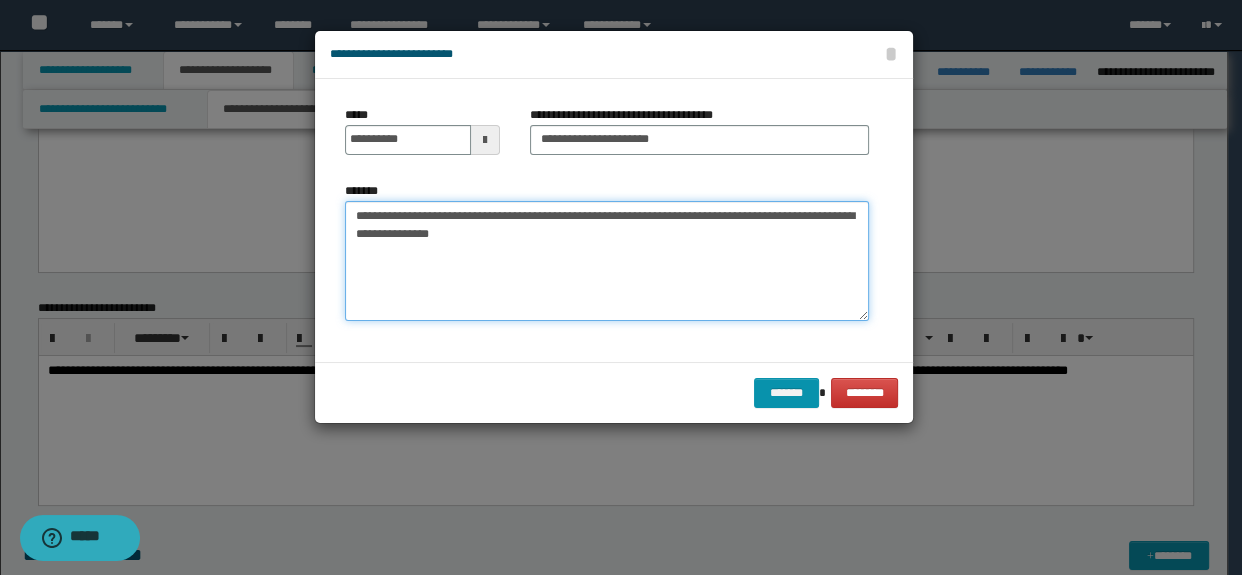 drag, startPoint x: 550, startPoint y: 208, endPoint x: 315, endPoint y: 200, distance: 235.13612 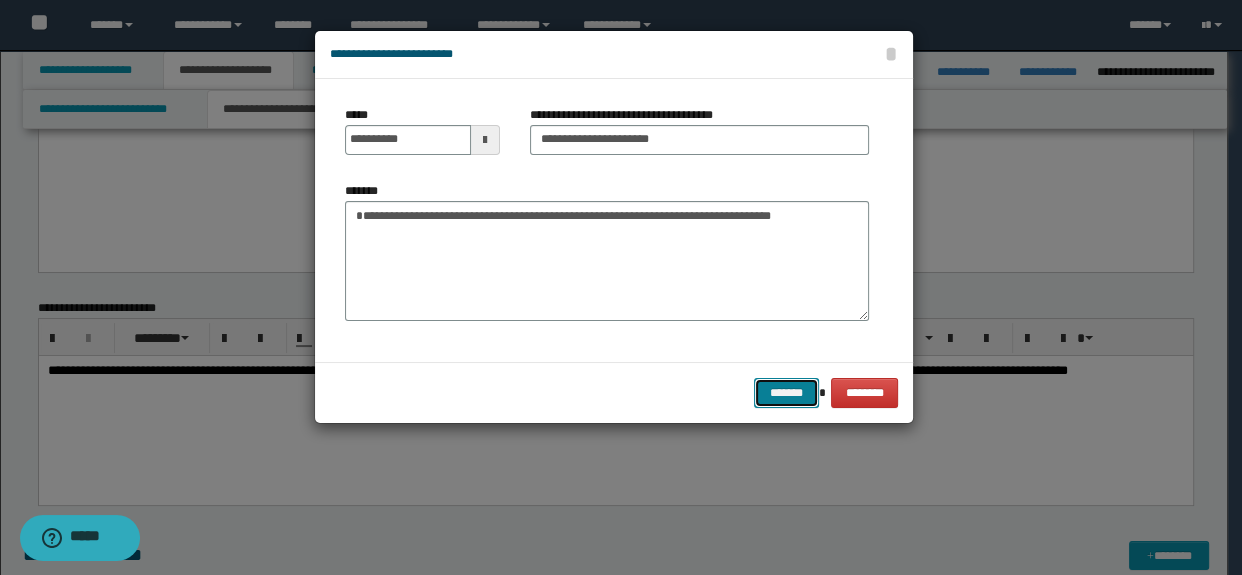 click on "*******" at bounding box center (786, 393) 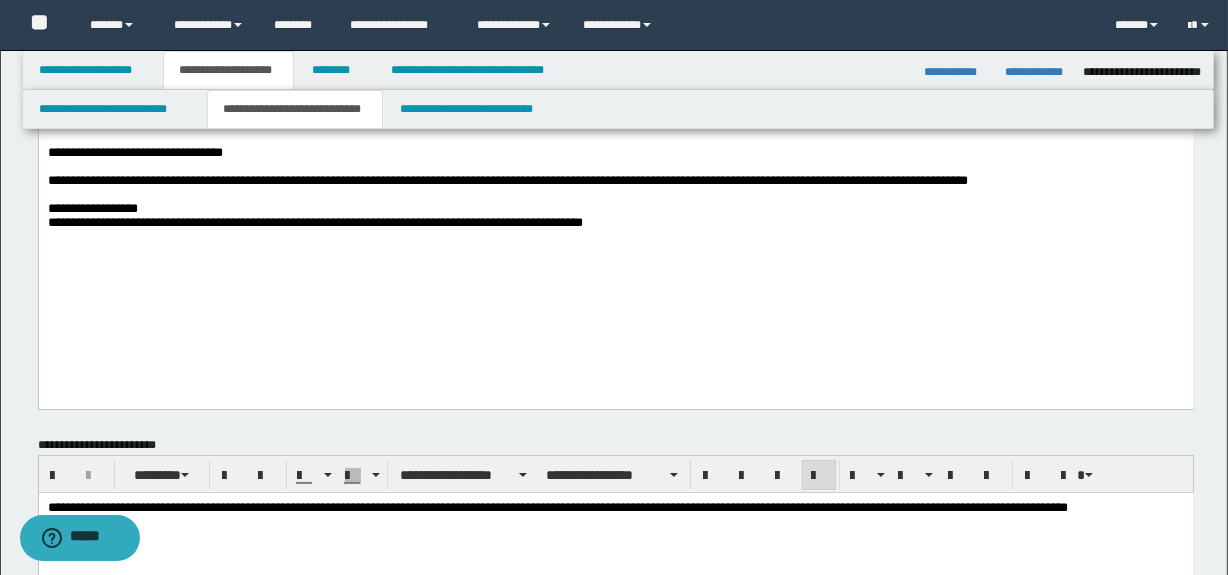 scroll, scrollTop: 0, scrollLeft: 0, axis: both 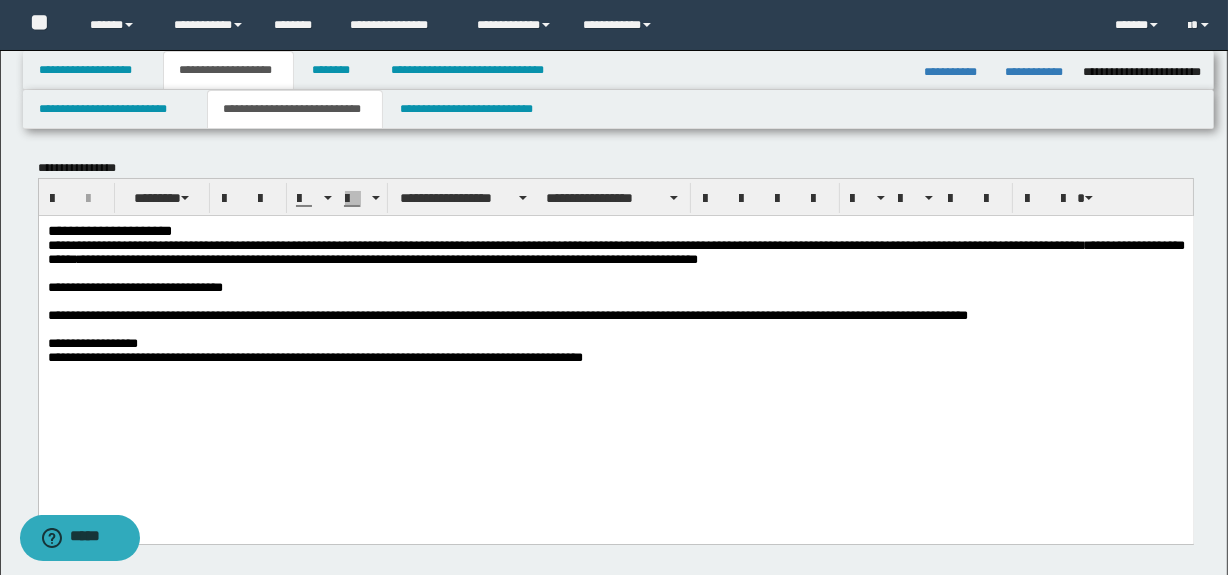 click at bounding box center (615, 400) 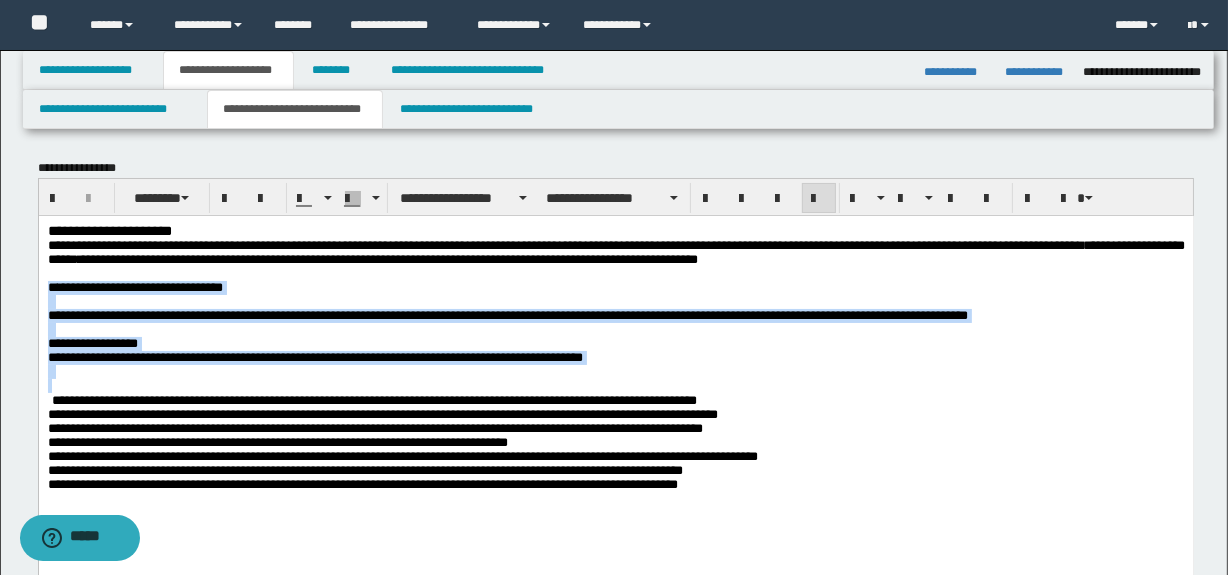 drag, startPoint x: 48, startPoint y: 292, endPoint x: 749, endPoint y: 406, distance: 710.2091 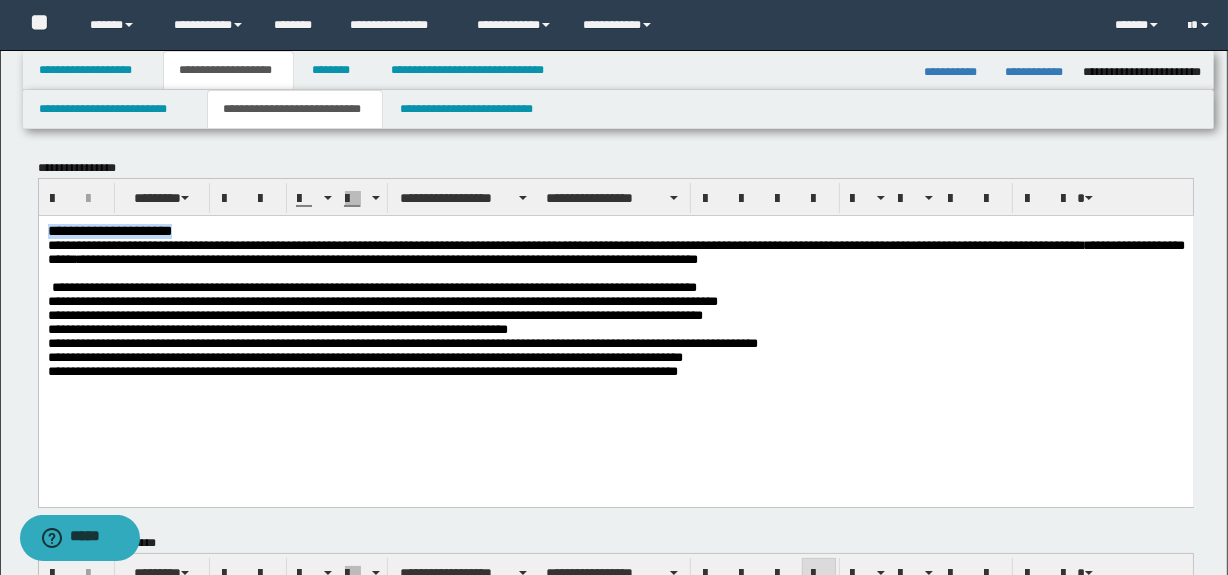 drag, startPoint x: 220, startPoint y: 226, endPoint x: 25, endPoint y: 206, distance: 196.02296 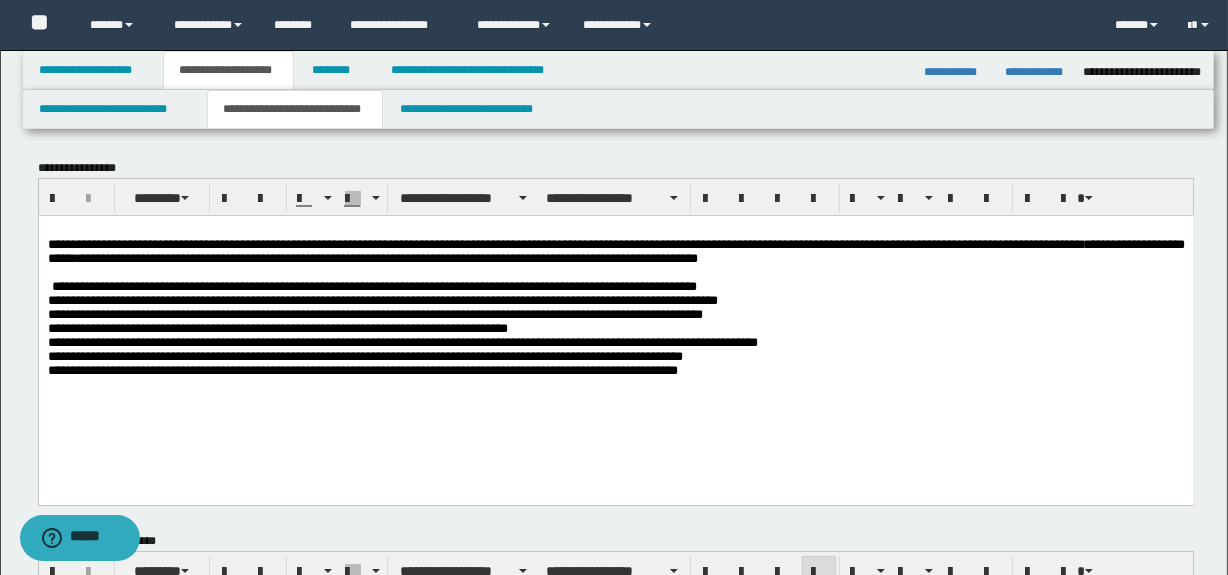 click on "**********" at bounding box center [615, 333] 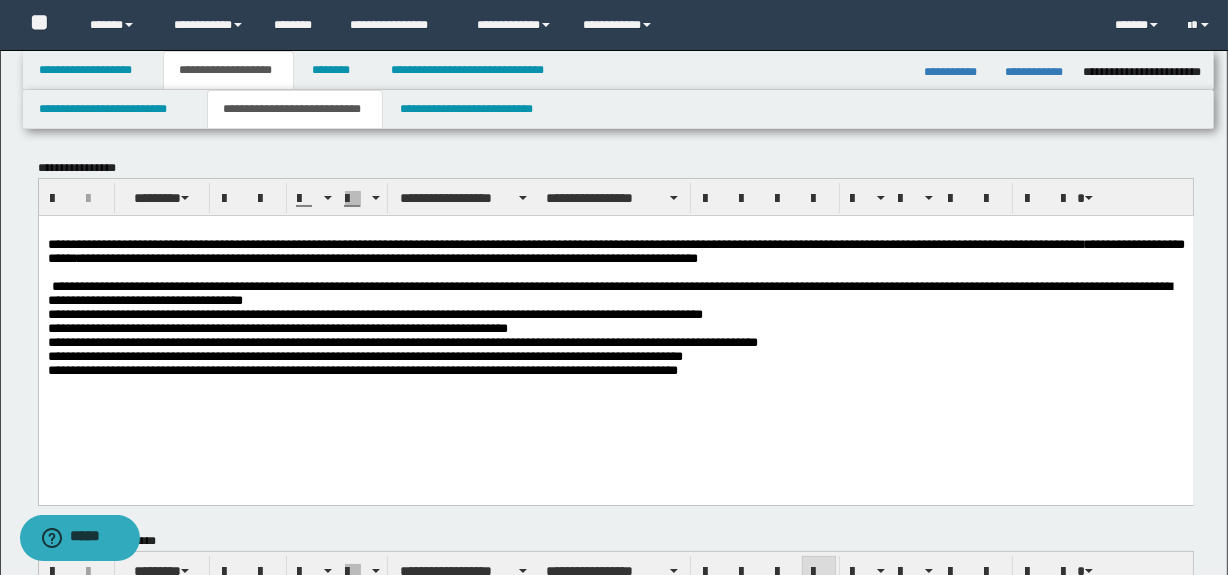 click on "**********" at bounding box center (615, 333) 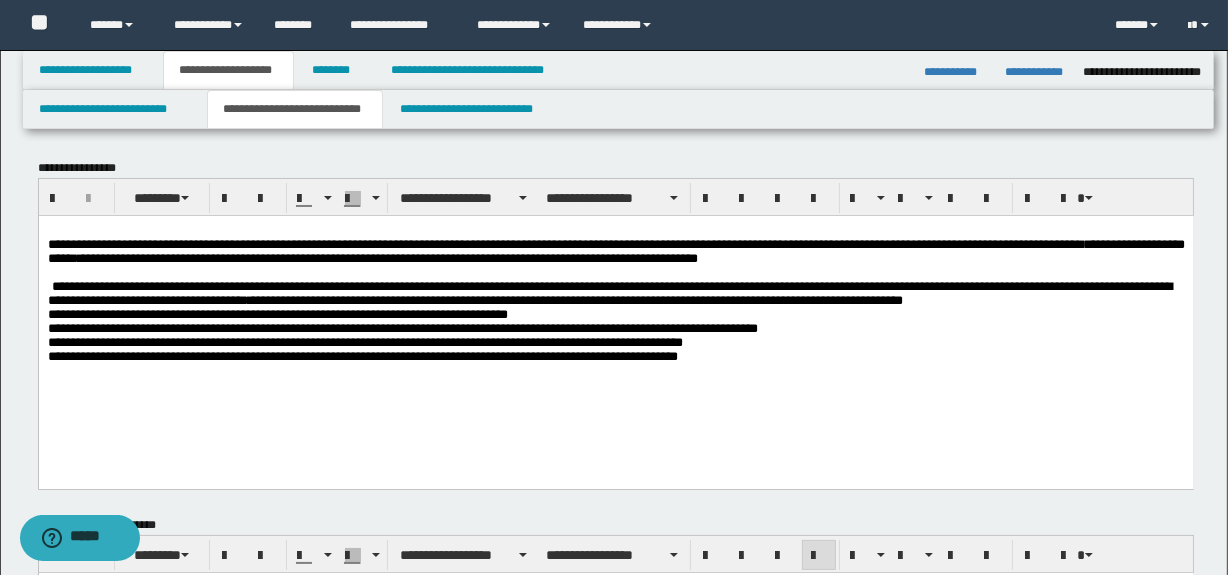 click on "**********" at bounding box center [615, 322] 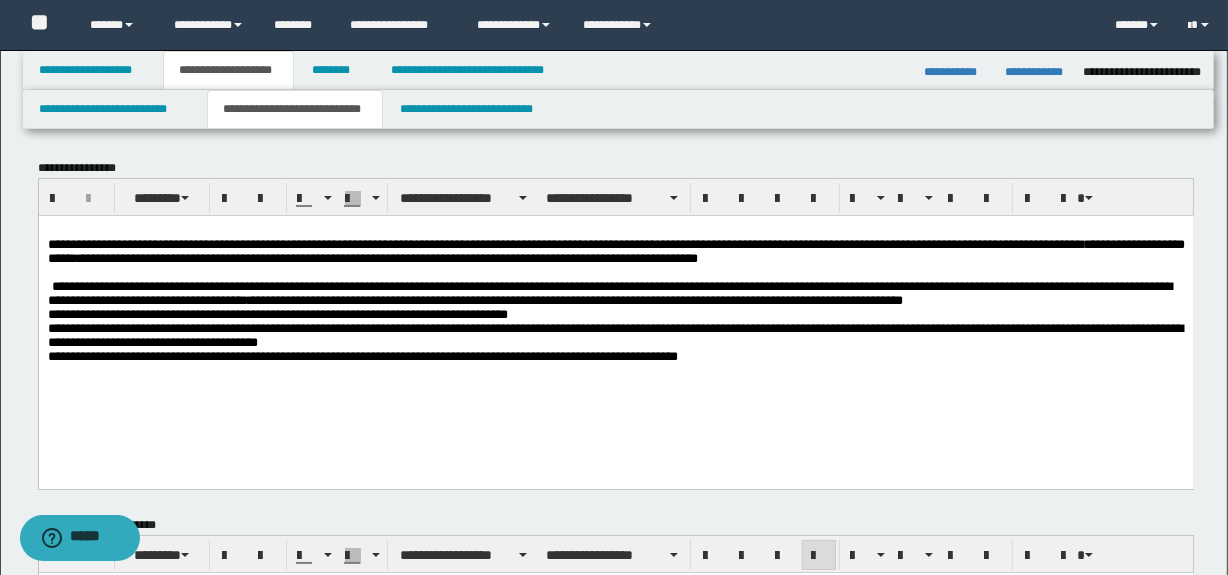 click on "**********" at bounding box center (615, 322) 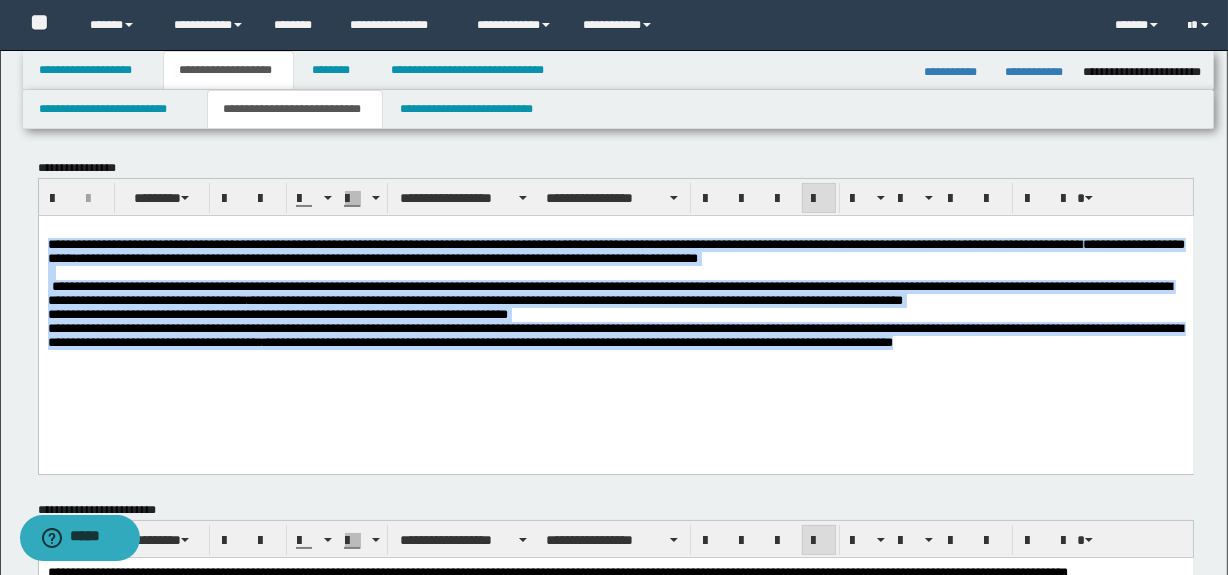 drag, startPoint x: 45, startPoint y: 243, endPoint x: 1161, endPoint y: 358, distance: 1121.9095 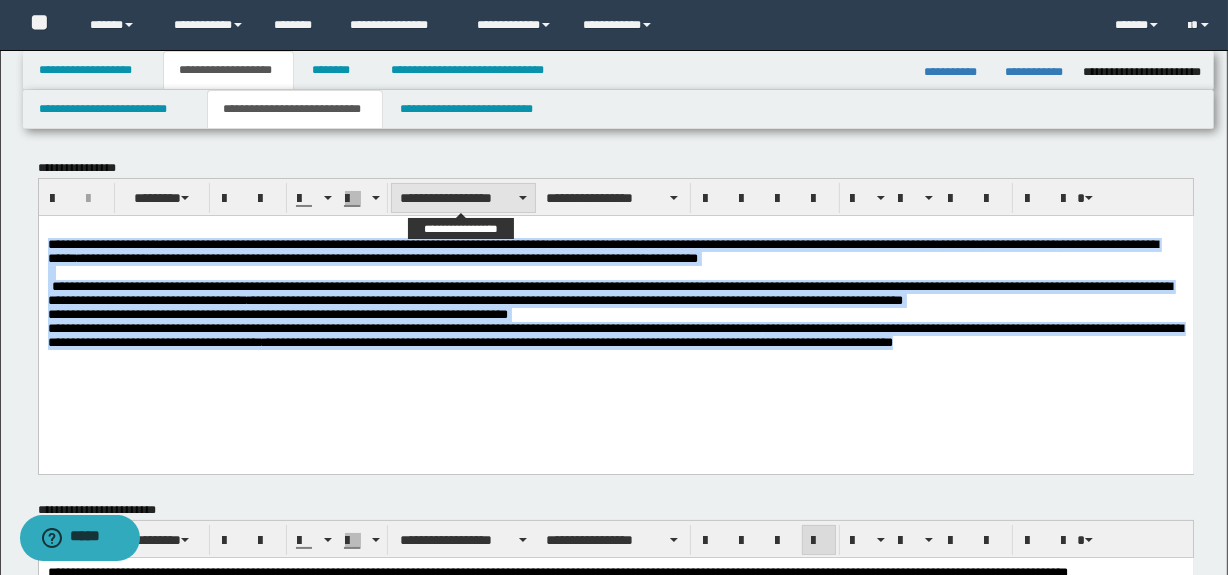 click on "**********" at bounding box center (463, 198) 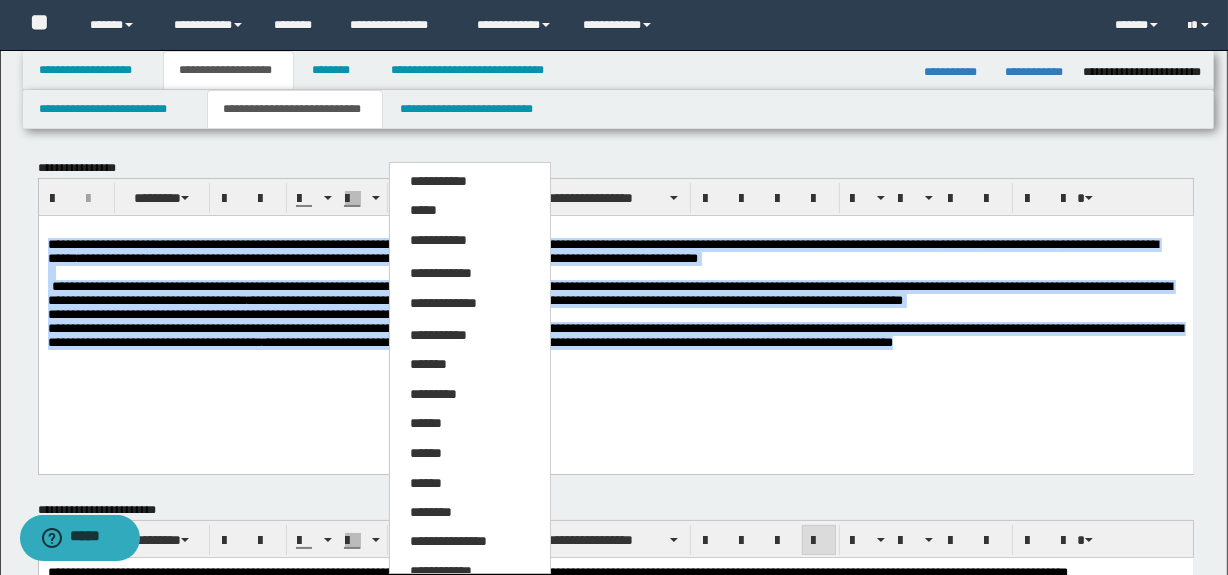click on "**********" at bounding box center [470, 572] 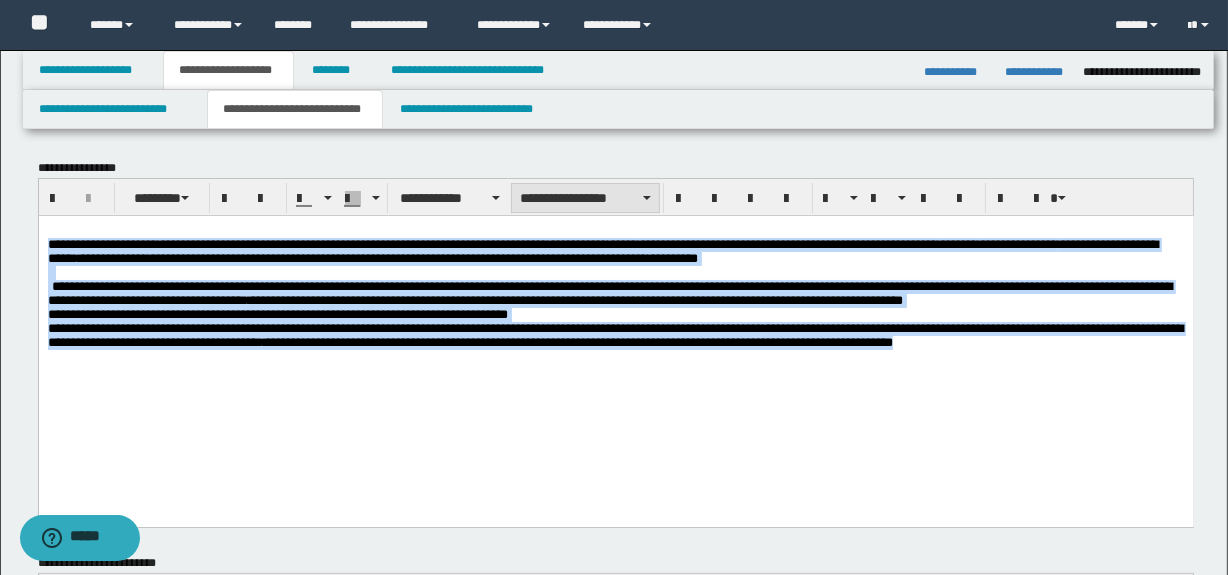 click on "**********" at bounding box center (585, 198) 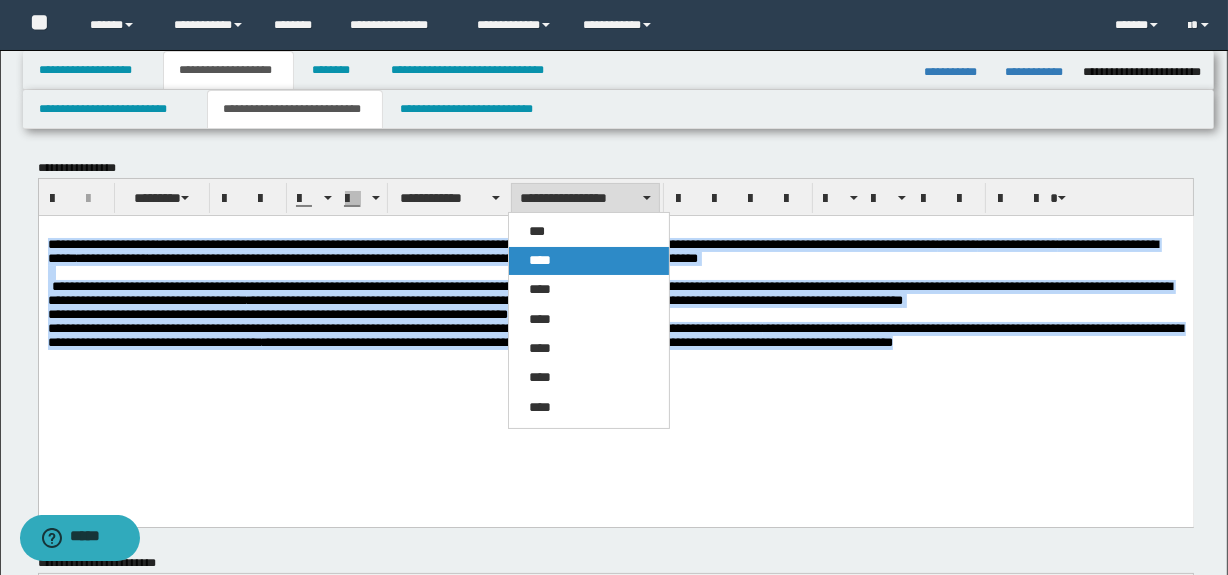 click on "****" at bounding box center [589, 261] 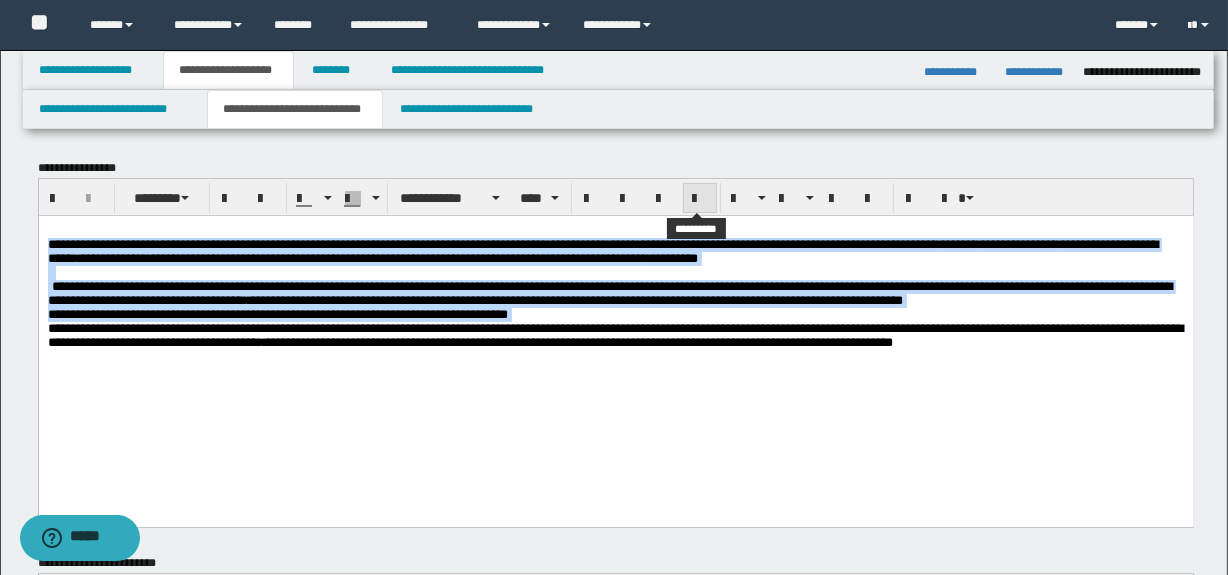 click at bounding box center (700, 199) 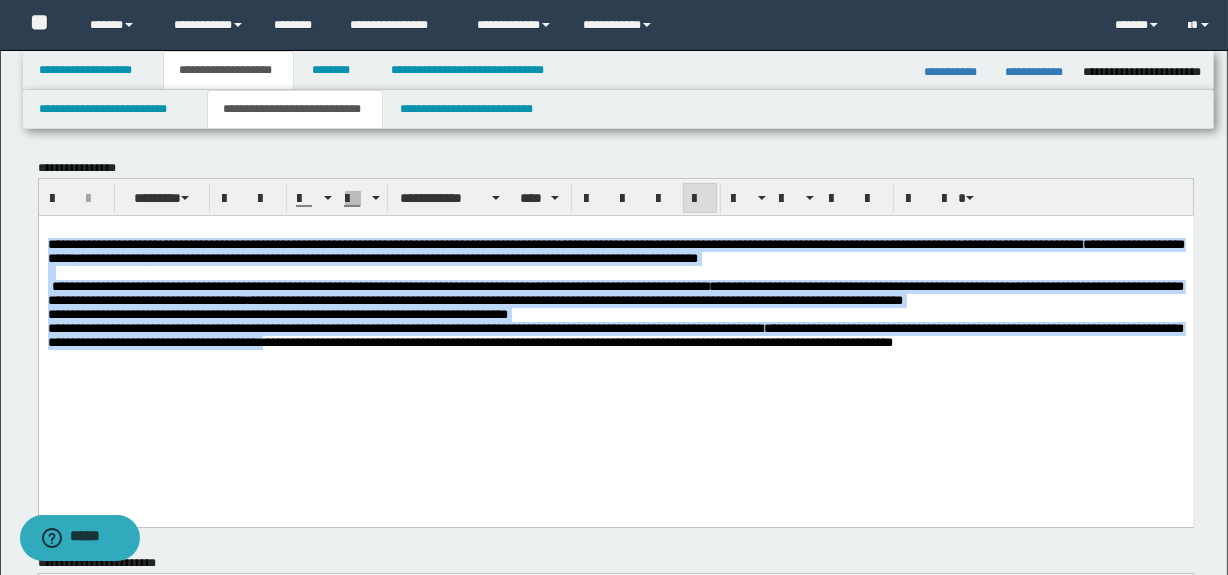 click on "**********" at bounding box center (615, 333) 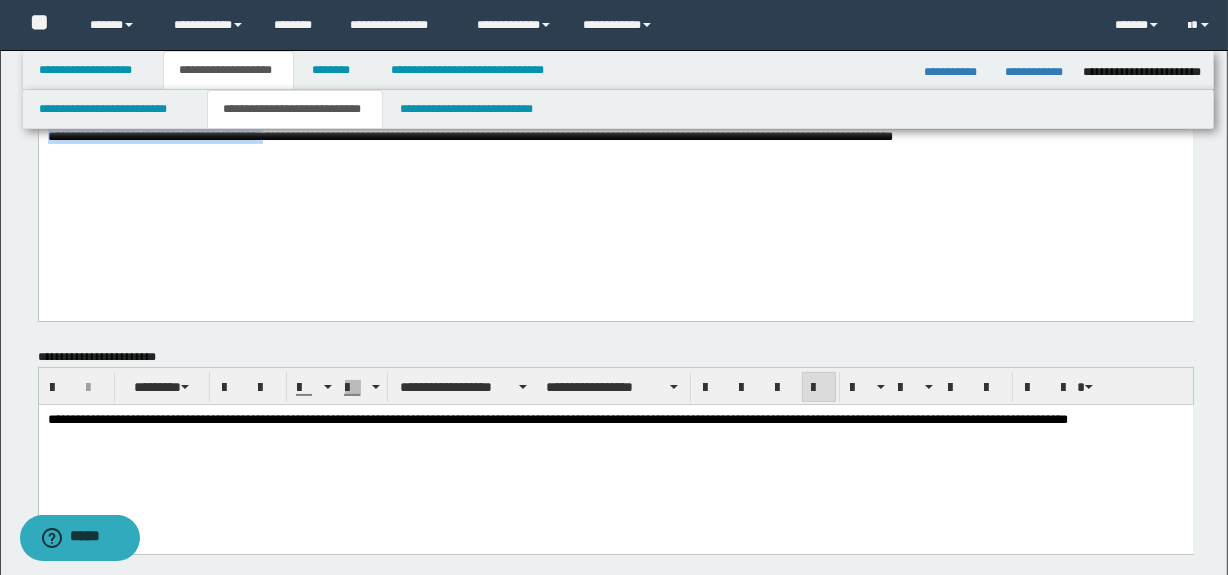 scroll, scrollTop: 272, scrollLeft: 0, axis: vertical 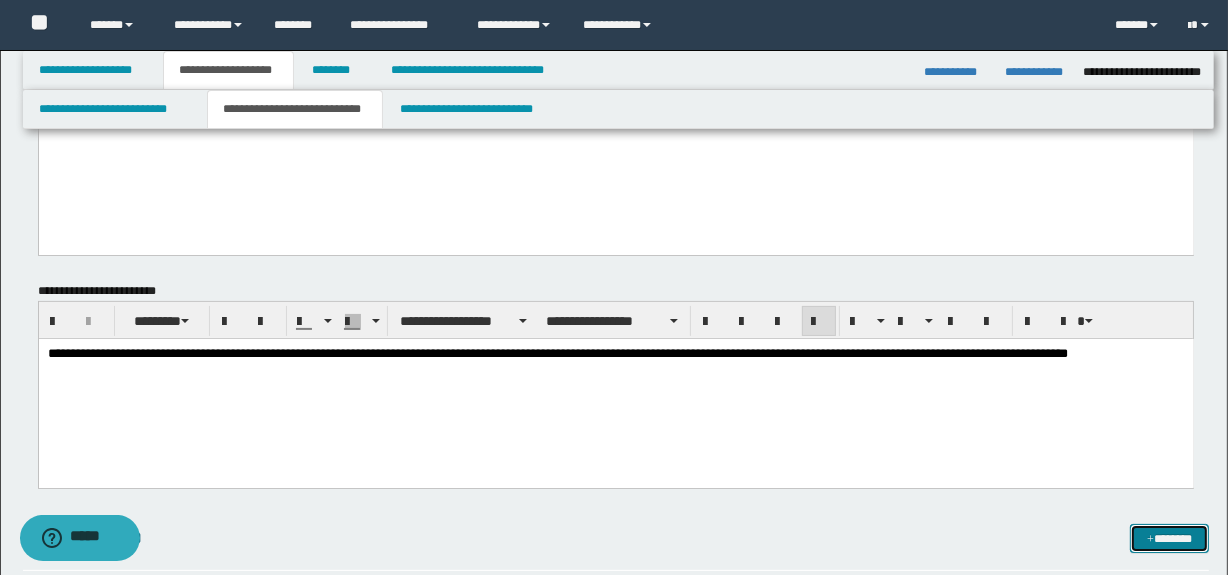 click on "*******" at bounding box center [1170, 539] 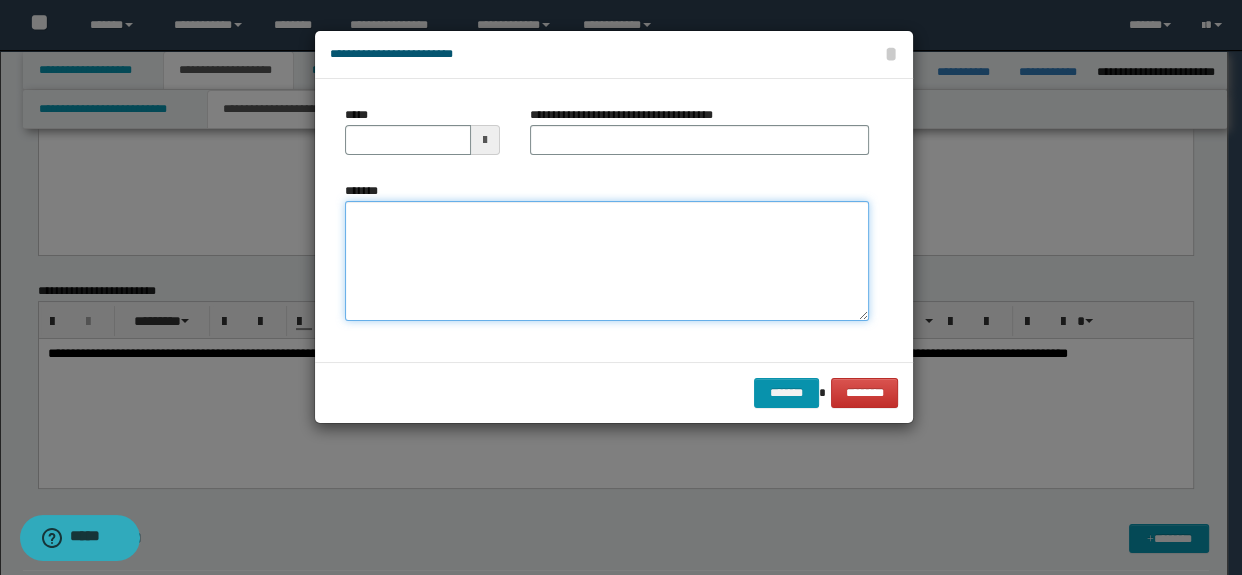 click on "*******" at bounding box center [607, 261] 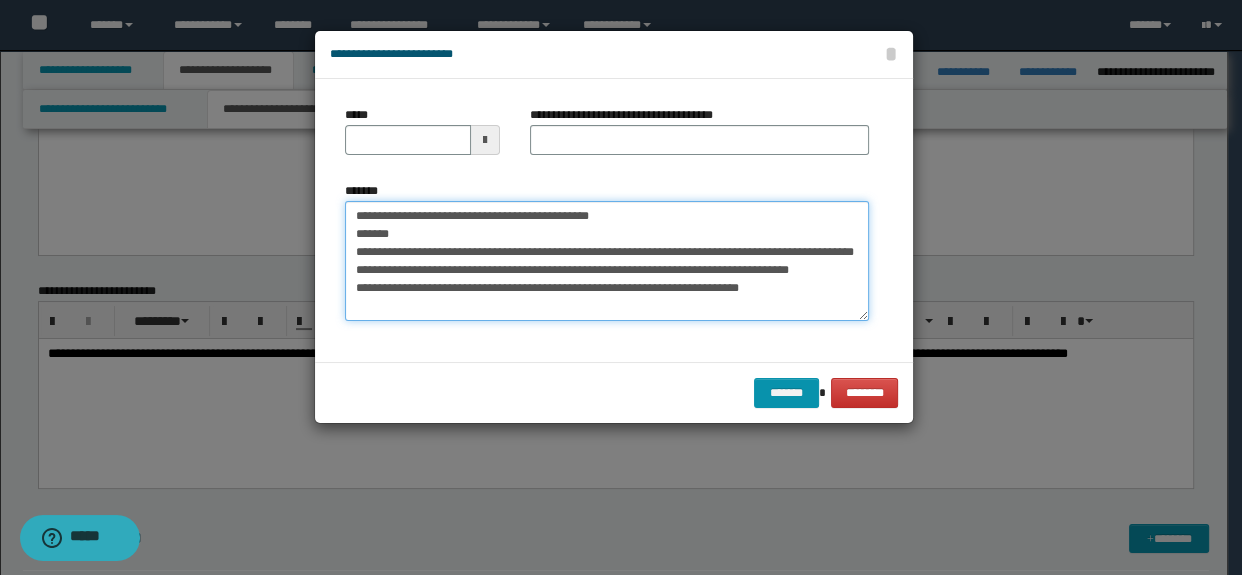 drag, startPoint x: 416, startPoint y: 215, endPoint x: 346, endPoint y: 210, distance: 70.178345 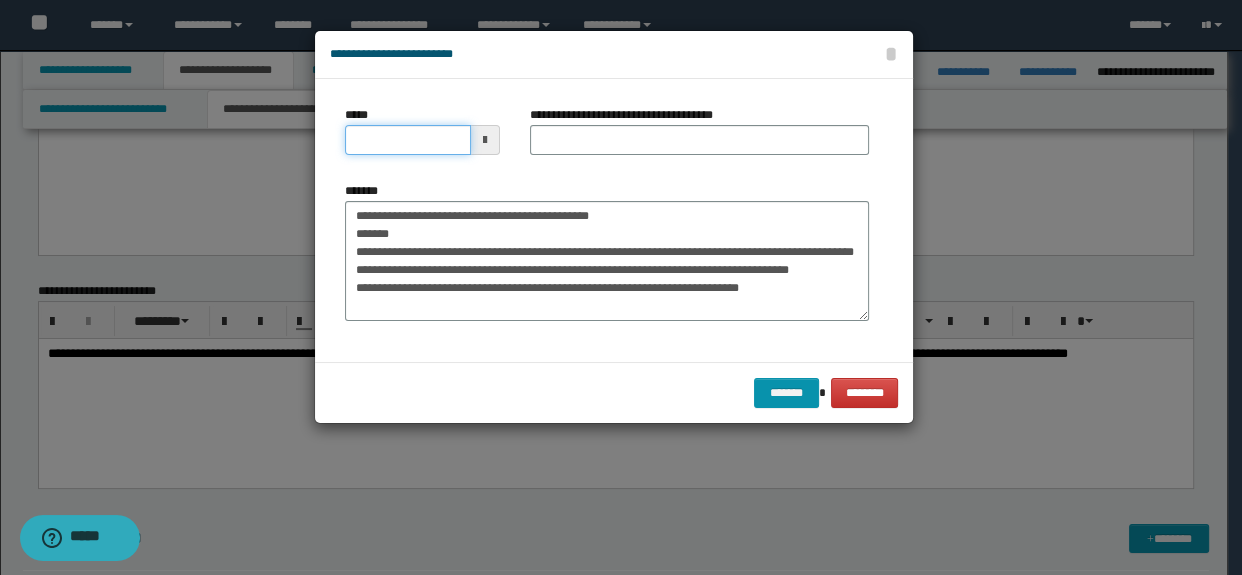 click on "*****" at bounding box center [408, 140] 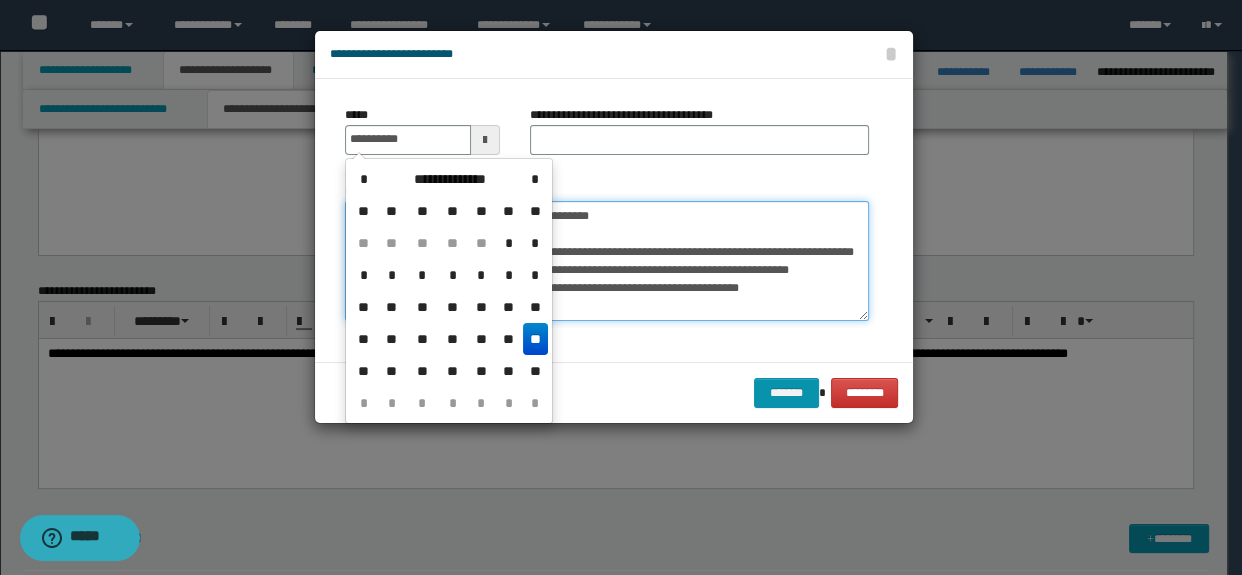 type on "**********" 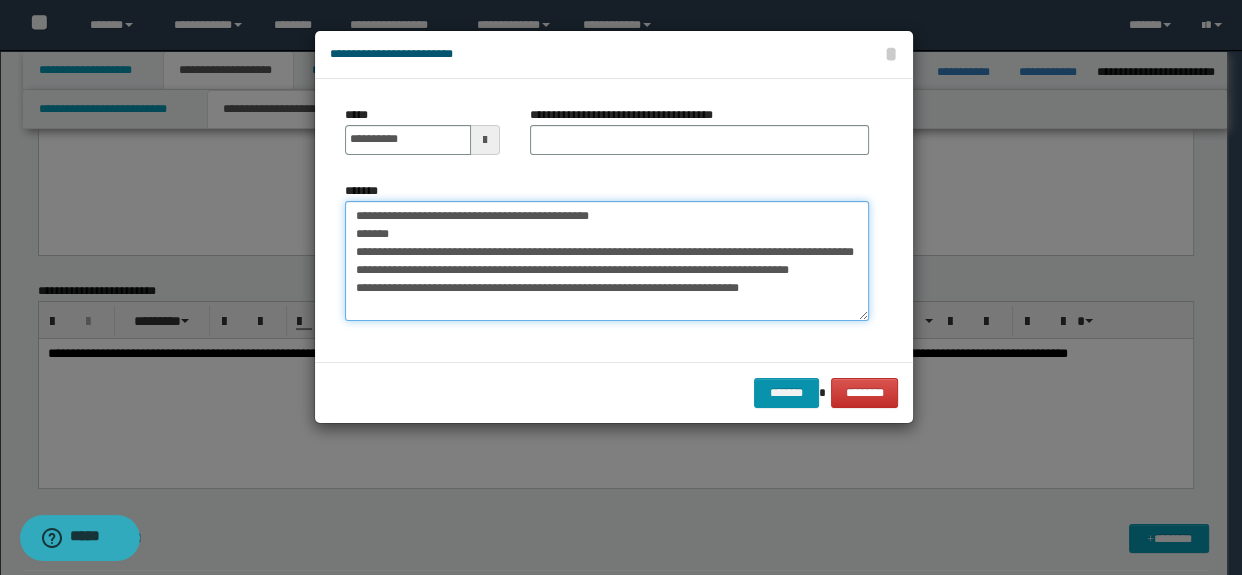 click on "**********" at bounding box center (607, 261) 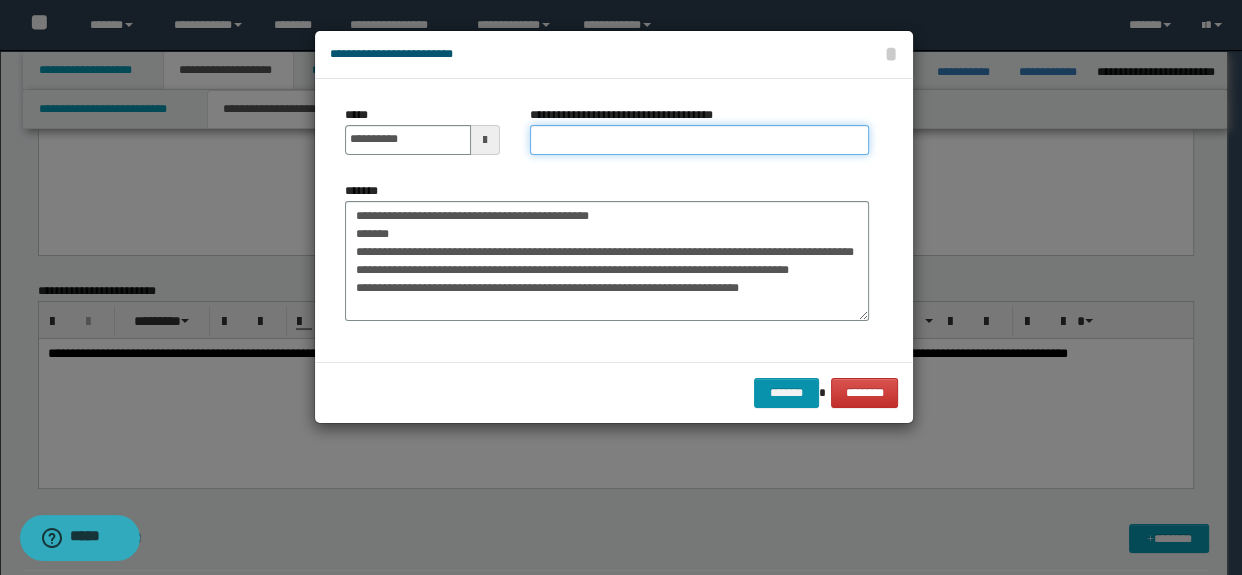click on "**********" at bounding box center (700, 140) 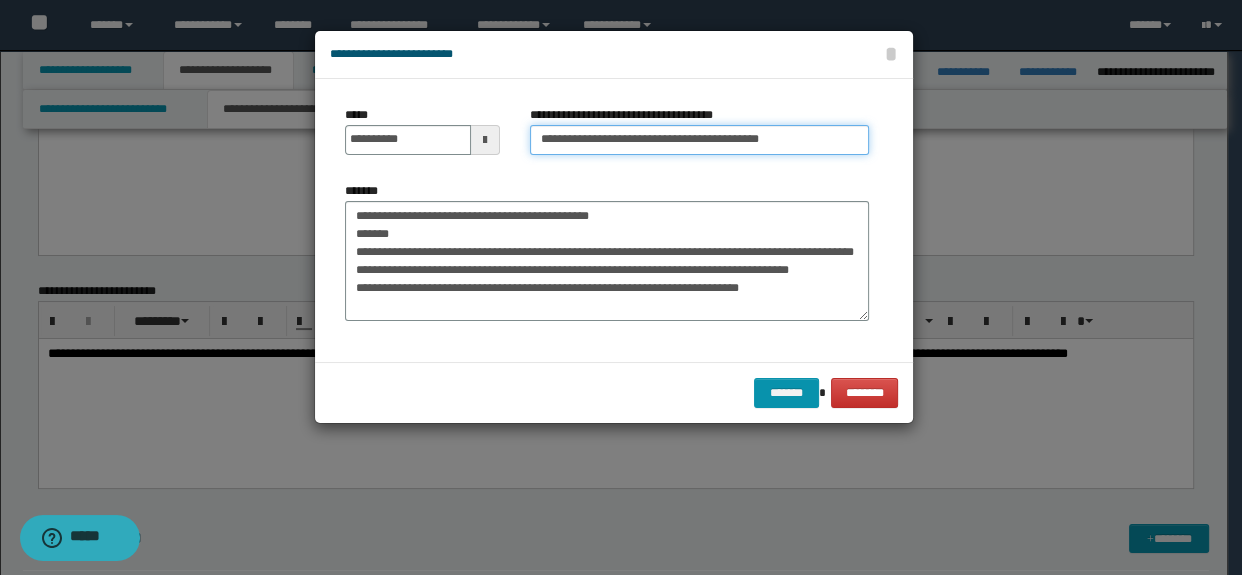 type on "**********" 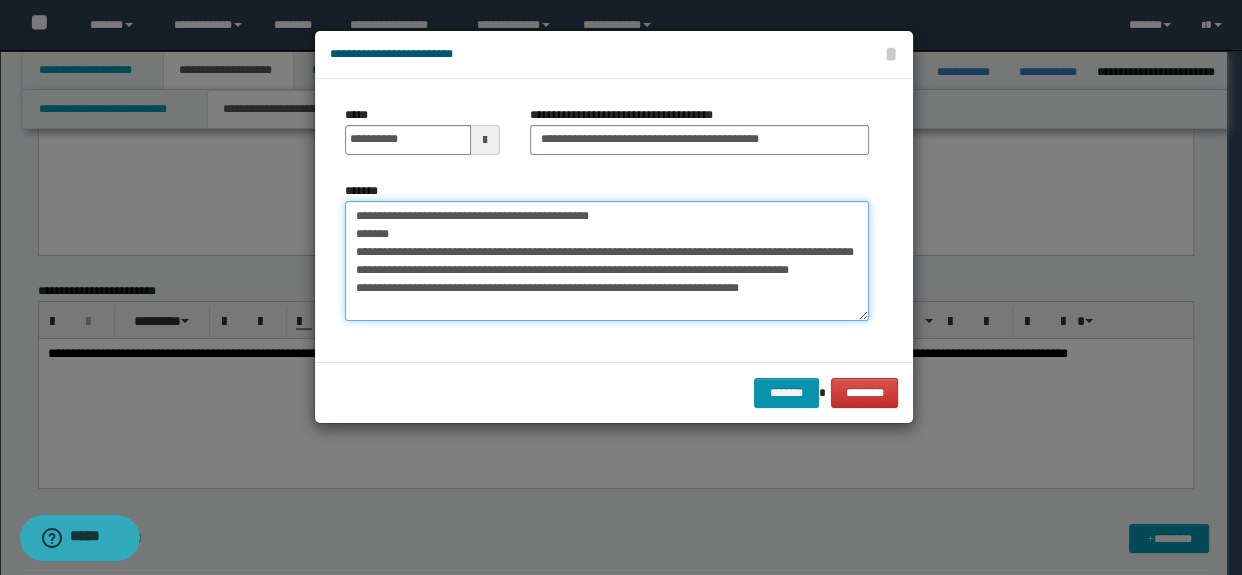 drag, startPoint x: 356, startPoint y: 217, endPoint x: 429, endPoint y: 229, distance: 73.97973 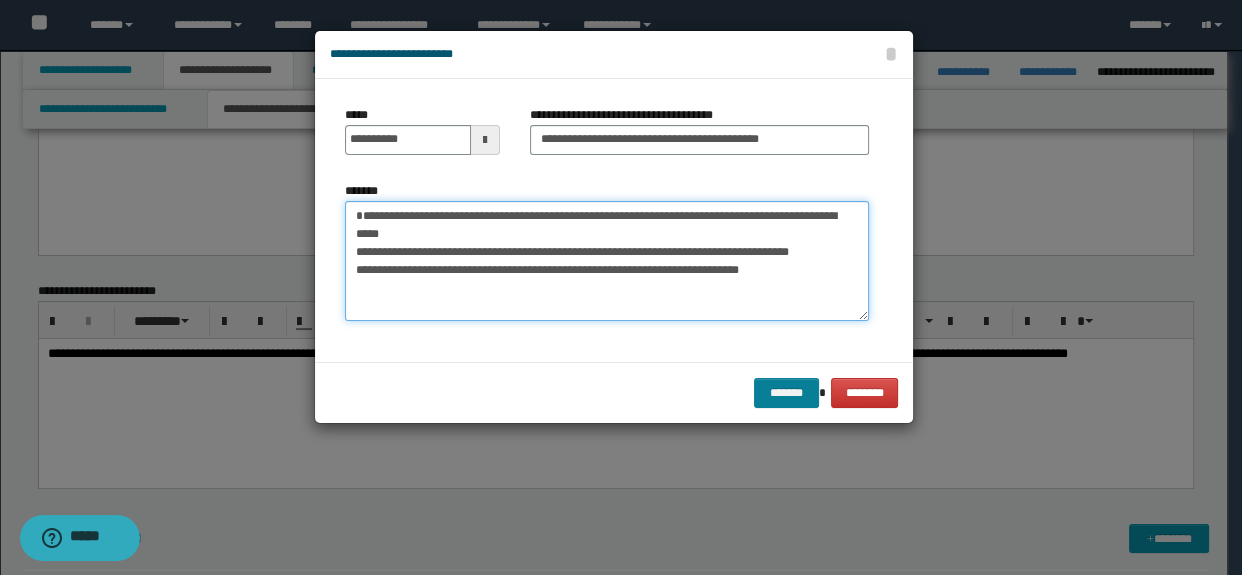 type on "**********" 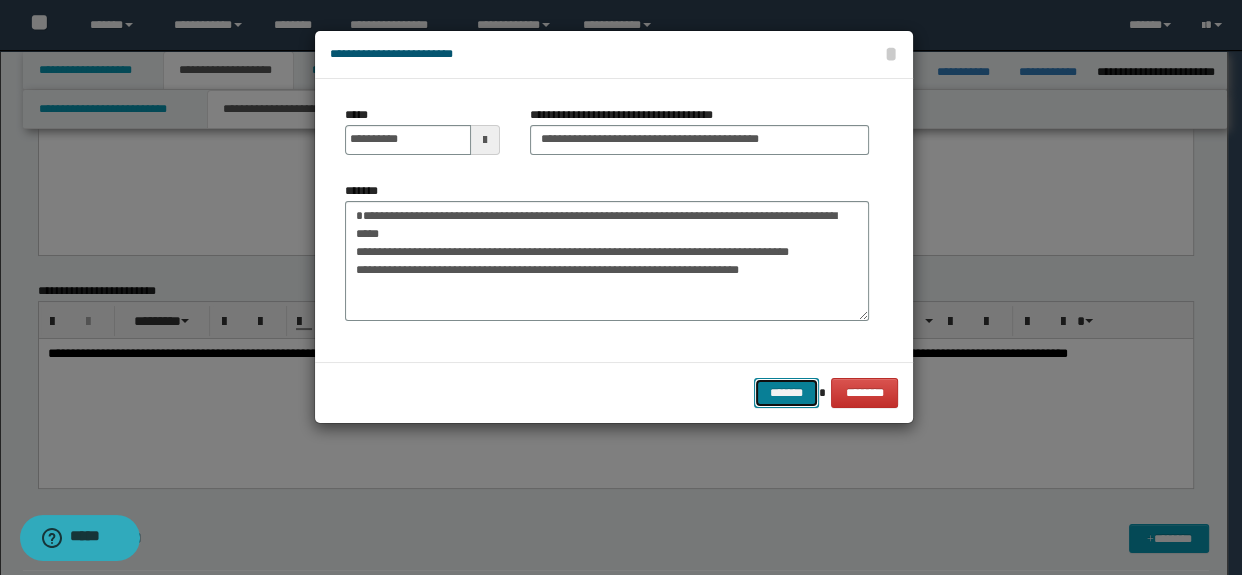 click on "*******" at bounding box center [786, 393] 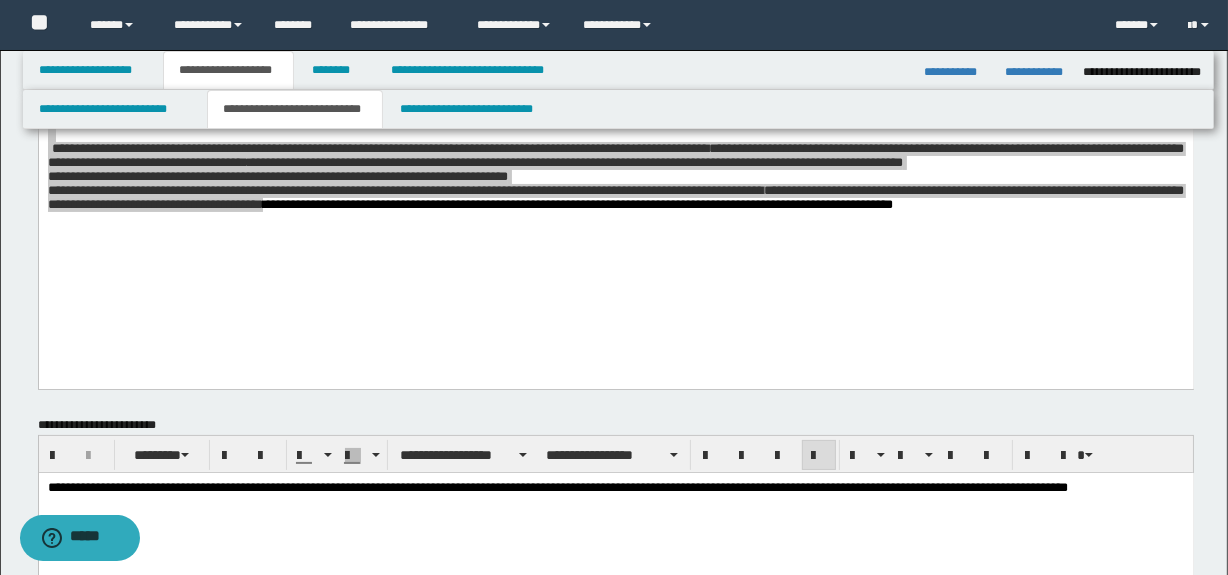 scroll, scrollTop: 0, scrollLeft: 0, axis: both 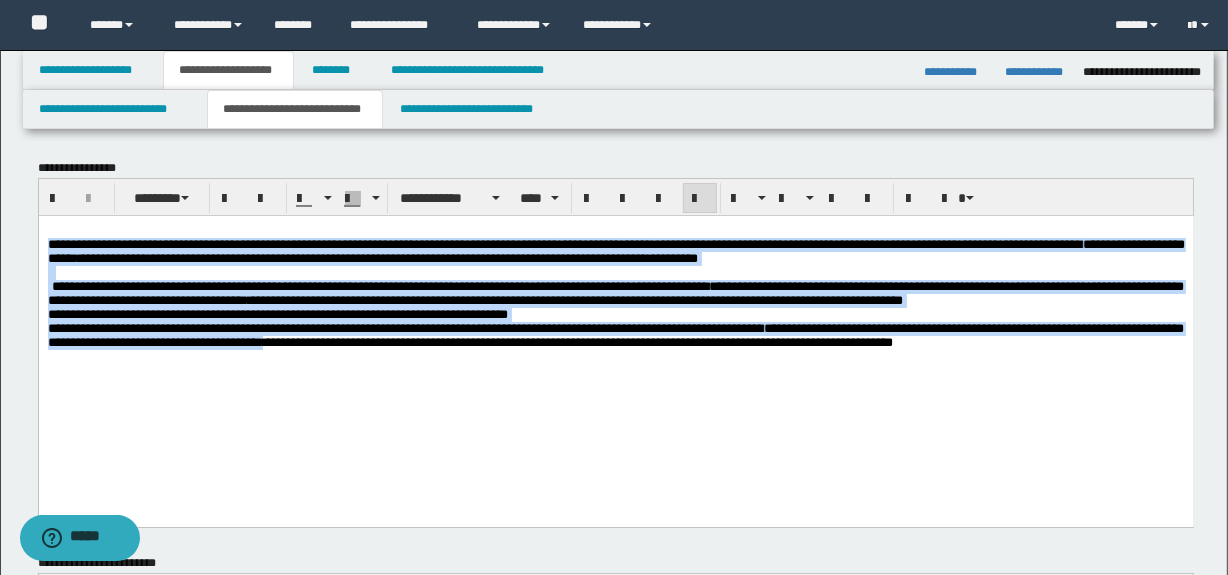 drag, startPoint x: 376, startPoint y: 457, endPoint x: 264, endPoint y: 410, distance: 121.46193 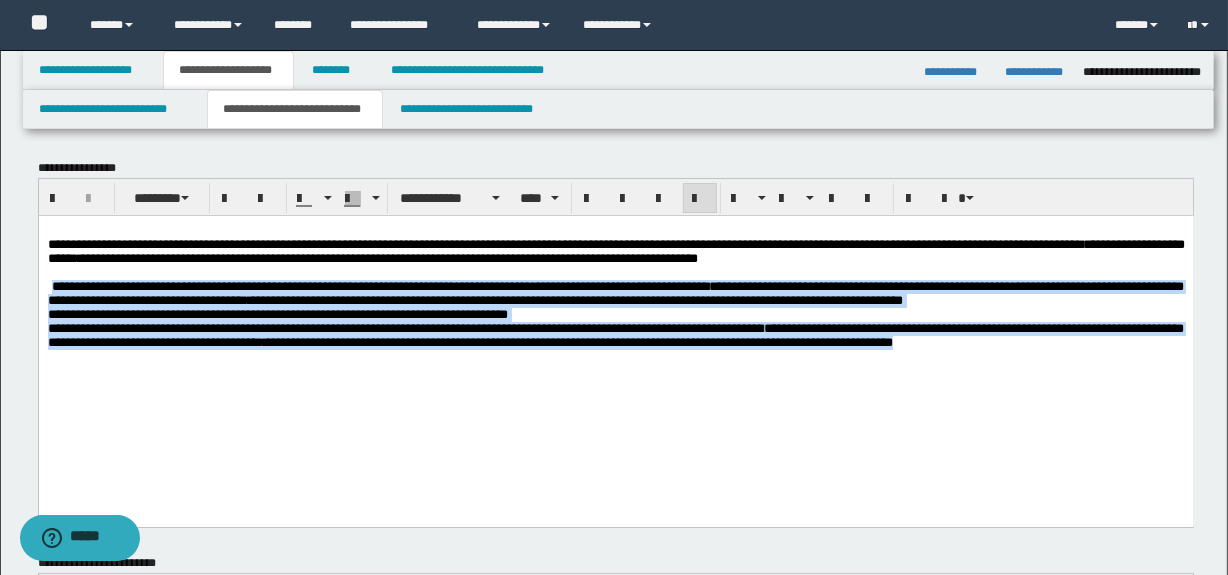 drag, startPoint x: 52, startPoint y: 306, endPoint x: 296, endPoint y: 422, distance: 270.17032 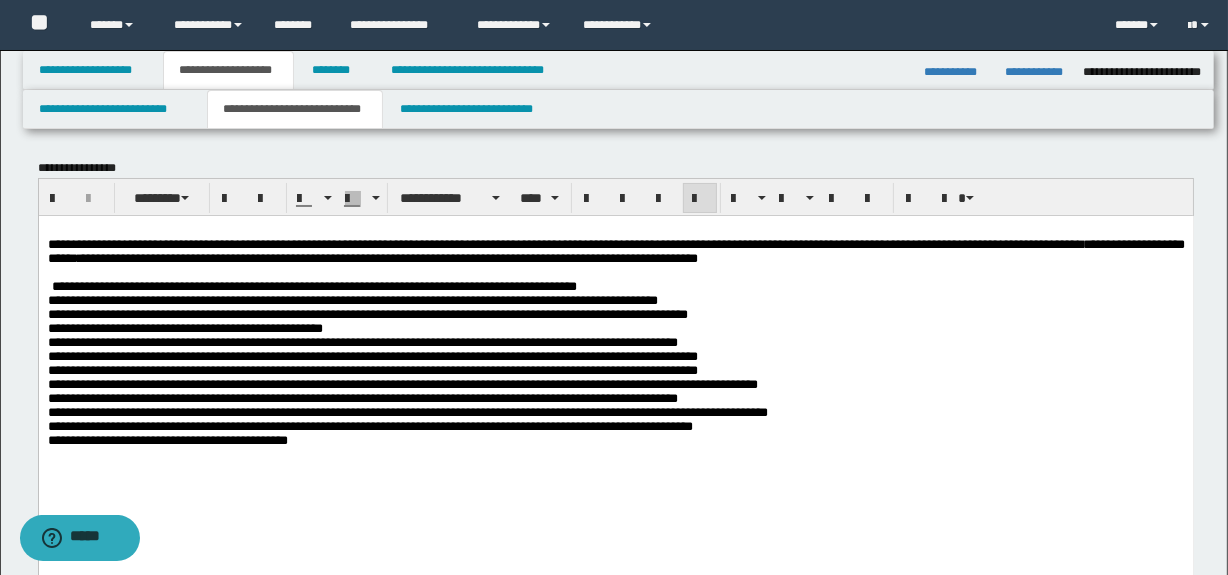 click on "**********" at bounding box center [407, 362] 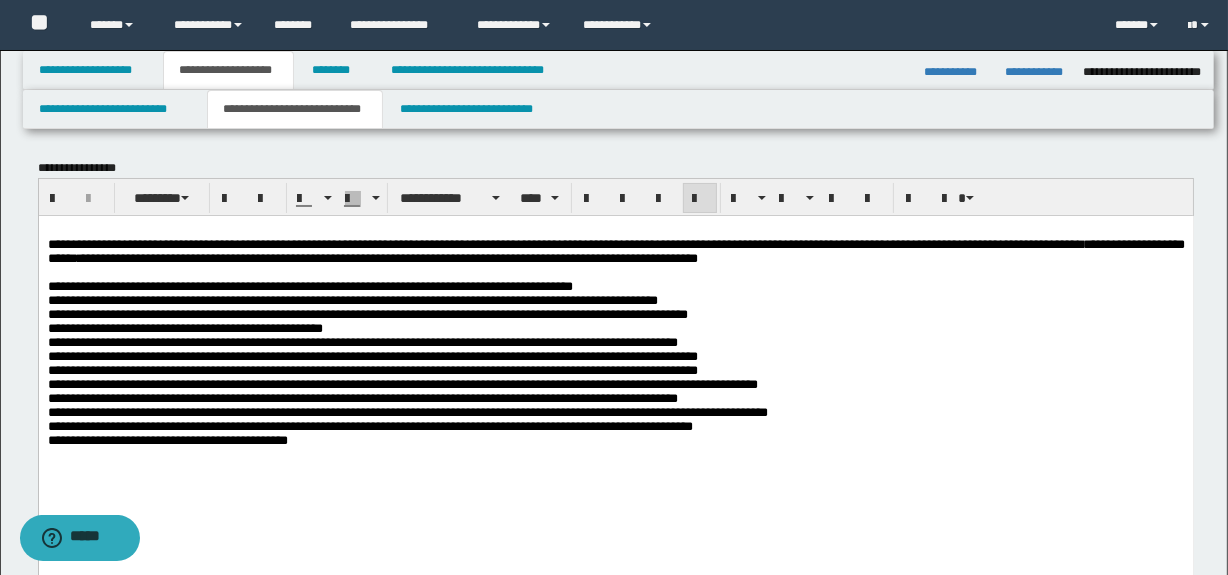 click on "**********" at bounding box center [615, 374] 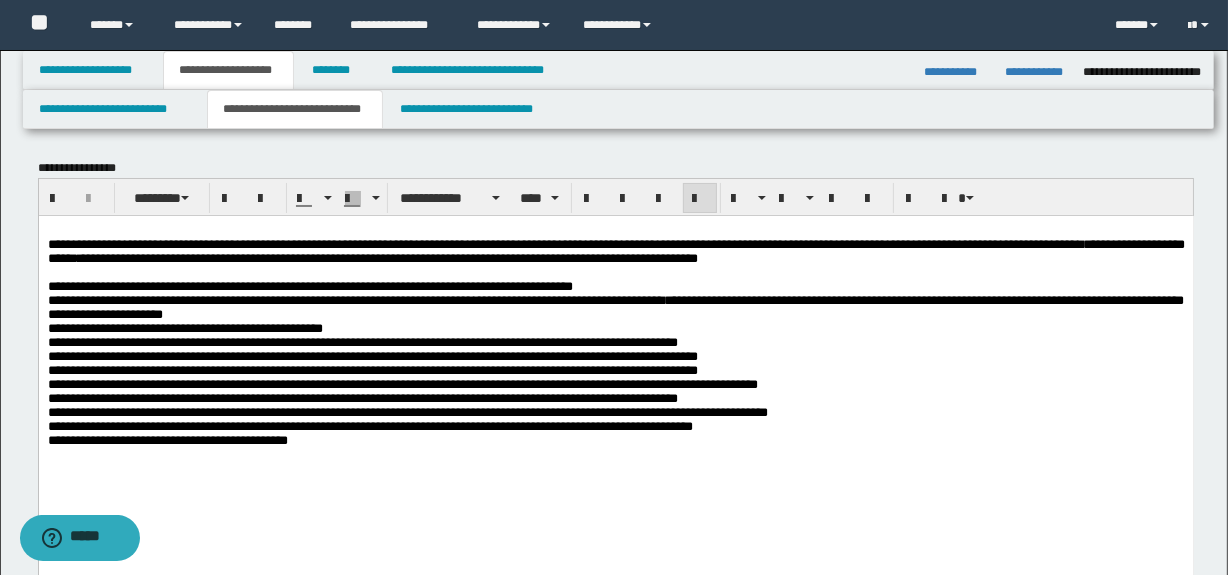 click on "**********" at bounding box center [615, 362] 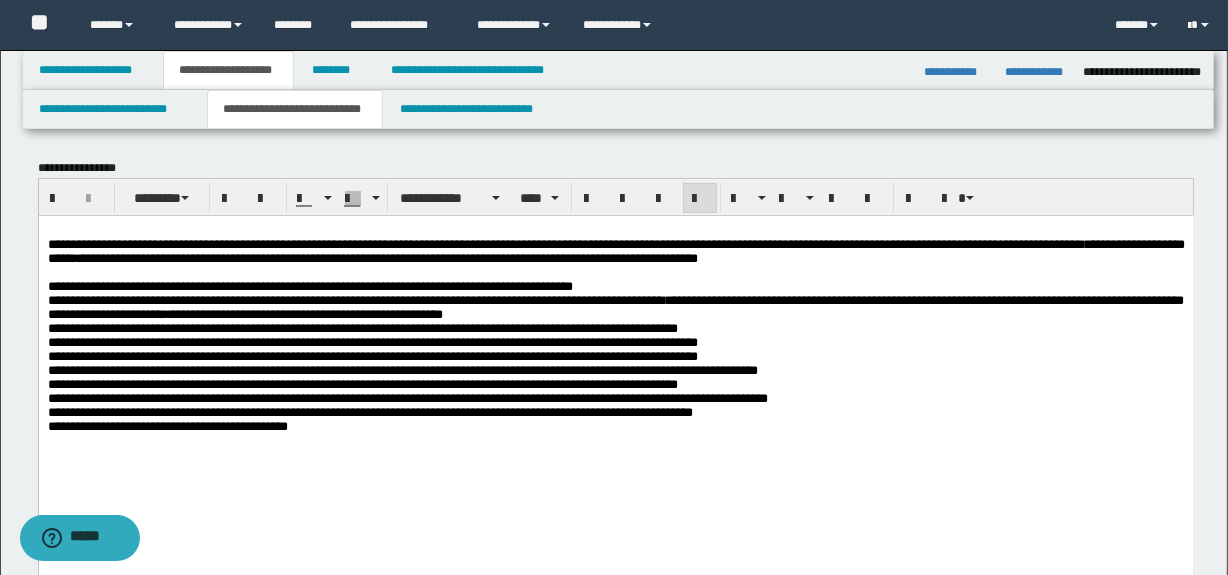 click on "**********" at bounding box center (615, 366) 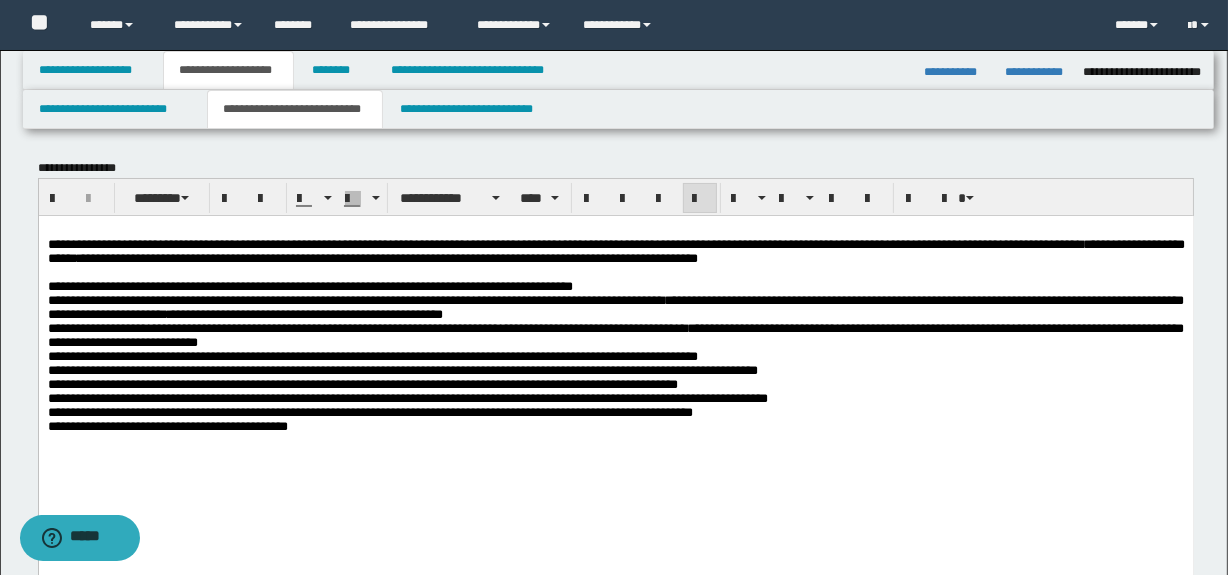 click on "**********" at bounding box center [615, 355] 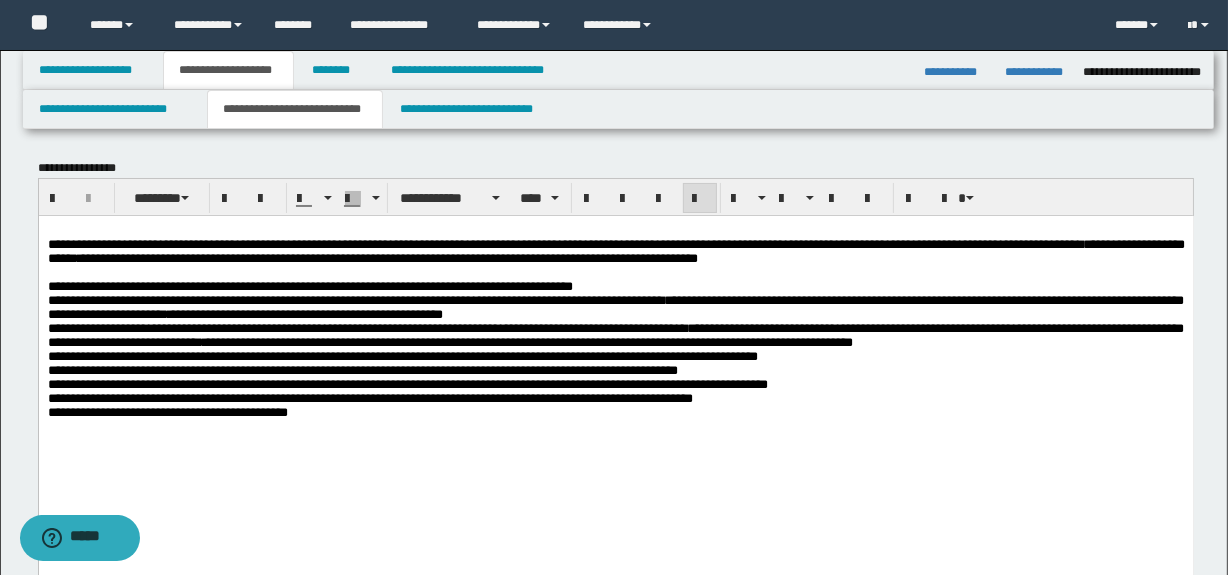 click on "**********" at bounding box center [615, 348] 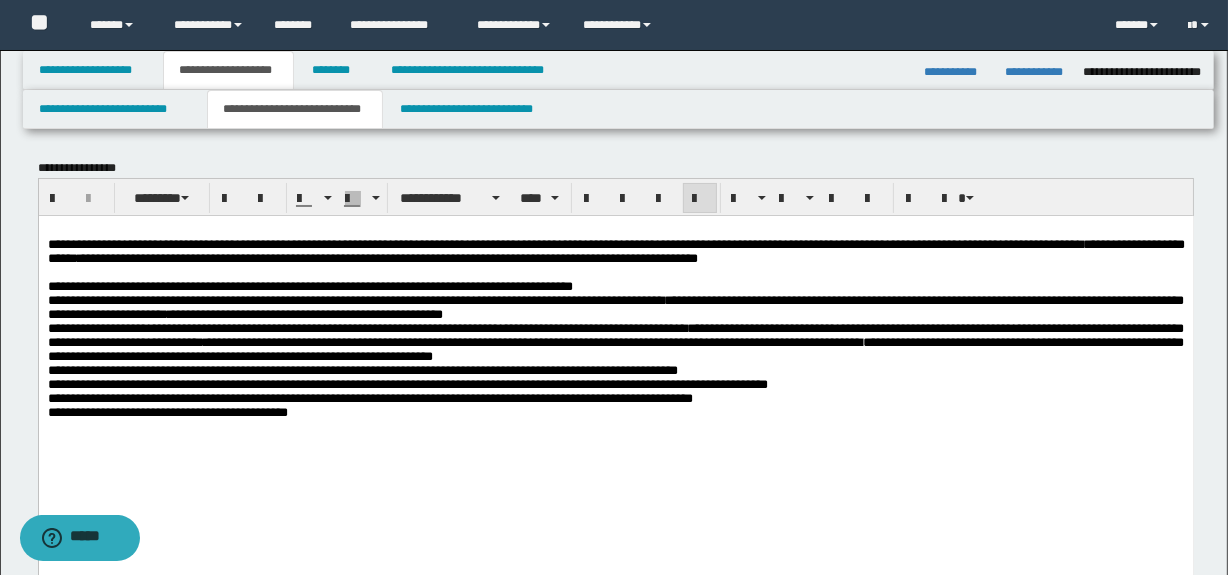 click on "**********" at bounding box center [615, 358] 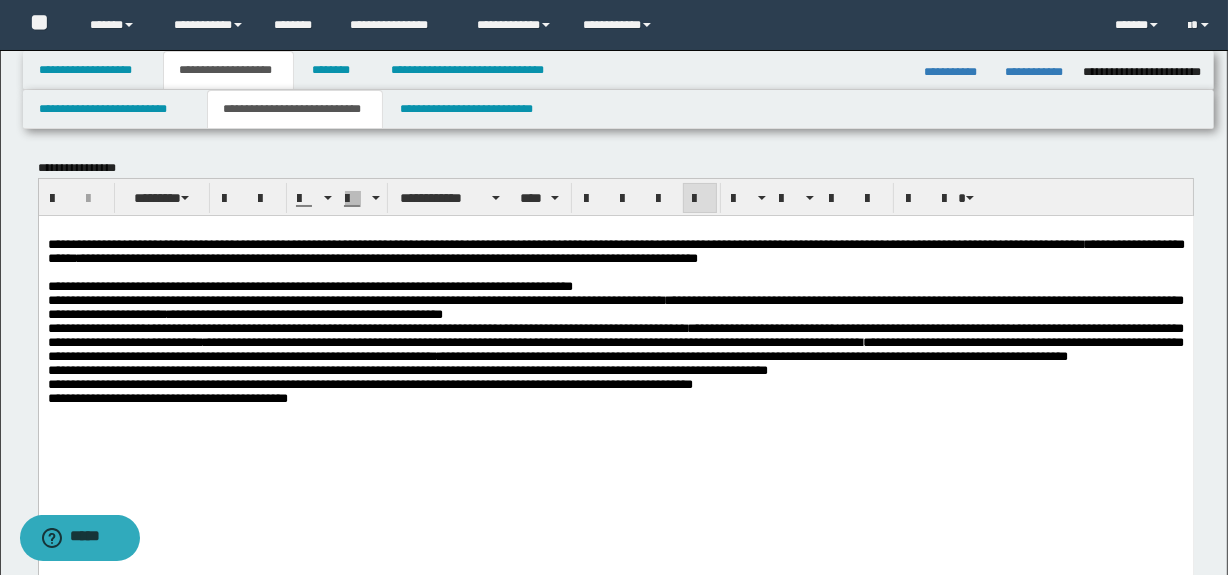click on "**********" at bounding box center [615, 341] 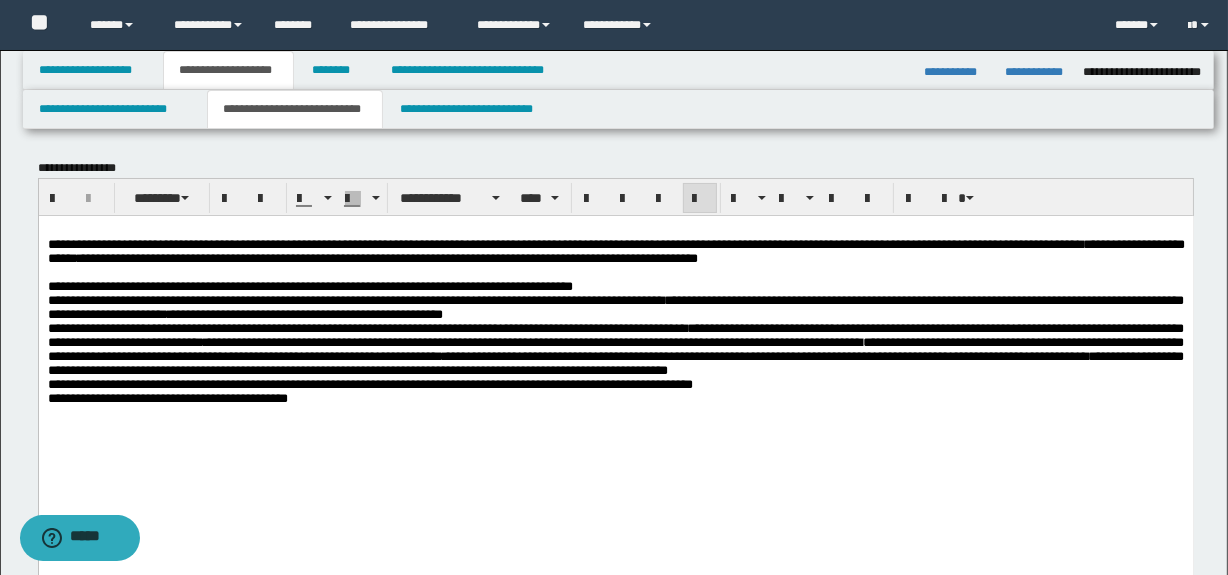 click on "**********" at bounding box center (615, 341) 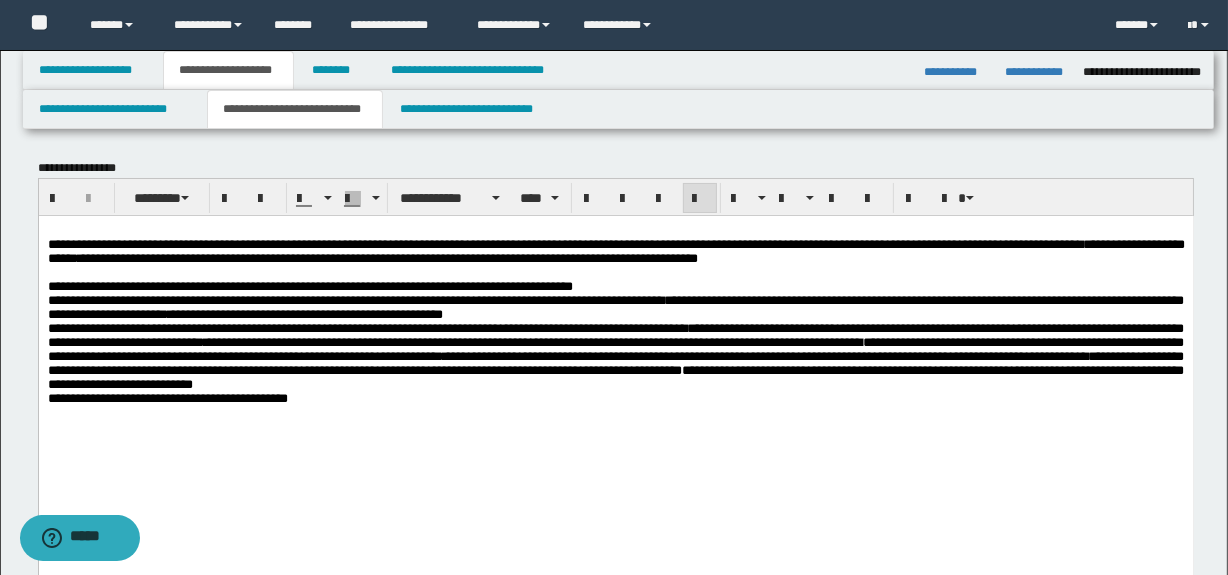 click on "**********" at bounding box center (615, 341) 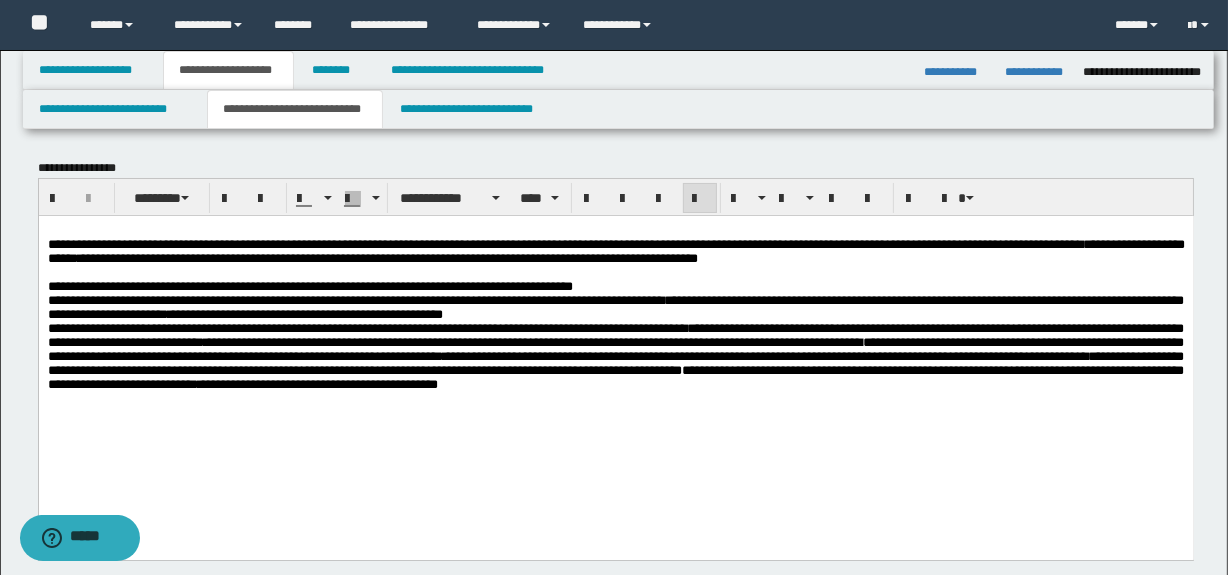 drag, startPoint x: 45, startPoint y: 311, endPoint x: 330, endPoint y: 434, distance: 310.4094 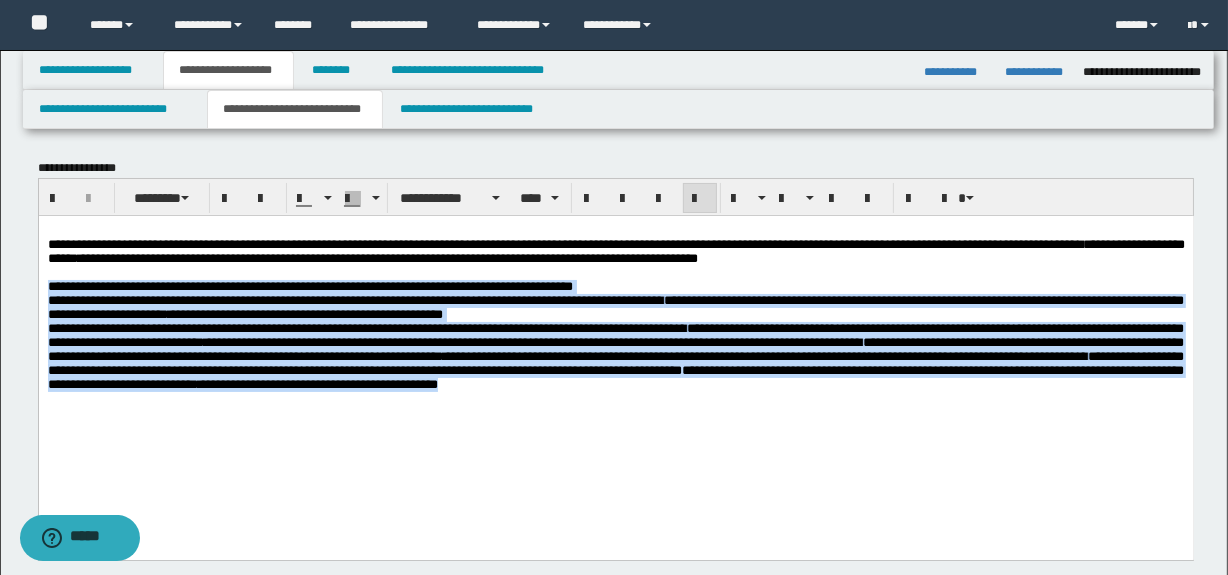drag, startPoint x: 47, startPoint y: 314, endPoint x: 454, endPoint y: 464, distance: 433.76144 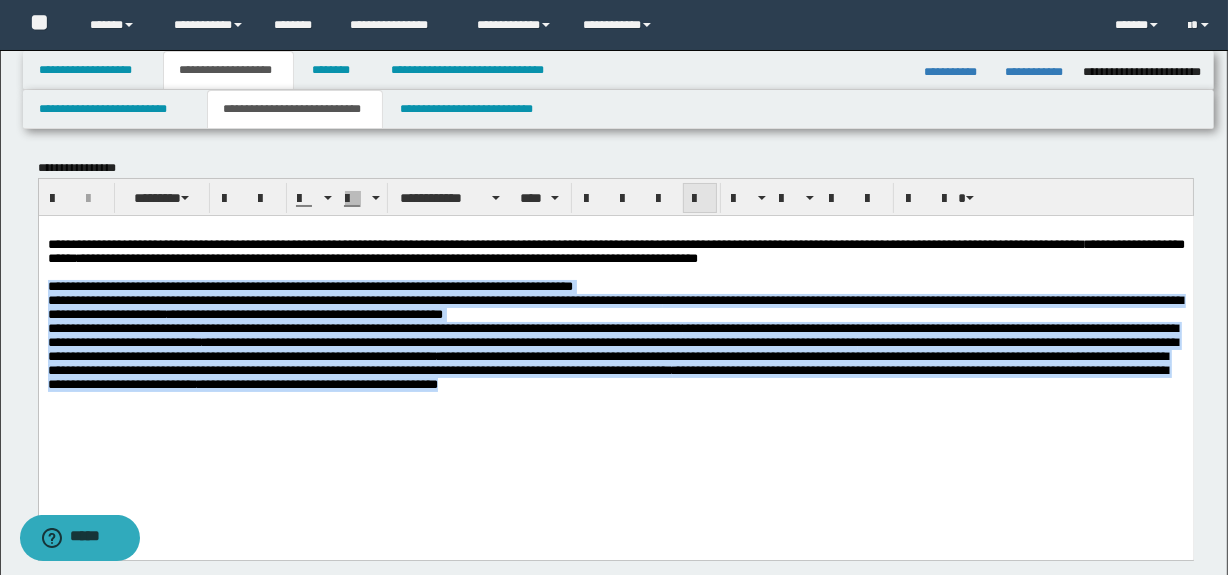 click at bounding box center (700, 199) 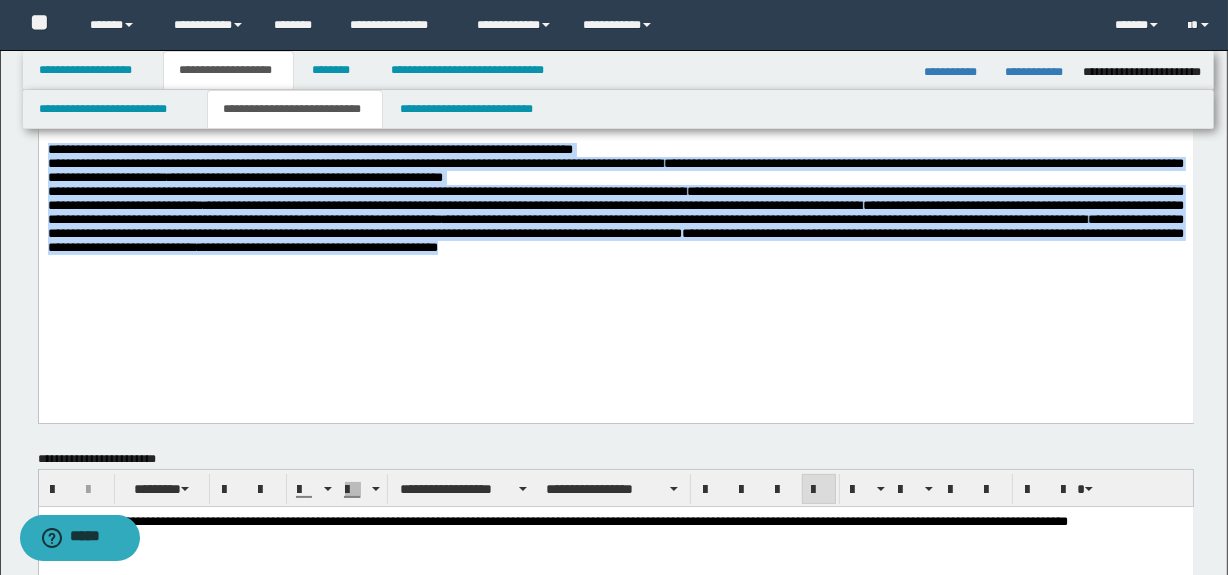 scroll, scrollTop: 0, scrollLeft: 0, axis: both 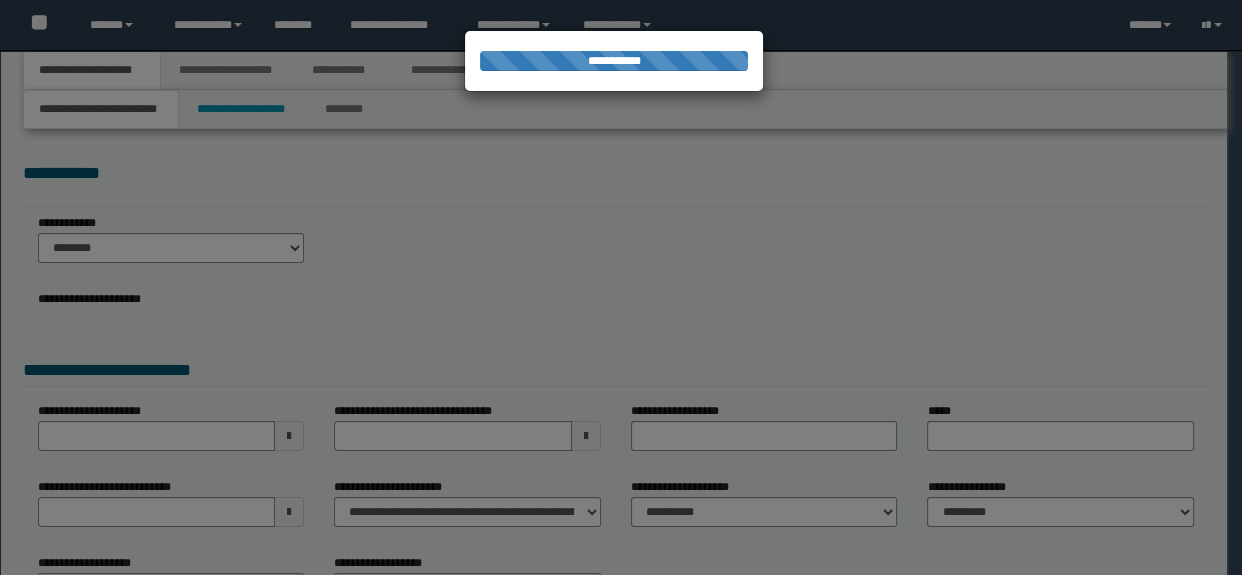 select on "*" 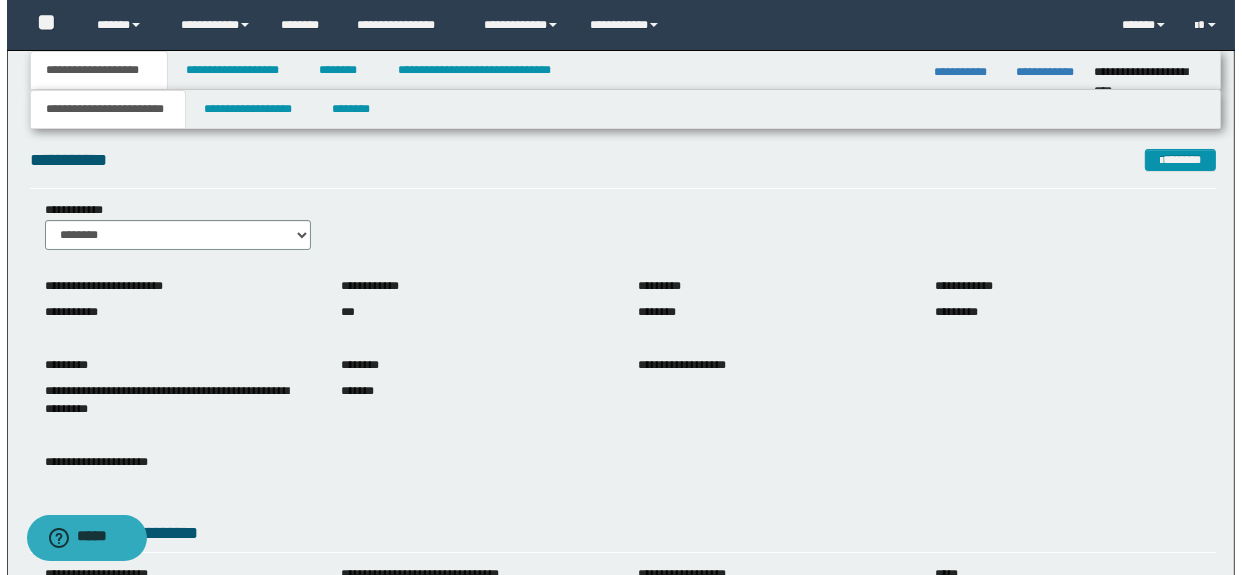 scroll, scrollTop: 0, scrollLeft: 0, axis: both 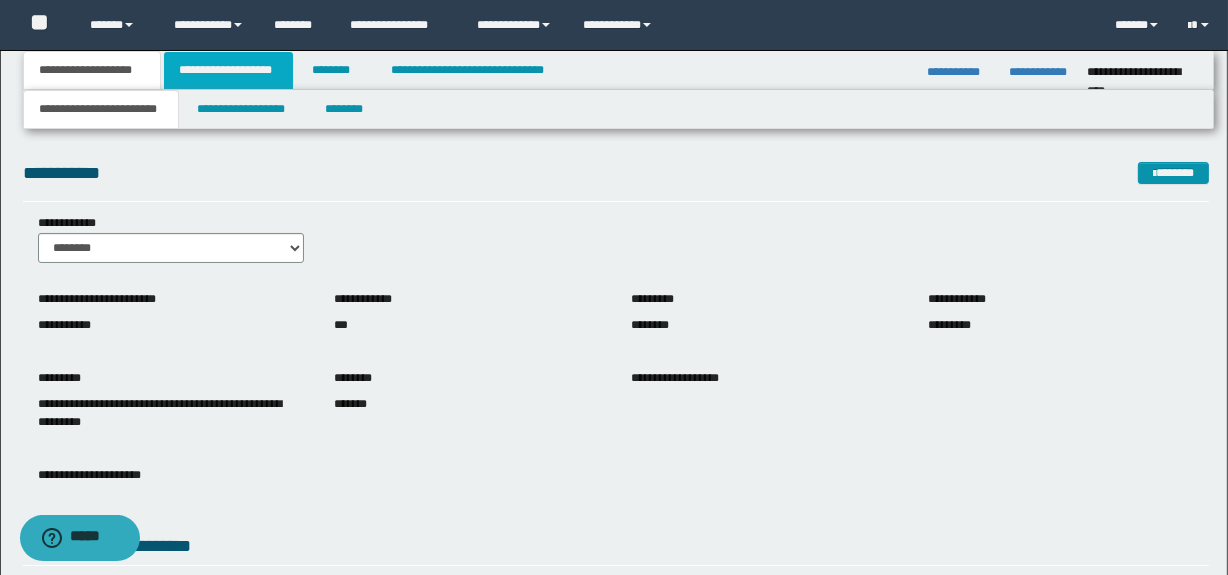 click on "**********" at bounding box center [228, 70] 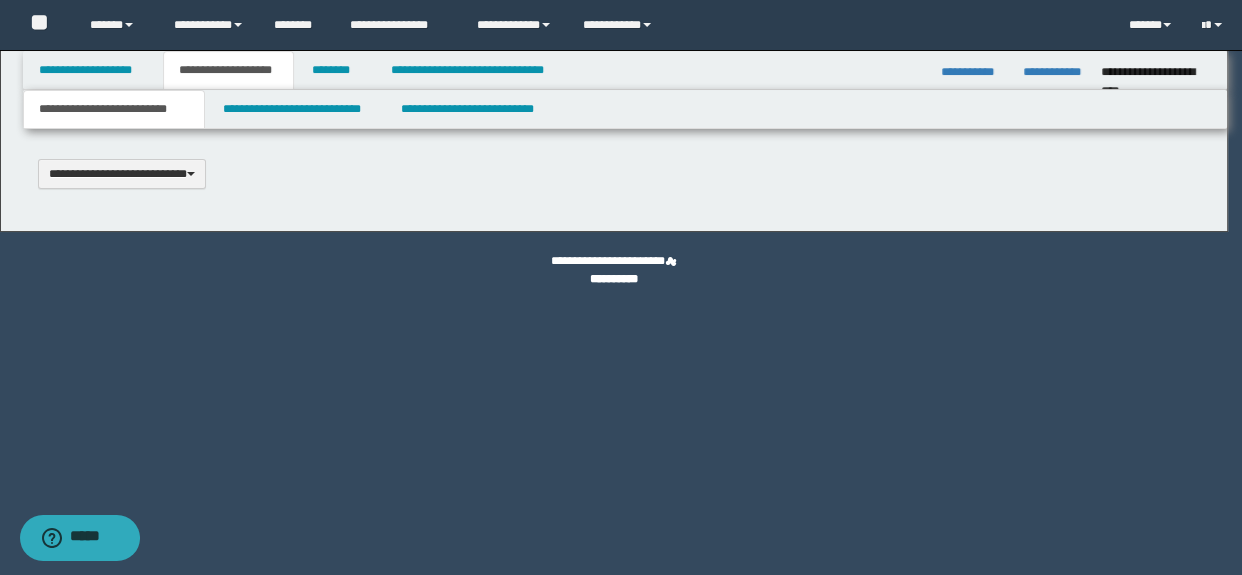 type 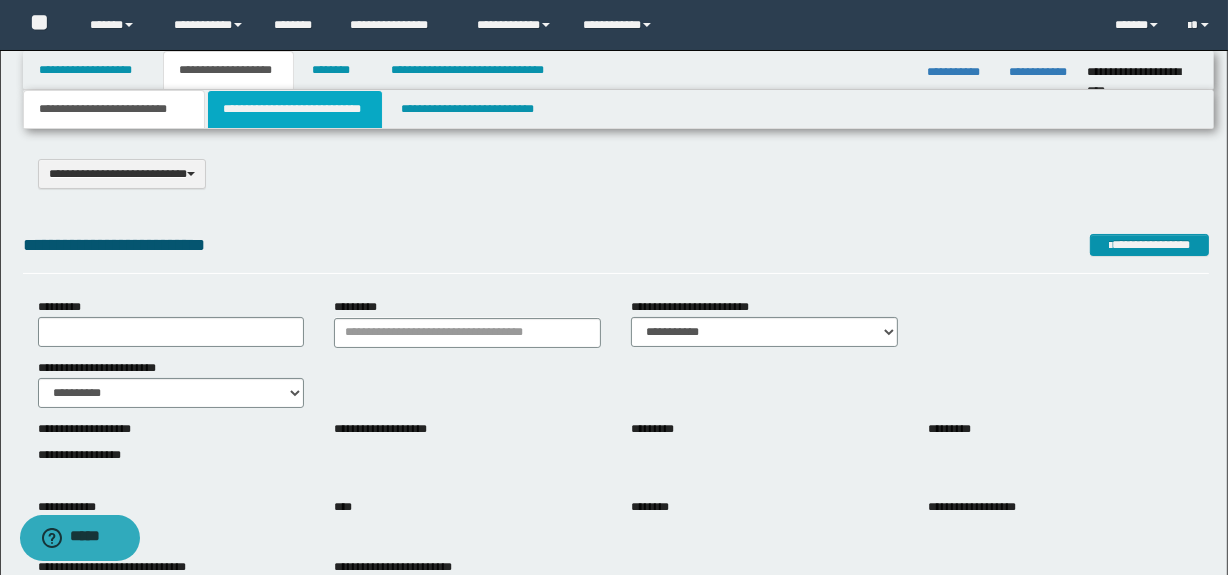 click on "**********" at bounding box center (294, 109) 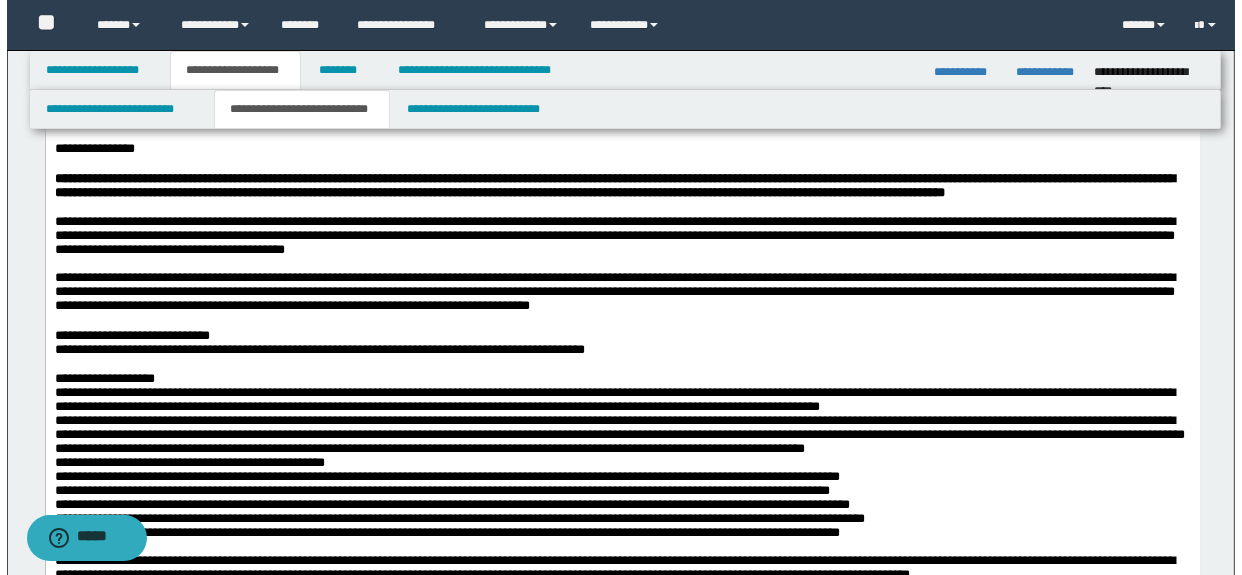 scroll, scrollTop: 0, scrollLeft: 0, axis: both 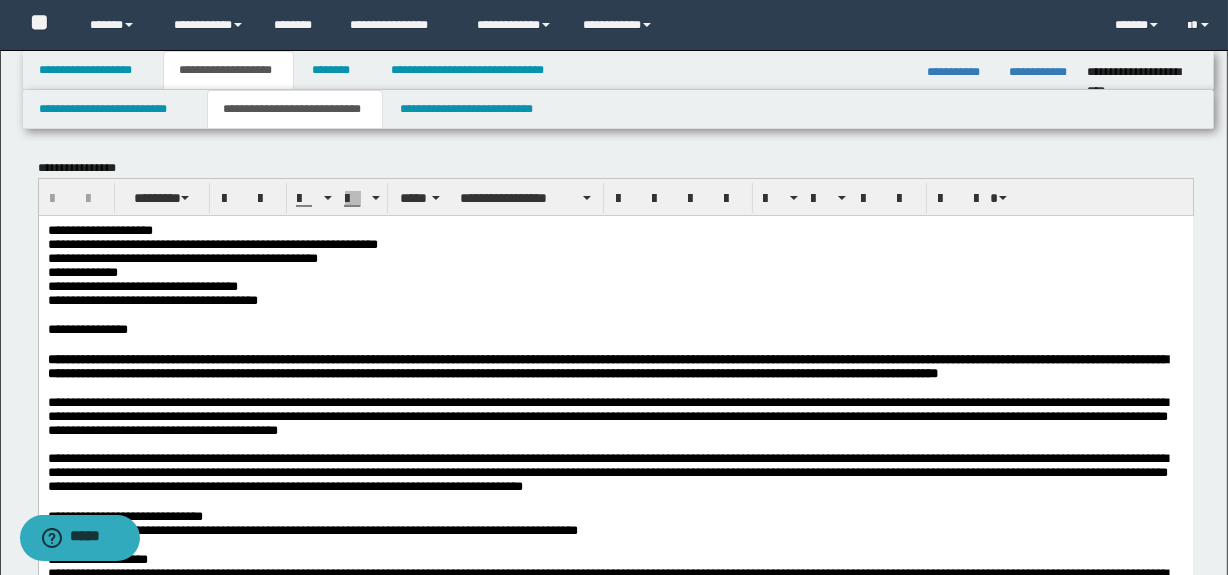 click on "**********" at bounding box center (99, 229) 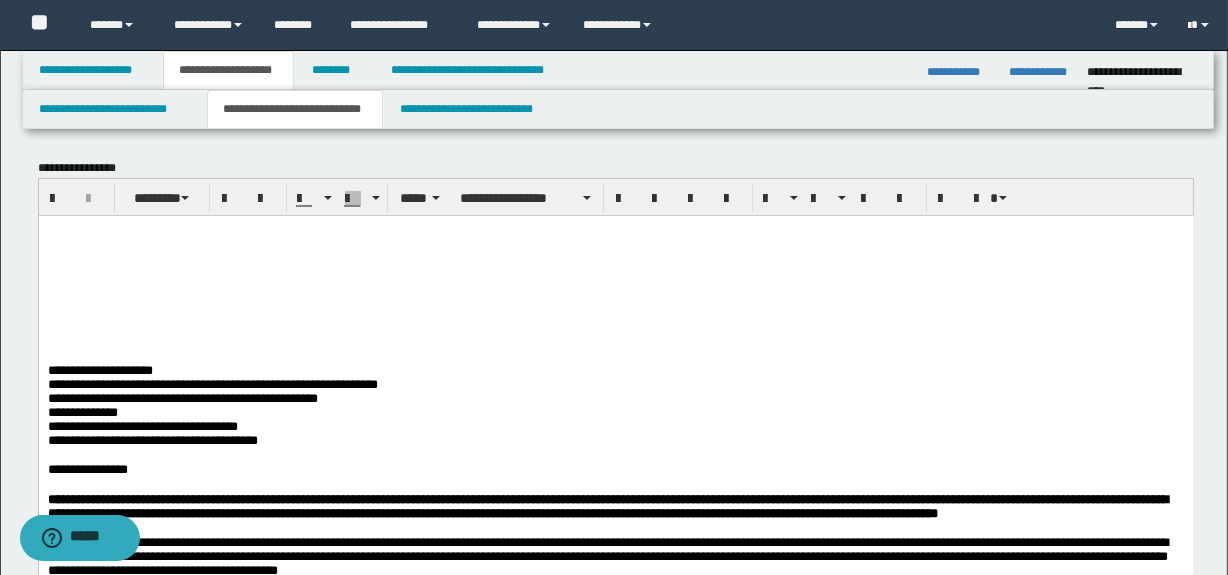 click at bounding box center [615, 230] 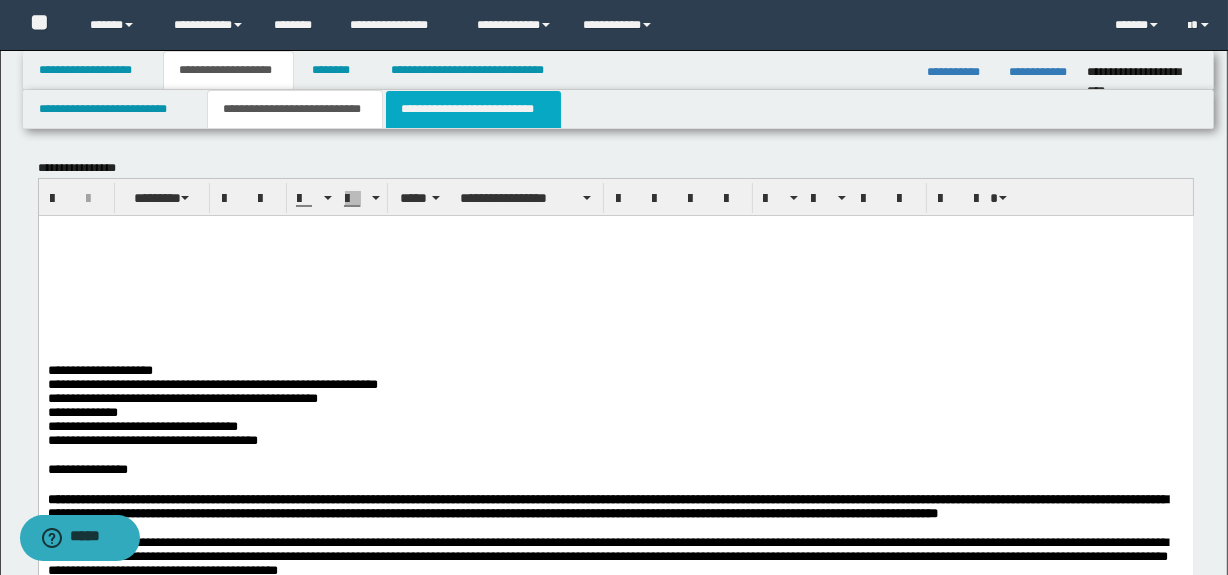 click on "**********" at bounding box center [473, 109] 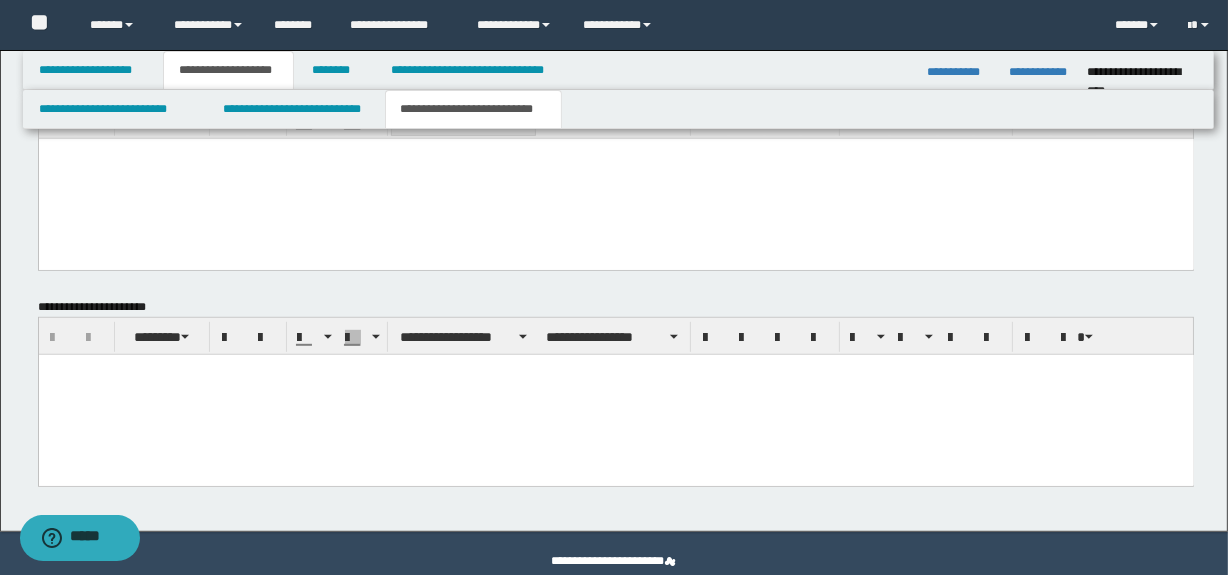 scroll, scrollTop: 1029, scrollLeft: 0, axis: vertical 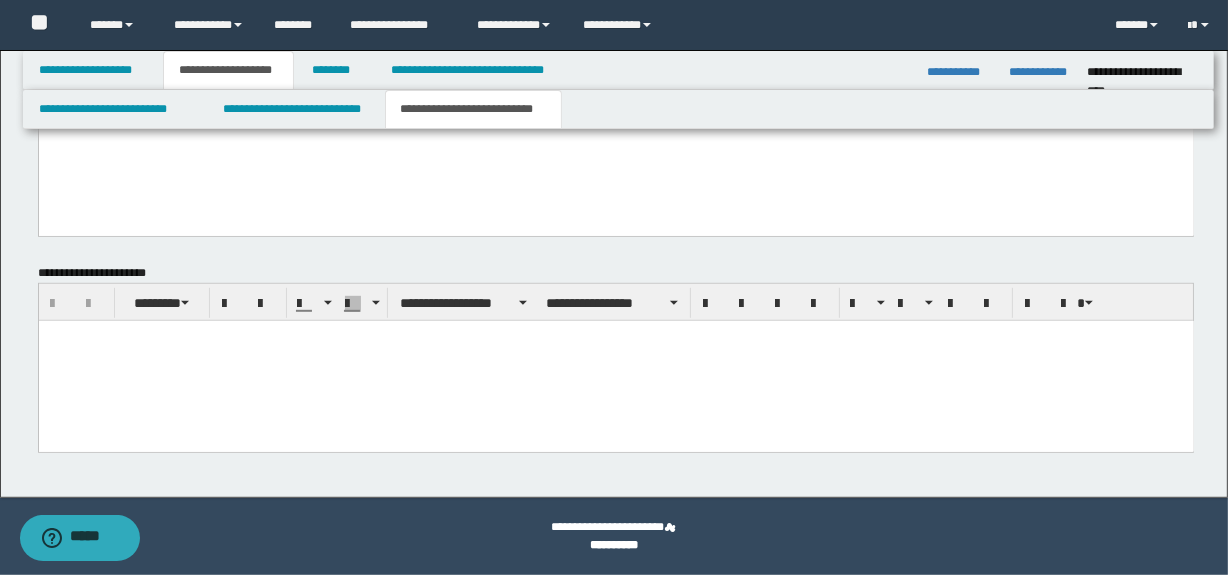 click at bounding box center (615, 360) 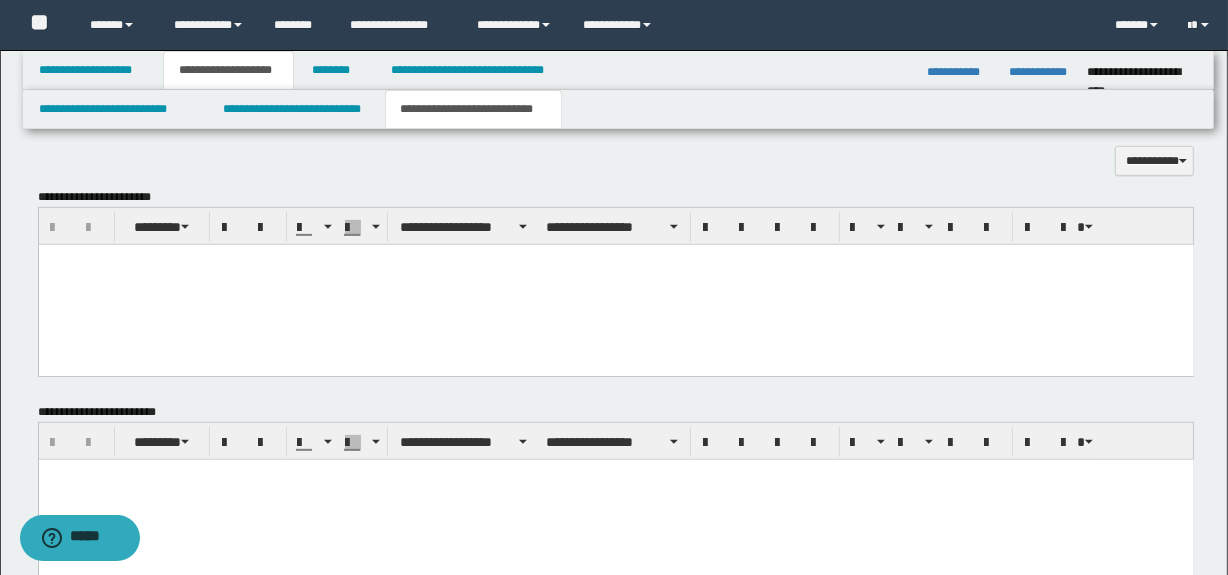 scroll, scrollTop: 574, scrollLeft: 0, axis: vertical 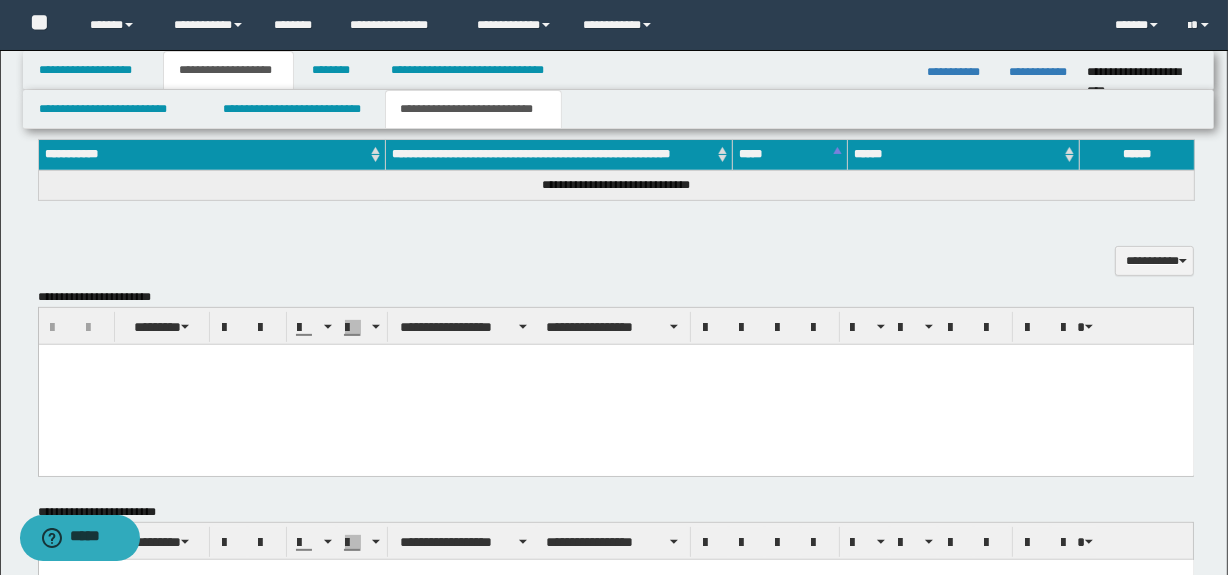 click at bounding box center [615, 384] 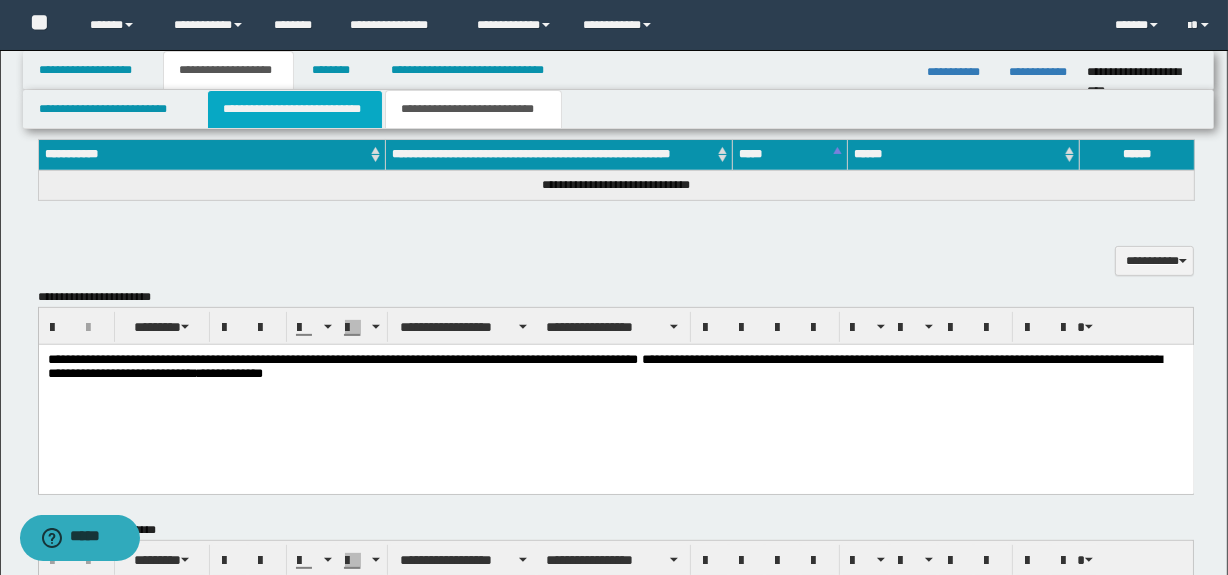 click on "**********" at bounding box center (294, 109) 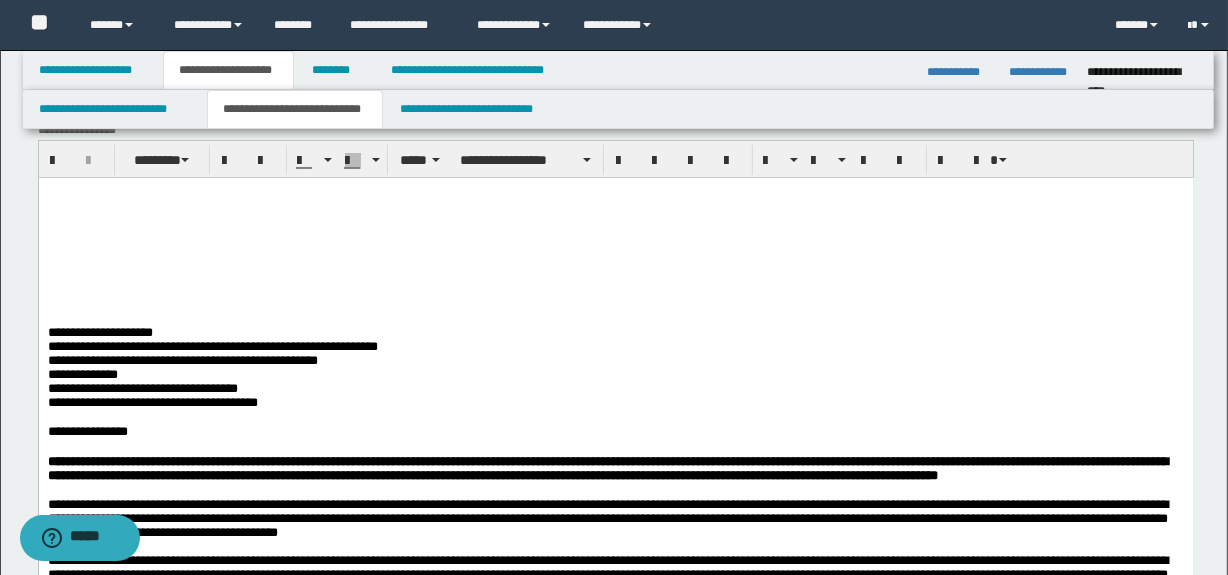scroll, scrollTop: 29, scrollLeft: 0, axis: vertical 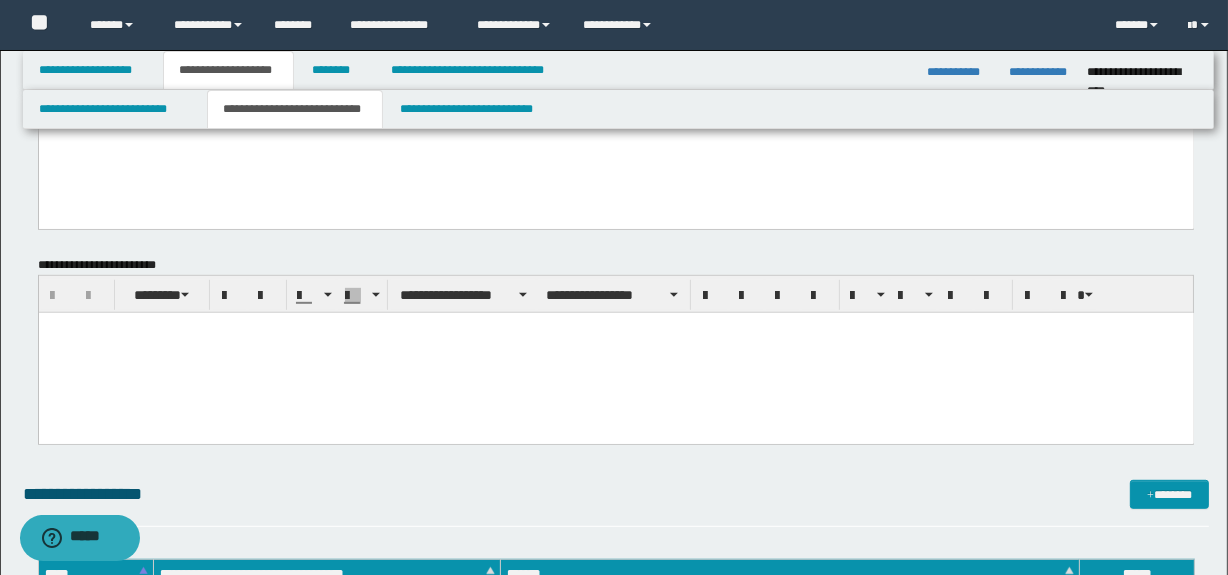 click at bounding box center [615, 353] 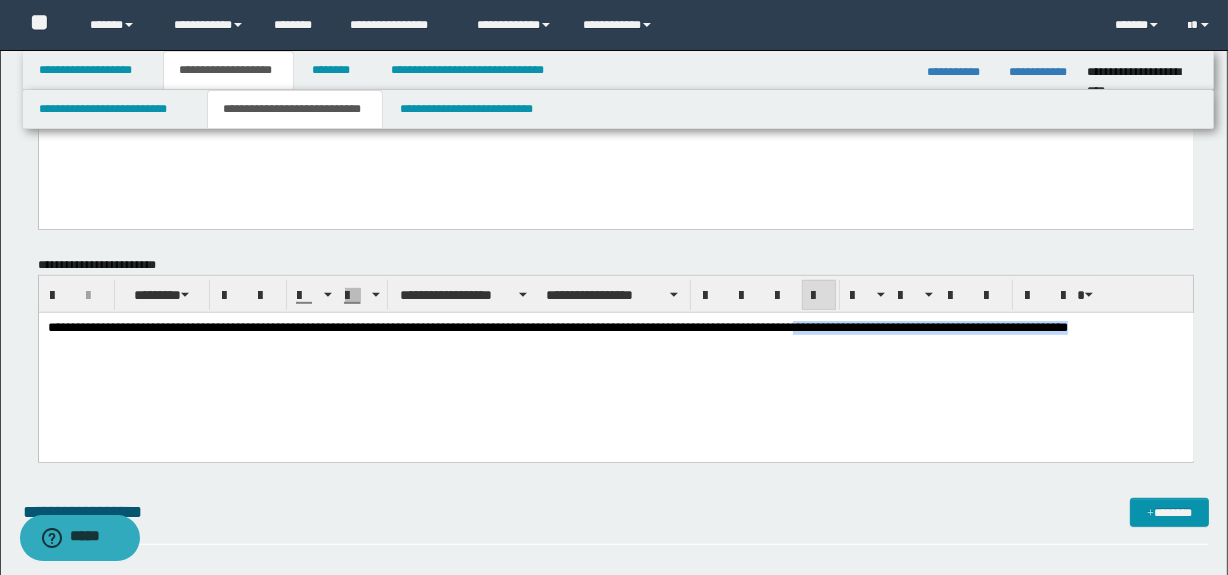 drag, startPoint x: 912, startPoint y: 332, endPoint x: 976, endPoint y: 361, distance: 70.26379 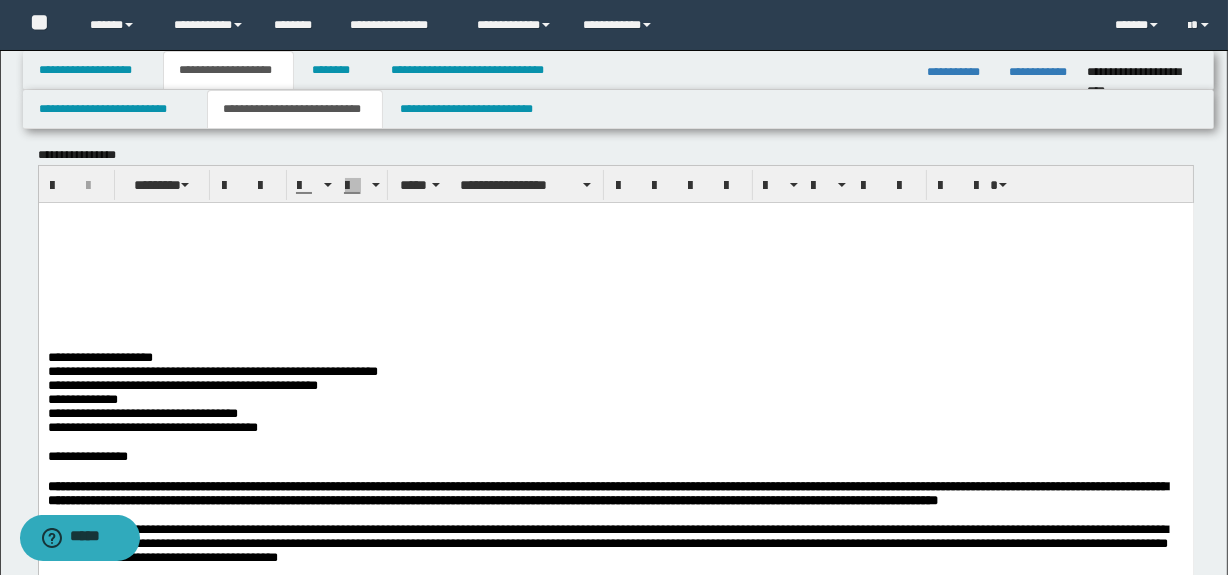 scroll, scrollTop: 0, scrollLeft: 0, axis: both 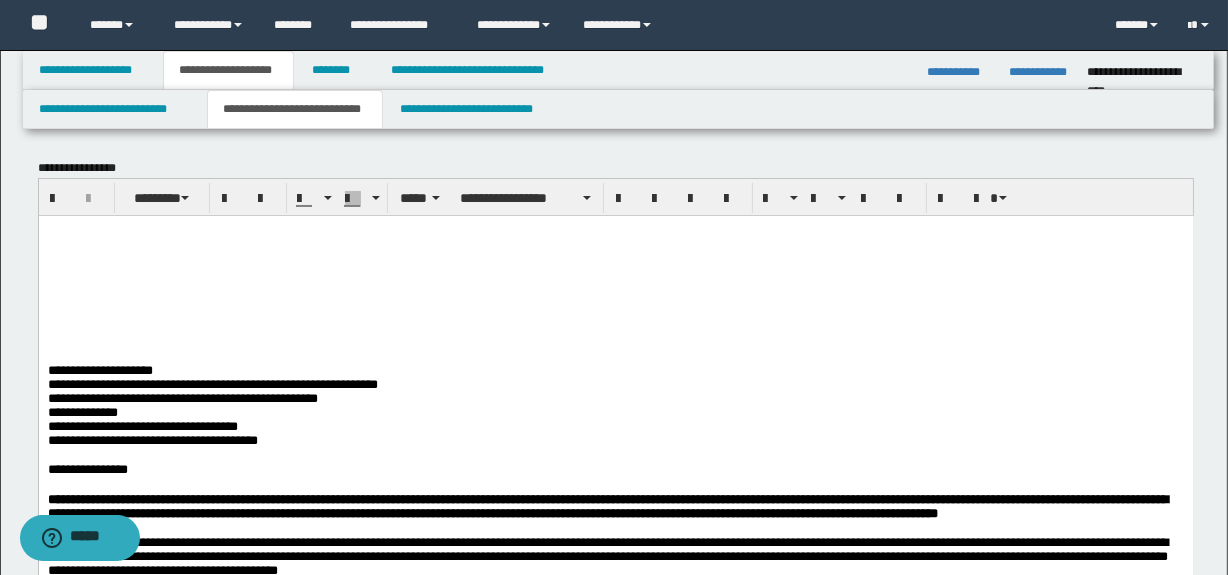 click at bounding box center (615, 244) 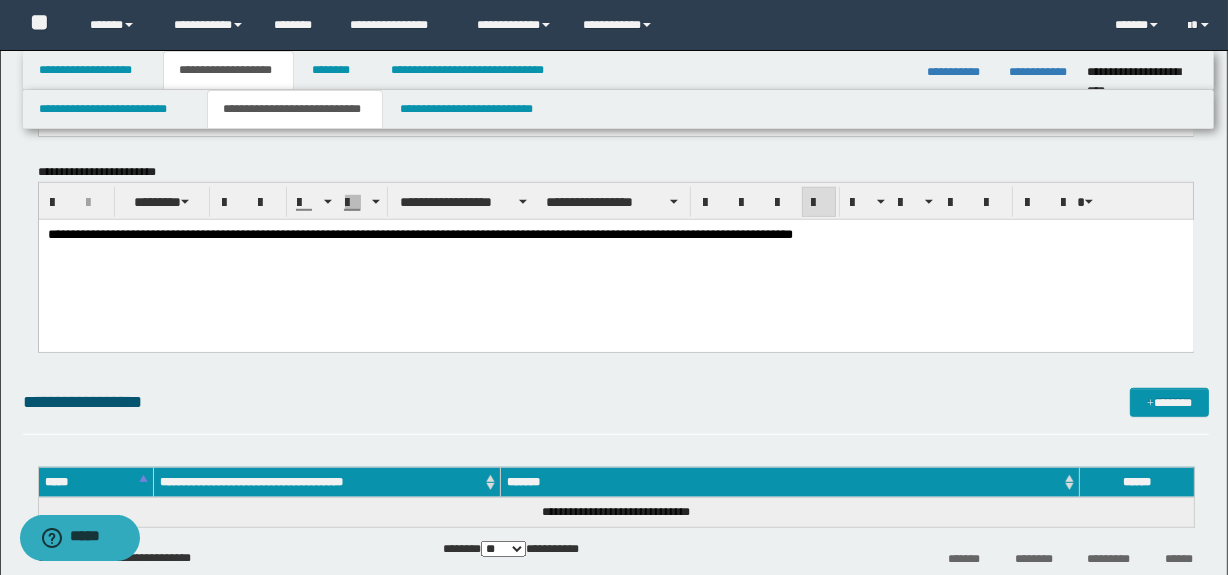 scroll, scrollTop: 1181, scrollLeft: 0, axis: vertical 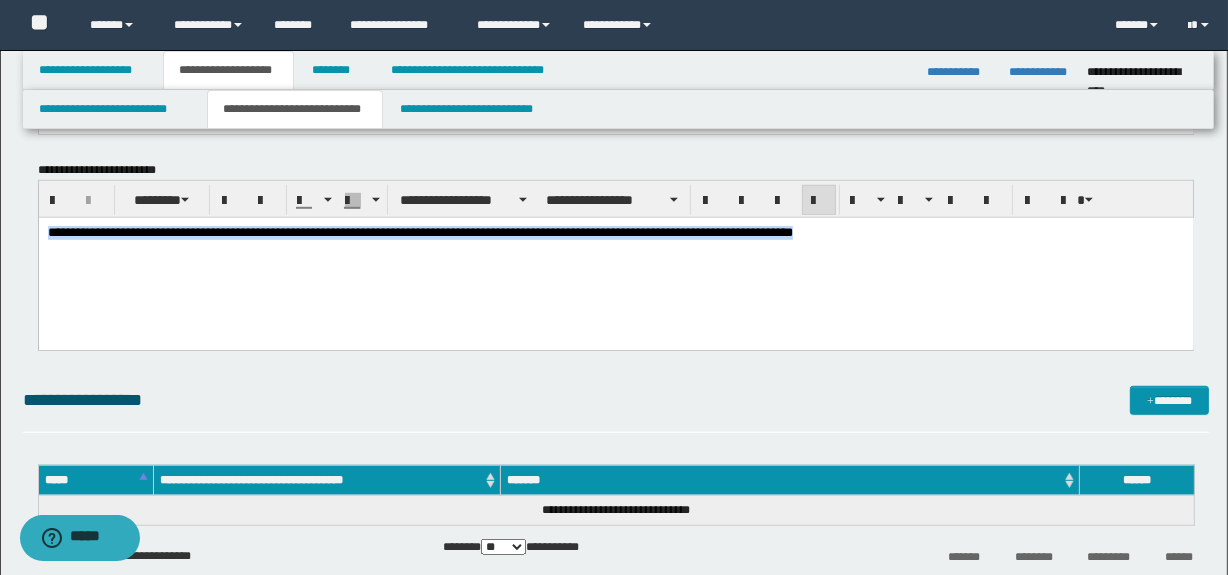 drag, startPoint x: 47, startPoint y: 236, endPoint x: 936, endPoint y: 229, distance: 889.0276 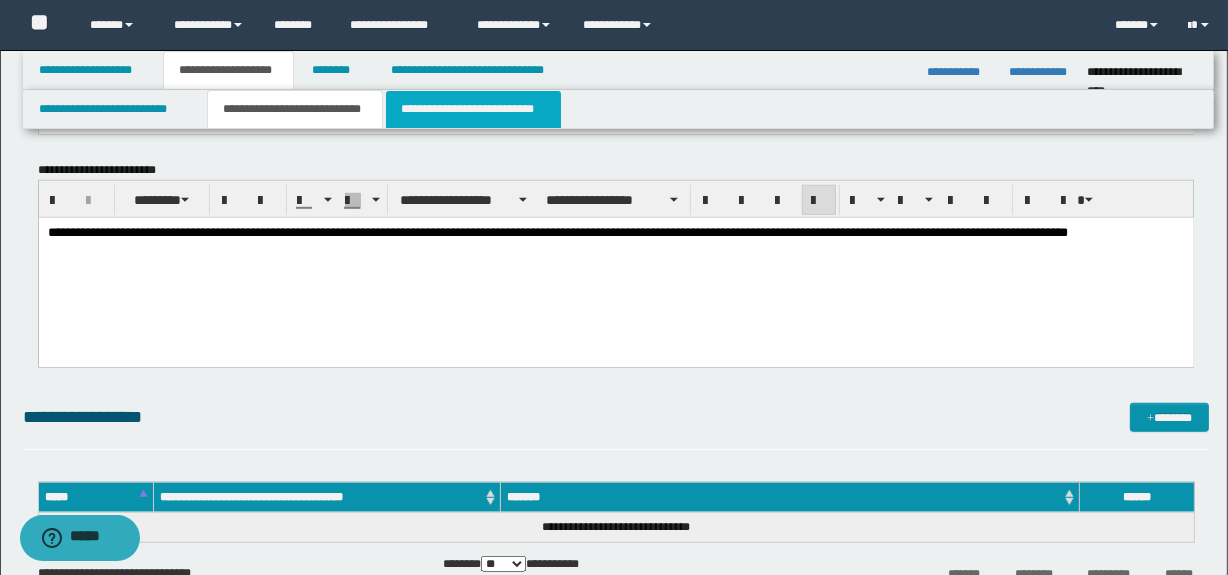 click on "**********" at bounding box center (473, 109) 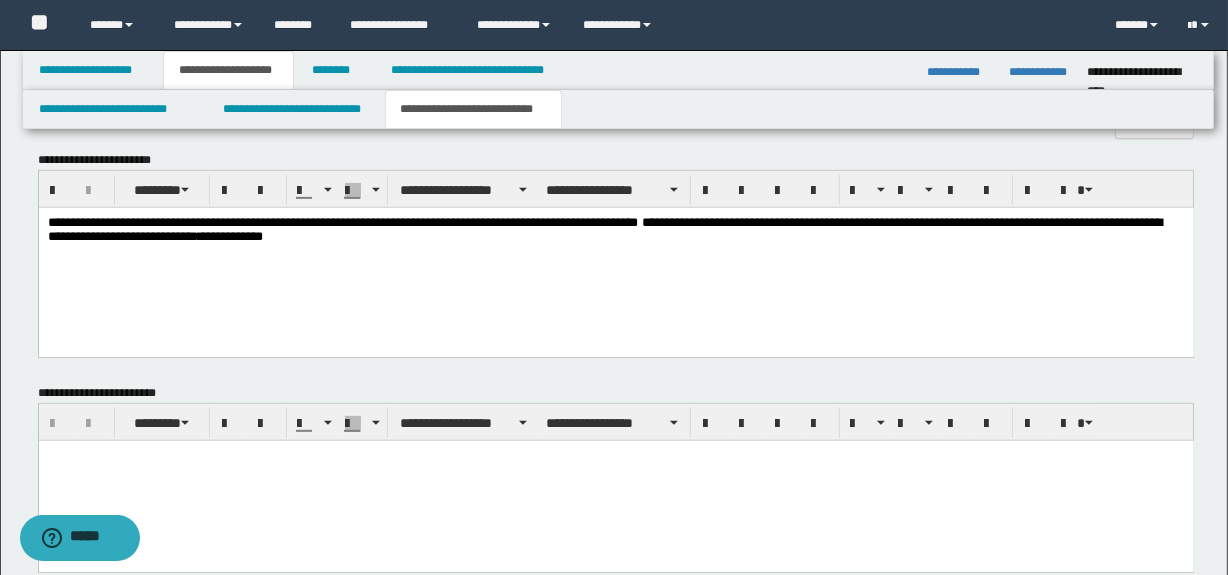 scroll, scrollTop: 727, scrollLeft: 0, axis: vertical 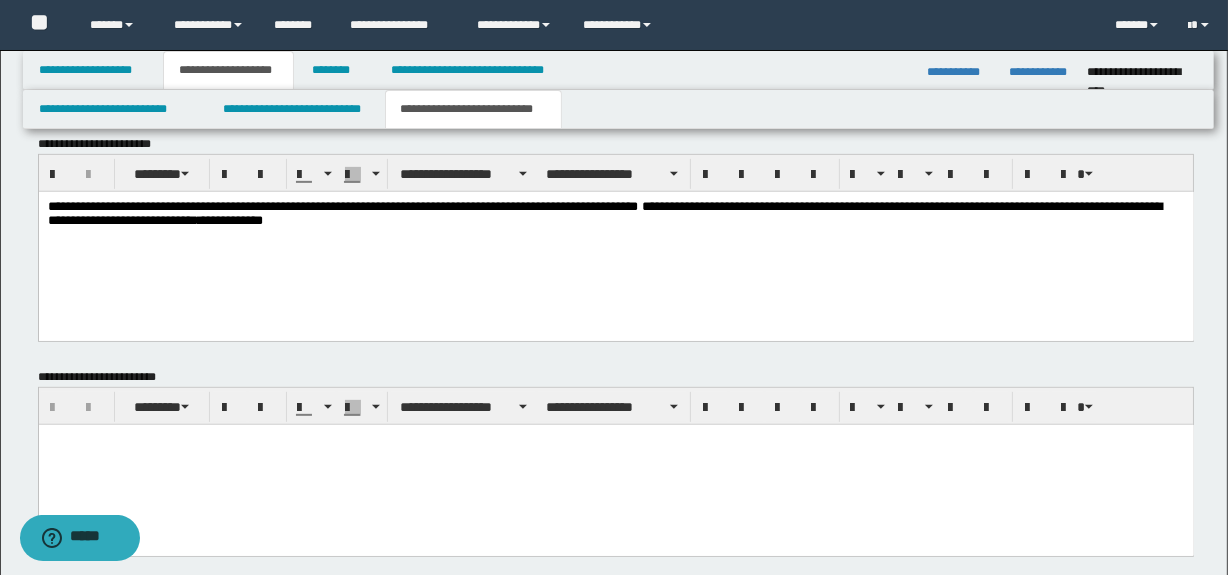 drag, startPoint x: 43, startPoint y: 204, endPoint x: 321, endPoint y: 241, distance: 280.45142 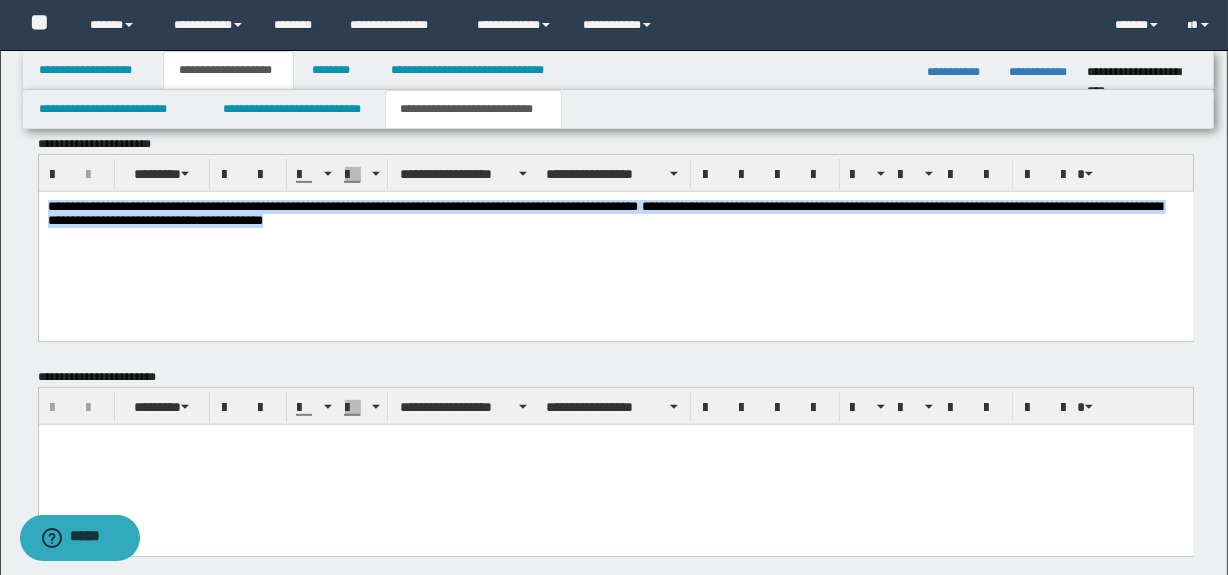 drag, startPoint x: 46, startPoint y: 202, endPoint x: 565, endPoint y: 234, distance: 519.9856 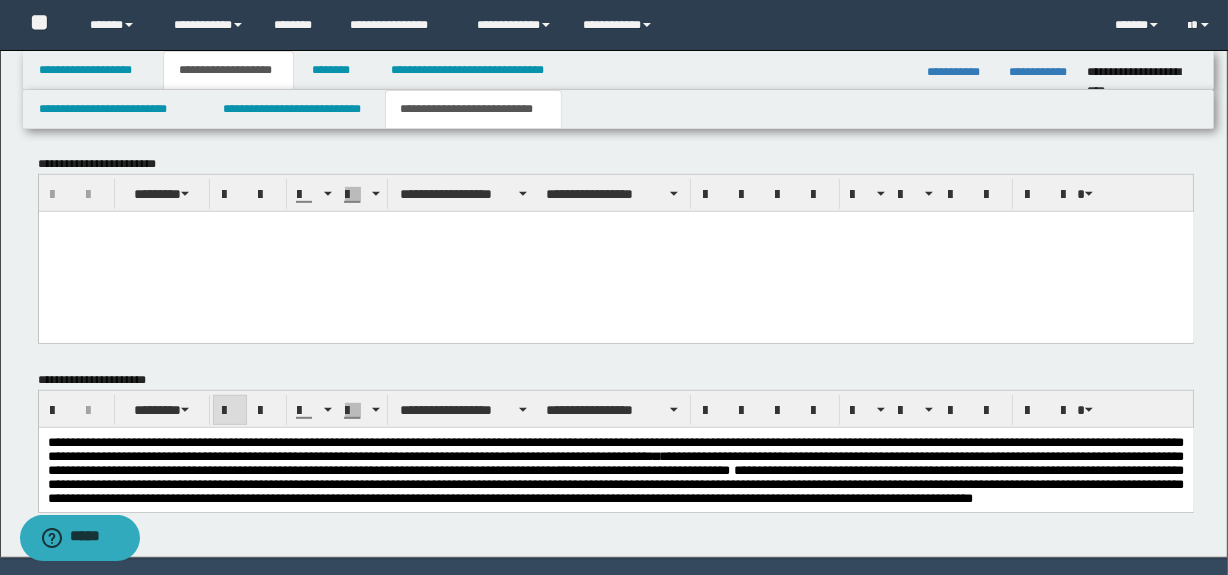 scroll, scrollTop: 909, scrollLeft: 0, axis: vertical 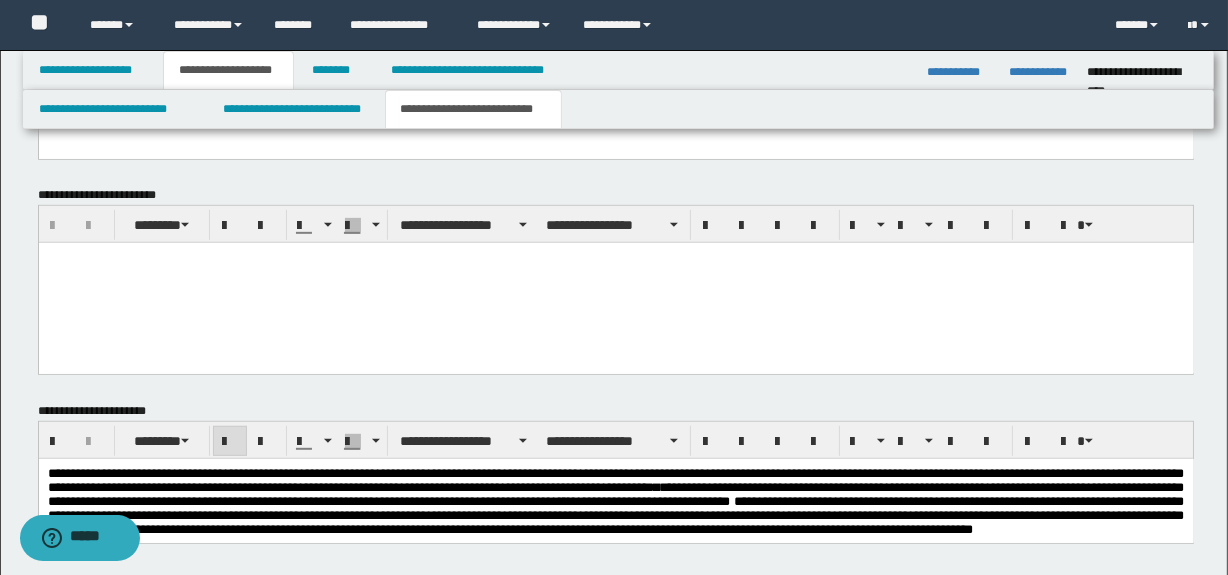 click at bounding box center [615, 283] 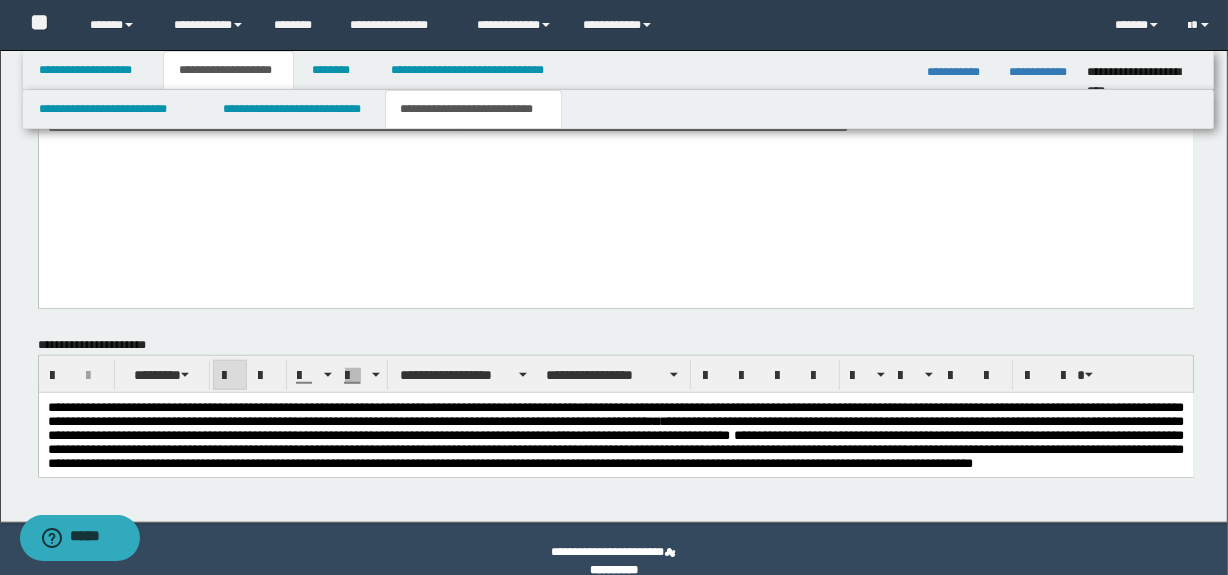 scroll, scrollTop: 1355, scrollLeft: 0, axis: vertical 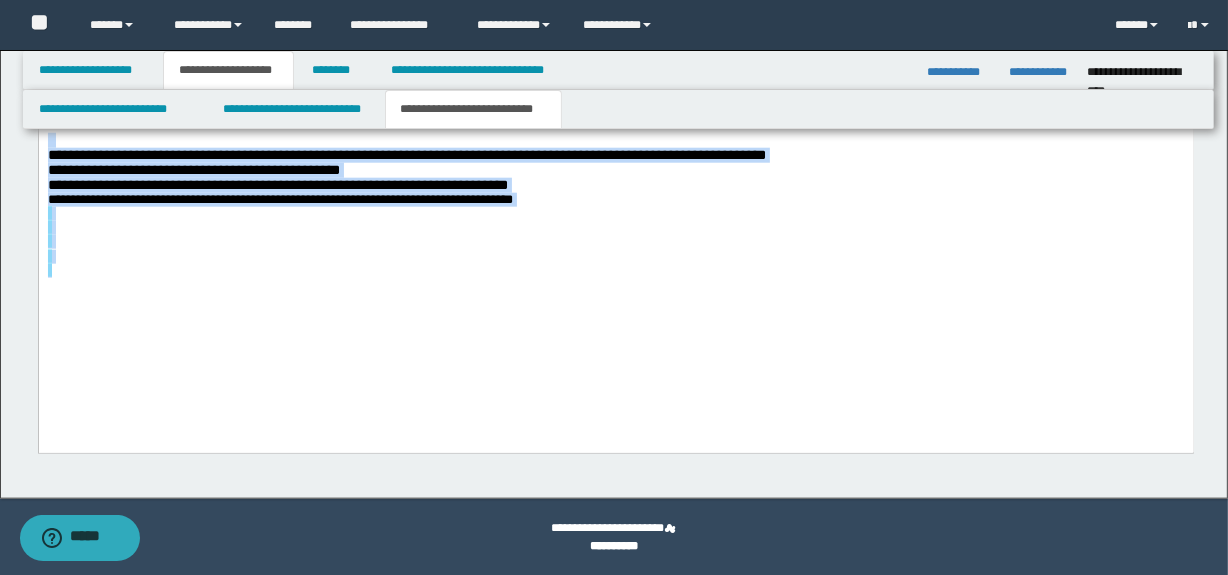 drag, startPoint x: 49, startPoint y: -216, endPoint x: 912, endPoint y: 616, distance: 1198.7465 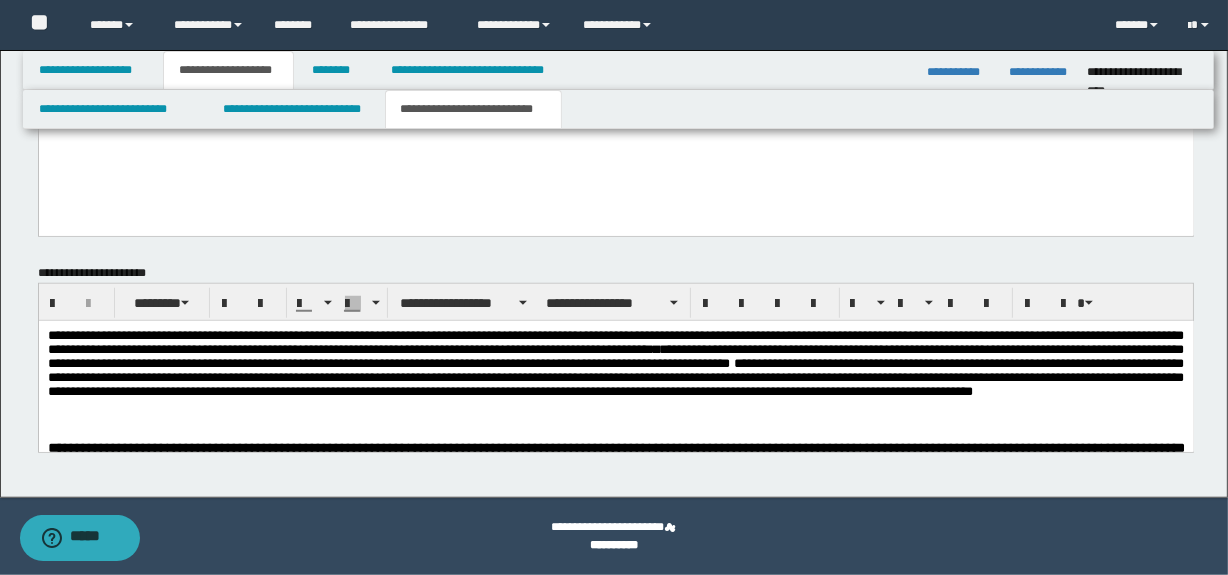 scroll, scrollTop: 1402, scrollLeft: 0, axis: vertical 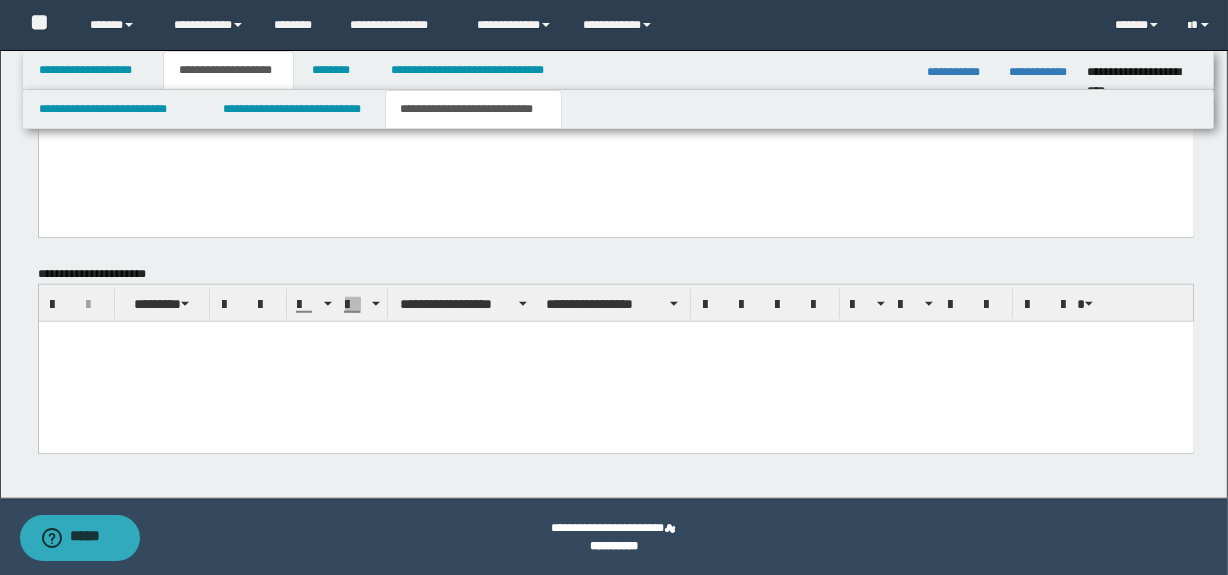 click at bounding box center [615, 361] 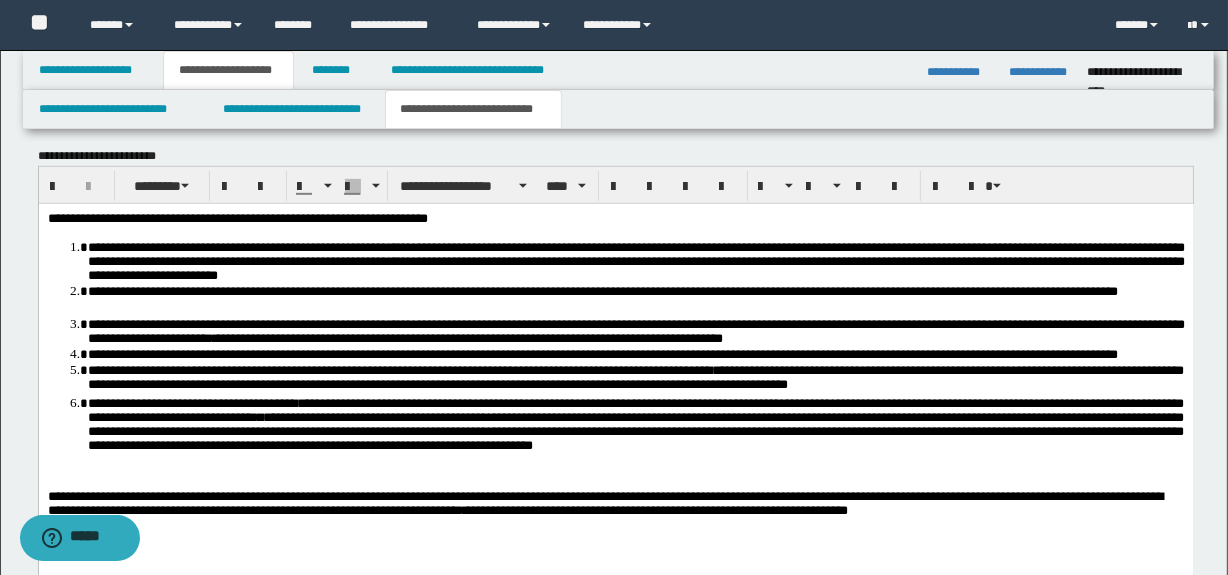 scroll, scrollTop: 402, scrollLeft: 0, axis: vertical 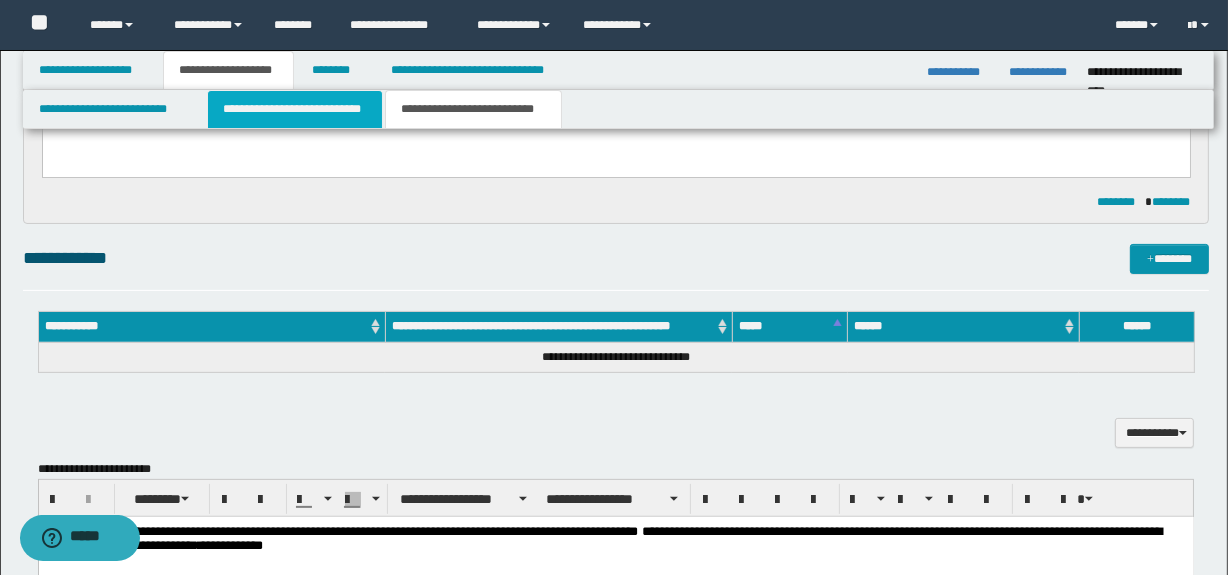 click on "**********" at bounding box center [294, 109] 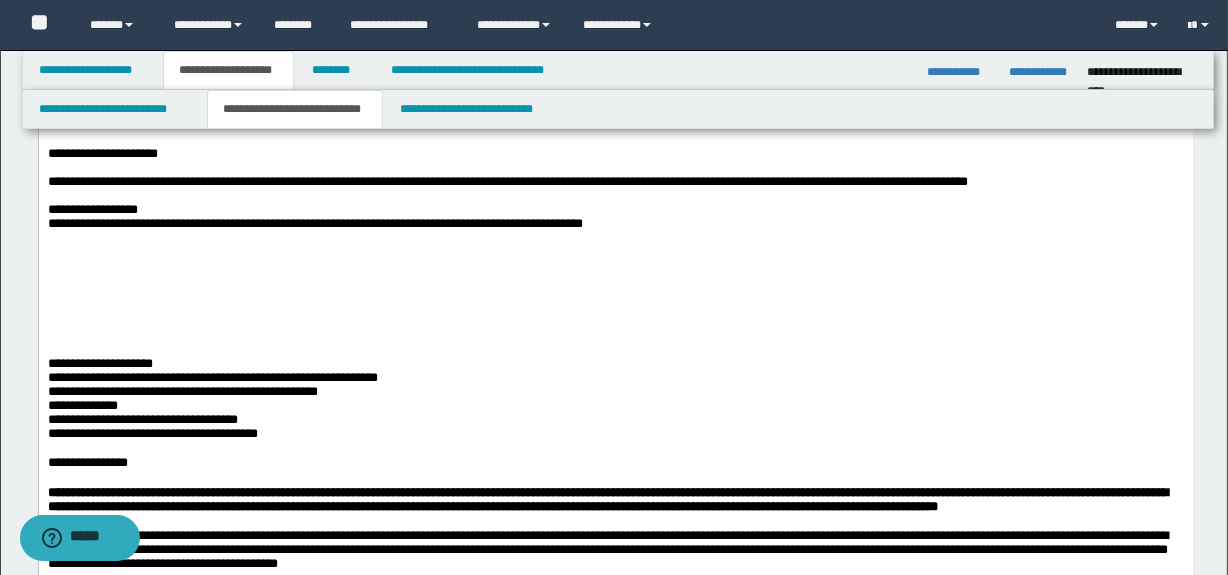 scroll, scrollTop: 130, scrollLeft: 0, axis: vertical 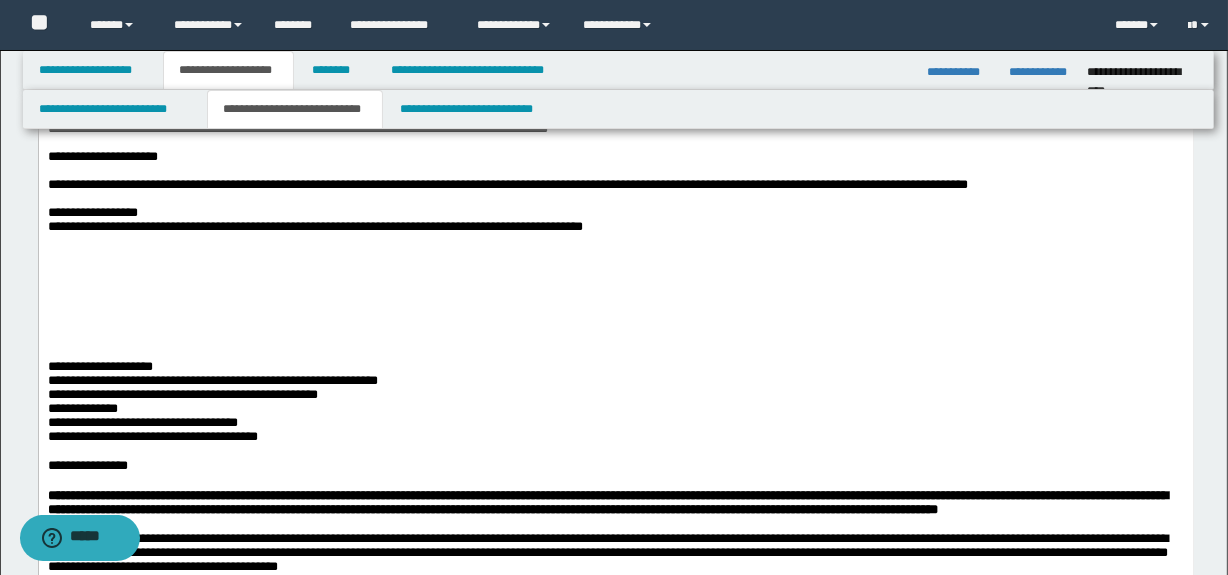 click on "**********" at bounding box center (615, 543) 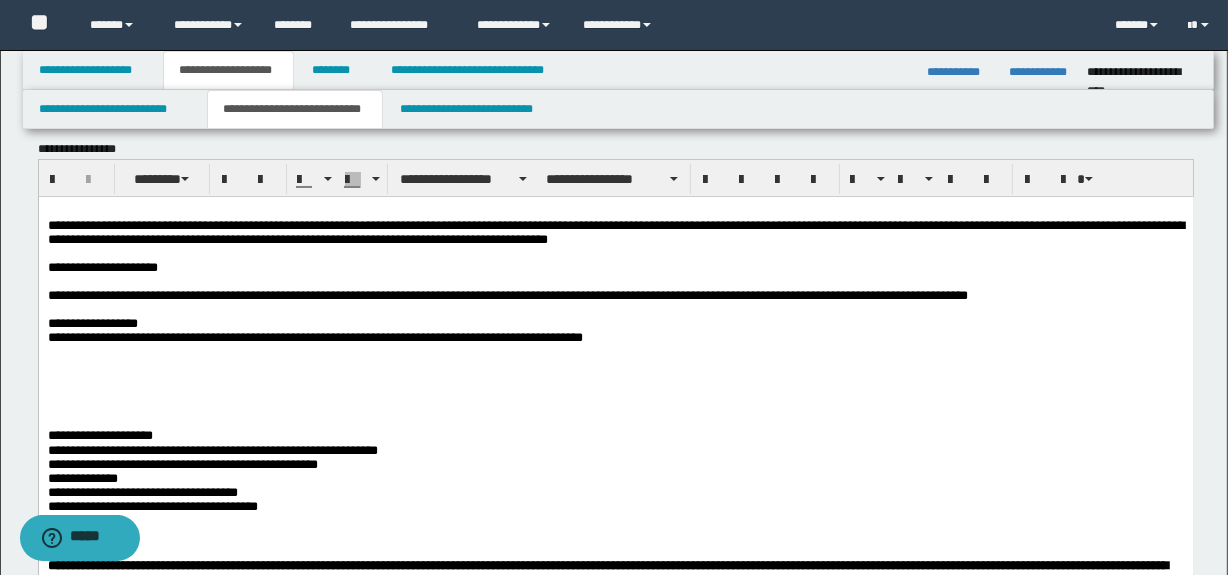 scroll, scrollTop: 0, scrollLeft: 0, axis: both 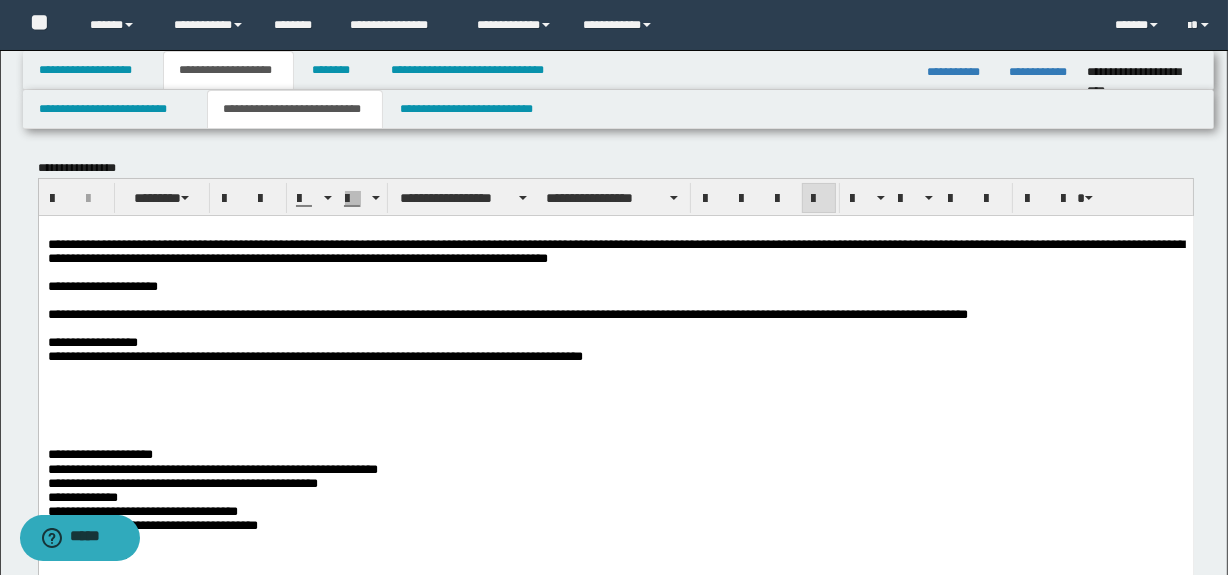 click on "**********" at bounding box center [297, 257] 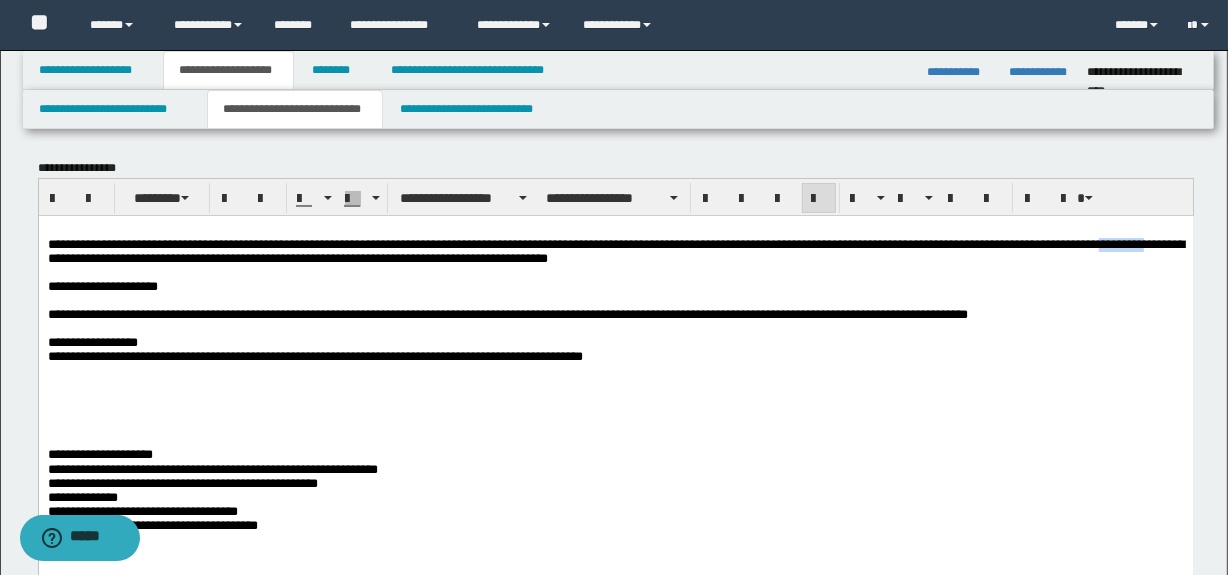 drag, startPoint x: 240, startPoint y: 263, endPoint x: 189, endPoint y: 264, distance: 51.009804 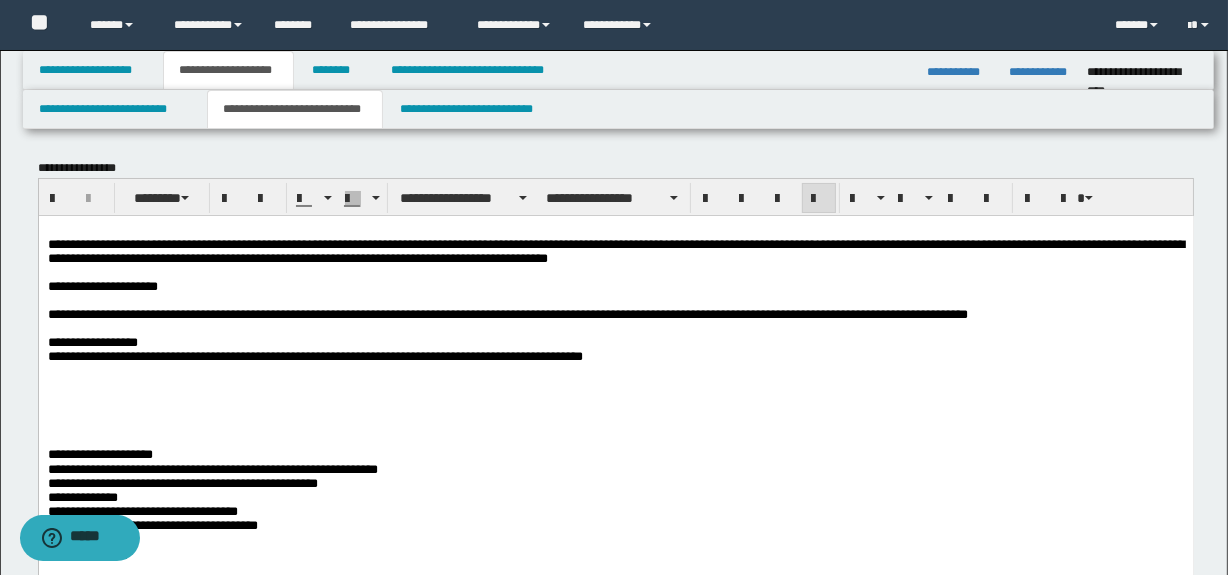 click on "**********" at bounding box center (324, 243) 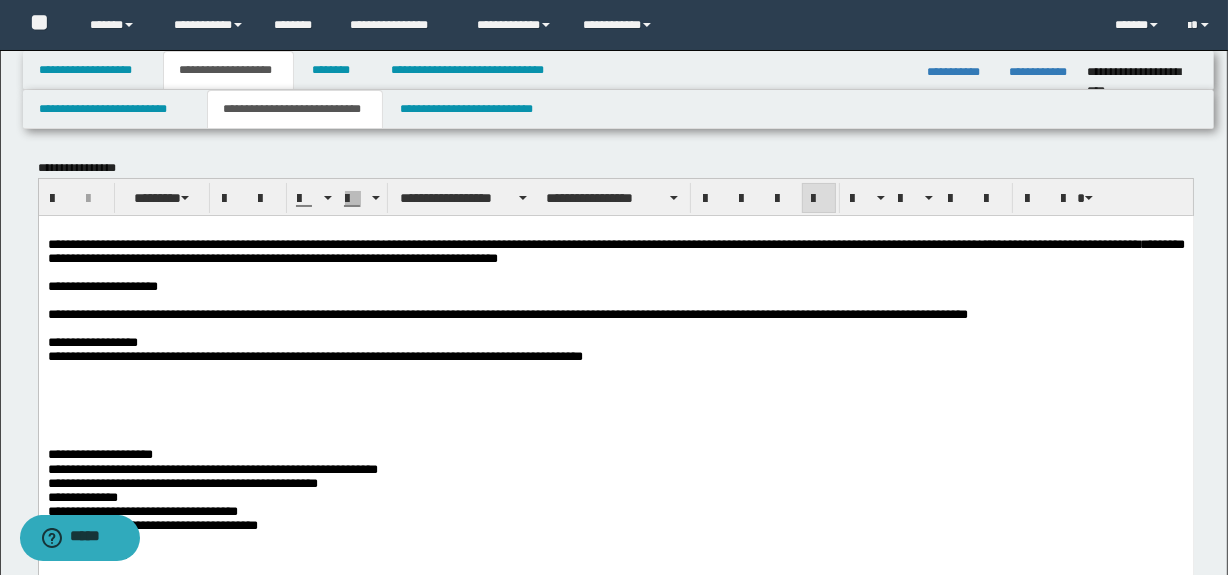 click on "**********" at bounding box center (300, 243) 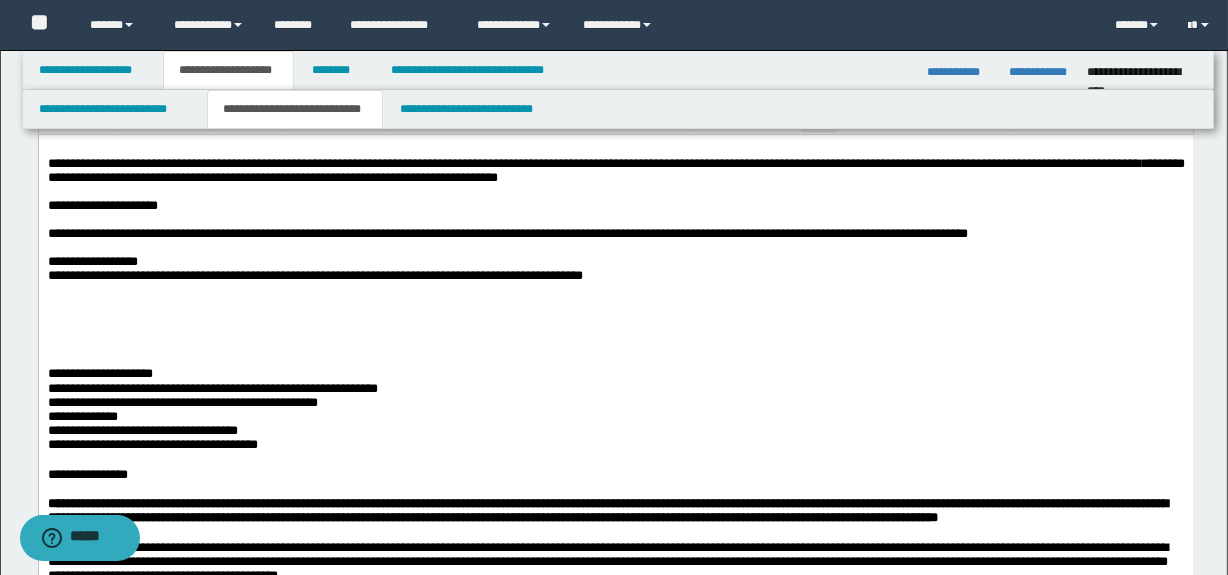 scroll, scrollTop: 0, scrollLeft: 0, axis: both 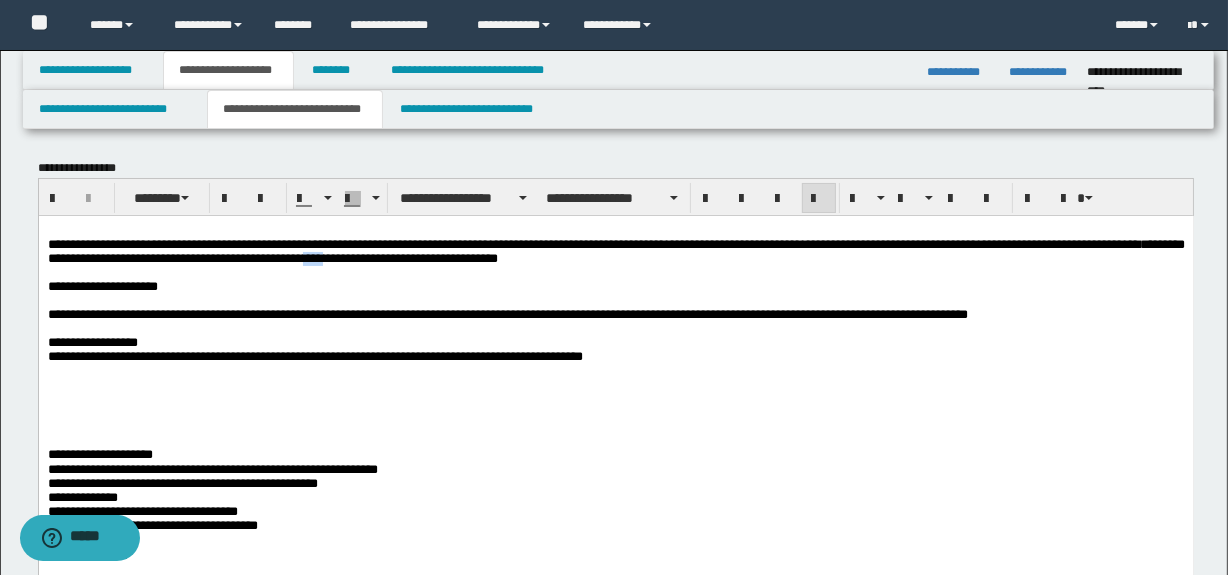 drag, startPoint x: 643, startPoint y: 265, endPoint x: 620, endPoint y: 275, distance: 25.079872 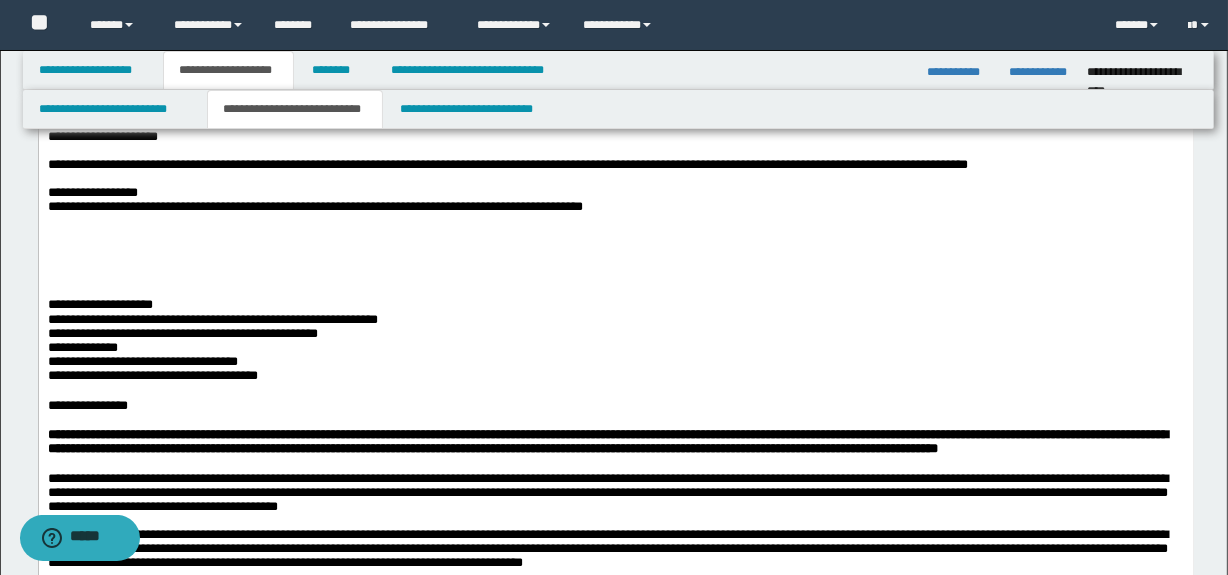 scroll, scrollTop: 181, scrollLeft: 0, axis: vertical 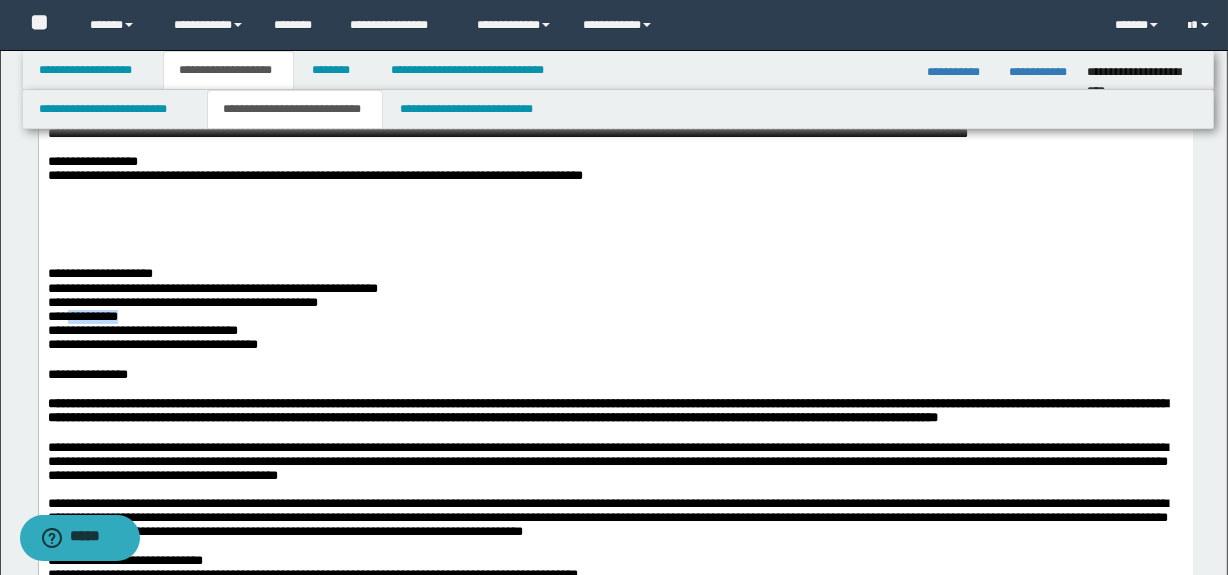 drag, startPoint x: 72, startPoint y: 351, endPoint x: 144, endPoint y: 347, distance: 72.11102 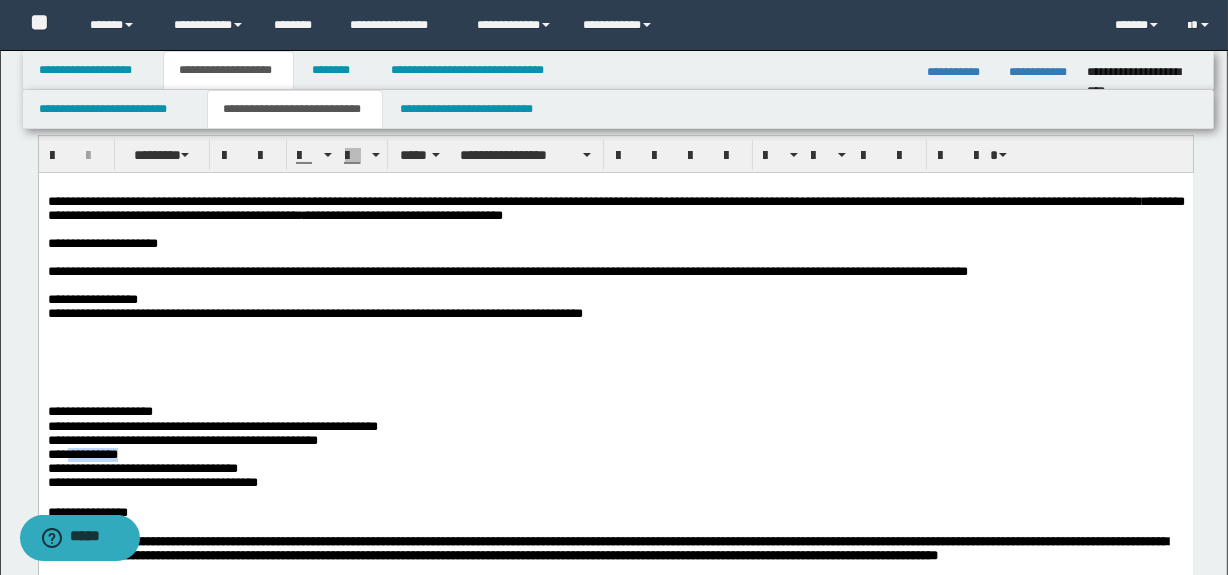 scroll, scrollTop: 0, scrollLeft: 0, axis: both 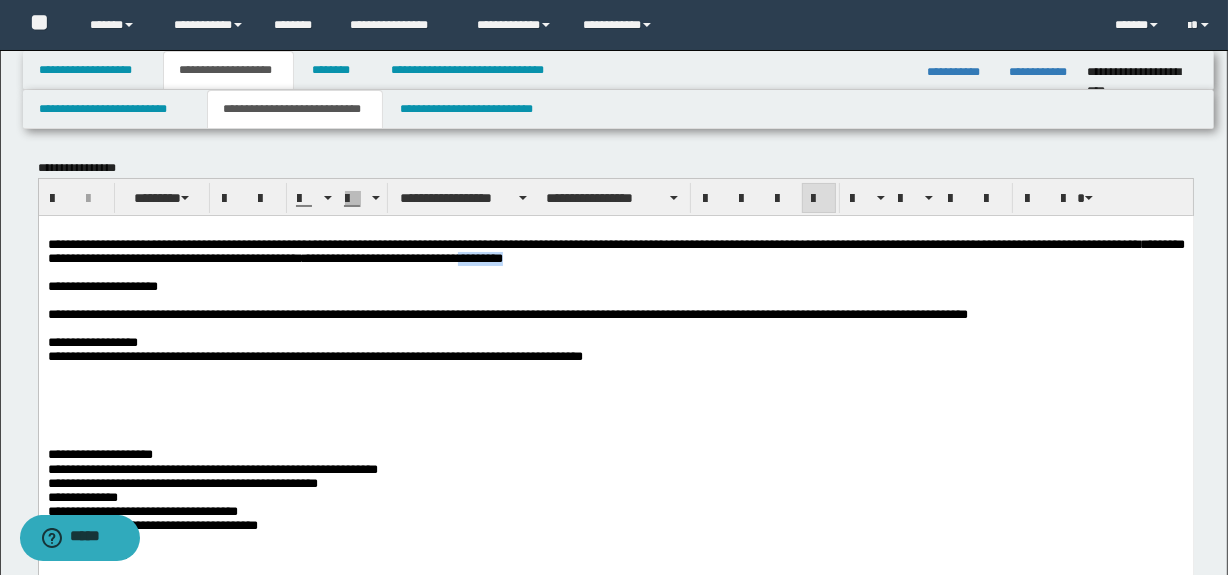 drag, startPoint x: 878, startPoint y: 260, endPoint x: 825, endPoint y: 266, distance: 53.338543 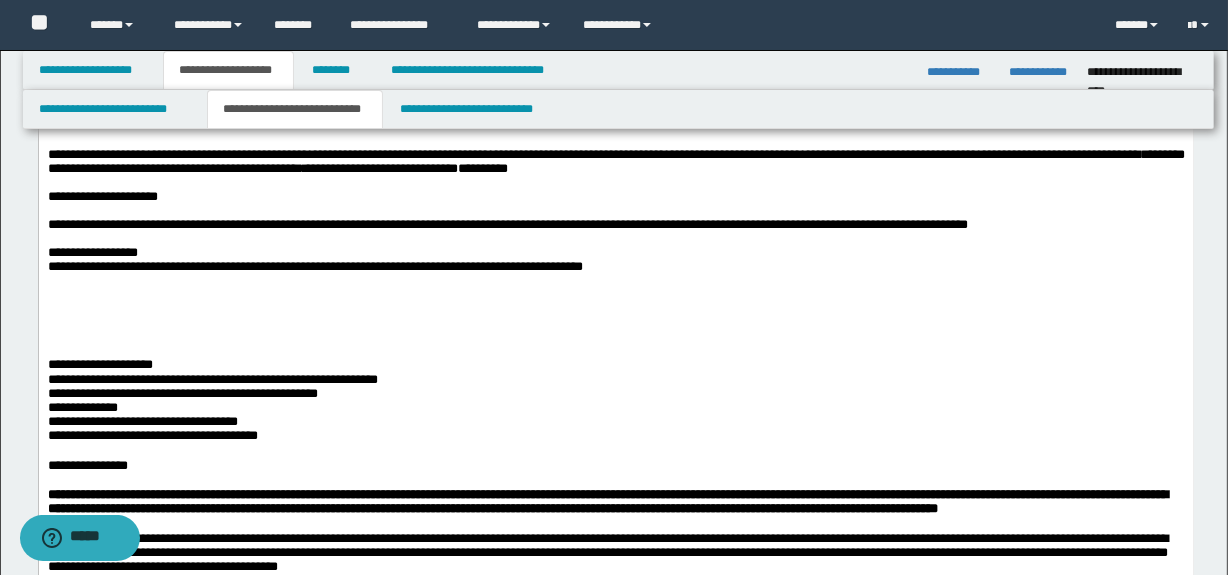 scroll, scrollTop: 181, scrollLeft: 0, axis: vertical 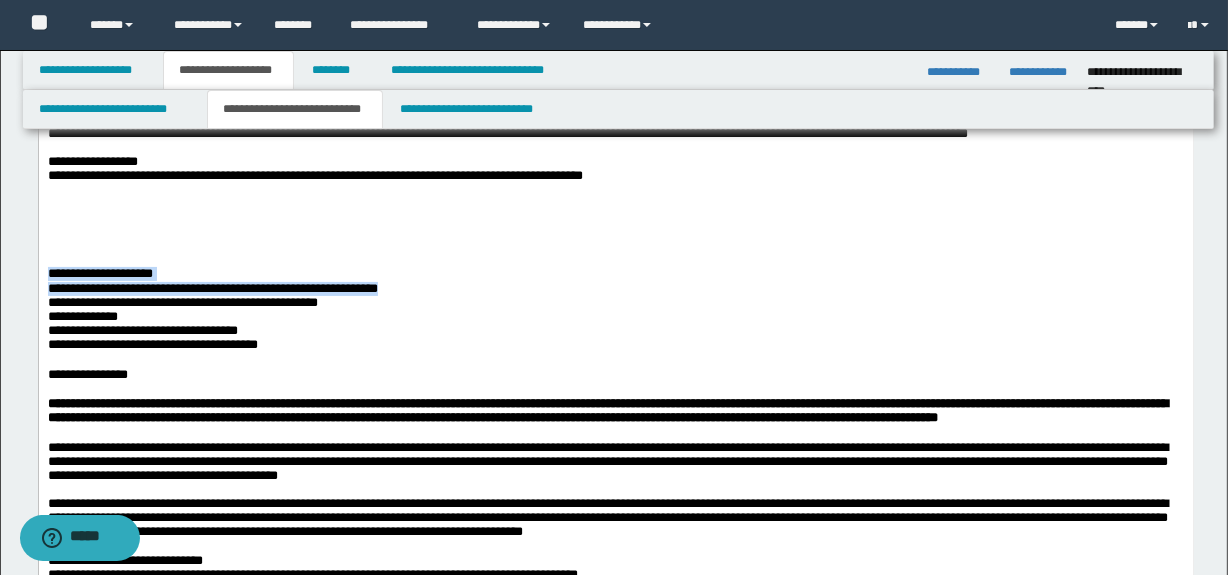 drag, startPoint x: 47, startPoint y: 299, endPoint x: 459, endPoint y: 316, distance: 412.3506 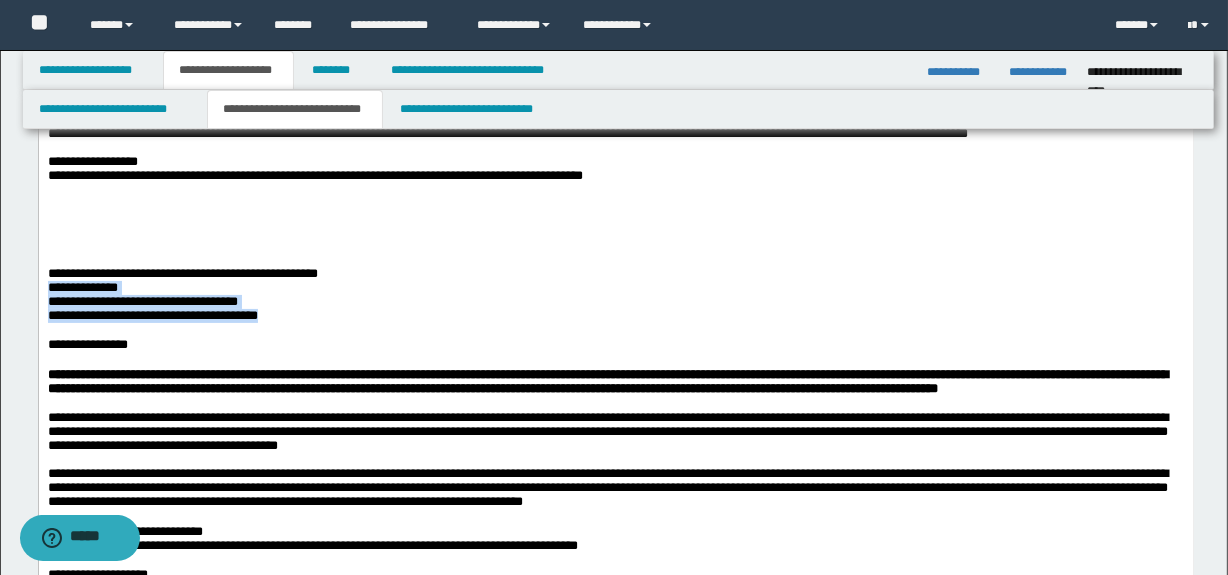 drag, startPoint x: 47, startPoint y: 321, endPoint x: 413, endPoint y: 358, distance: 367.86548 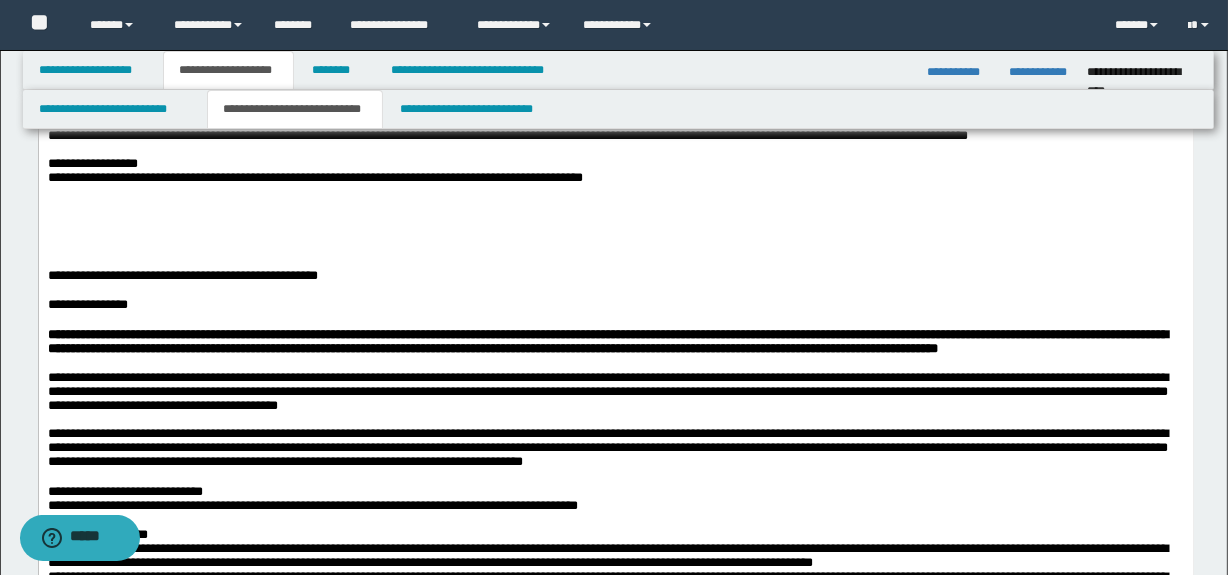 scroll, scrollTop: 181, scrollLeft: 0, axis: vertical 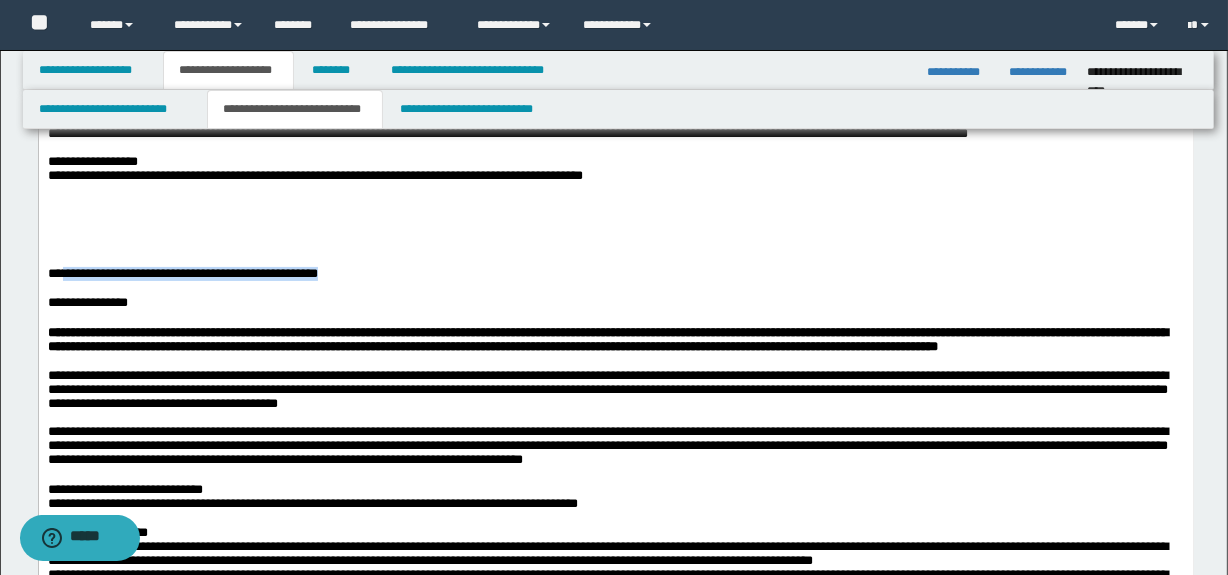 drag, startPoint x: 70, startPoint y: 301, endPoint x: 484, endPoint y: 325, distance: 414.69507 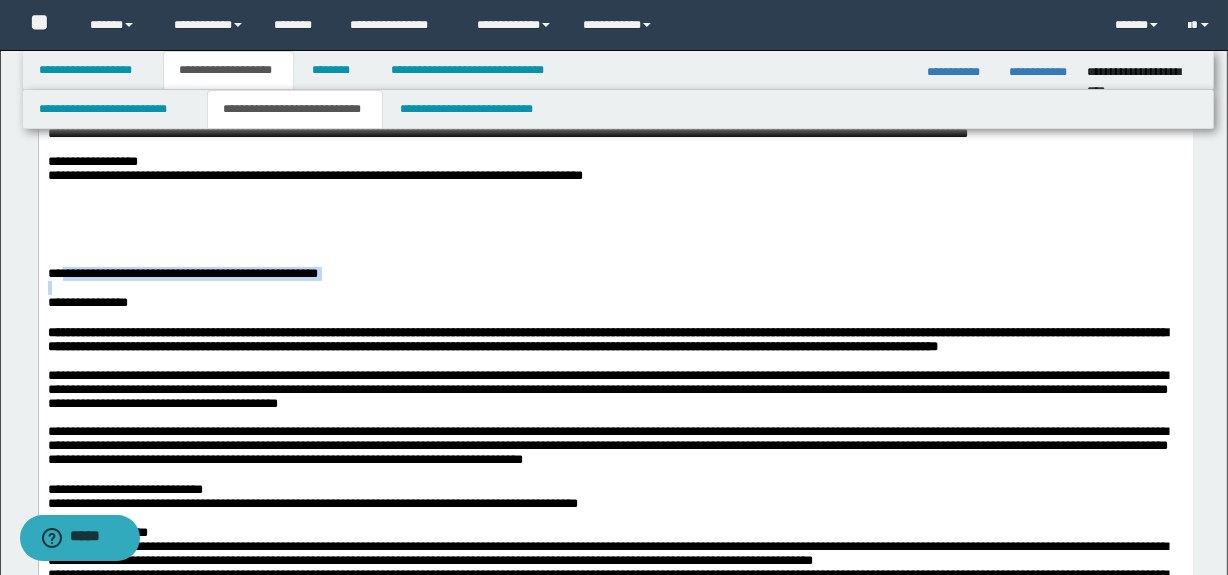 copy on "**********" 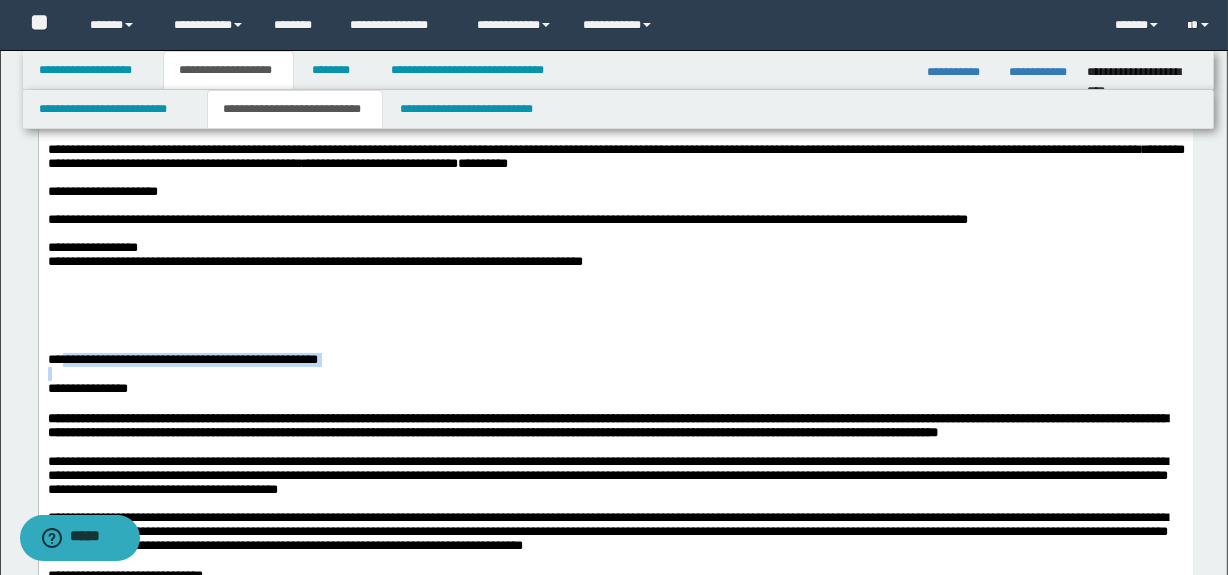 scroll, scrollTop: 0, scrollLeft: 0, axis: both 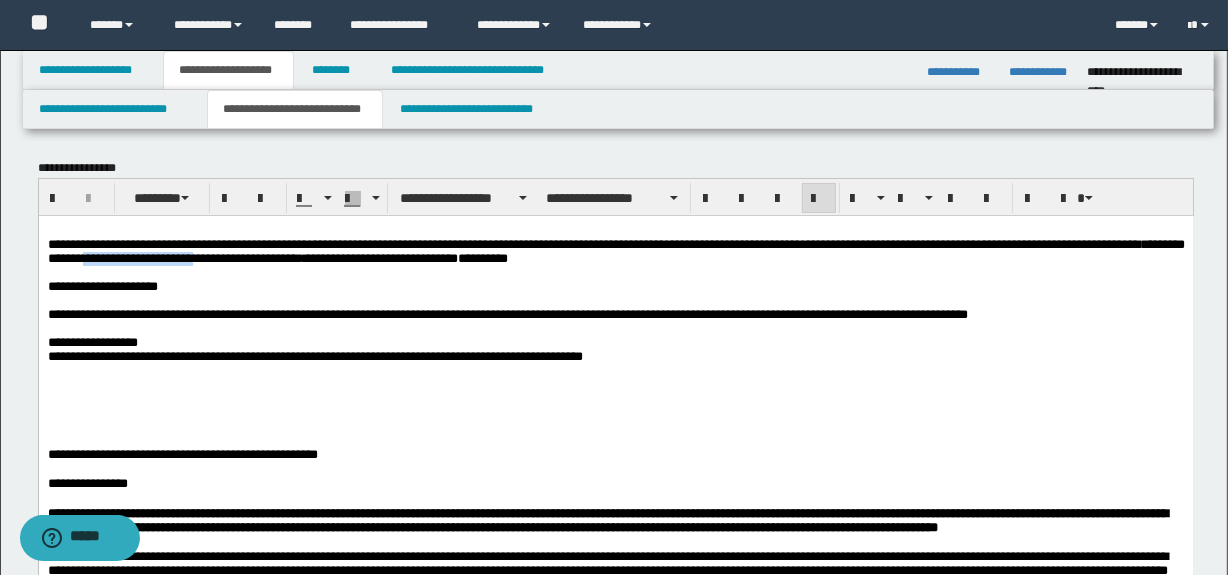 drag, startPoint x: 500, startPoint y: 262, endPoint x: 368, endPoint y: 268, distance: 132.13629 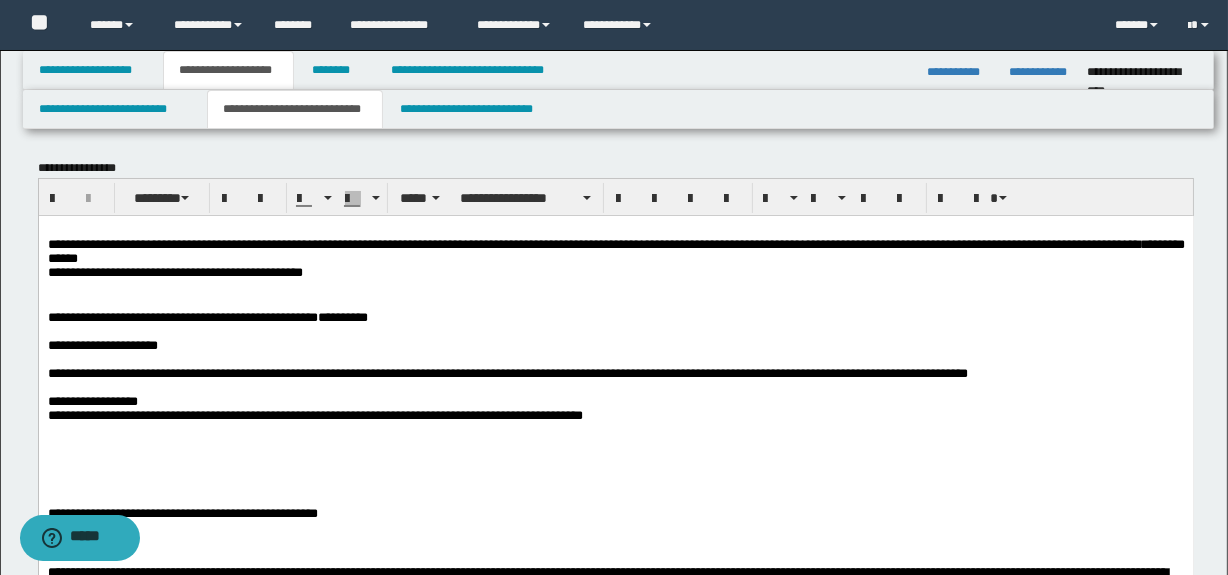 click on "**********" at bounding box center [615, 646] 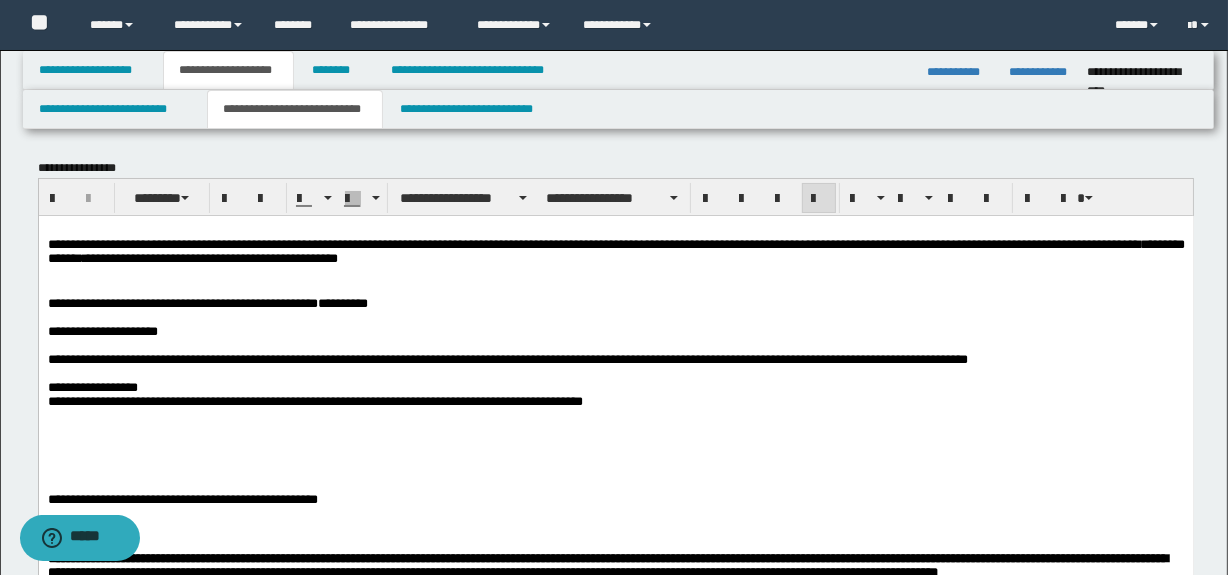 click on "**********" at bounding box center [207, 302] 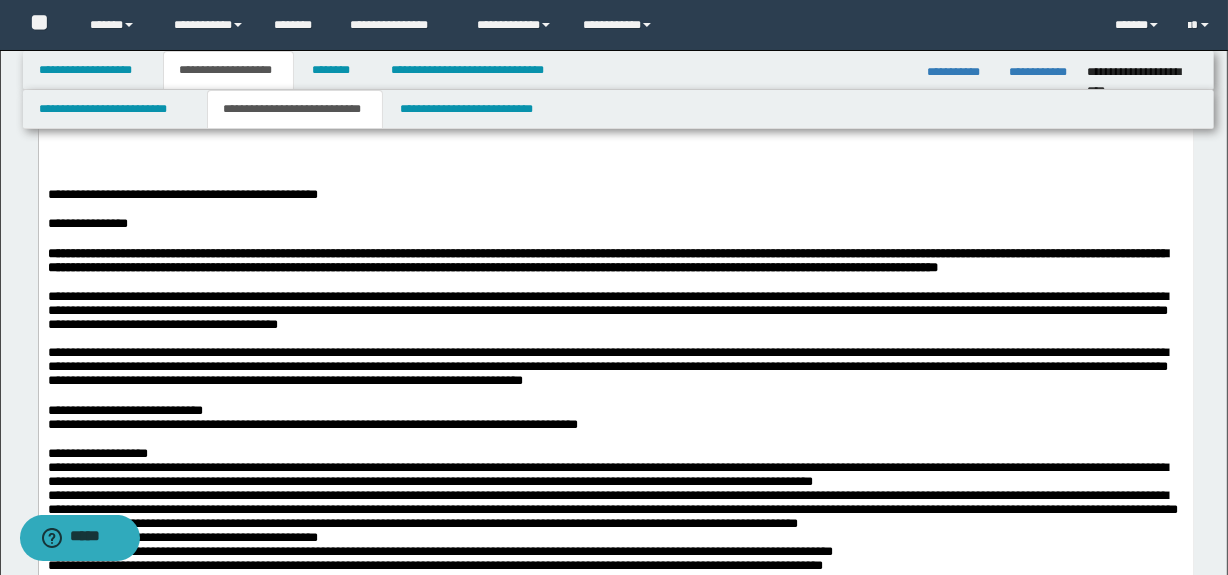 scroll, scrollTop: 272, scrollLeft: 0, axis: vertical 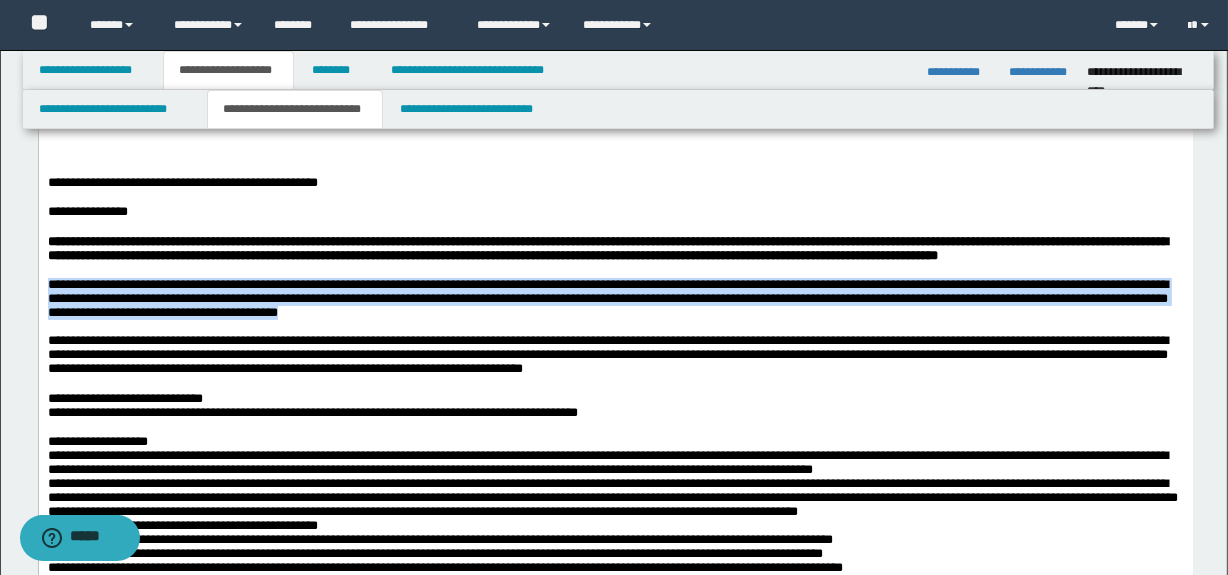 drag, startPoint x: 47, startPoint y: 340, endPoint x: 755, endPoint y: 373, distance: 708.7687 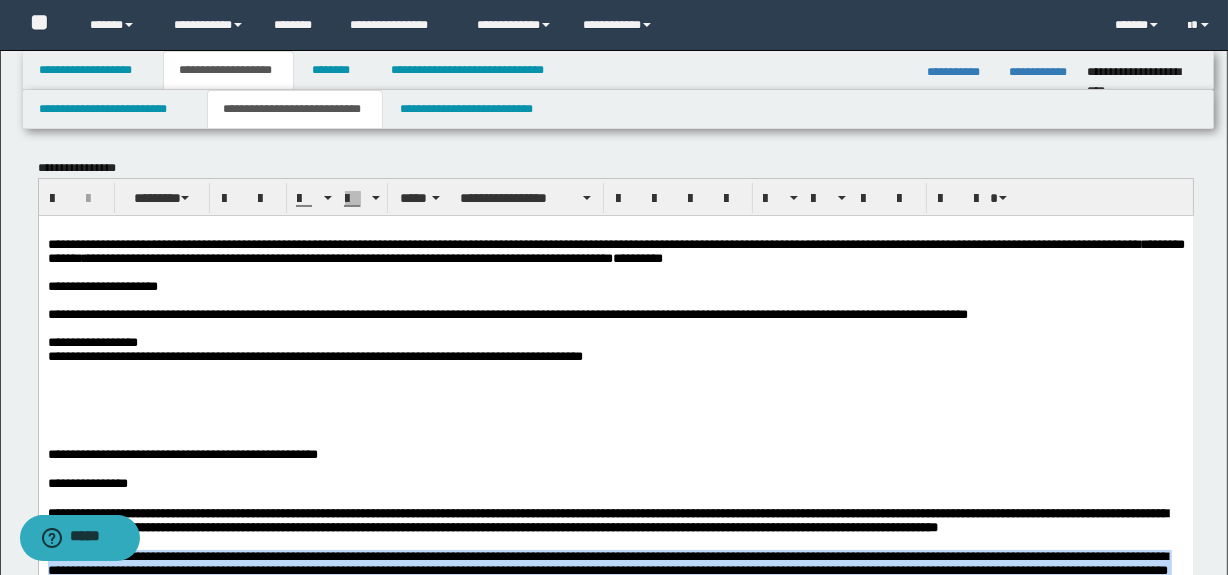 scroll, scrollTop: 0, scrollLeft: 0, axis: both 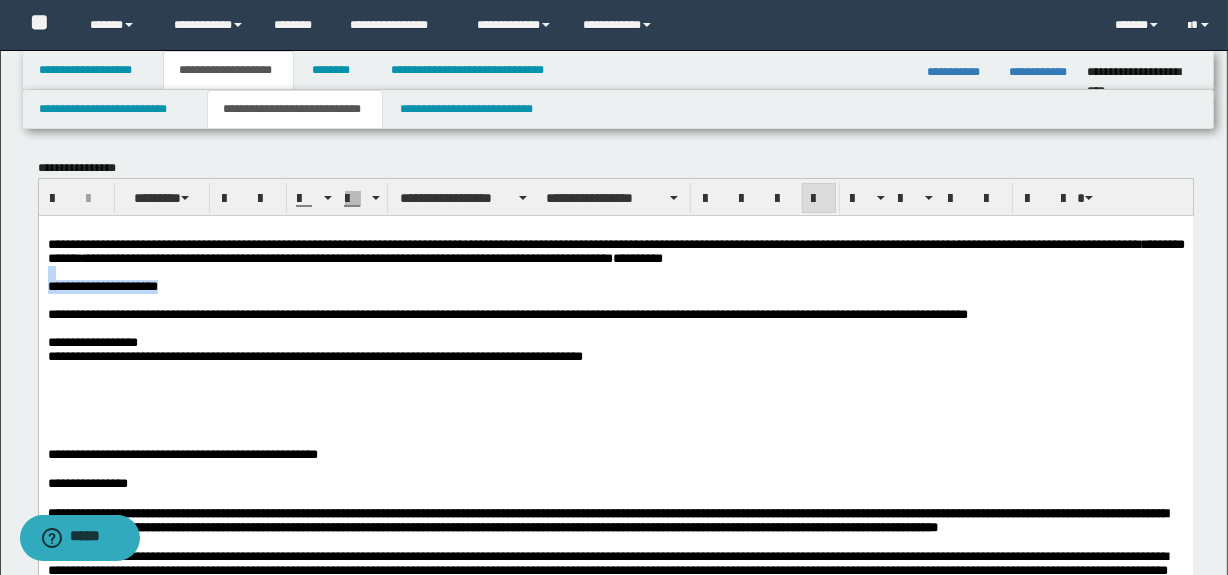 drag, startPoint x: 189, startPoint y: 289, endPoint x: 42, endPoint y: 281, distance: 147.21753 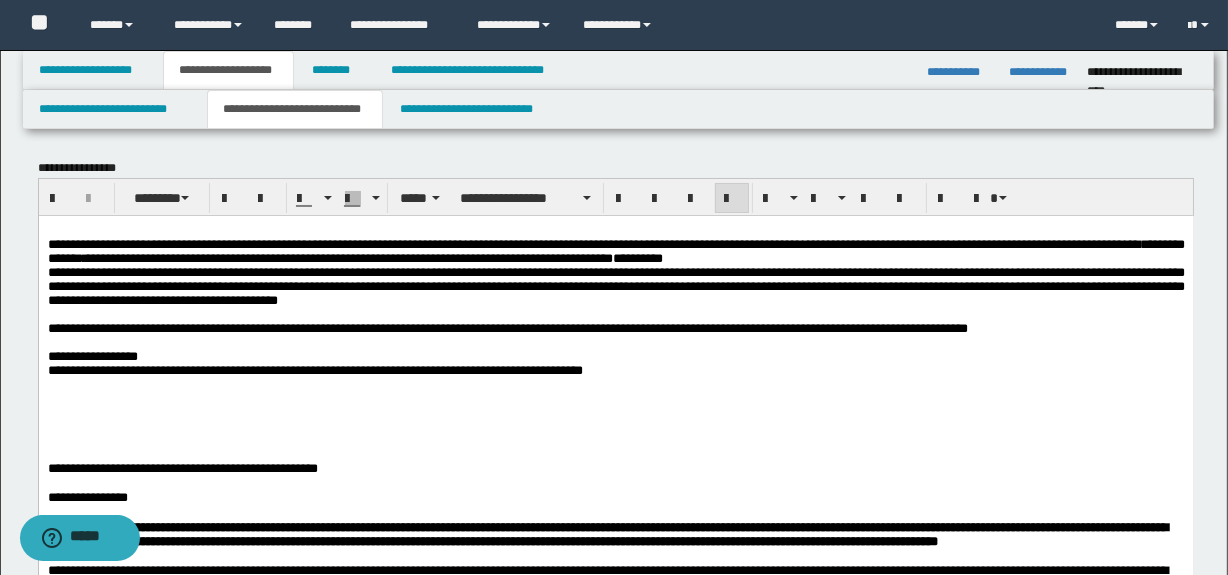 click on "**********" at bounding box center [615, 251] 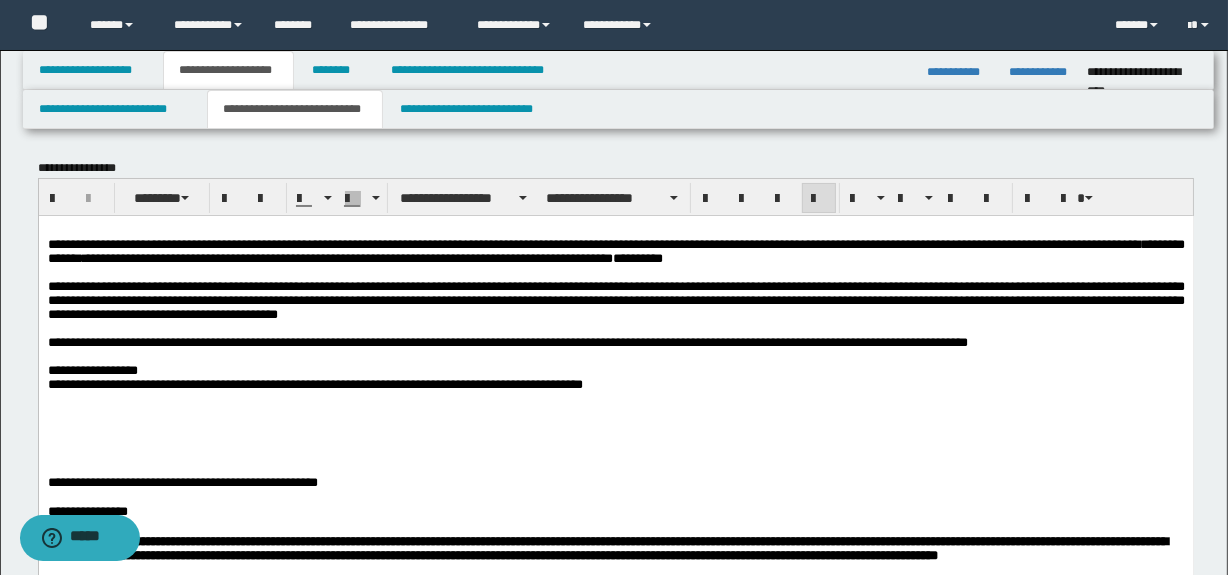 drag, startPoint x: 43, startPoint y: 354, endPoint x: 773, endPoint y: 436, distance: 734.59106 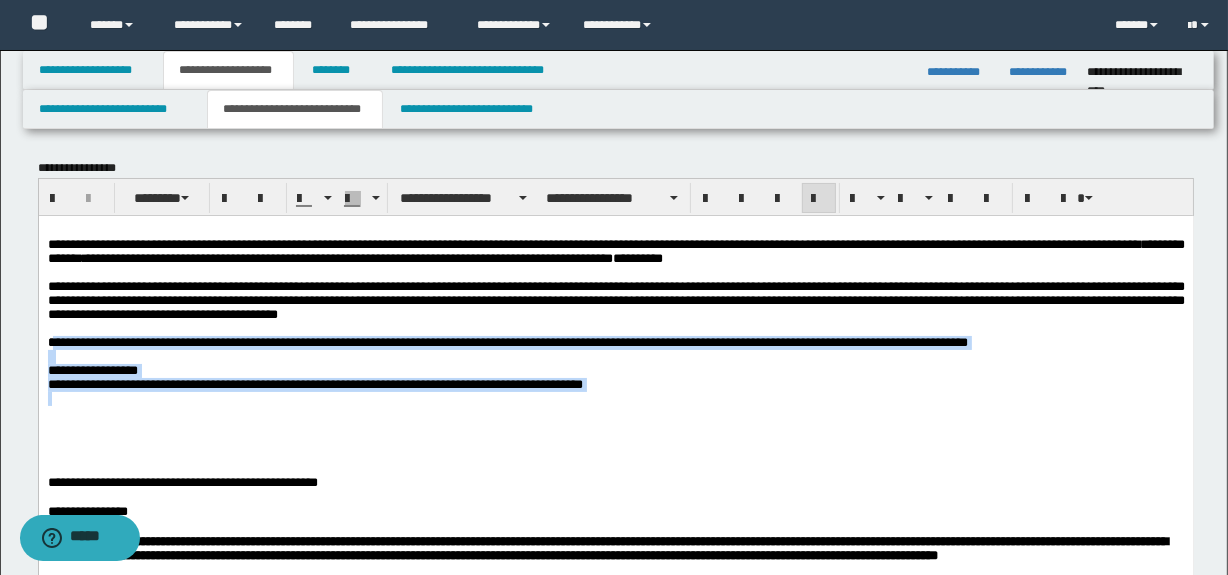 drag, startPoint x: 50, startPoint y: 356, endPoint x: 938, endPoint y: 424, distance: 890.5998 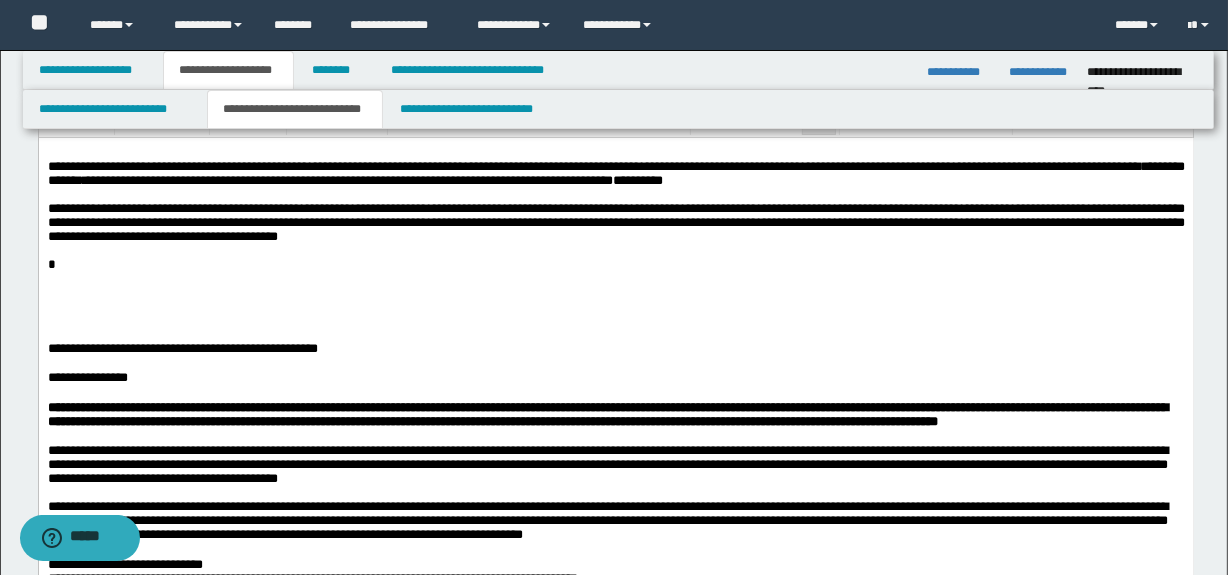 scroll, scrollTop: 181, scrollLeft: 0, axis: vertical 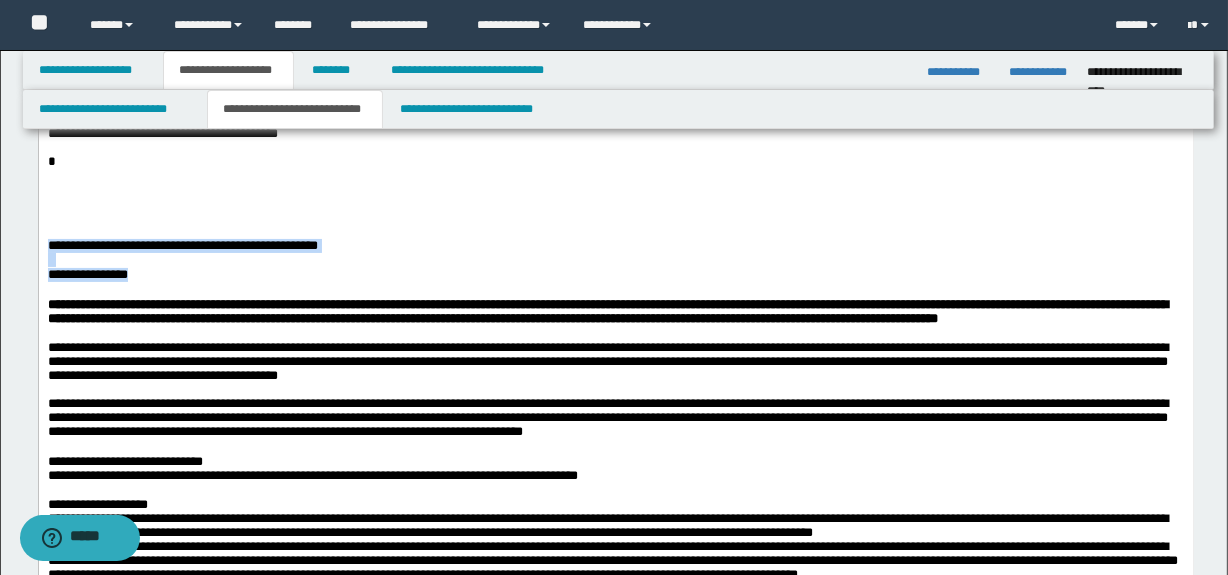 drag, startPoint x: 46, startPoint y: 262, endPoint x: 213, endPoint y: 295, distance: 170.22926 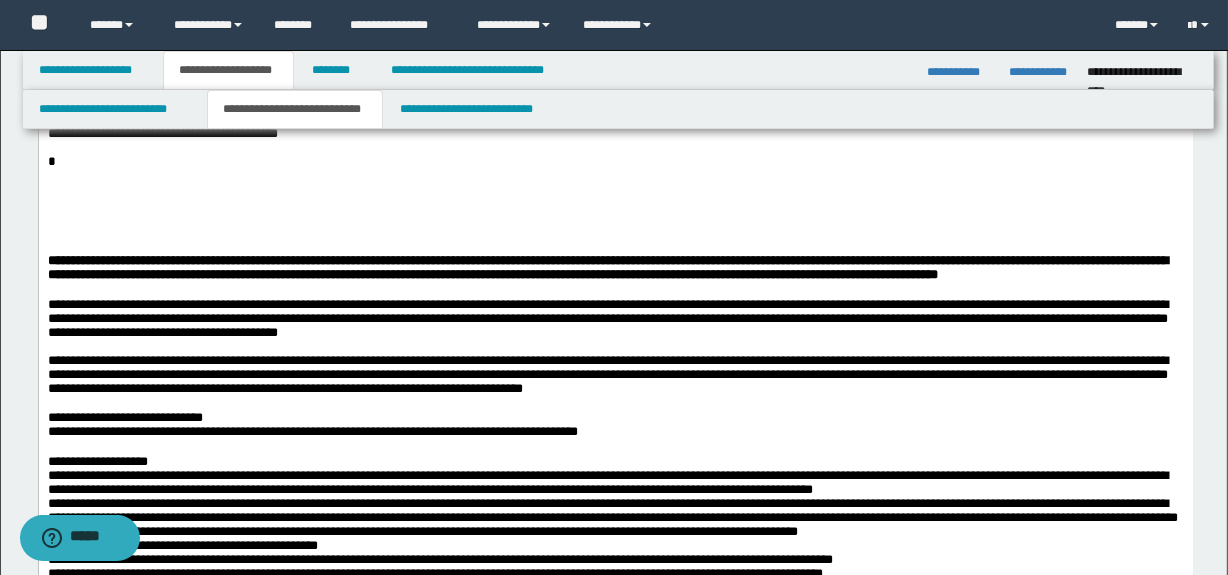scroll, scrollTop: 90, scrollLeft: 0, axis: vertical 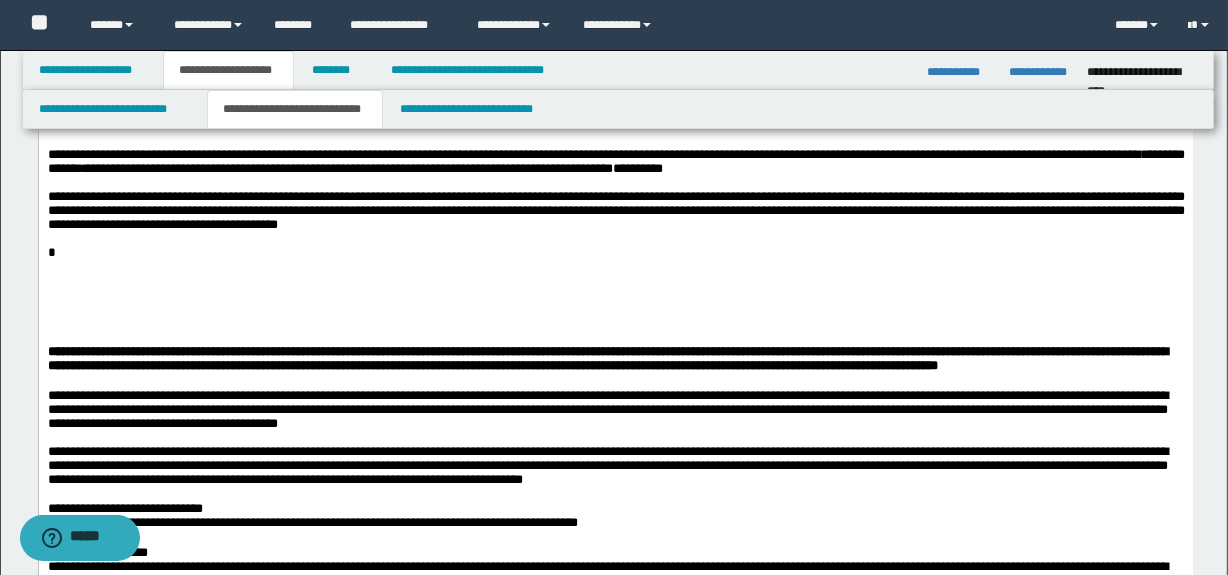 click on "*" at bounding box center (615, 252) 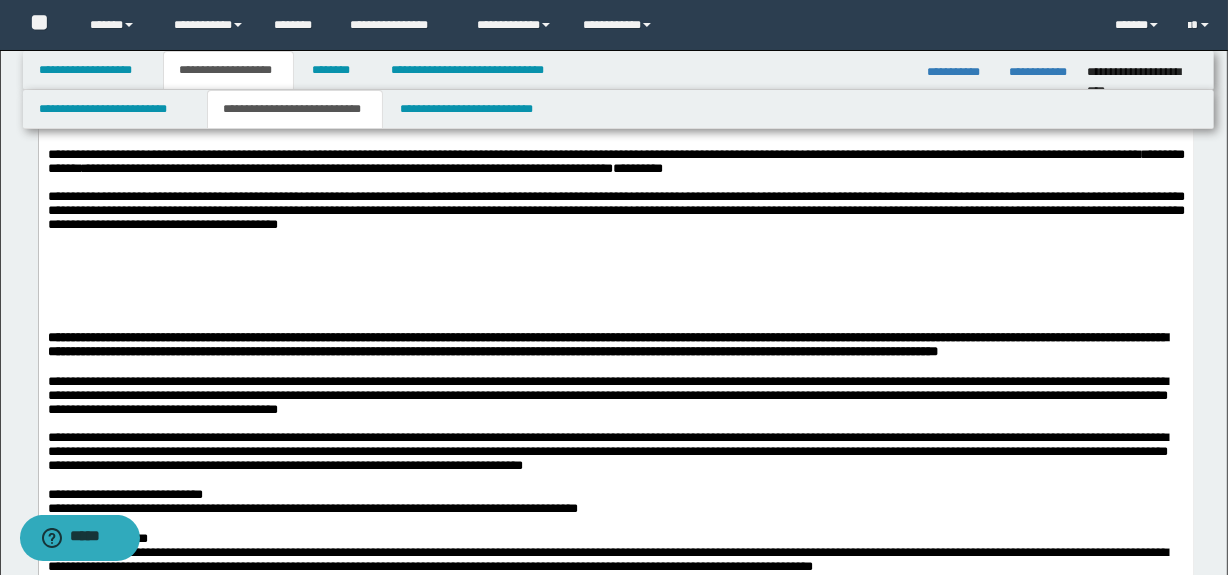 click on "**********" at bounding box center (615, 484) 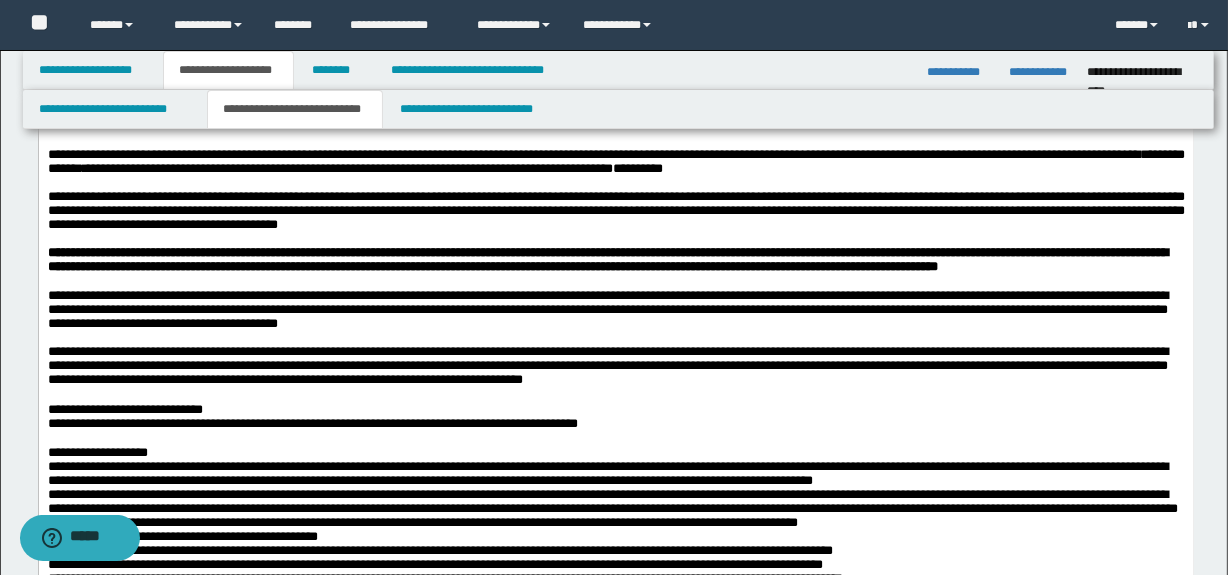 drag, startPoint x: 45, startPoint y: 324, endPoint x: 743, endPoint y: 357, distance: 698.77966 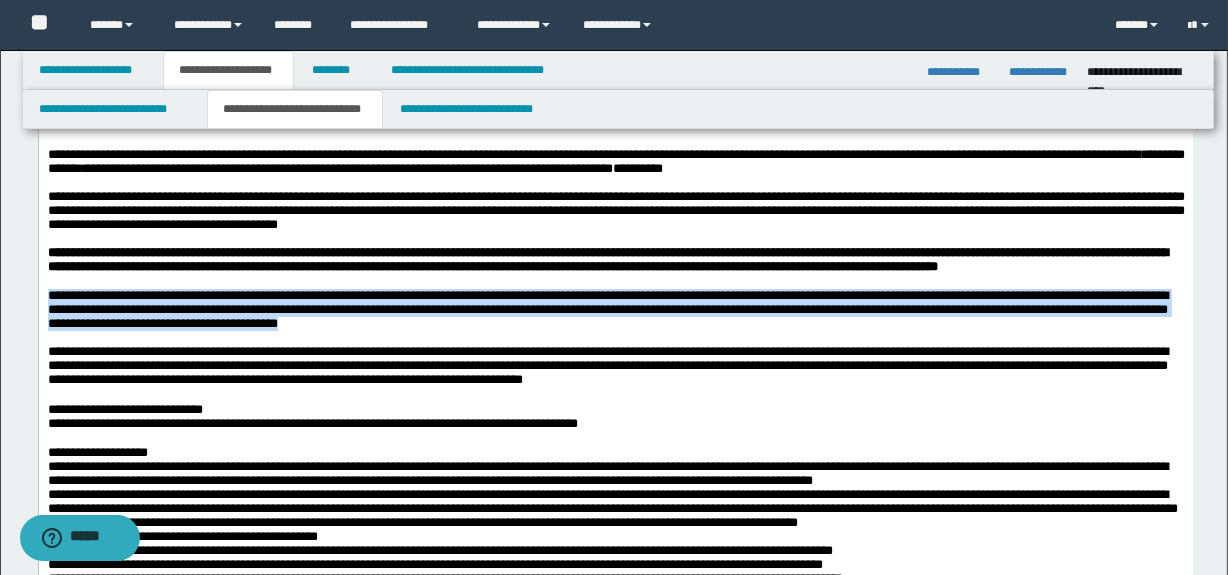 drag, startPoint x: 48, startPoint y: 325, endPoint x: 787, endPoint y: 365, distance: 740.0817 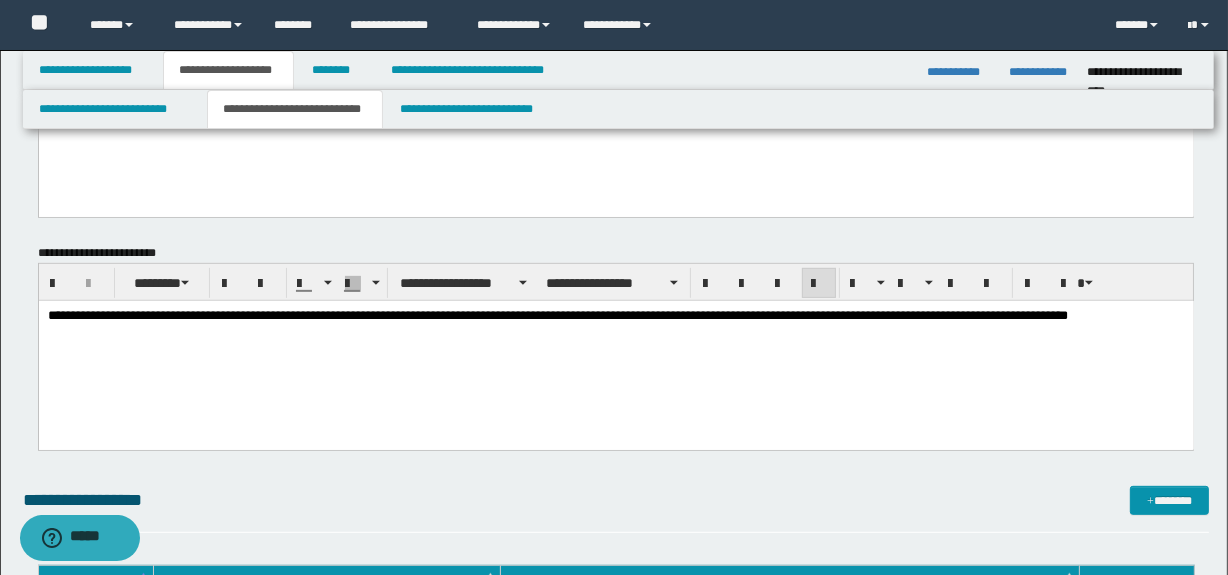 scroll, scrollTop: 818, scrollLeft: 0, axis: vertical 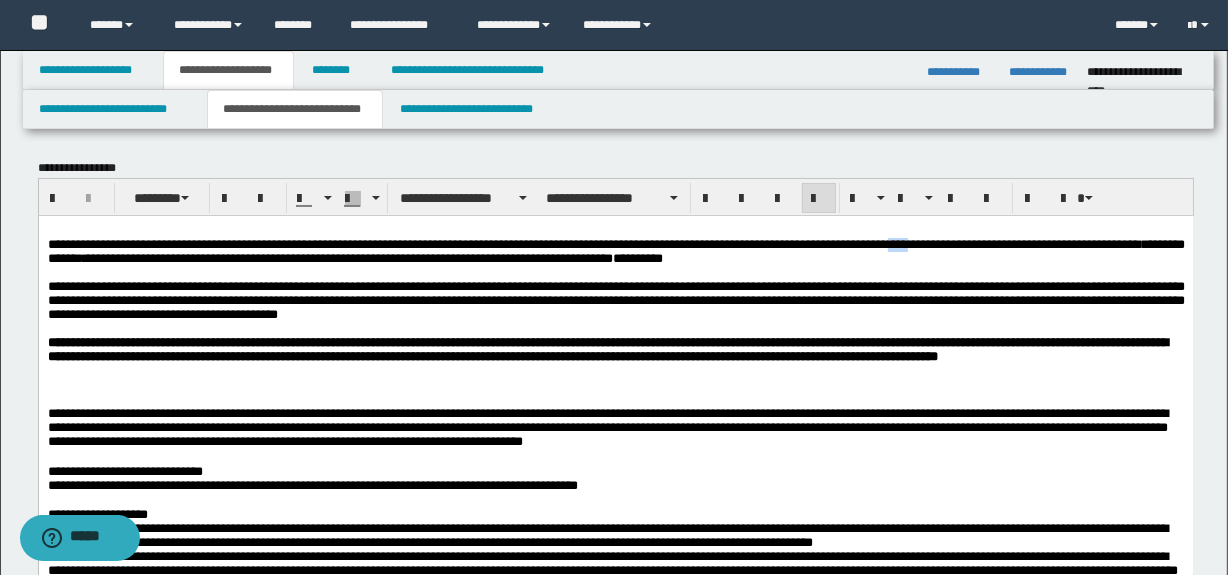 drag, startPoint x: 1115, startPoint y: 243, endPoint x: 1085, endPoint y: 243, distance: 30 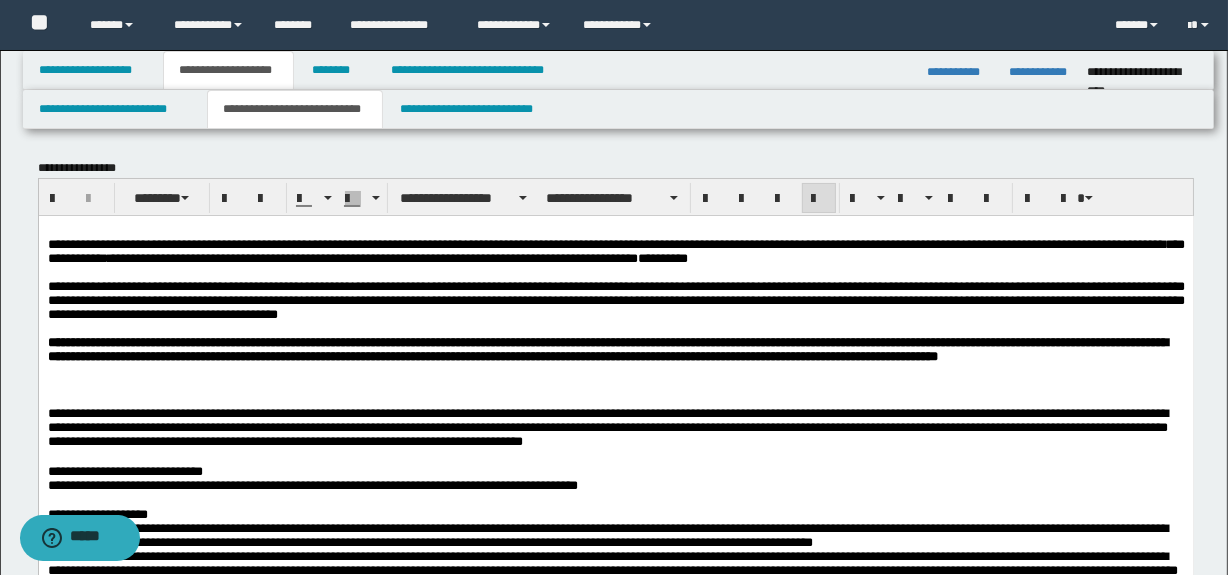 click on "**********" at bounding box center [948, 243] 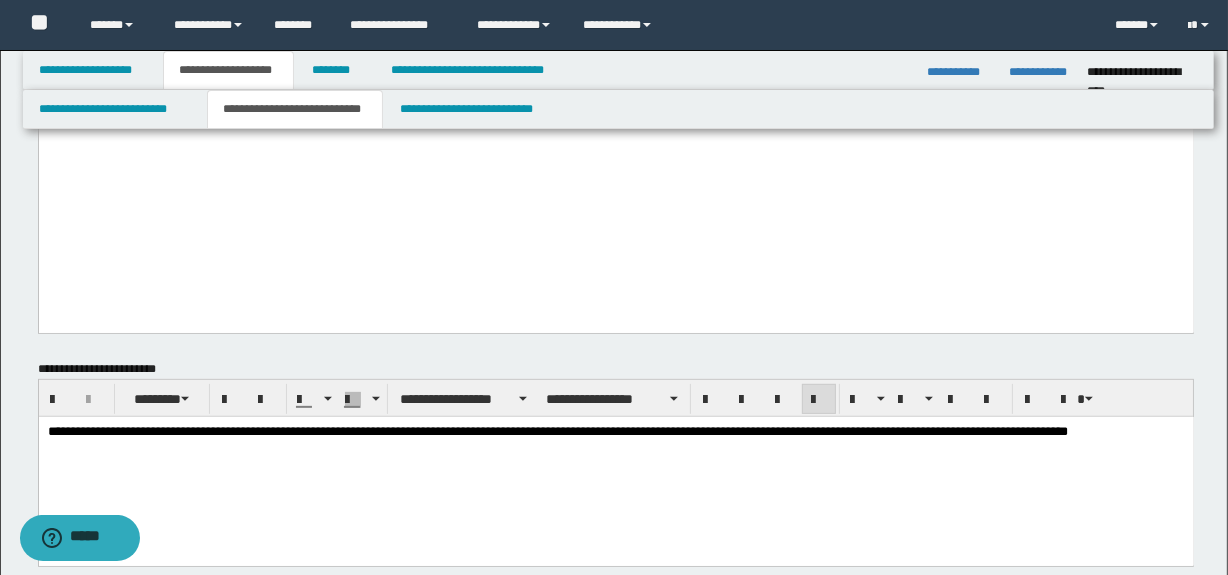 scroll, scrollTop: 1090, scrollLeft: 0, axis: vertical 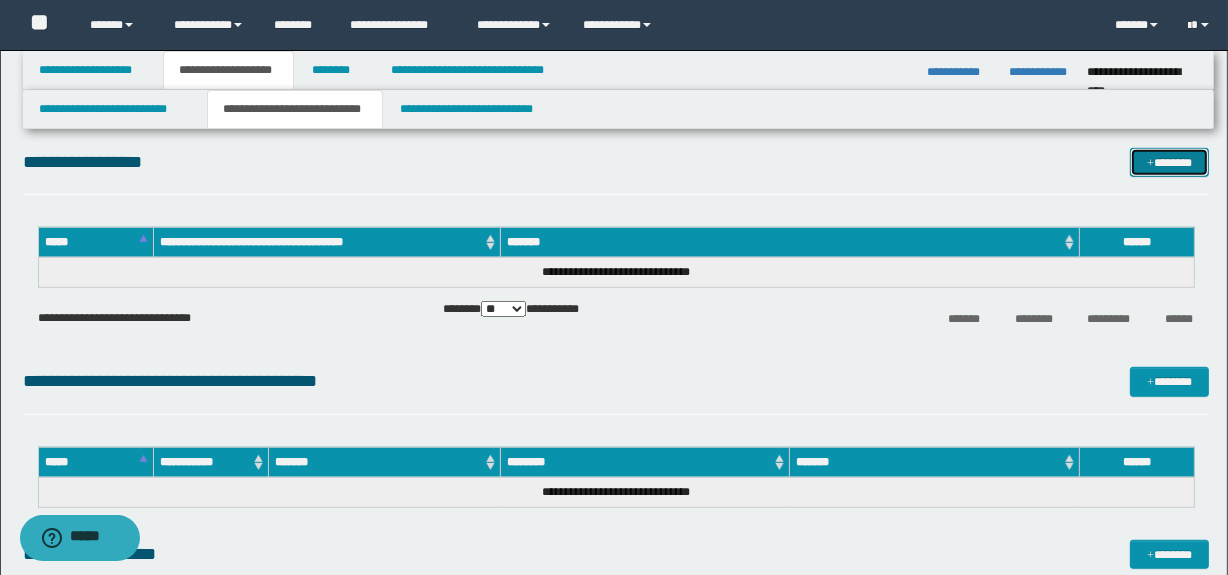 click on "*******" at bounding box center [1170, 163] 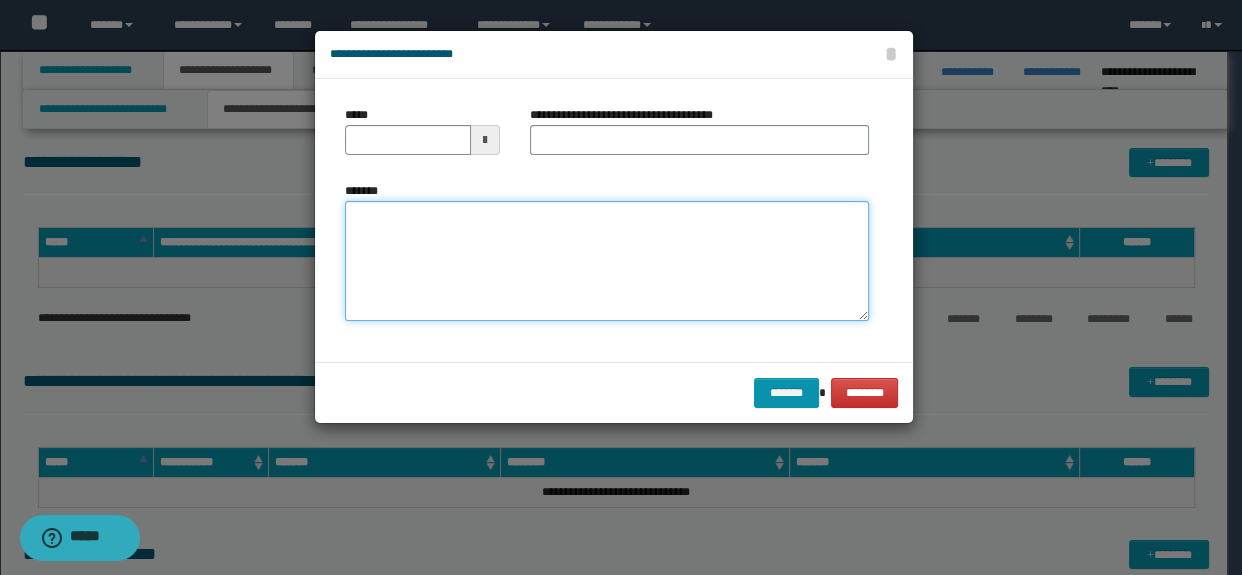 click on "*******" at bounding box center (607, 261) 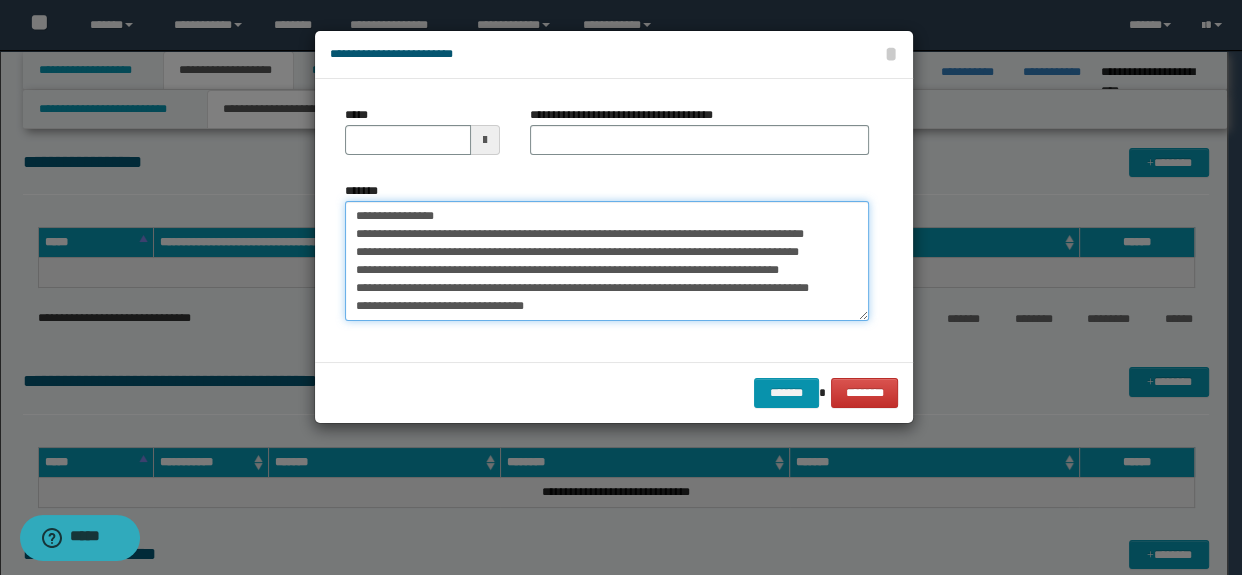 type on "**********" 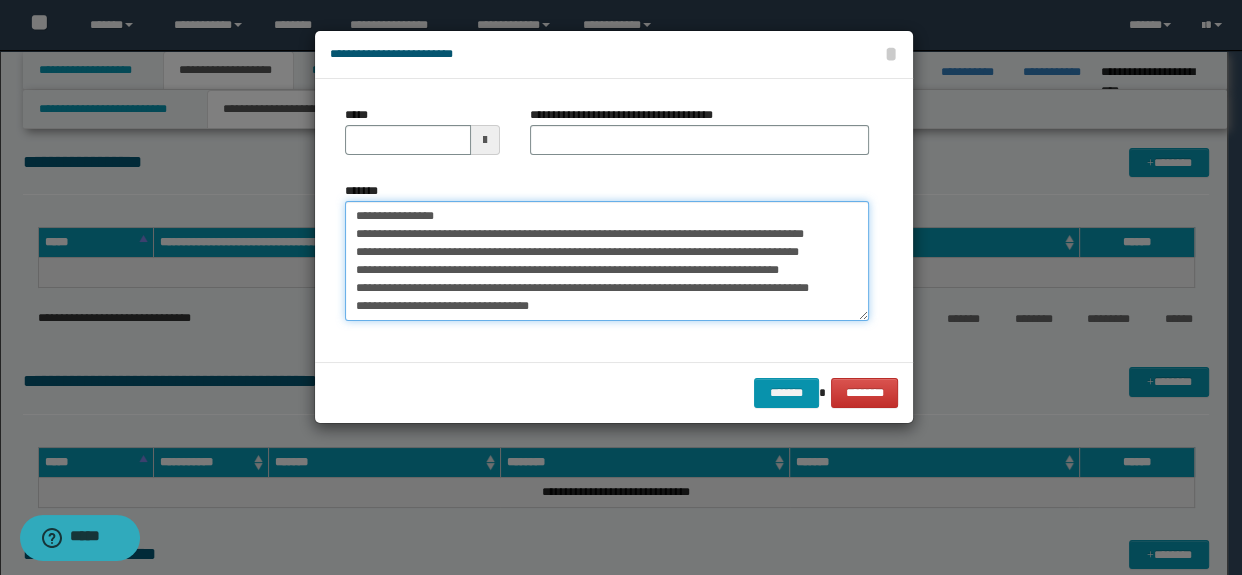 drag, startPoint x: 551, startPoint y: 303, endPoint x: 483, endPoint y: 305, distance: 68.0294 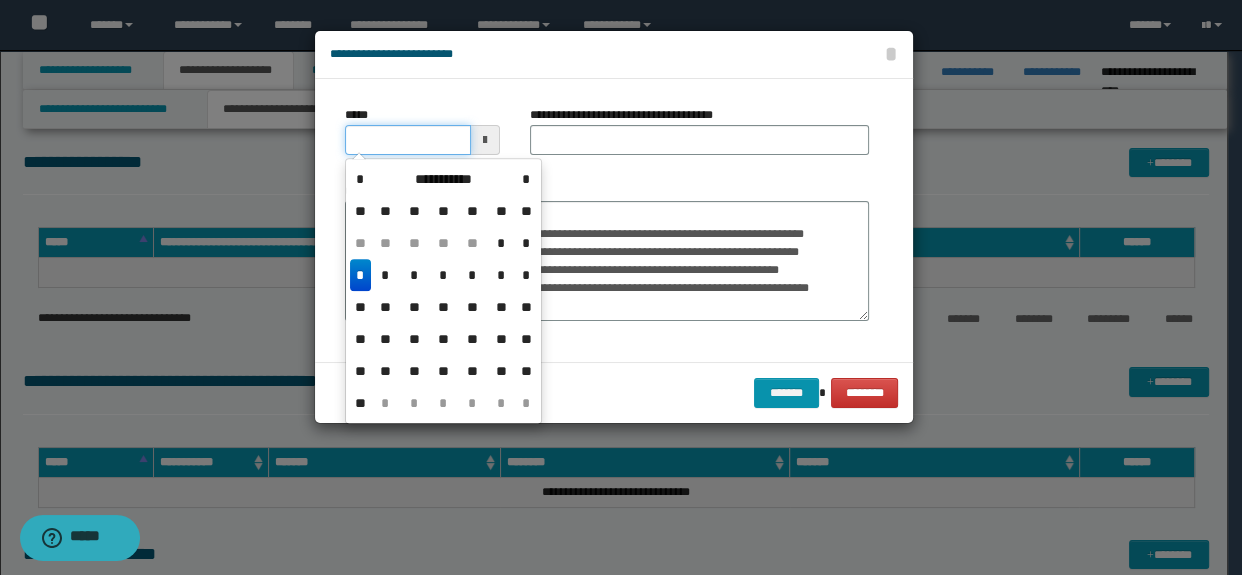 click on "*****" at bounding box center (408, 140) 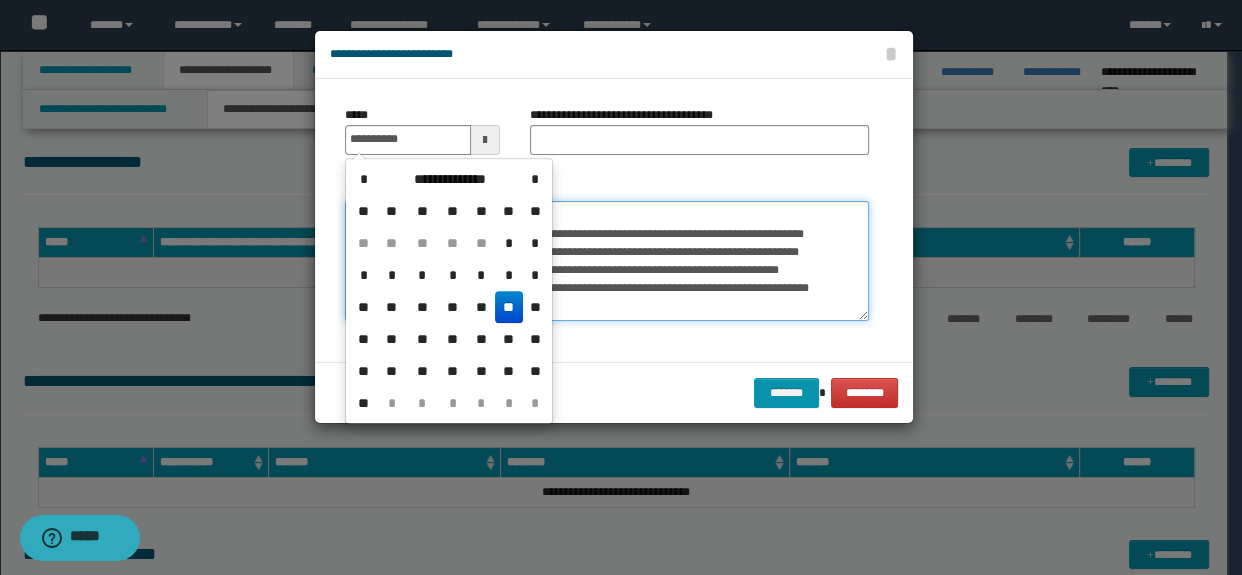 type on "**********" 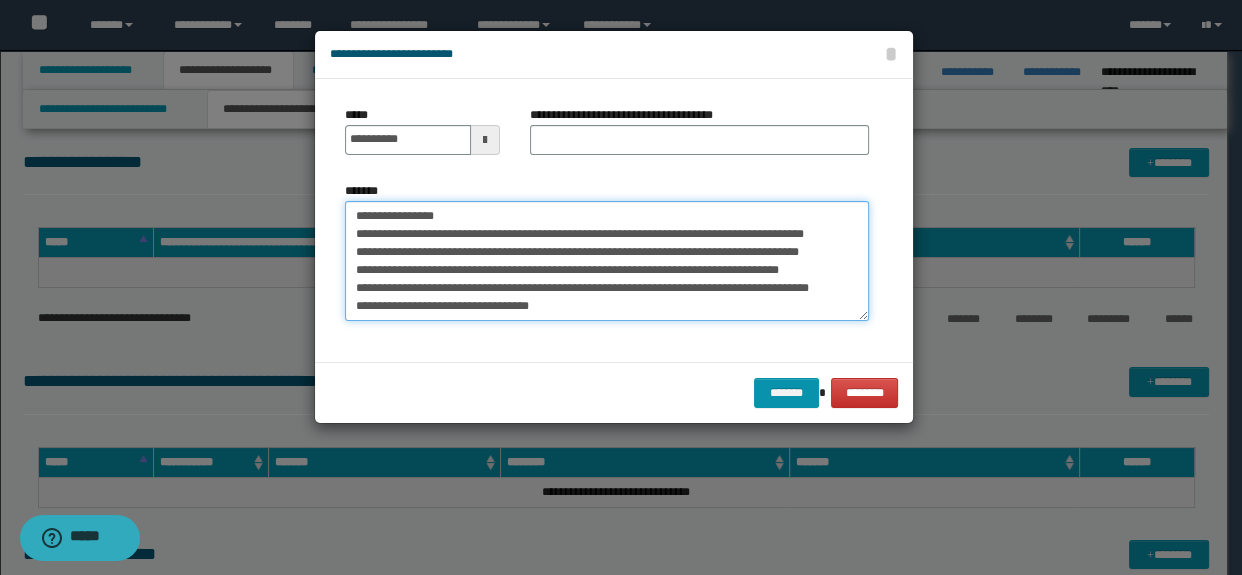 click on "**********" at bounding box center [607, 261] 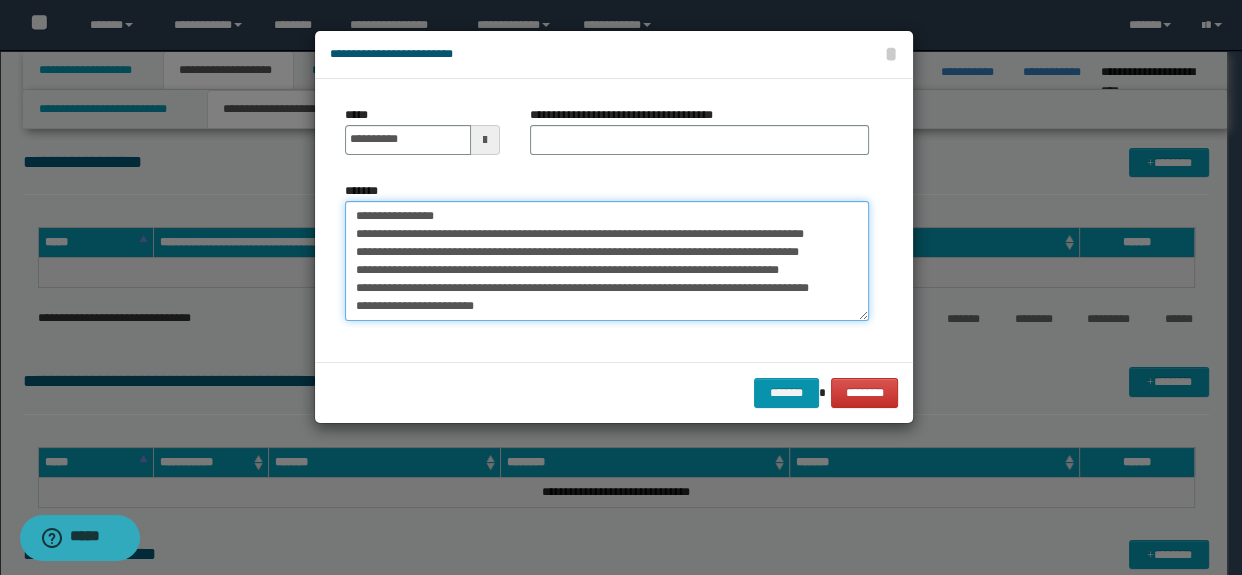 type on "**********" 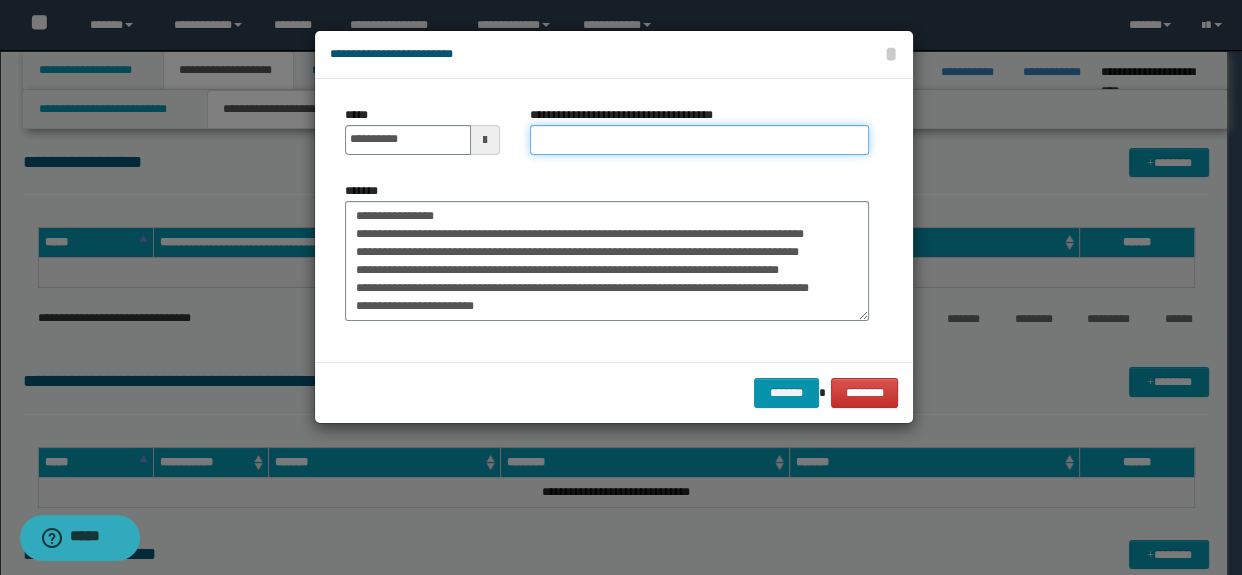 click on "**********" at bounding box center [700, 140] 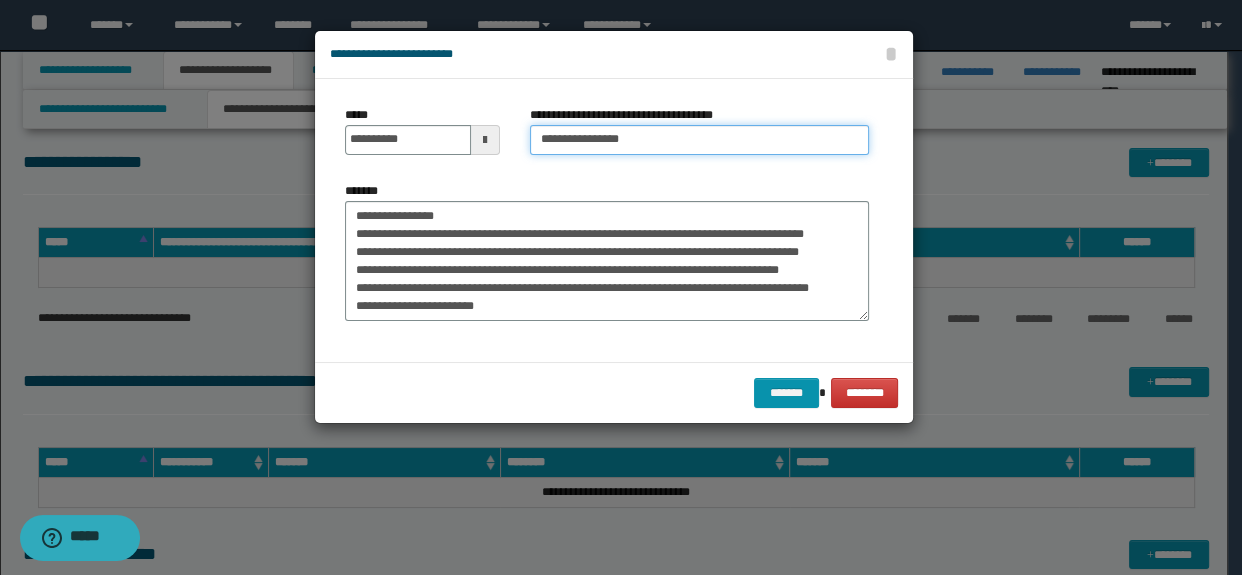 type on "**********" 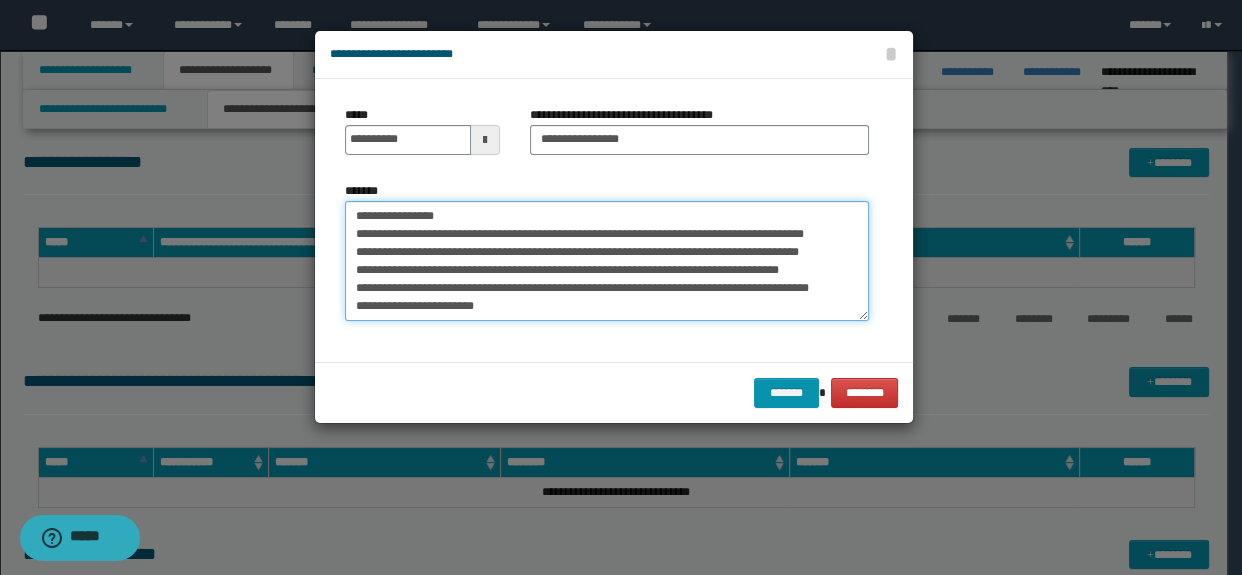 drag, startPoint x: 445, startPoint y: 214, endPoint x: 321, endPoint y: 214, distance: 124 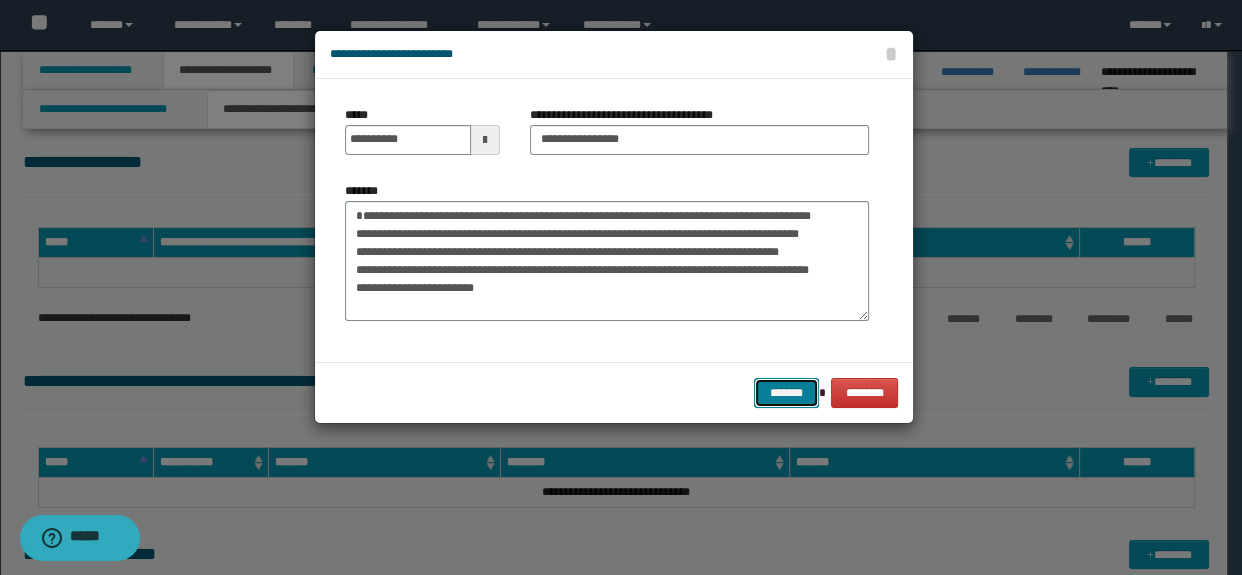 click on "*******" at bounding box center [786, 393] 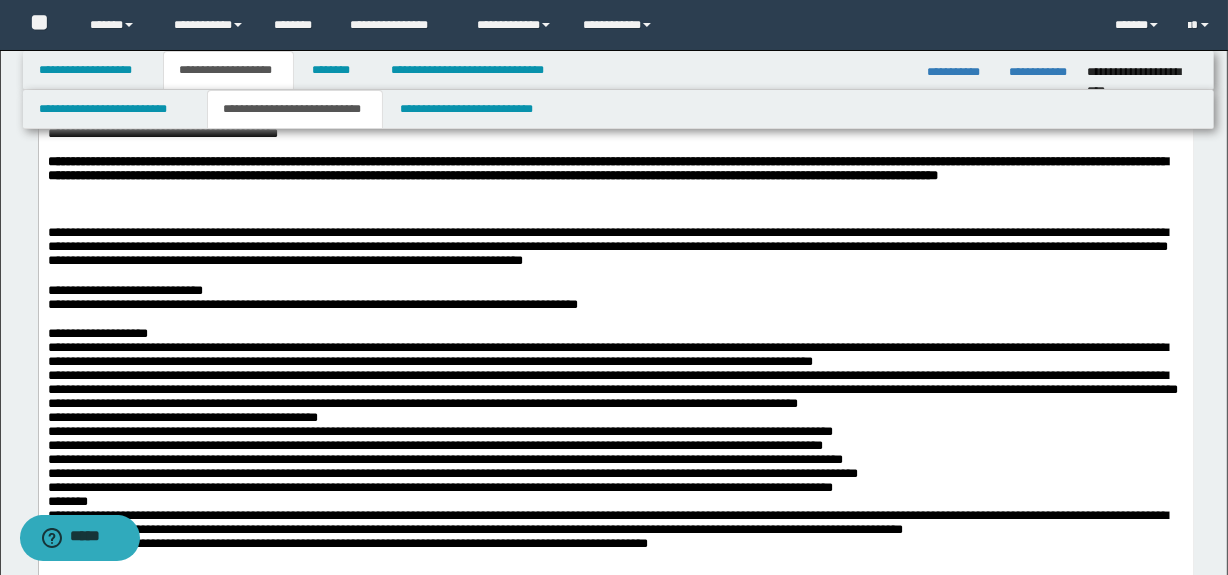 scroll, scrollTop: 272, scrollLeft: 0, axis: vertical 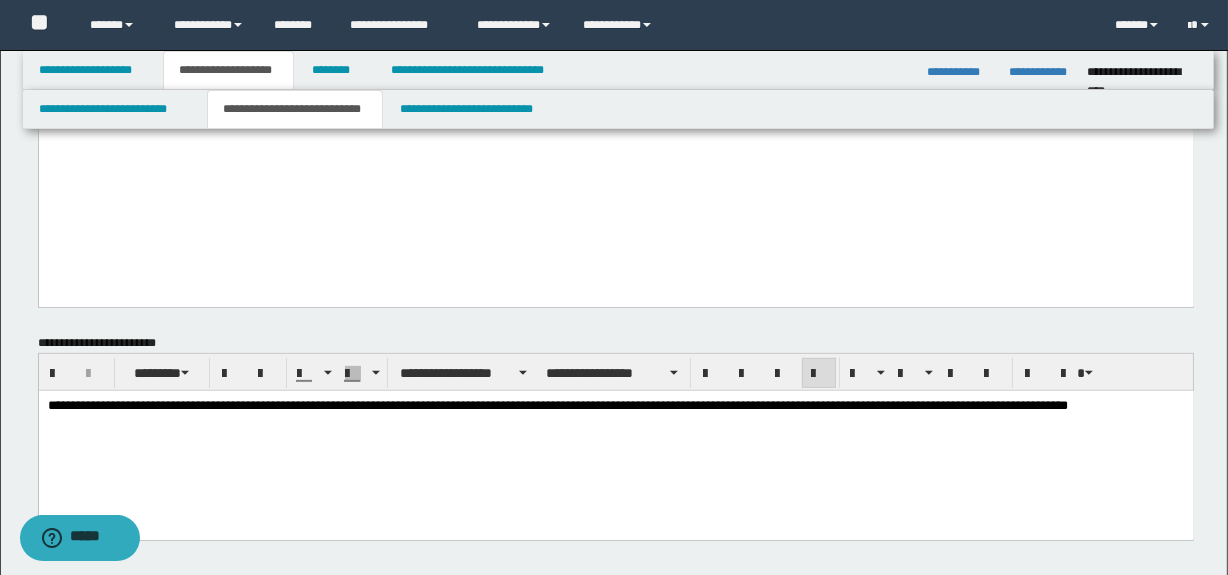 drag, startPoint x: 50, startPoint y: -213, endPoint x: 810, endPoint y: 316, distance: 925.9811 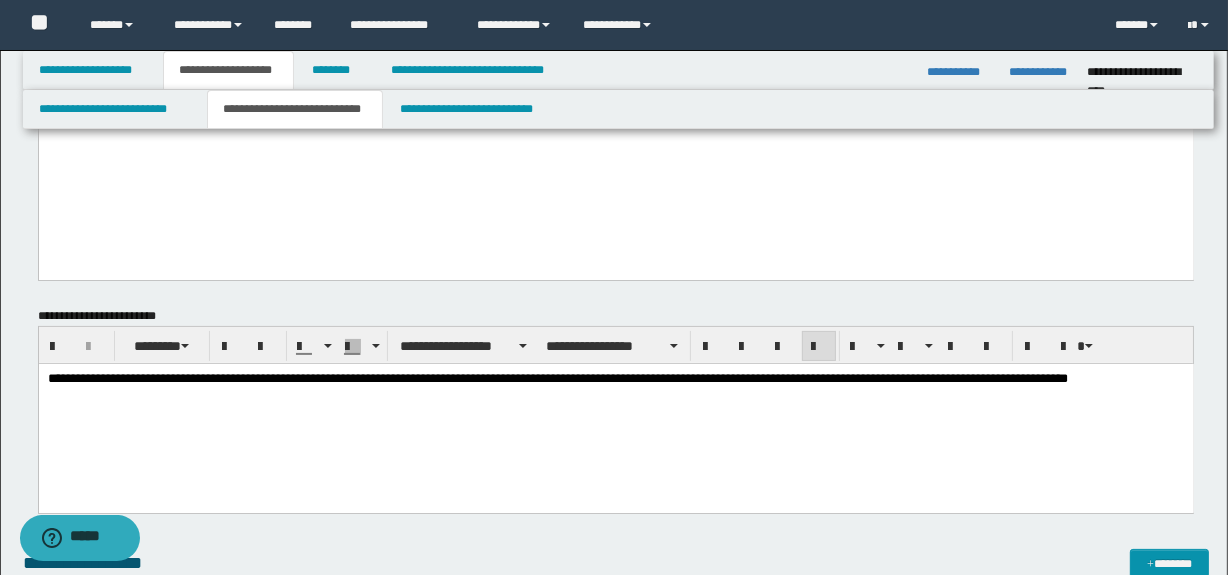 scroll, scrollTop: 363, scrollLeft: 0, axis: vertical 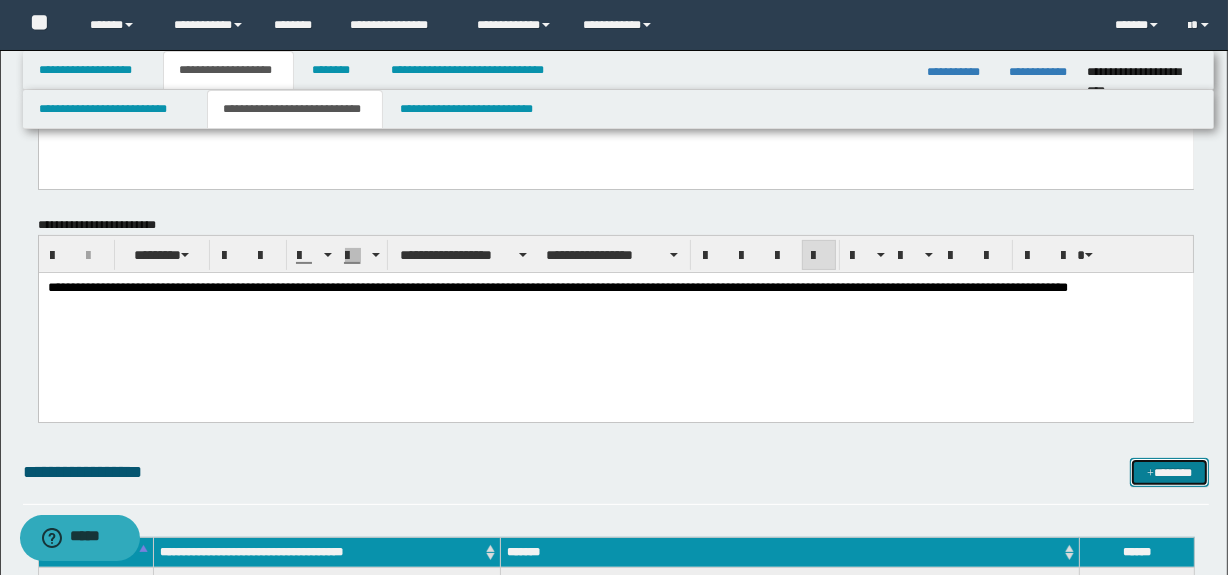 click on "*******" at bounding box center (1170, 473) 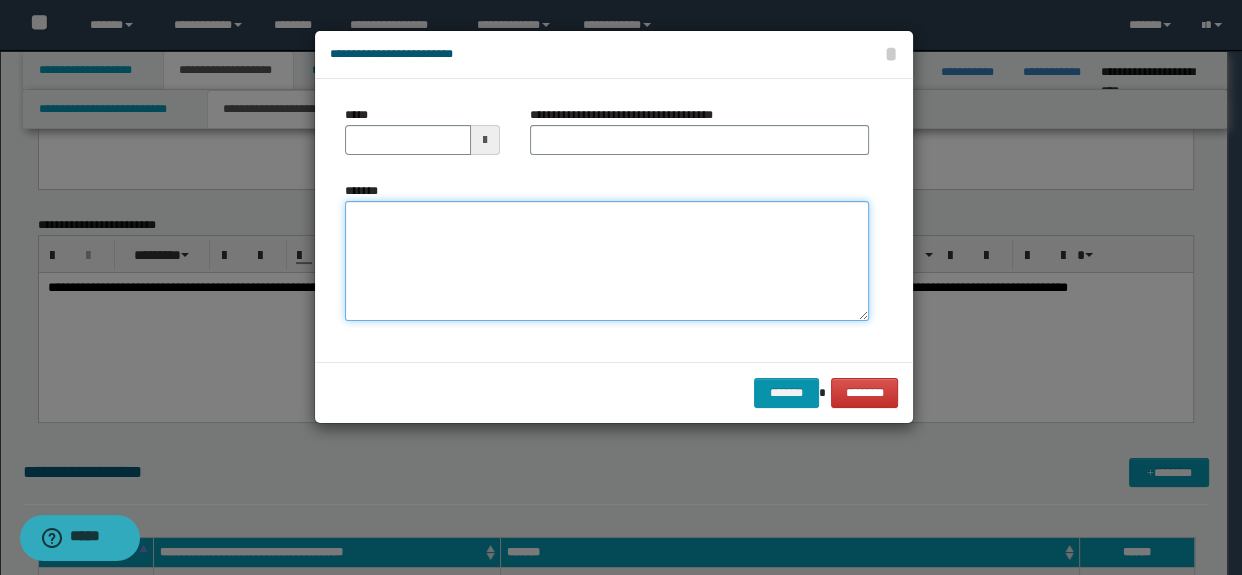 click on "*******" at bounding box center (607, 261) 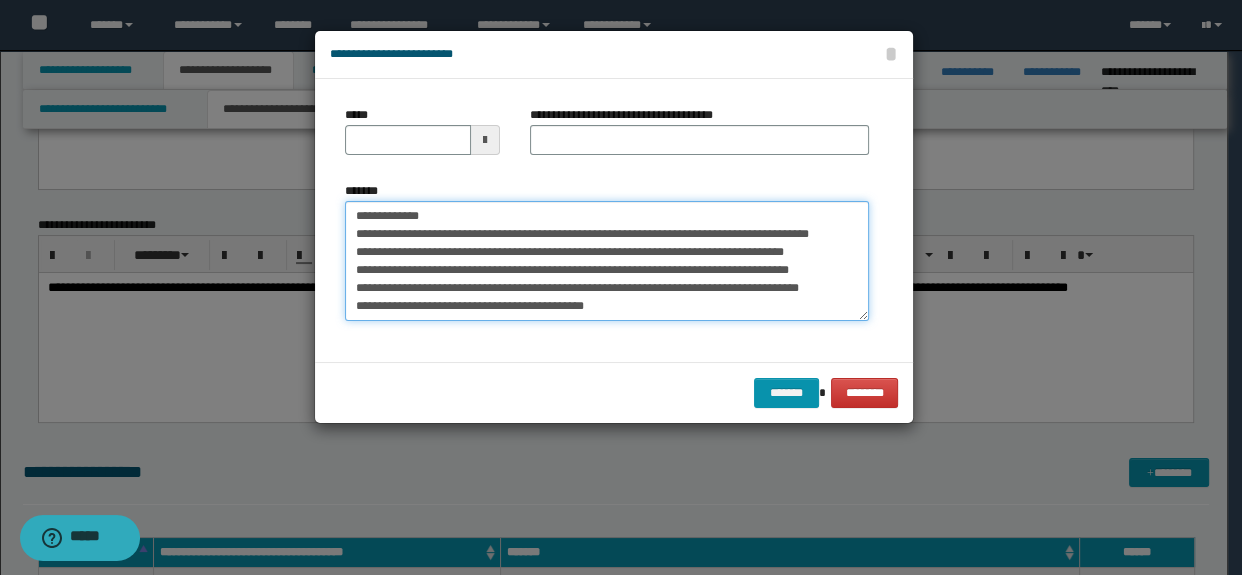 type on "**********" 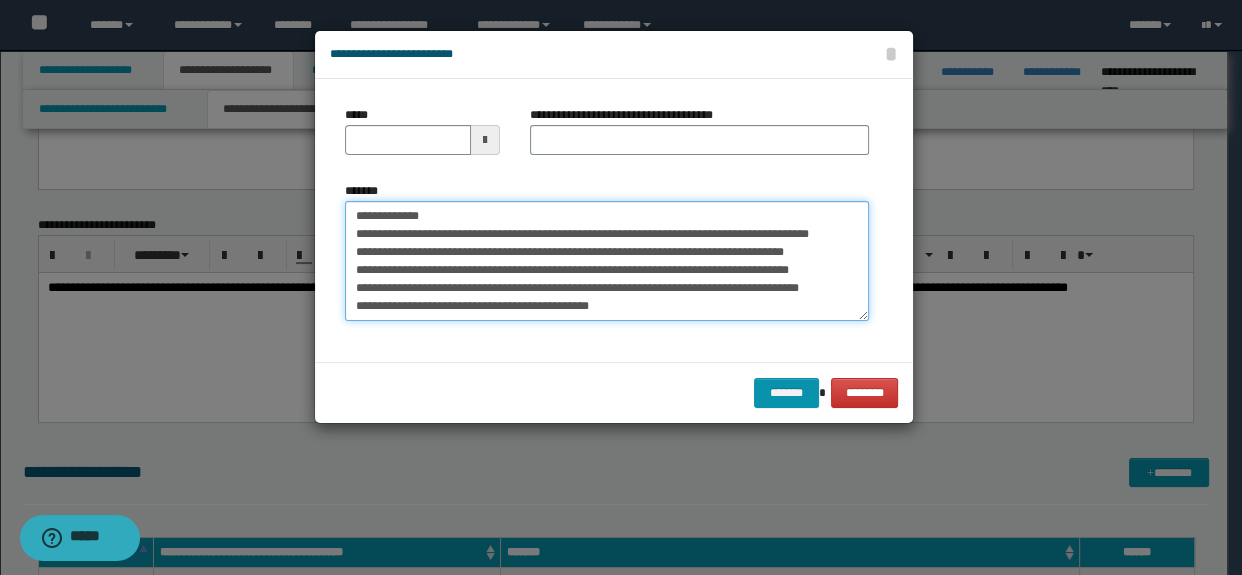 drag, startPoint x: 628, startPoint y: 306, endPoint x: 559, endPoint y: 309, distance: 69.065186 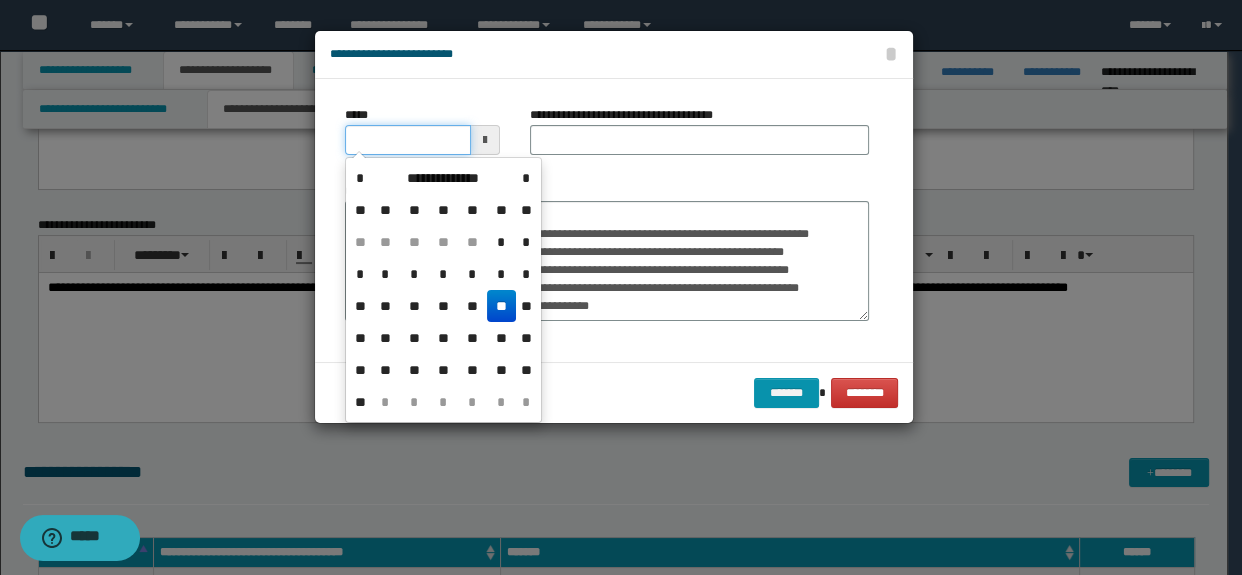 click on "*****" at bounding box center (408, 140) 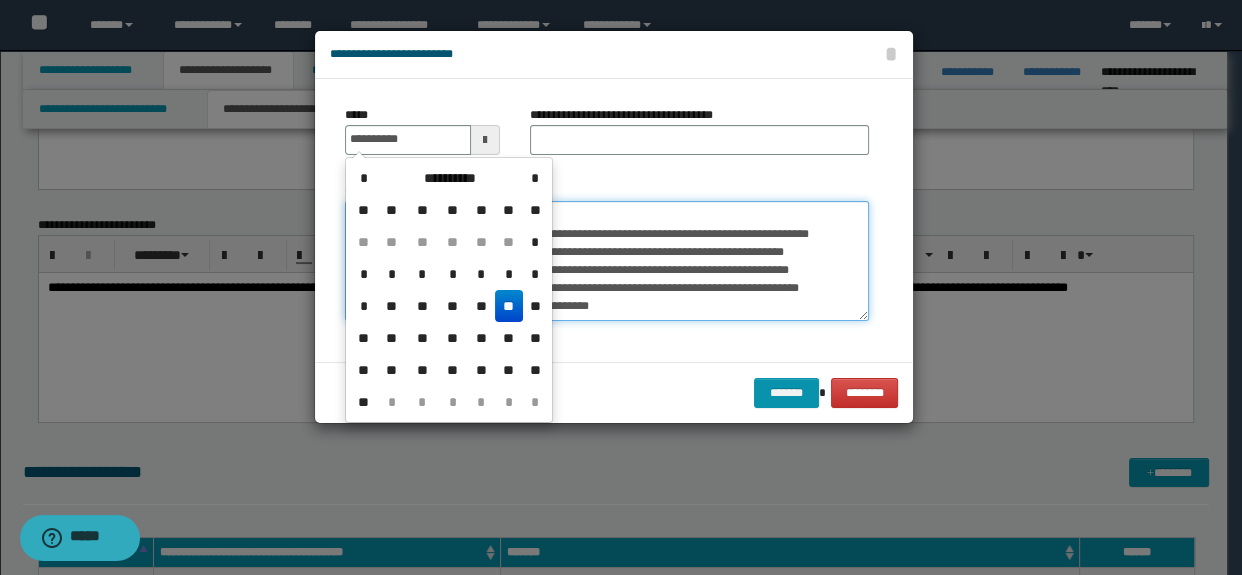 type on "**********" 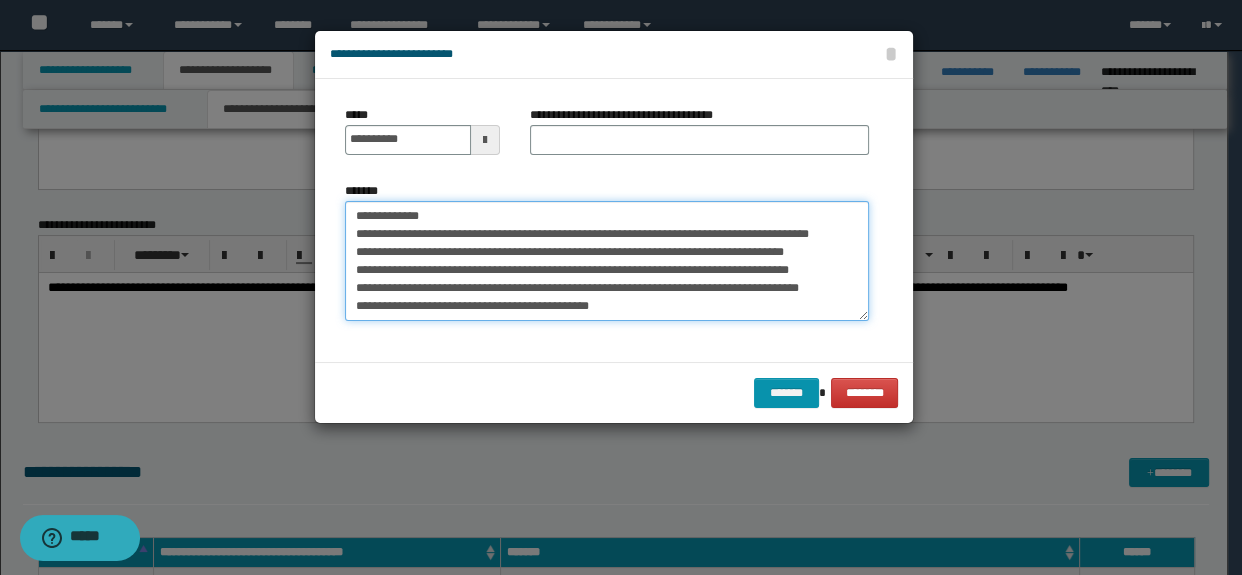 drag, startPoint x: 630, startPoint y: 306, endPoint x: 558, endPoint y: 310, distance: 72.11102 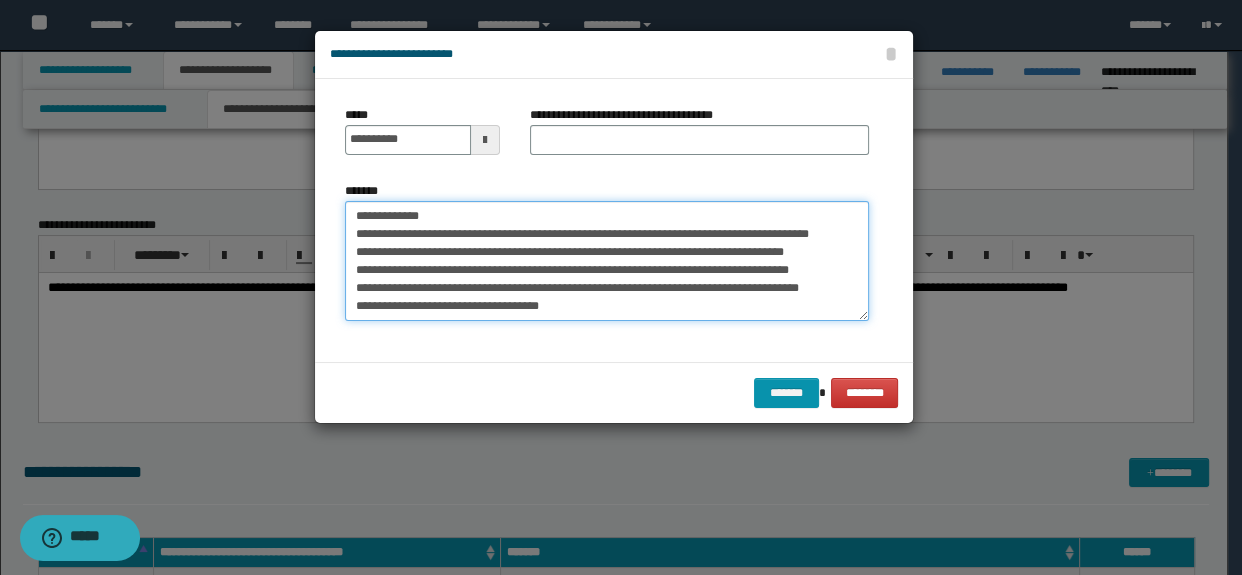 drag, startPoint x: 439, startPoint y: 217, endPoint x: 333, endPoint y: 214, distance: 106.04244 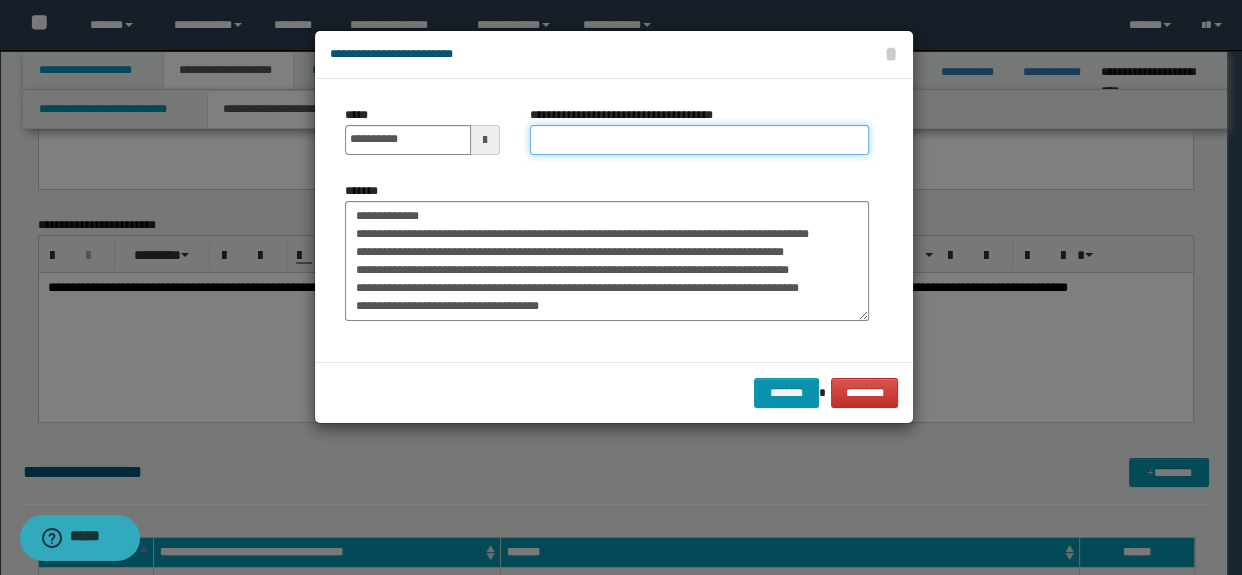 click on "**********" at bounding box center (700, 140) 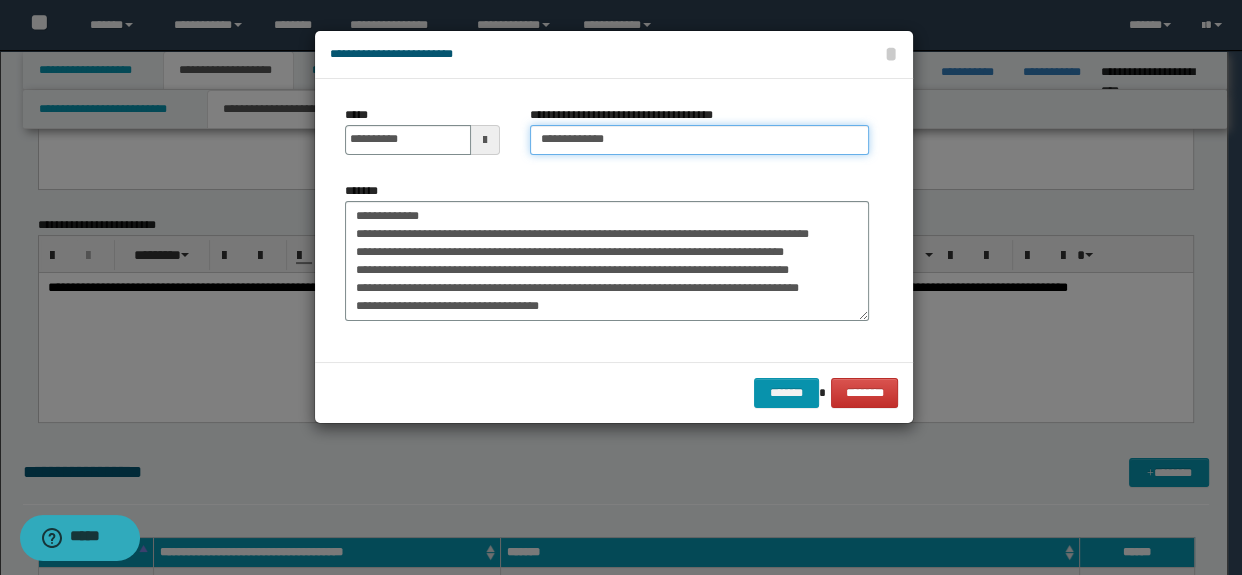 type on "**********" 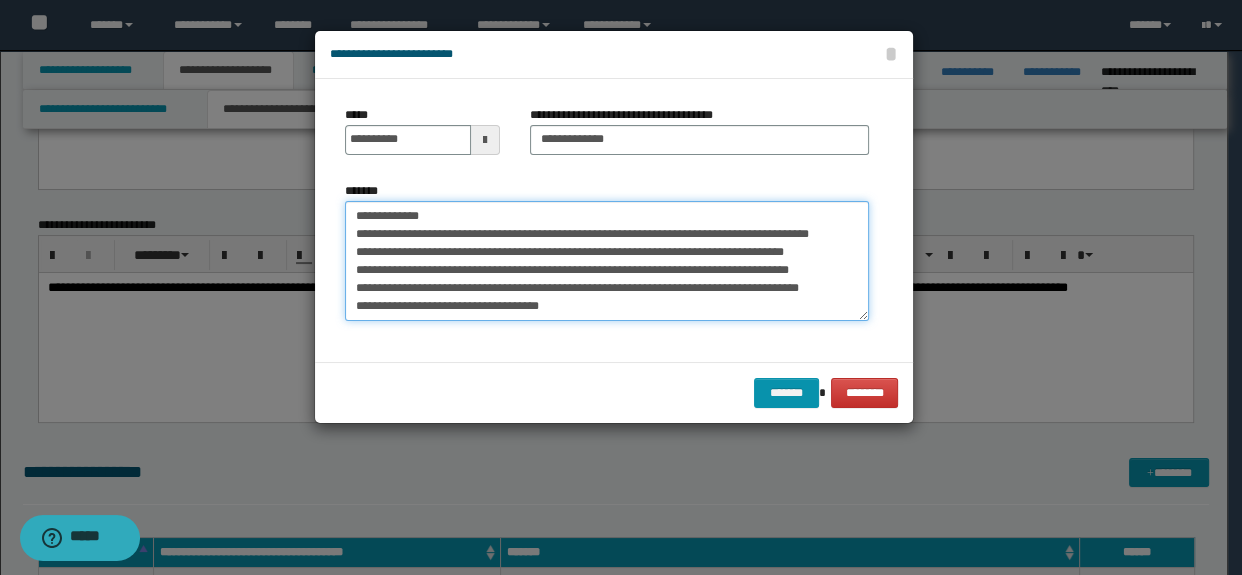 drag, startPoint x: 349, startPoint y: 216, endPoint x: 458, endPoint y: 215, distance: 109.004585 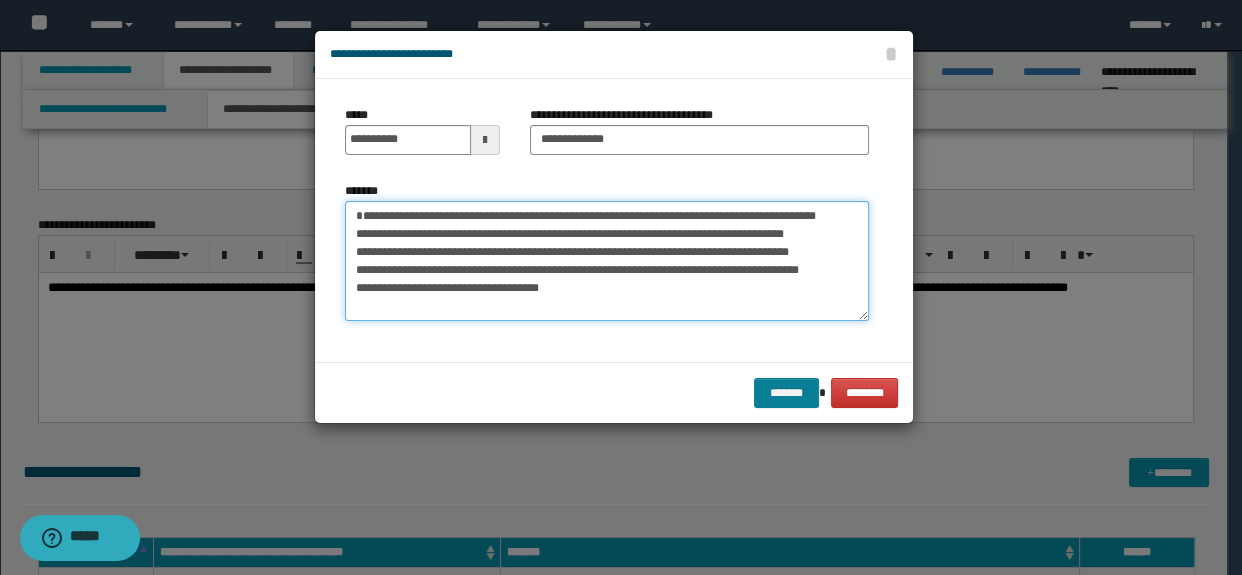 type on "**********" 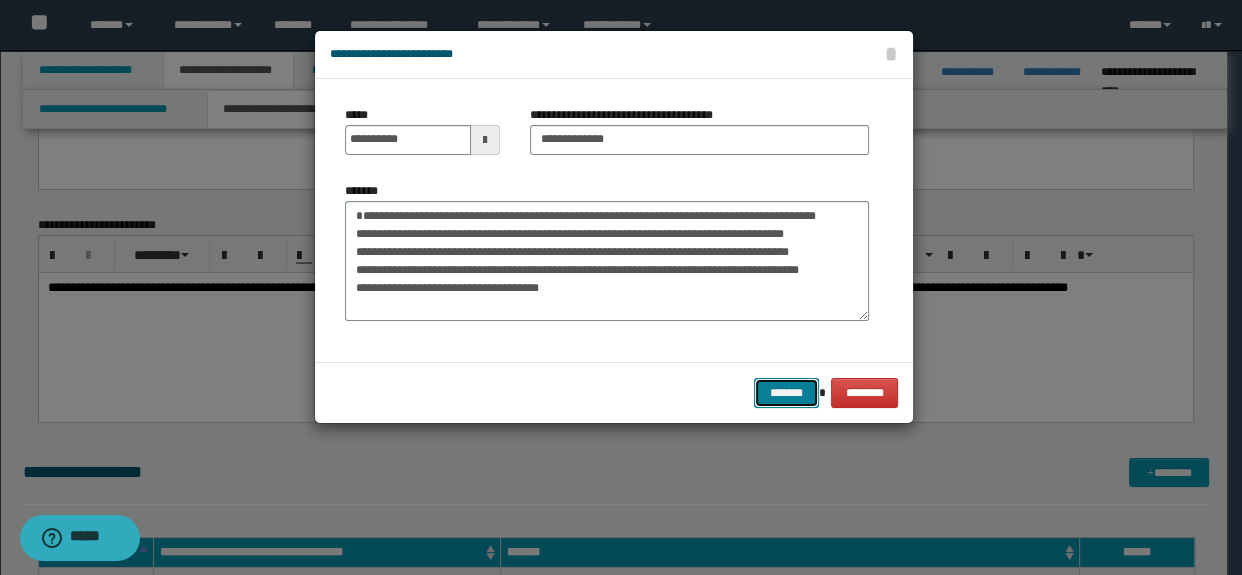 click on "*******" at bounding box center [786, 393] 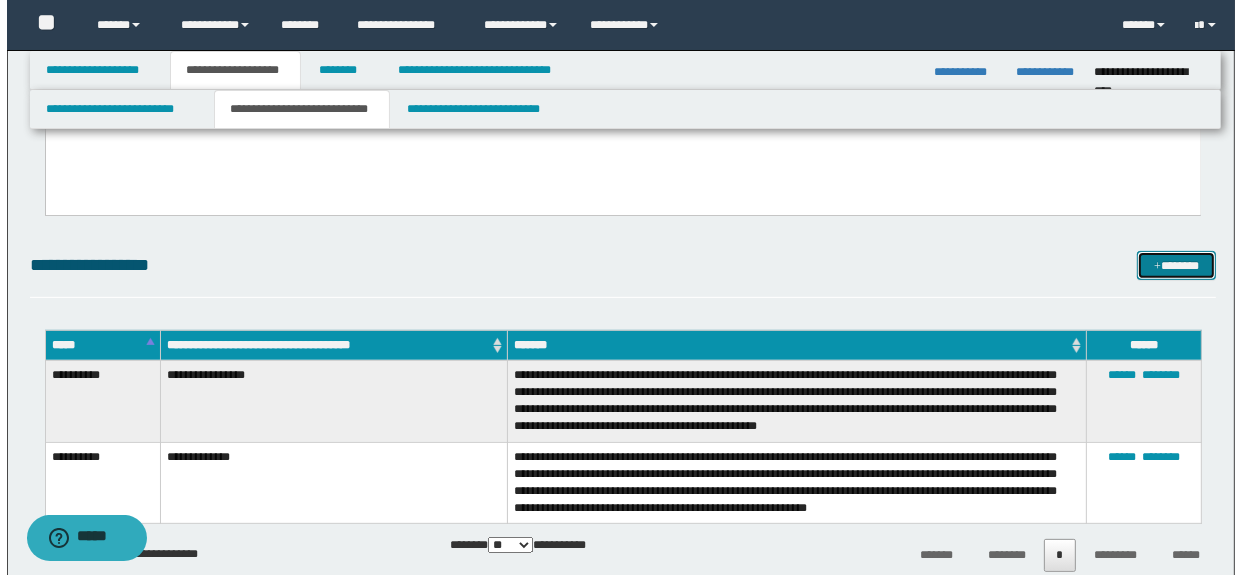 scroll, scrollTop: 636, scrollLeft: 0, axis: vertical 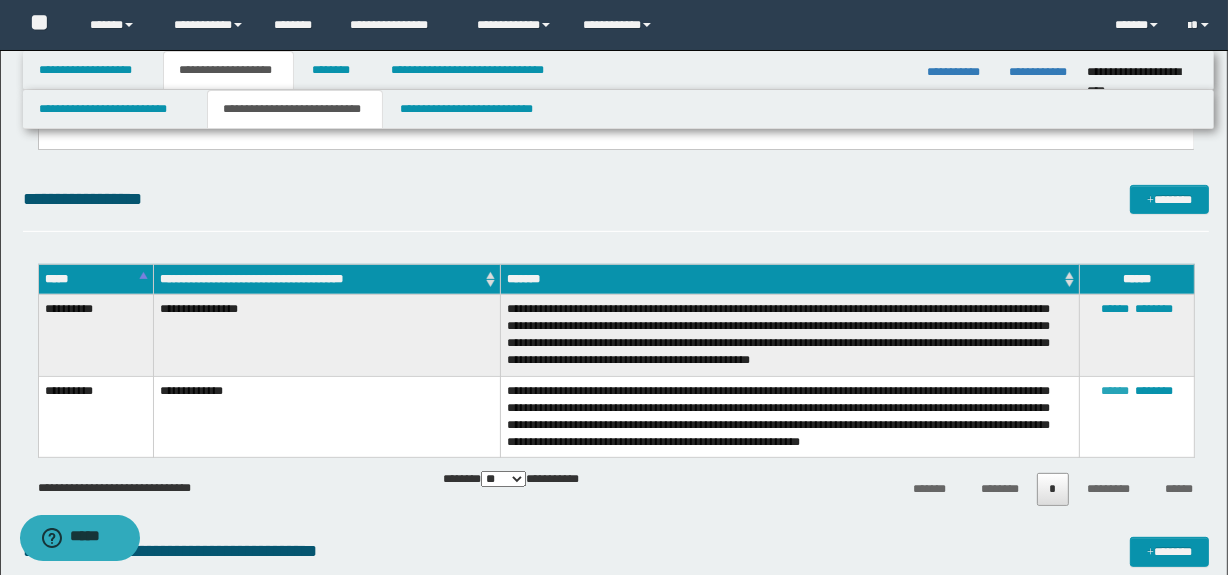click on "******" at bounding box center [1115, 391] 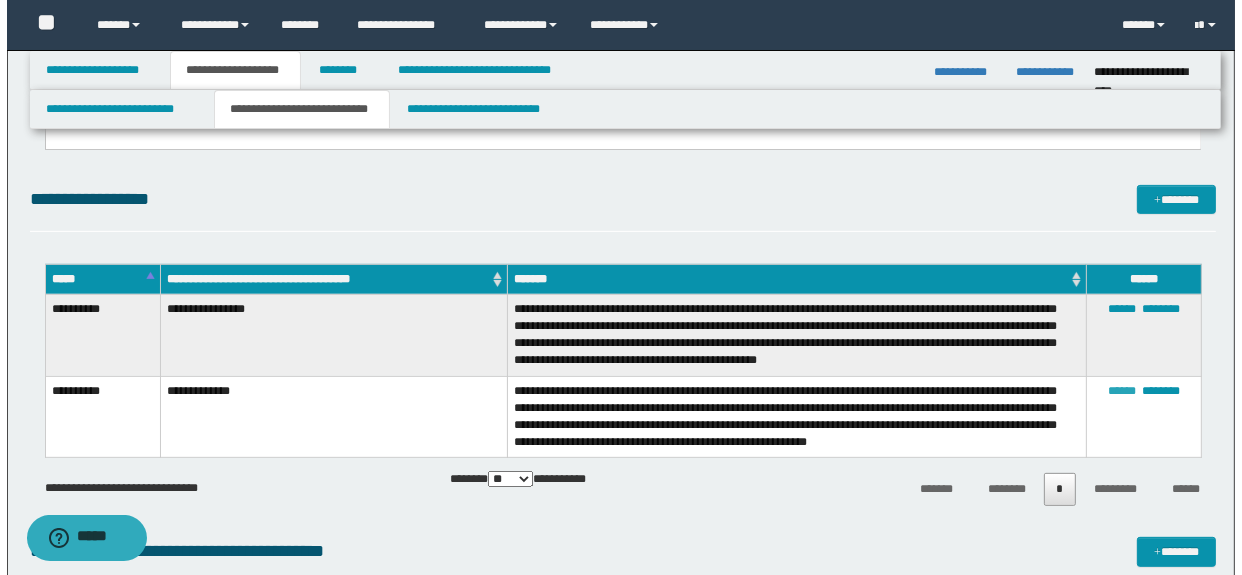 type on "**********" 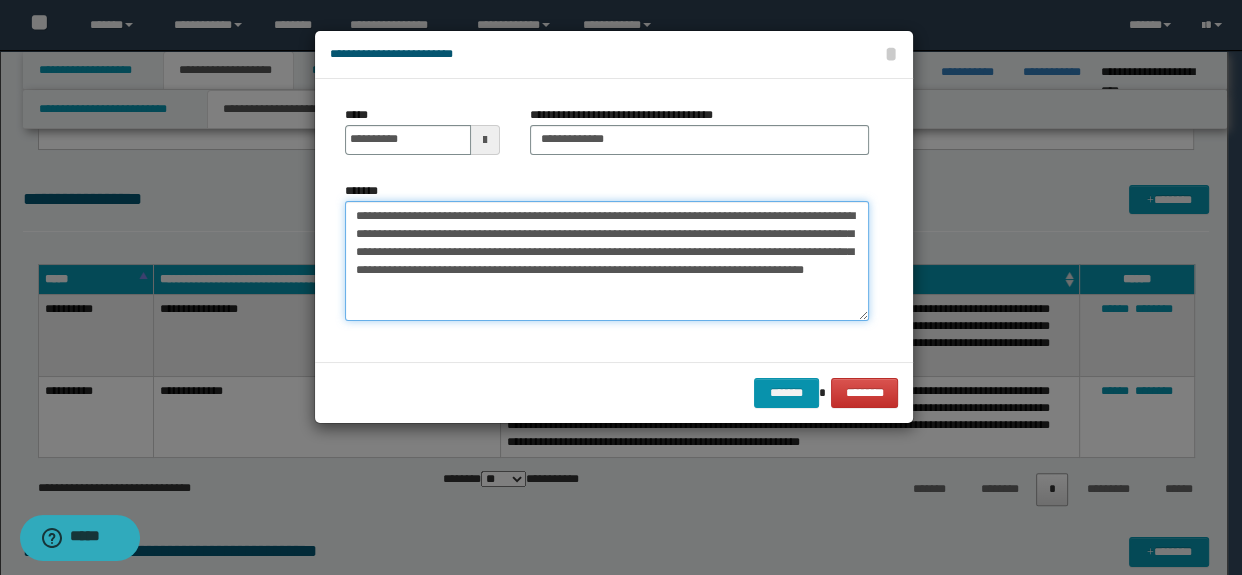 click on "**********" at bounding box center (607, 261) 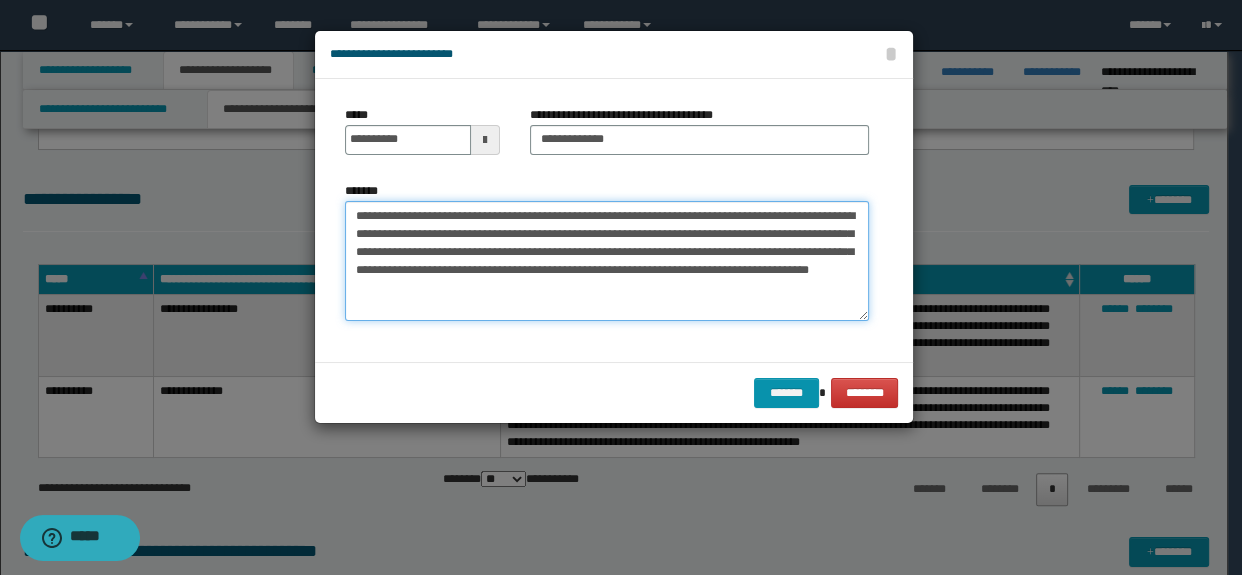 paste on "**********" 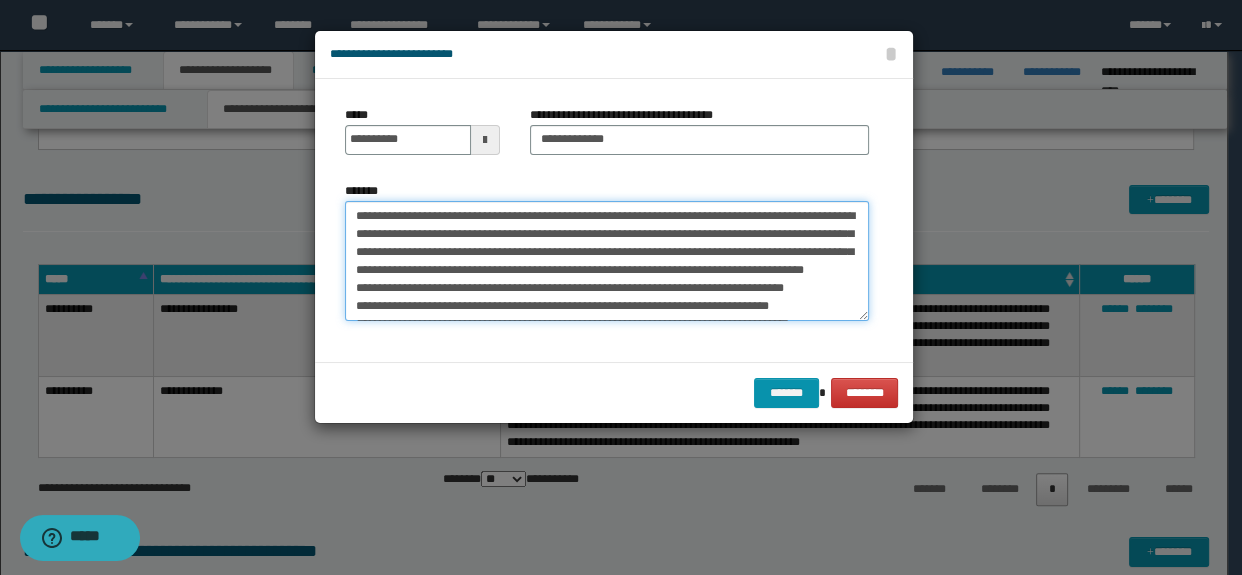 scroll, scrollTop: 84, scrollLeft: 0, axis: vertical 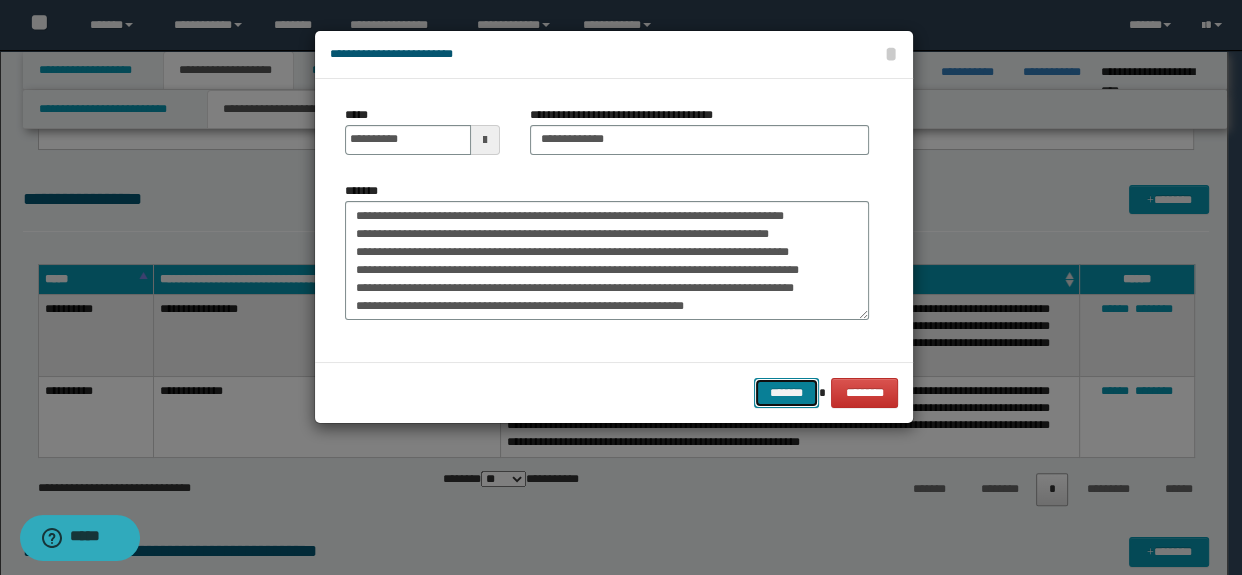 click on "*******" at bounding box center [786, 393] 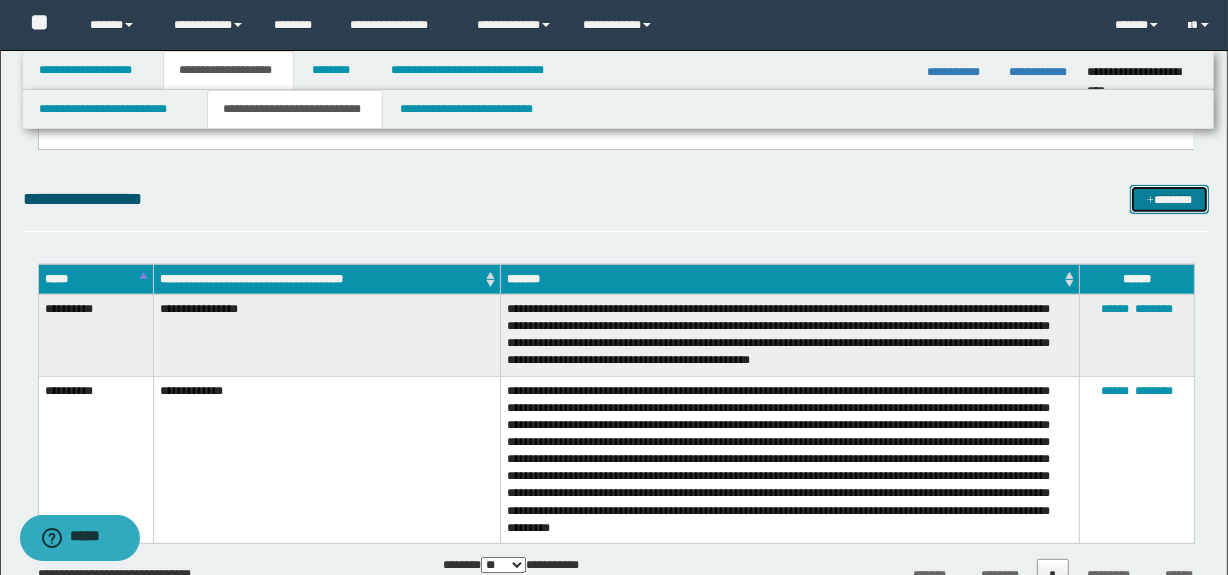 click on "*******" at bounding box center (1170, 200) 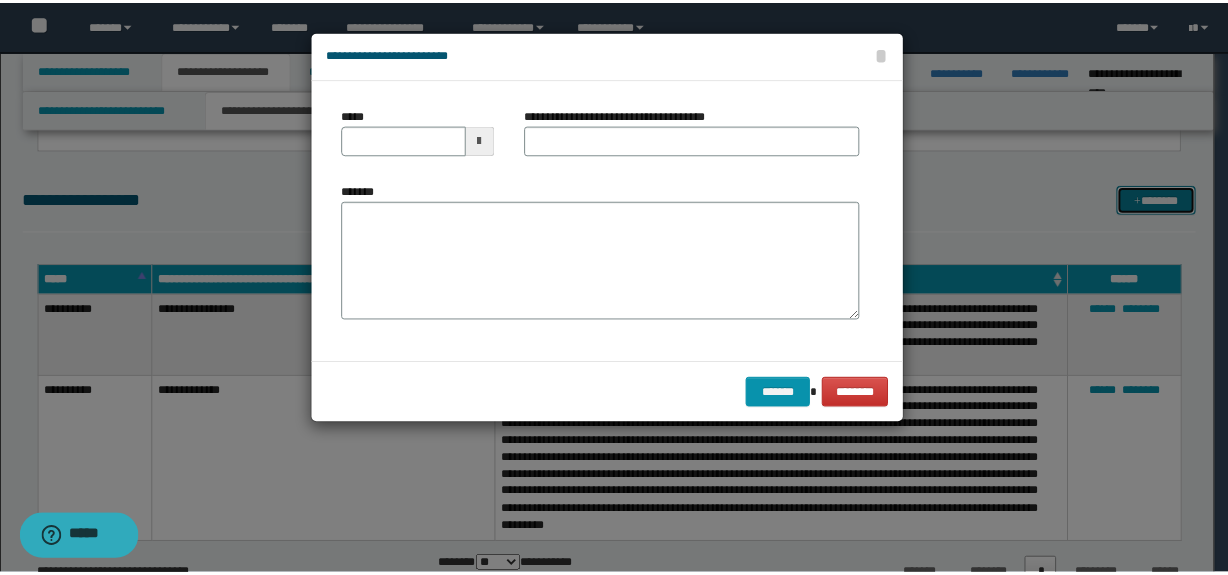 scroll, scrollTop: 0, scrollLeft: 0, axis: both 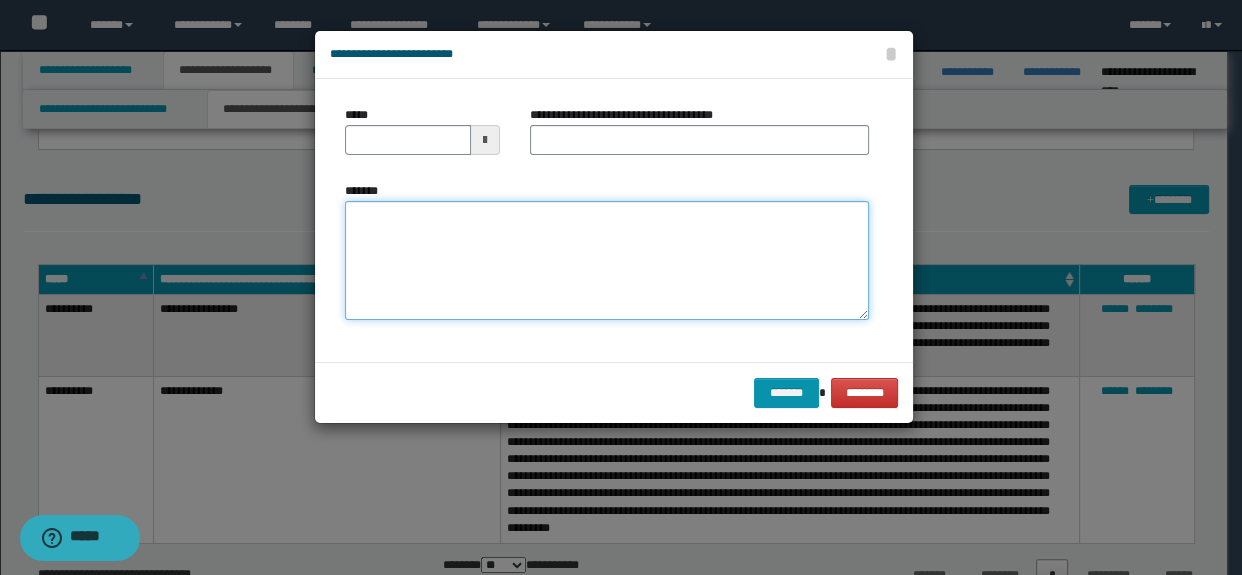 click on "*******" at bounding box center [607, 261] 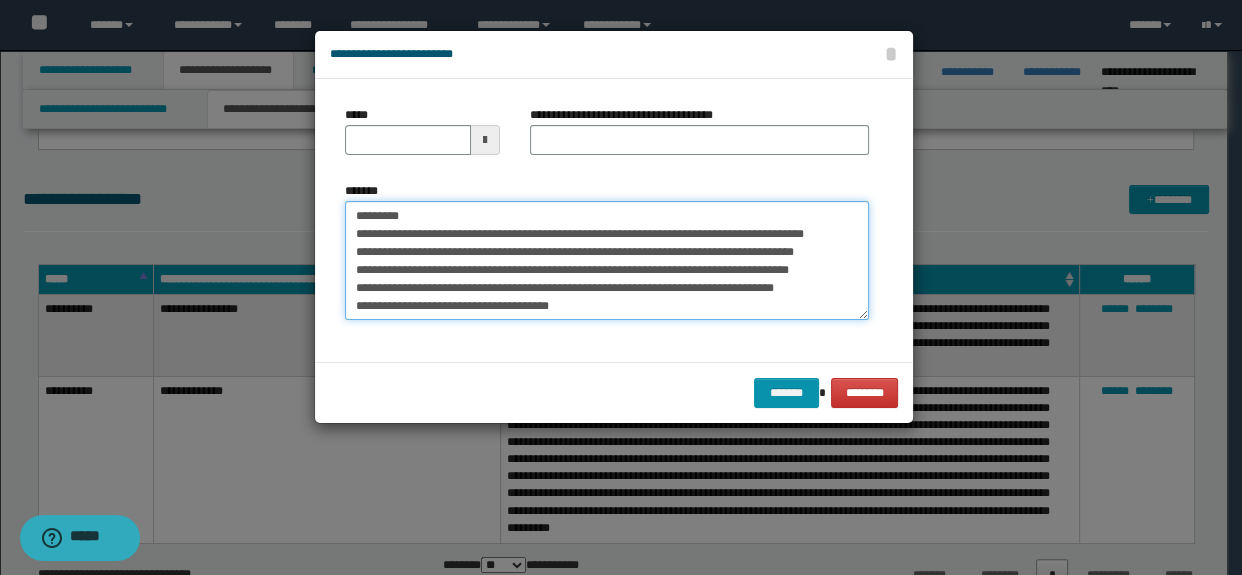 drag, startPoint x: 571, startPoint y: 304, endPoint x: 509, endPoint y: 297, distance: 62.39391 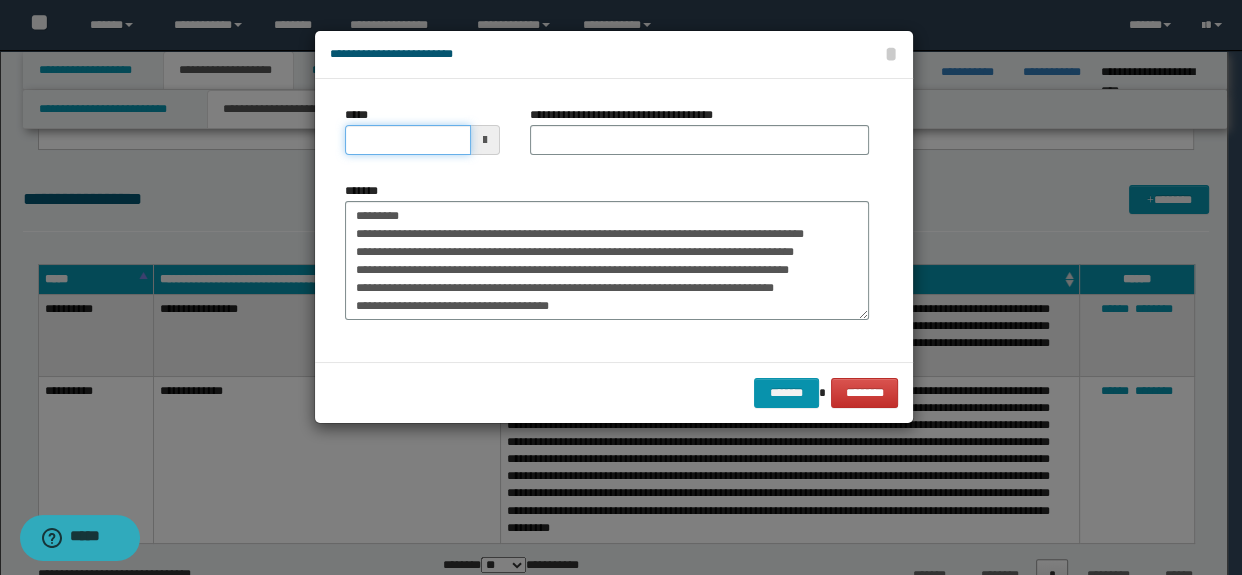 click on "*****" at bounding box center [408, 140] 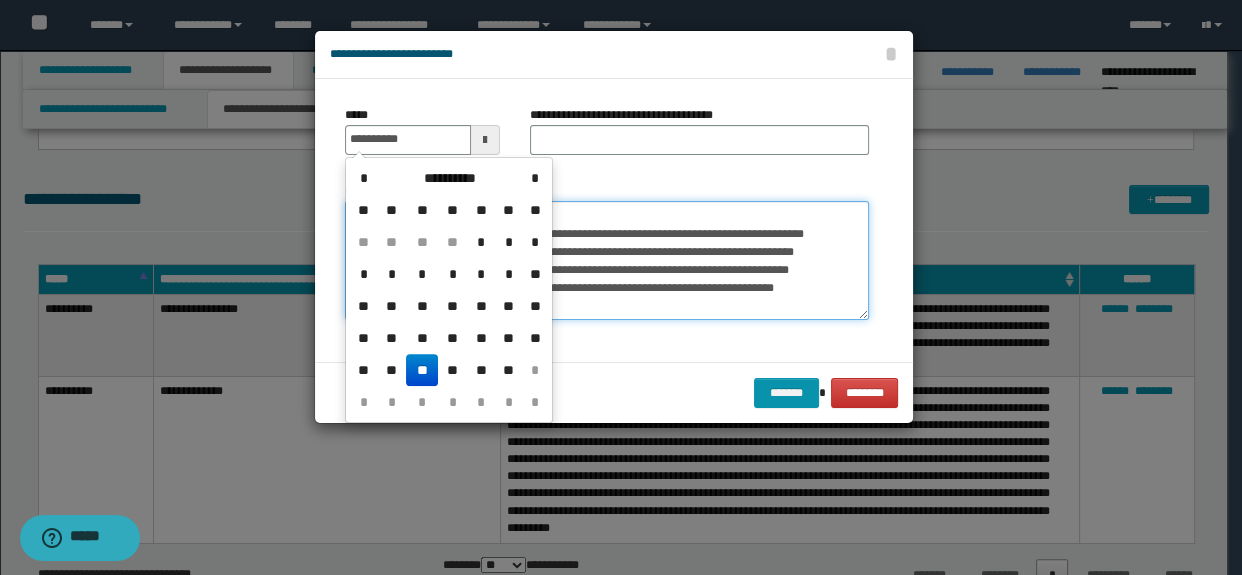 type on "**********" 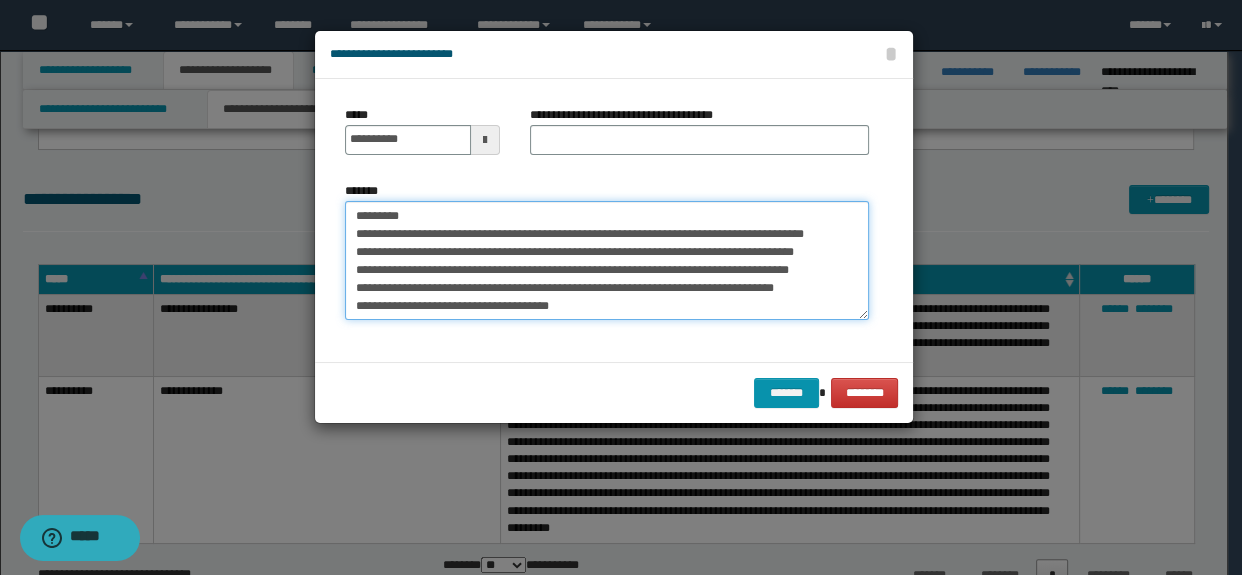 click on "**********" at bounding box center (607, 261) 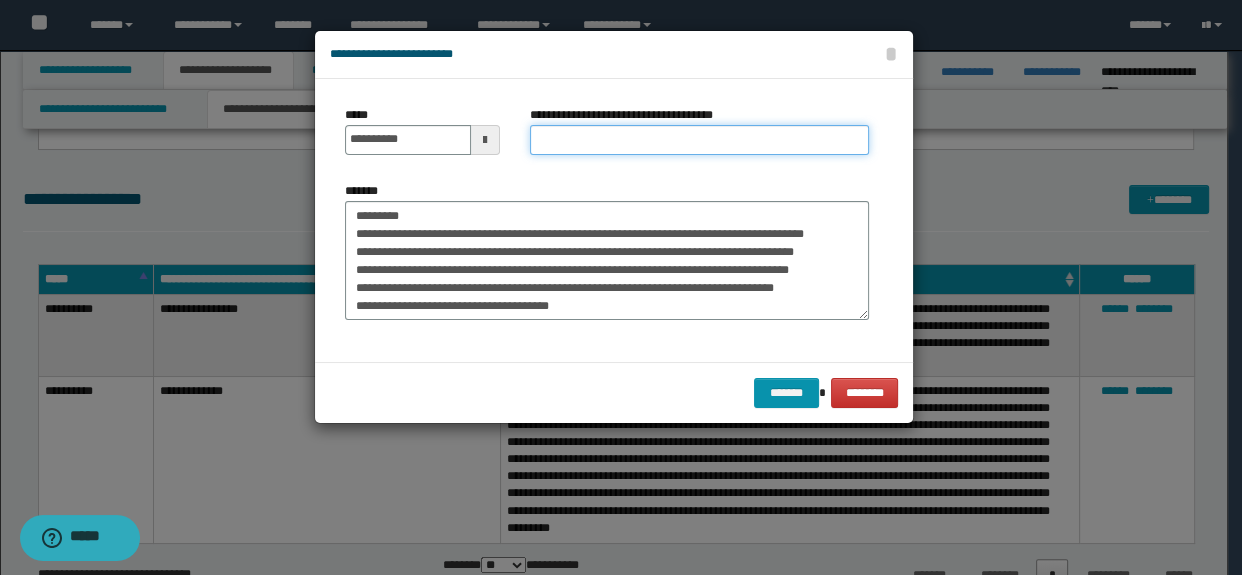 click on "**********" at bounding box center [700, 140] 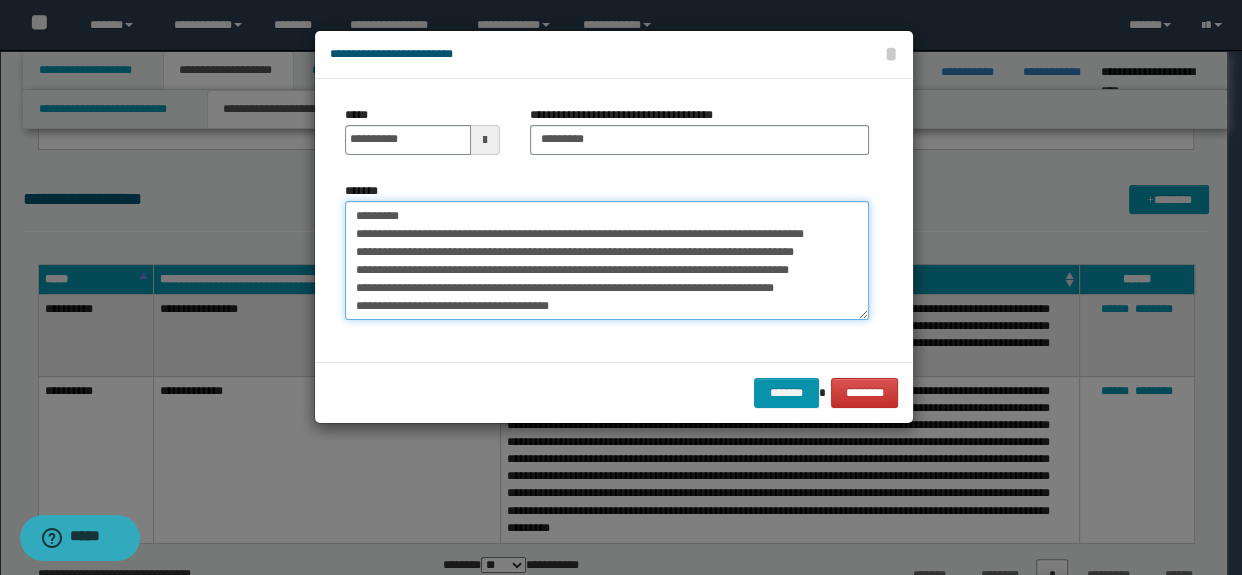 drag, startPoint x: 446, startPoint y: 217, endPoint x: 321, endPoint y: 208, distance: 125.32358 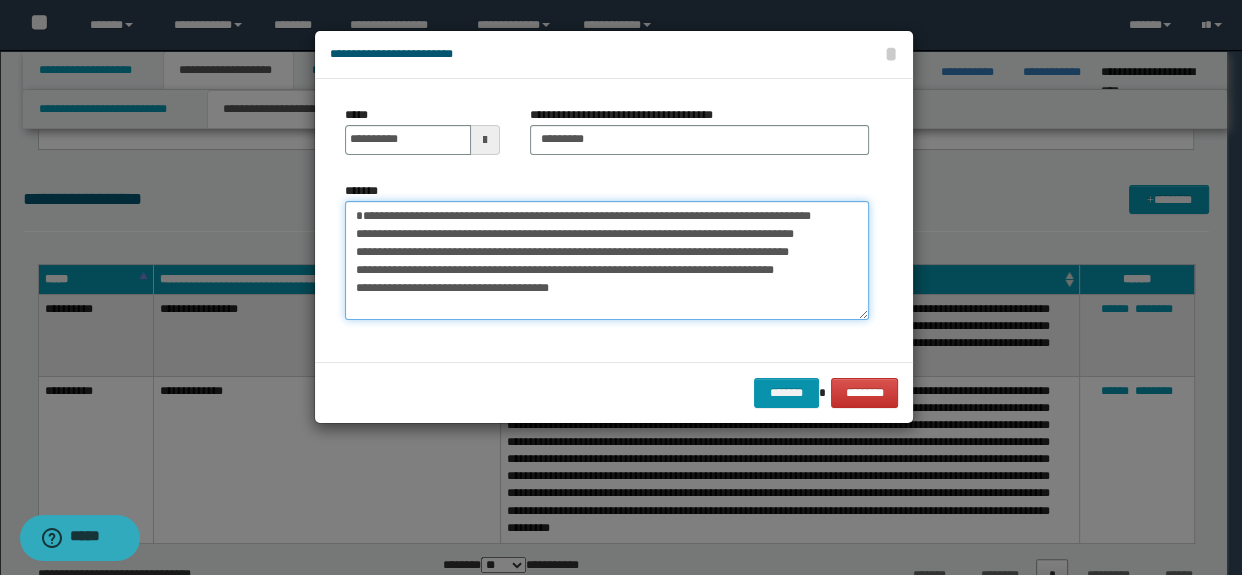 drag, startPoint x: 574, startPoint y: 309, endPoint x: 508, endPoint y: 306, distance: 66.068146 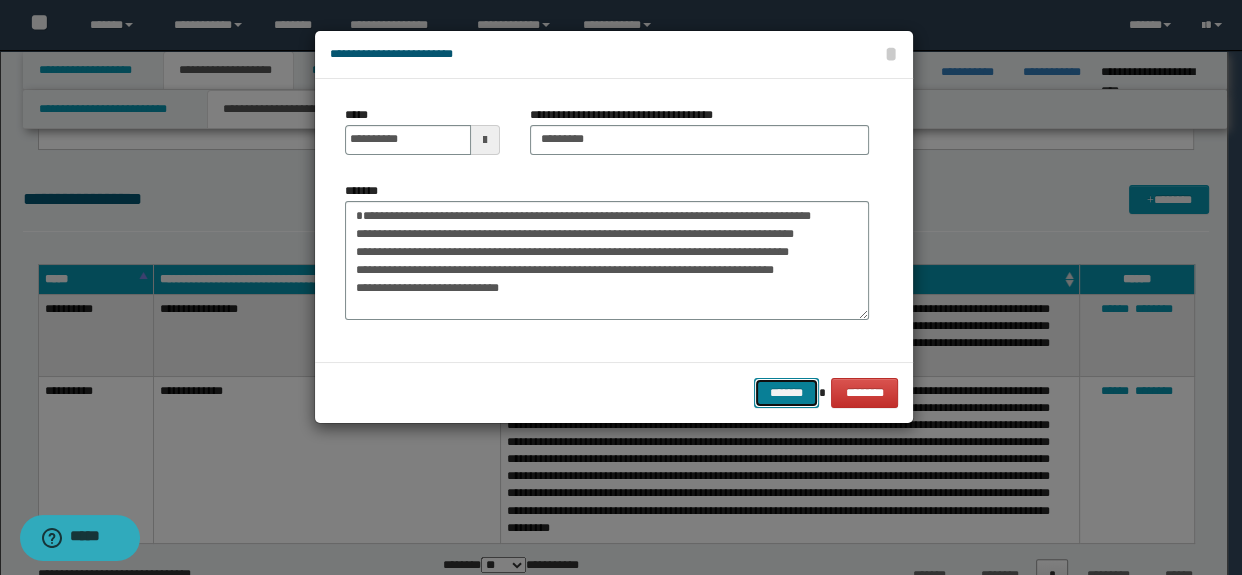 click on "*******" at bounding box center [786, 393] 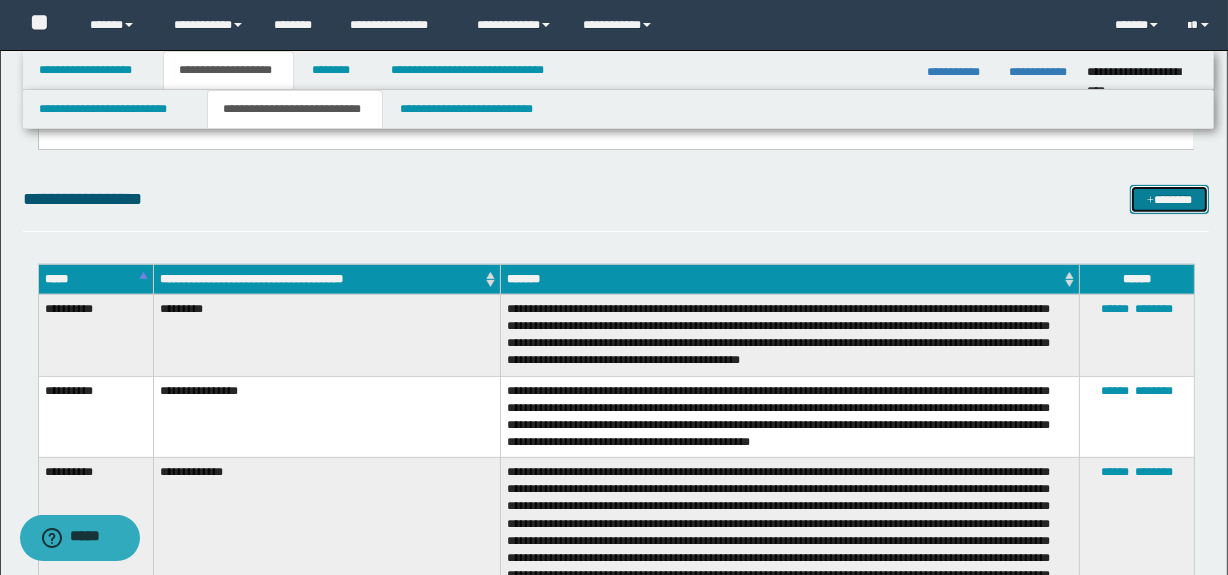 click on "*******" at bounding box center [1170, 200] 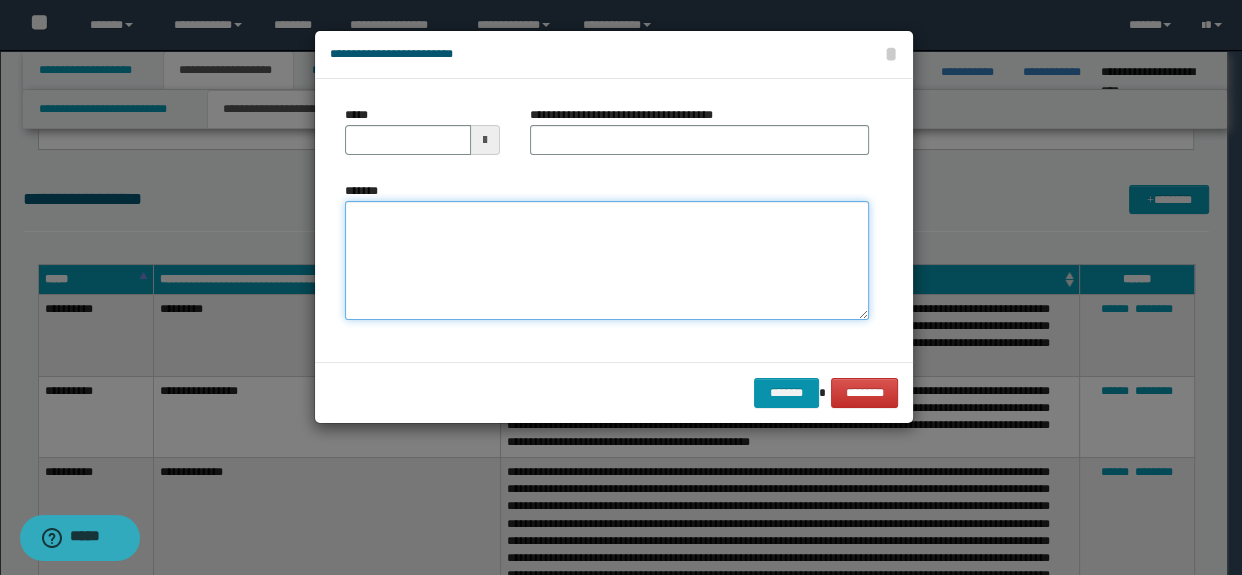 click on "*******" at bounding box center [607, 261] 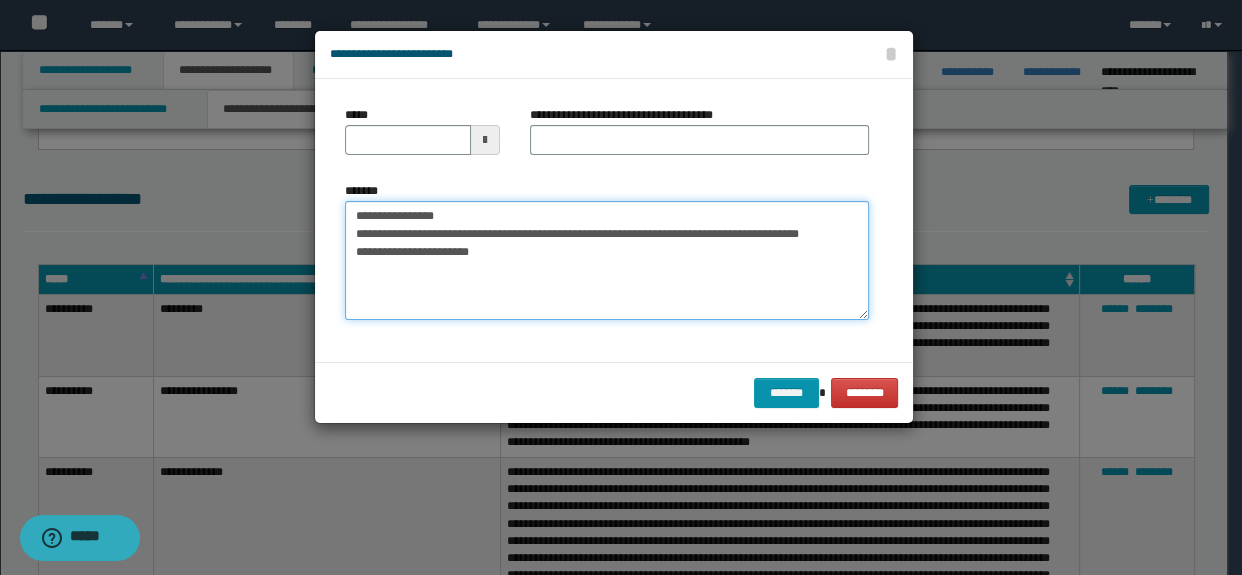 drag, startPoint x: 496, startPoint y: 257, endPoint x: 427, endPoint y: 254, distance: 69.065186 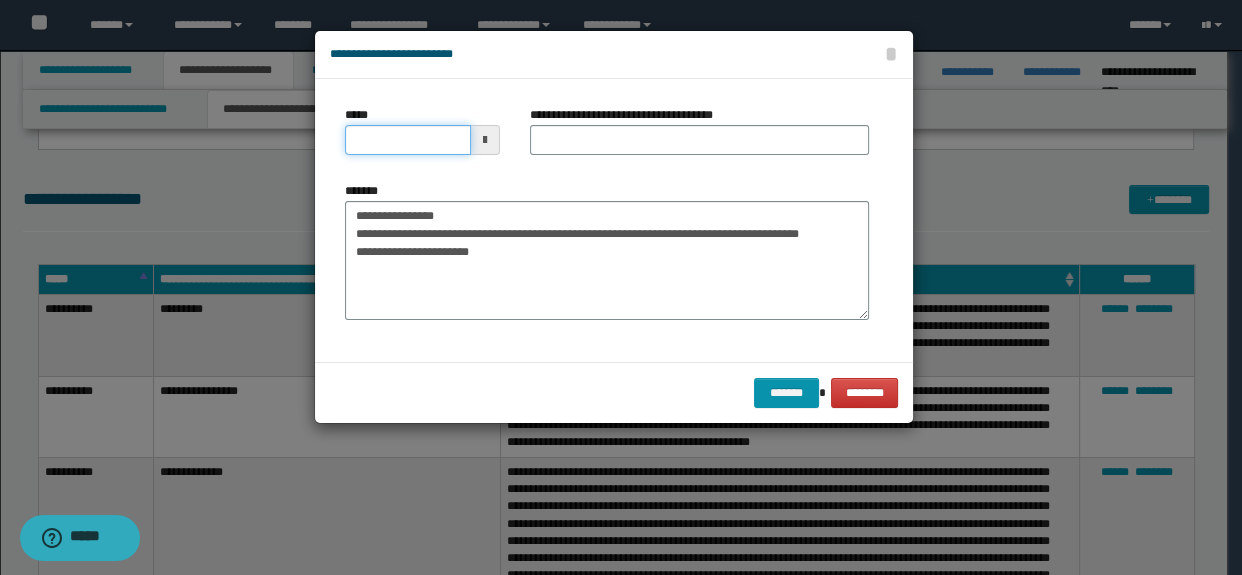click on "*****" at bounding box center [408, 140] 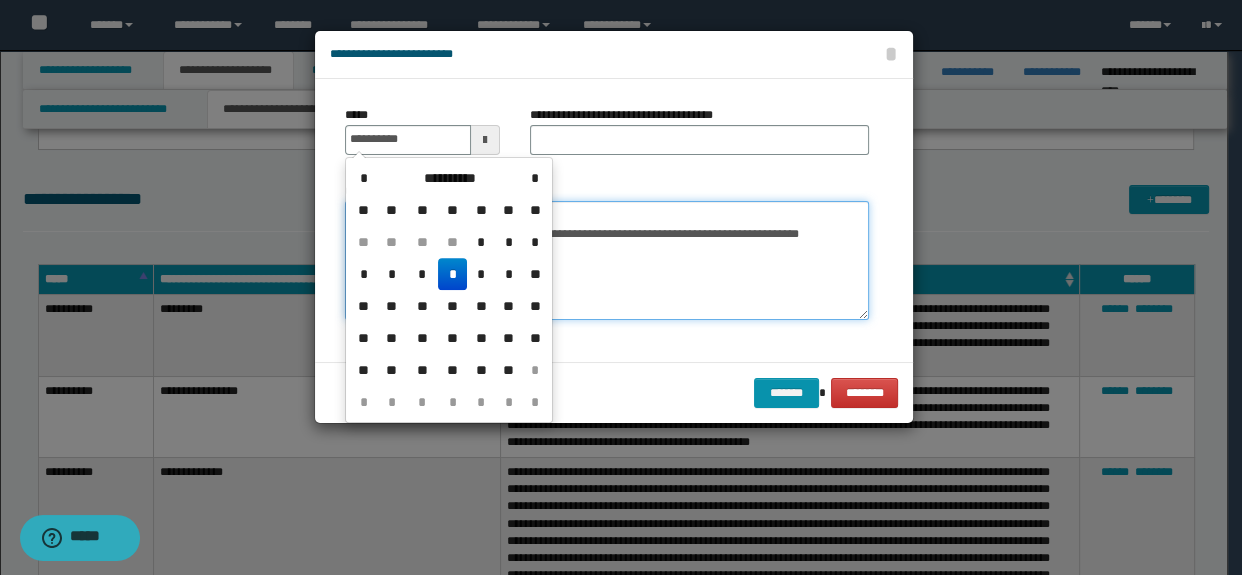 type on "**********" 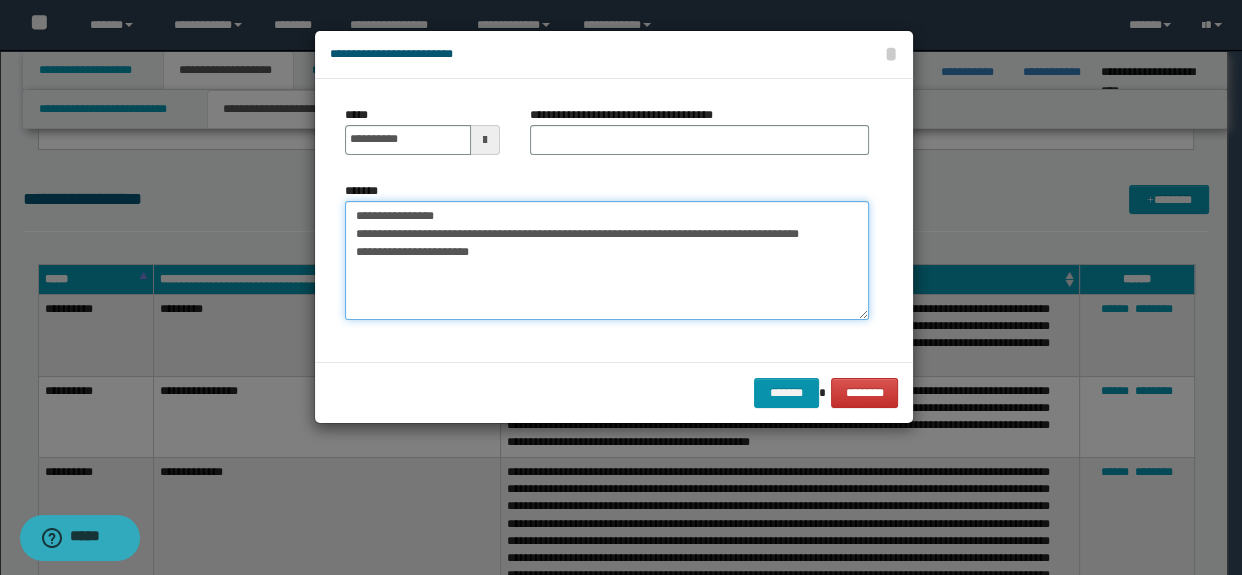 drag, startPoint x: 448, startPoint y: 212, endPoint x: 342, endPoint y: 202, distance: 106.47065 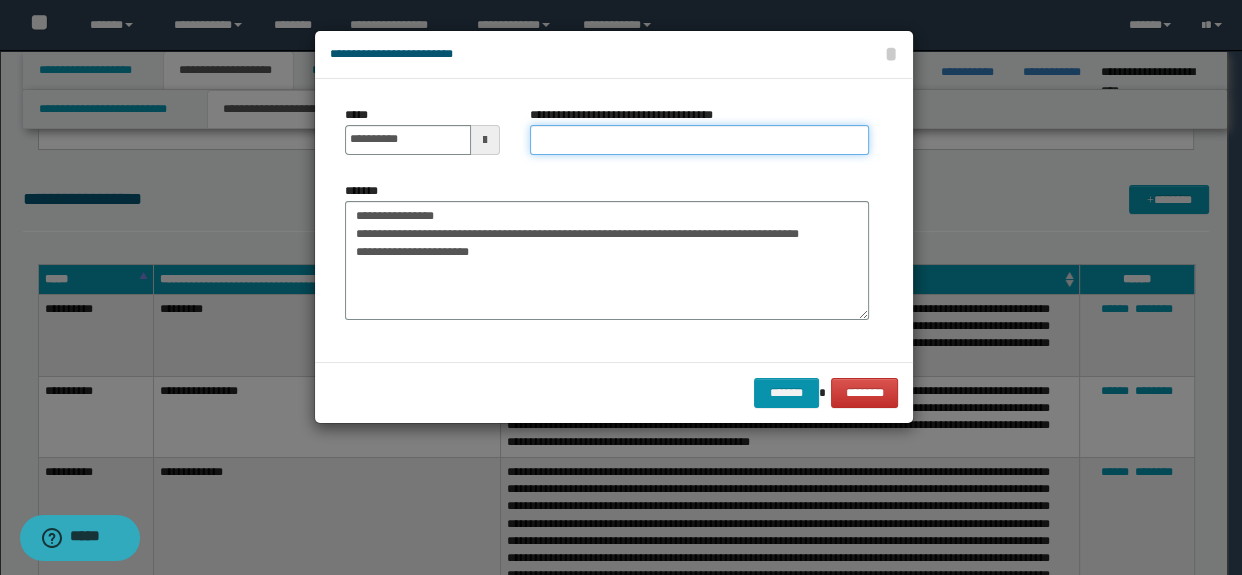 click on "**********" at bounding box center (700, 140) 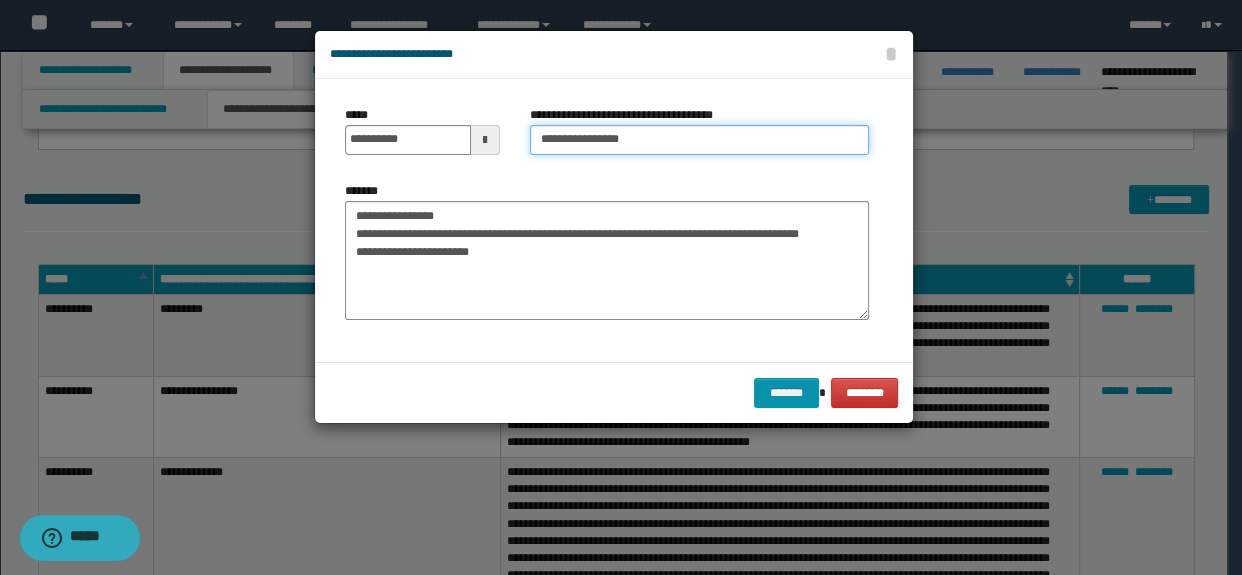 type on "**********" 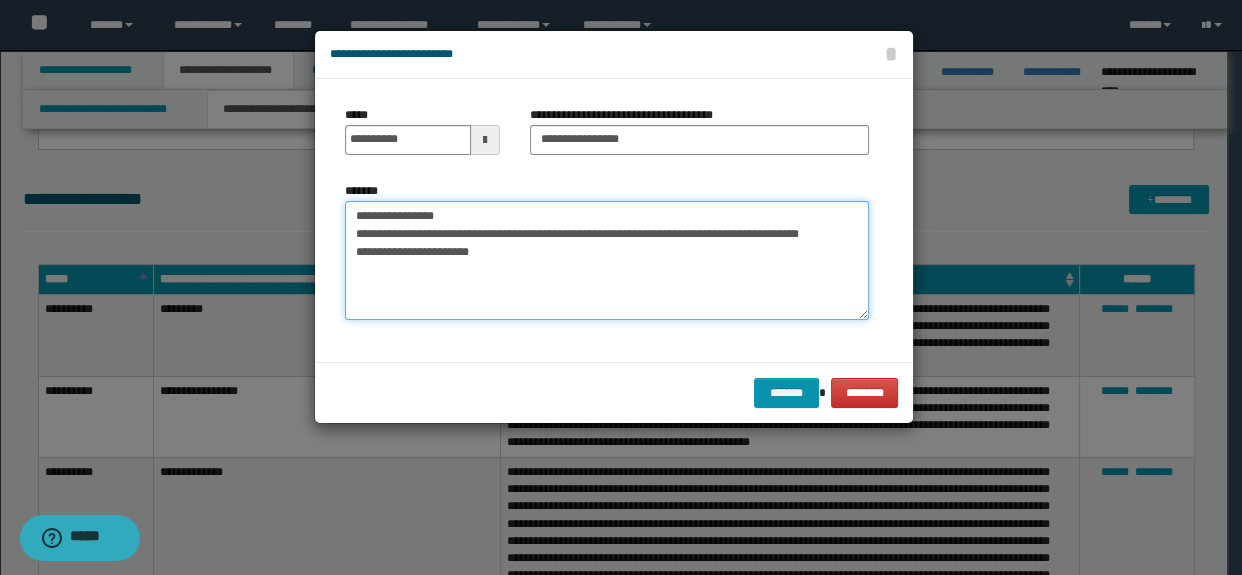 drag, startPoint x: 469, startPoint y: 220, endPoint x: 344, endPoint y: 221, distance: 125.004 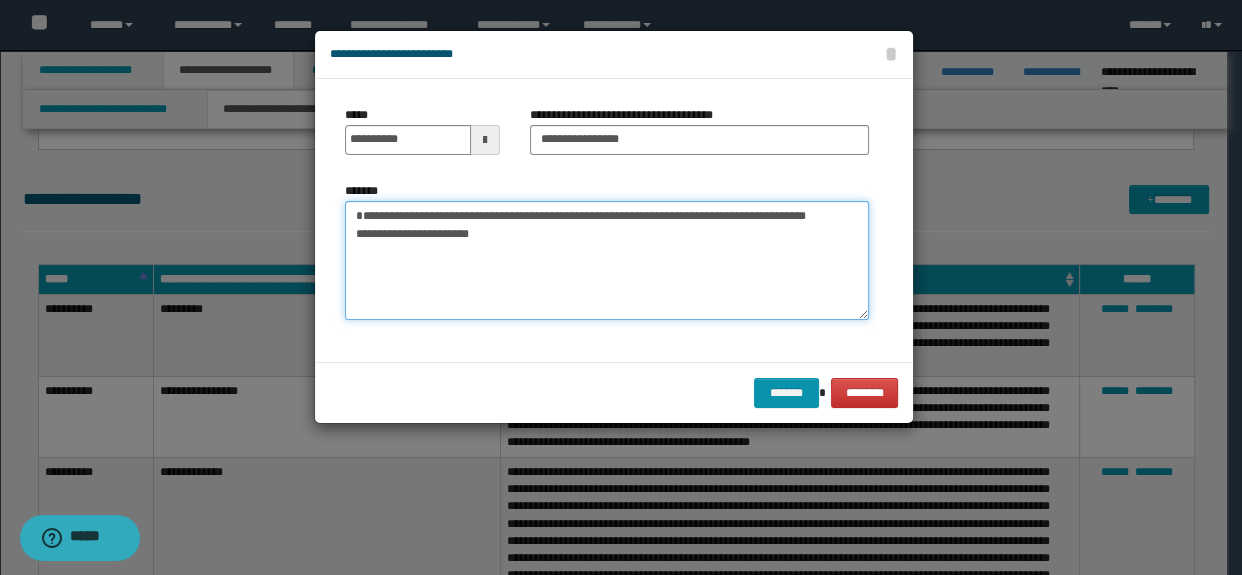 drag, startPoint x: 500, startPoint y: 257, endPoint x: 429, endPoint y: 253, distance: 71.11259 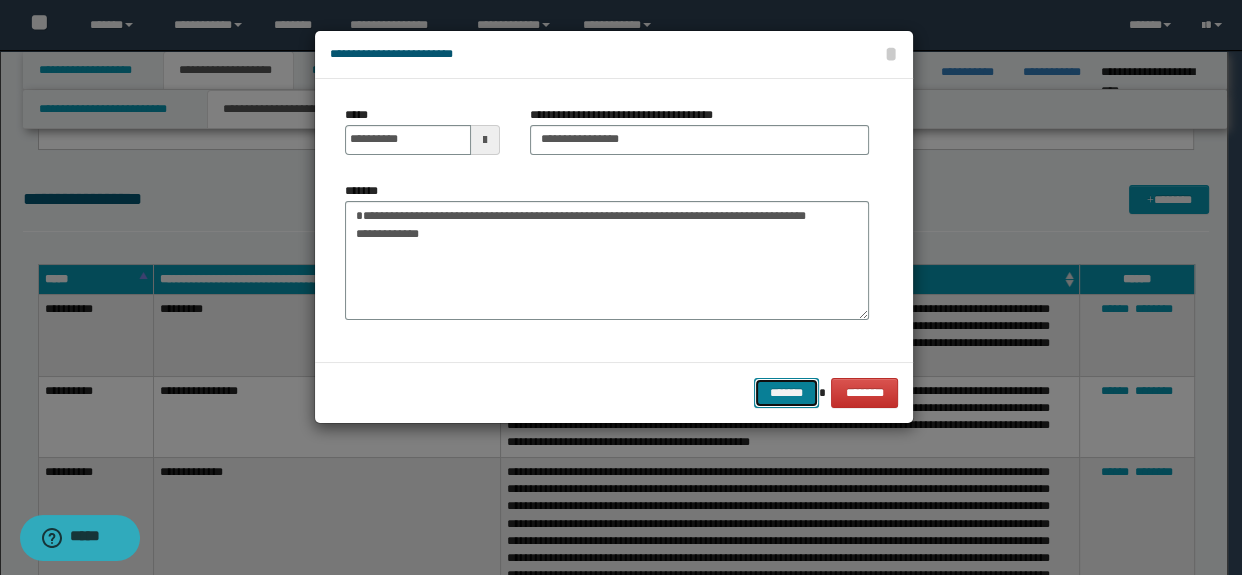 click on "*******" at bounding box center [786, 393] 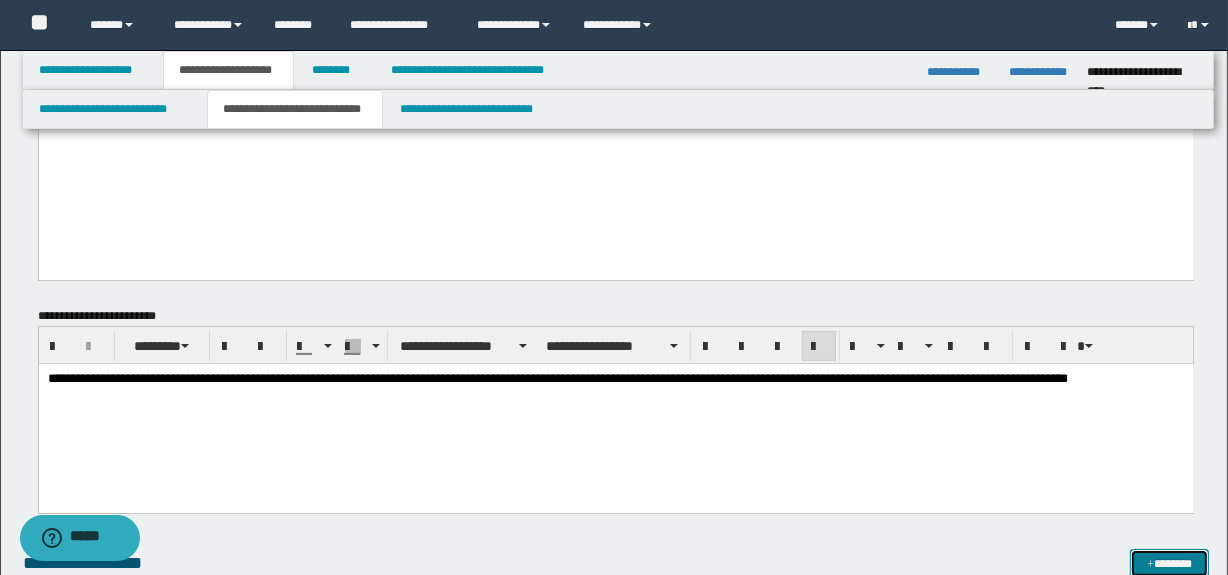 scroll, scrollTop: 0, scrollLeft: 0, axis: both 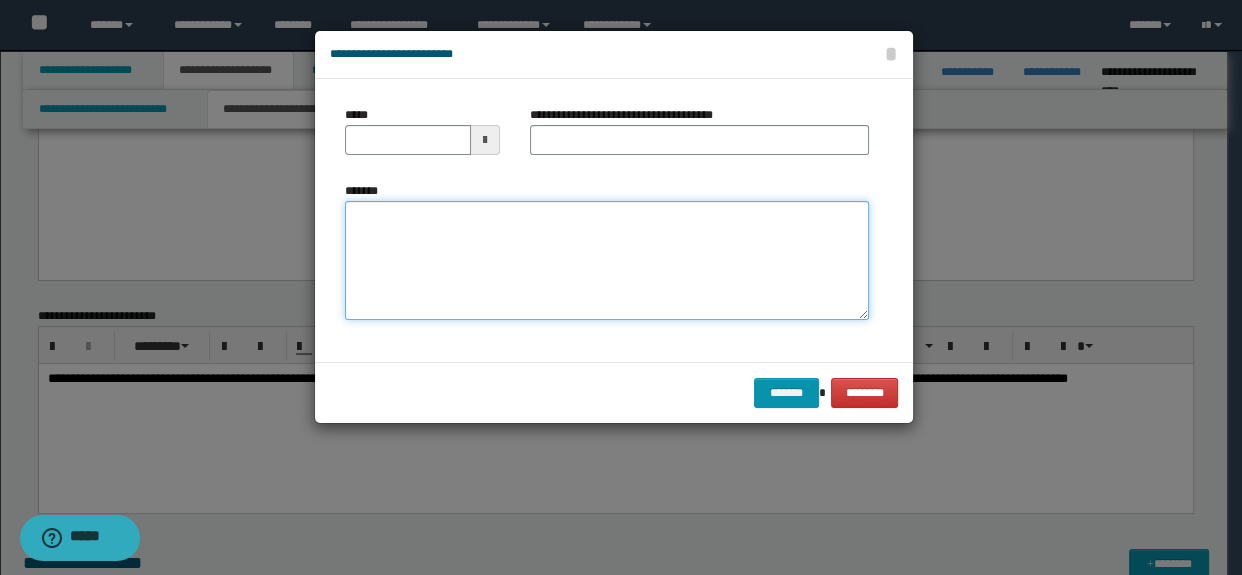 click on "*******" at bounding box center (607, 261) 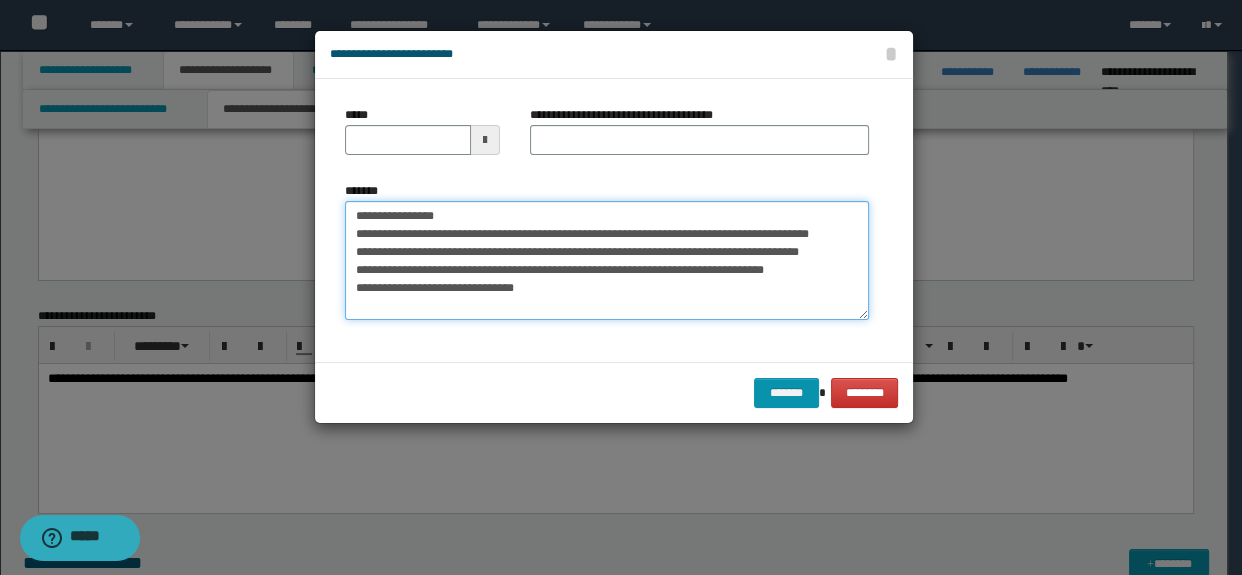 type on "**********" 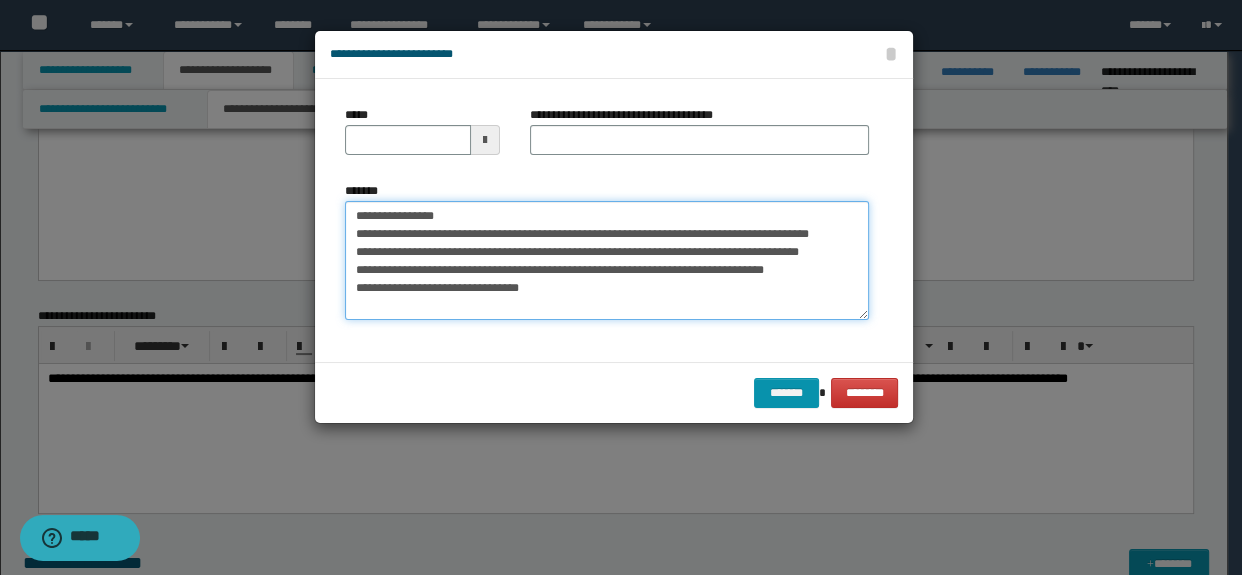 drag, startPoint x: 547, startPoint y: 288, endPoint x: 483, endPoint y: 285, distance: 64.070274 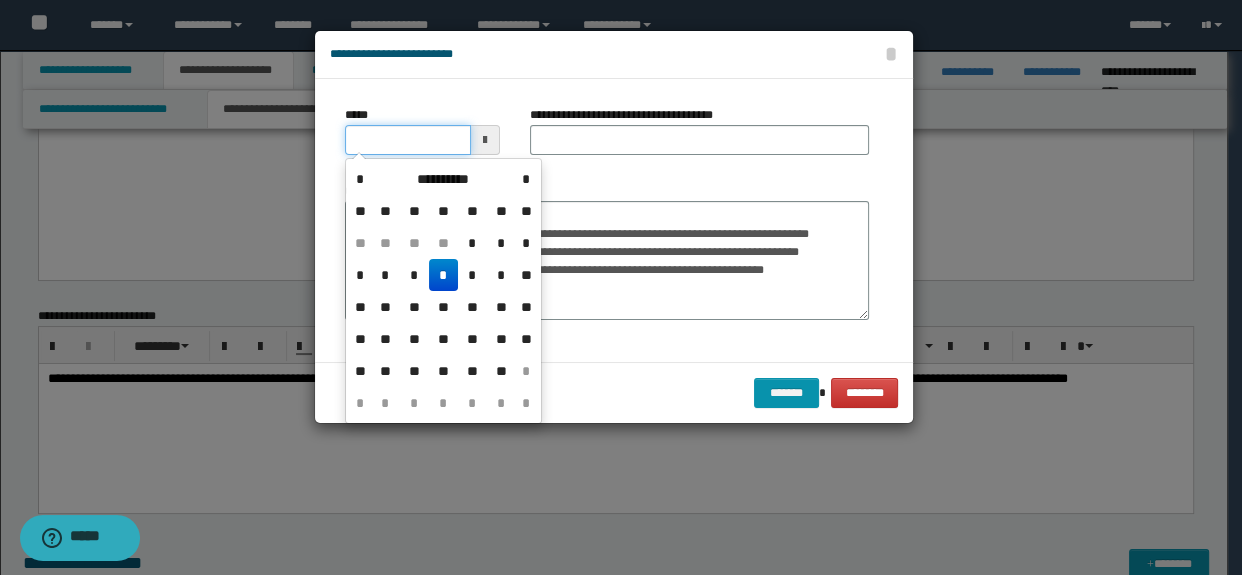 click on "*****" at bounding box center (408, 140) 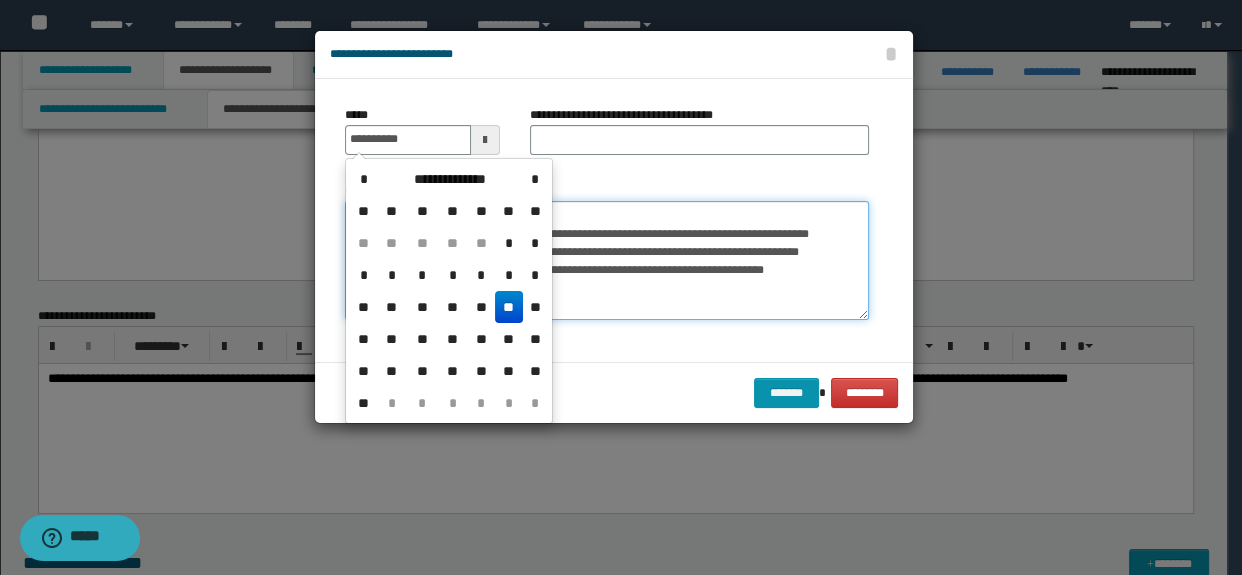 type on "**********" 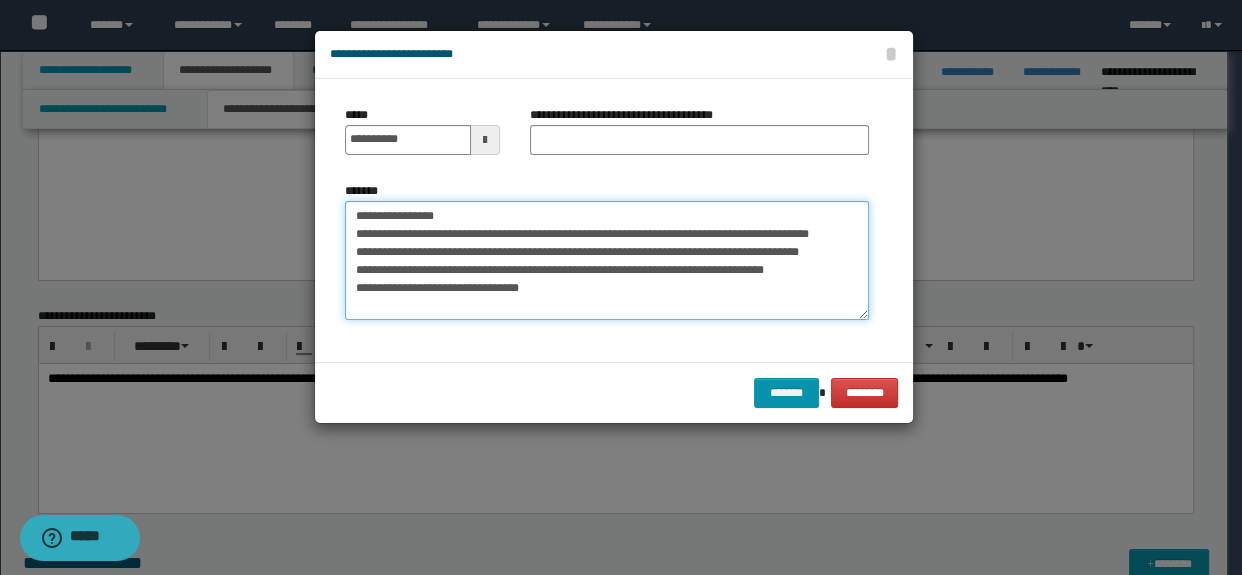 click on "**********" at bounding box center (607, 261) 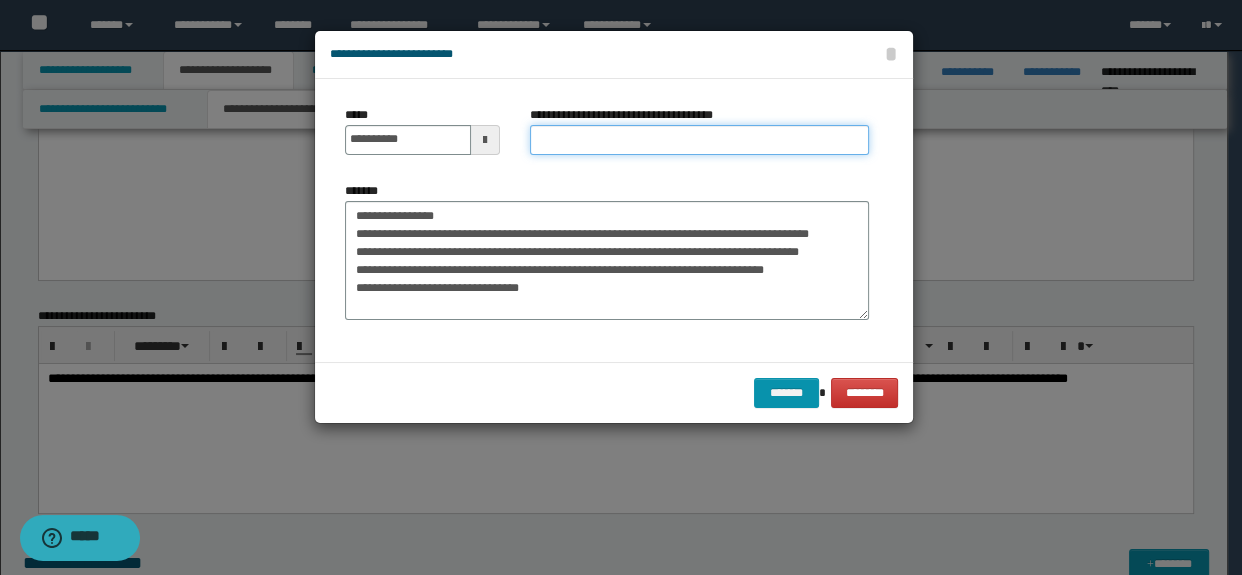 click on "**********" at bounding box center [700, 140] 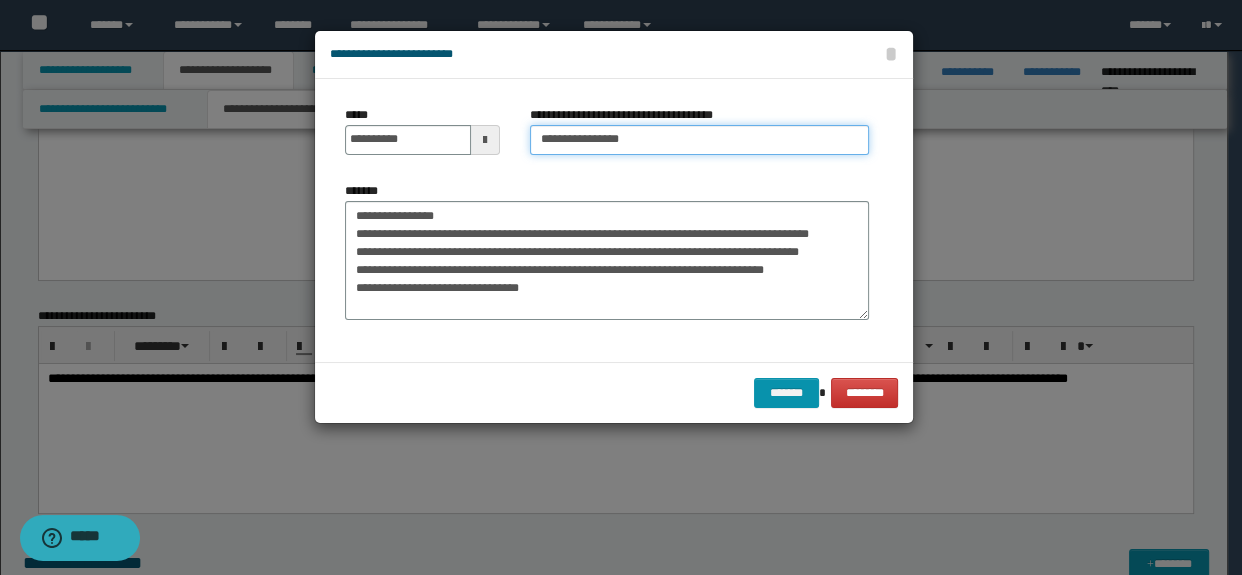 type on "**********" 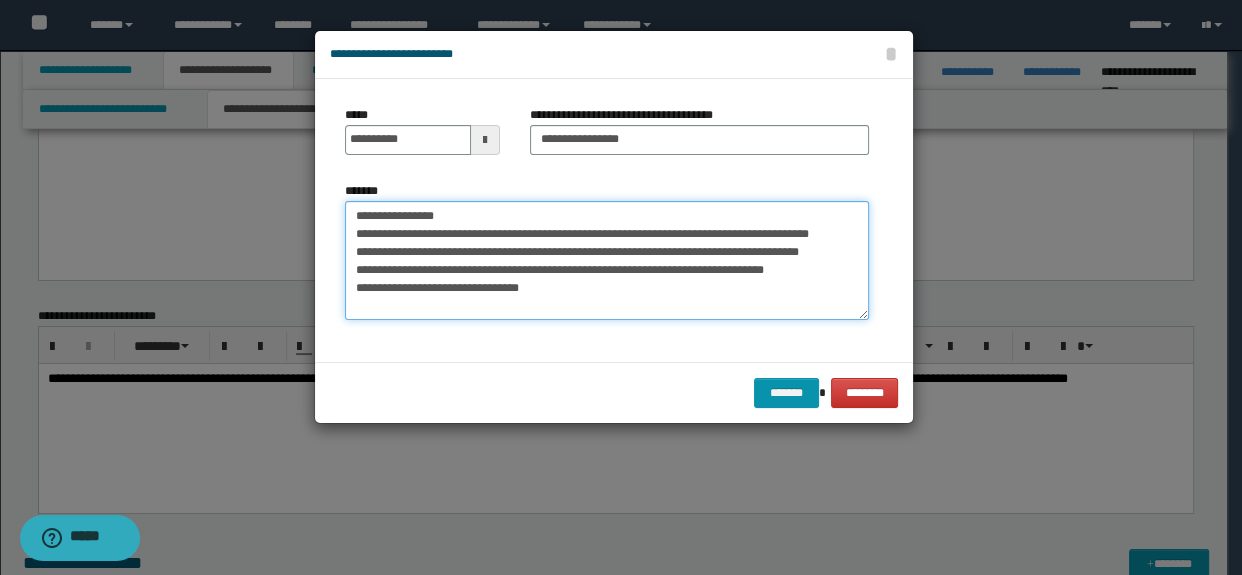 drag, startPoint x: 505, startPoint y: 211, endPoint x: 330, endPoint y: 207, distance: 175.04572 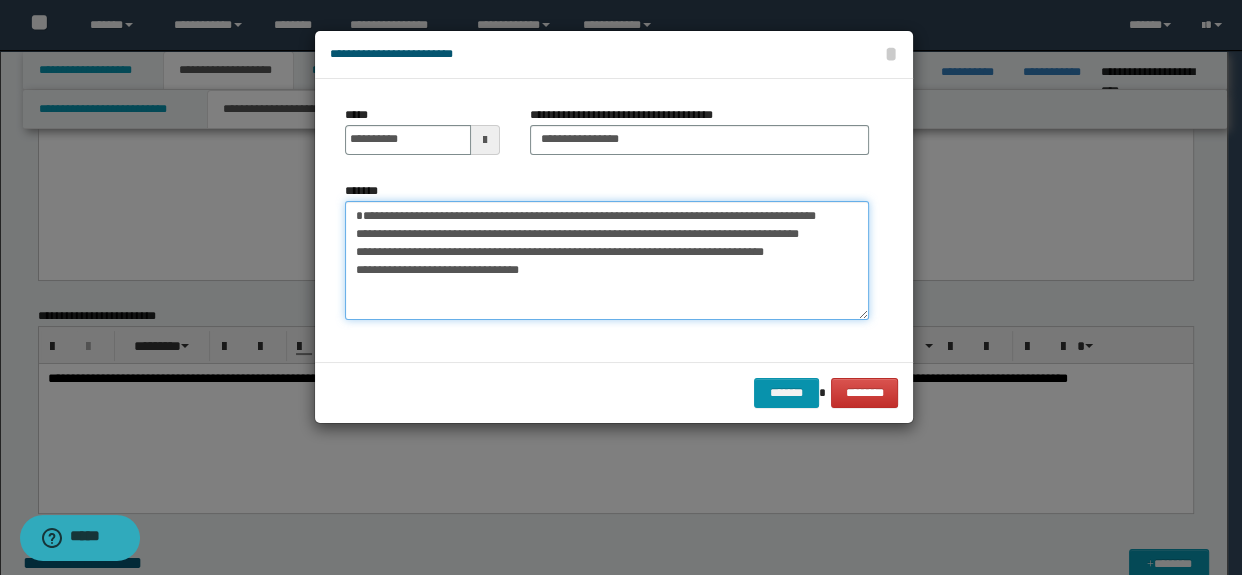 drag, startPoint x: 544, startPoint y: 285, endPoint x: 482, endPoint y: 290, distance: 62.201286 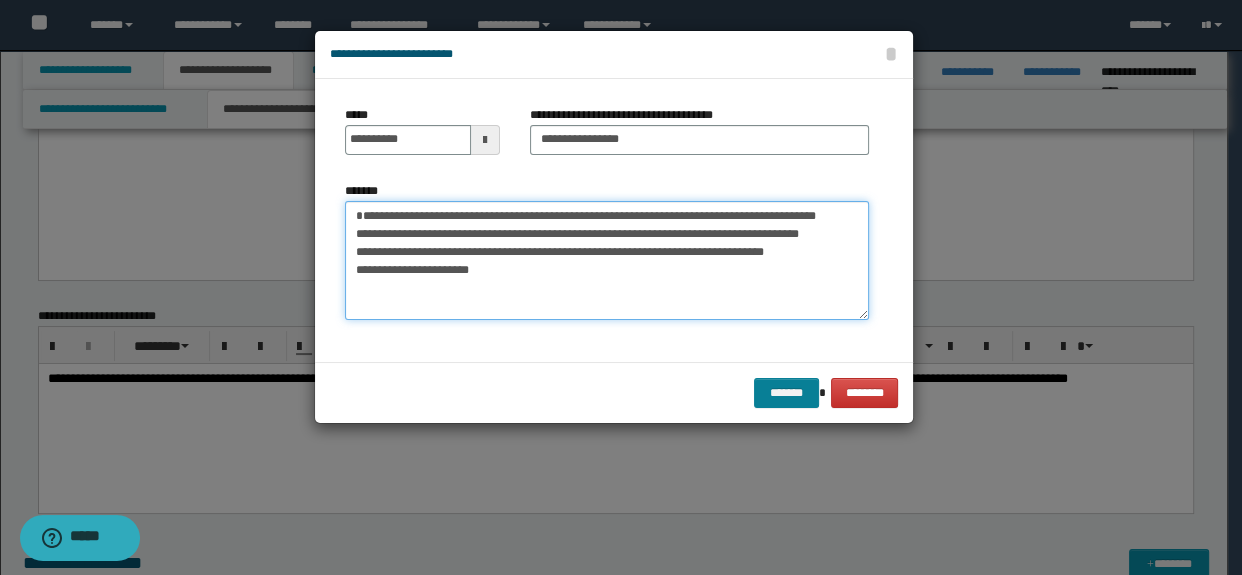 type on "**********" 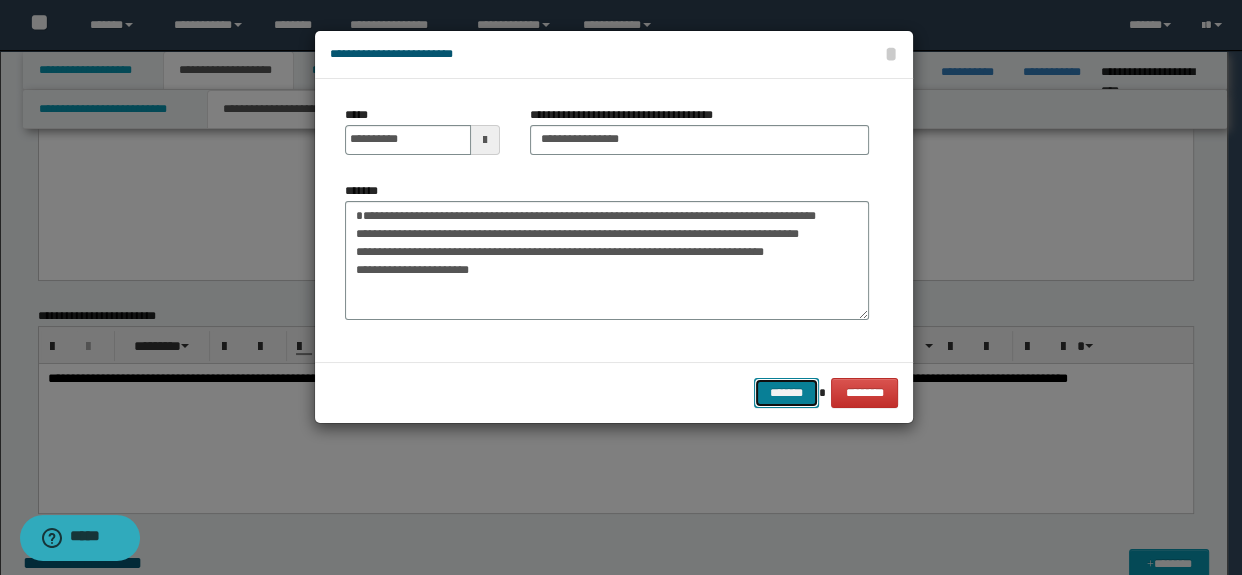 click on "*******" at bounding box center [786, 393] 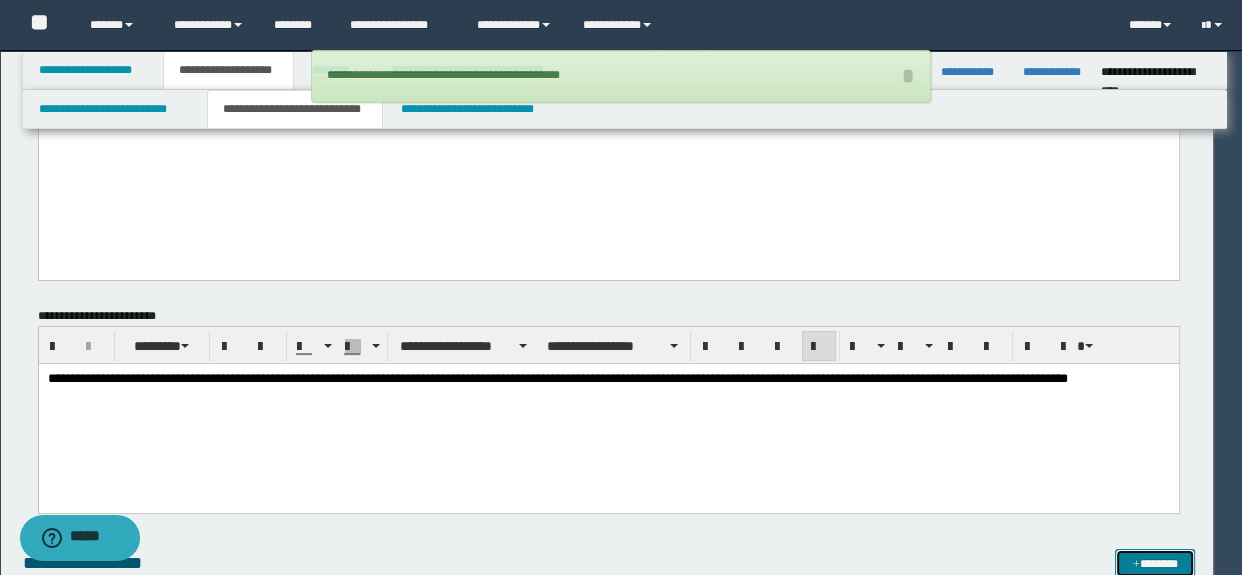 type 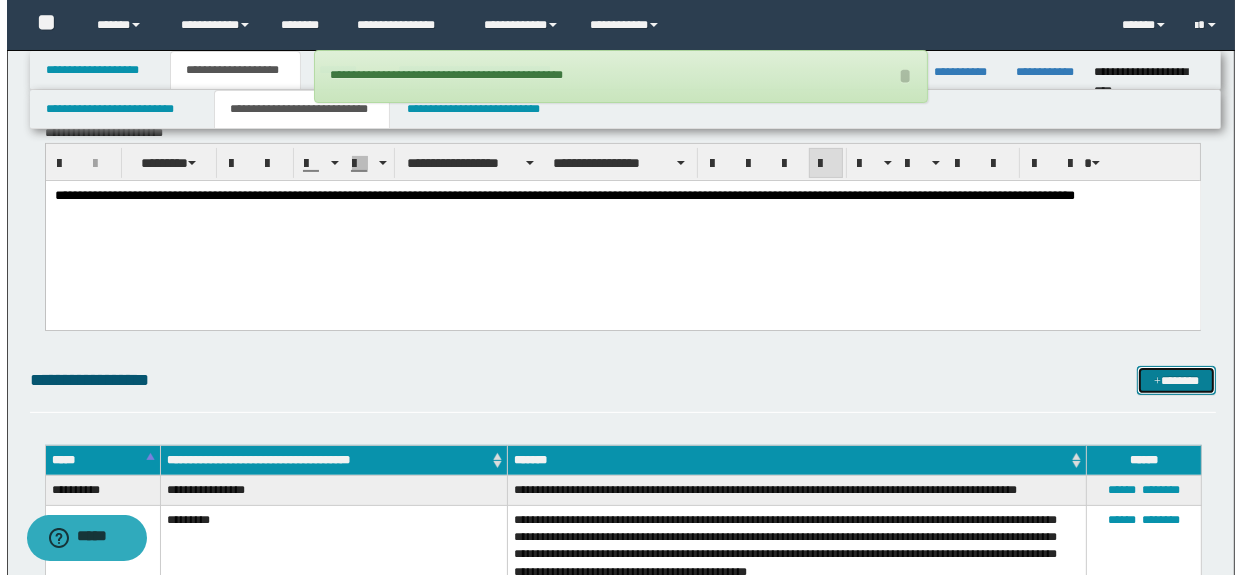 scroll, scrollTop: 456, scrollLeft: 0, axis: vertical 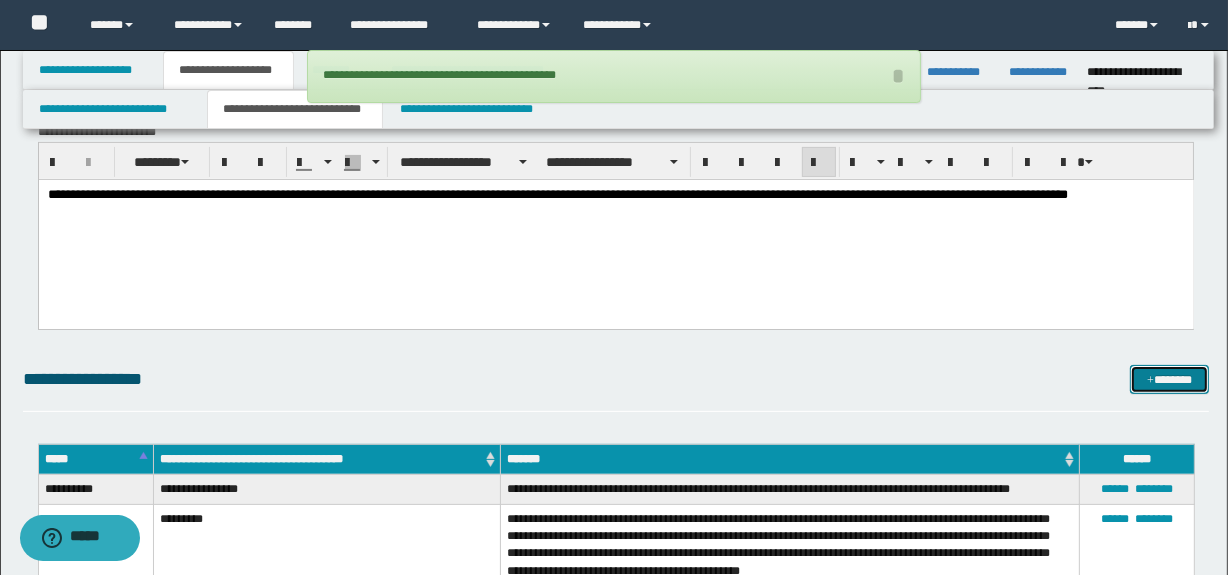 click on "*******" at bounding box center (1170, 380) 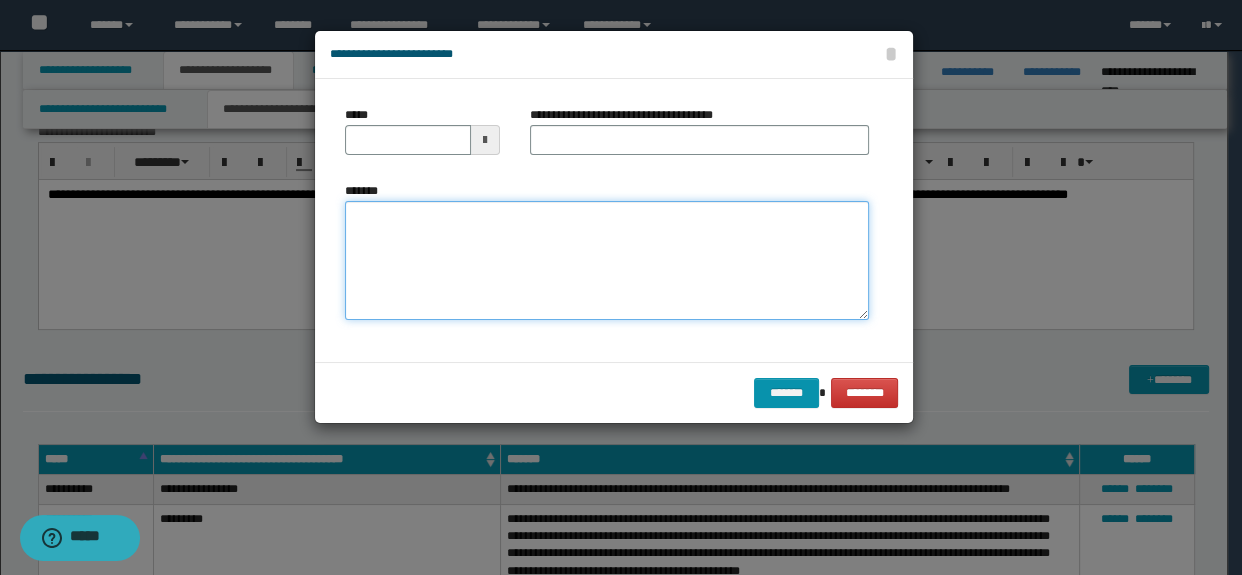 click on "*******" at bounding box center [607, 261] 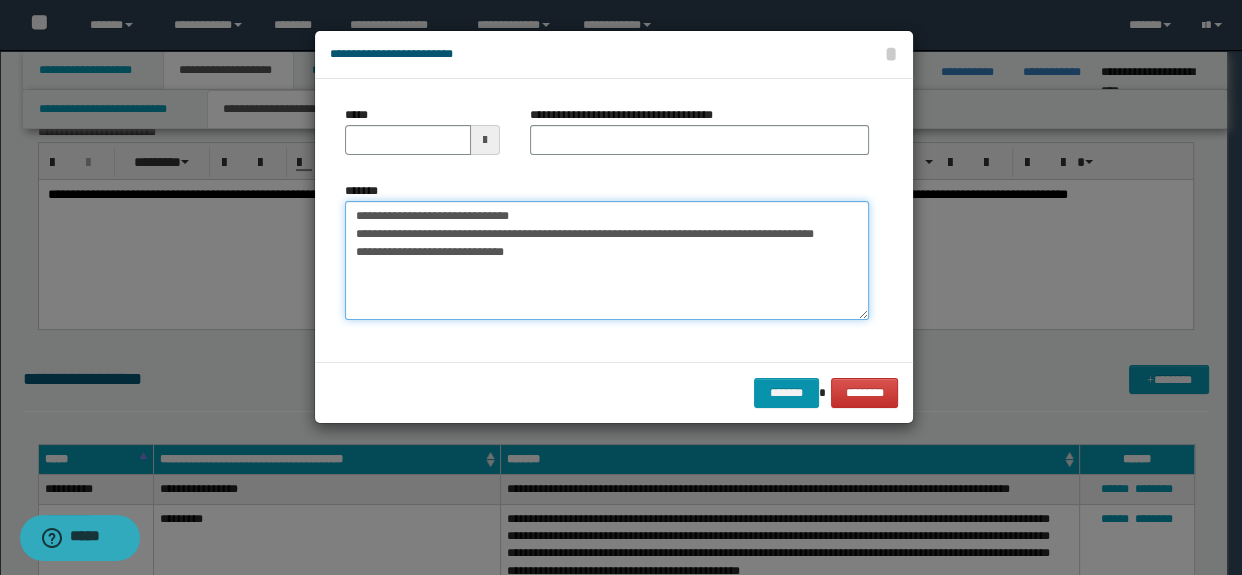 type on "**********" 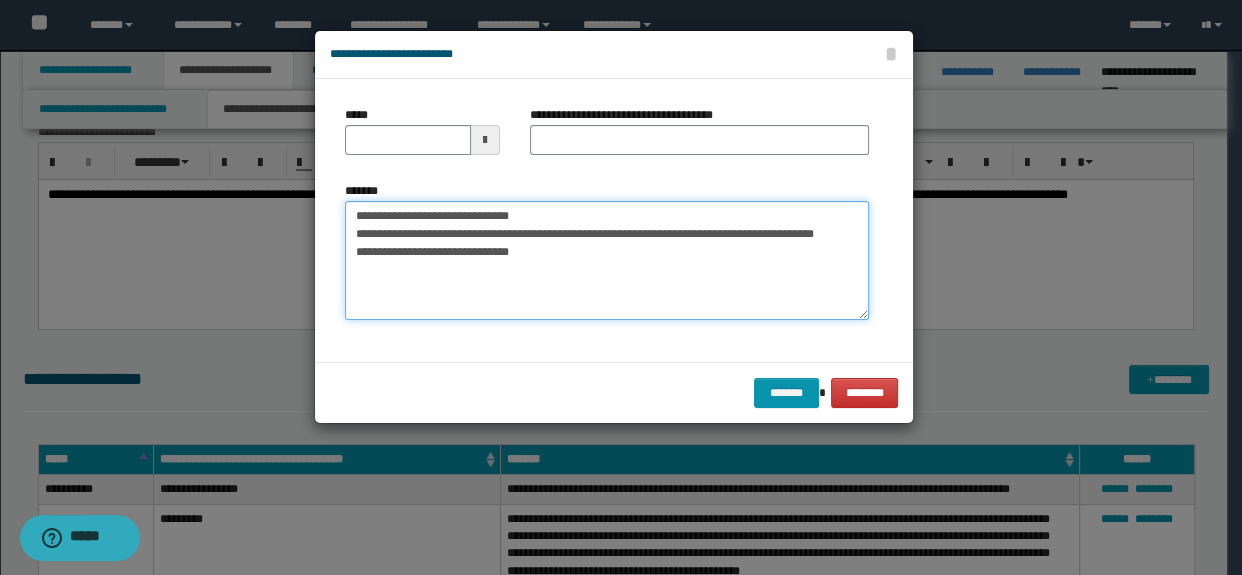 drag, startPoint x: 532, startPoint y: 253, endPoint x: 461, endPoint y: 250, distance: 71.063354 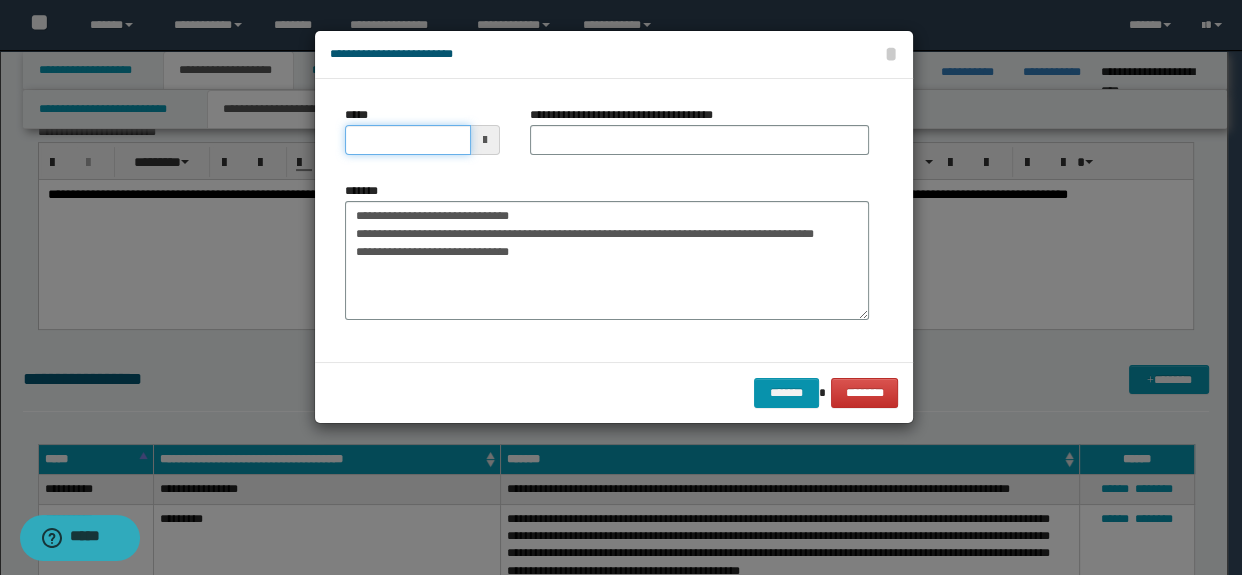 click on "*****" at bounding box center [408, 140] 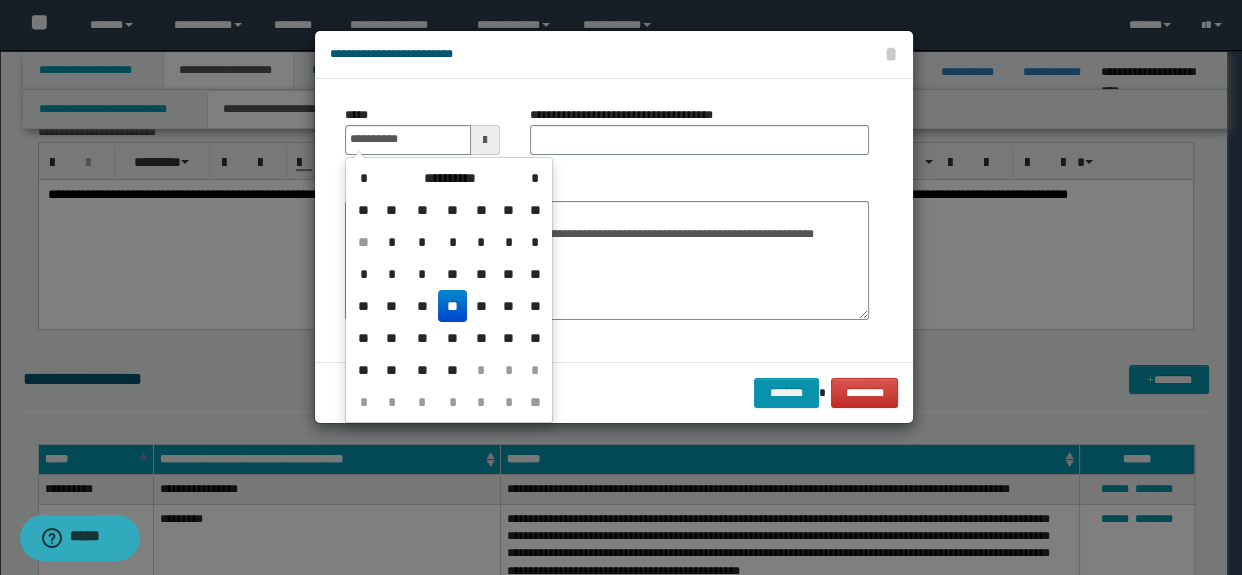type on "**********" 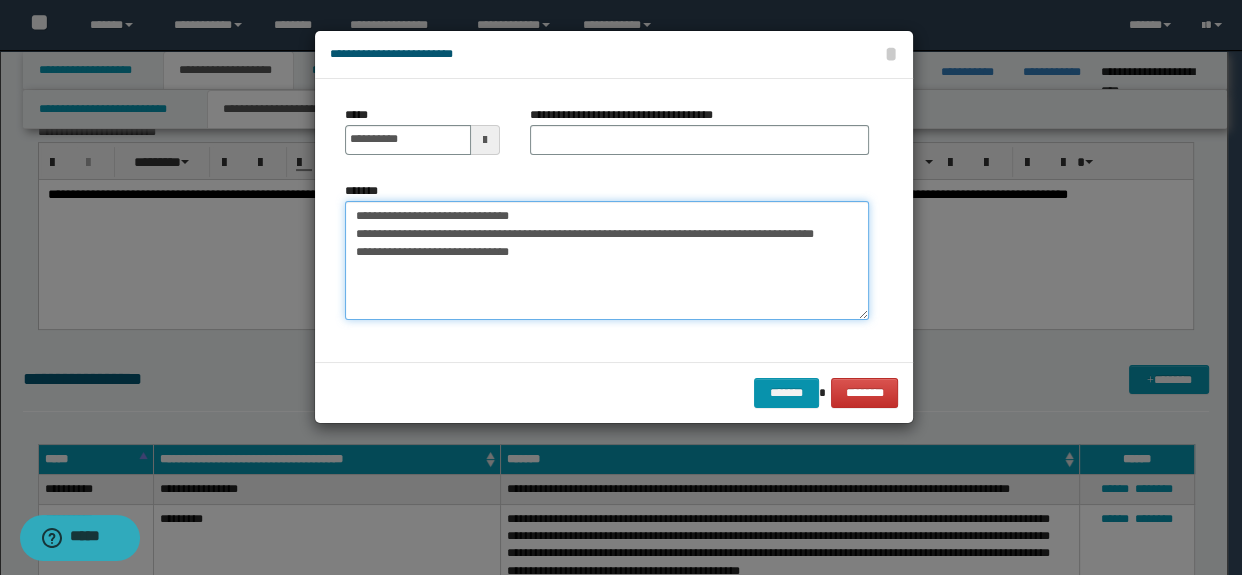 drag, startPoint x: 528, startPoint y: 215, endPoint x: 337, endPoint y: 217, distance: 191.01047 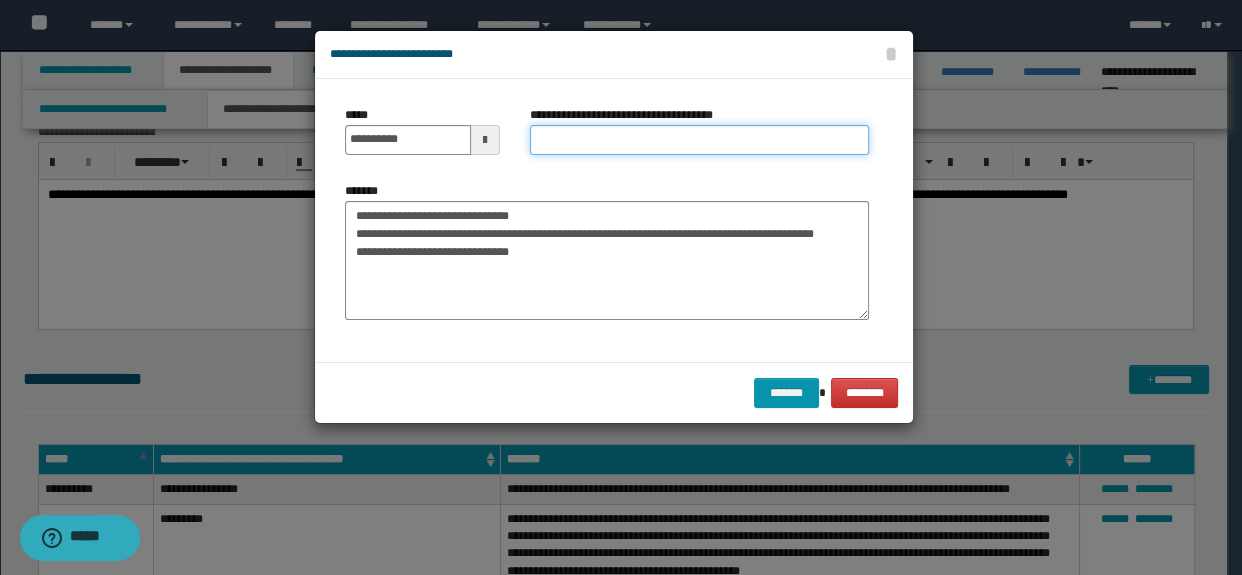 click on "**********" at bounding box center [700, 140] 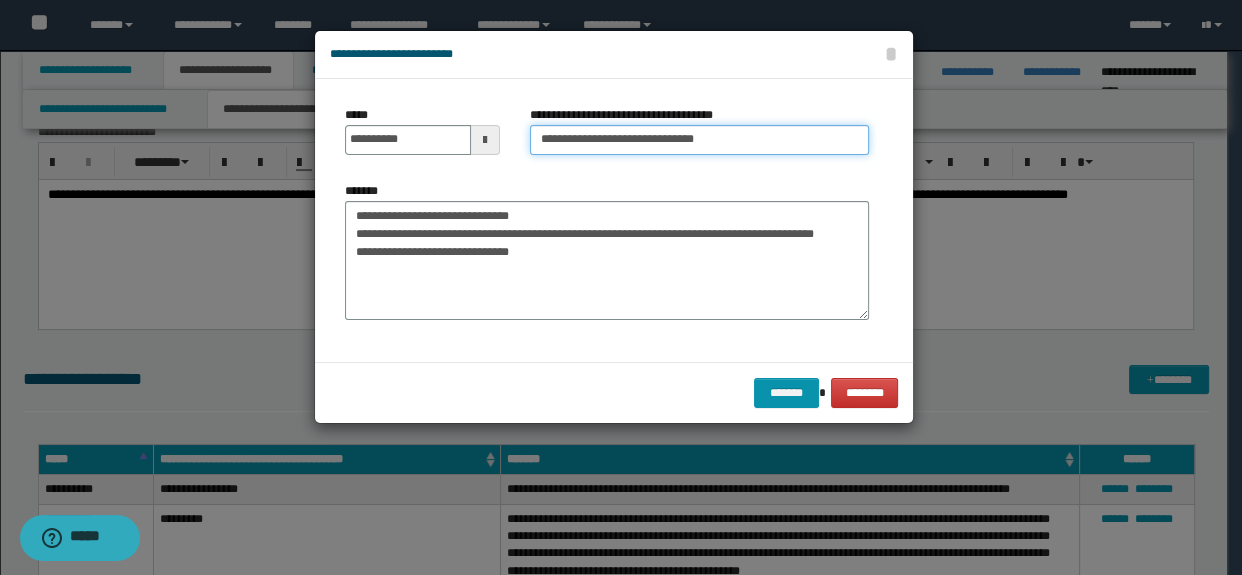 type on "**********" 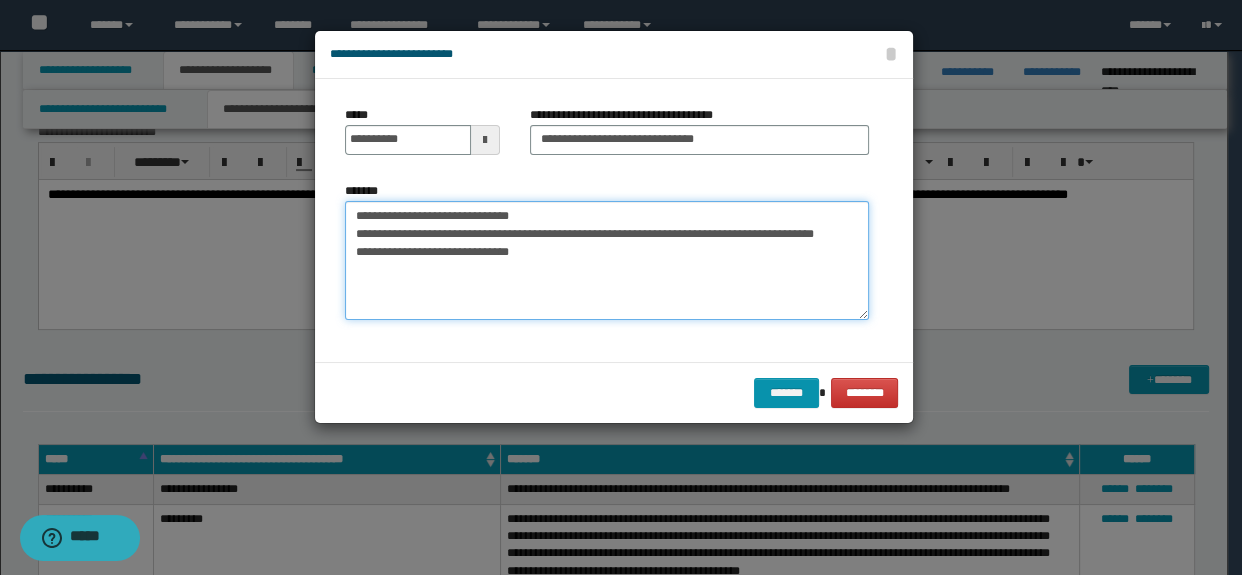 drag, startPoint x: 529, startPoint y: 210, endPoint x: 321, endPoint y: 212, distance: 208.00961 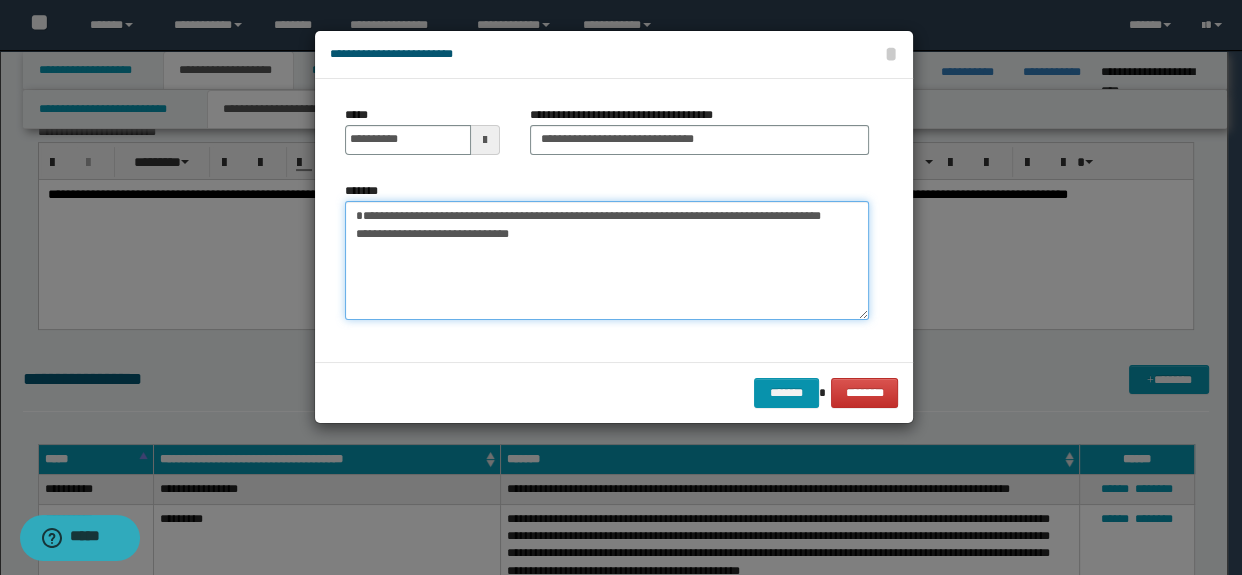drag, startPoint x: 529, startPoint y: 247, endPoint x: 464, endPoint y: 257, distance: 65.76473 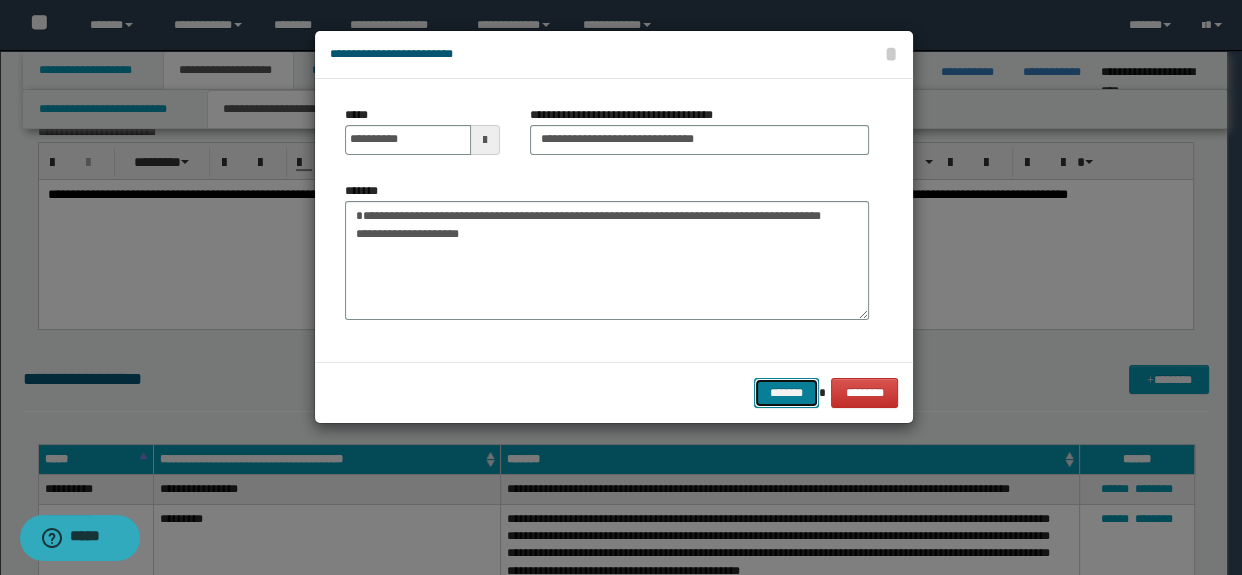 click on "*******" at bounding box center [786, 393] 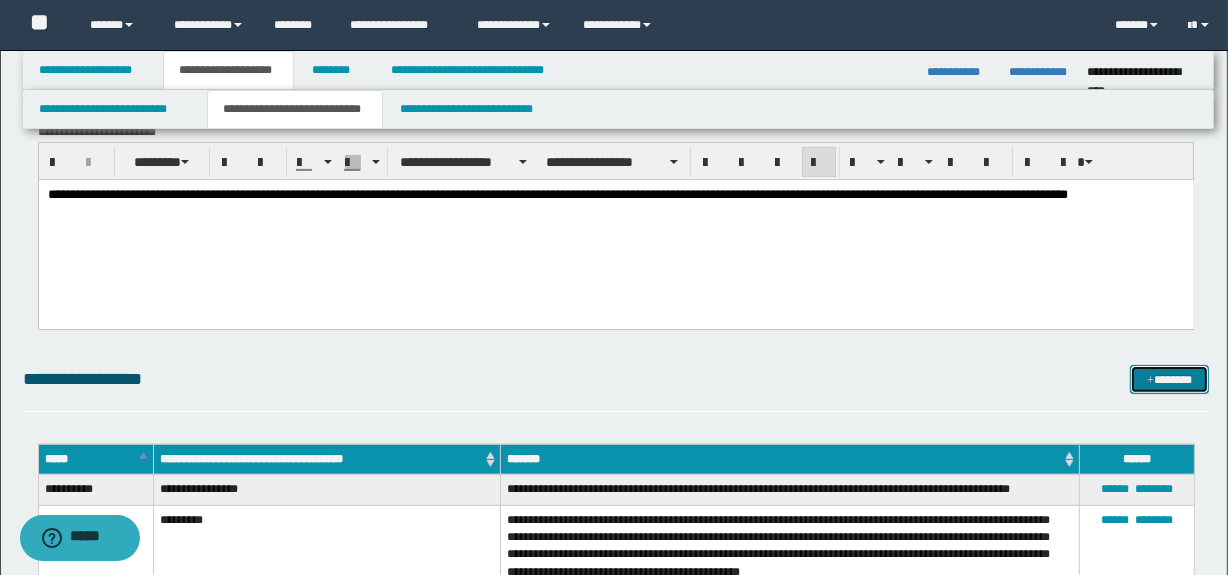 drag, startPoint x: 1190, startPoint y: 373, endPoint x: 1157, endPoint y: 376, distance: 33.13608 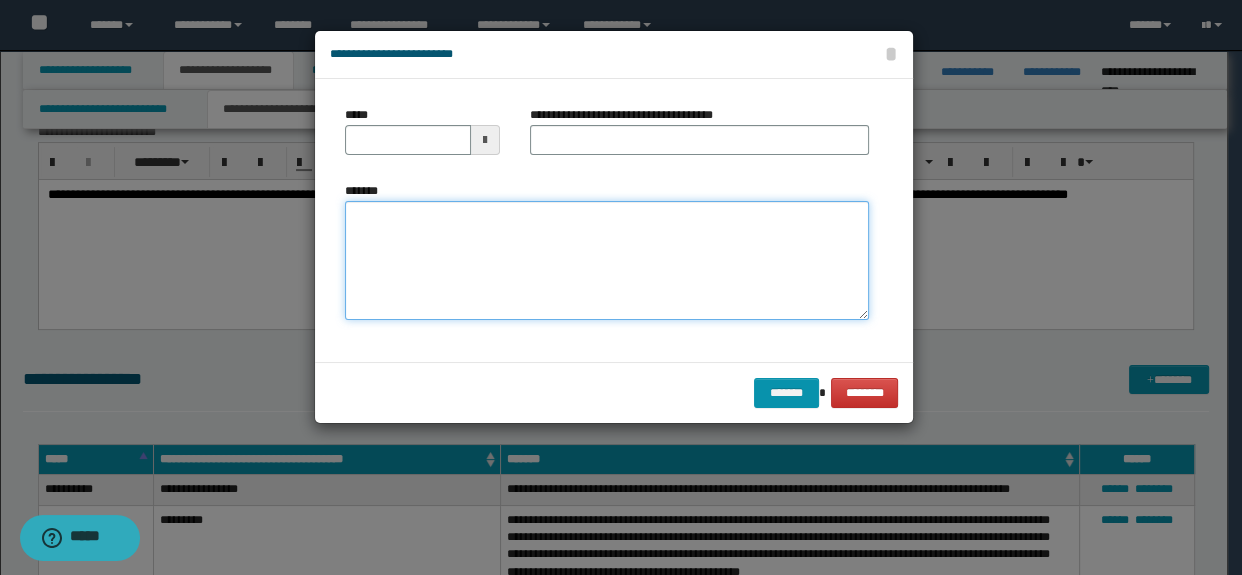 click on "*******" at bounding box center (607, 261) 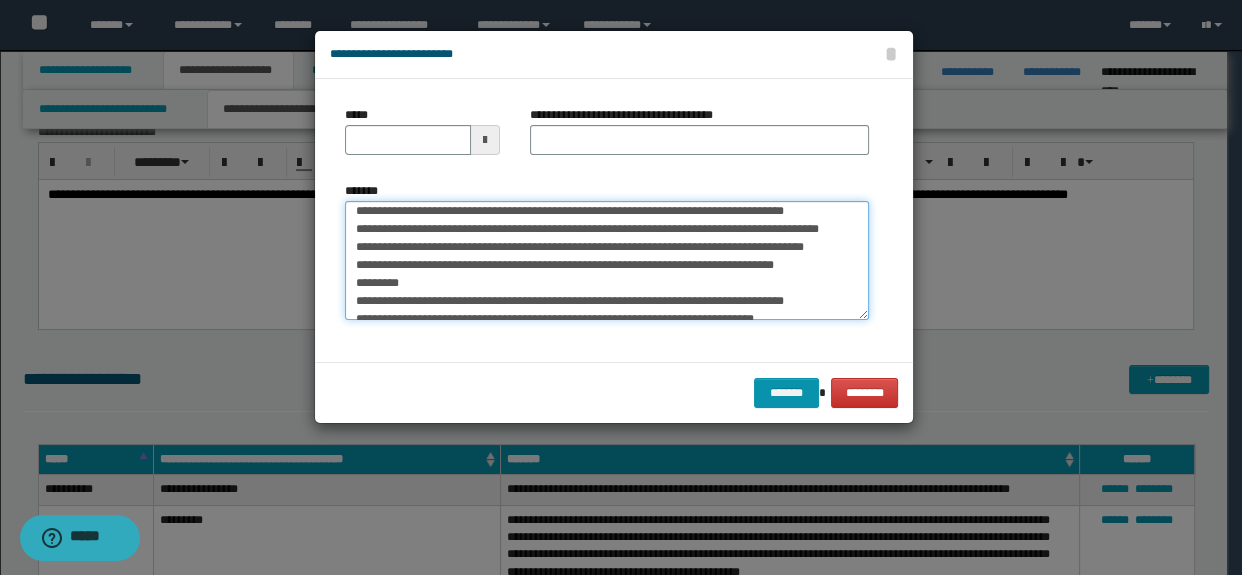 scroll, scrollTop: 0, scrollLeft: 0, axis: both 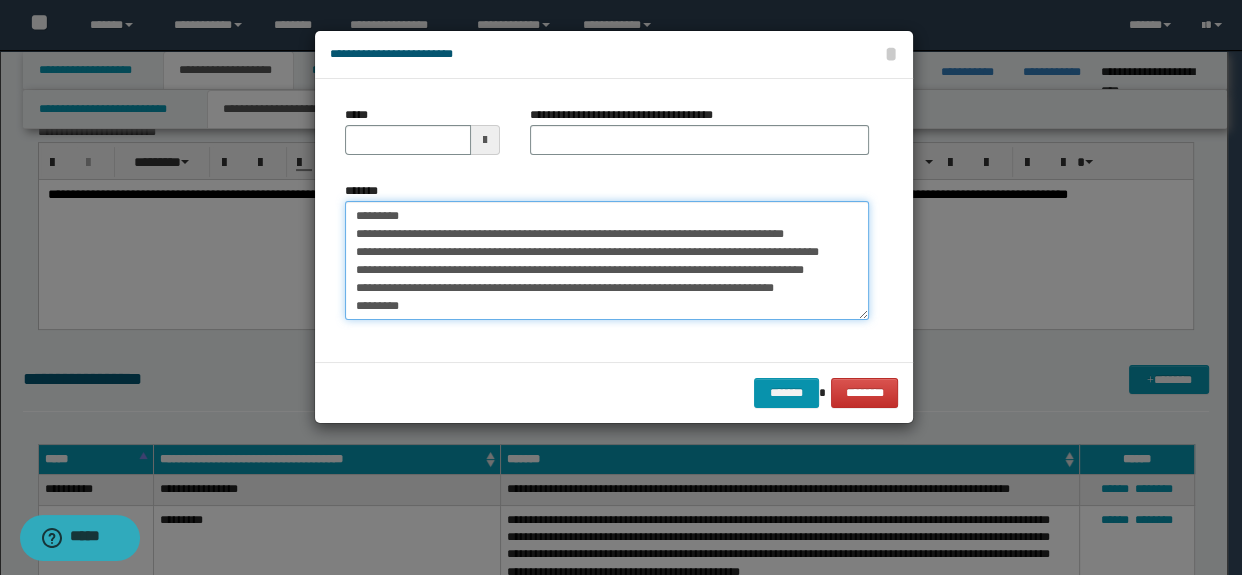 click on "**********" at bounding box center [607, 261] 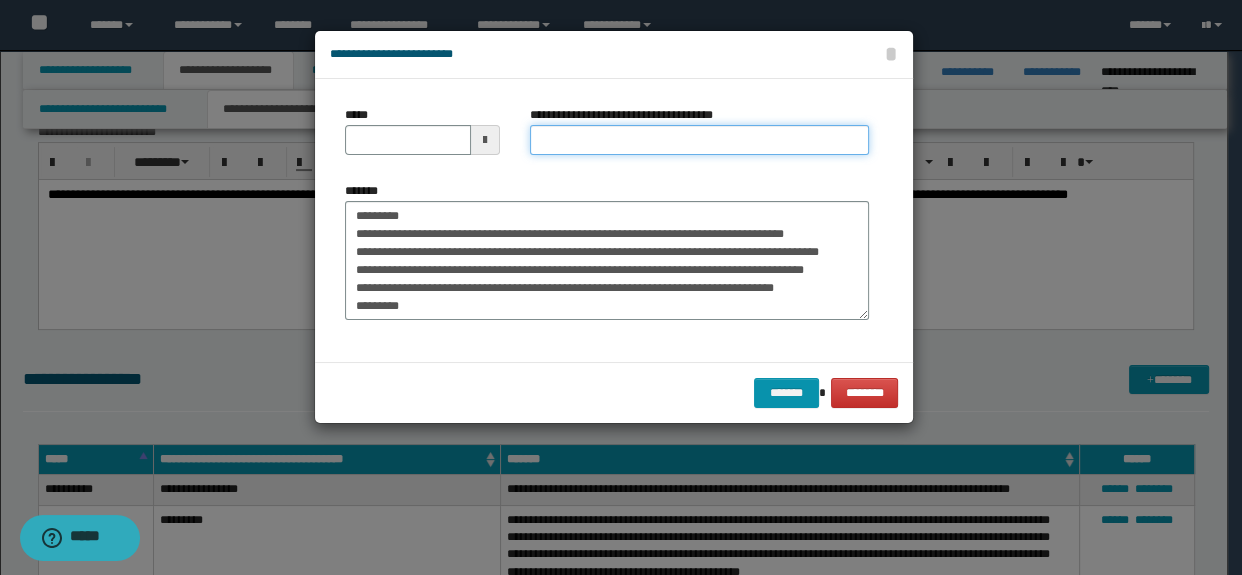 click on "**********" at bounding box center (700, 140) 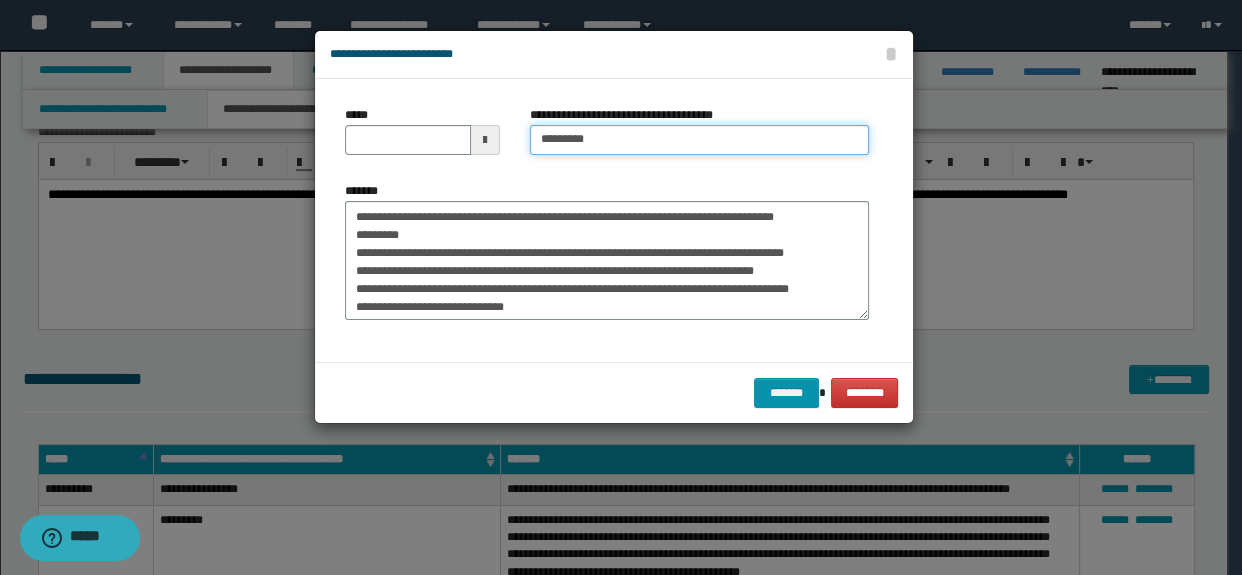 scroll, scrollTop: 0, scrollLeft: 0, axis: both 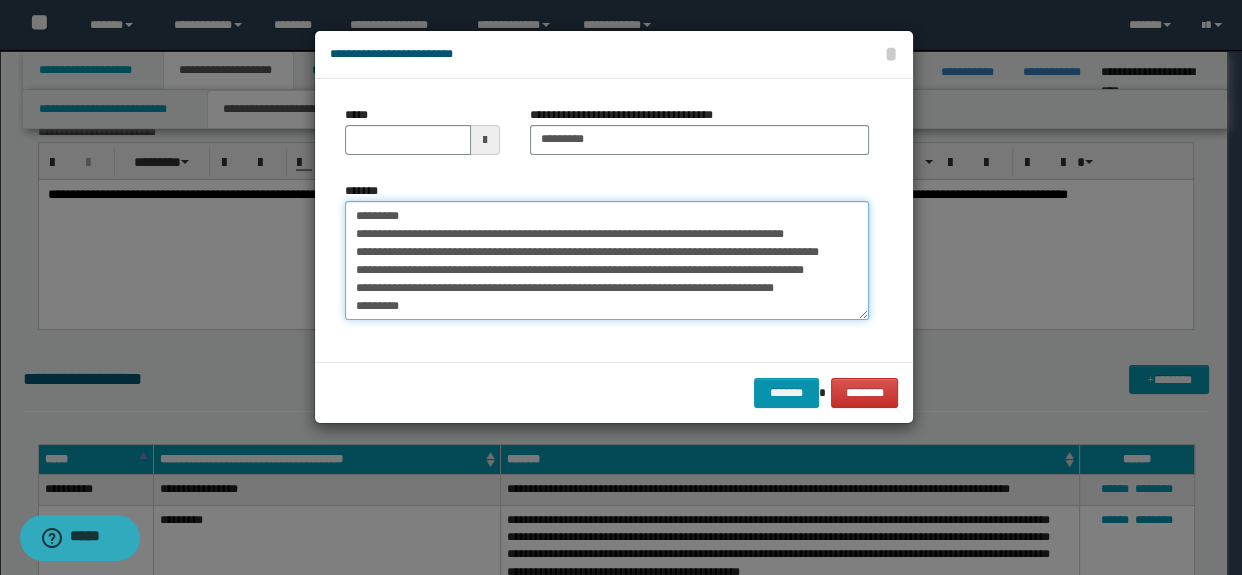 drag, startPoint x: 829, startPoint y: 289, endPoint x: 743, endPoint y: 291, distance: 86.023254 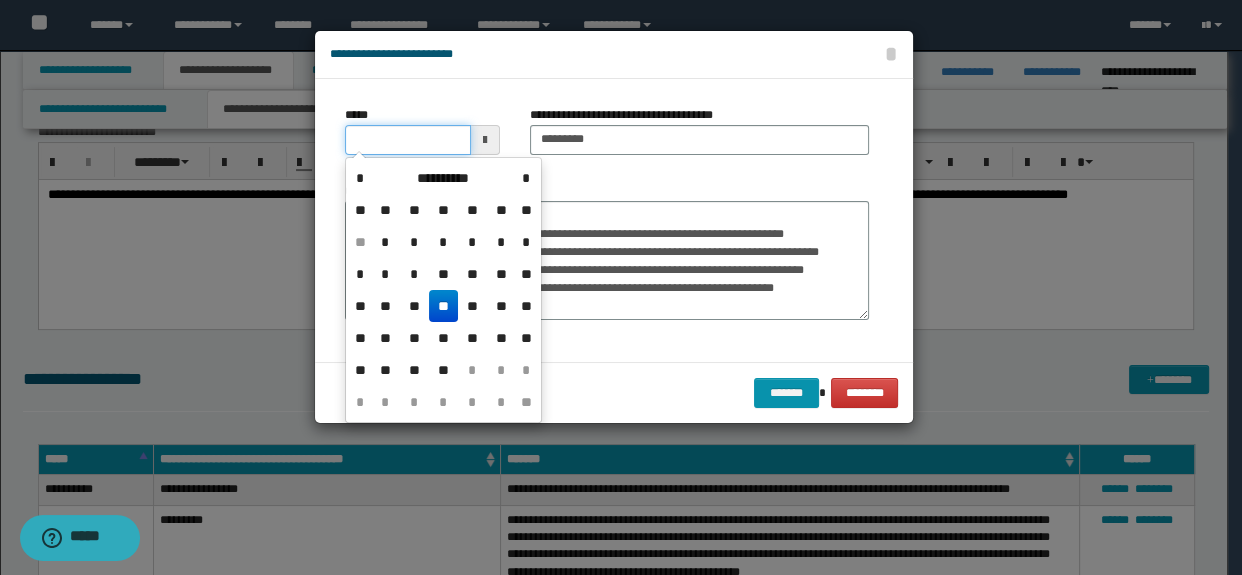 click on "*****" at bounding box center [408, 140] 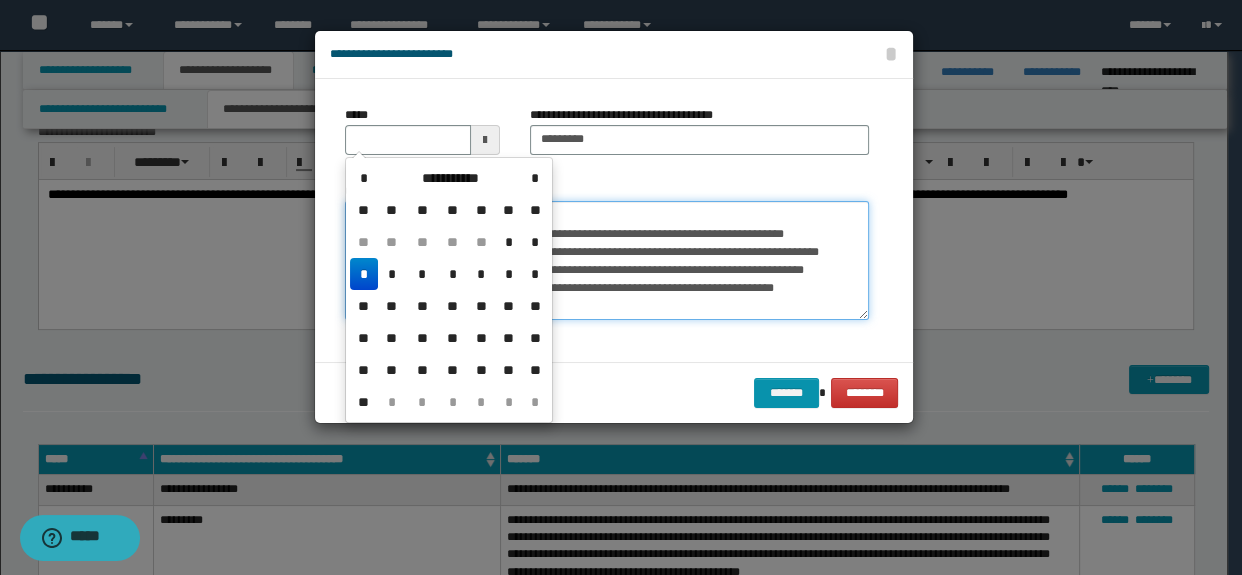 click on "**********" at bounding box center [607, 261] 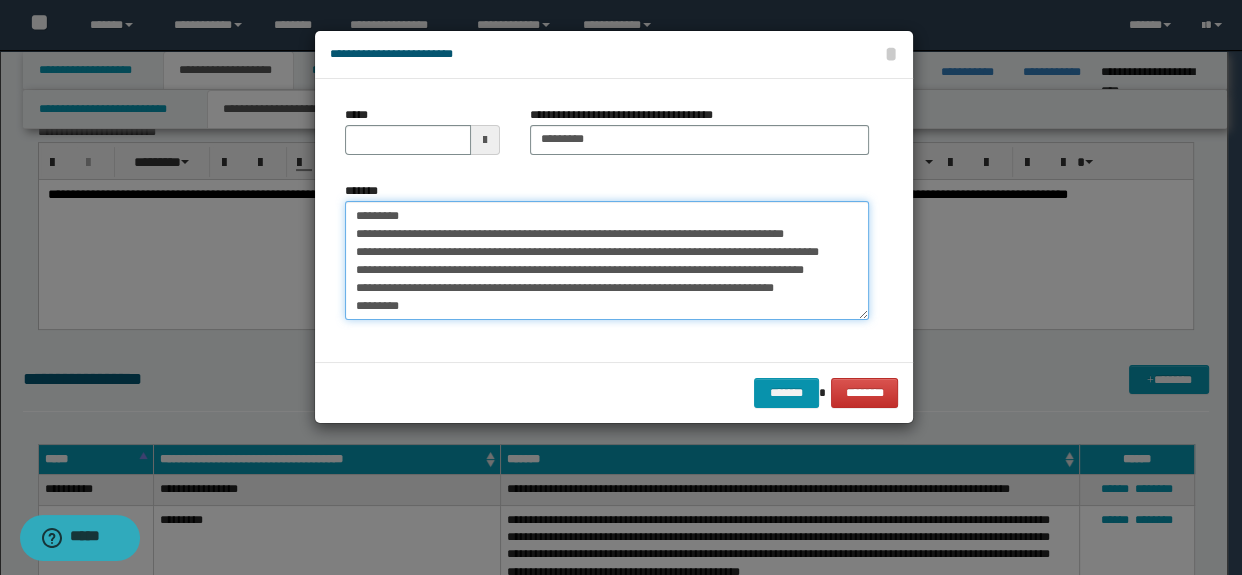drag, startPoint x: 818, startPoint y: 280, endPoint x: 747, endPoint y: 282, distance: 71.02816 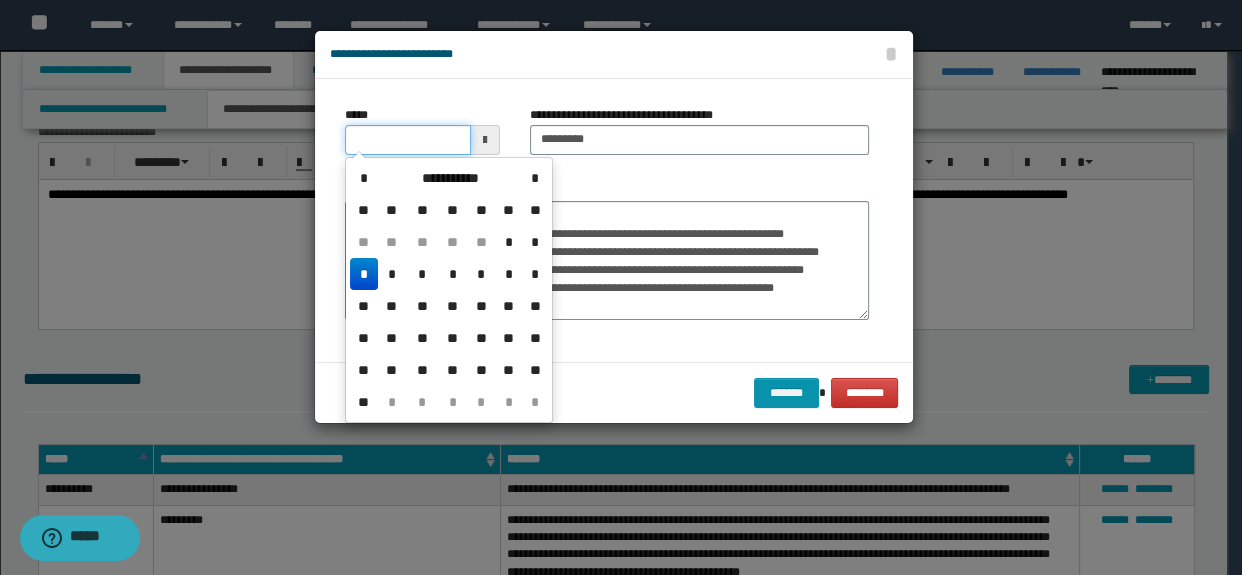 click on "*****" at bounding box center [408, 140] 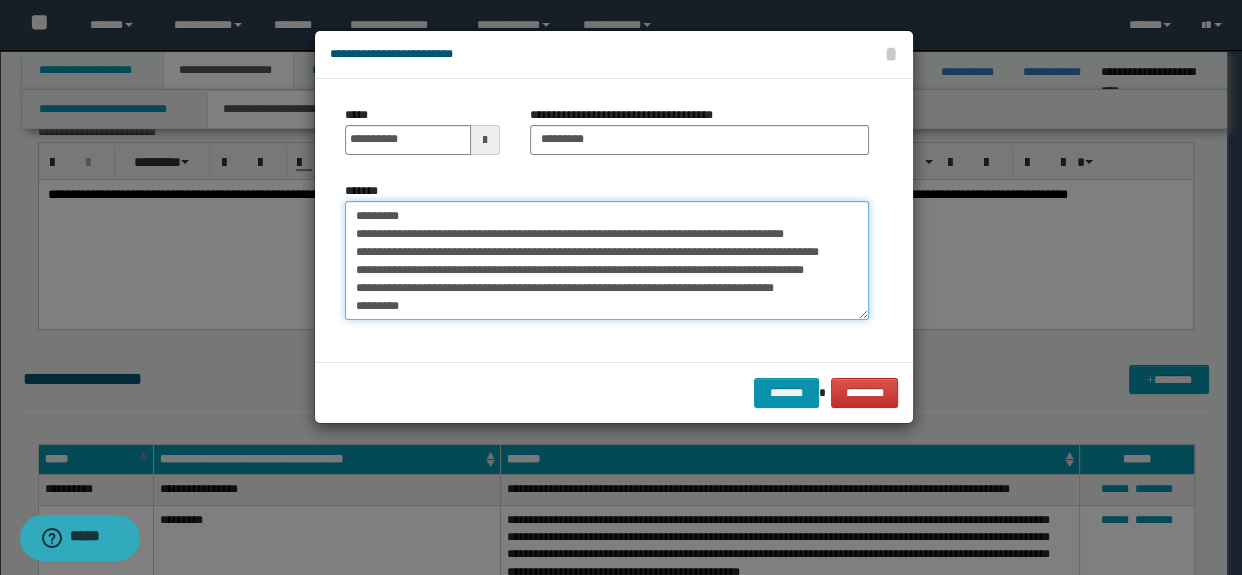 click on "**********" at bounding box center [607, 261] 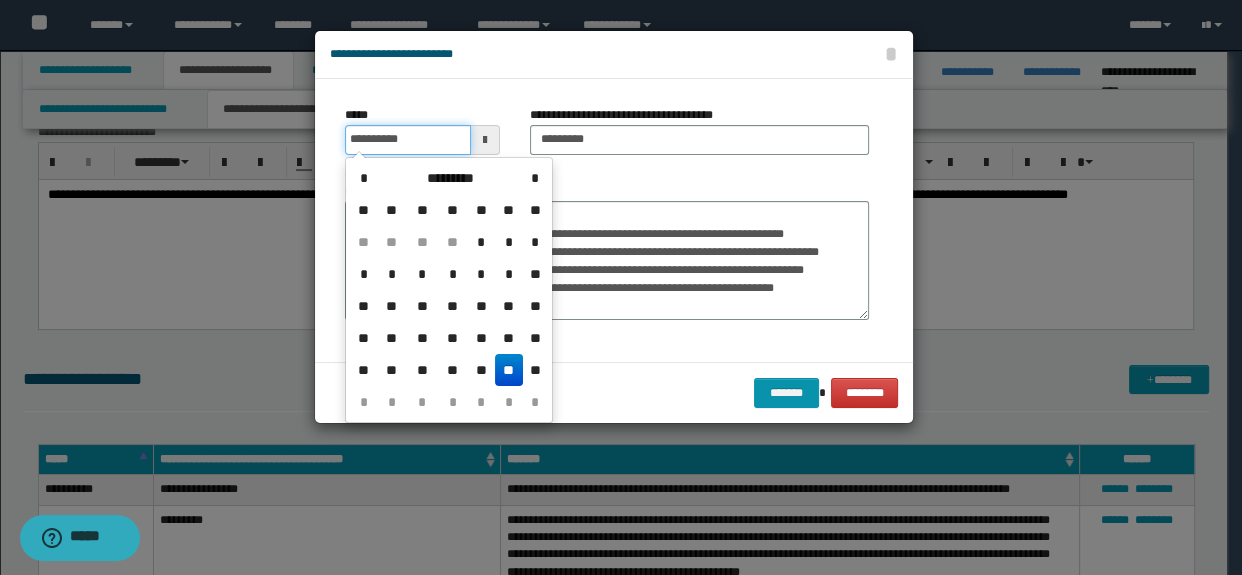 click on "**********" at bounding box center [408, 140] 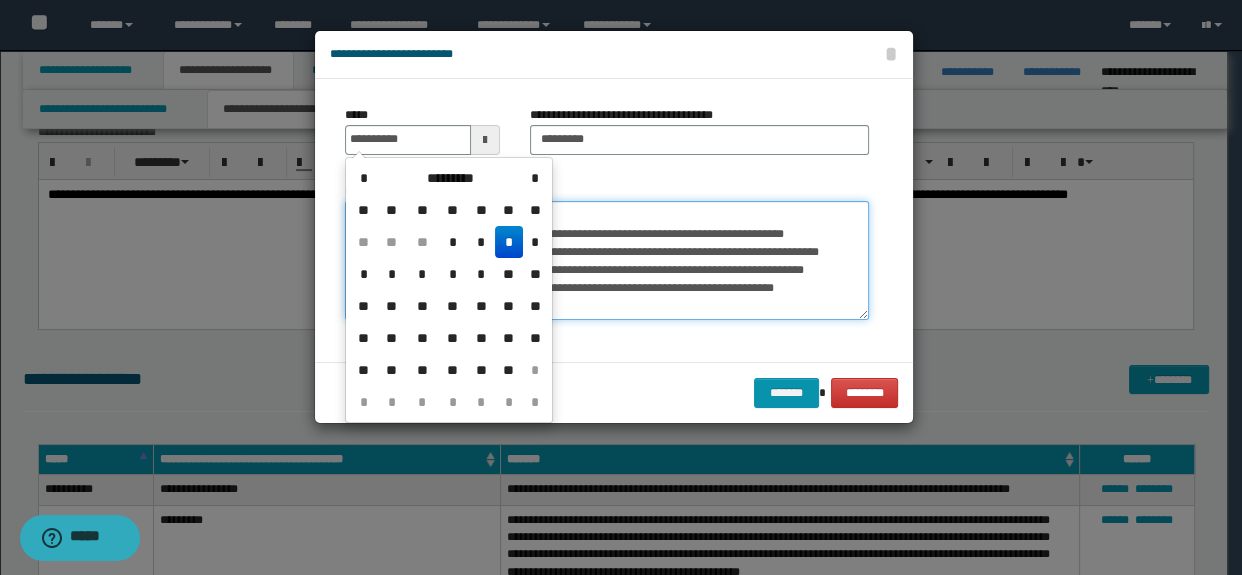 type on "**********" 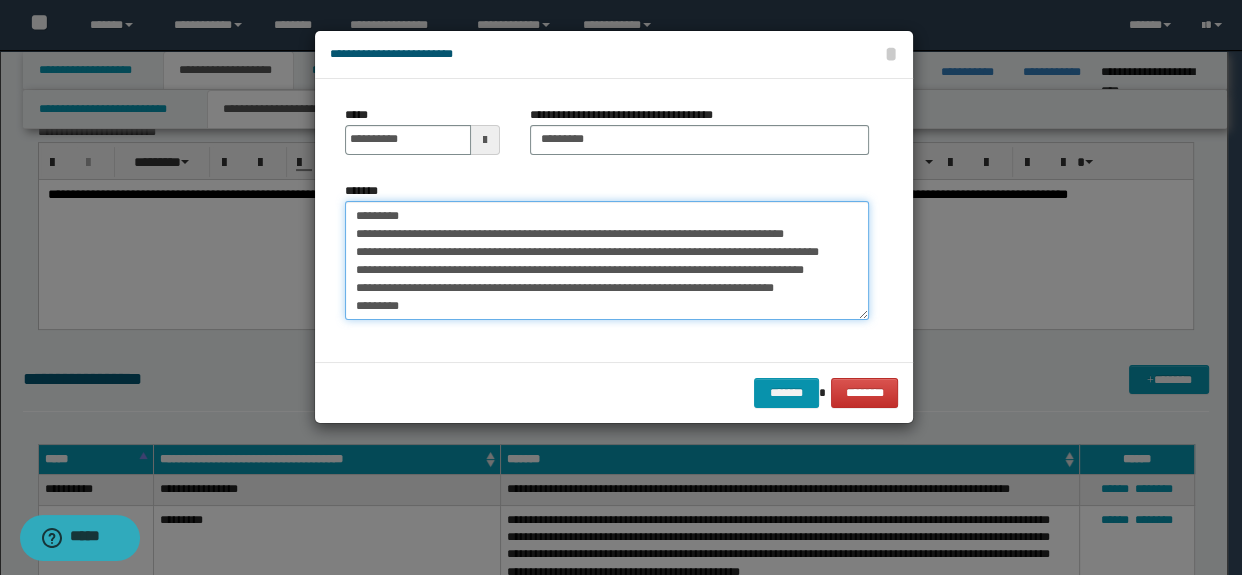 click on "**********" at bounding box center [607, 261] 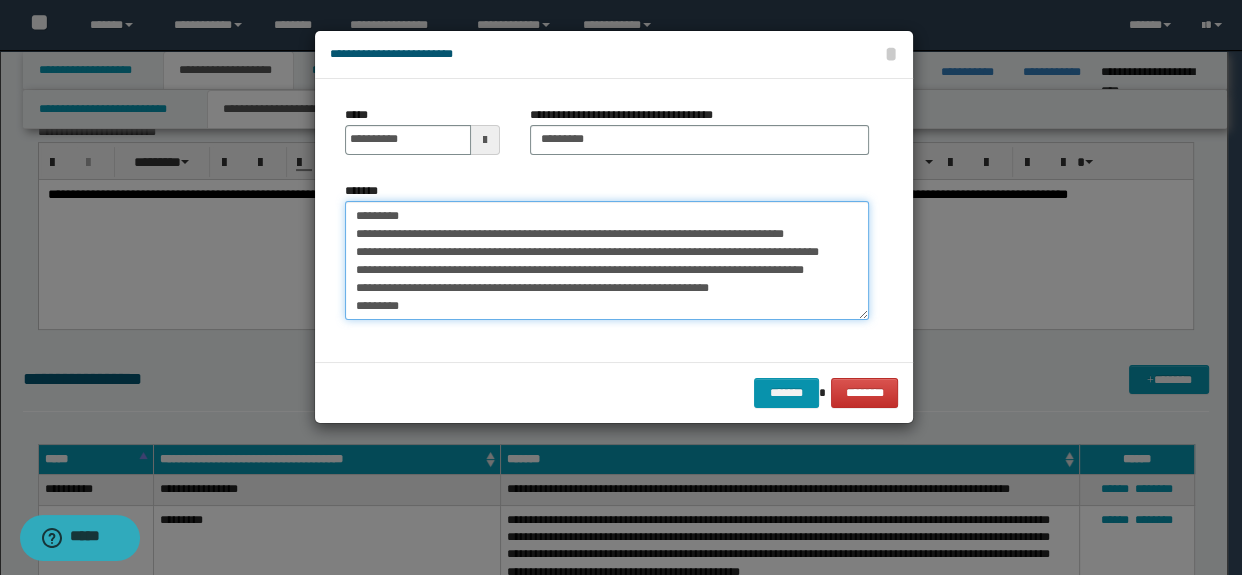 drag, startPoint x: 422, startPoint y: 300, endPoint x: 292, endPoint y: 300, distance: 130 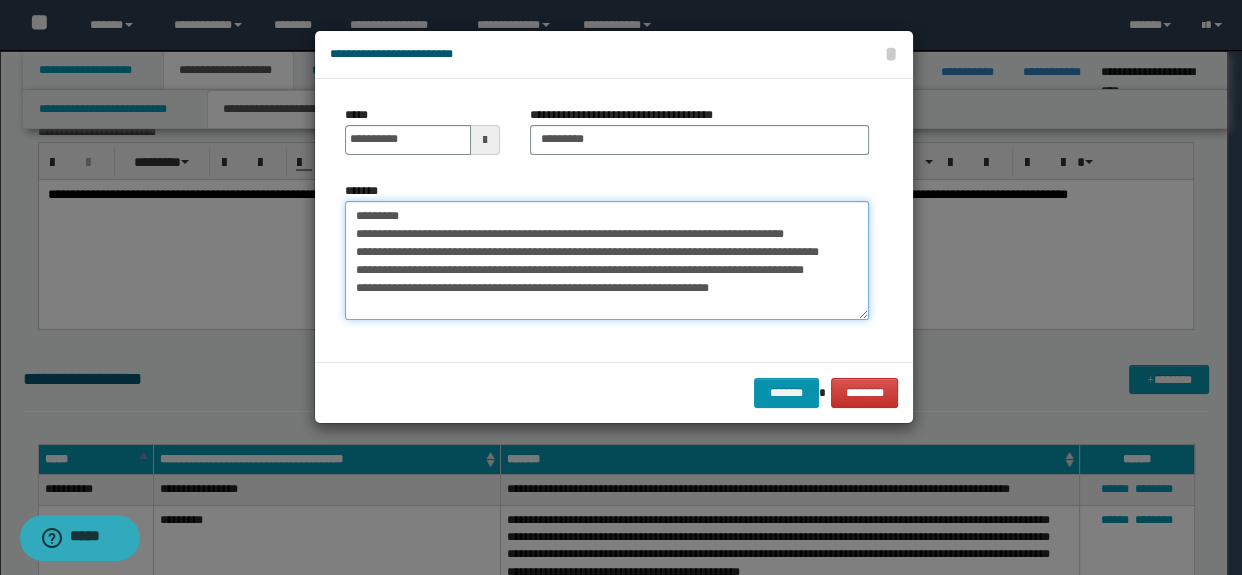 scroll, scrollTop: 71, scrollLeft: 0, axis: vertical 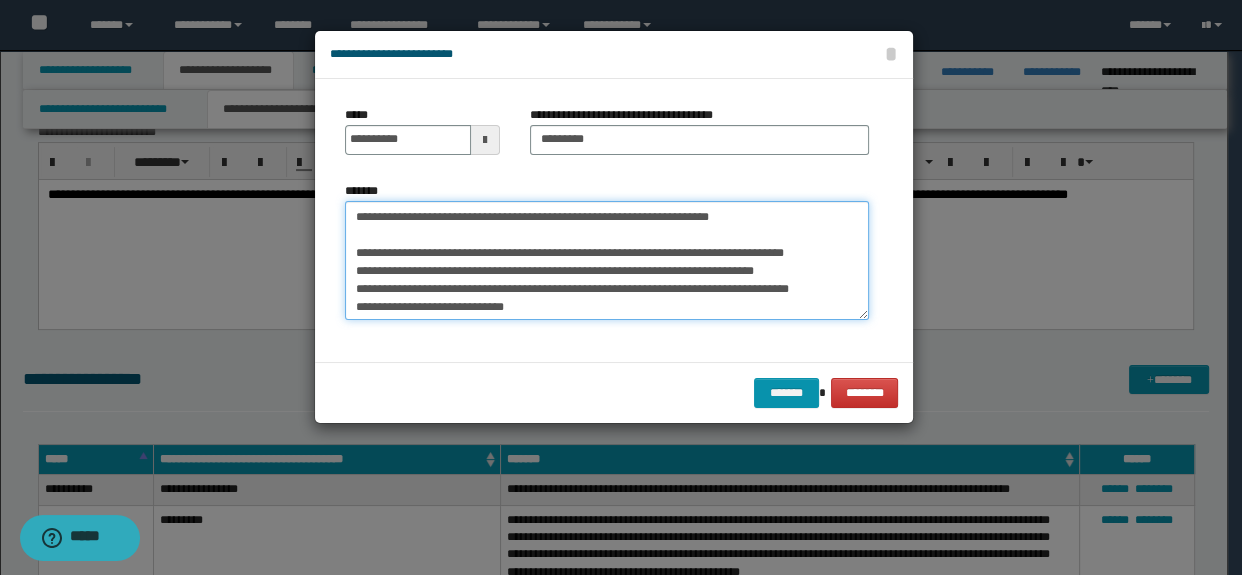 click on "**********" at bounding box center (607, 261) 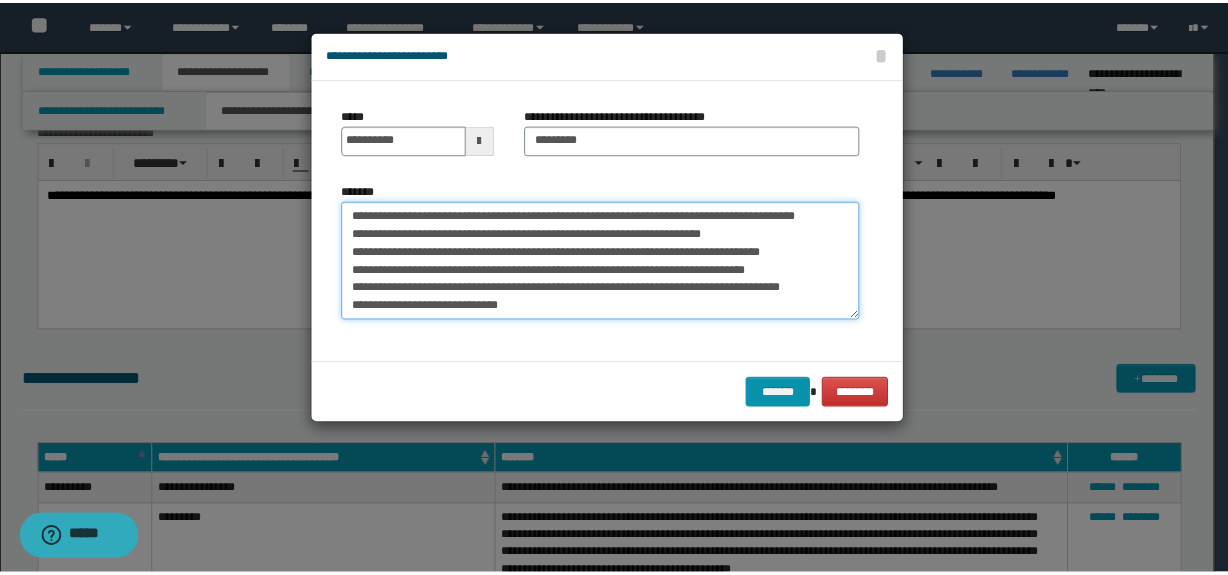 scroll, scrollTop: 53, scrollLeft: 0, axis: vertical 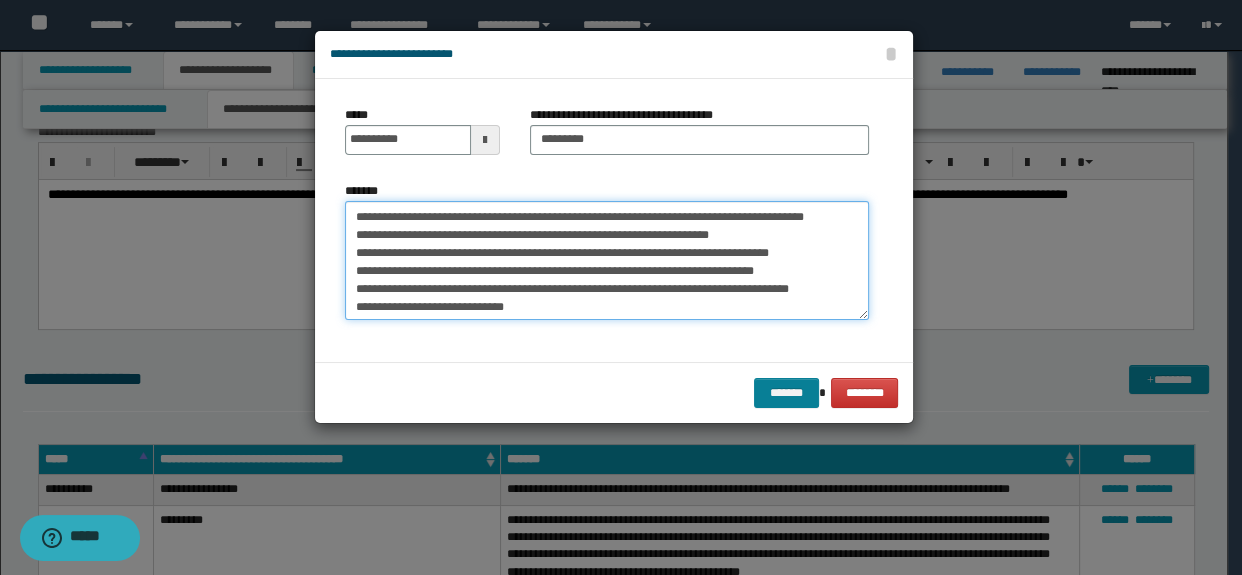 type on "**********" 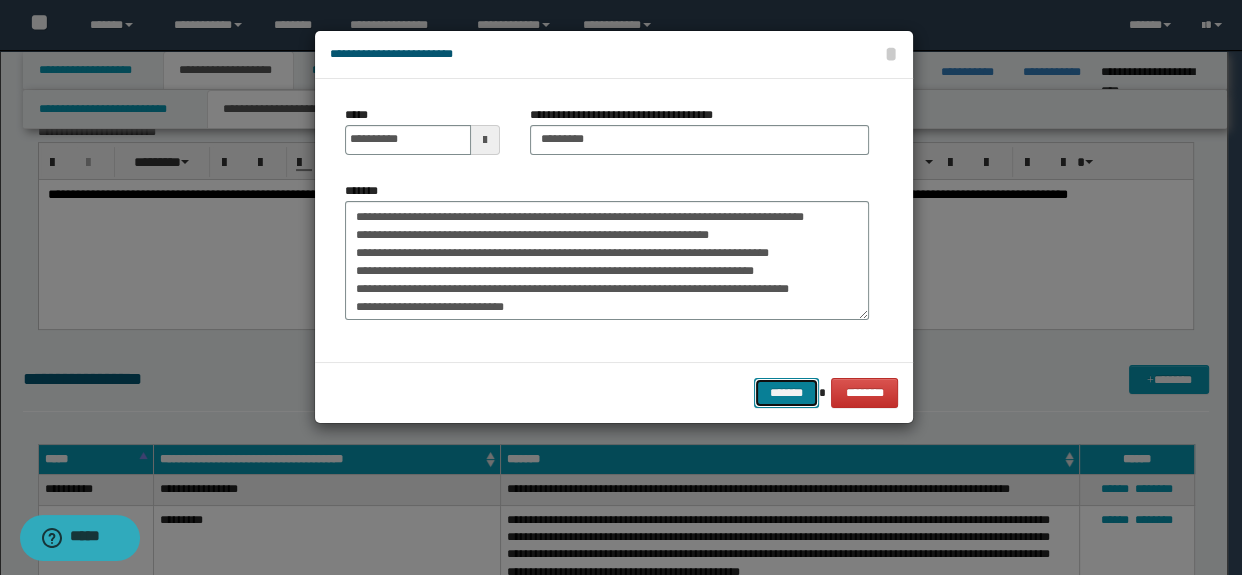 click on "*******" at bounding box center [786, 393] 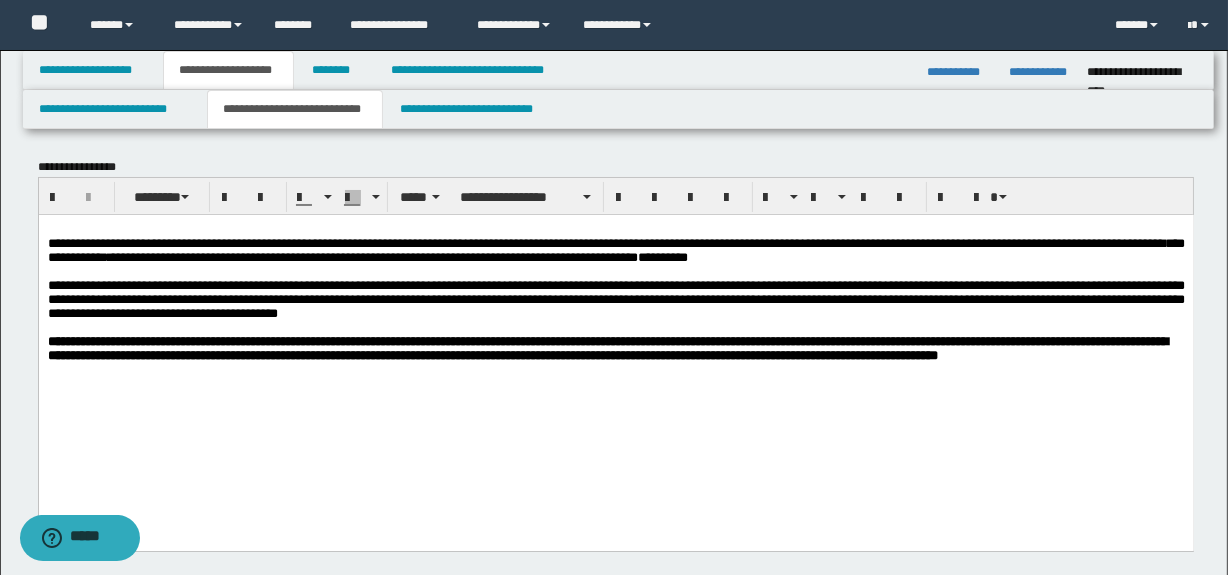 scroll, scrollTop: 0, scrollLeft: 0, axis: both 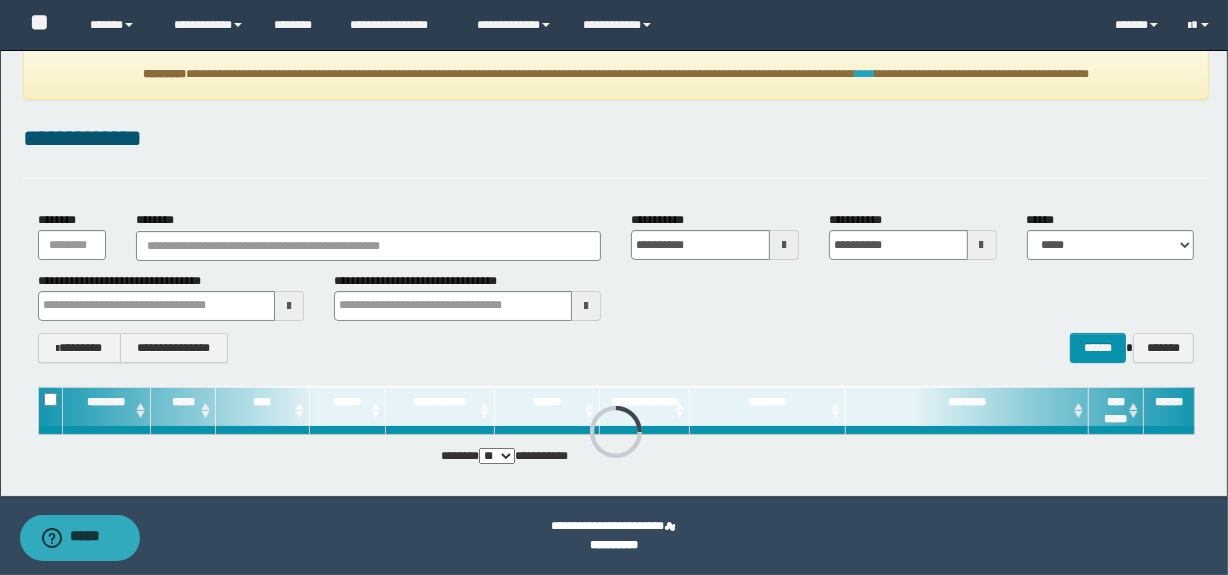 click on "****" at bounding box center (865, 74) 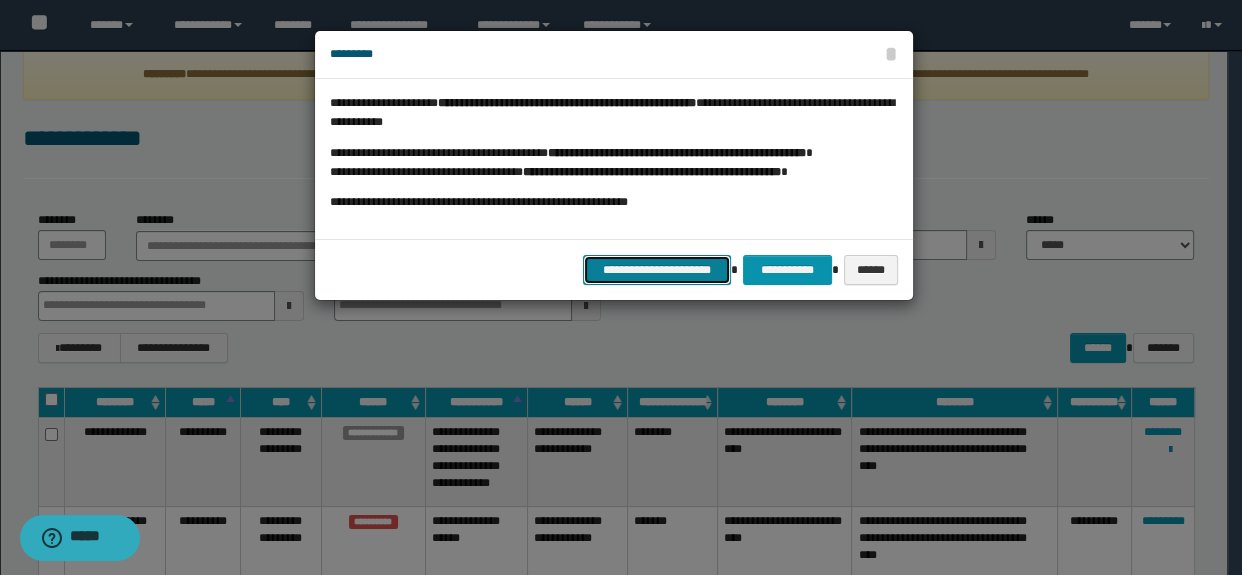 click on "**********" at bounding box center (657, 270) 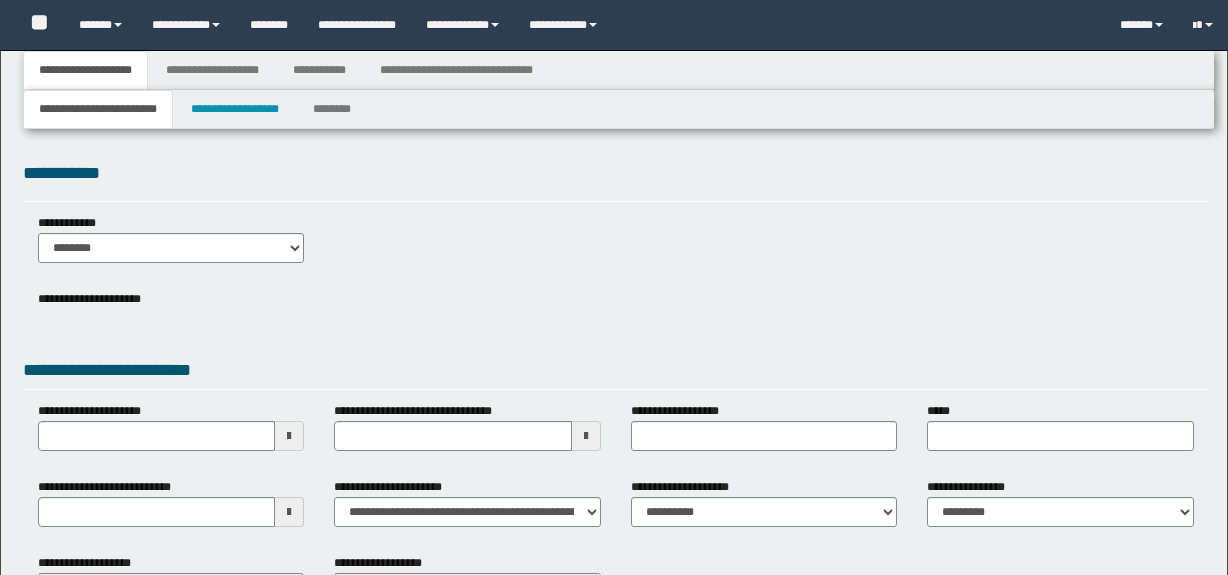 type 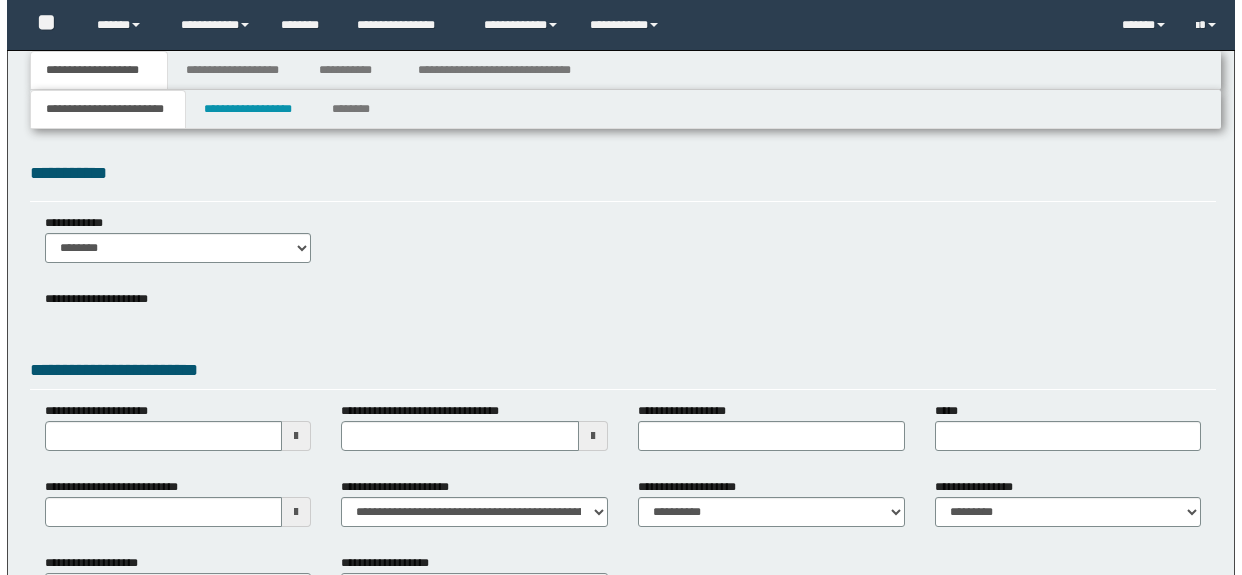 scroll, scrollTop: 0, scrollLeft: 0, axis: both 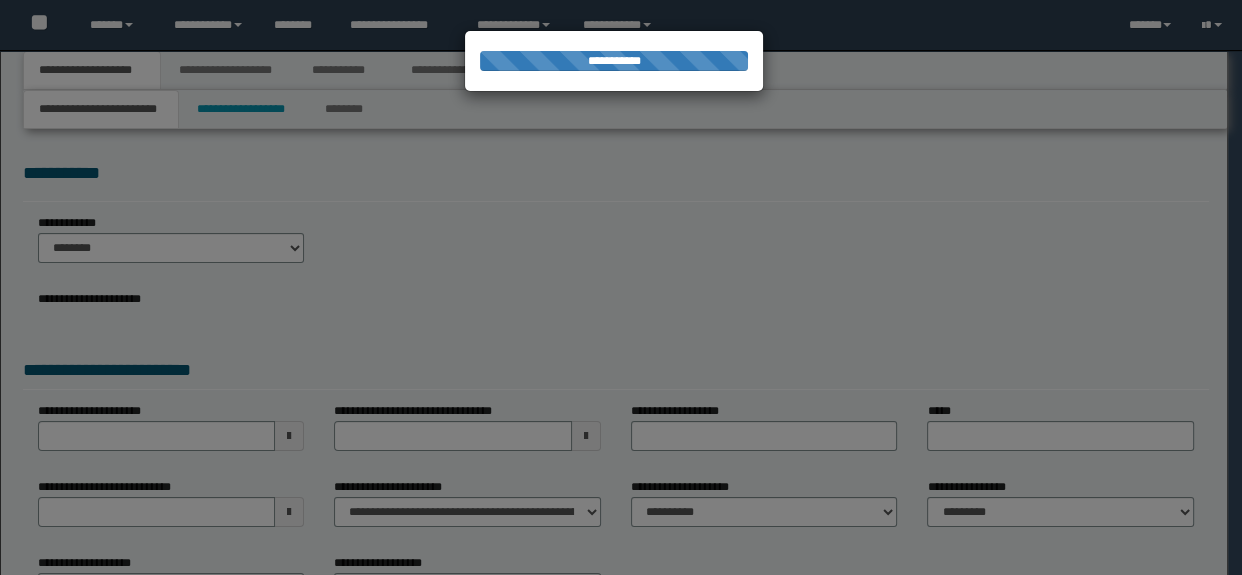 type on "**********" 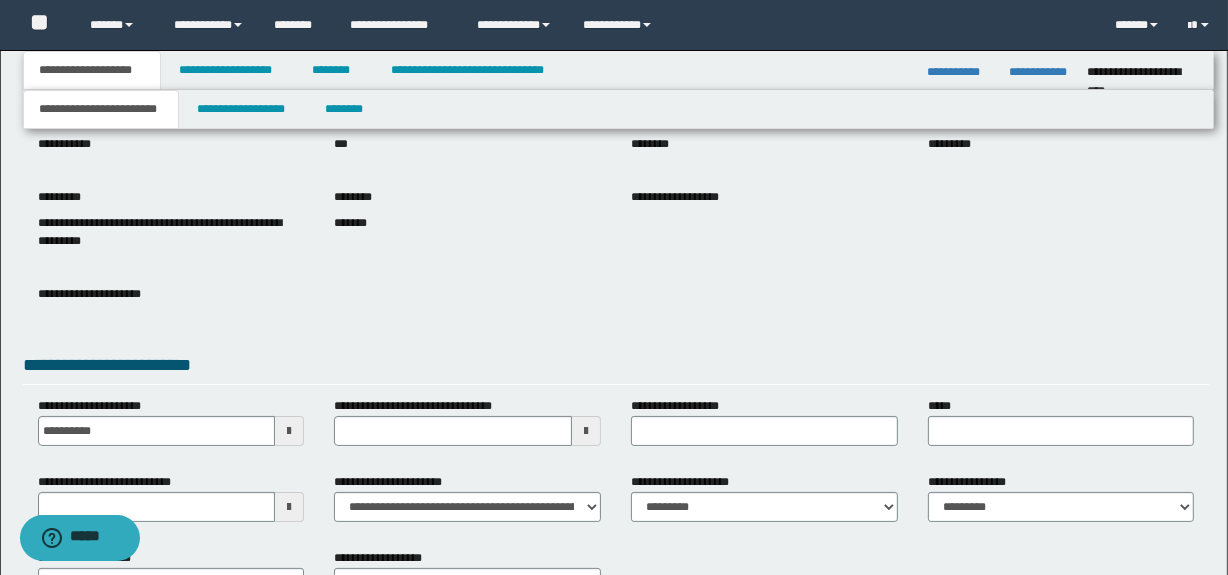 scroll, scrollTop: 0, scrollLeft: 0, axis: both 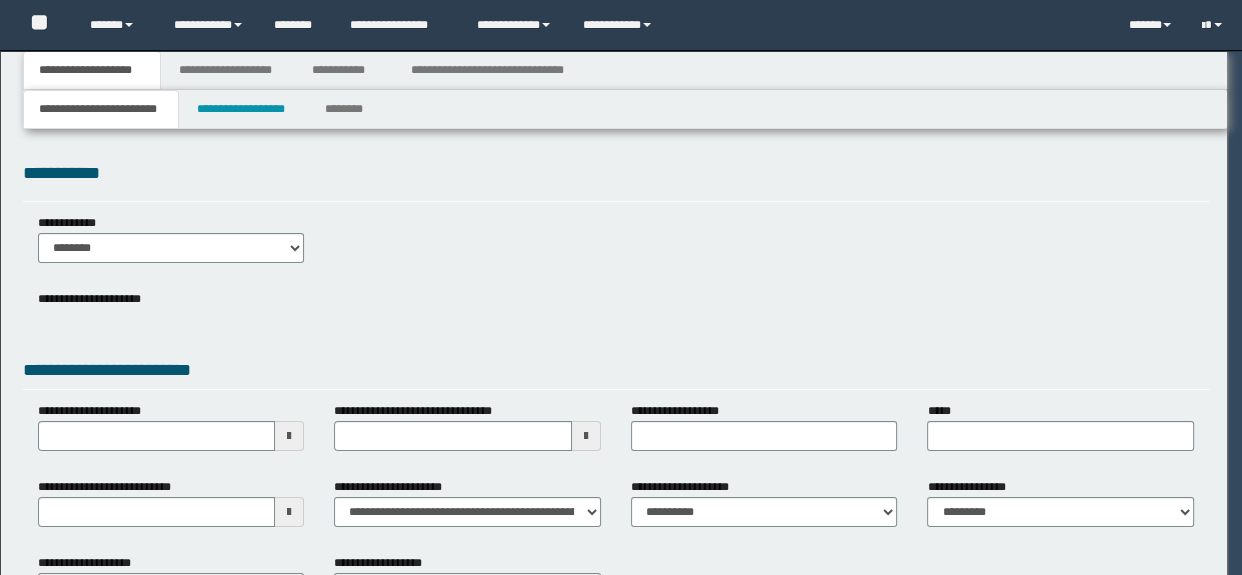 select on "*" 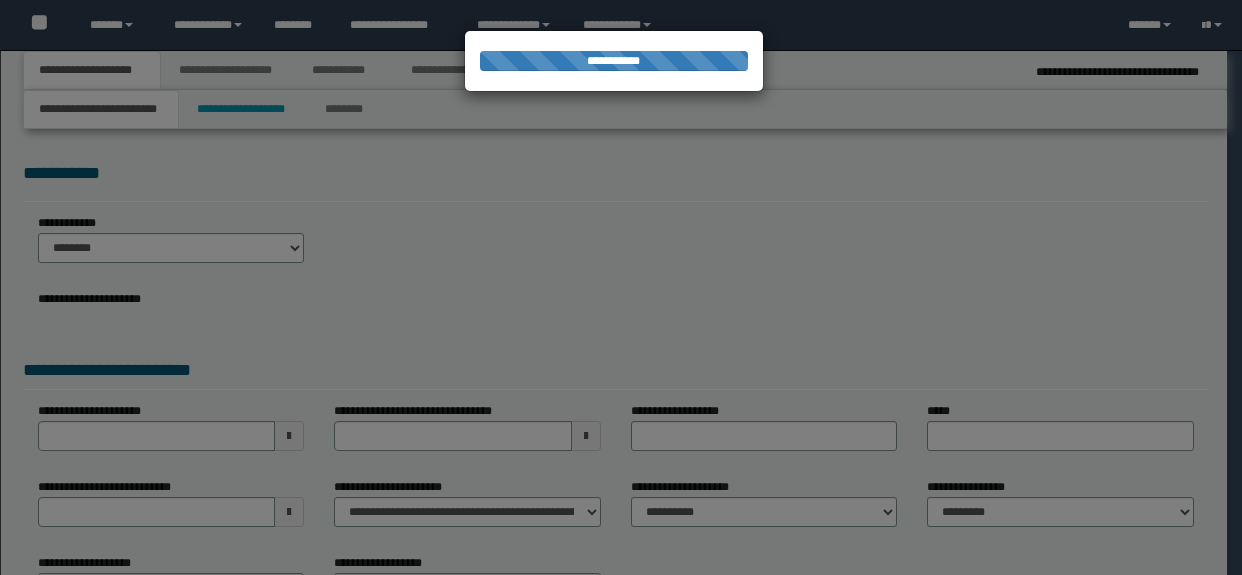 scroll, scrollTop: 0, scrollLeft: 0, axis: both 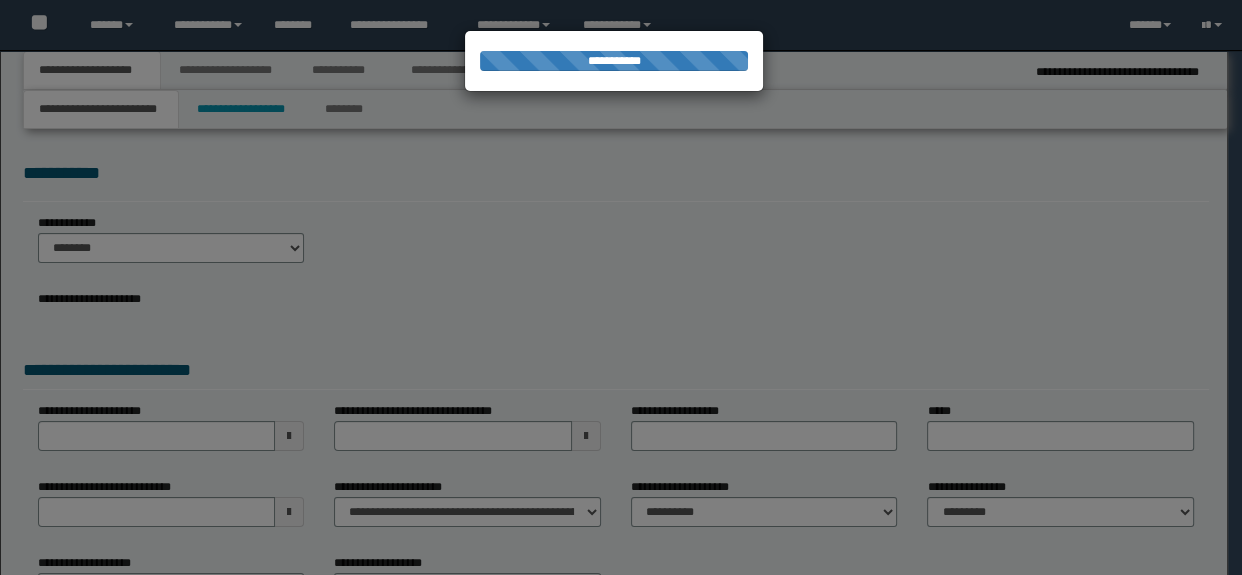select on "**" 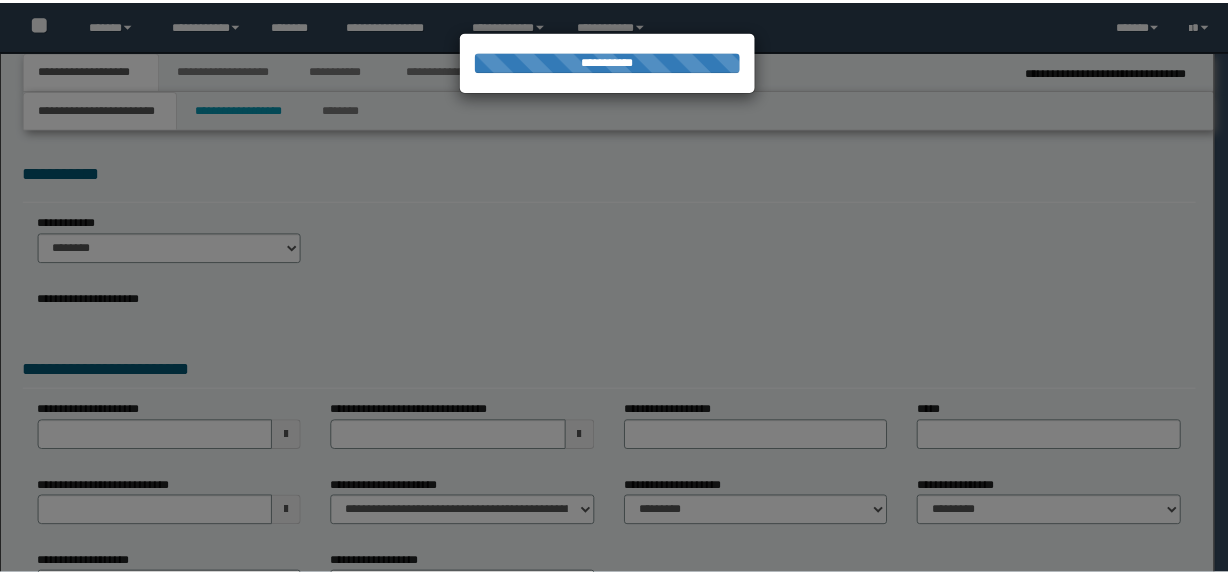 scroll, scrollTop: 0, scrollLeft: 0, axis: both 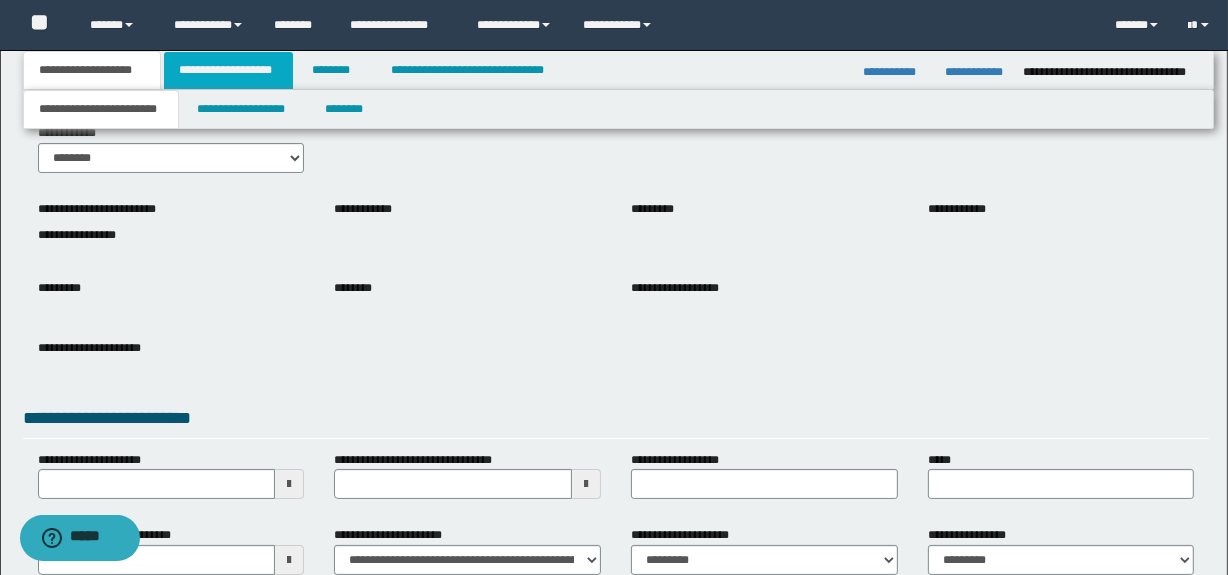 click on "**********" at bounding box center [228, 70] 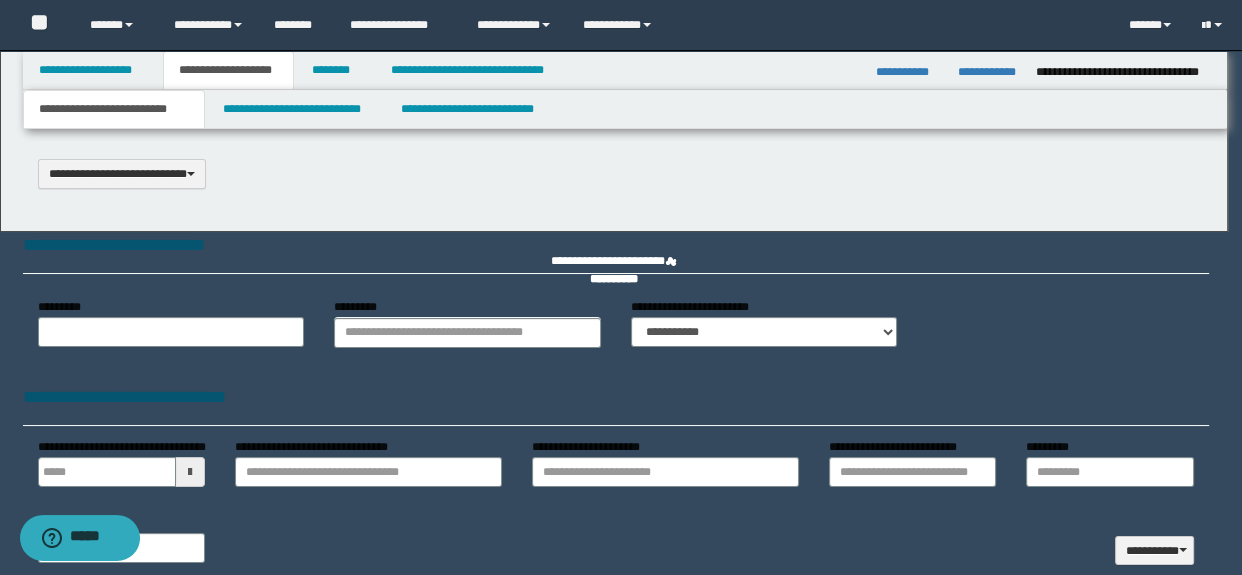 select on "*" 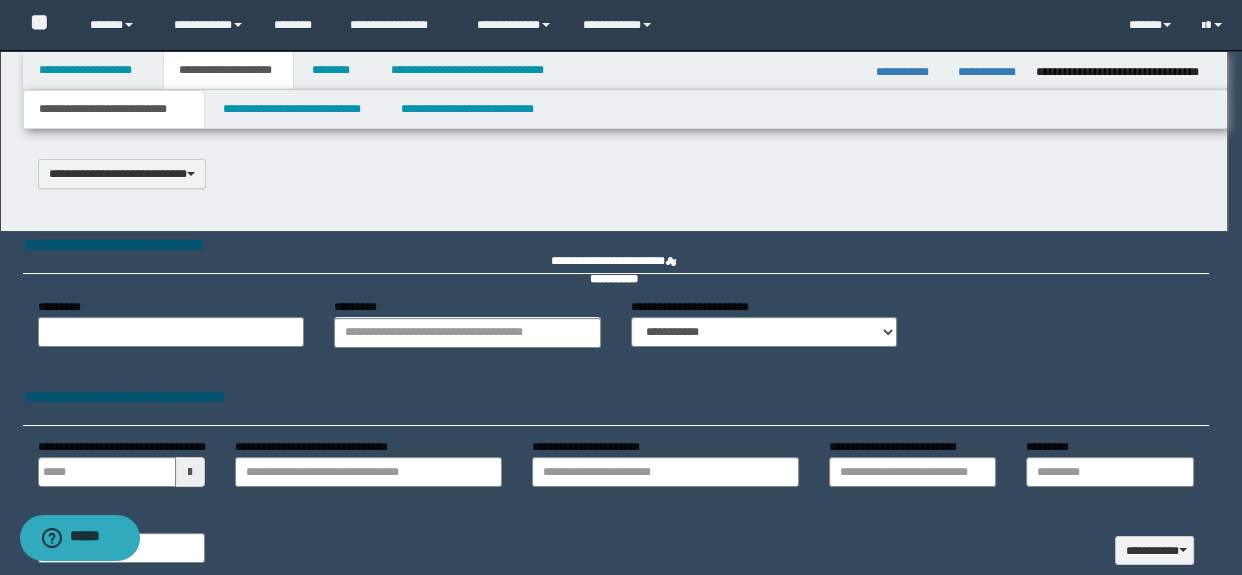 scroll, scrollTop: 0, scrollLeft: 0, axis: both 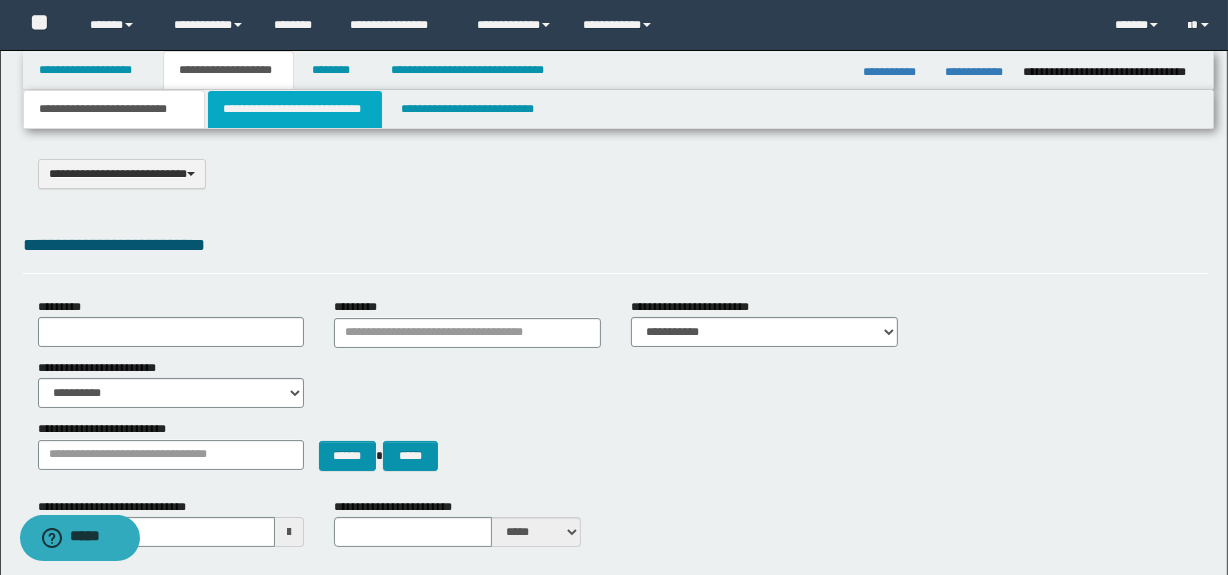 click on "**********" at bounding box center [294, 109] 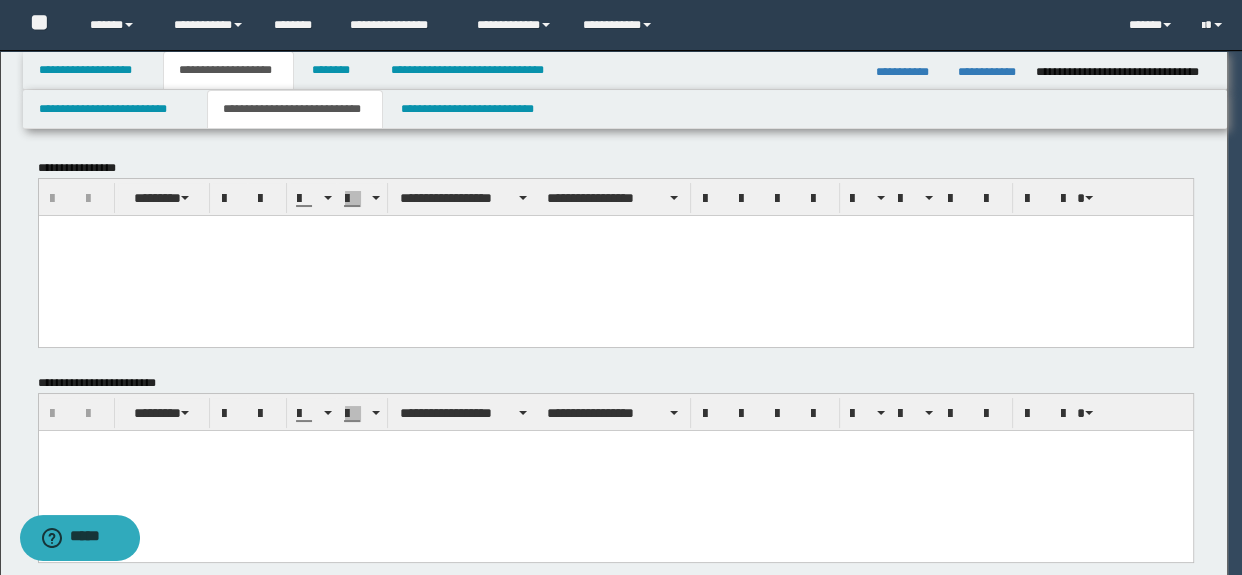 scroll, scrollTop: 0, scrollLeft: 0, axis: both 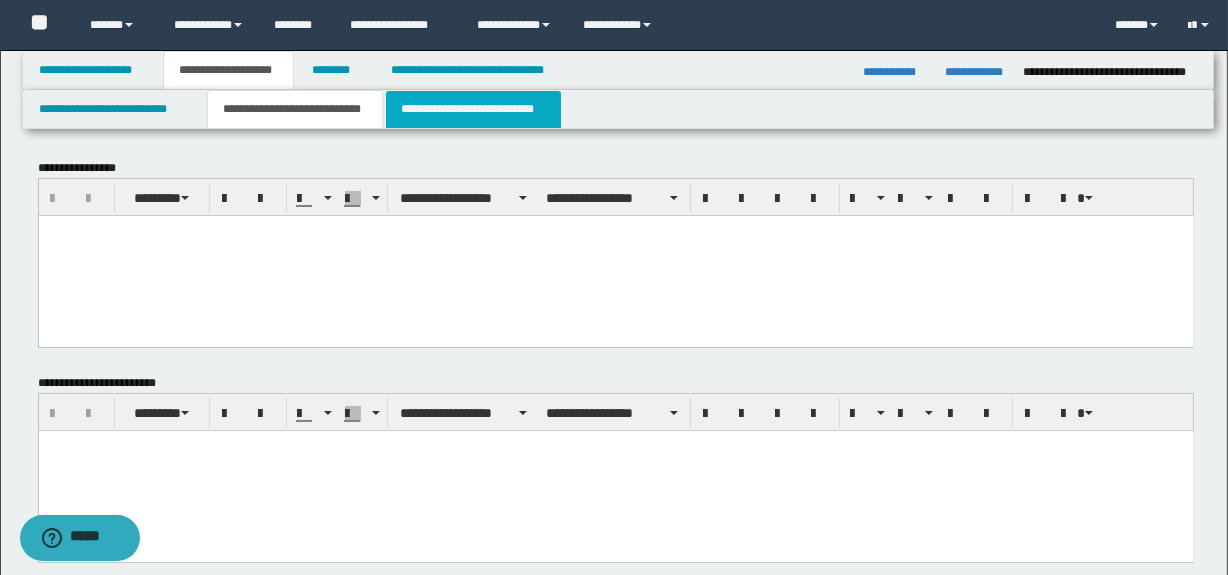 click on "**********" at bounding box center [473, 109] 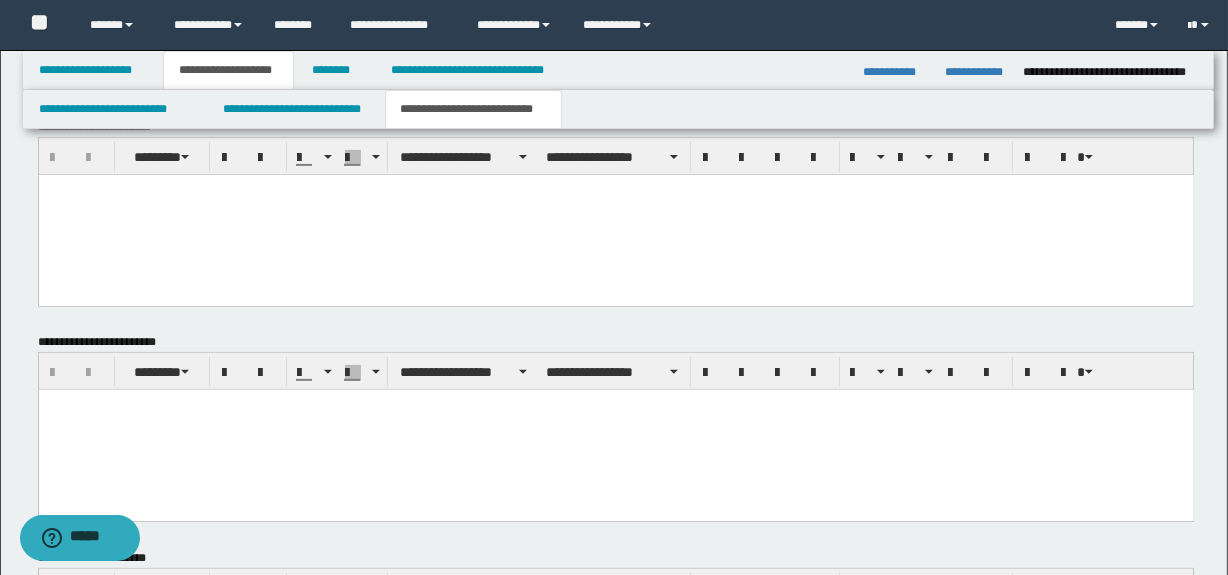 scroll, scrollTop: 935, scrollLeft: 0, axis: vertical 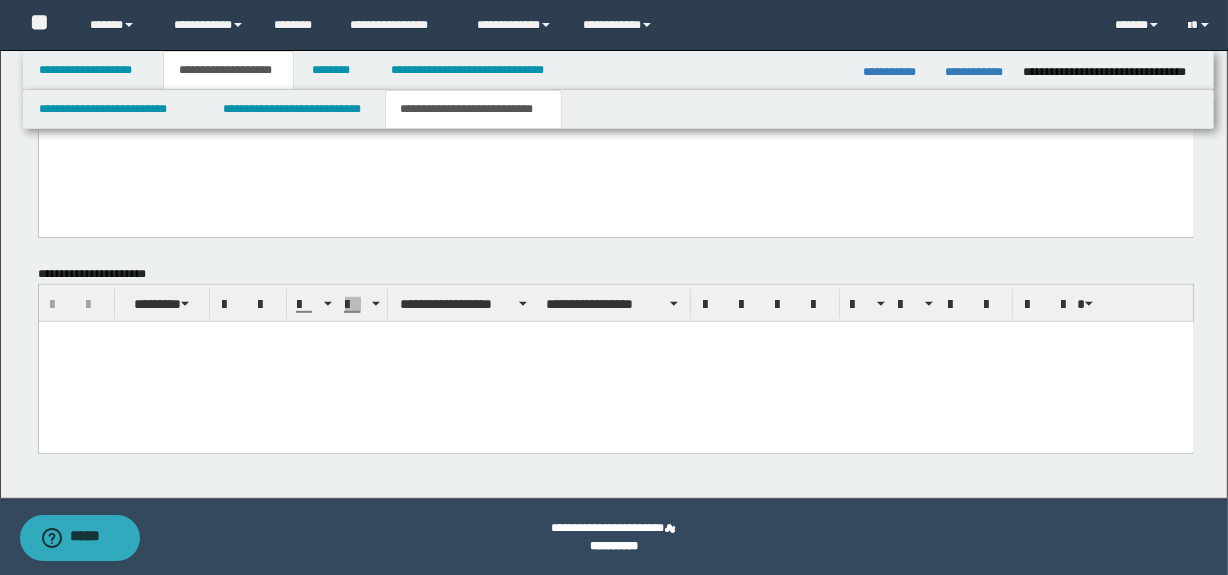 click at bounding box center [615, 361] 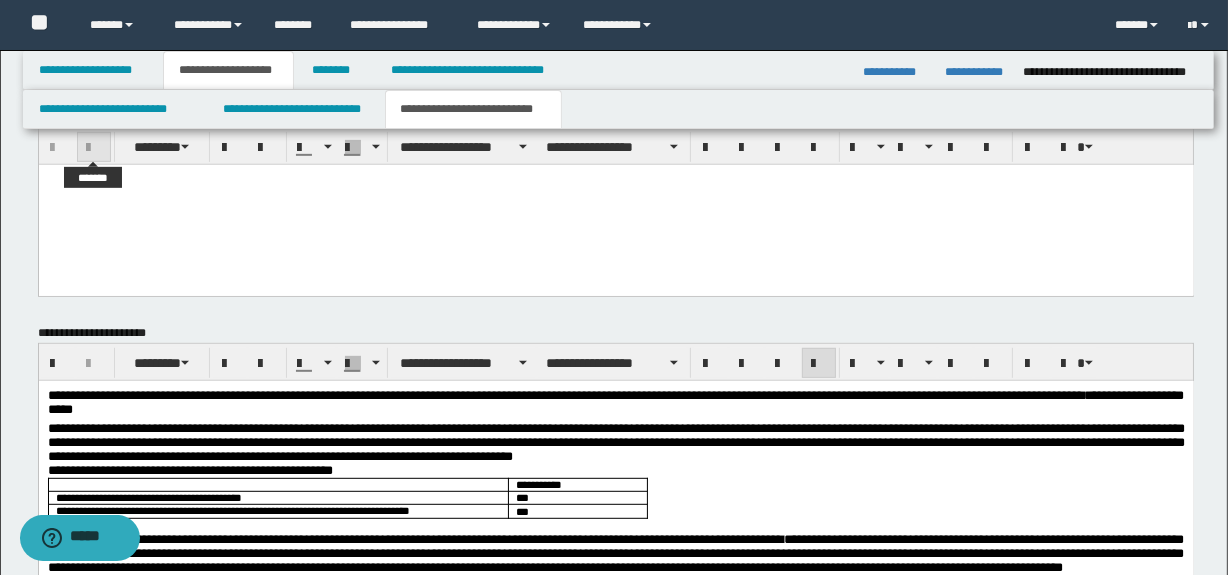 scroll, scrollTop: 844, scrollLeft: 0, axis: vertical 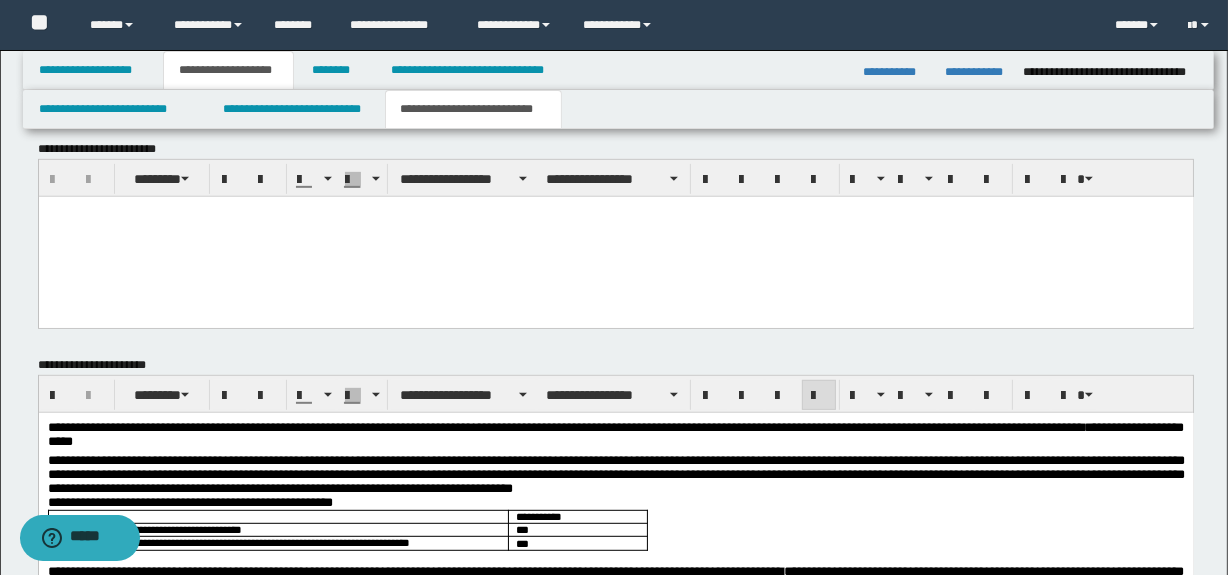 click at bounding box center (615, 237) 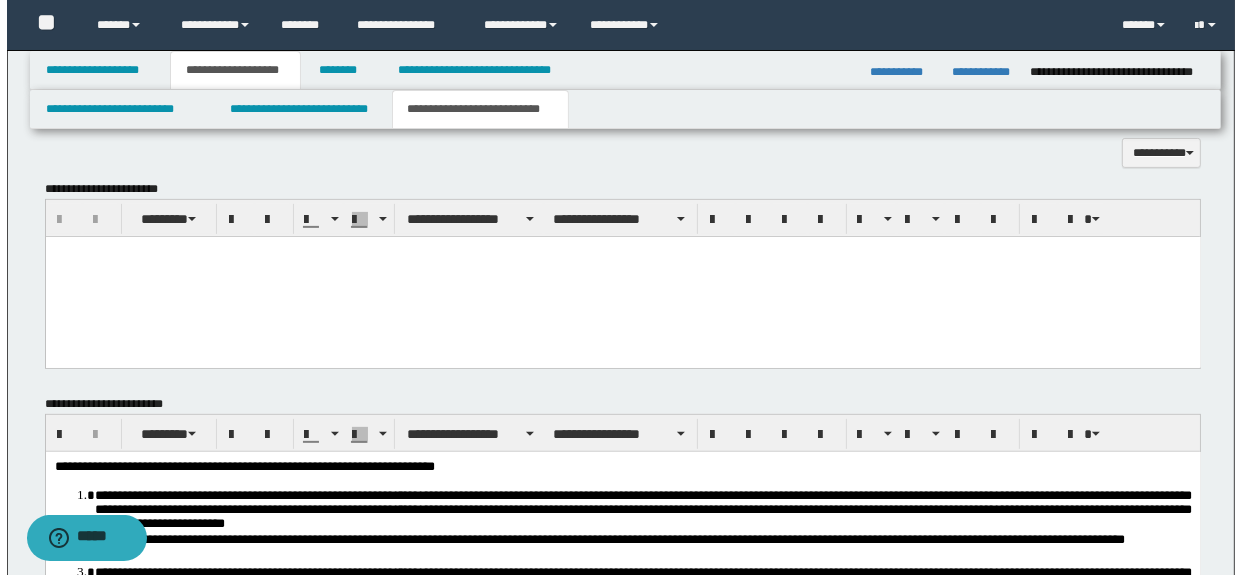 scroll, scrollTop: 480, scrollLeft: 0, axis: vertical 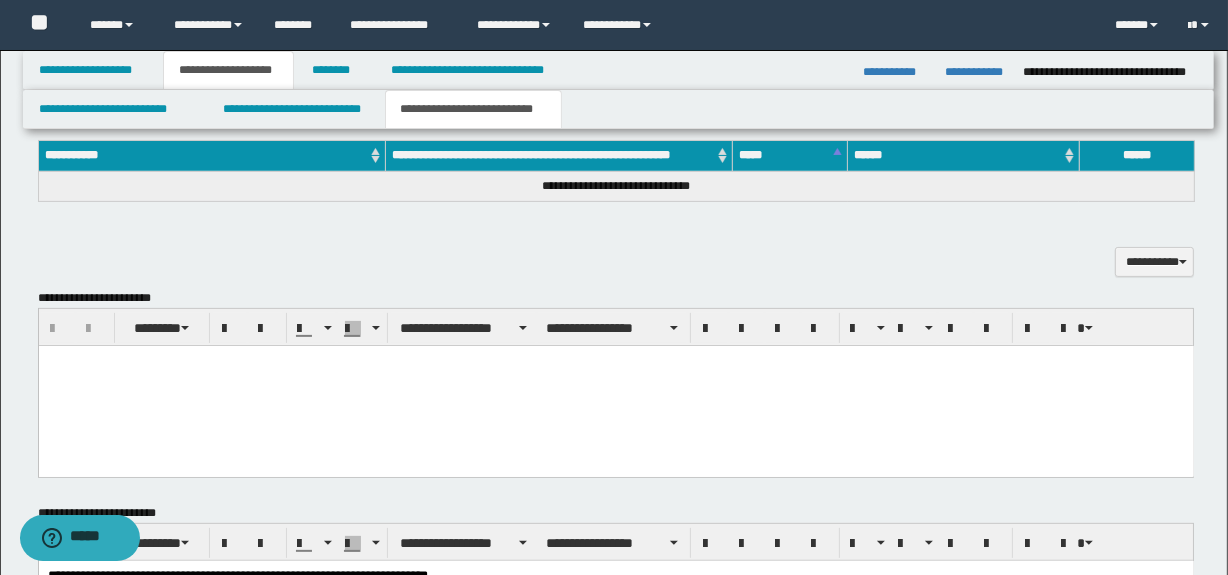 click at bounding box center (615, 385) 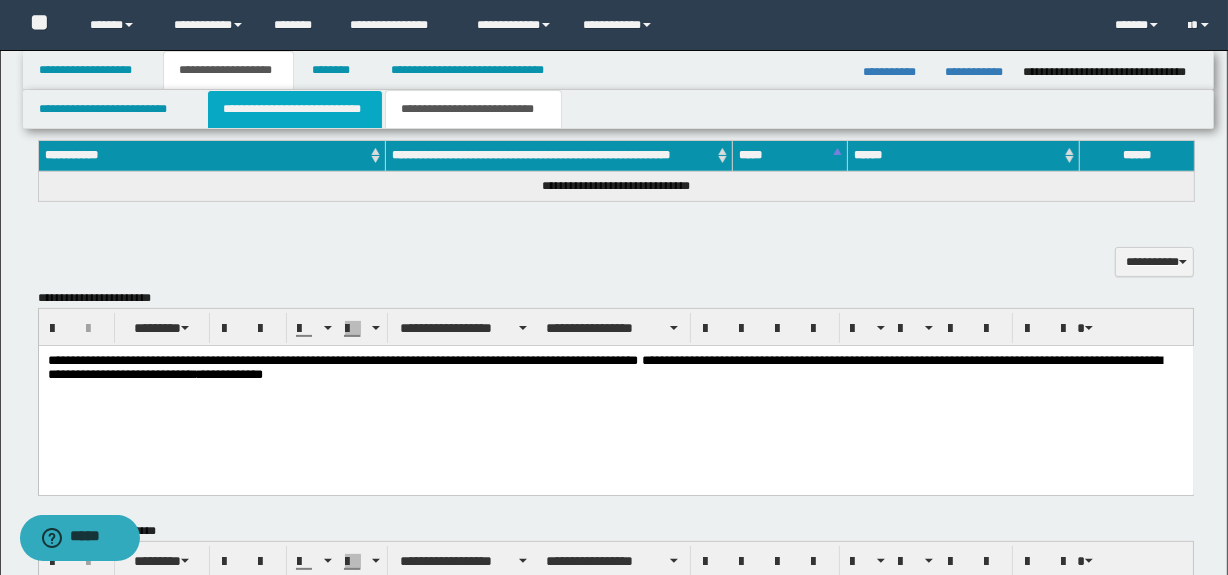 click on "**********" at bounding box center (294, 109) 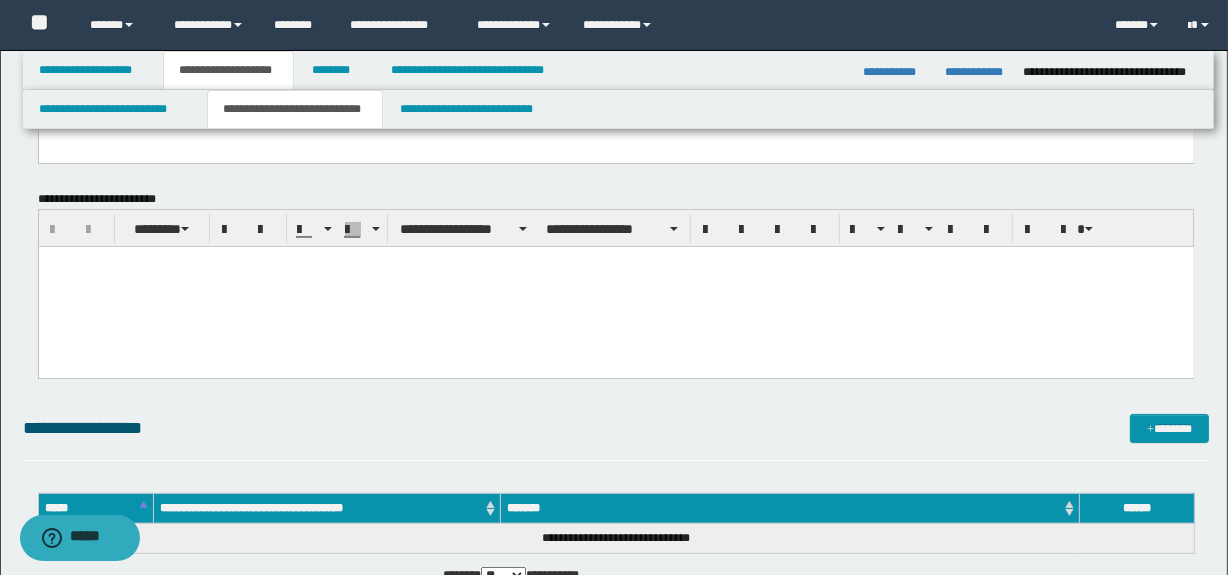 scroll, scrollTop: 0, scrollLeft: 0, axis: both 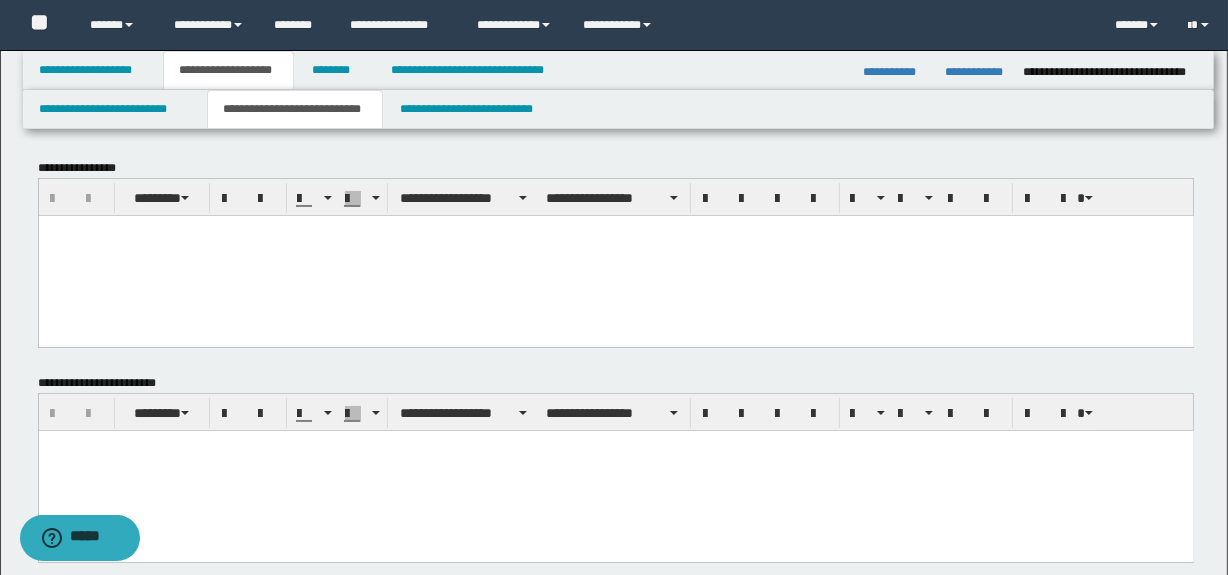 click at bounding box center [615, 255] 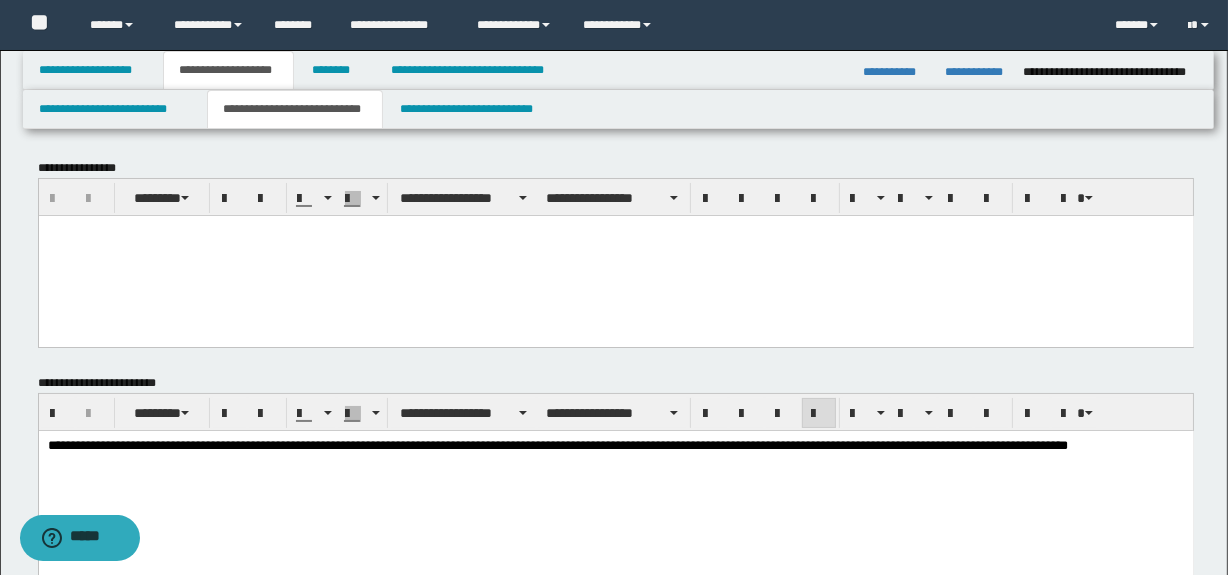 click at bounding box center (615, 255) 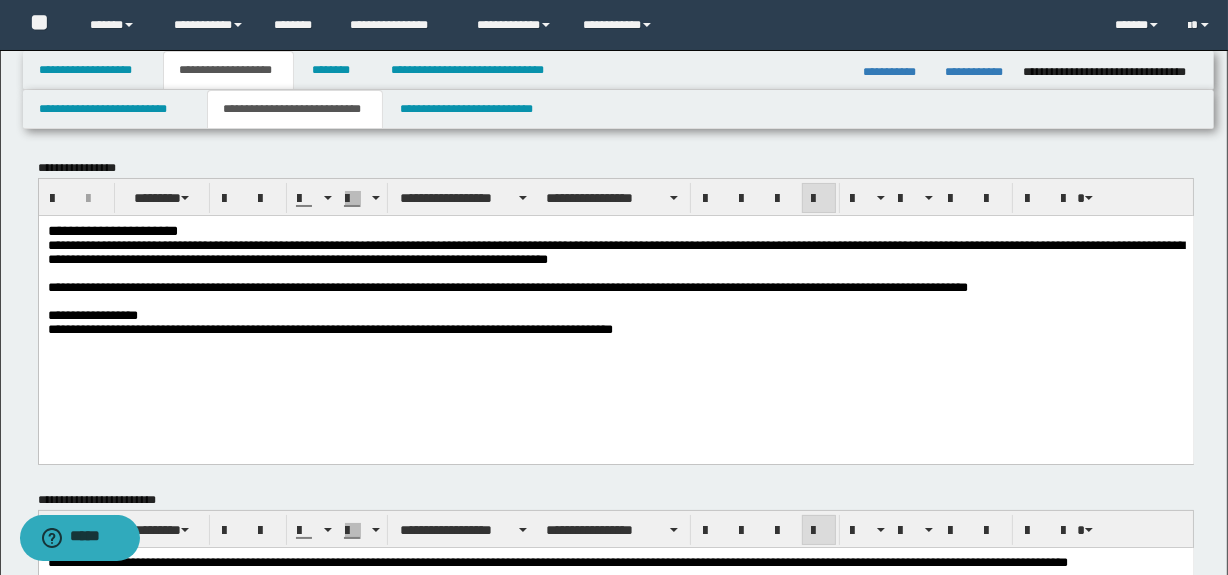 scroll, scrollTop: 181, scrollLeft: 0, axis: vertical 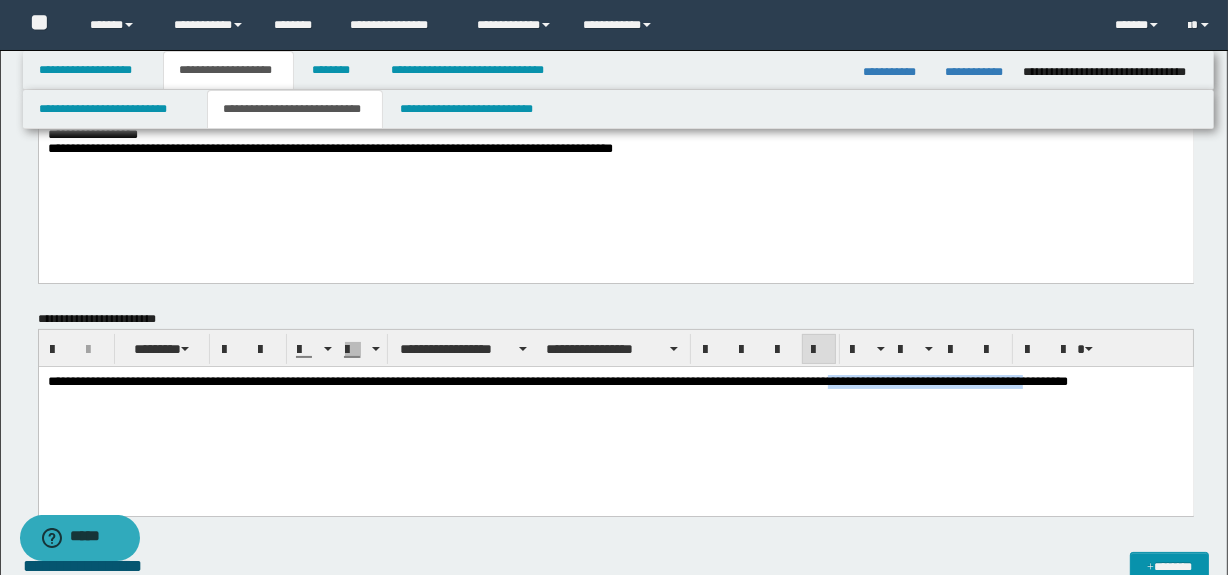 drag, startPoint x: 1183, startPoint y: 383, endPoint x: 950, endPoint y: 378, distance: 233.05363 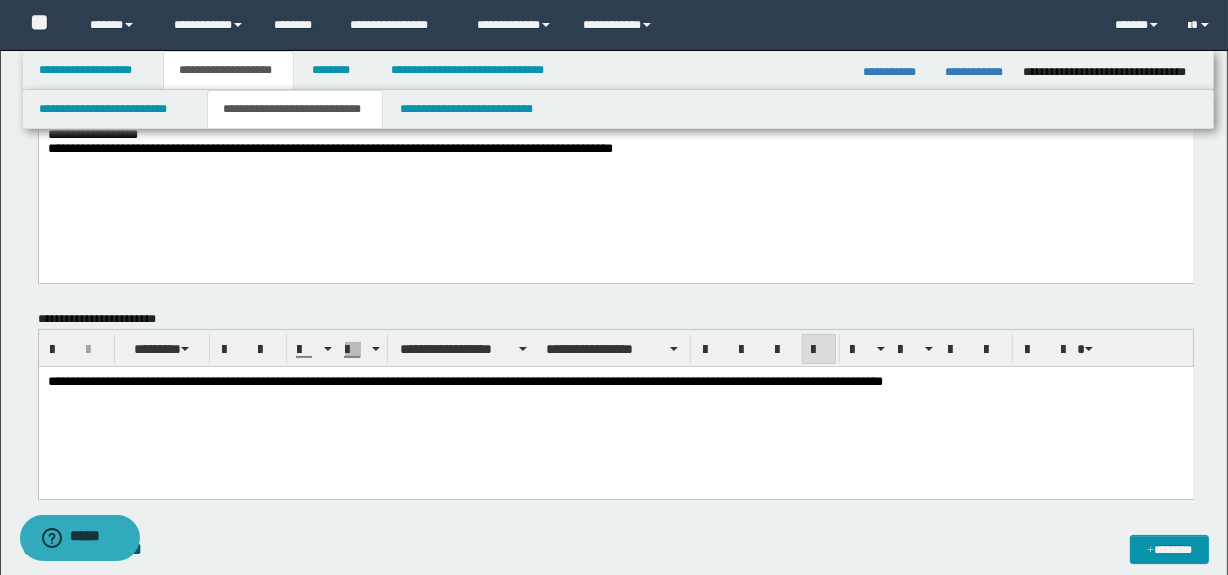 click on "**********" at bounding box center [615, 382] 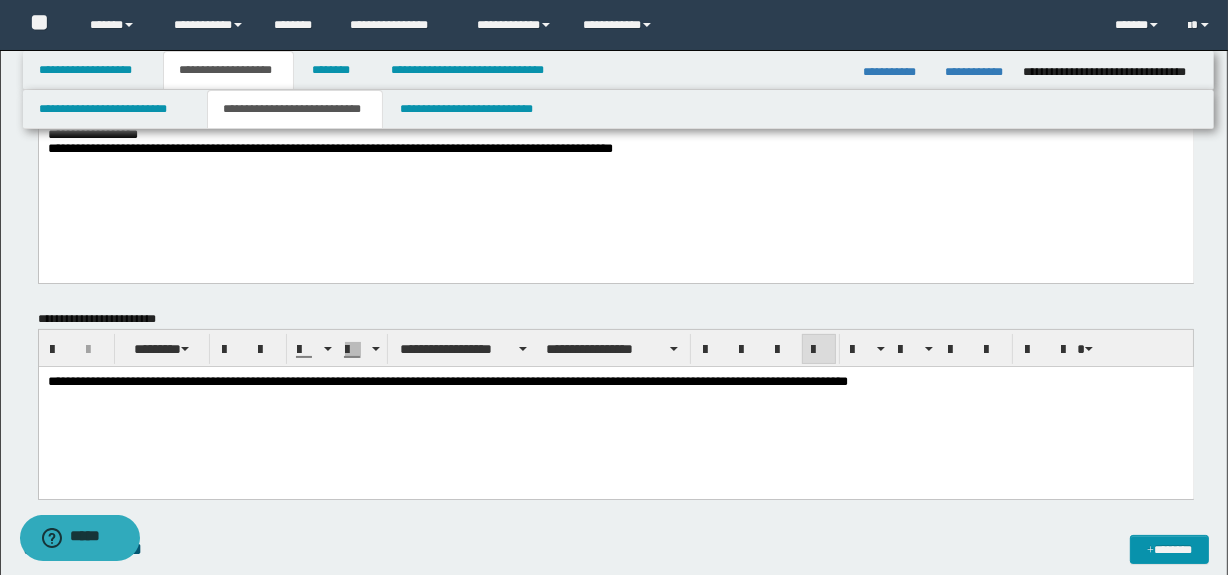 scroll, scrollTop: 0, scrollLeft: 0, axis: both 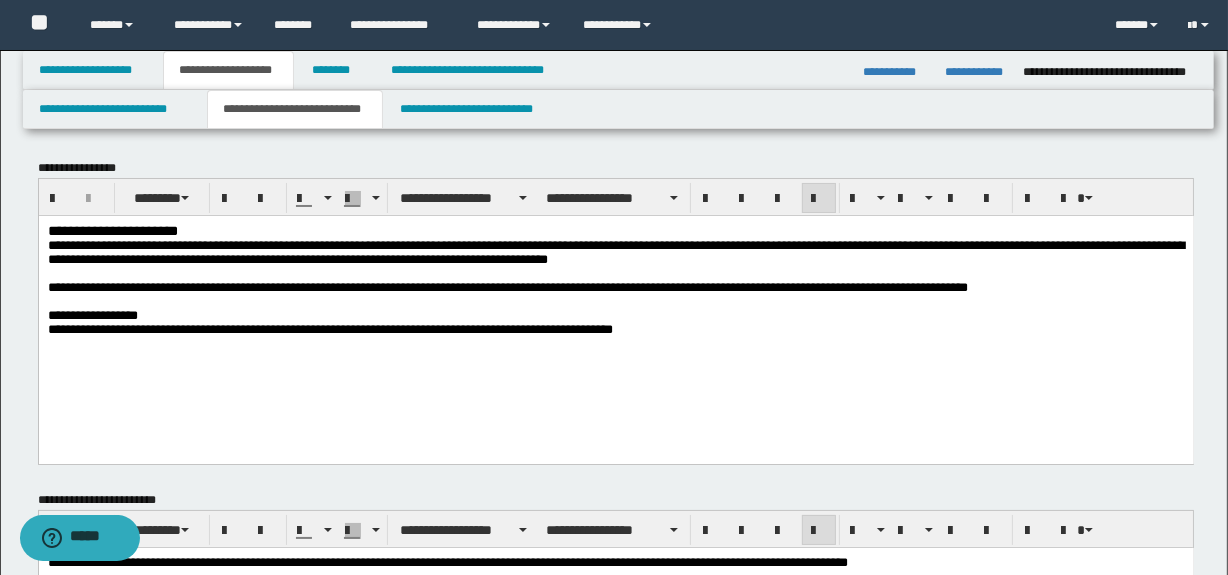 click on "**********" at bounding box center [988, 244] 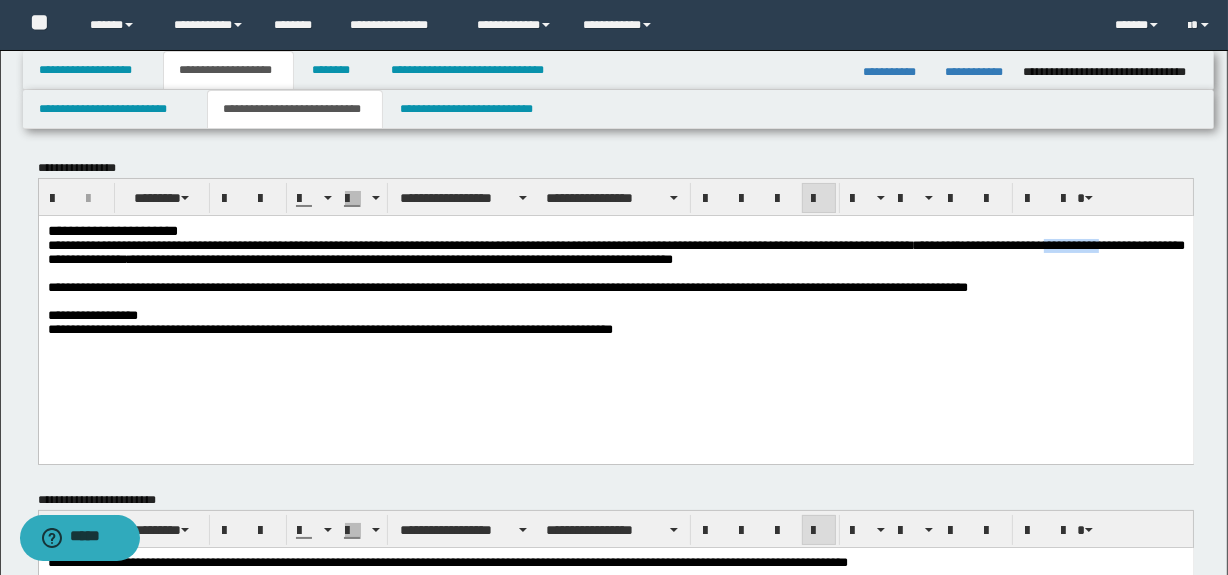 drag, startPoint x: 194, startPoint y: 264, endPoint x: 118, endPoint y: 265, distance: 76.00658 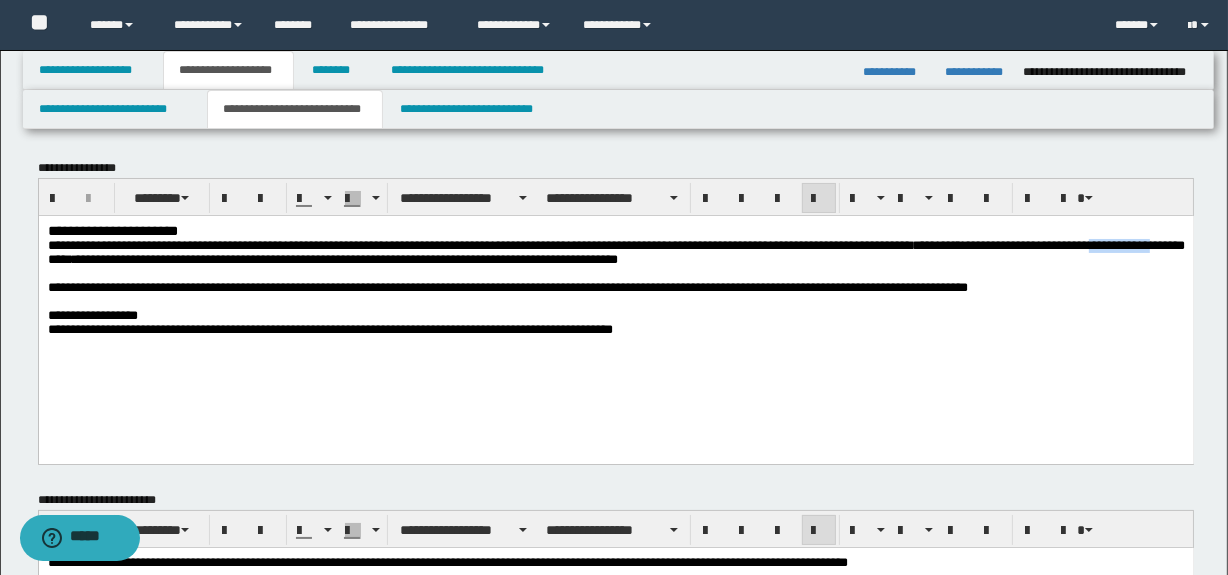 drag, startPoint x: 235, startPoint y: 265, endPoint x: 169, endPoint y: 266, distance: 66.007576 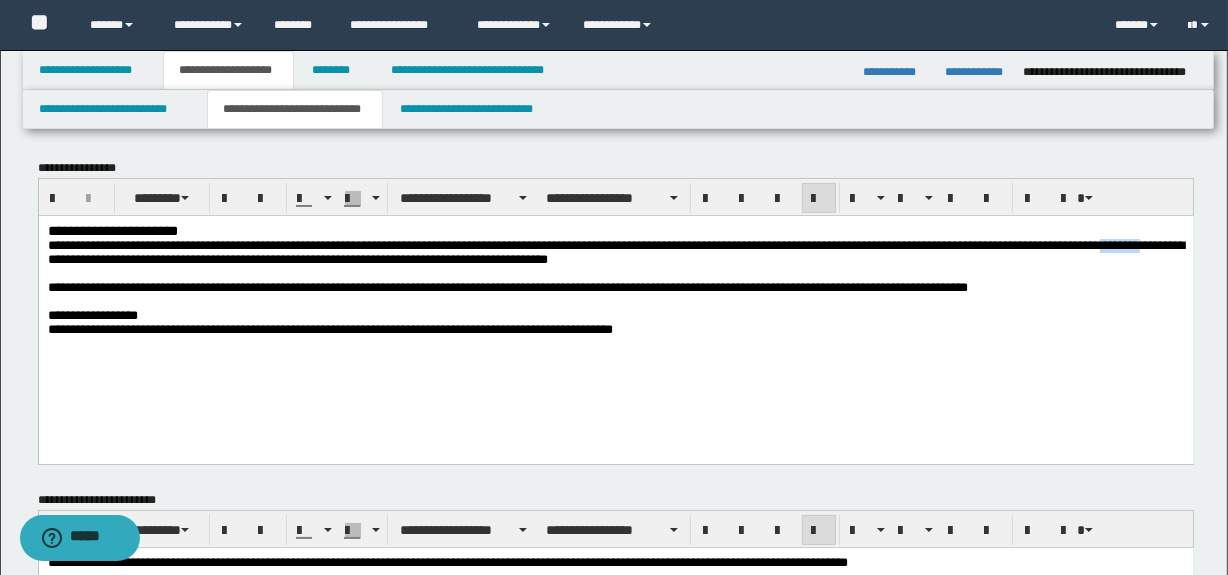 drag, startPoint x: 242, startPoint y: 263, endPoint x: 197, endPoint y: 257, distance: 45.39824 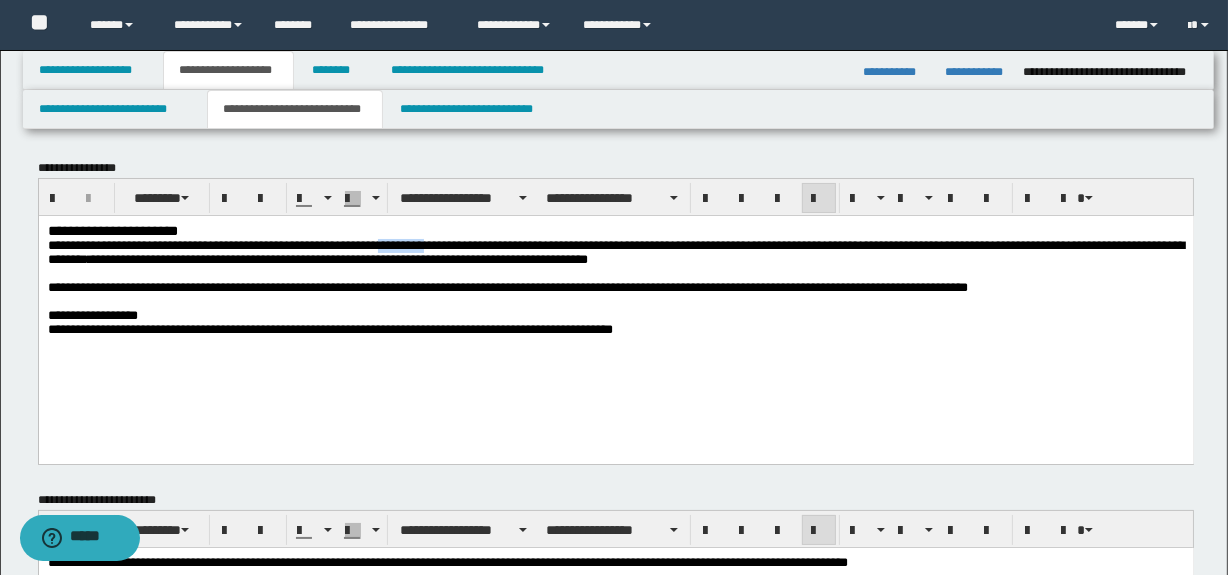 drag, startPoint x: 502, startPoint y: 246, endPoint x: 438, endPoint y: 242, distance: 64.12488 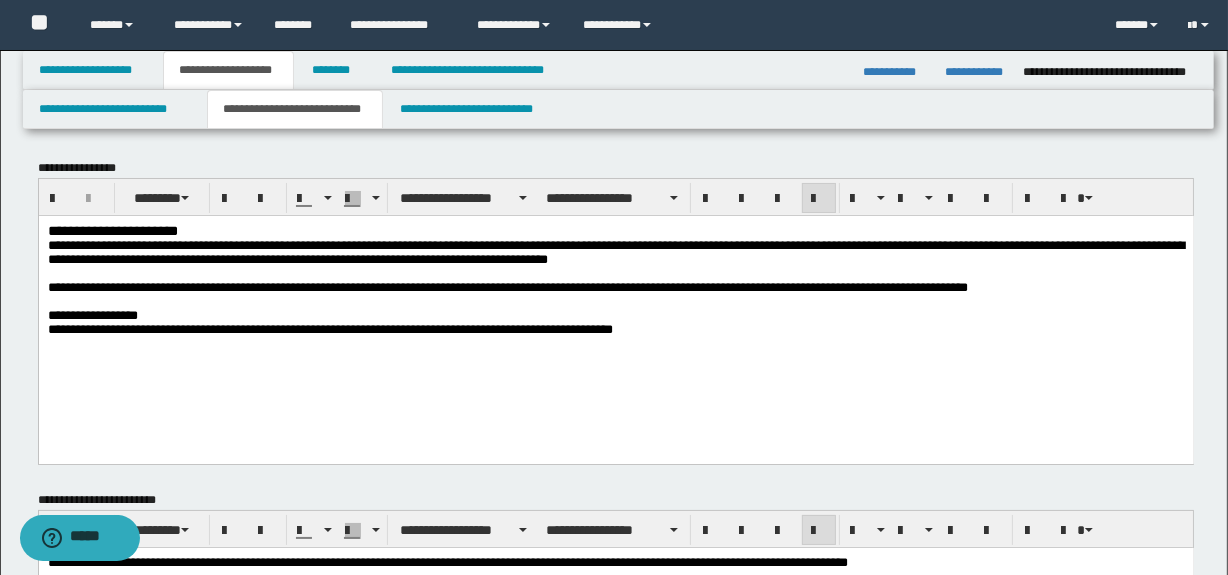 click on "**********" at bounding box center (304, 244) 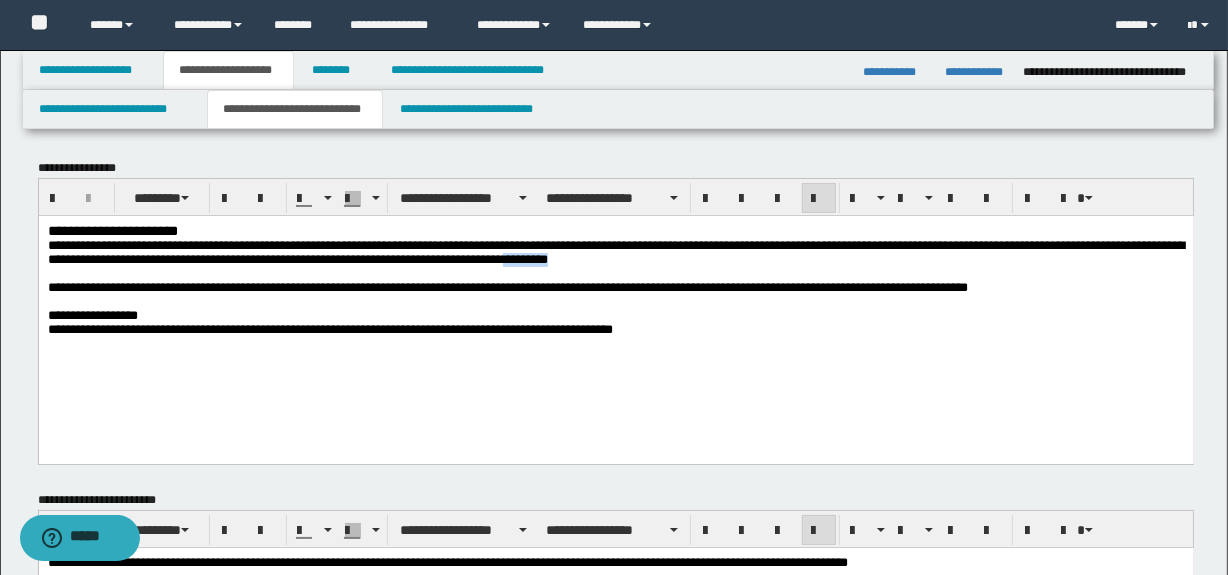 drag, startPoint x: 808, startPoint y: 262, endPoint x: 877, endPoint y: 266, distance: 69.115845 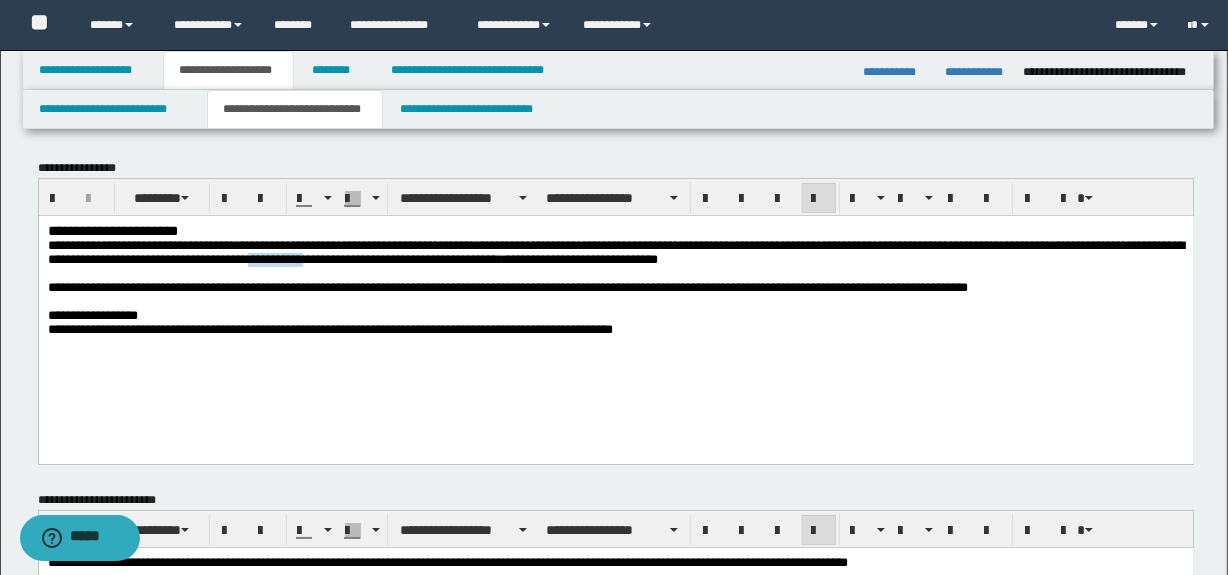 drag, startPoint x: 580, startPoint y: 260, endPoint x: 510, endPoint y: 264, distance: 70.11419 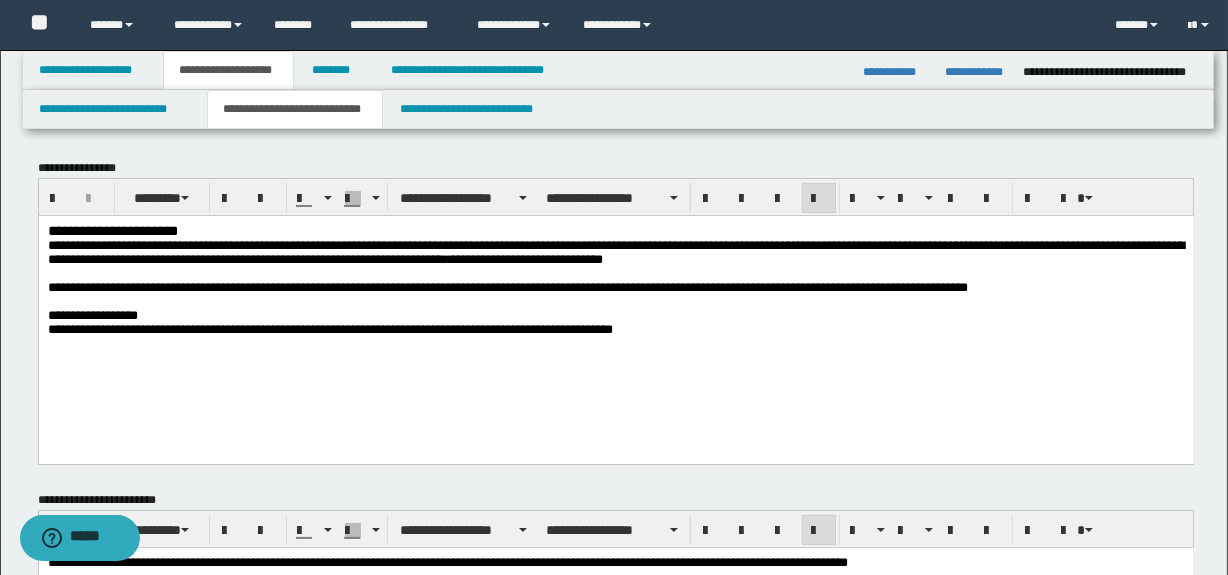 click on "**********" at bounding box center [324, 258] 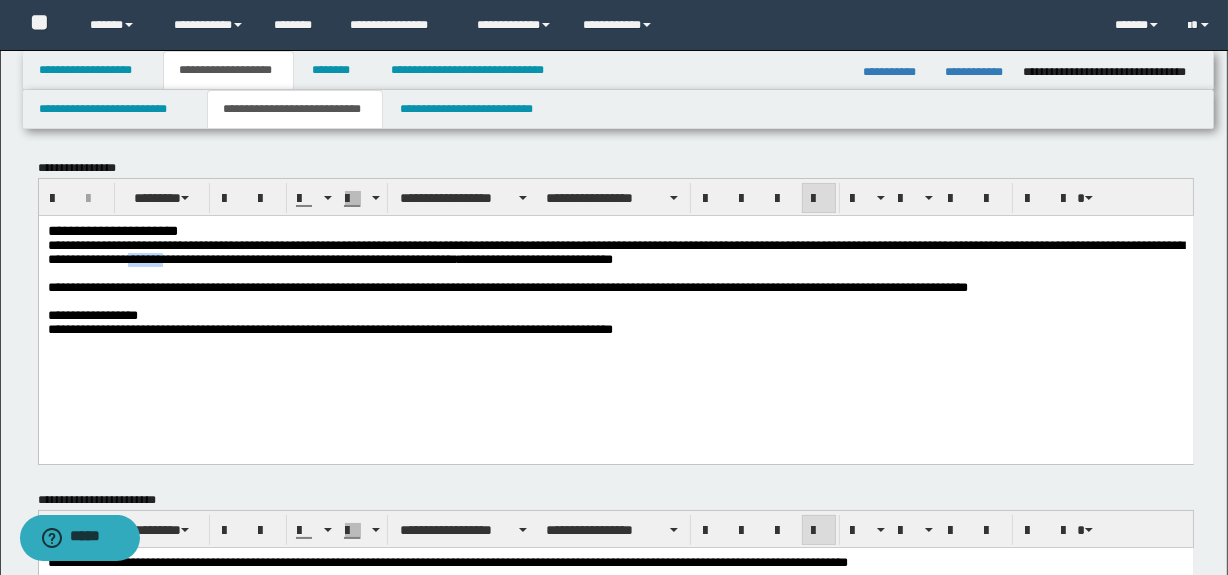 drag, startPoint x: 414, startPoint y: 267, endPoint x: 369, endPoint y: 263, distance: 45.17743 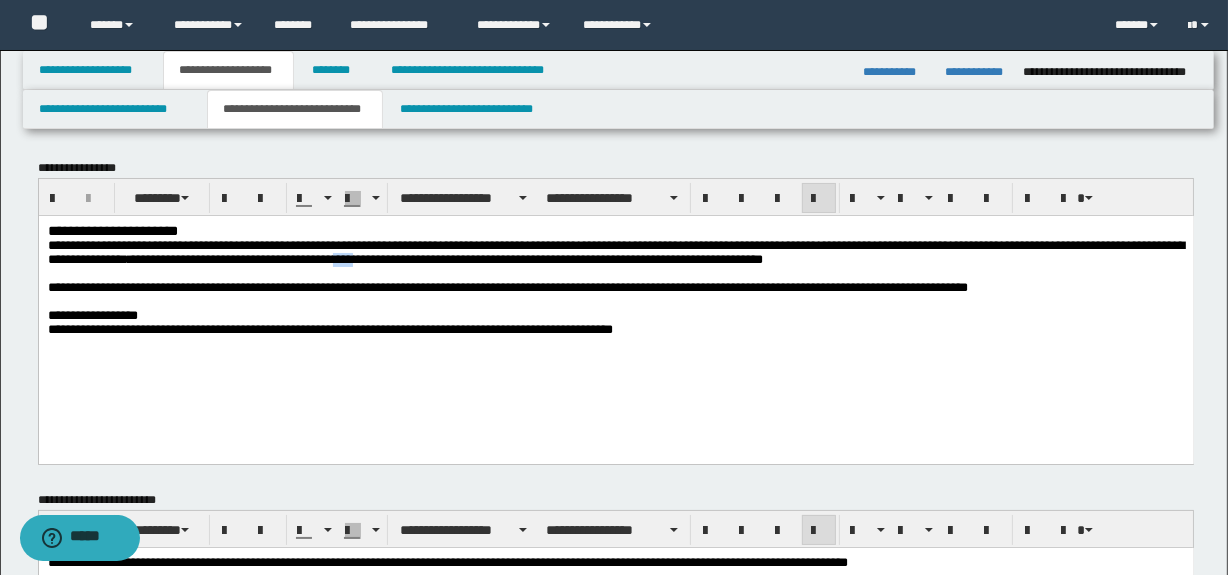 drag, startPoint x: 673, startPoint y: 263, endPoint x: 645, endPoint y: 266, distance: 28.160255 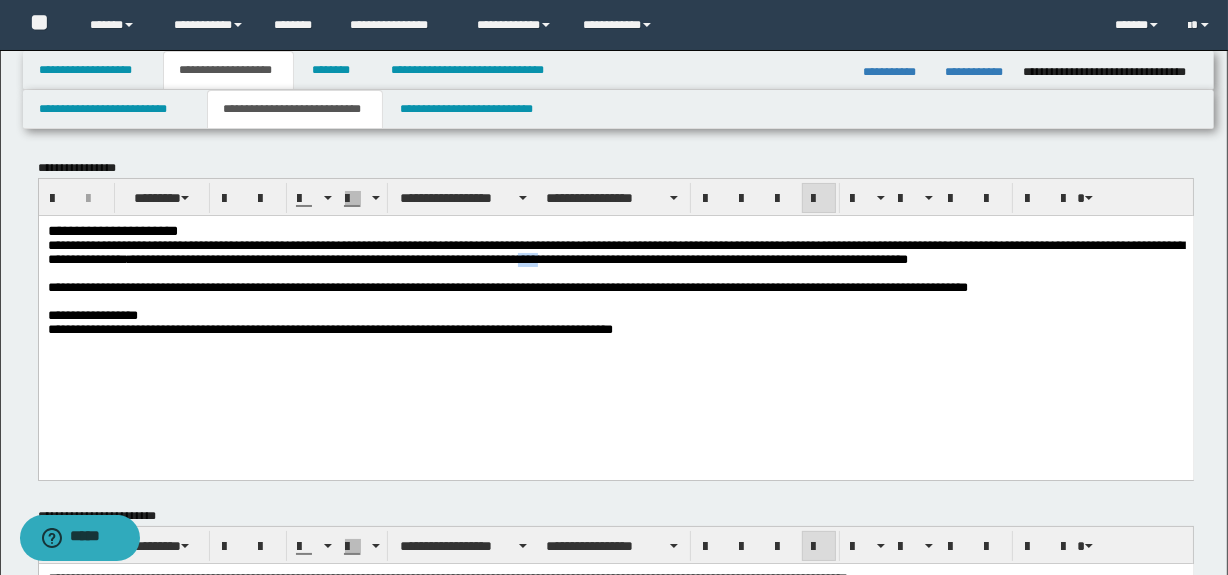 drag, startPoint x: 1006, startPoint y: 266, endPoint x: 981, endPoint y: 264, distance: 25.079872 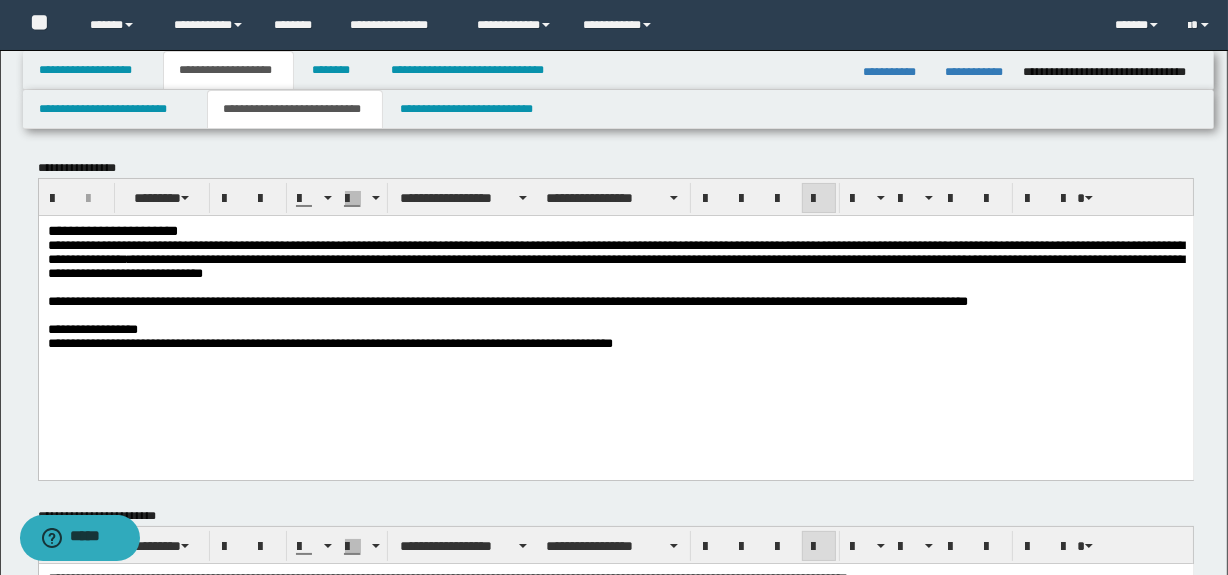 click on "**********" at bounding box center [615, 265] 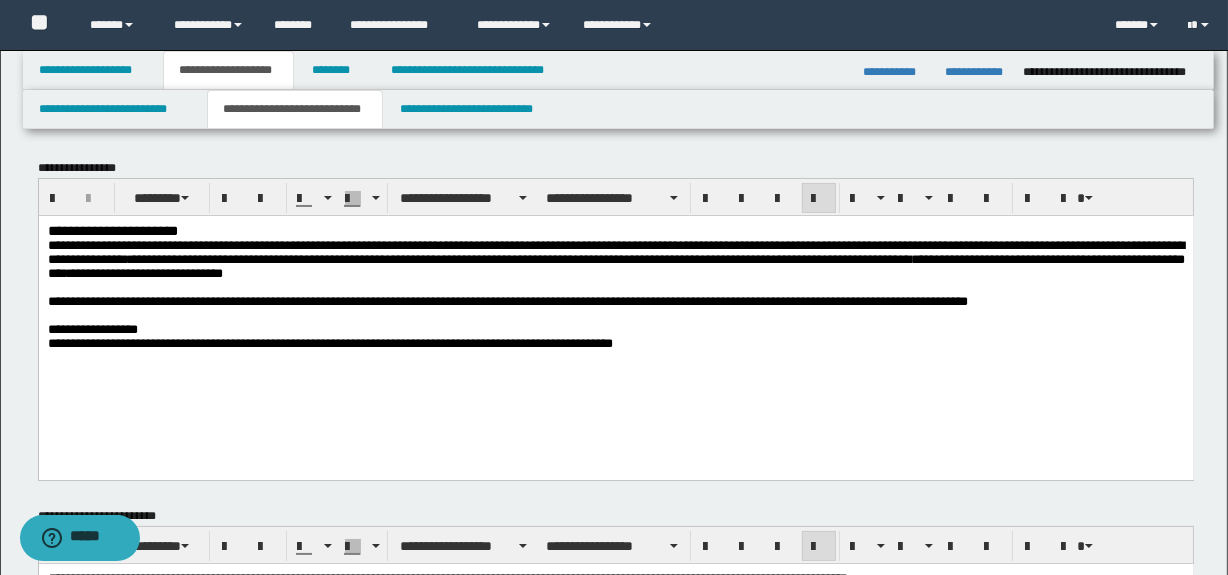 drag, startPoint x: 44, startPoint y: 304, endPoint x: 538, endPoint y: 366, distance: 497.8755 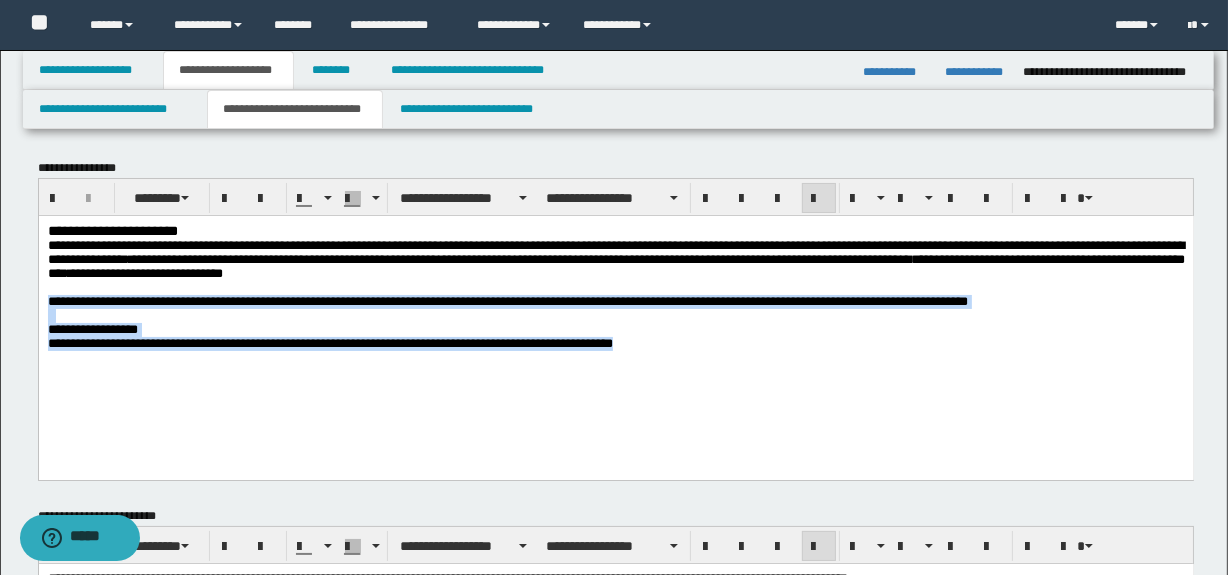 drag, startPoint x: 46, startPoint y: 311, endPoint x: 774, endPoint y: 373, distance: 730.6353 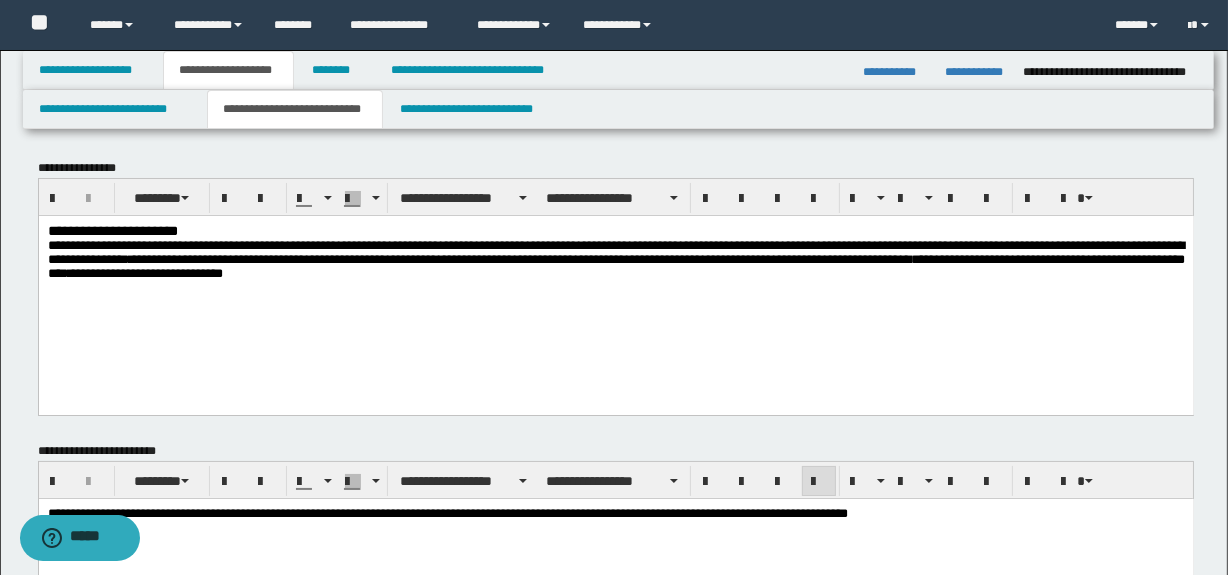 click on "**********" at bounding box center (615, 259) 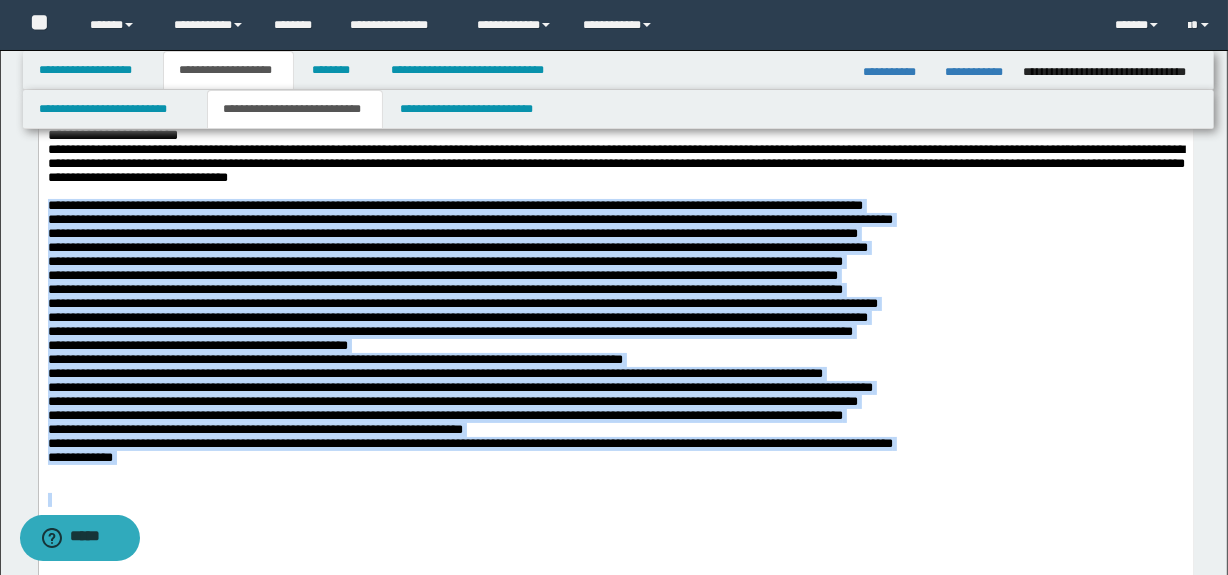 scroll, scrollTop: 140, scrollLeft: 0, axis: vertical 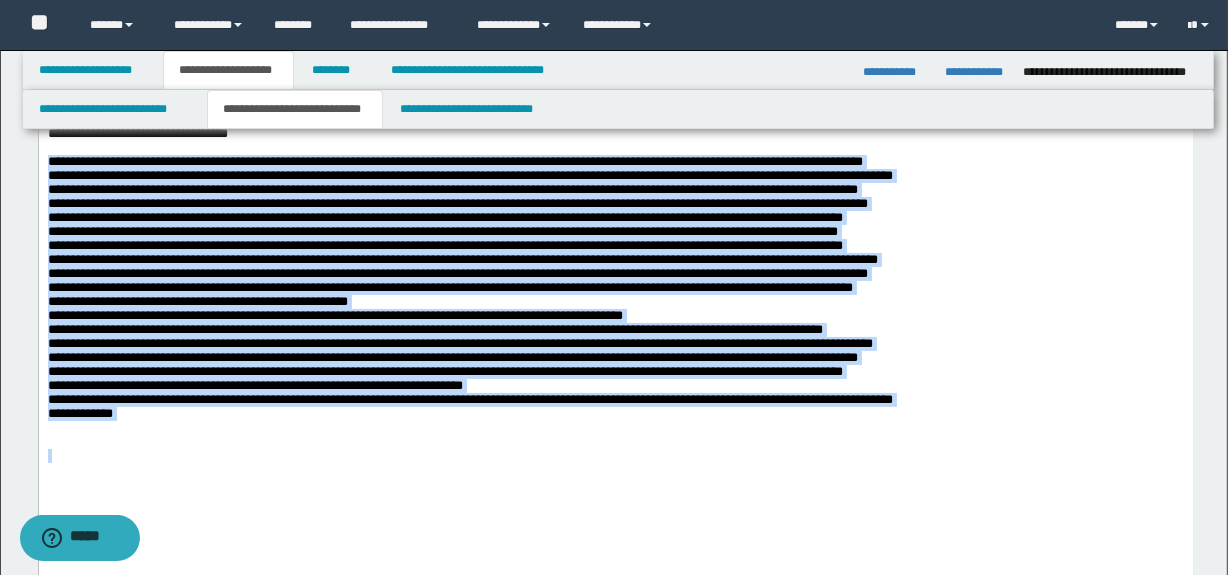 drag, startPoint x: 45, startPoint y: 169, endPoint x: 977, endPoint y: 519, distance: 995.5521 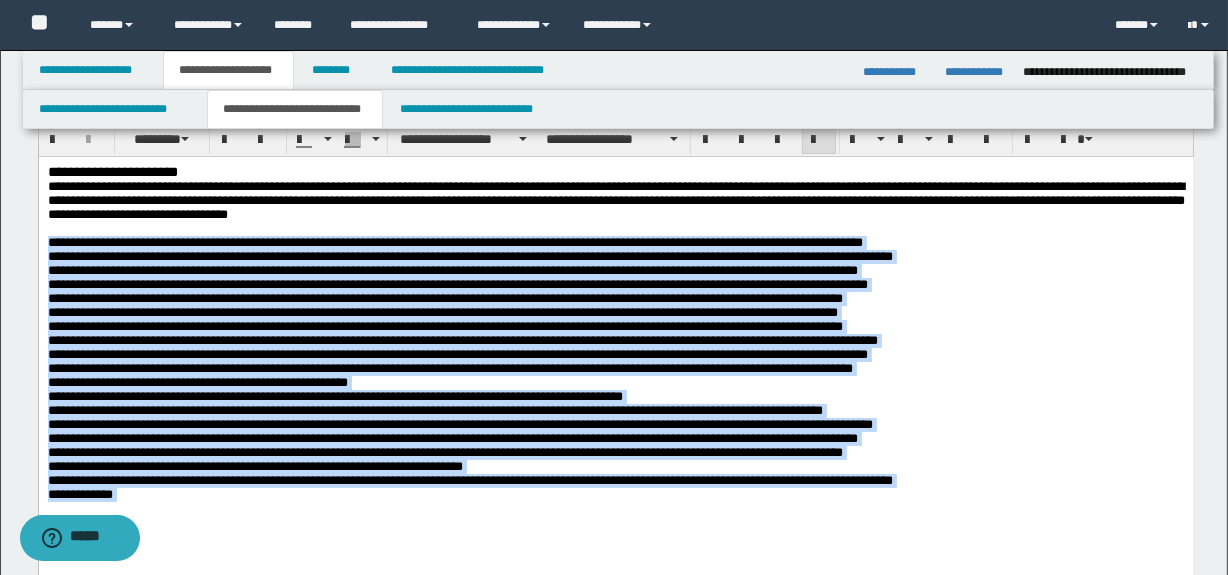 scroll, scrollTop: 0, scrollLeft: 0, axis: both 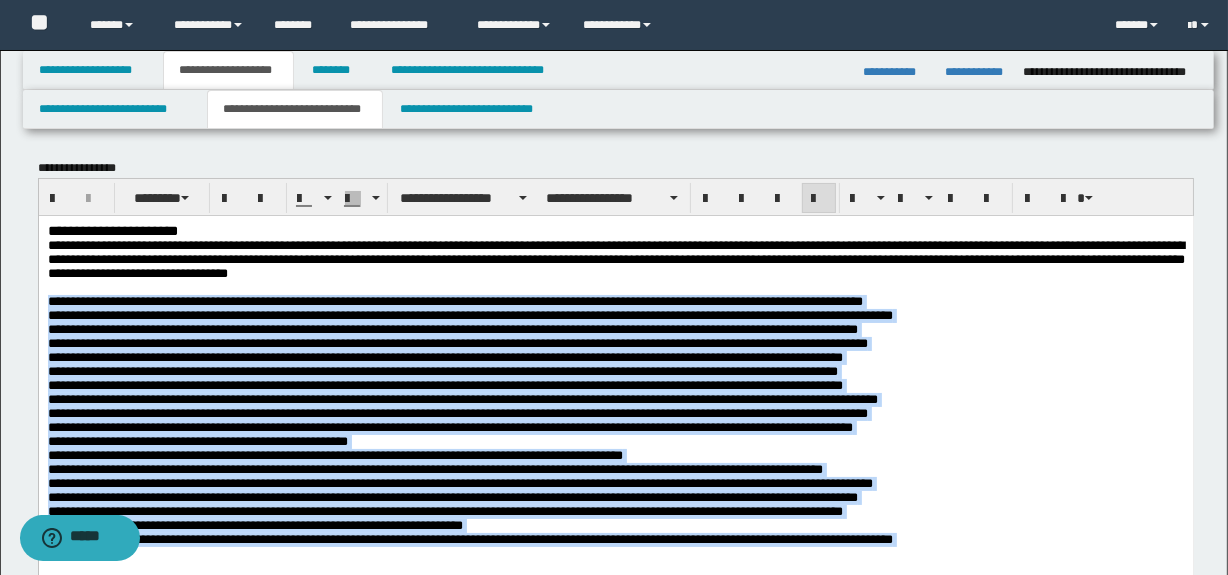 click at bounding box center (819, 199) 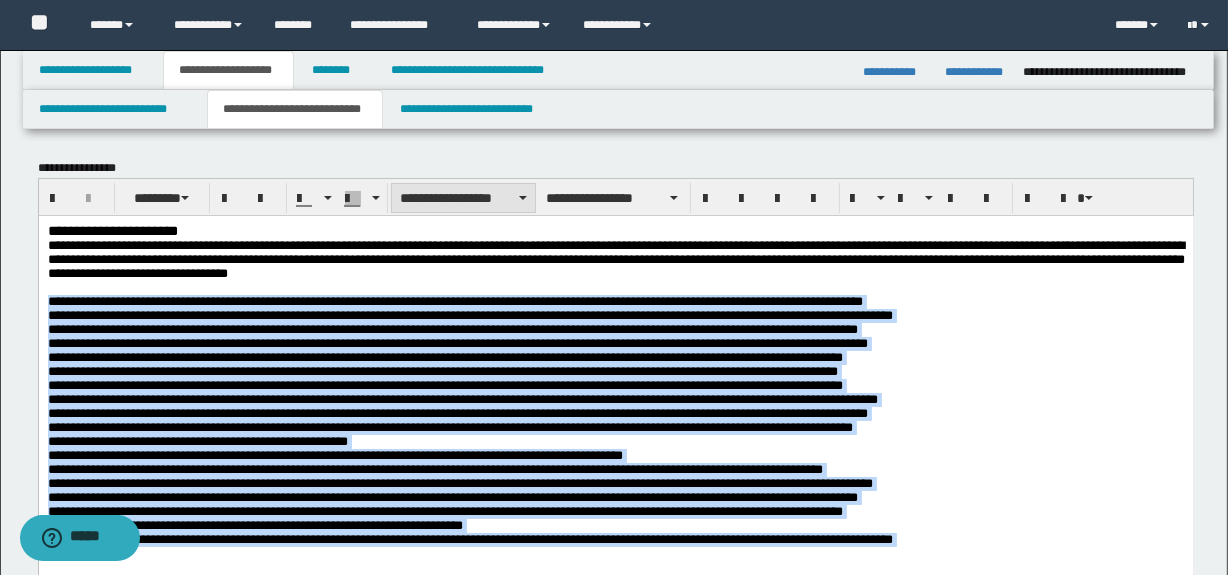 click on "**********" at bounding box center [463, 198] 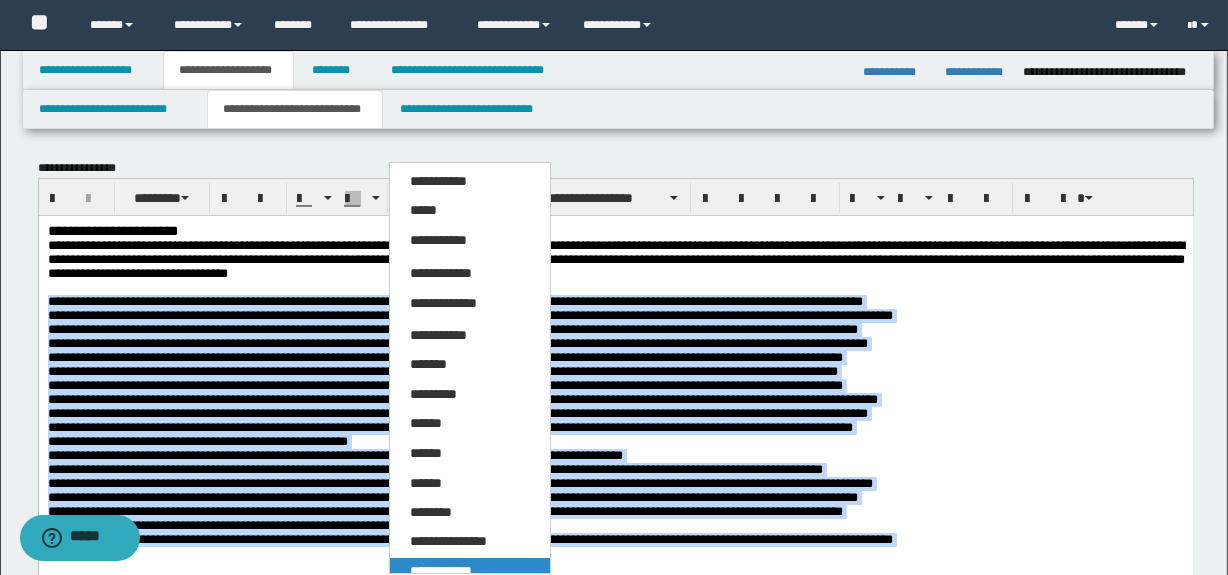 click on "**********" at bounding box center [470, 572] 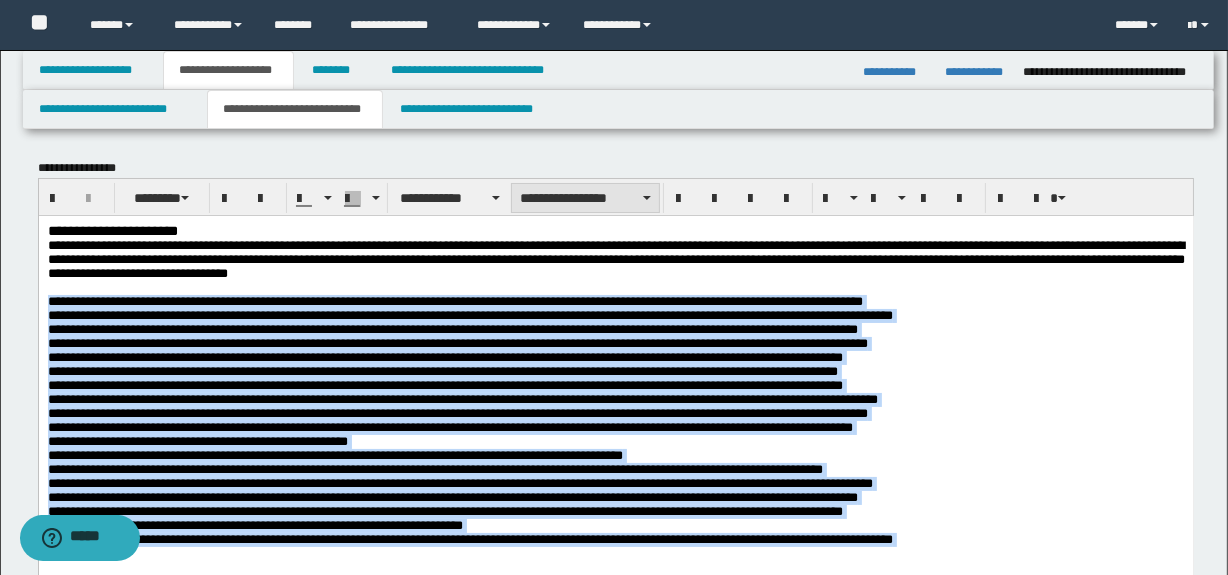 click on "**********" at bounding box center (585, 198) 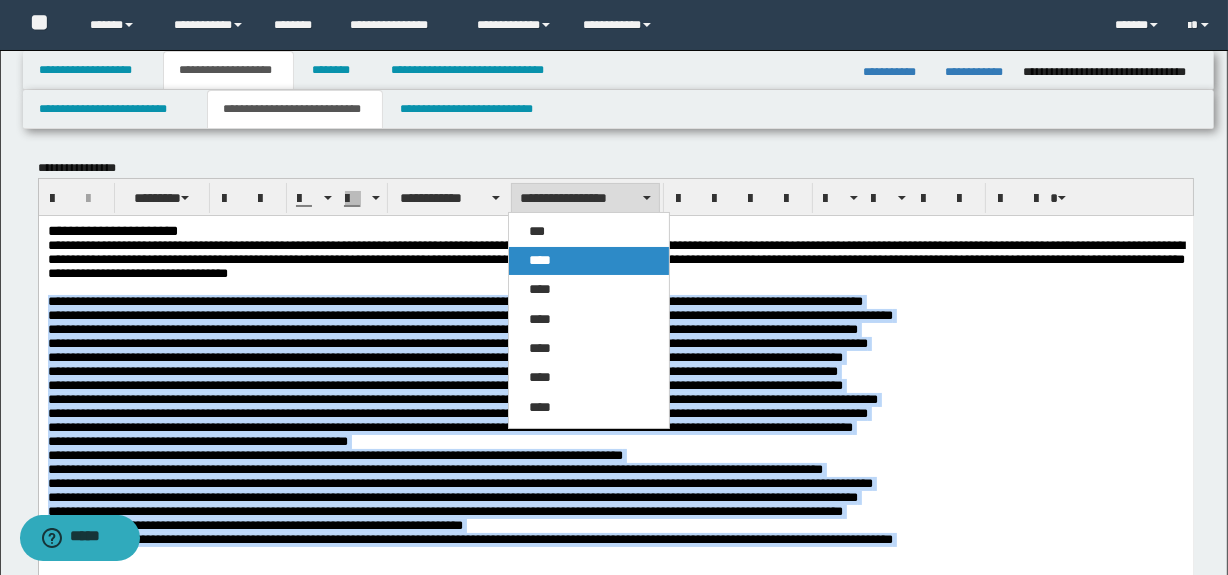 click on "****" at bounding box center [589, 261] 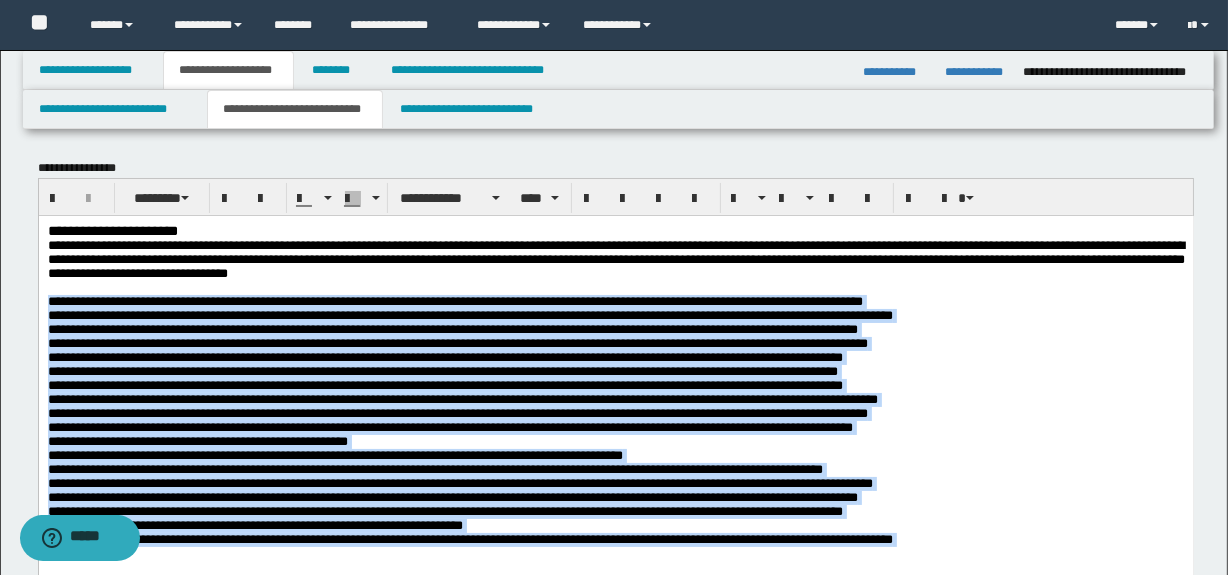 click on "**********" at bounding box center [615, 449] 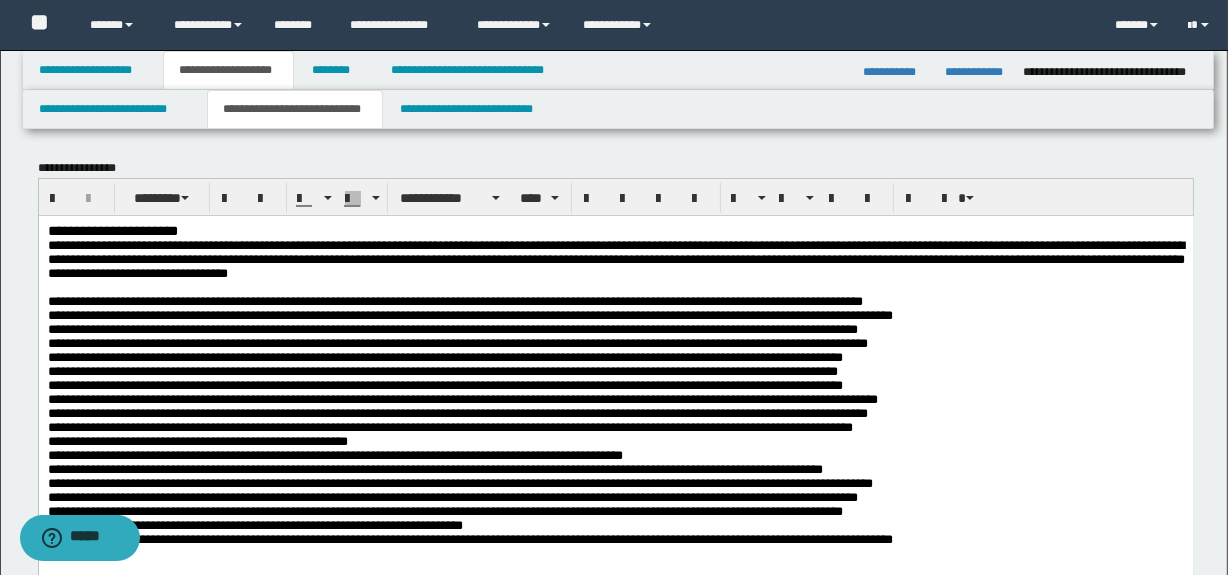 click on "**********" at bounding box center (615, 446) 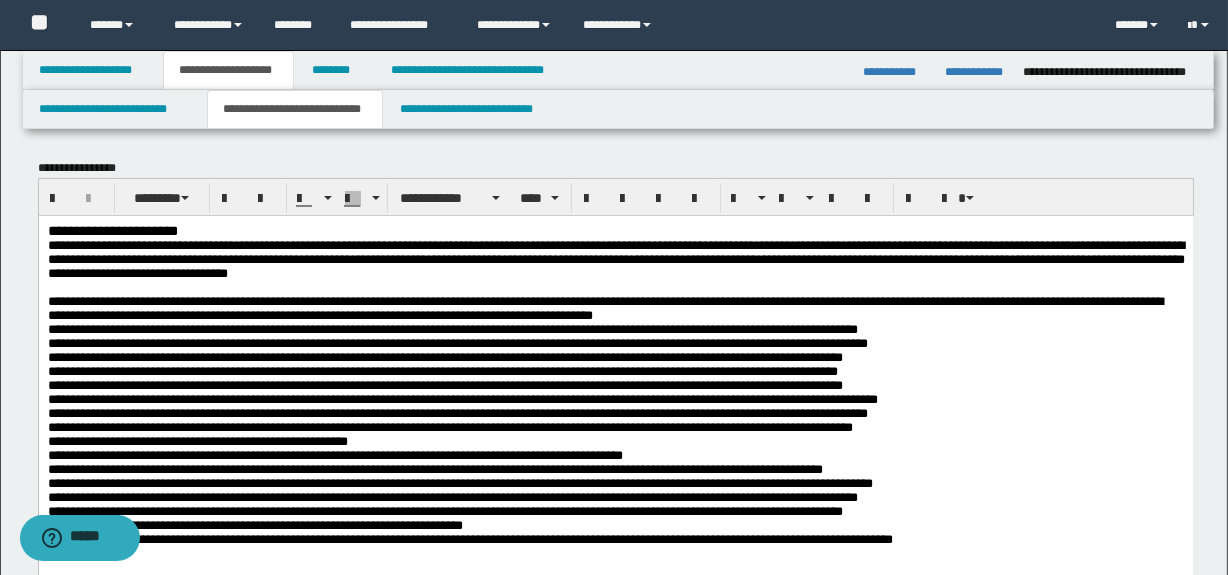 click on "**********" at bounding box center [452, 328] 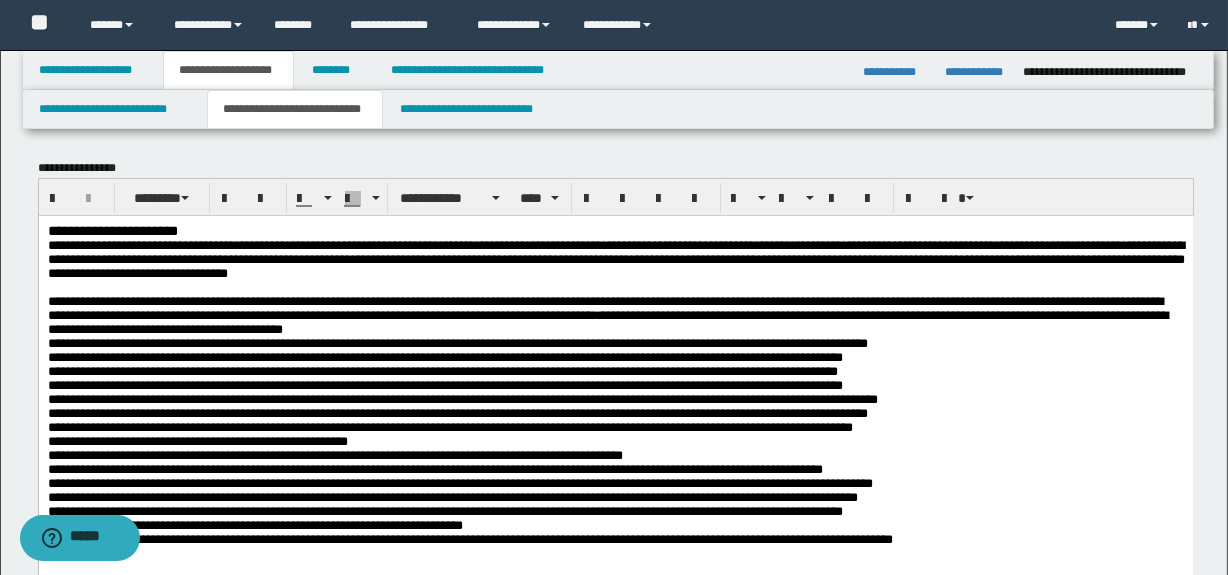 click on "**********" at bounding box center (457, 342) 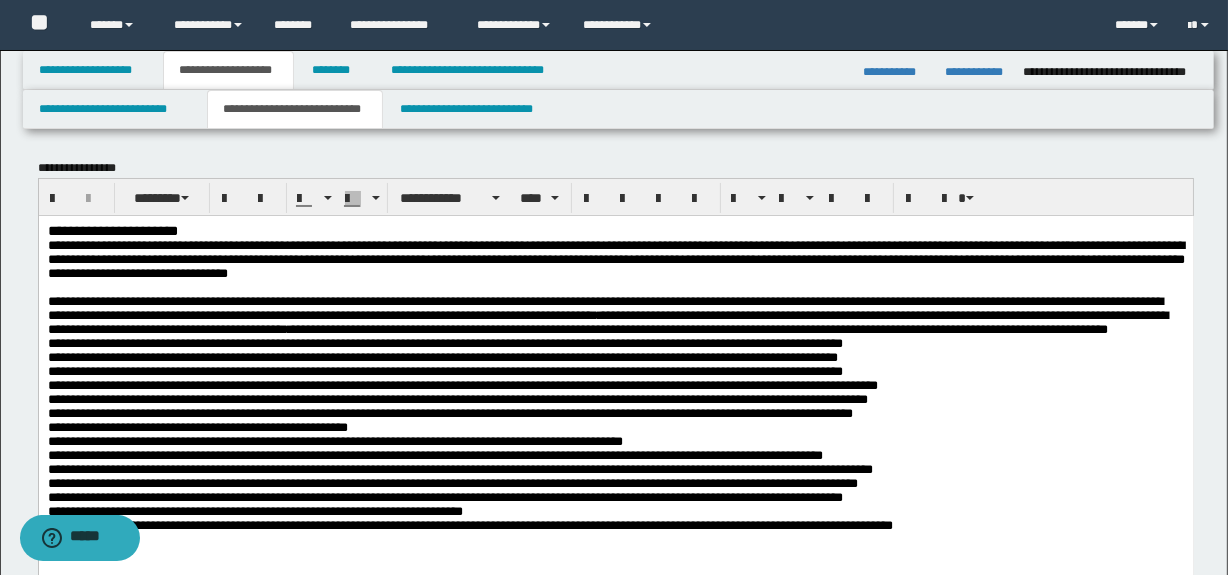 click on "**********" at bounding box center (444, 342) 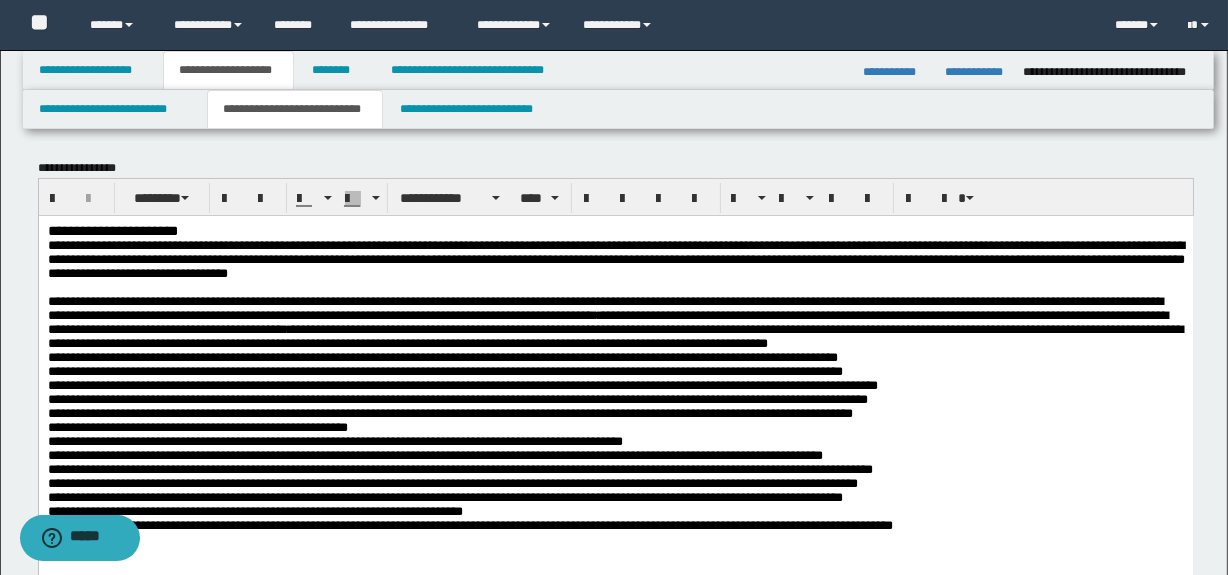 click on "**********" at bounding box center (442, 356) 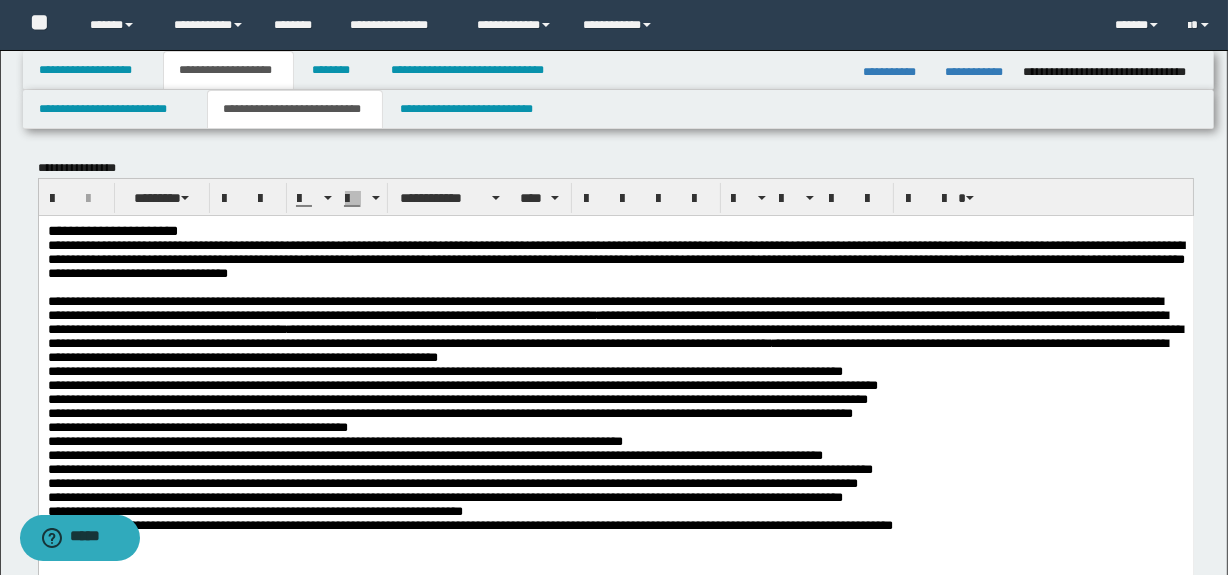 click on "**********" at bounding box center [444, 370] 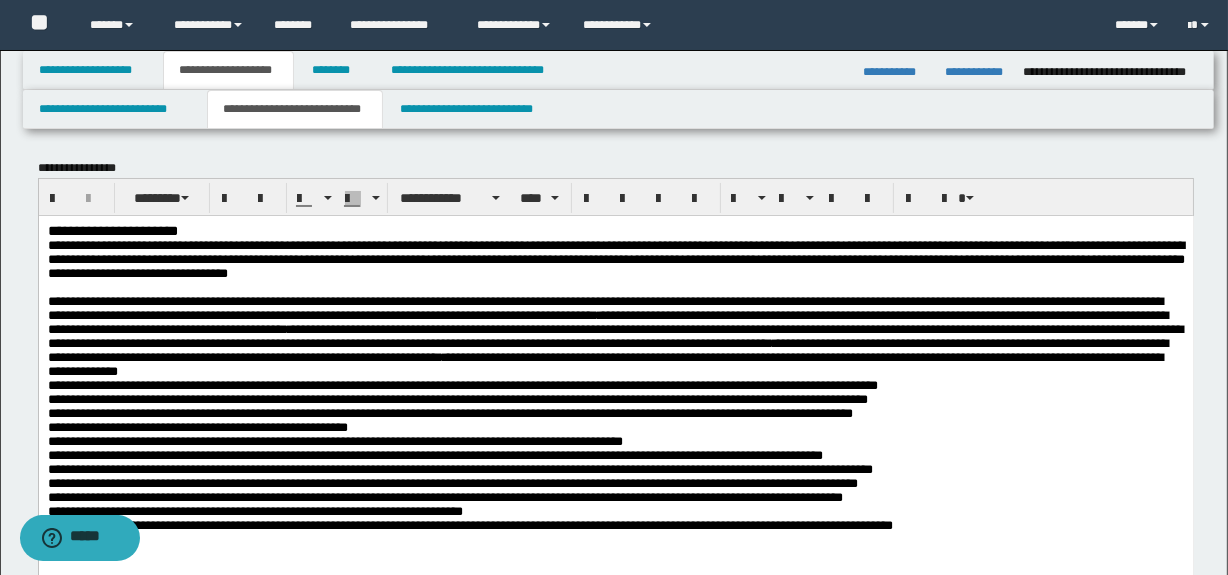 click on "**********" at bounding box center [615, 446] 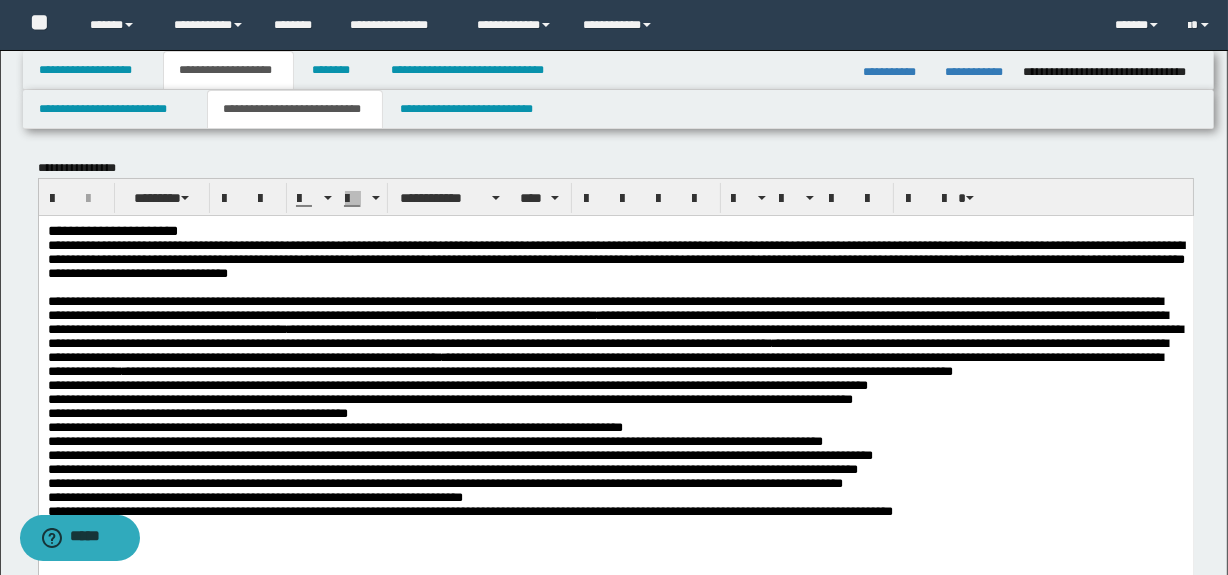 click on "**********" at bounding box center (457, 384) 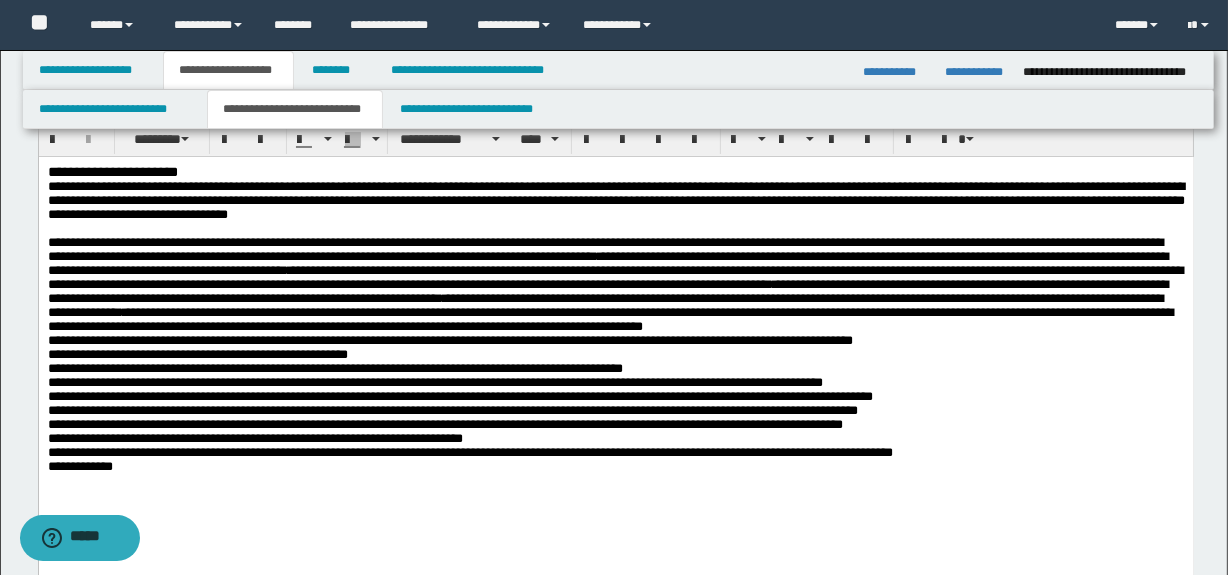 scroll, scrollTop: 90, scrollLeft: 0, axis: vertical 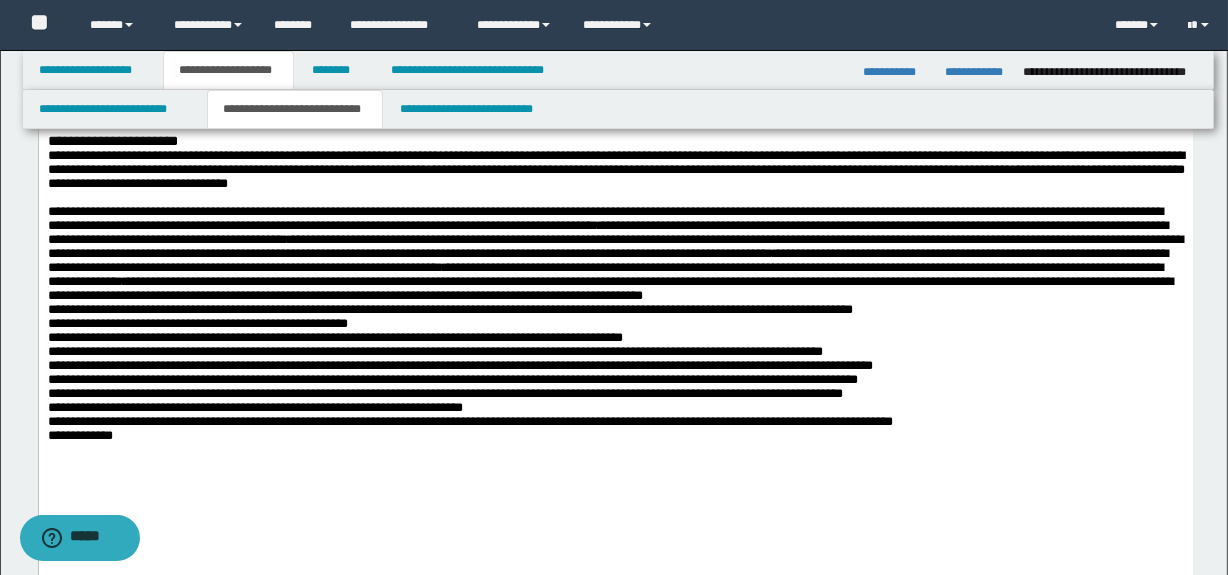 click on "**********" at bounding box center [449, 308] 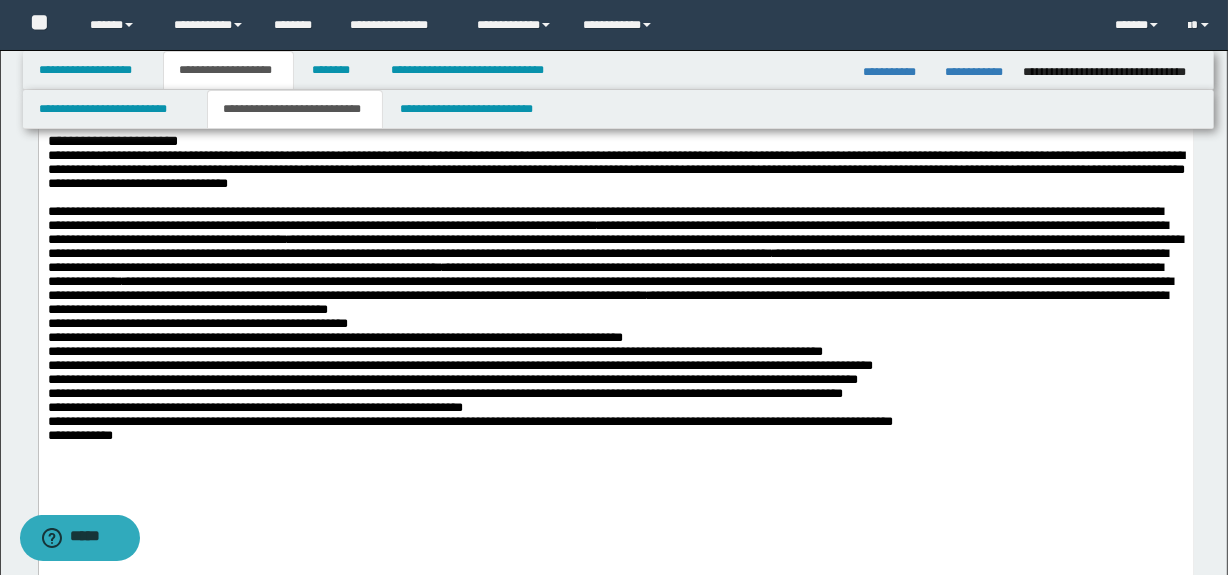 click on "**********" at bounding box center (615, 351) 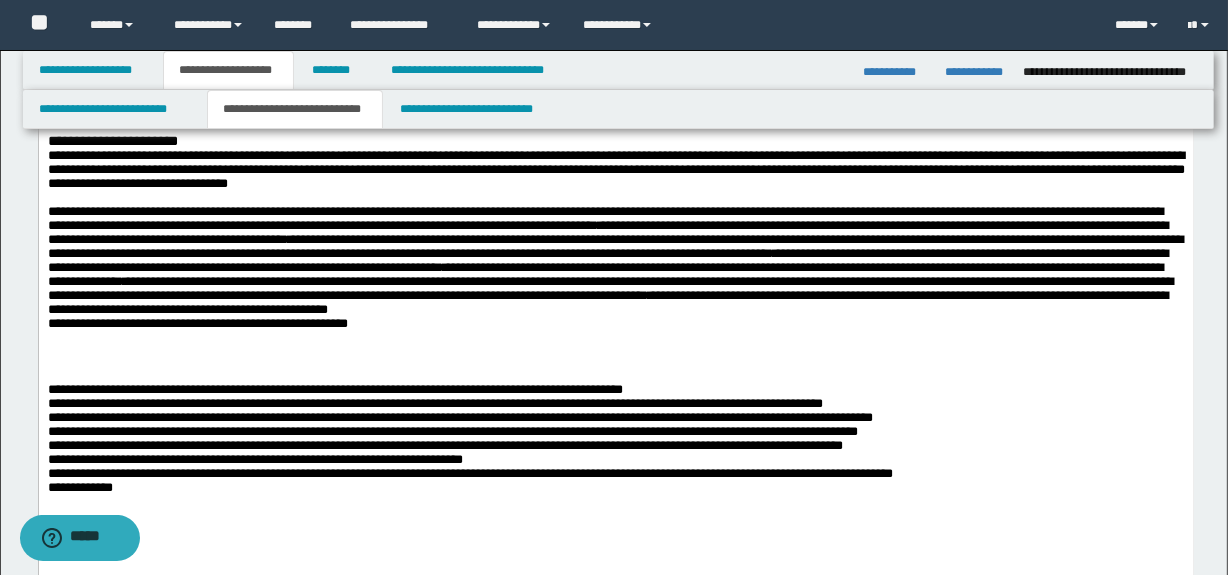 click on "**********" at bounding box center [615, 345] 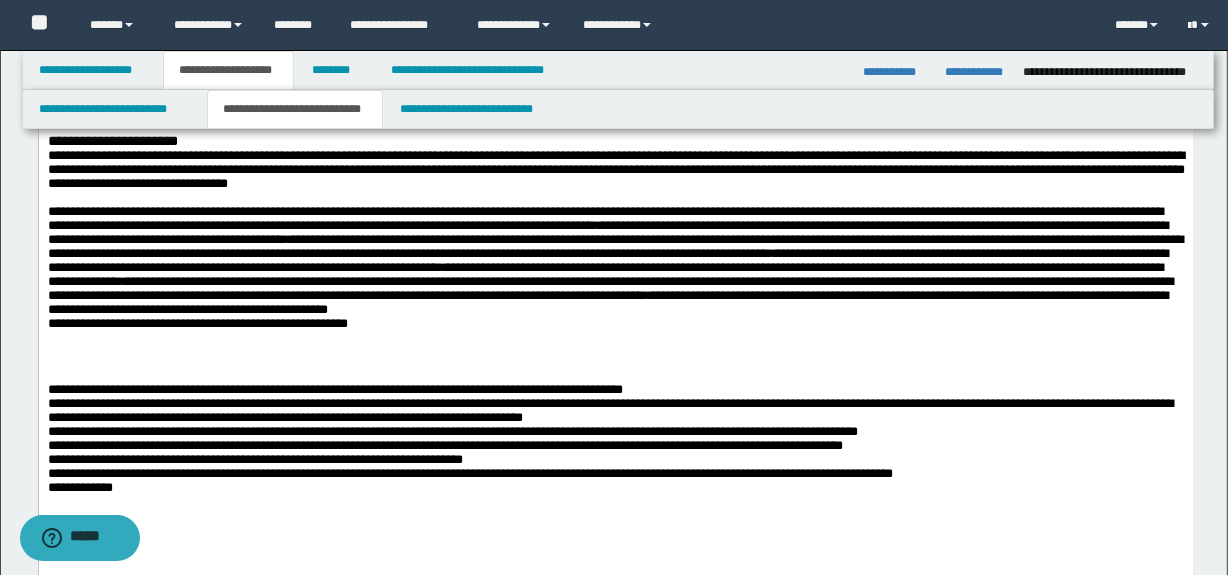 click on "**********" at bounding box center [615, 431] 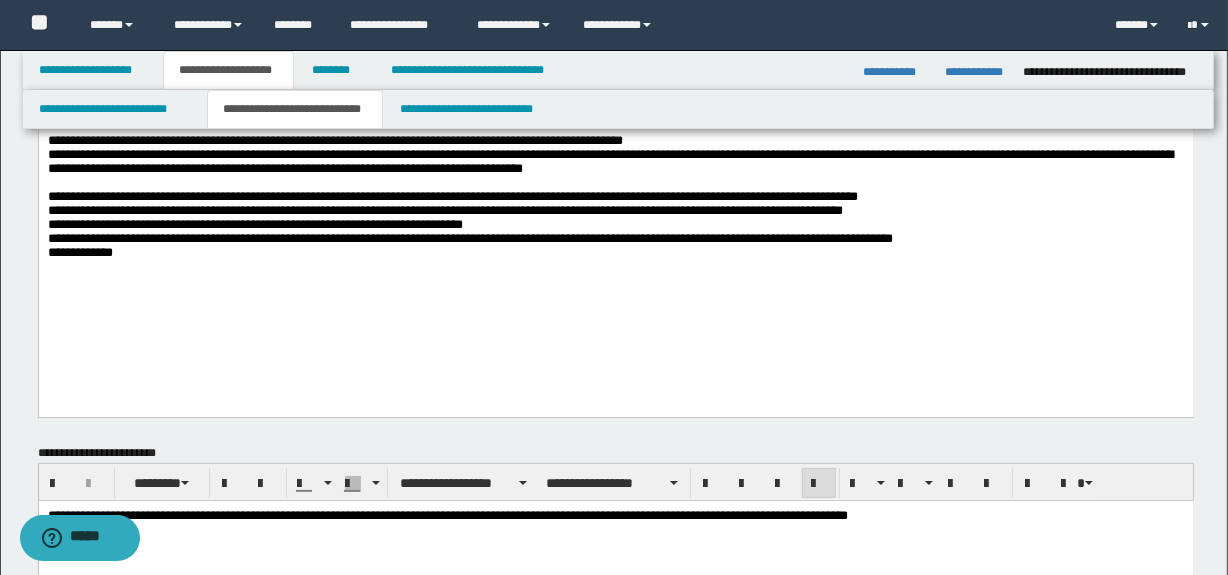 scroll, scrollTop: 363, scrollLeft: 0, axis: vertical 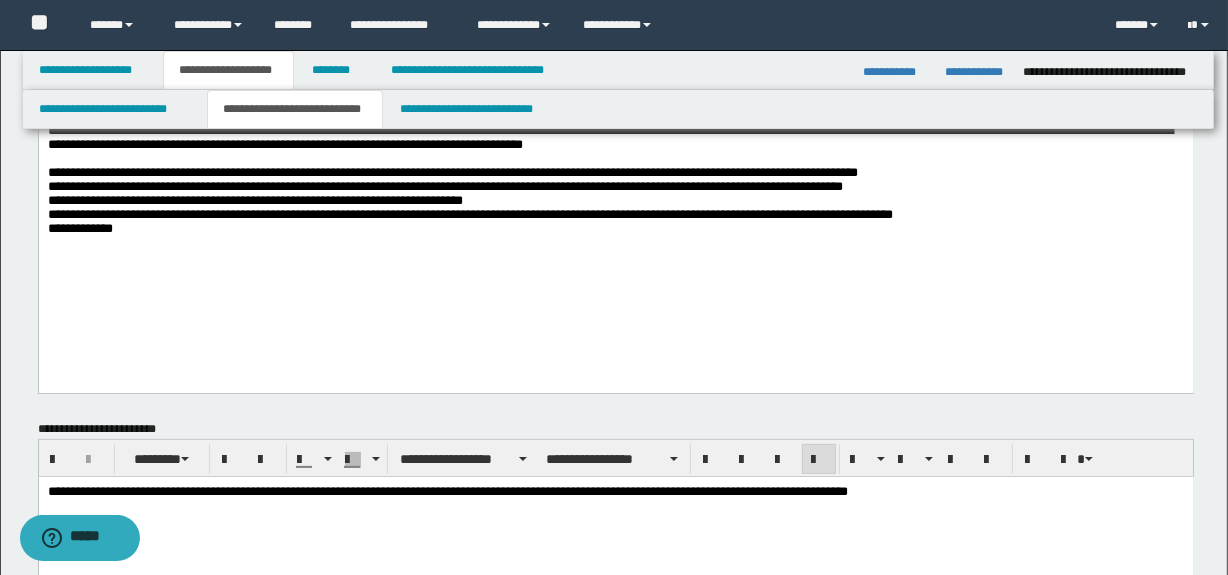 click on "**********" at bounding box center (444, 186) 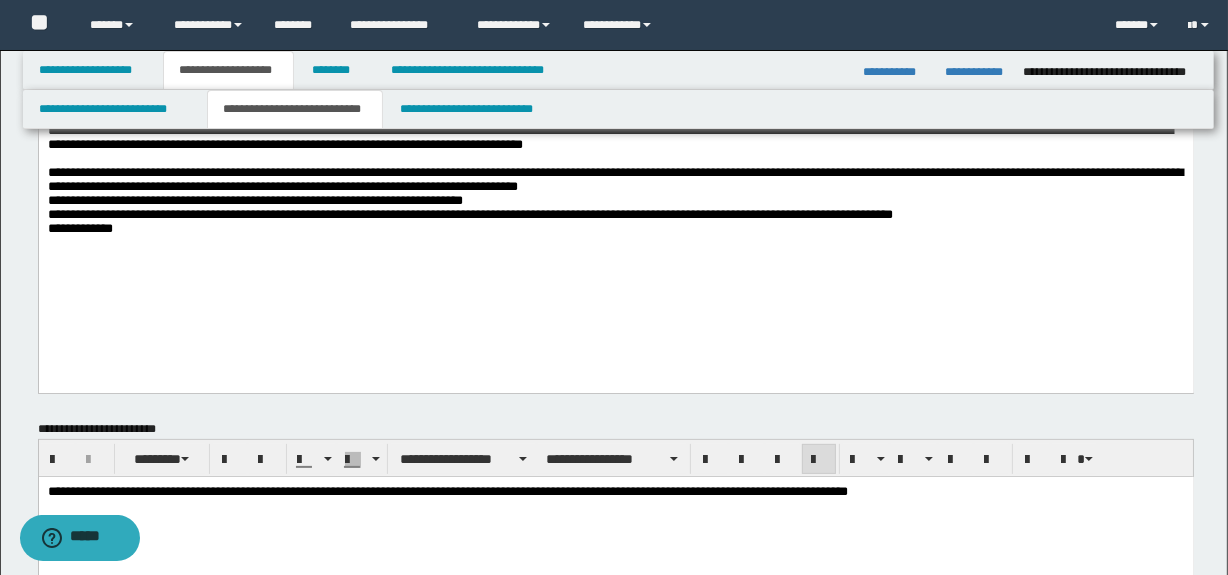 click on "**********" at bounding box center (615, 80) 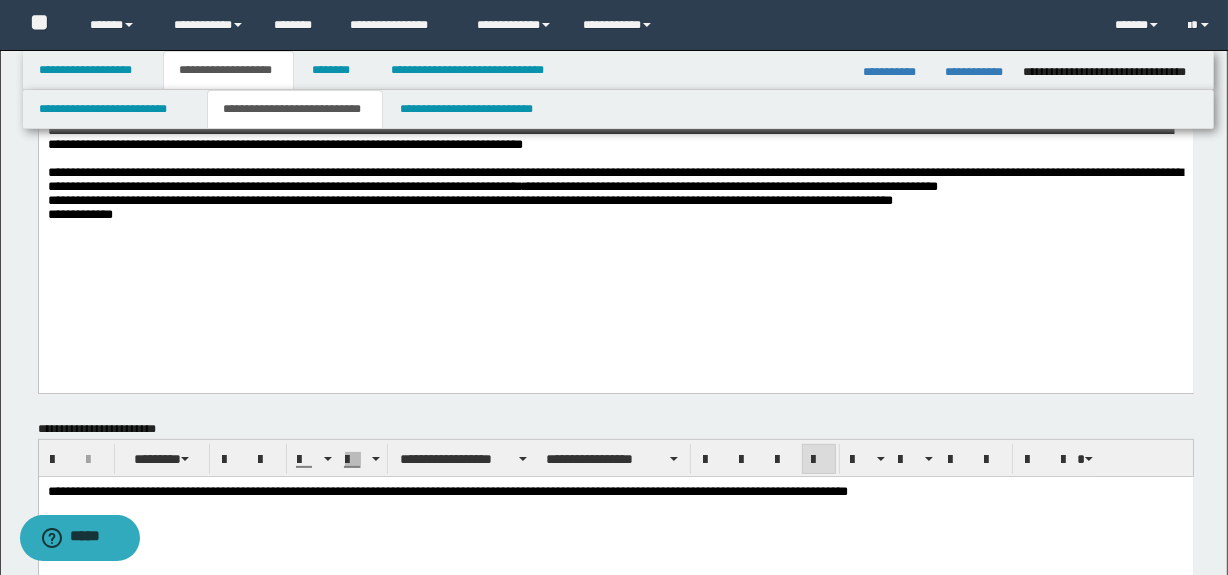 click on "**********" at bounding box center (79, 214) 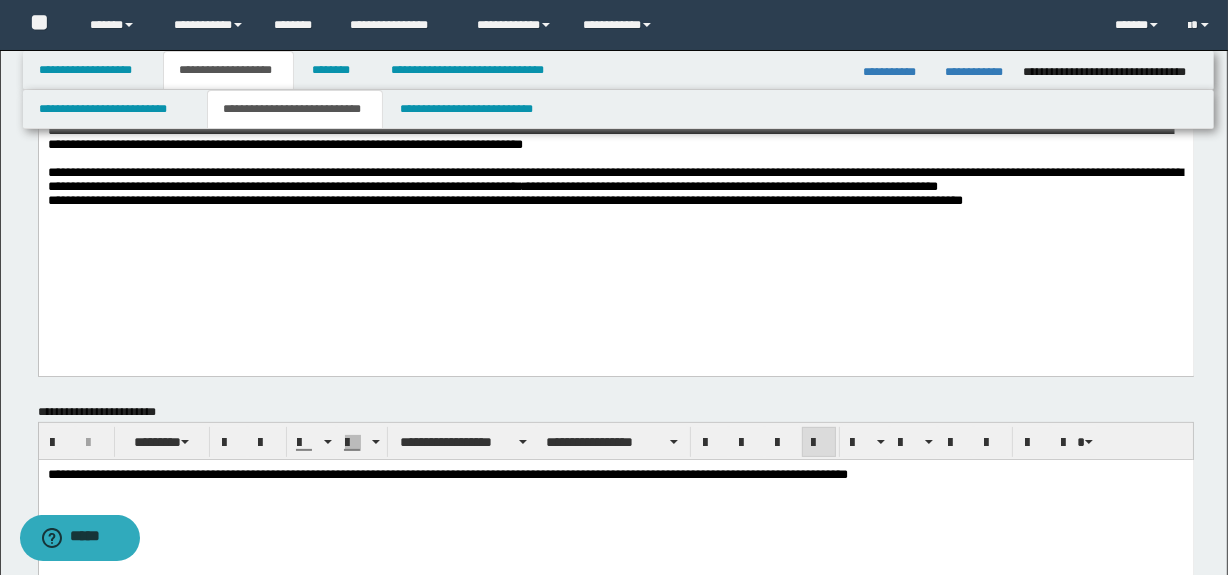 scroll, scrollTop: 0, scrollLeft: 0, axis: both 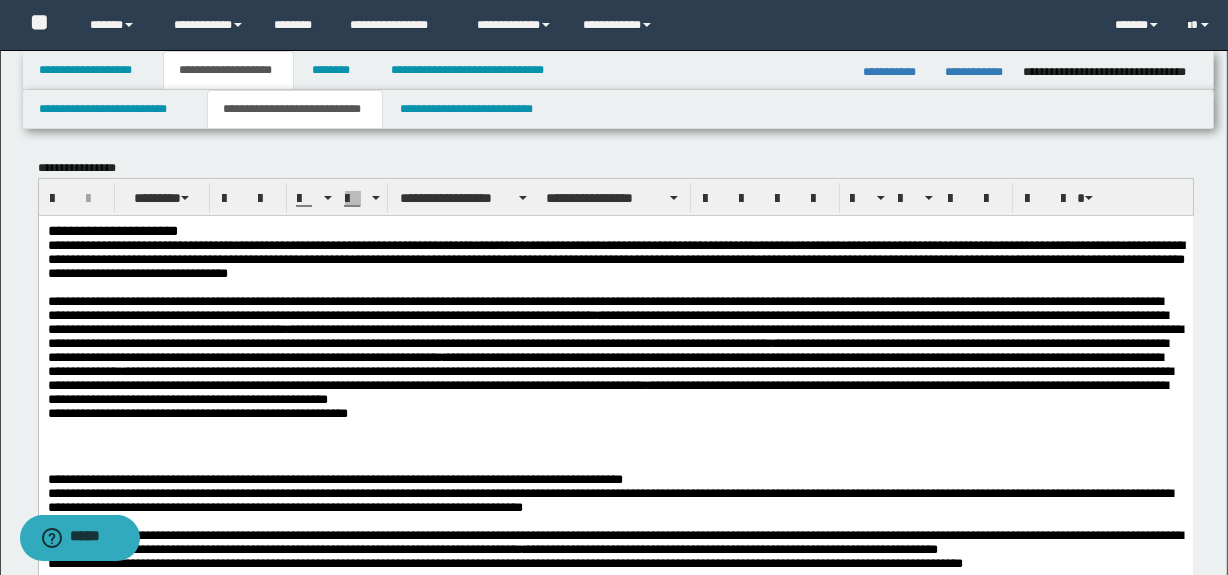 click on "**********" at bounding box center (615, 230) 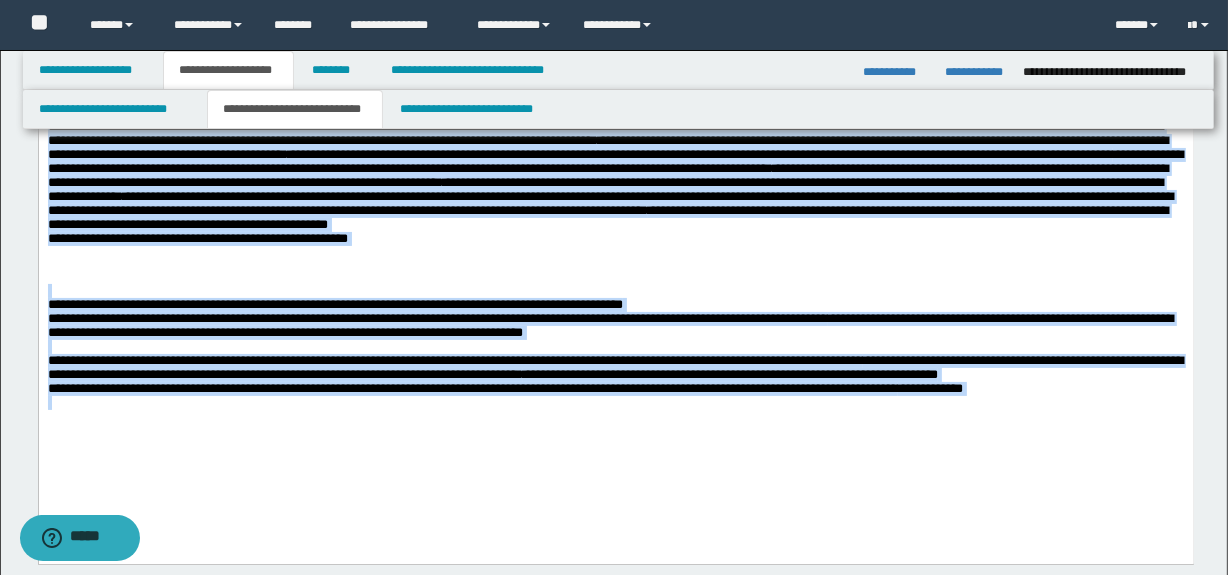 scroll, scrollTop: 194, scrollLeft: 0, axis: vertical 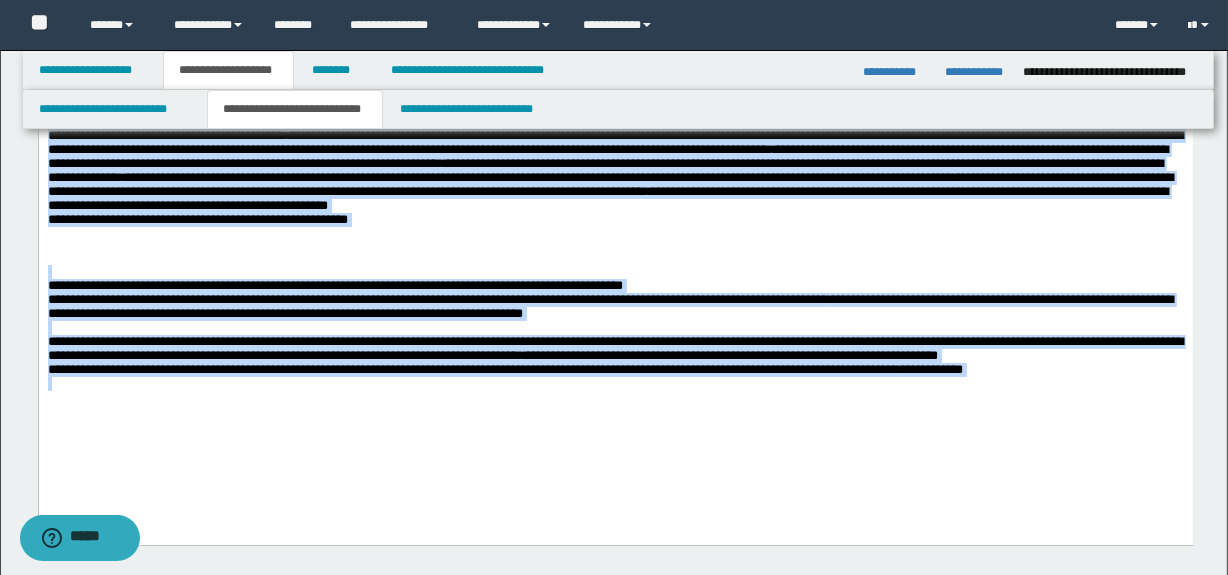 drag, startPoint x: 50, startPoint y: 40, endPoint x: 910, endPoint y: 445, distance: 950.5919 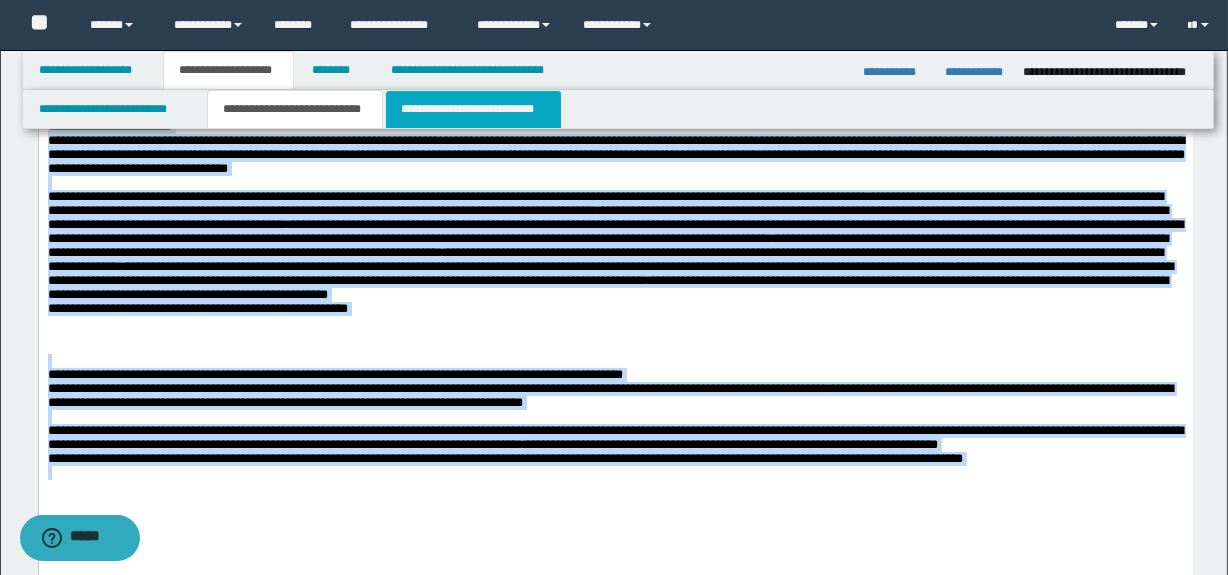 scroll, scrollTop: 0, scrollLeft: 0, axis: both 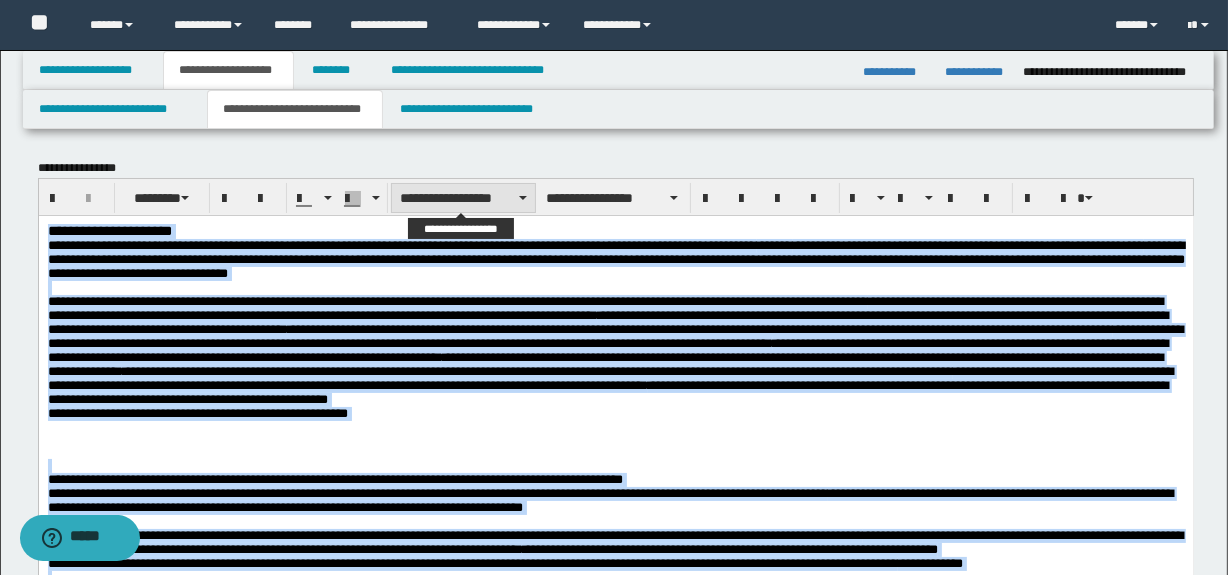 click on "**********" at bounding box center [463, 198] 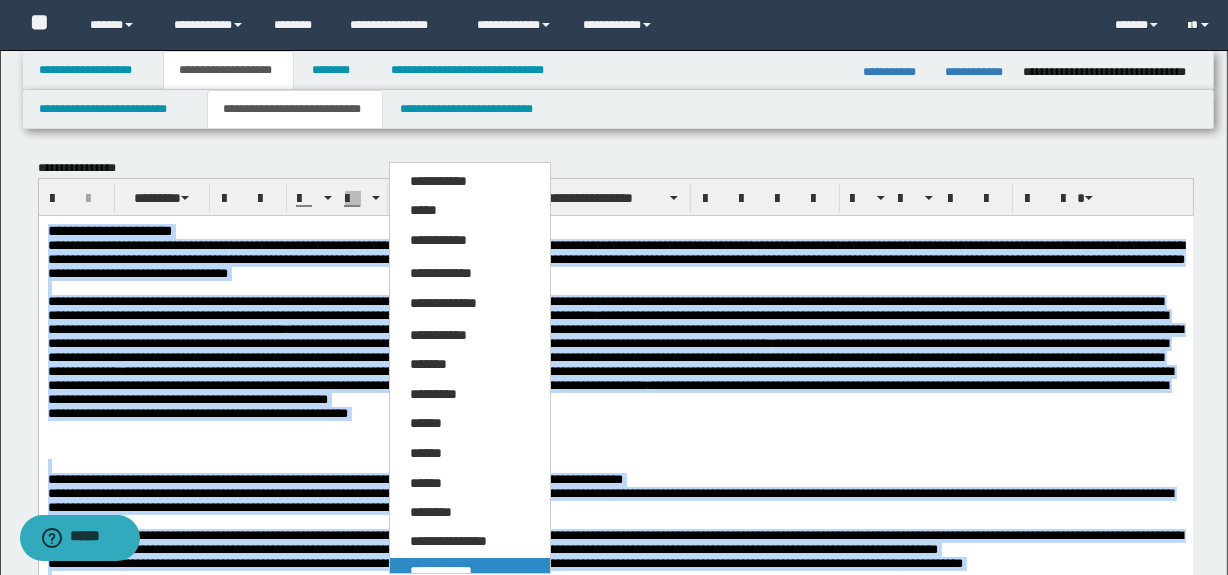 drag, startPoint x: 489, startPoint y: 567, endPoint x: 452, endPoint y: 341, distance: 229.00873 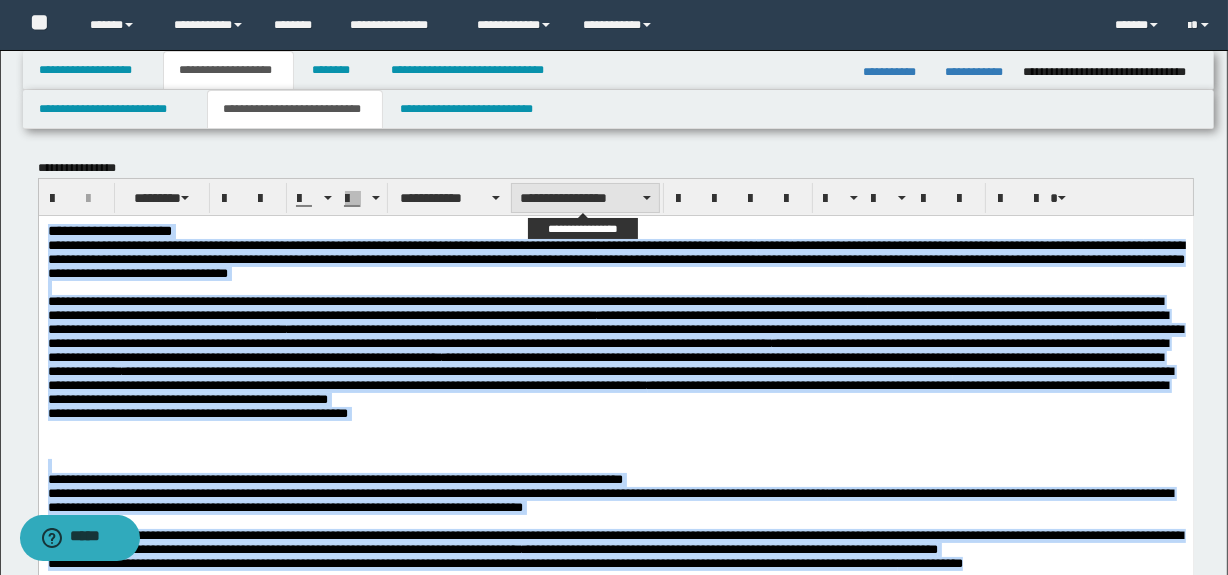 click on "**********" at bounding box center [585, 198] 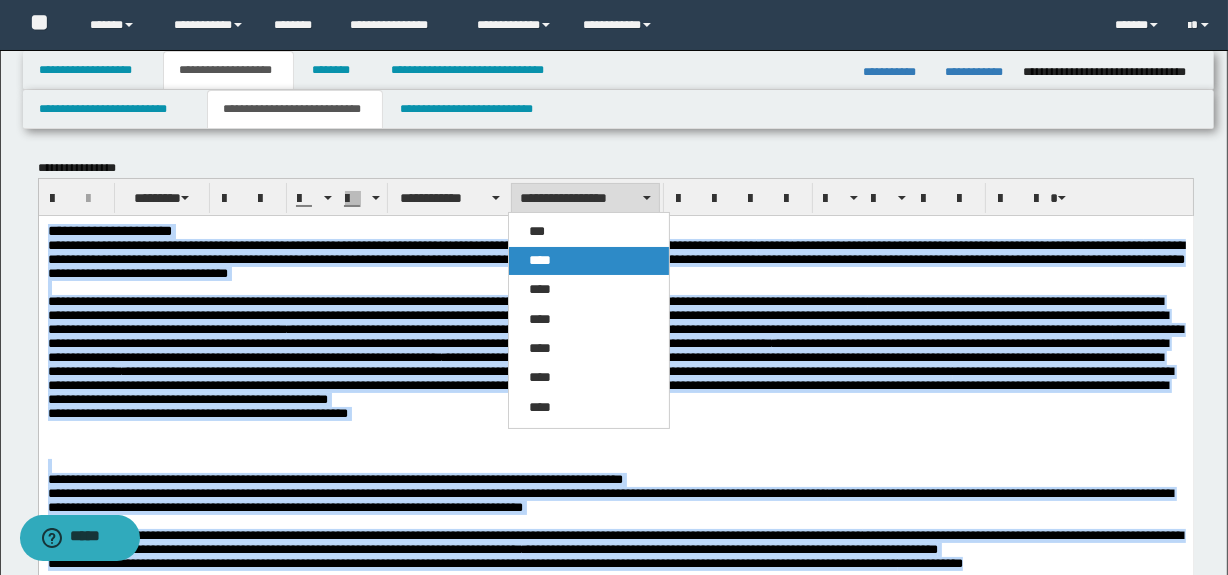 click on "****" at bounding box center [589, 261] 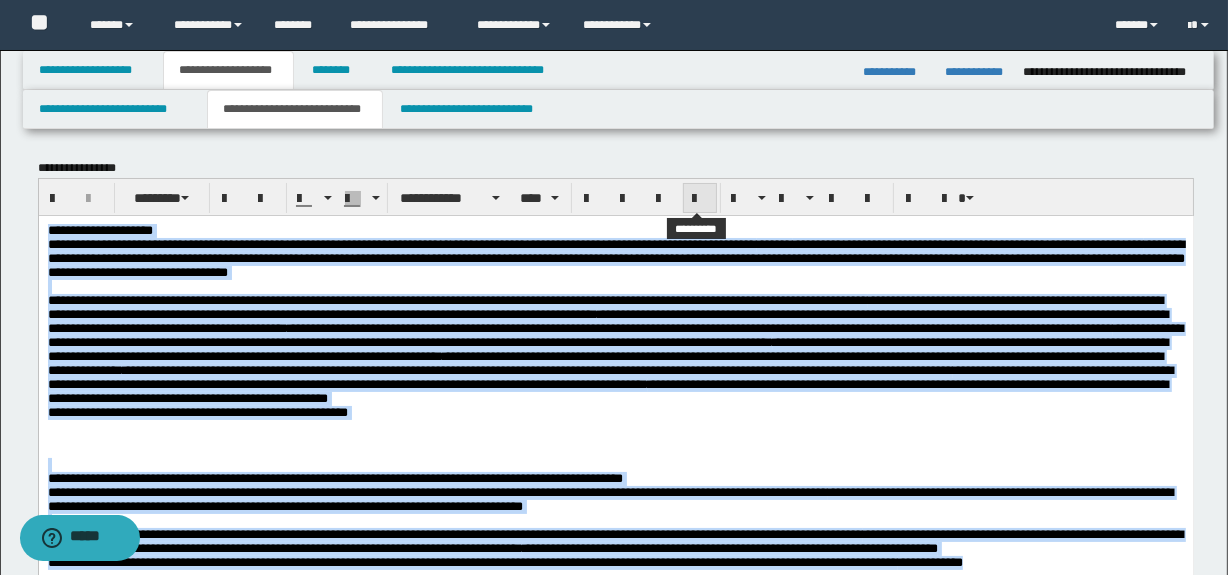 click at bounding box center [700, 199] 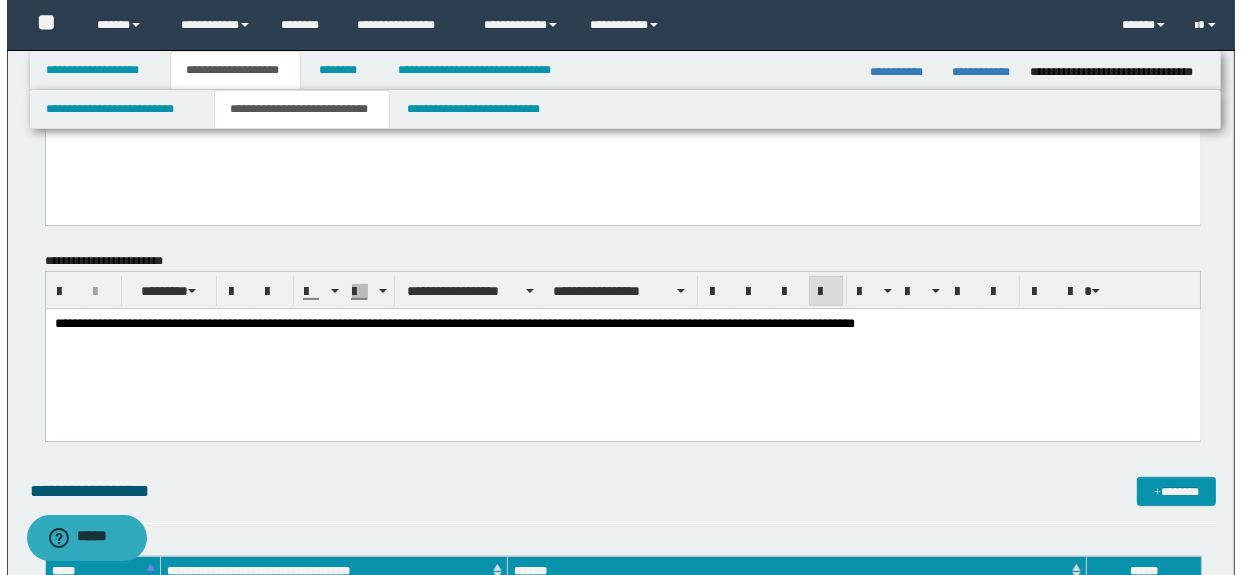 scroll, scrollTop: 545, scrollLeft: 0, axis: vertical 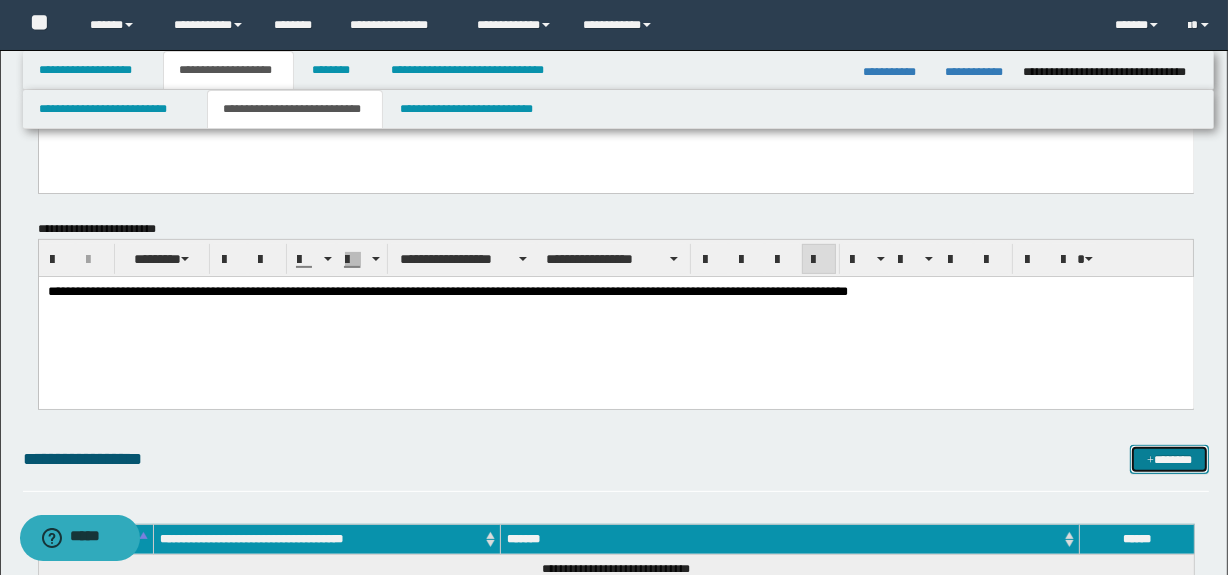 click on "*******" at bounding box center (1170, 460) 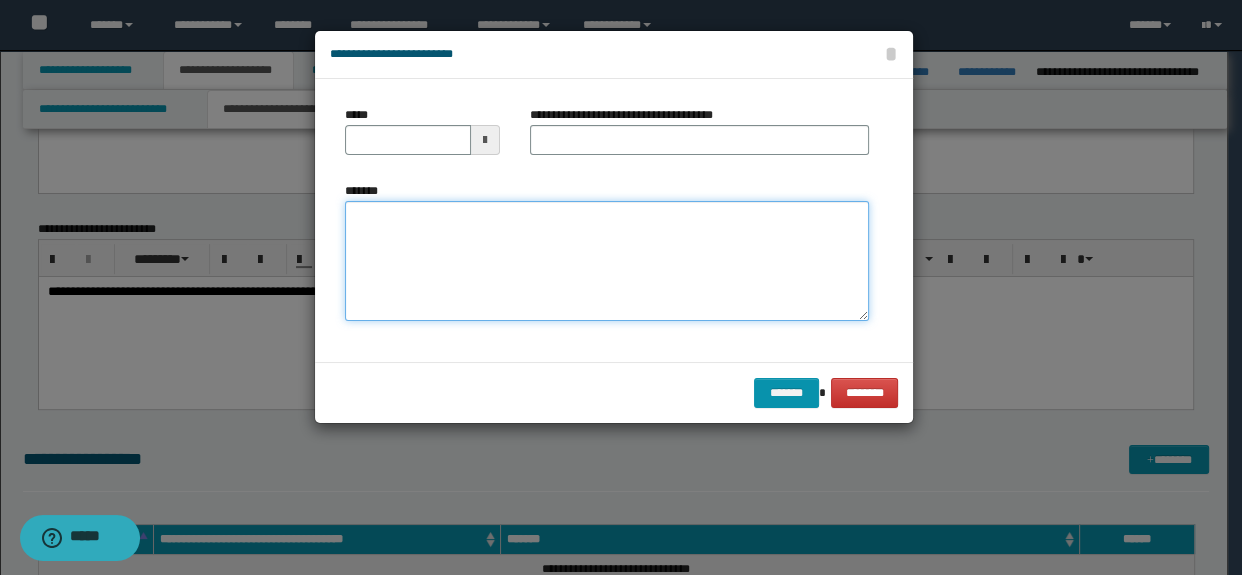 click on "*******" at bounding box center (607, 261) 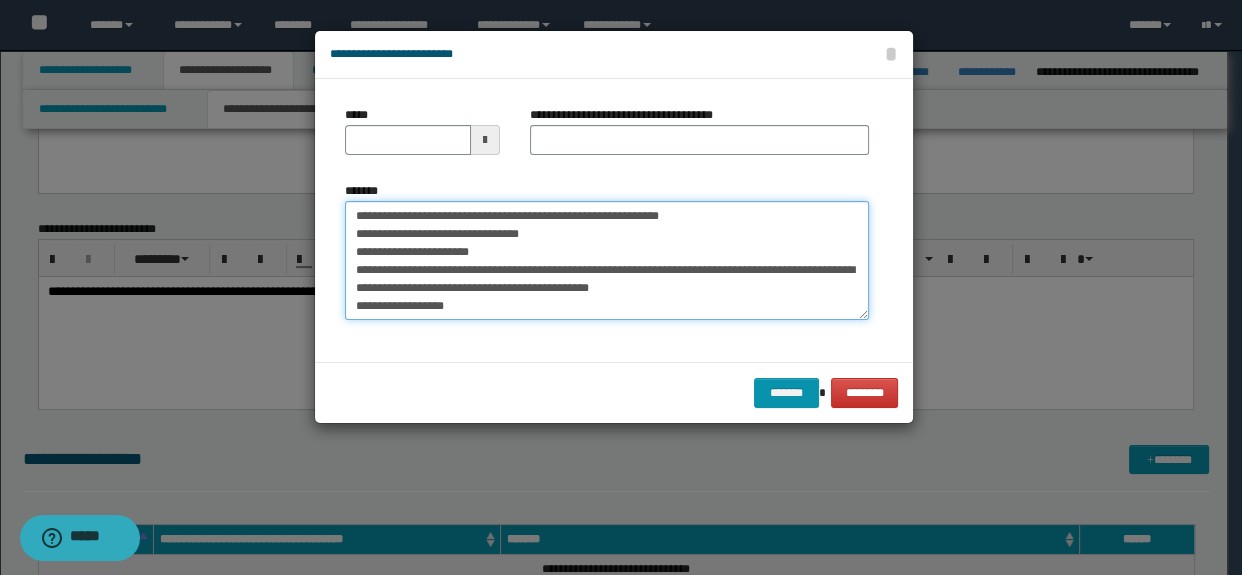 scroll, scrollTop: 0, scrollLeft: 0, axis: both 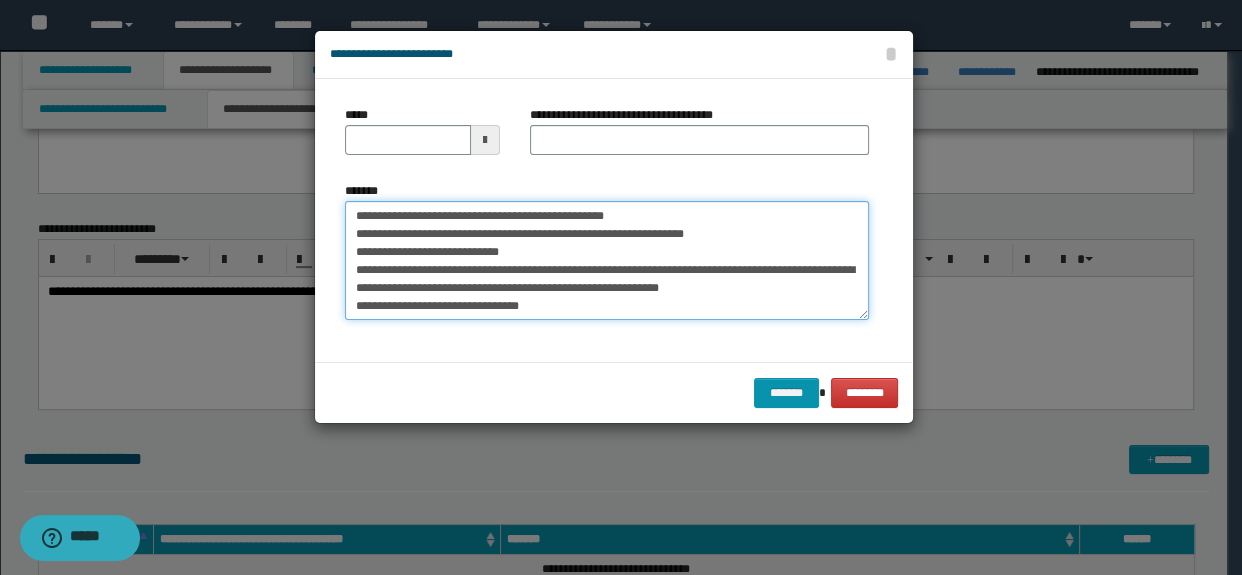 drag, startPoint x: 446, startPoint y: 215, endPoint x: 365, endPoint y: 217, distance: 81.02469 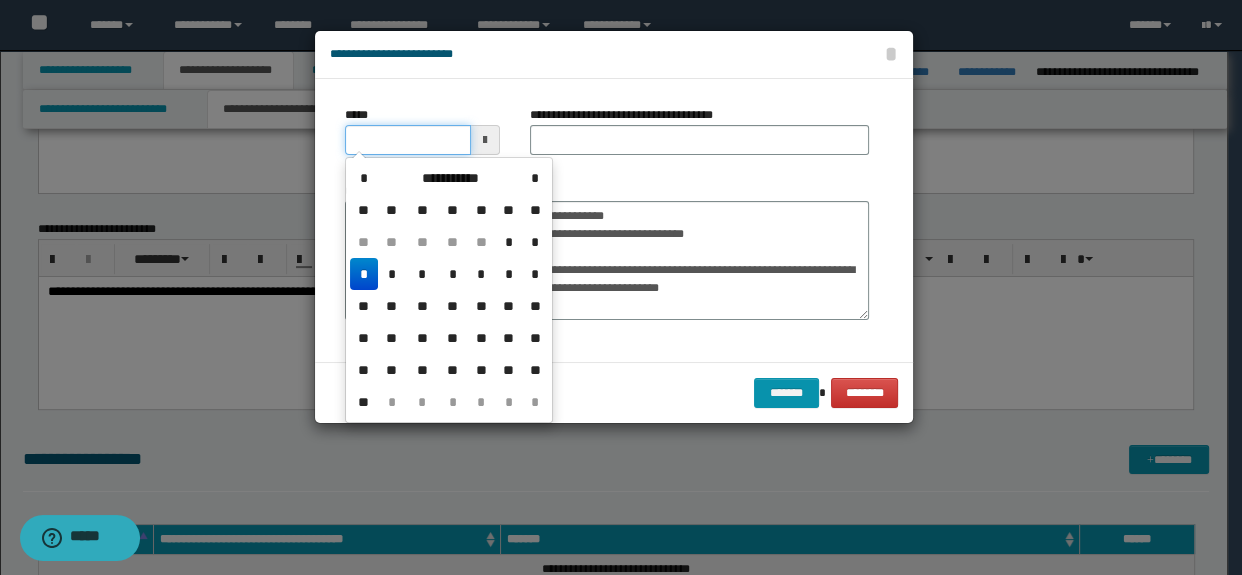 click on "*****" at bounding box center (408, 140) 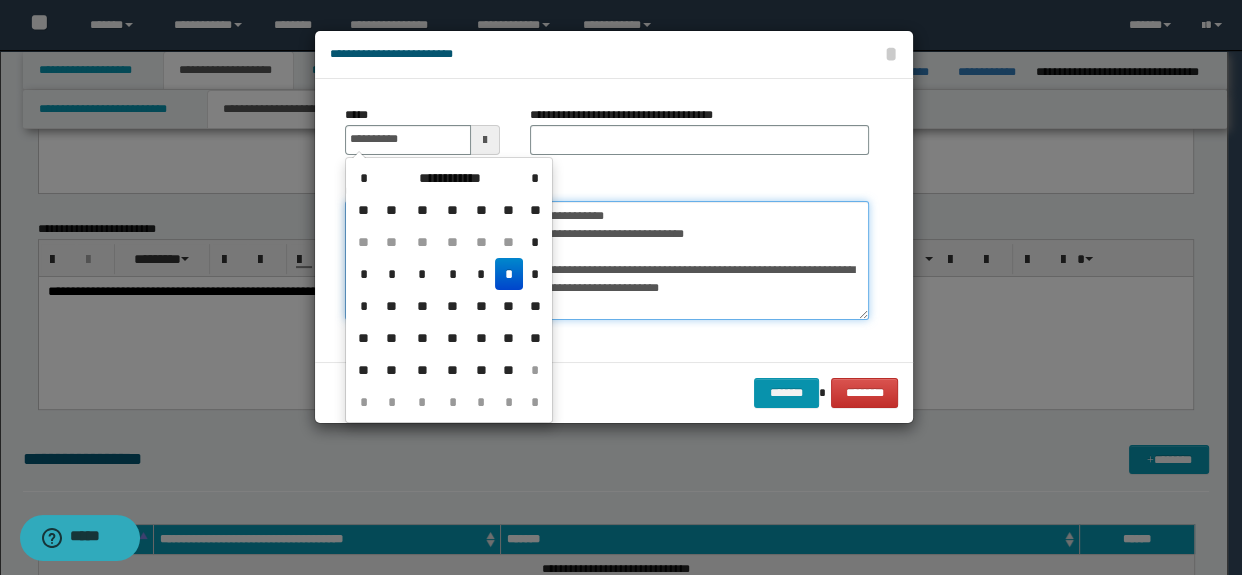 drag, startPoint x: 742, startPoint y: 303, endPoint x: 637, endPoint y: 281, distance: 107.28001 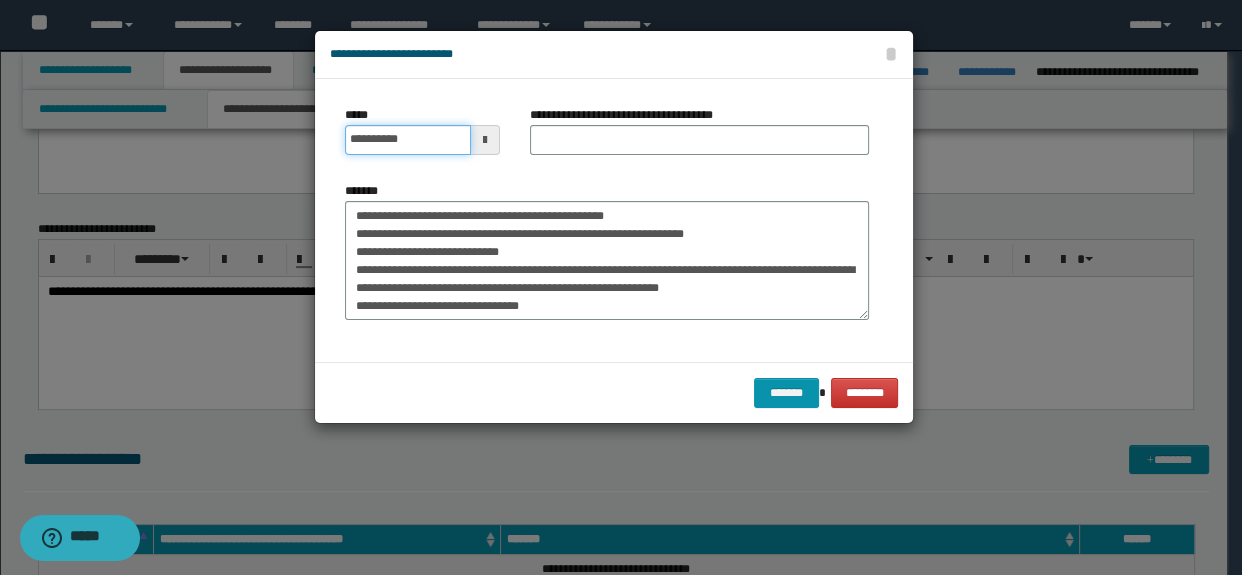 click on "**********" at bounding box center [408, 140] 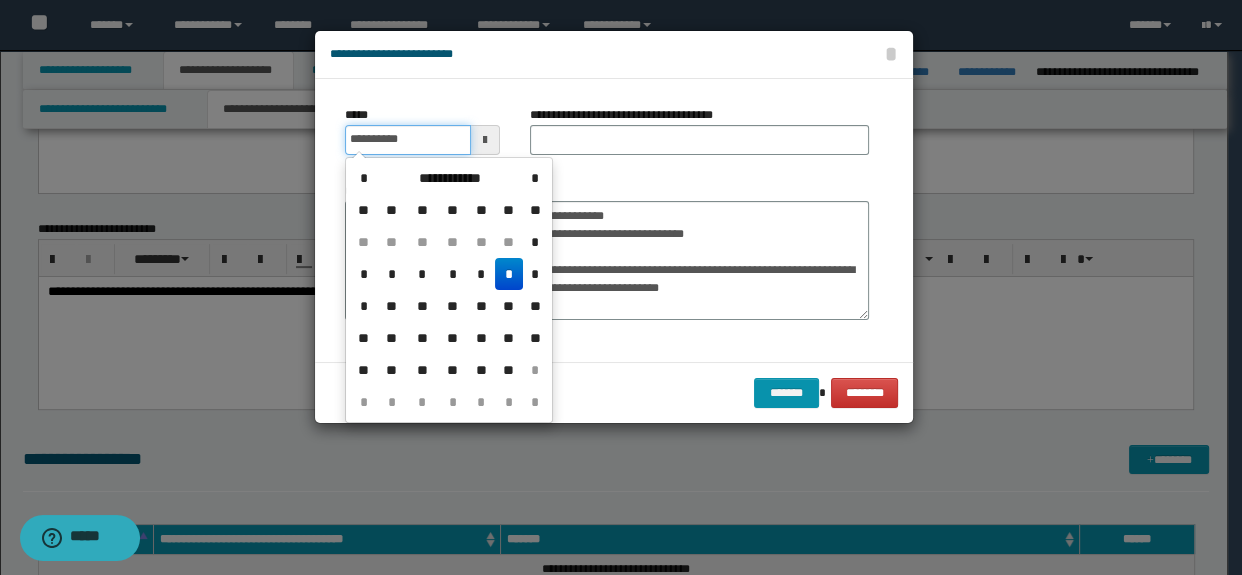 click on "**********" at bounding box center [408, 140] 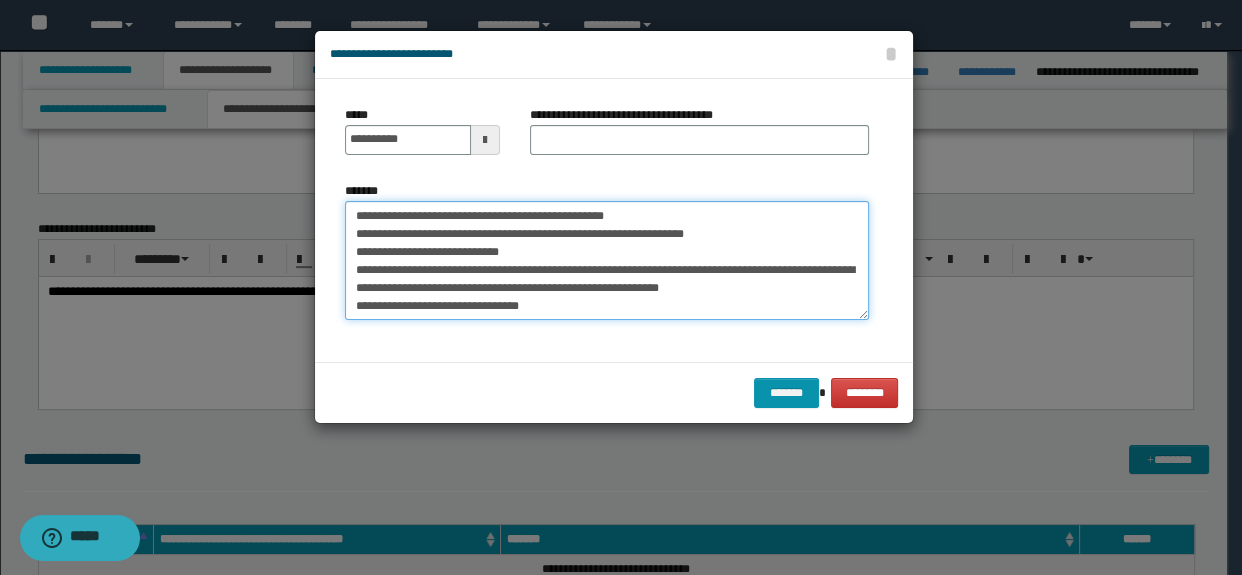 click on "**********" at bounding box center (607, 261) 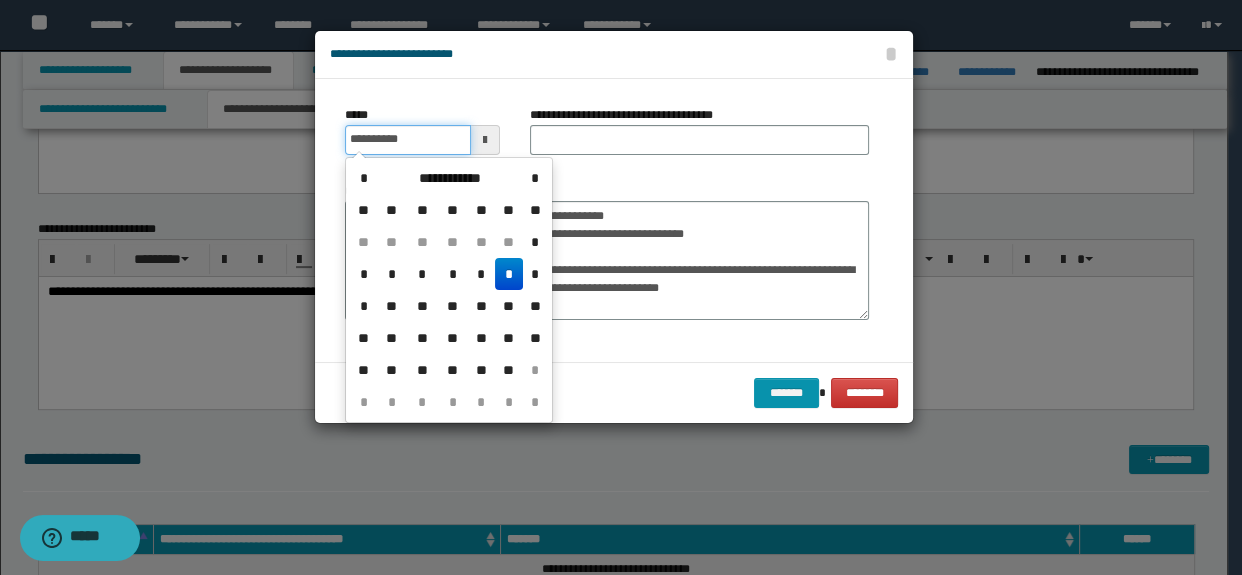 click on "**********" at bounding box center (408, 140) 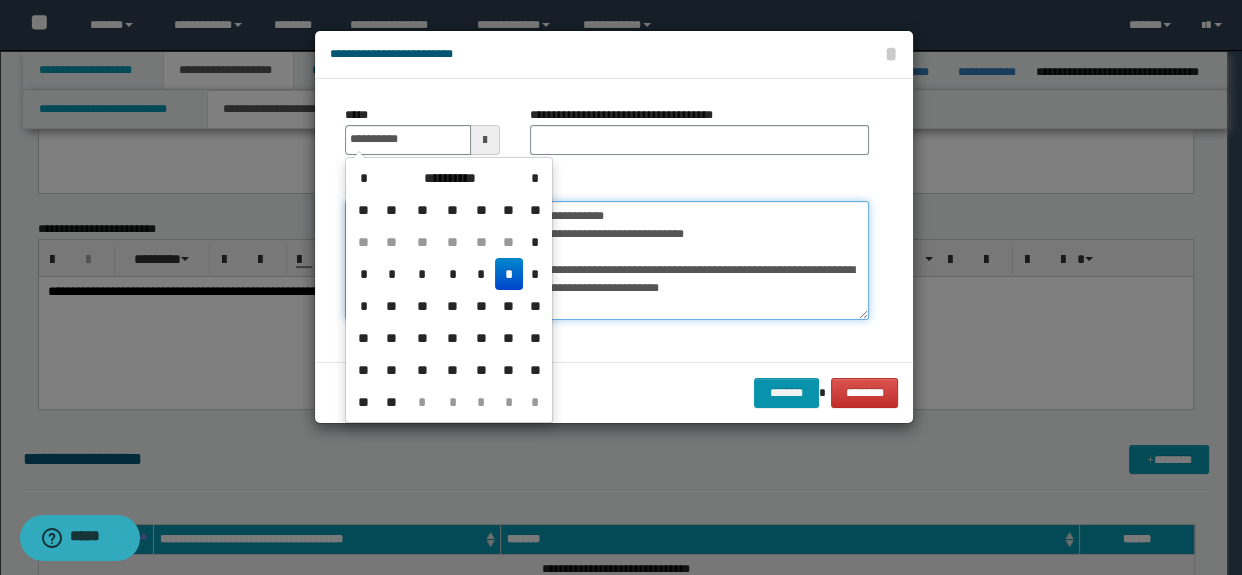 type on "**********" 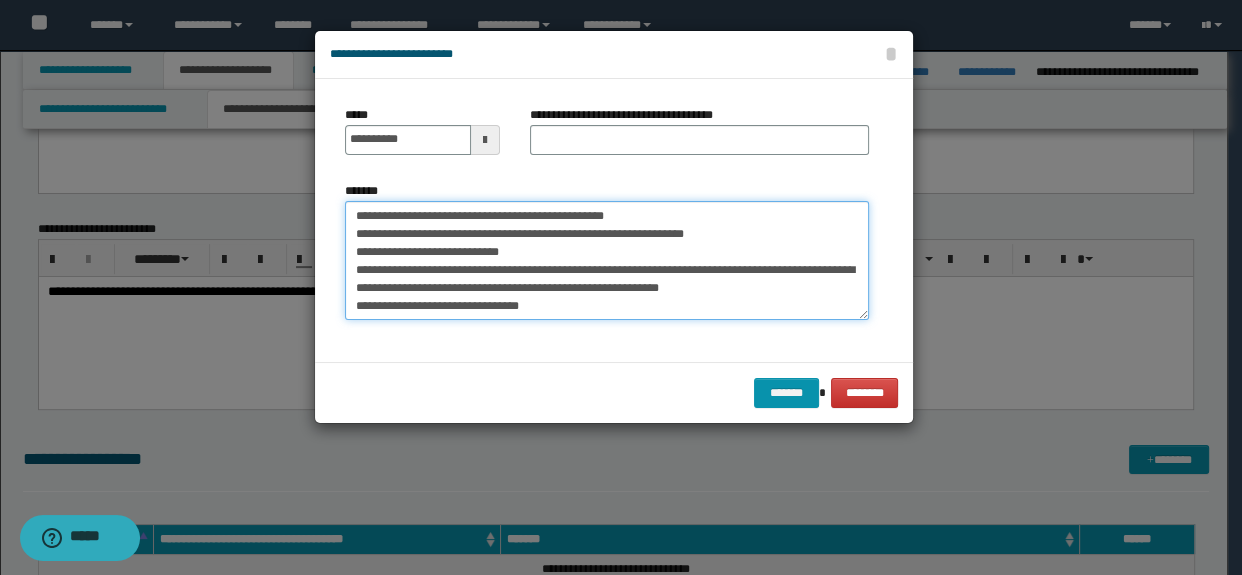 drag, startPoint x: 750, startPoint y: 222, endPoint x: 726, endPoint y: 219, distance: 24.186773 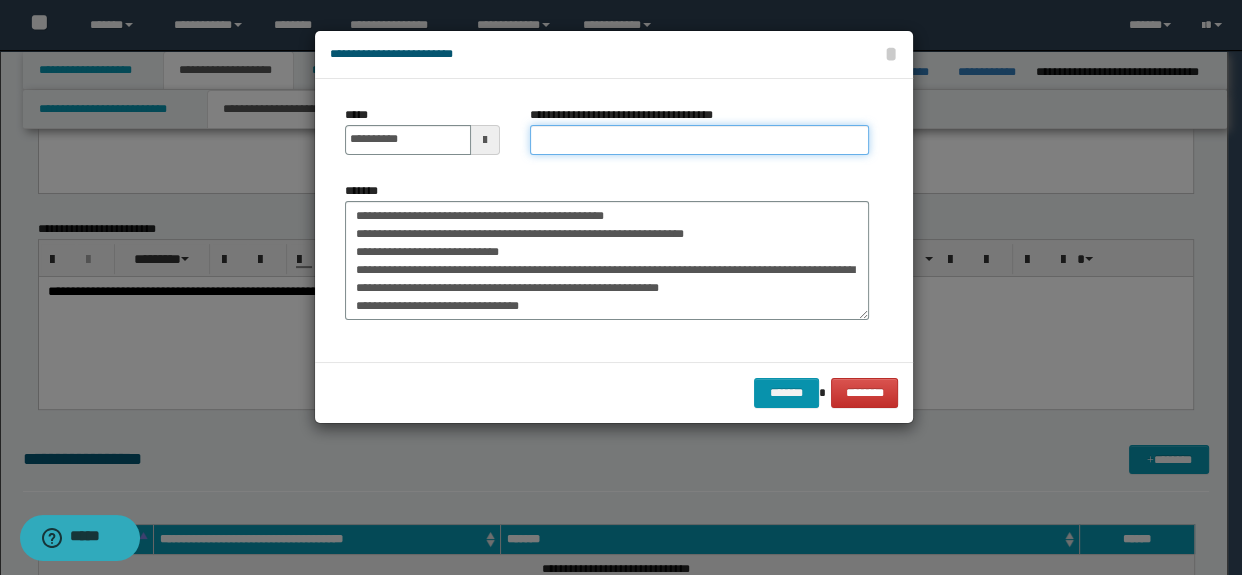 click on "**********" at bounding box center [700, 140] 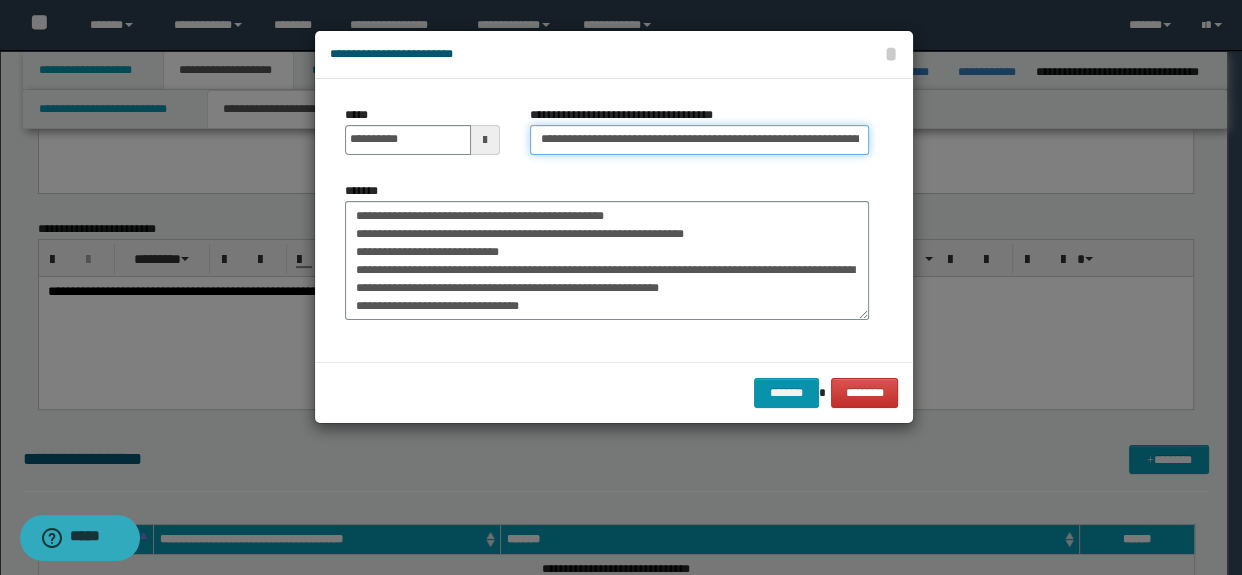 scroll, scrollTop: 0, scrollLeft: 225, axis: horizontal 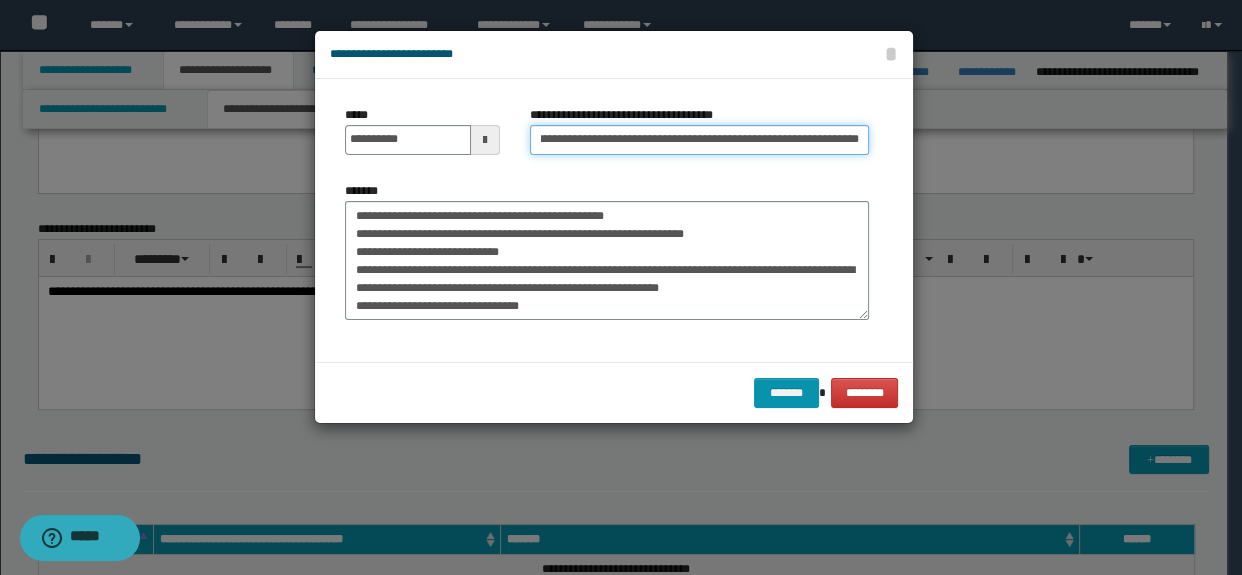 type on "**********" 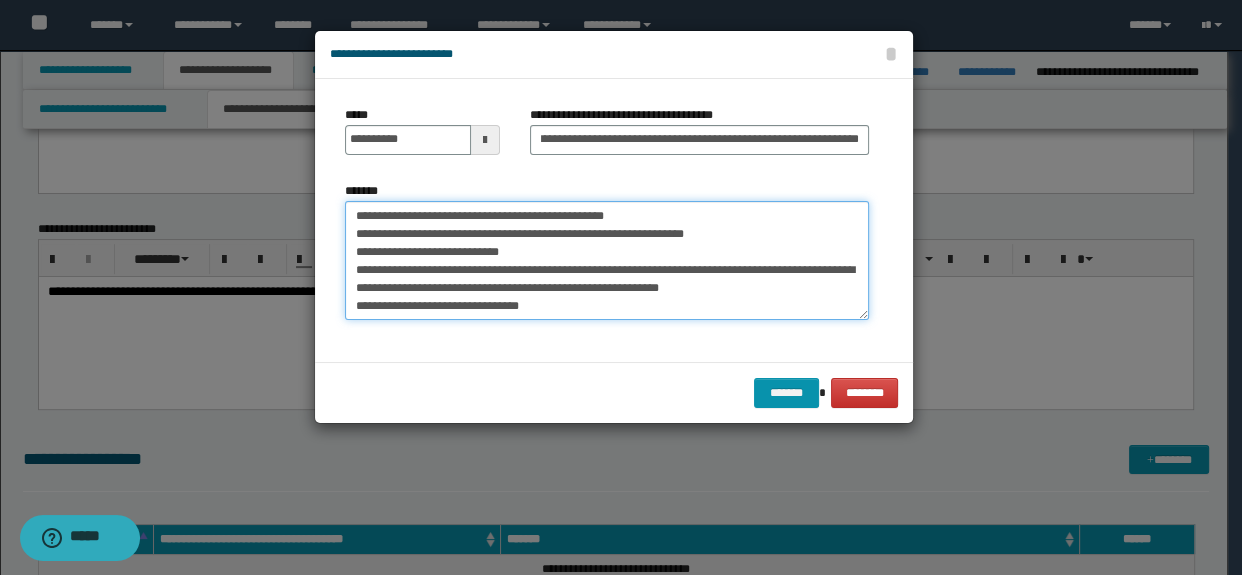 scroll, scrollTop: 0, scrollLeft: 0, axis: both 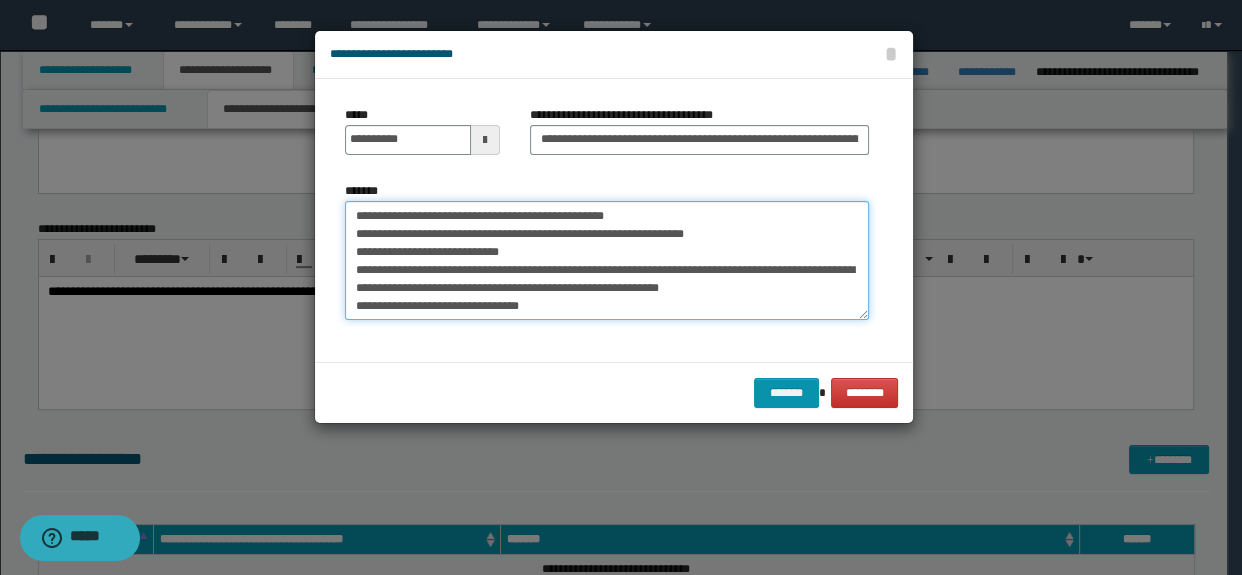 drag, startPoint x: 354, startPoint y: 220, endPoint x: 761, endPoint y: 236, distance: 407.31436 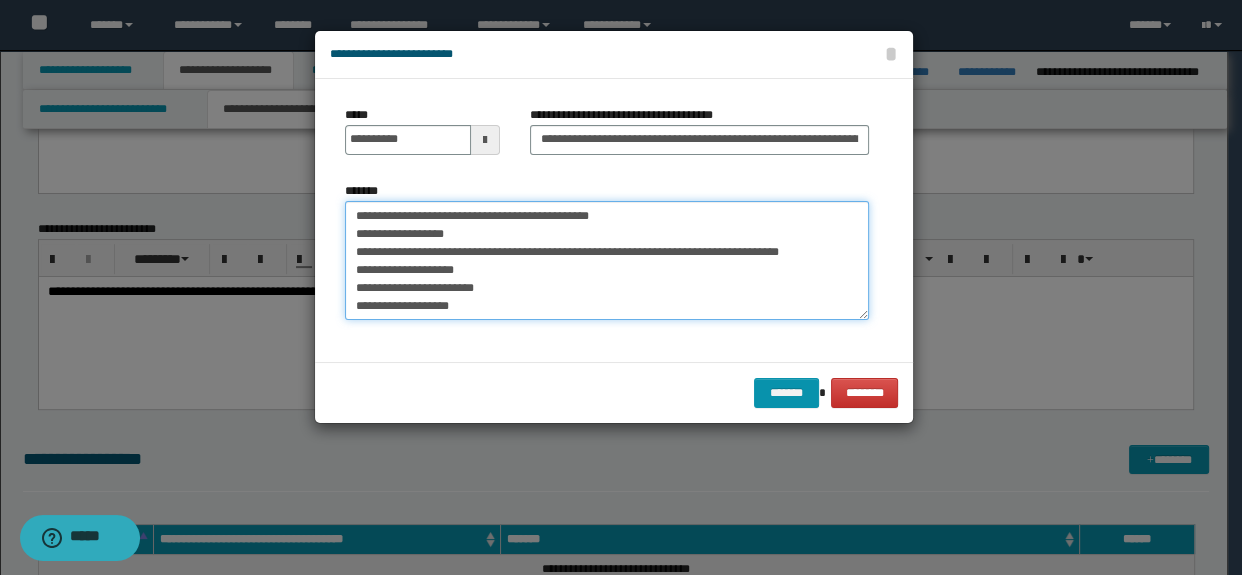 scroll, scrollTop: 125, scrollLeft: 0, axis: vertical 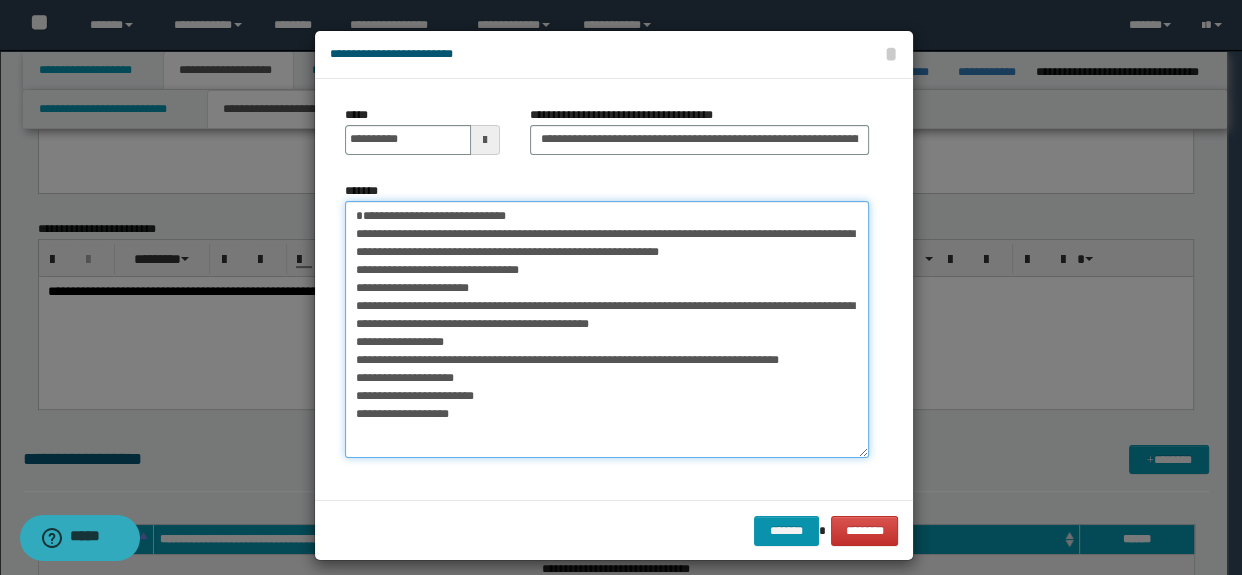 drag, startPoint x: 860, startPoint y: 310, endPoint x: 941, endPoint y: 455, distance: 166.09033 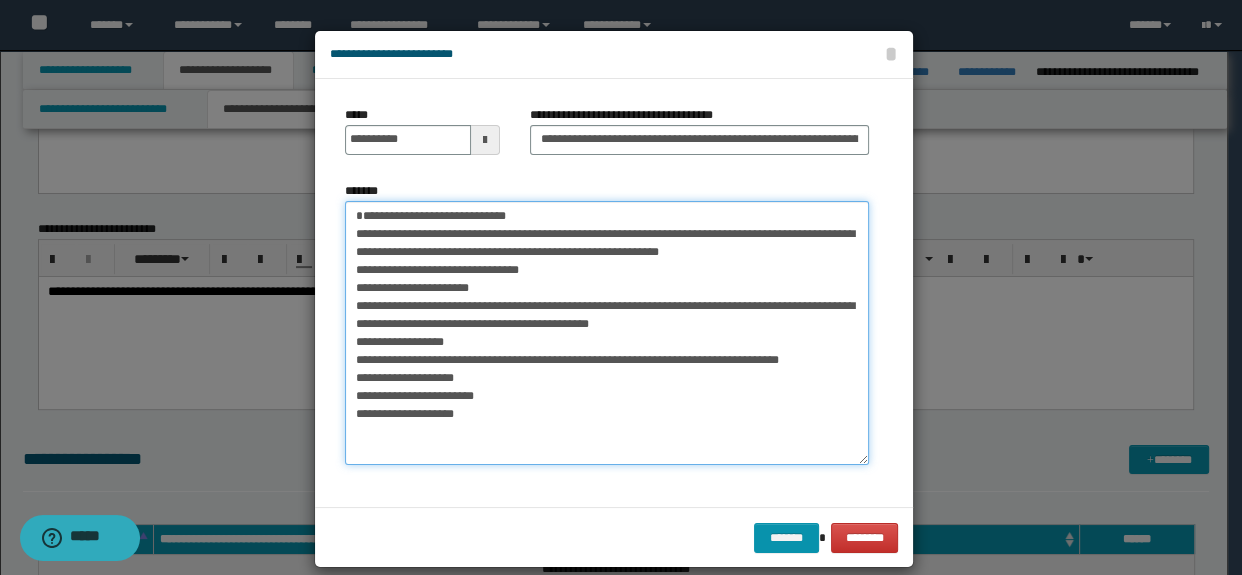 paste on "**********" 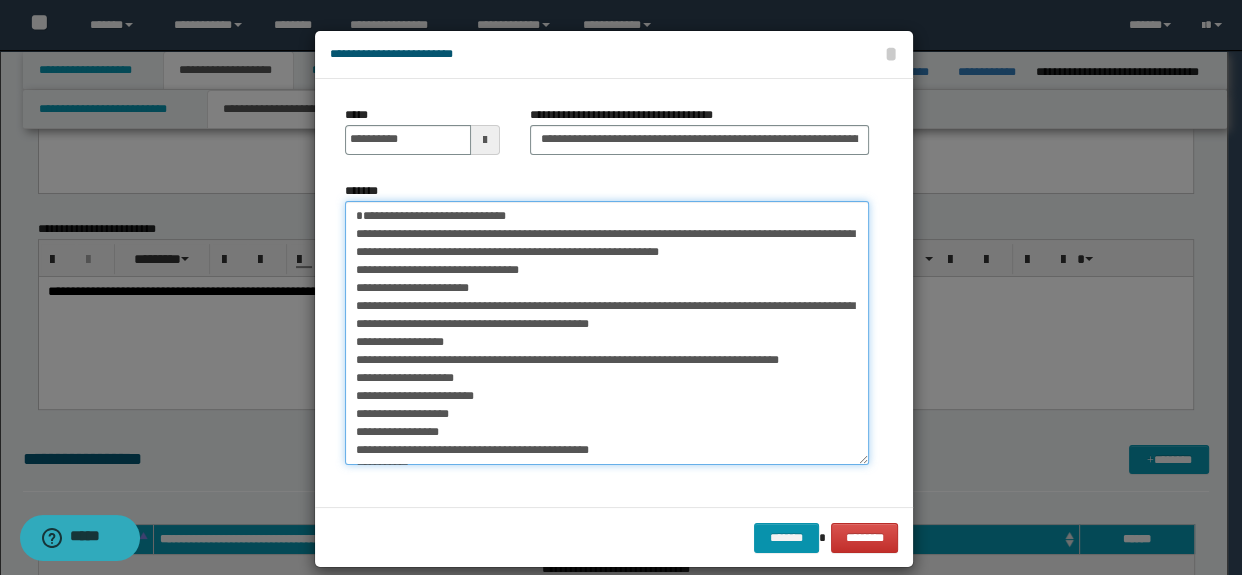 scroll, scrollTop: 407, scrollLeft: 0, axis: vertical 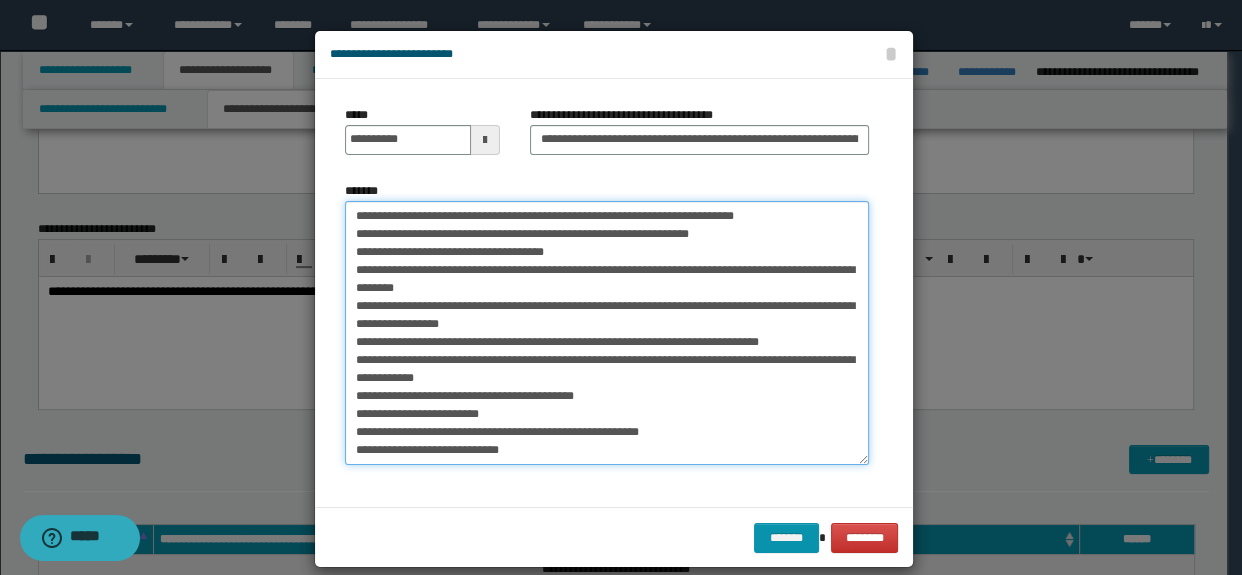paste on "**********" 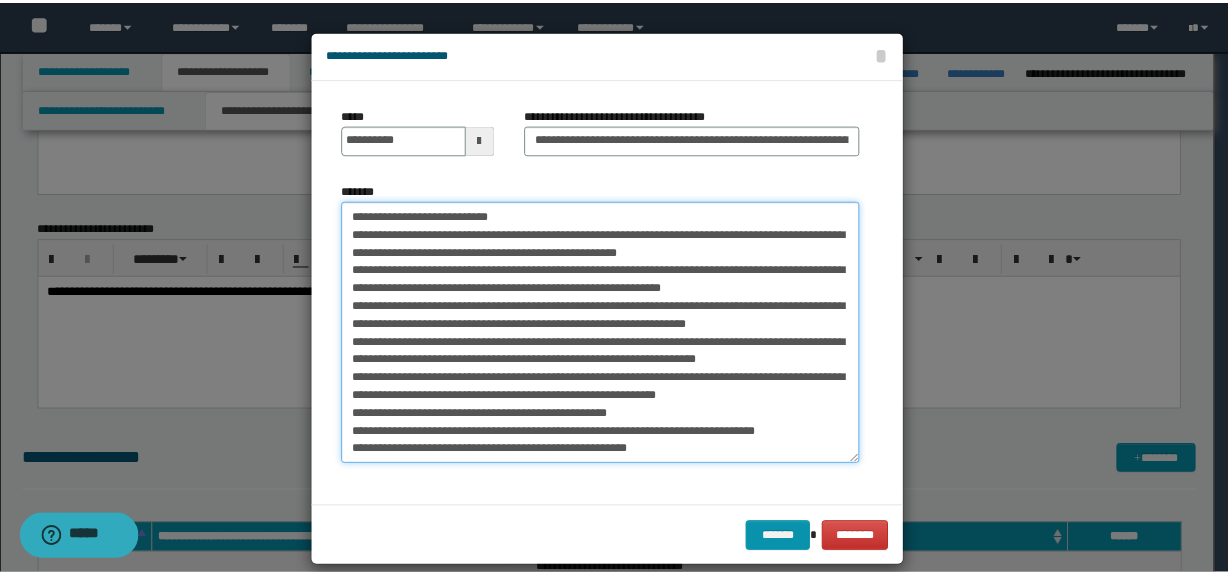 scroll, scrollTop: 630, scrollLeft: 0, axis: vertical 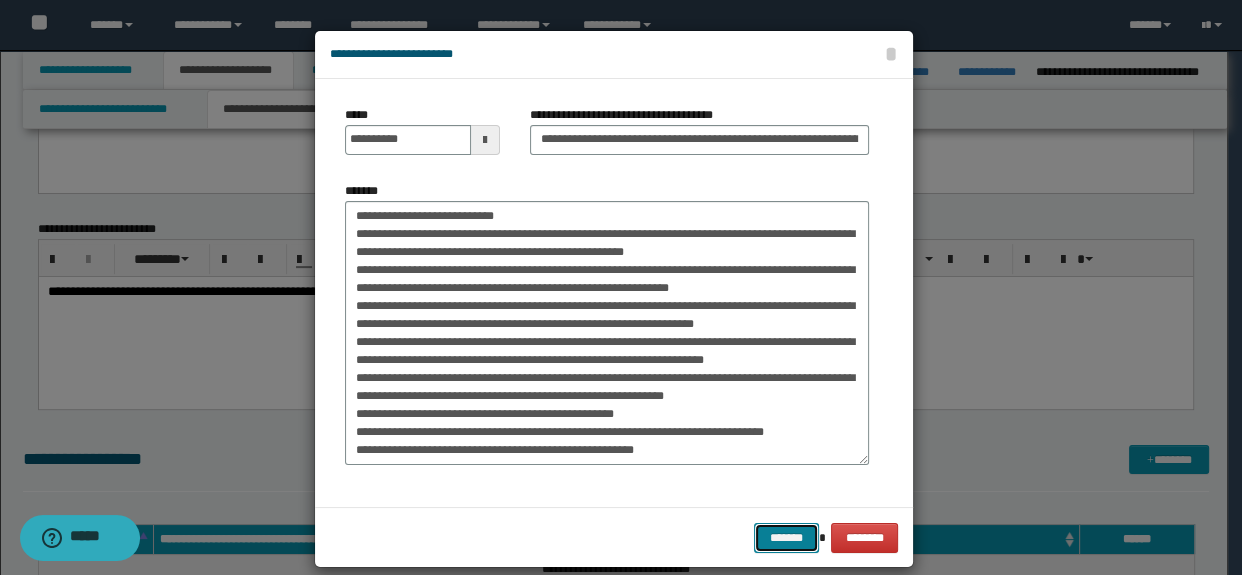 click on "*******" at bounding box center [786, 538] 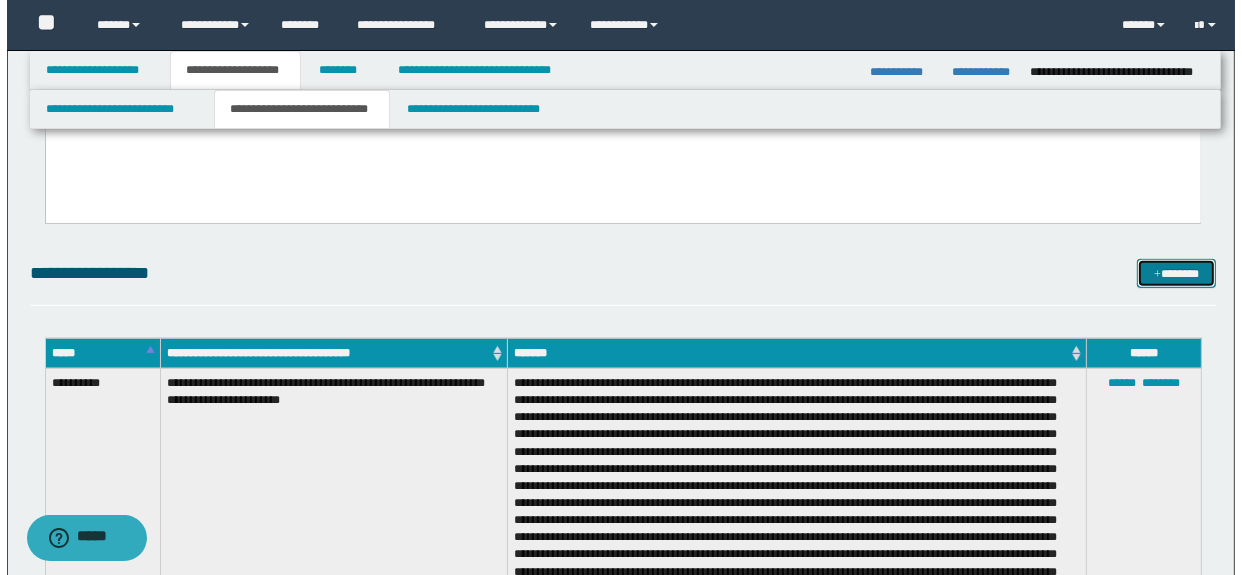 scroll, scrollTop: 727, scrollLeft: 0, axis: vertical 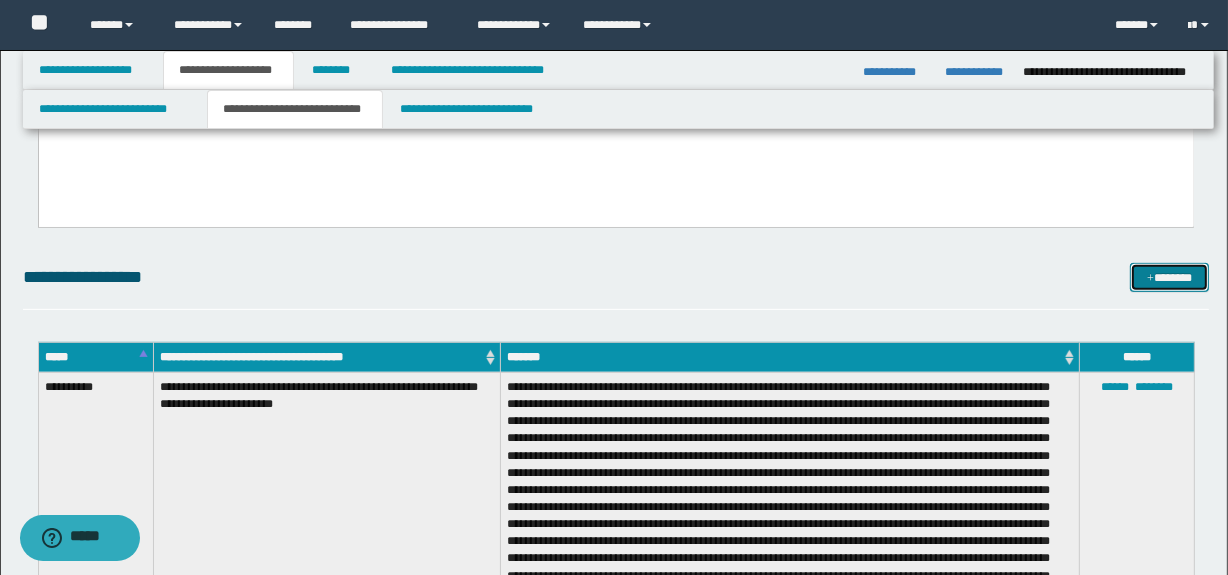 click on "*******" at bounding box center (1170, 278) 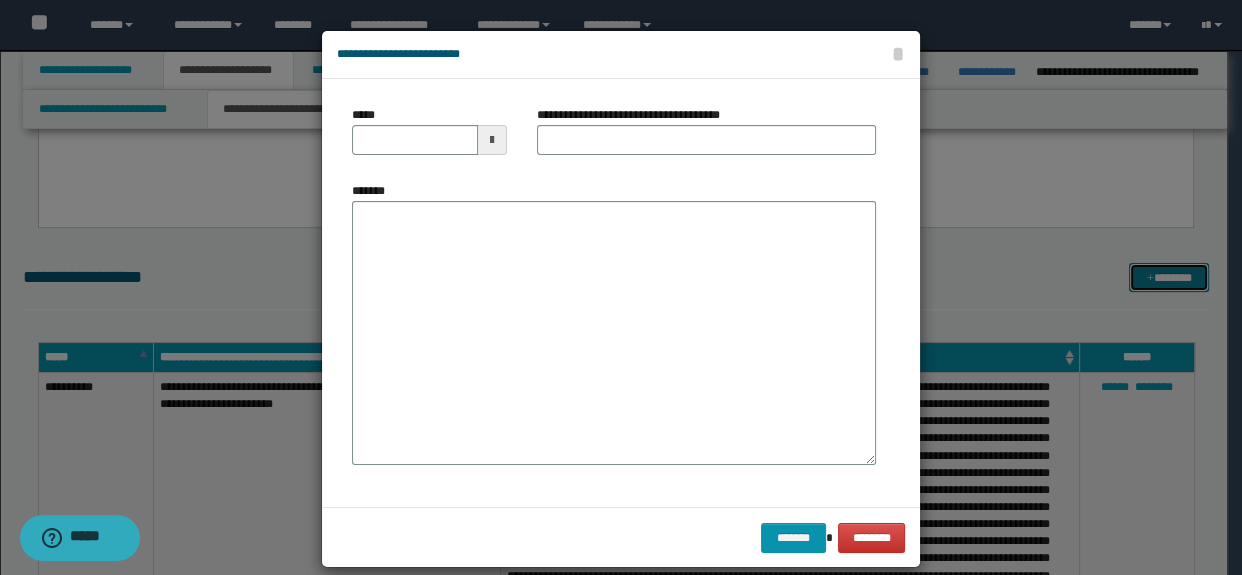 scroll, scrollTop: 0, scrollLeft: 0, axis: both 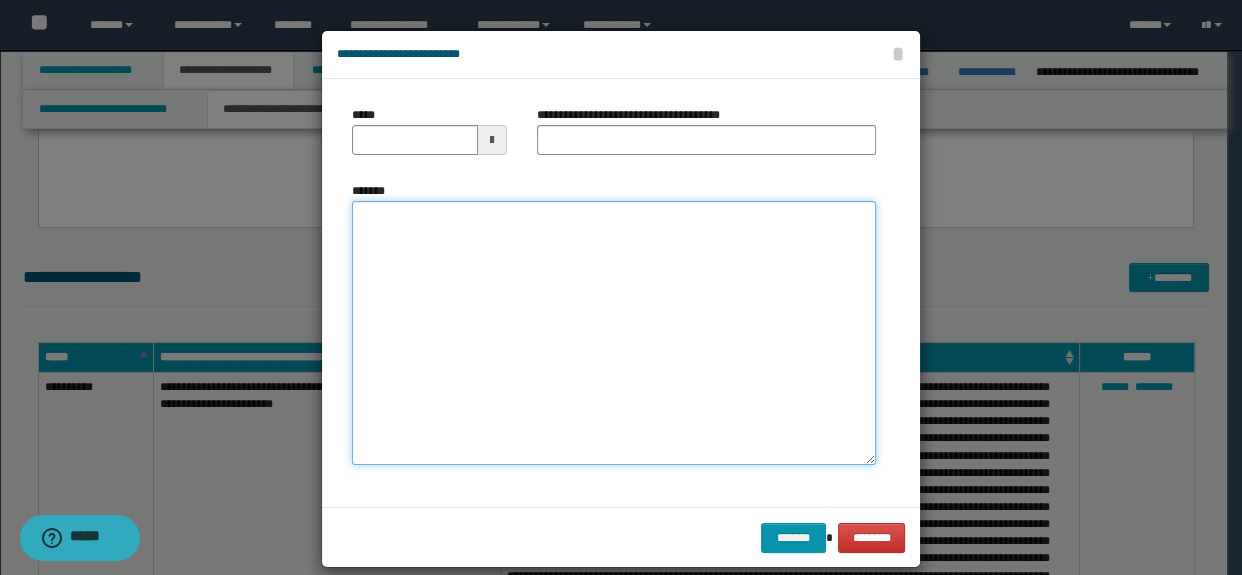 click on "*******" at bounding box center [614, 333] 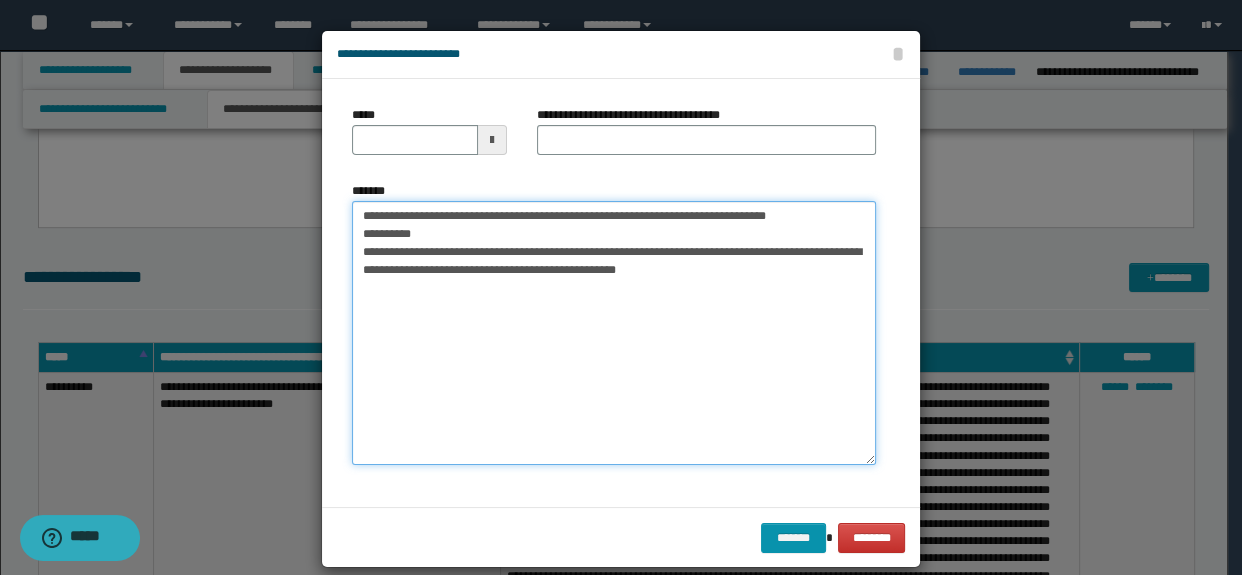 type 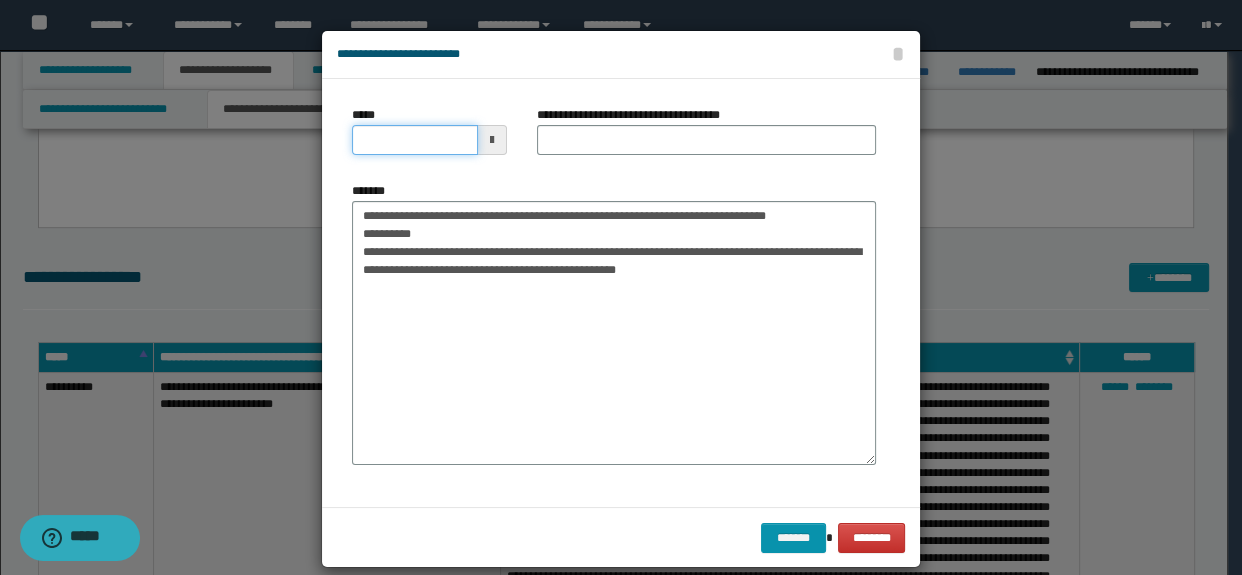 click on "*****" at bounding box center [415, 140] 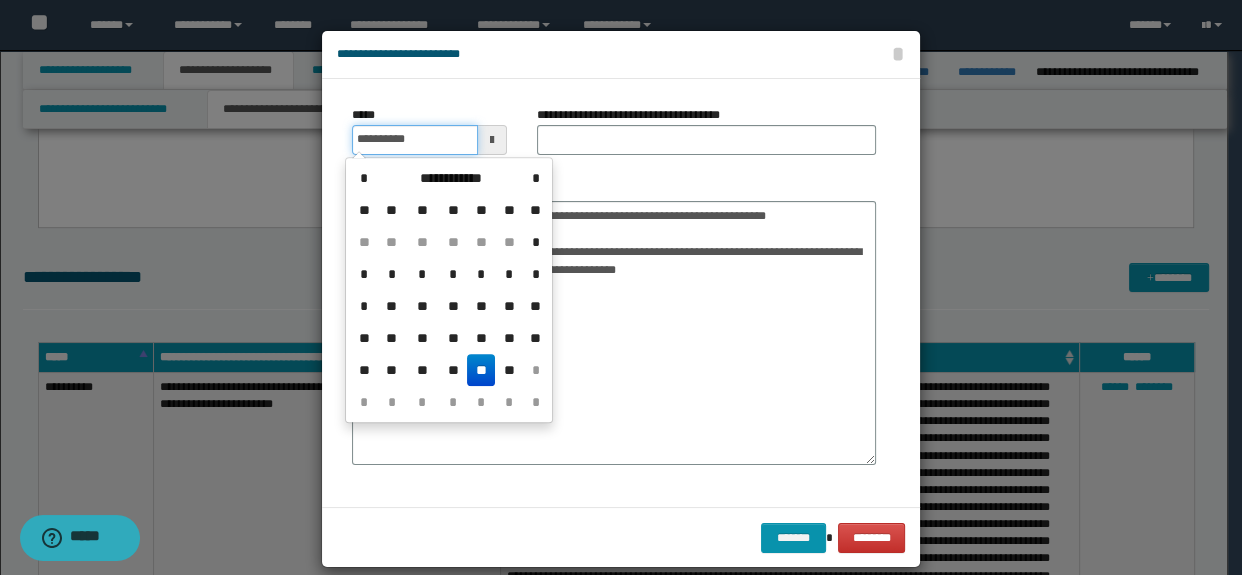 type on "**********" 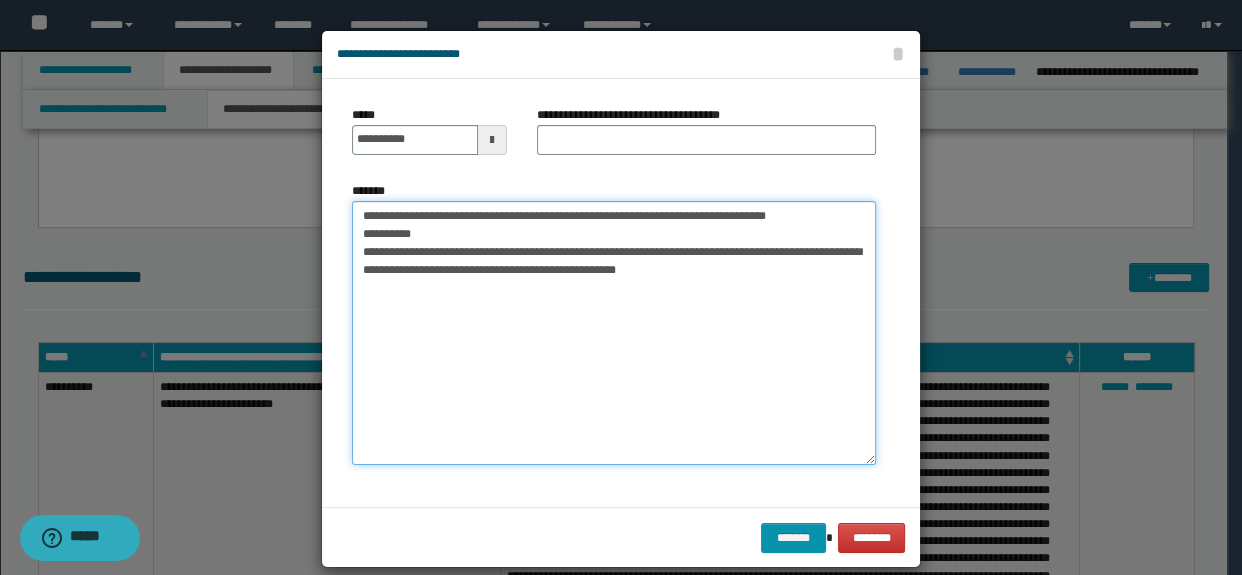 drag, startPoint x: 522, startPoint y: 212, endPoint x: 824, endPoint y: 223, distance: 302.20026 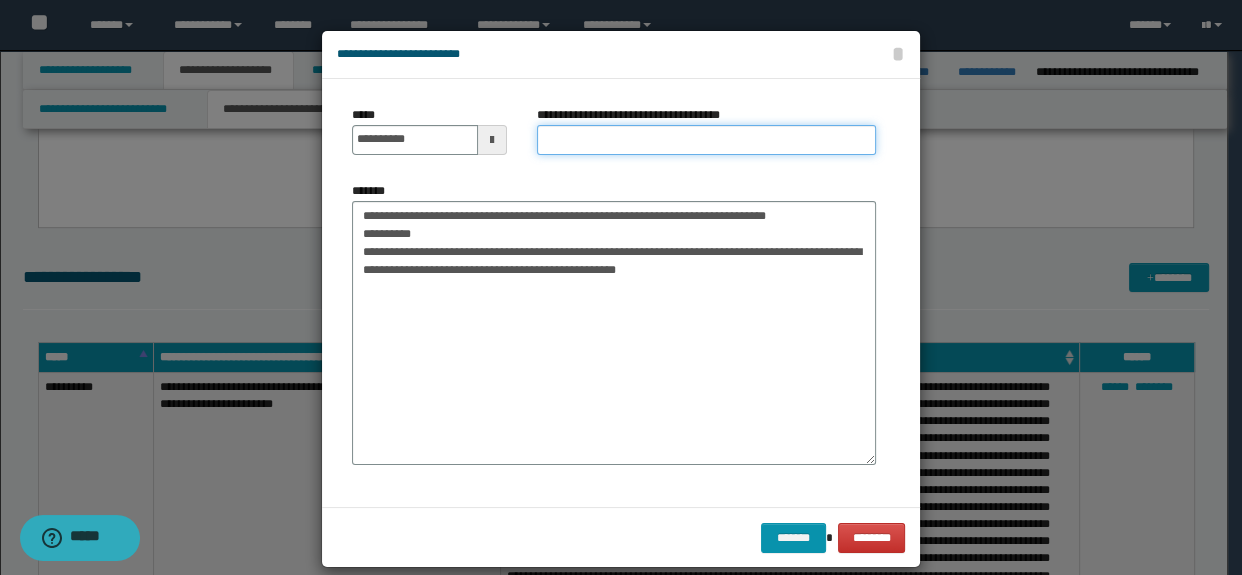 click on "**********" at bounding box center (707, 140) 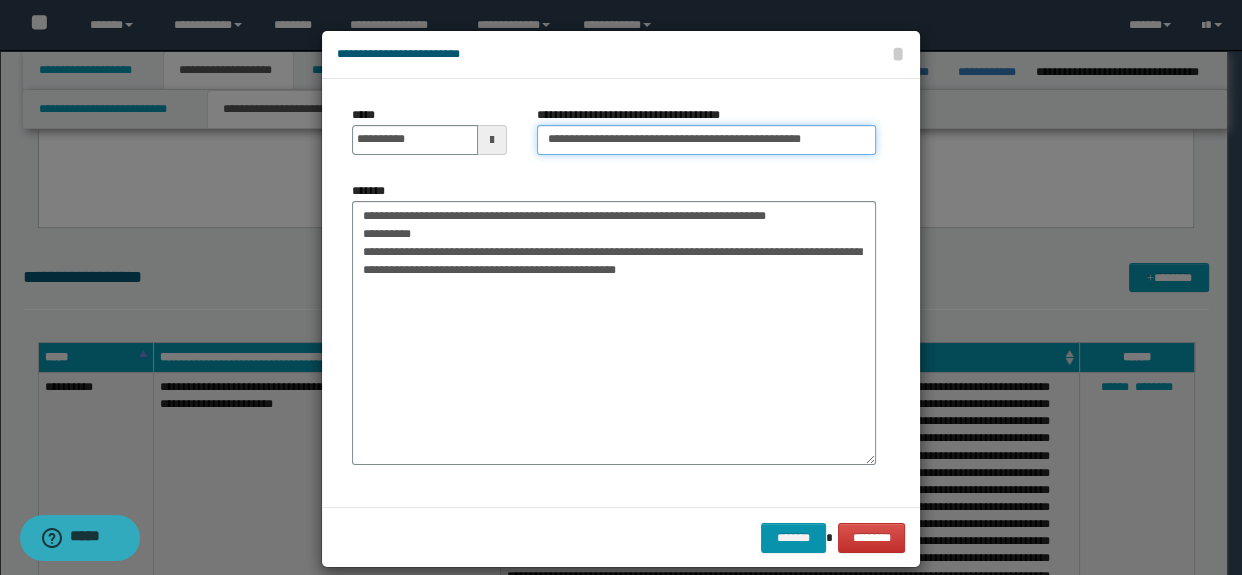 type on "**********" 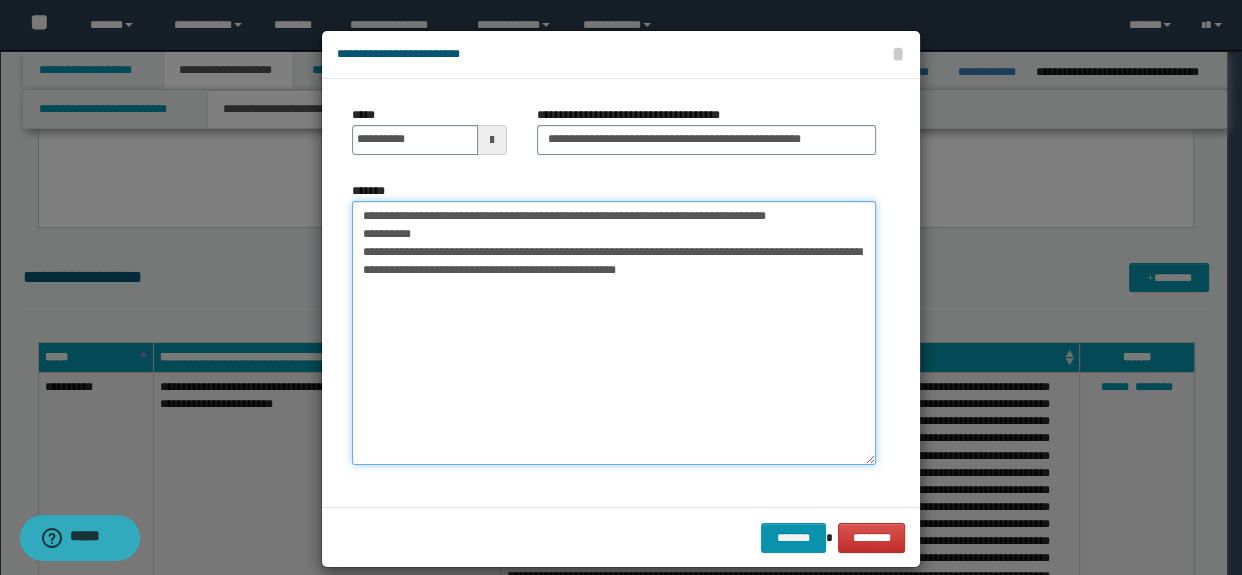 drag, startPoint x: 345, startPoint y: 215, endPoint x: 449, endPoint y: 238, distance: 106.51291 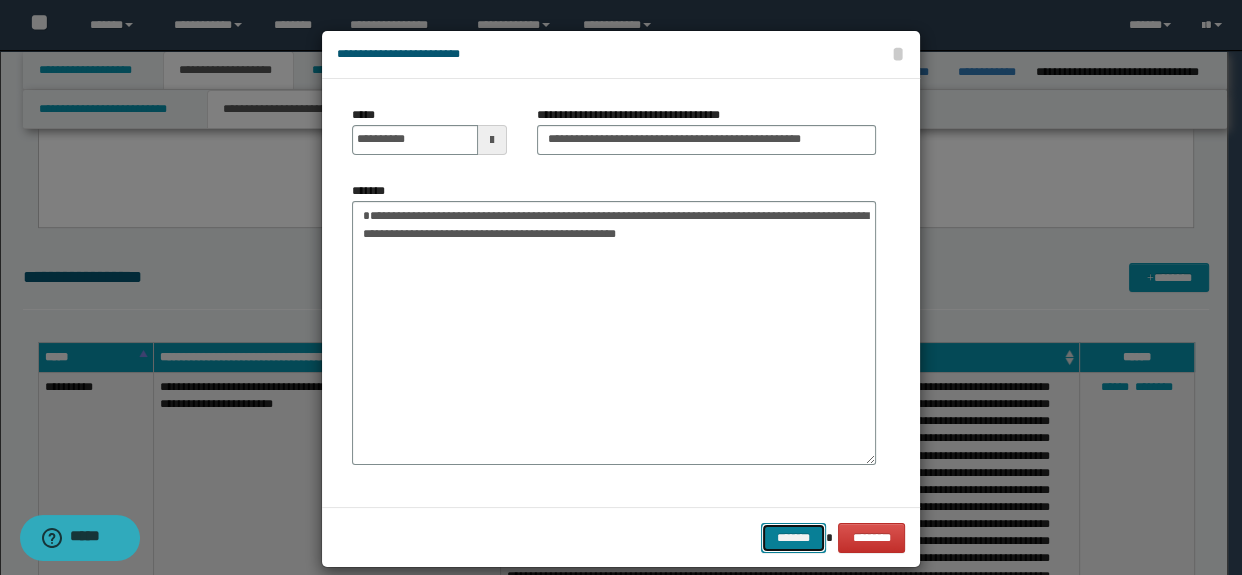 click on "*******" at bounding box center (793, 538) 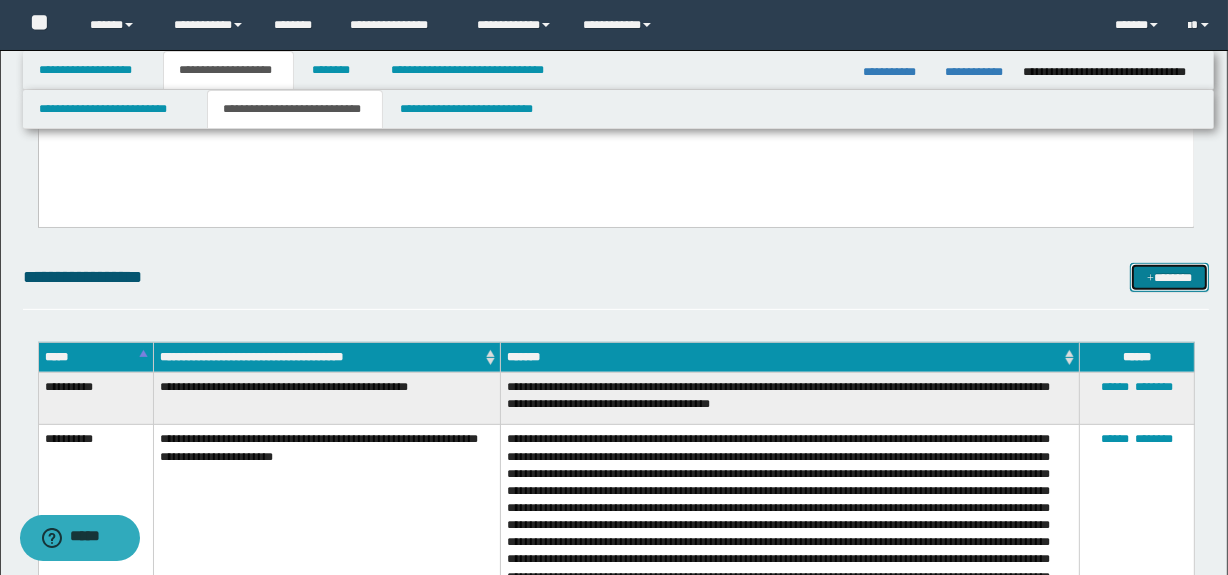 click on "*******" at bounding box center (1170, 278) 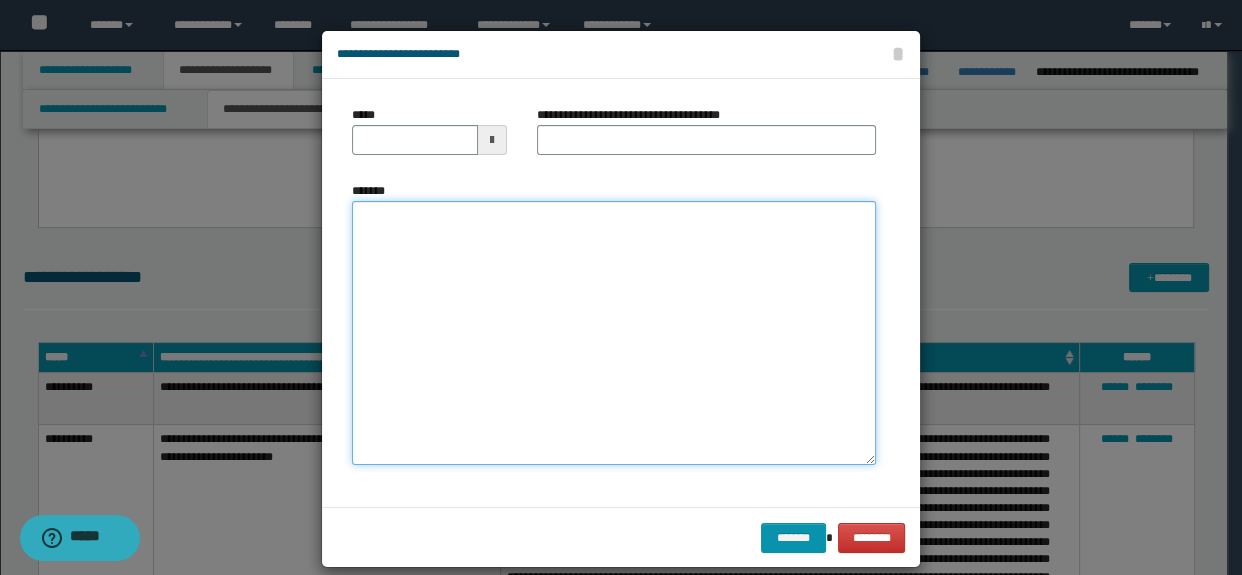click on "*******" at bounding box center (614, 333) 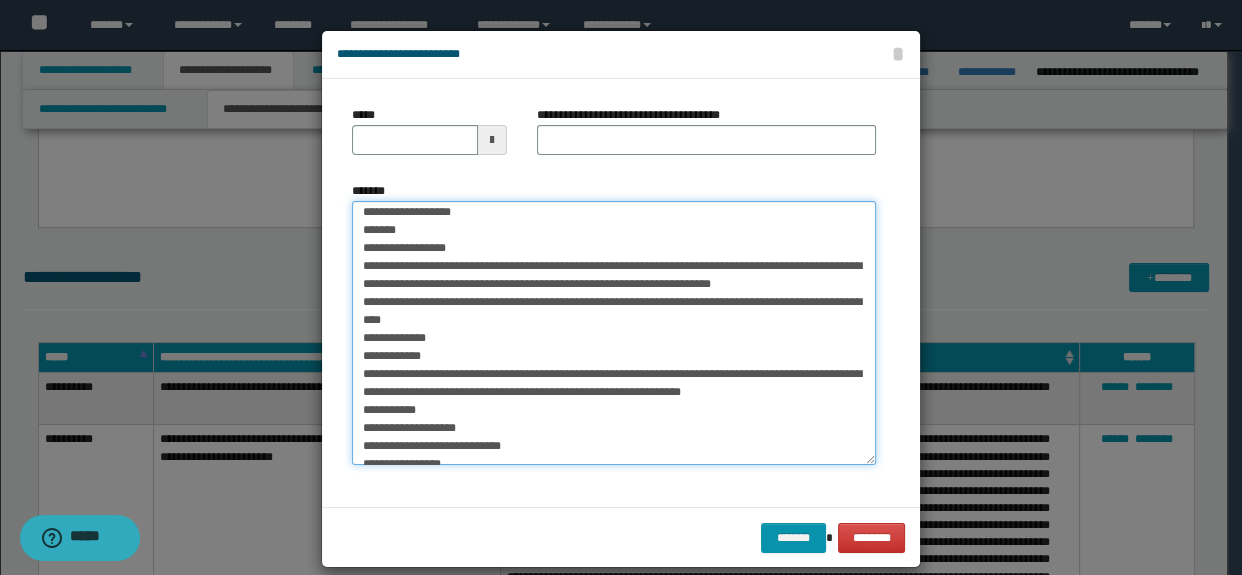 scroll, scrollTop: 0, scrollLeft: 0, axis: both 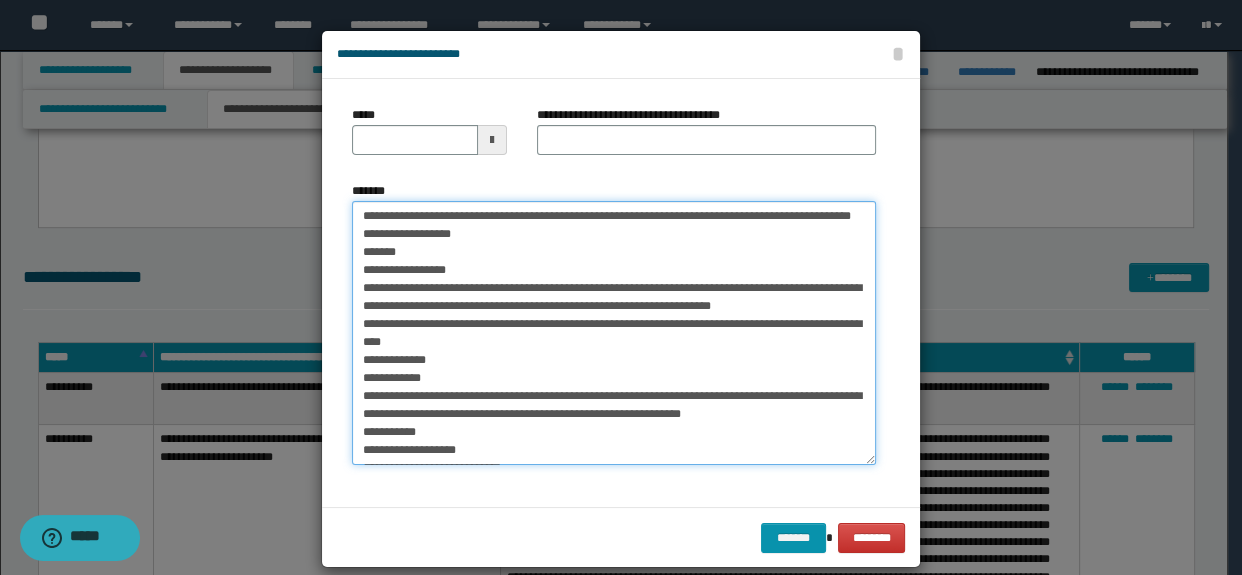 type 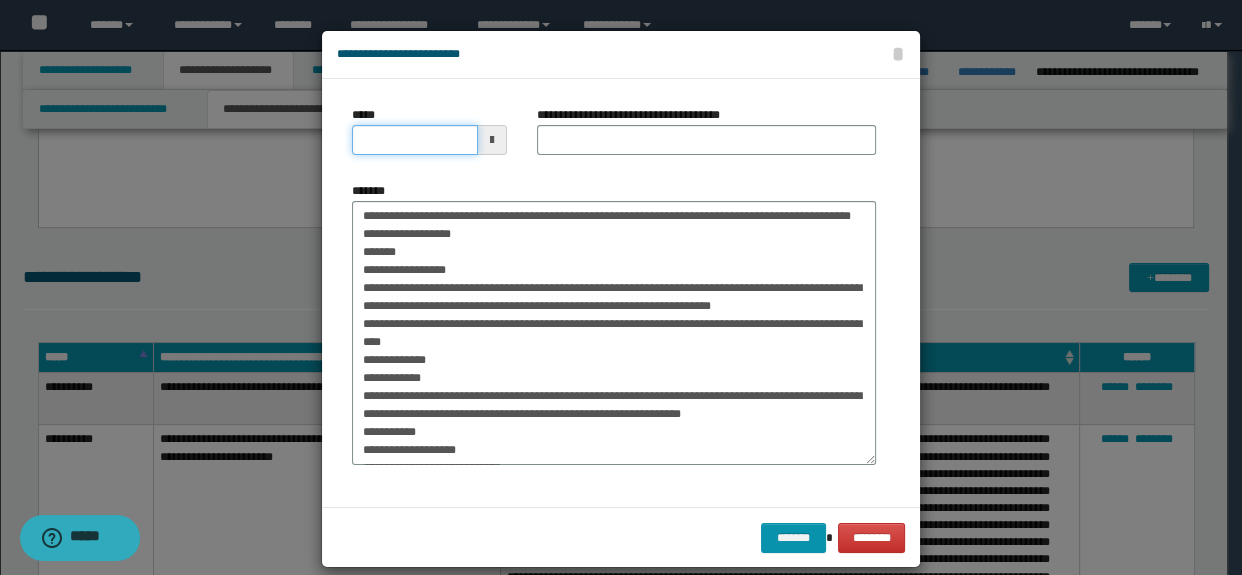 click on "*****" at bounding box center (415, 140) 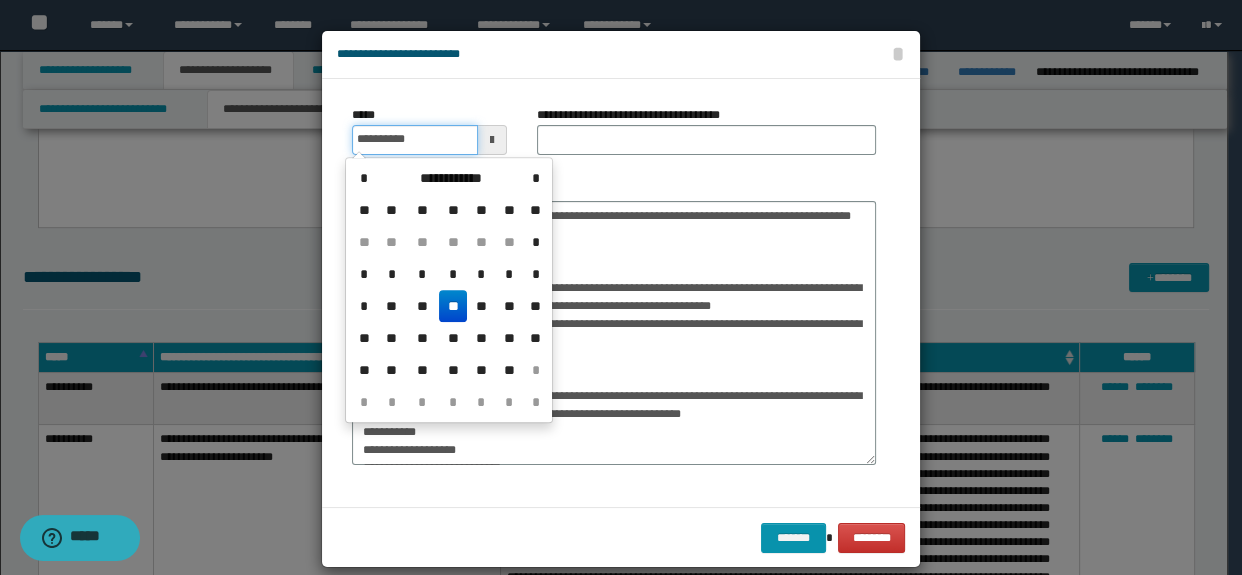 type on "**********" 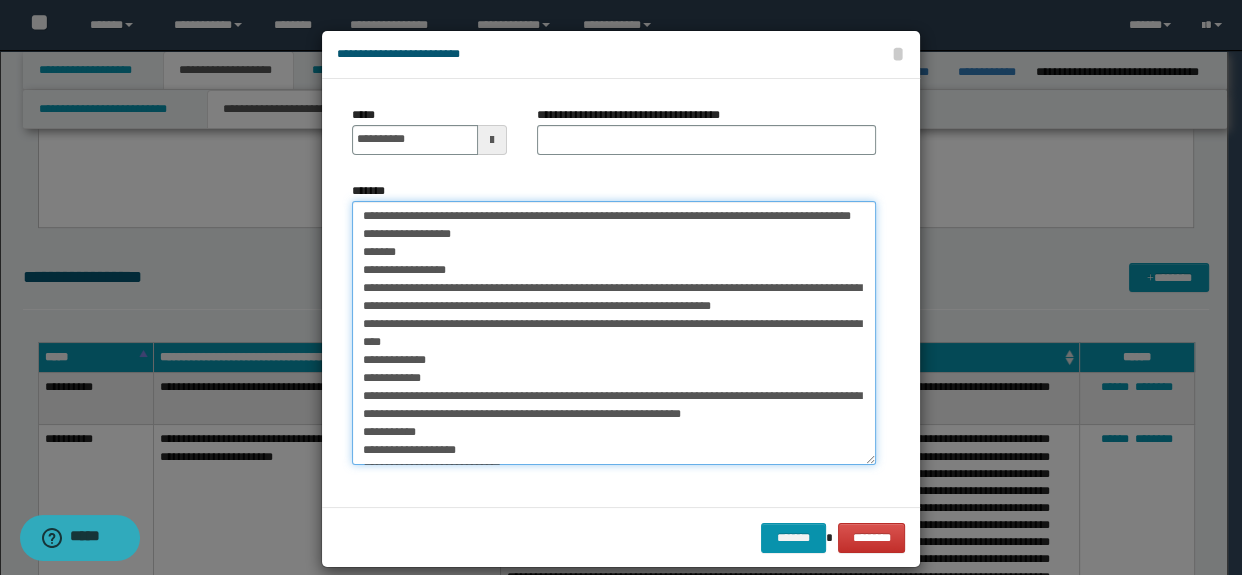 drag, startPoint x: 527, startPoint y: 215, endPoint x: 572, endPoint y: 229, distance: 47.127487 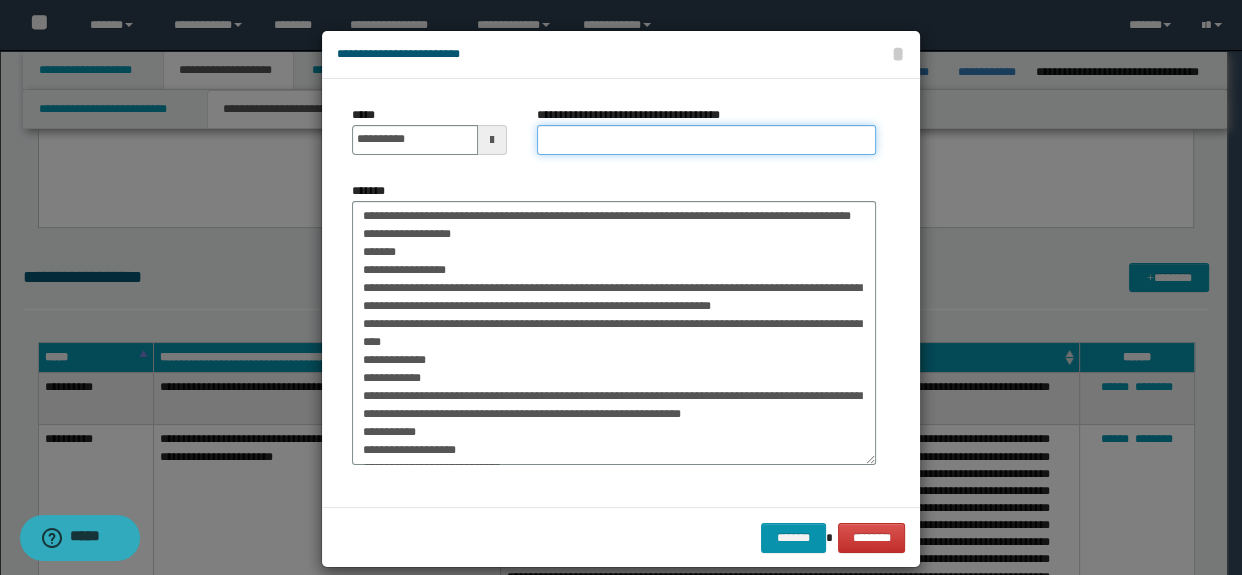 click on "**********" at bounding box center (707, 140) 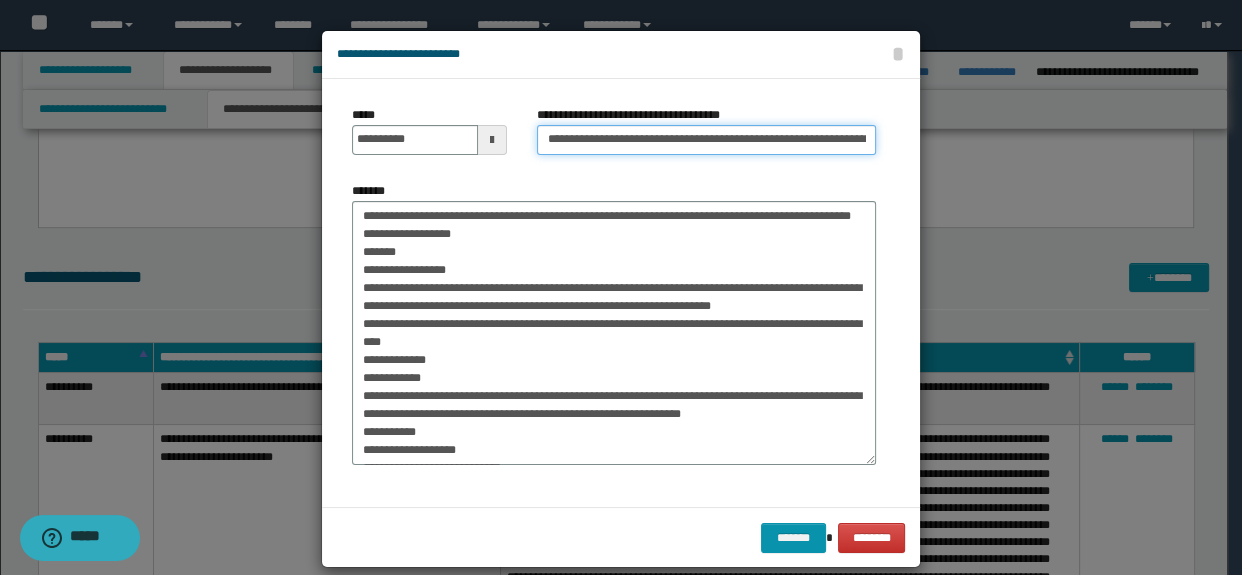 scroll, scrollTop: 0, scrollLeft: 61, axis: horizontal 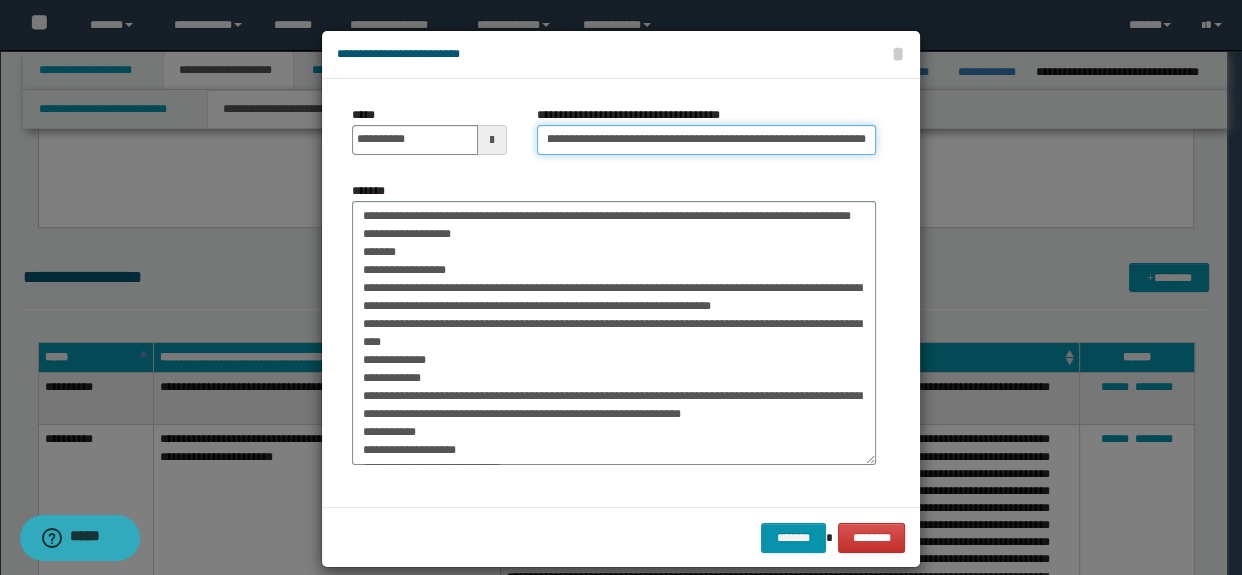 type on "**********" 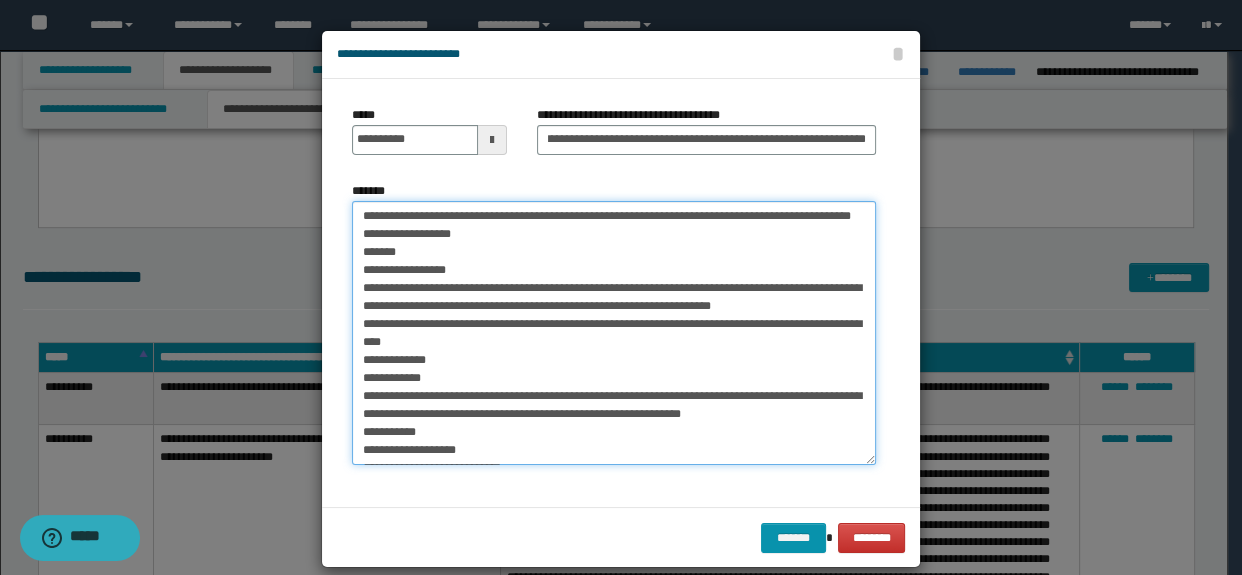 scroll, scrollTop: 0, scrollLeft: 0, axis: both 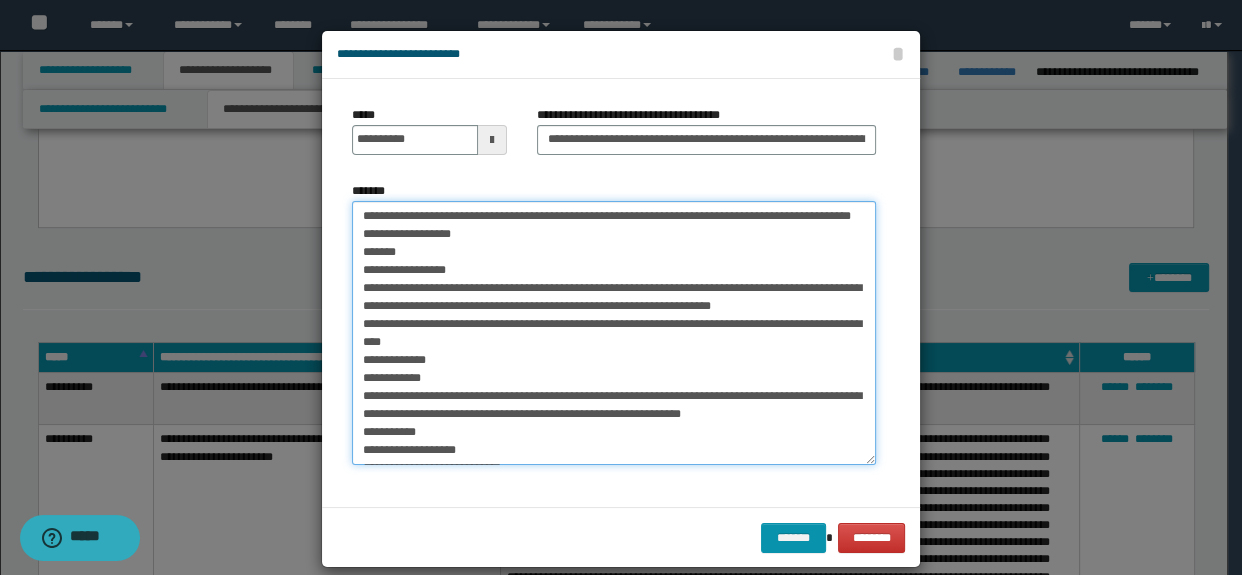 drag, startPoint x: 354, startPoint y: 214, endPoint x: 445, endPoint y: 235, distance: 93.39165 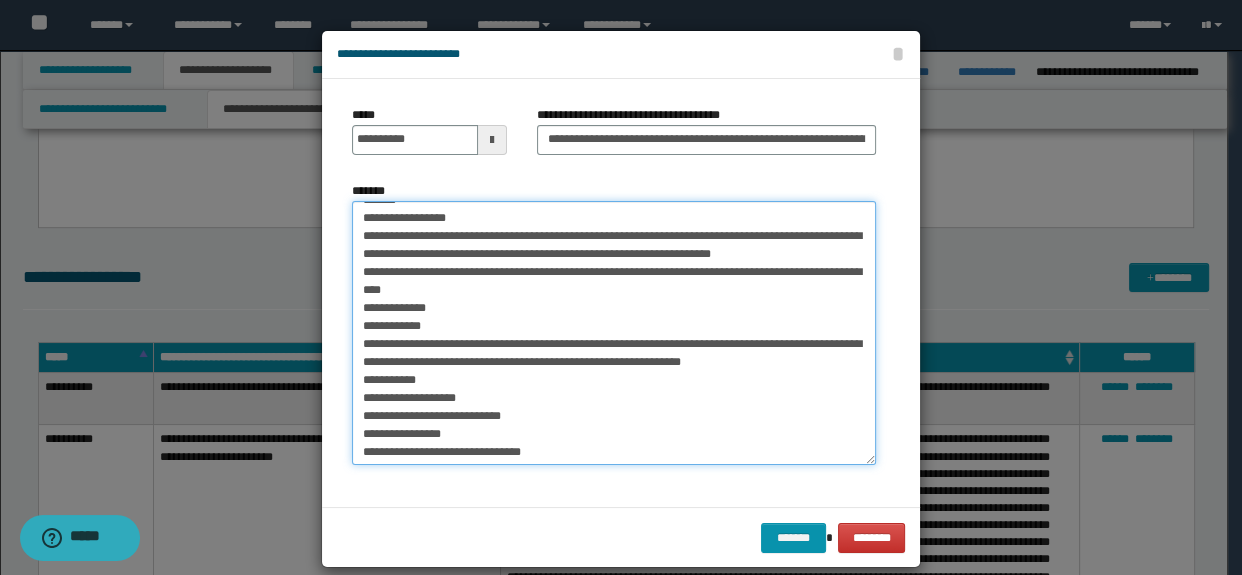 scroll, scrollTop: 53, scrollLeft: 0, axis: vertical 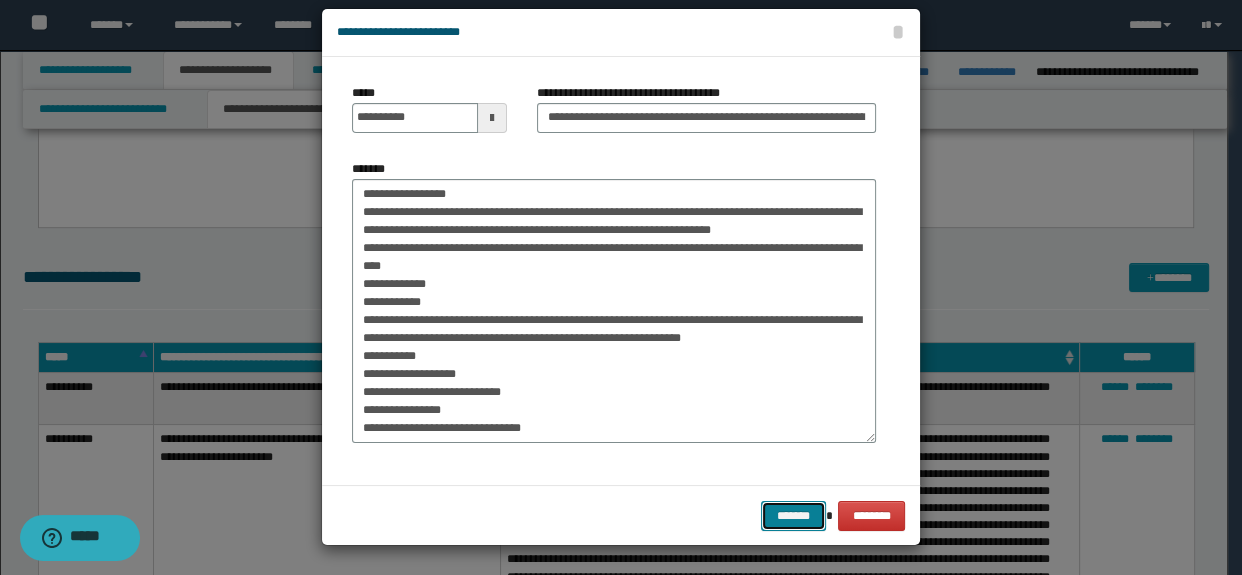 click on "*******" at bounding box center [793, 516] 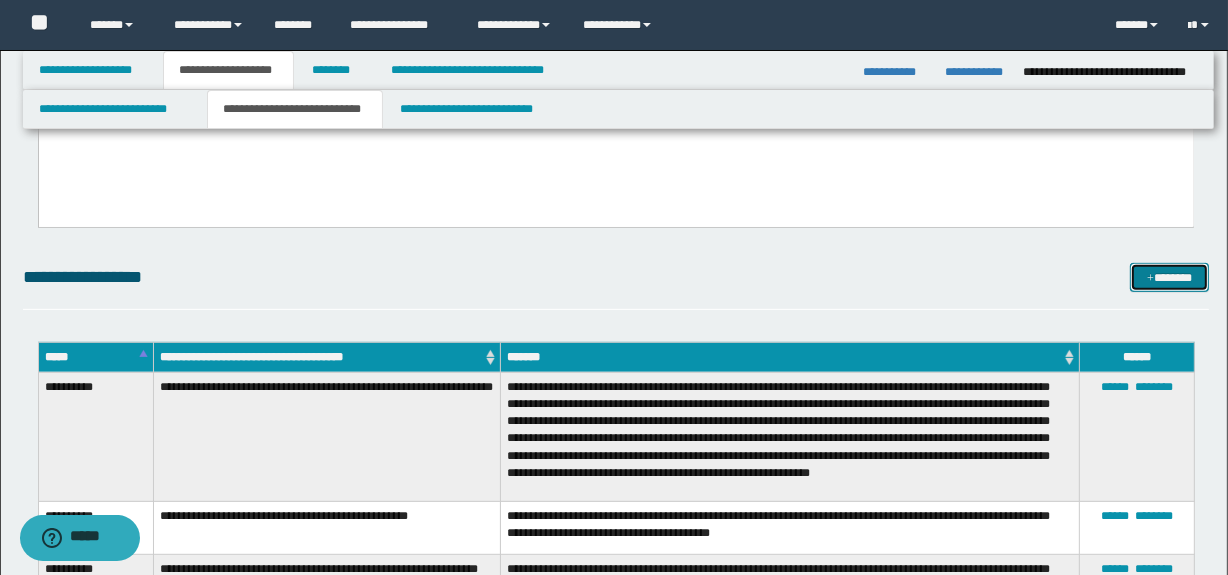 click on "*******" at bounding box center [1170, 278] 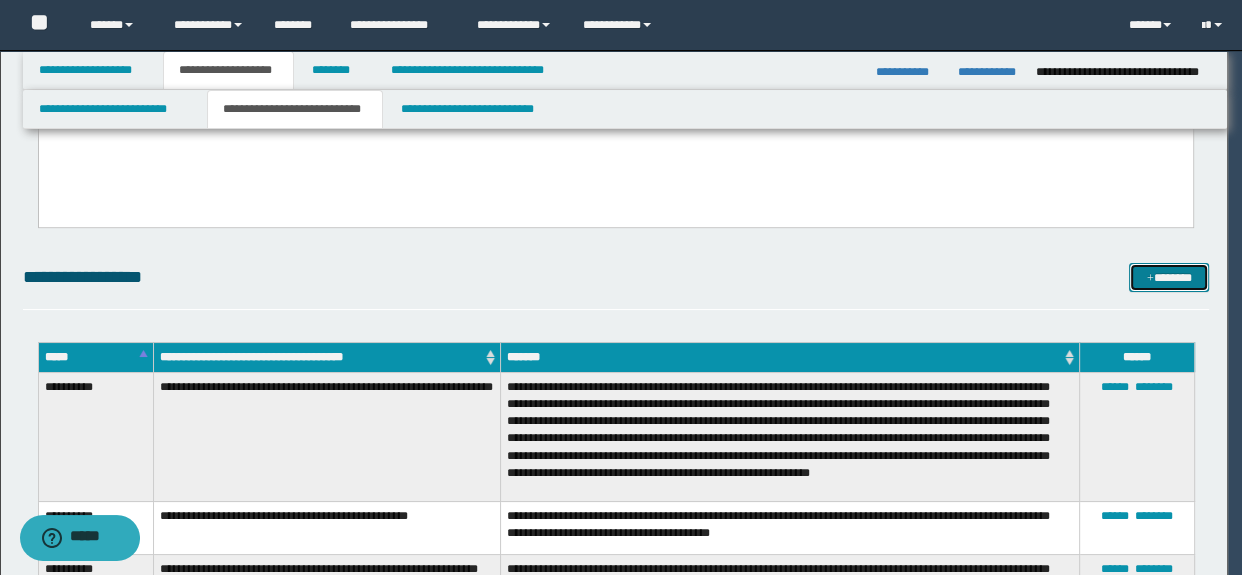 scroll, scrollTop: 0, scrollLeft: 0, axis: both 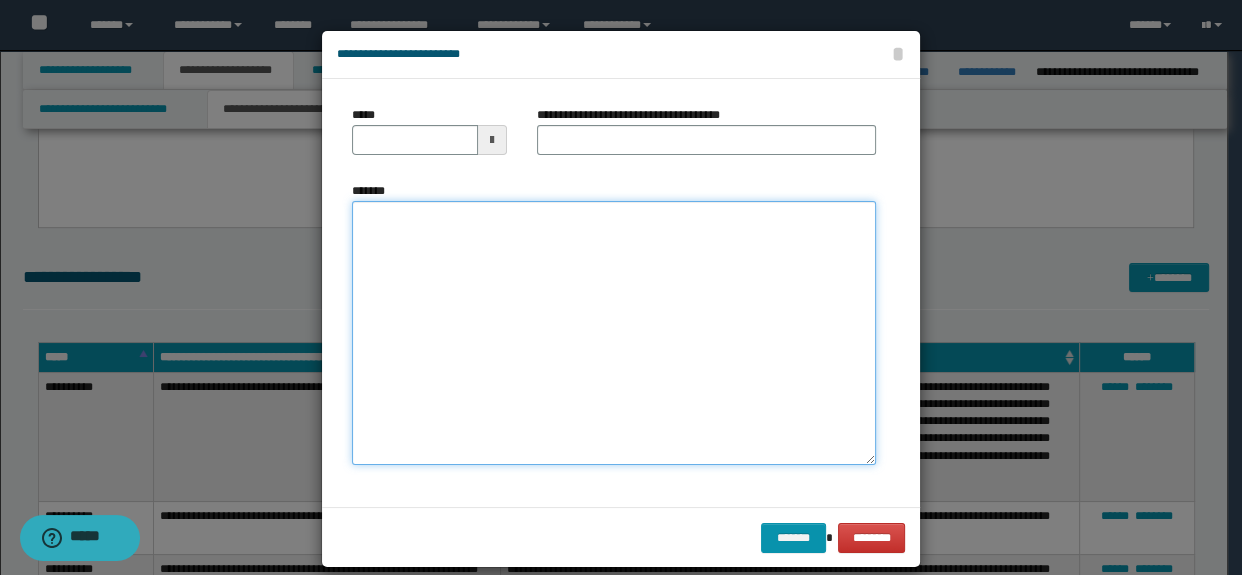 click on "*******" at bounding box center [614, 333] 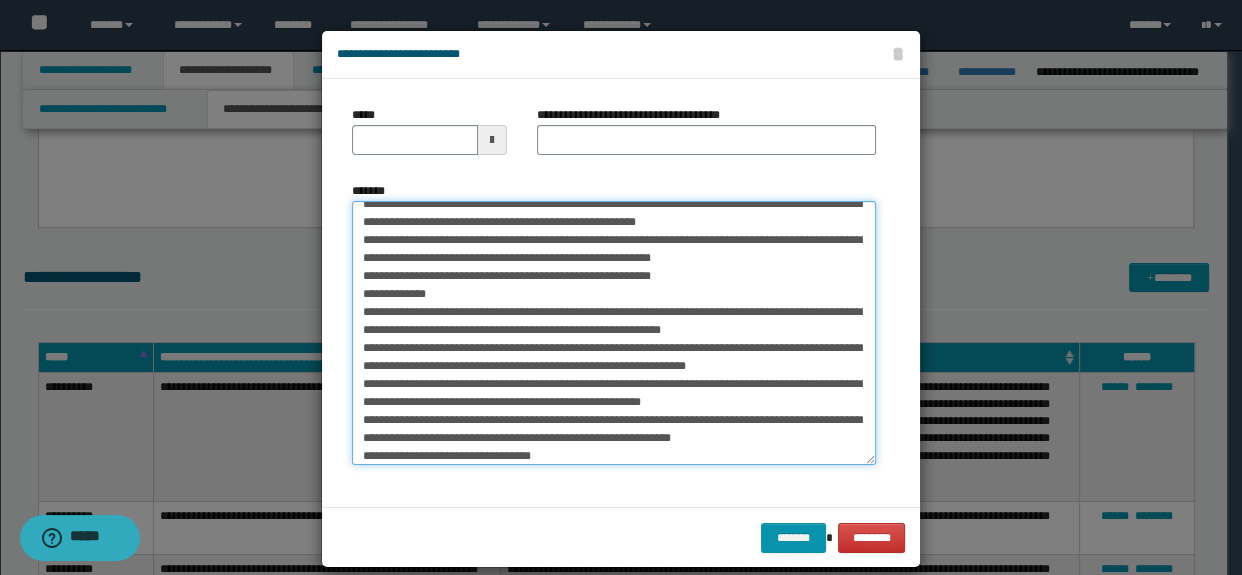 scroll, scrollTop: 0, scrollLeft: 0, axis: both 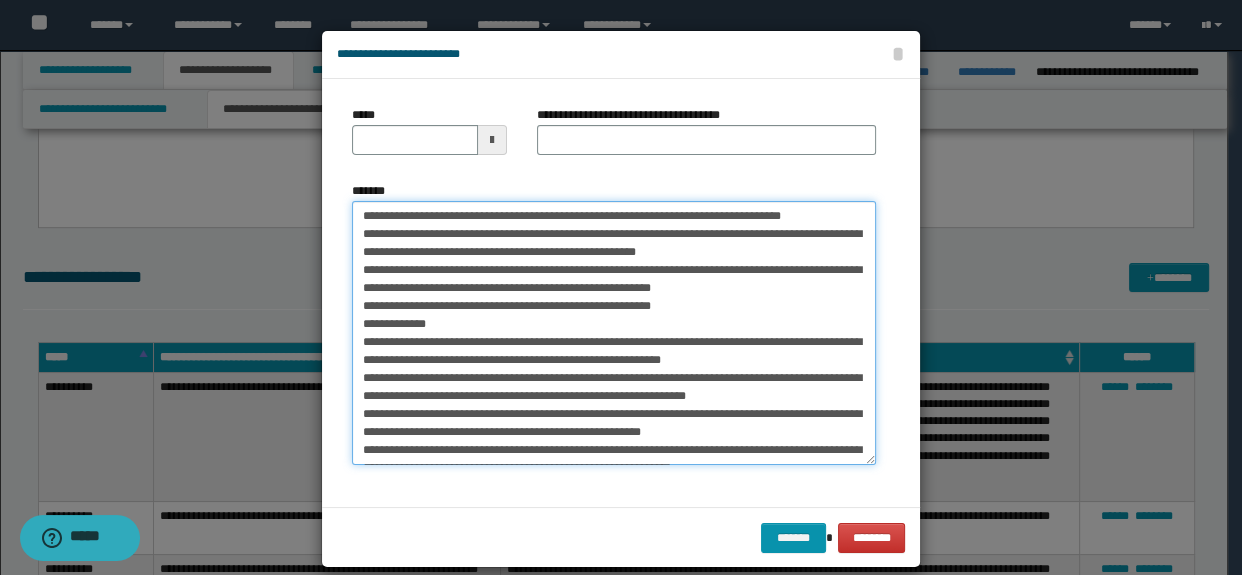 type 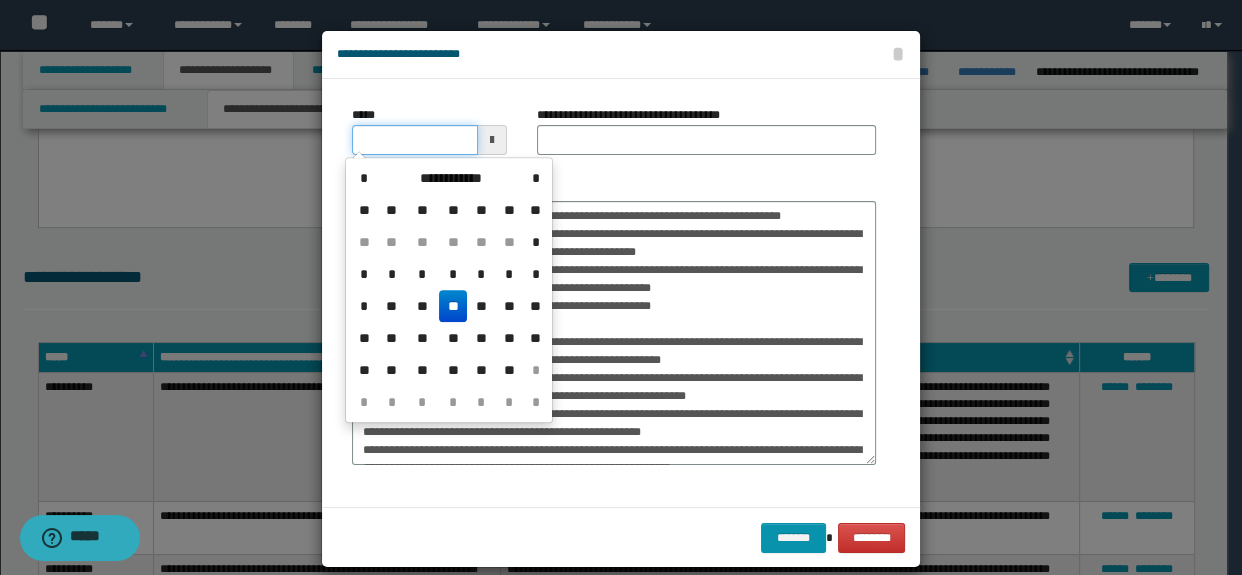 click on "*****" at bounding box center (415, 140) 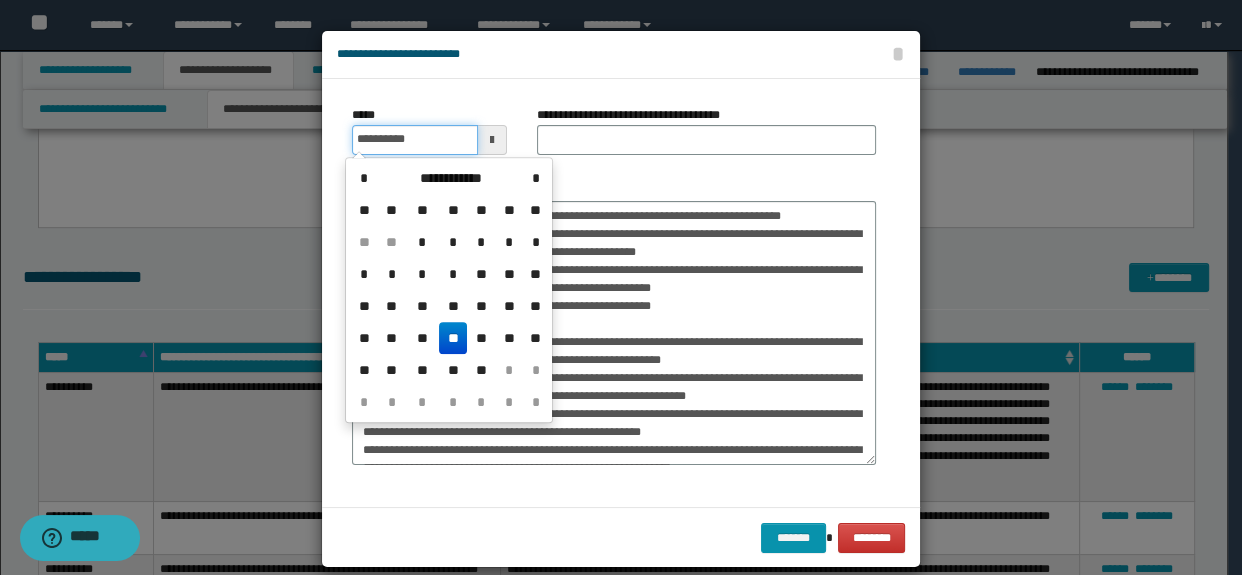 type on "**********" 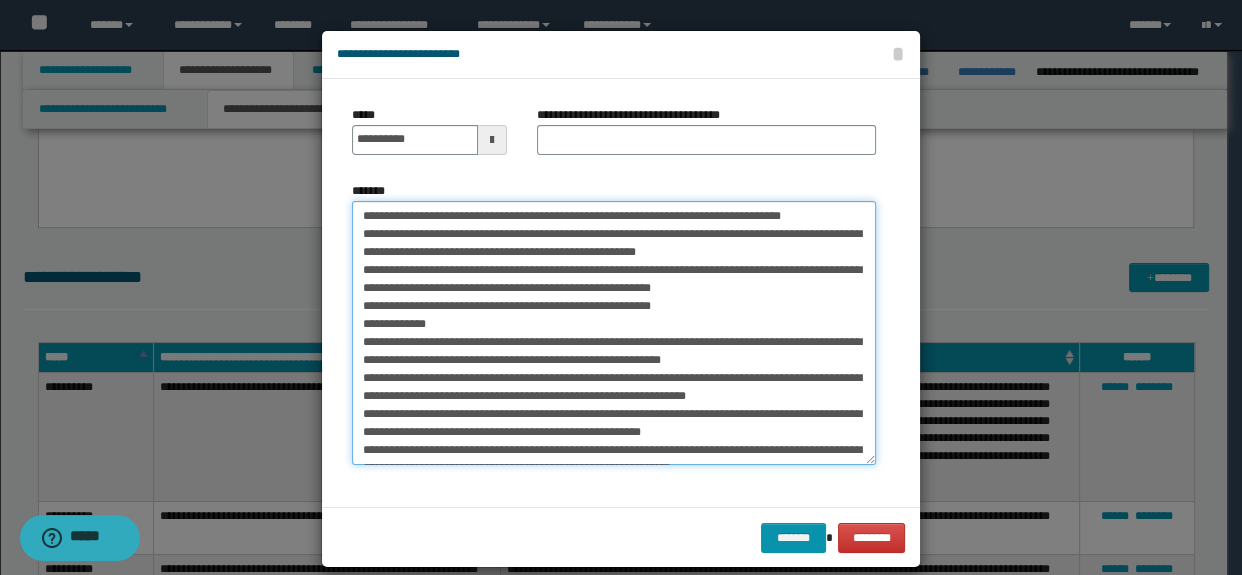 drag, startPoint x: 518, startPoint y: 216, endPoint x: 853, endPoint y: 219, distance: 335.01343 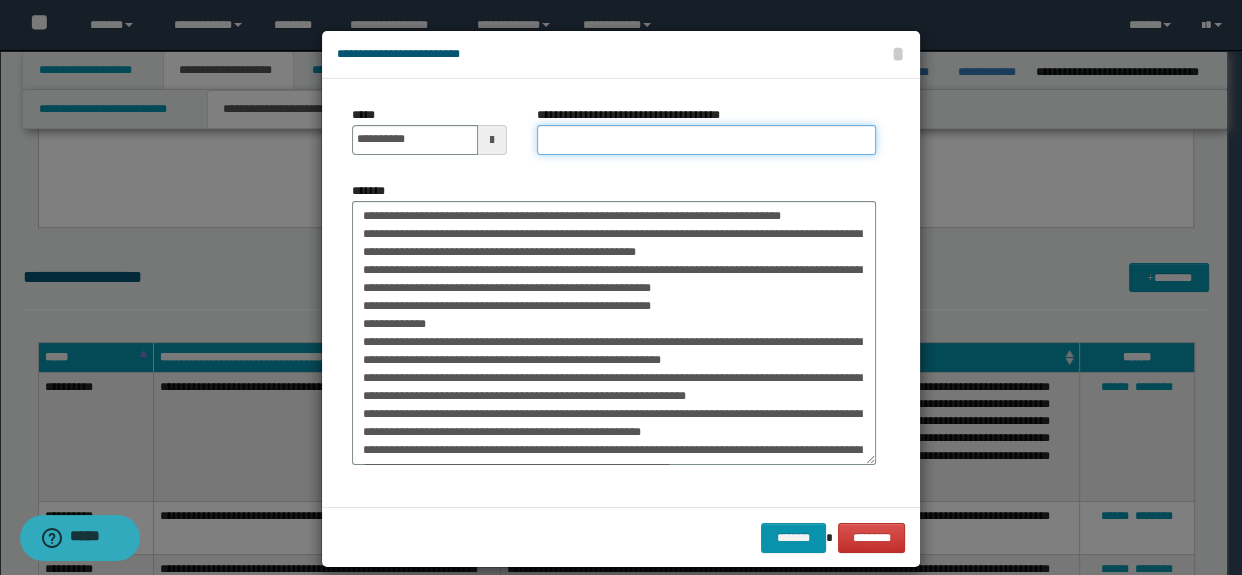 click on "**********" at bounding box center (707, 140) 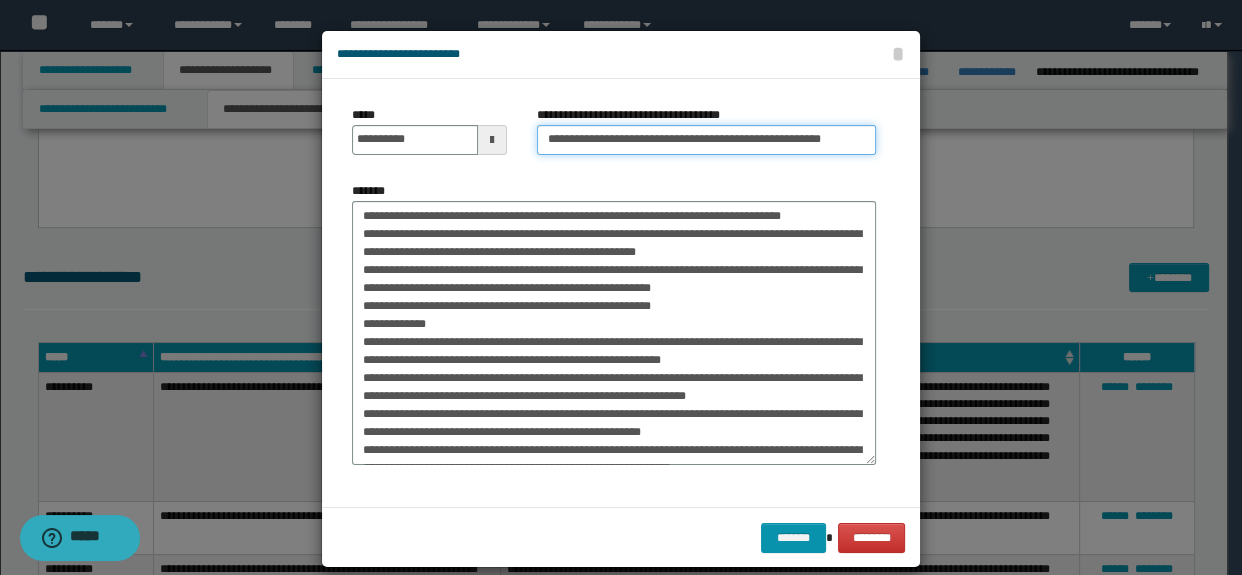 scroll, scrollTop: 0, scrollLeft: 9, axis: horizontal 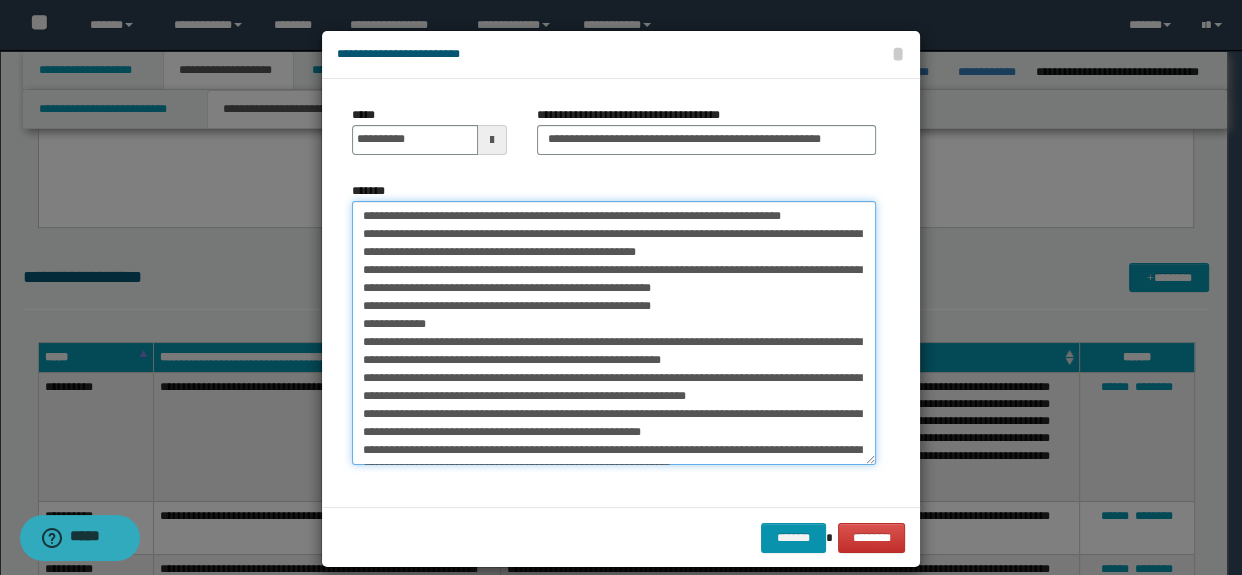 drag, startPoint x: 351, startPoint y: 219, endPoint x: 848, endPoint y: 219, distance: 497 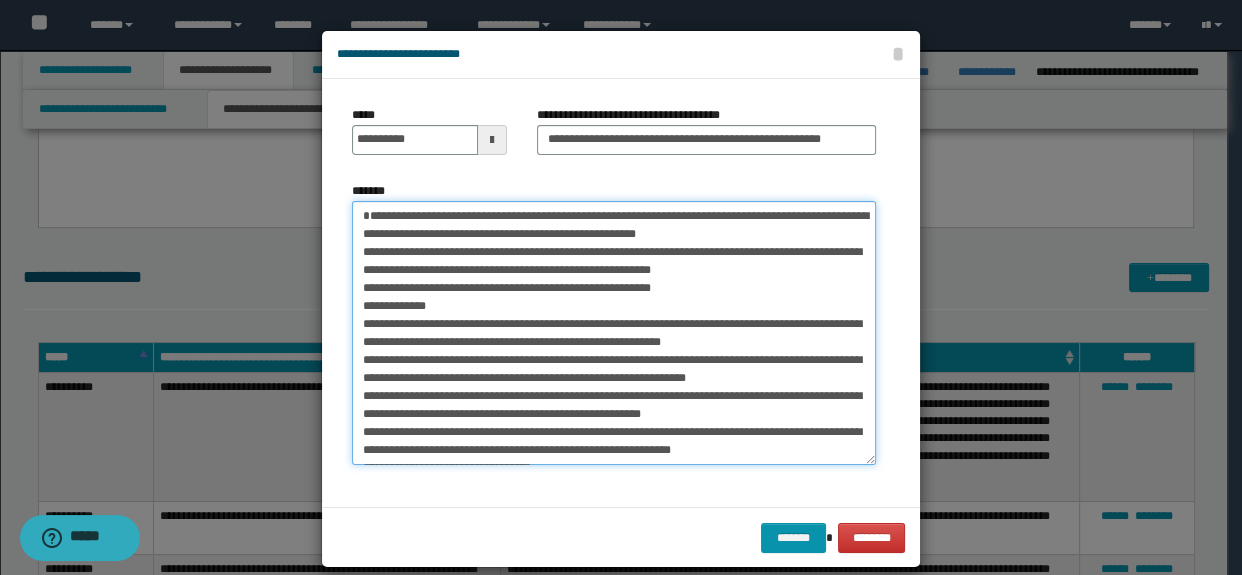 scroll, scrollTop: 35, scrollLeft: 0, axis: vertical 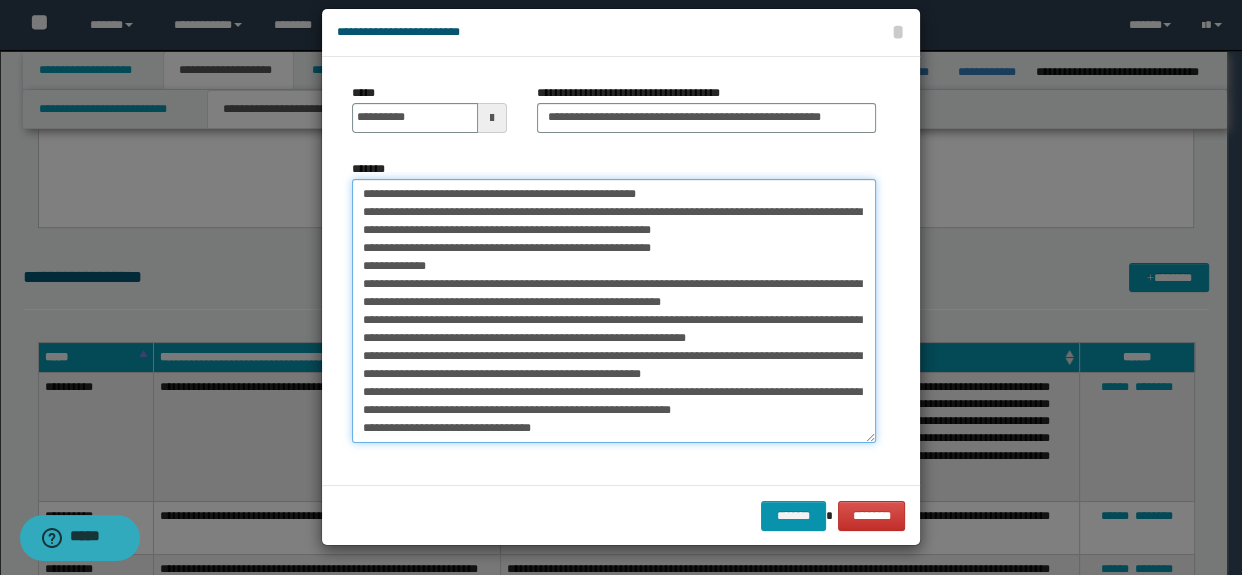 click on "*******" at bounding box center (614, 311) 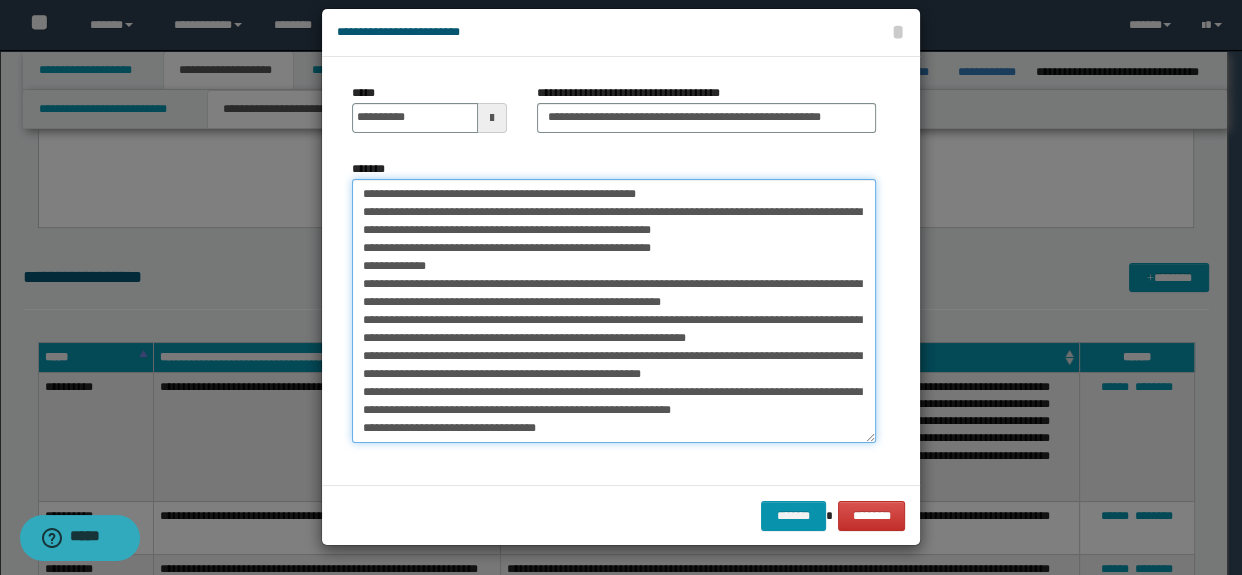 scroll, scrollTop: 47, scrollLeft: 0, axis: vertical 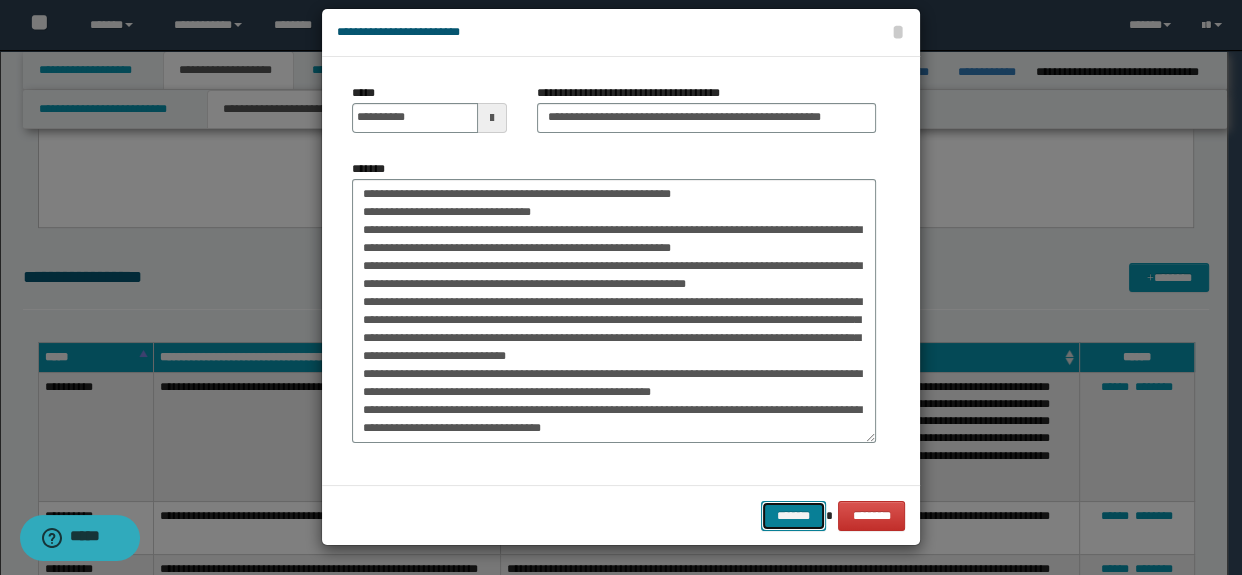click on "*******" at bounding box center [793, 516] 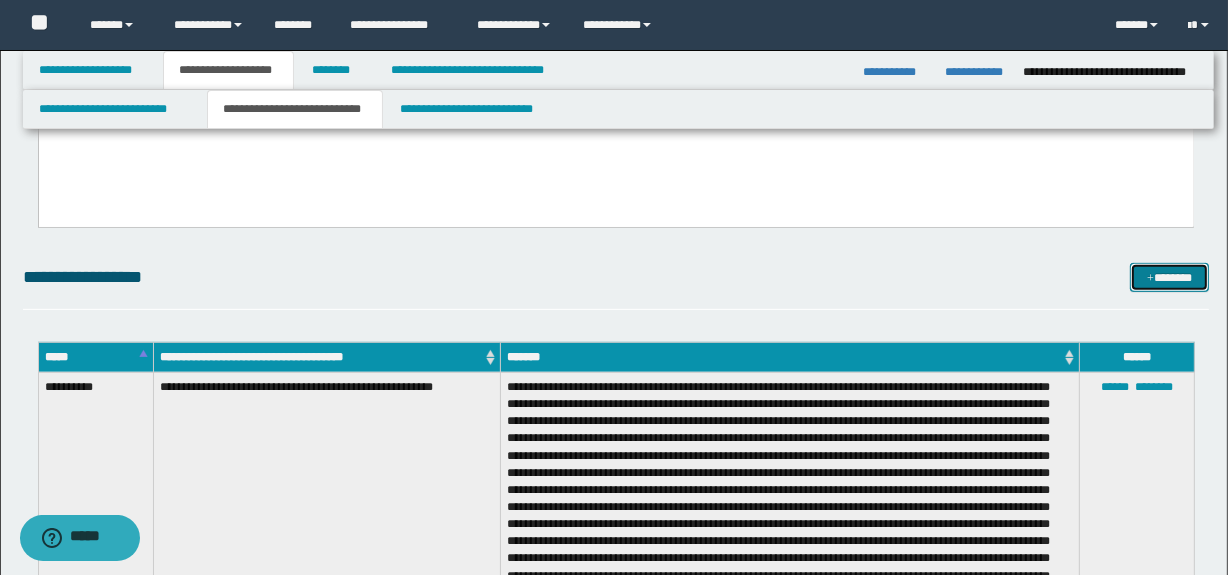click on "*******" at bounding box center (1170, 278) 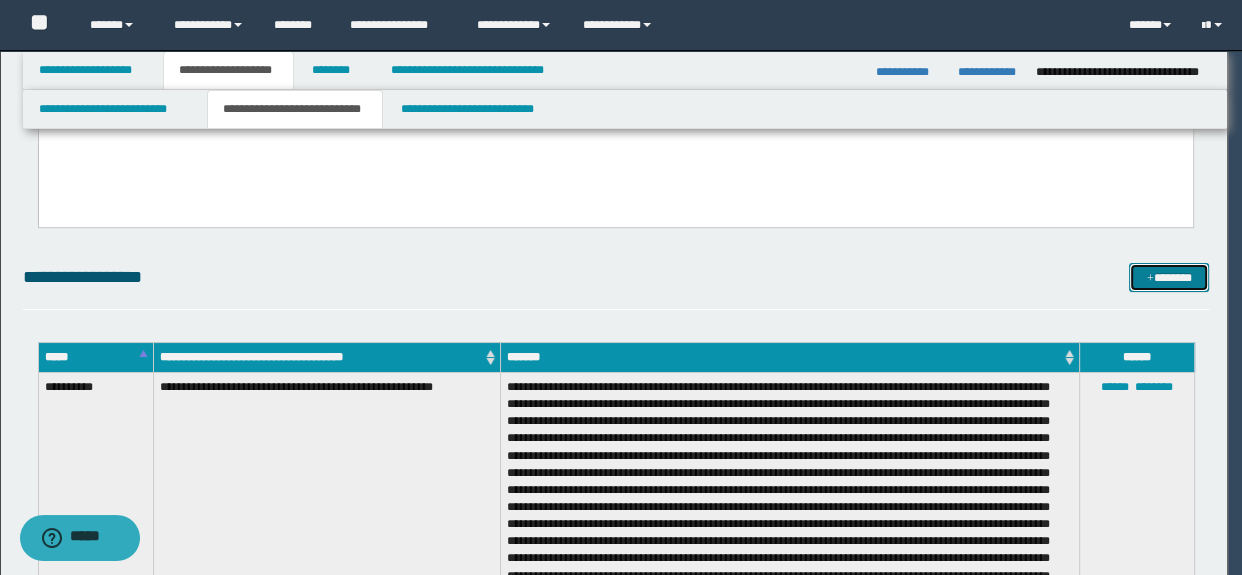 scroll, scrollTop: 0, scrollLeft: 0, axis: both 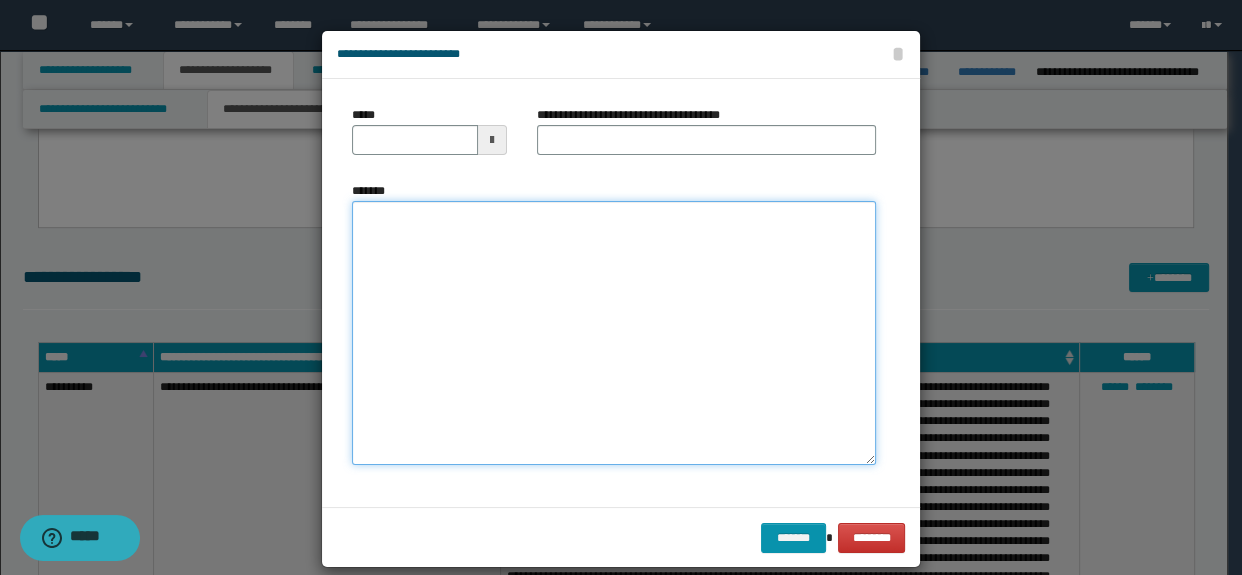 click on "*******" at bounding box center [614, 333] 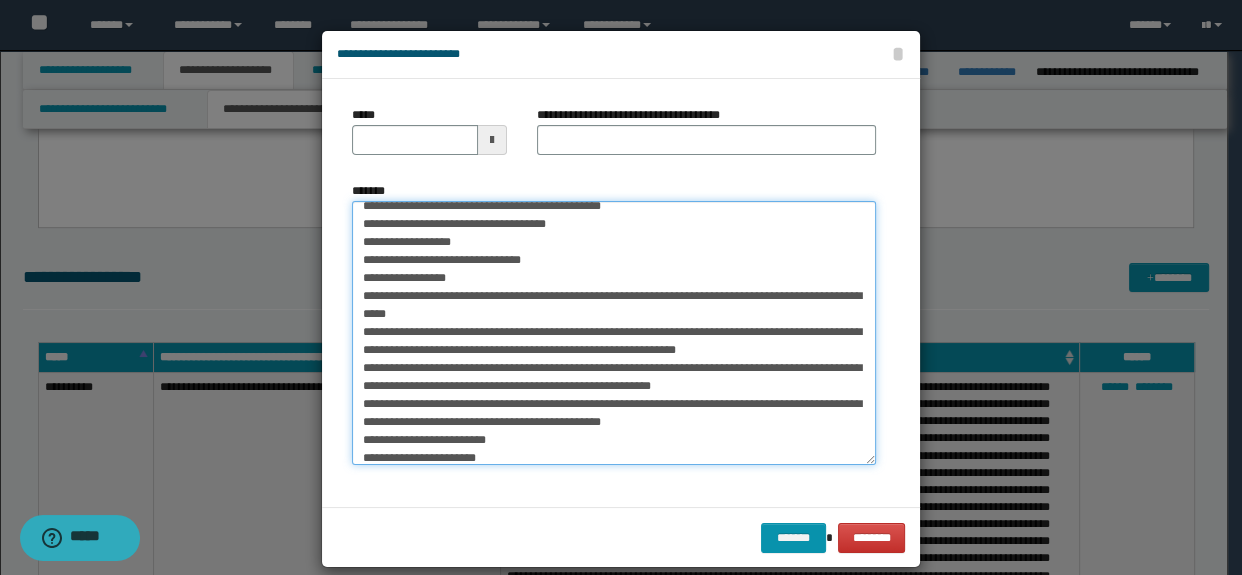 scroll, scrollTop: 0, scrollLeft: 0, axis: both 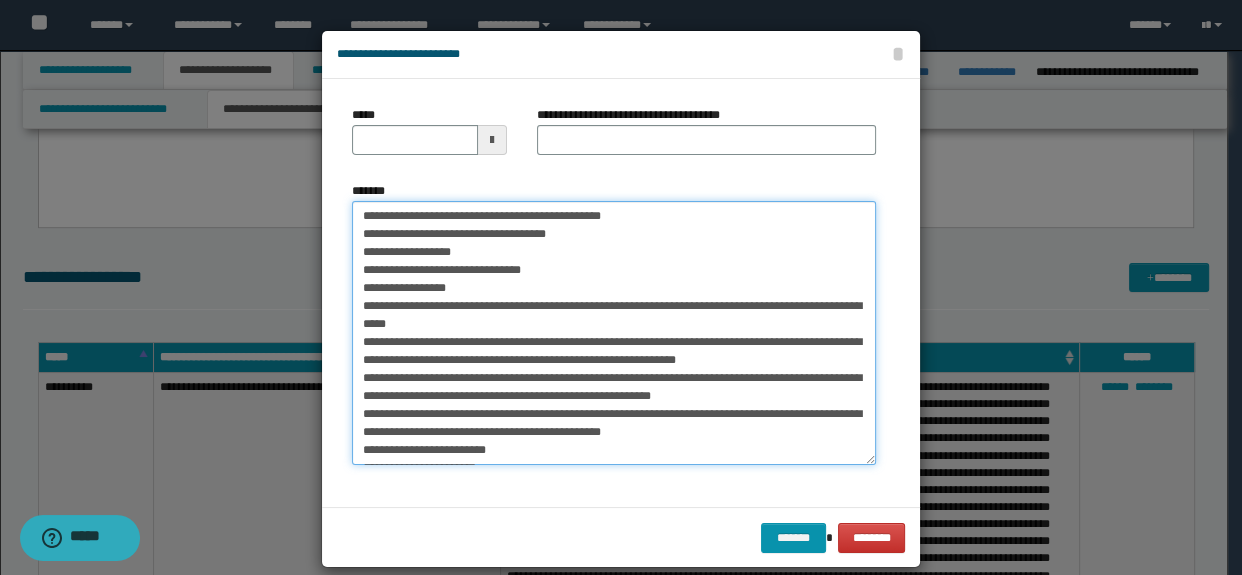 type 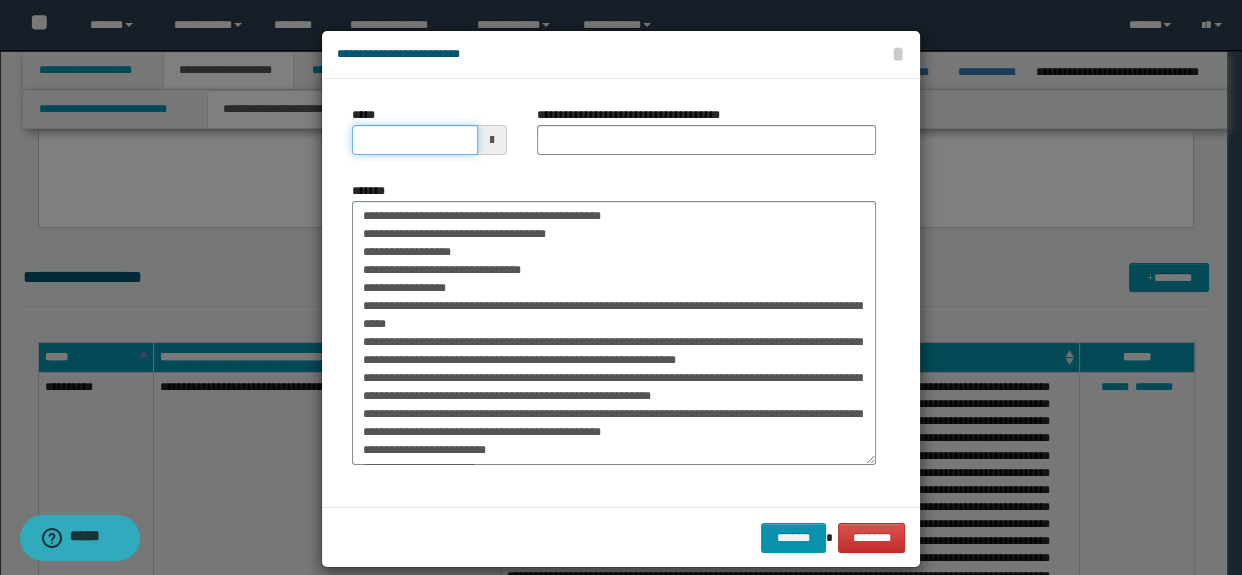 click on "*****" at bounding box center [415, 140] 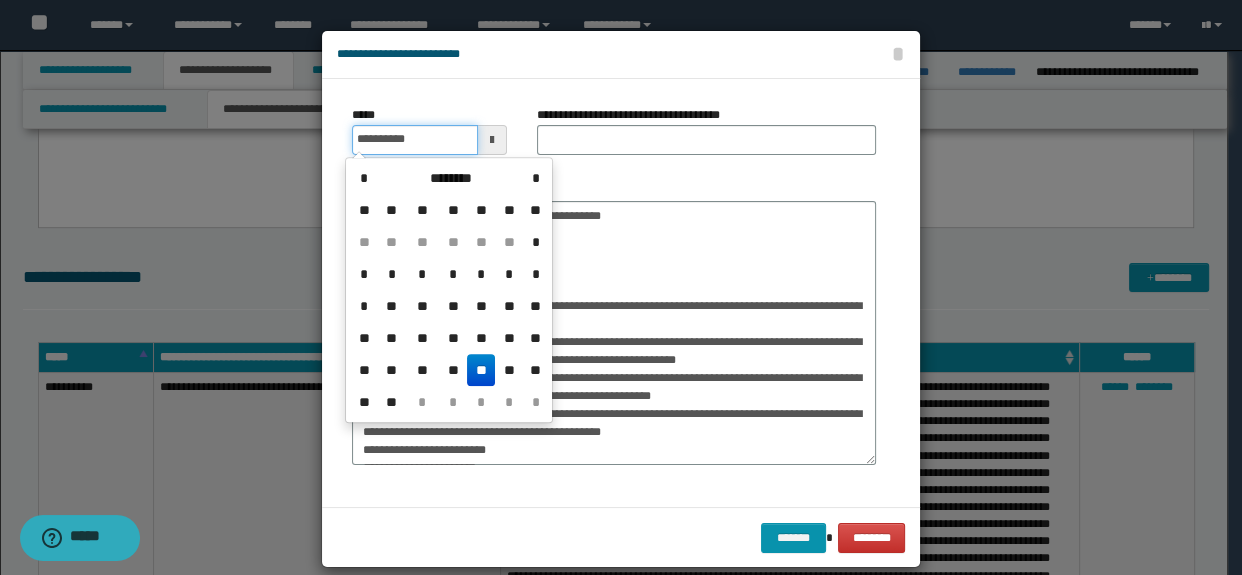 type on "**********" 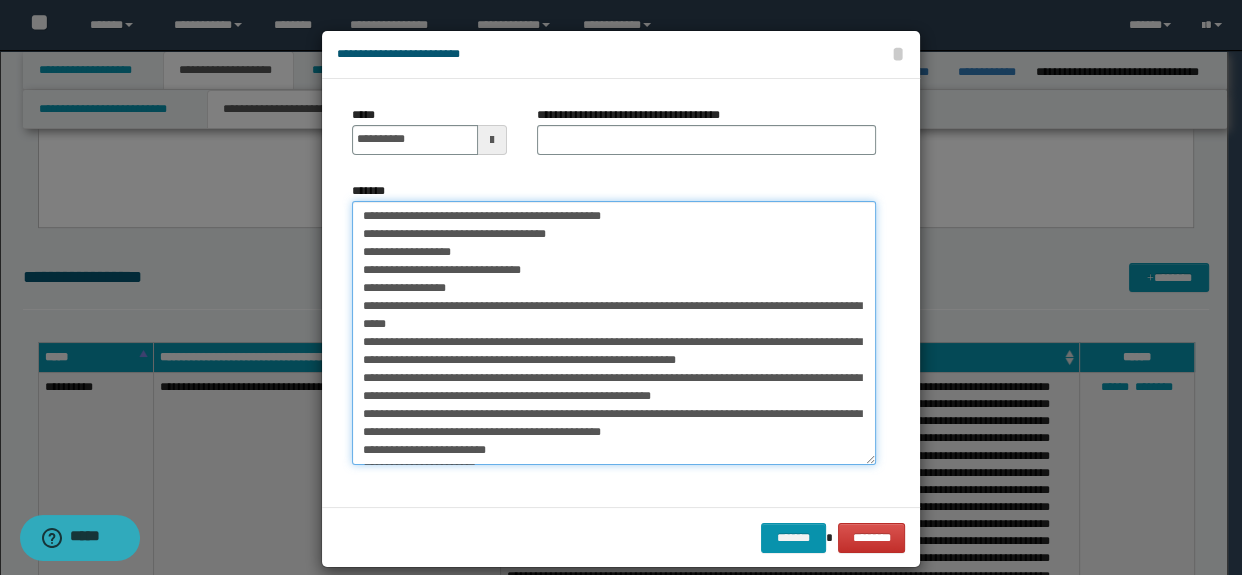 drag, startPoint x: 514, startPoint y: 214, endPoint x: 597, endPoint y: 237, distance: 86.127815 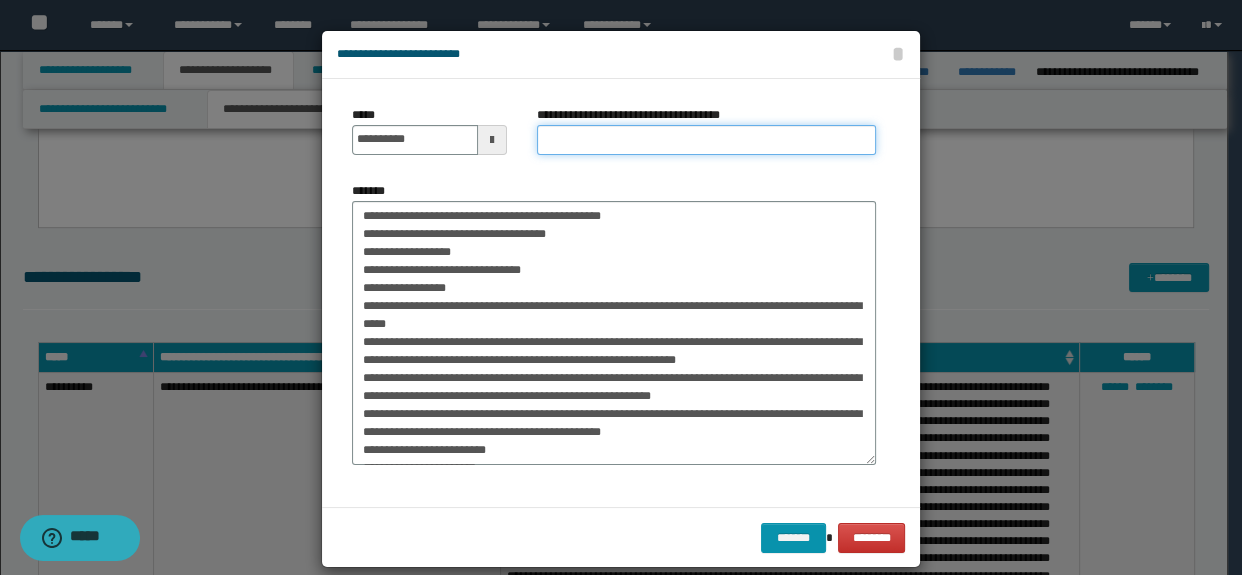 click on "**********" at bounding box center [707, 140] 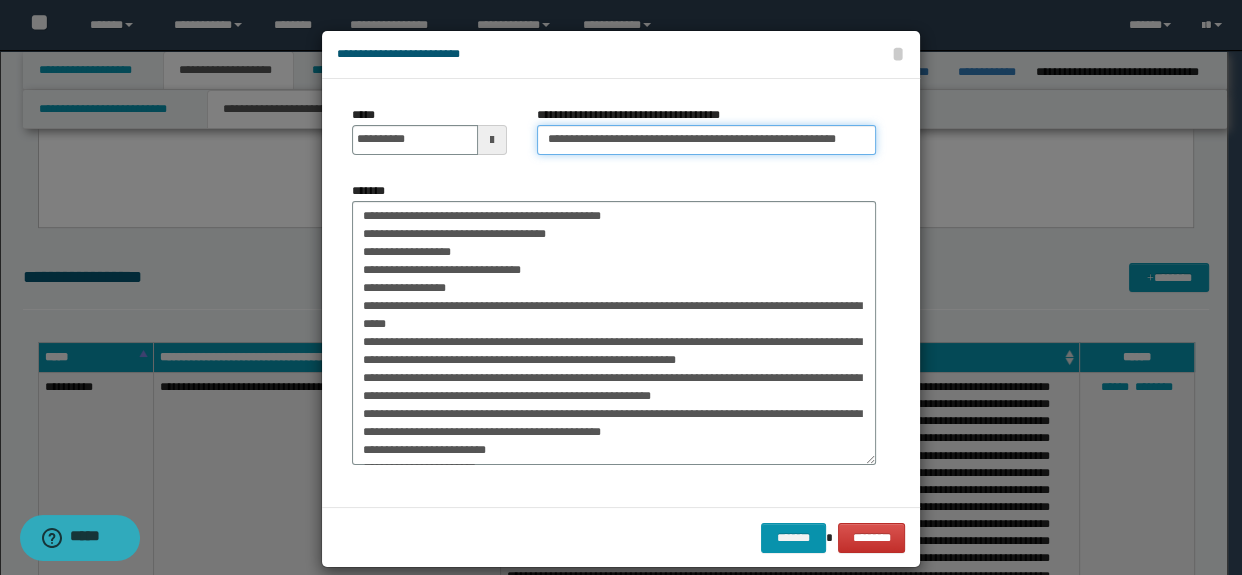 scroll, scrollTop: 0, scrollLeft: 26, axis: horizontal 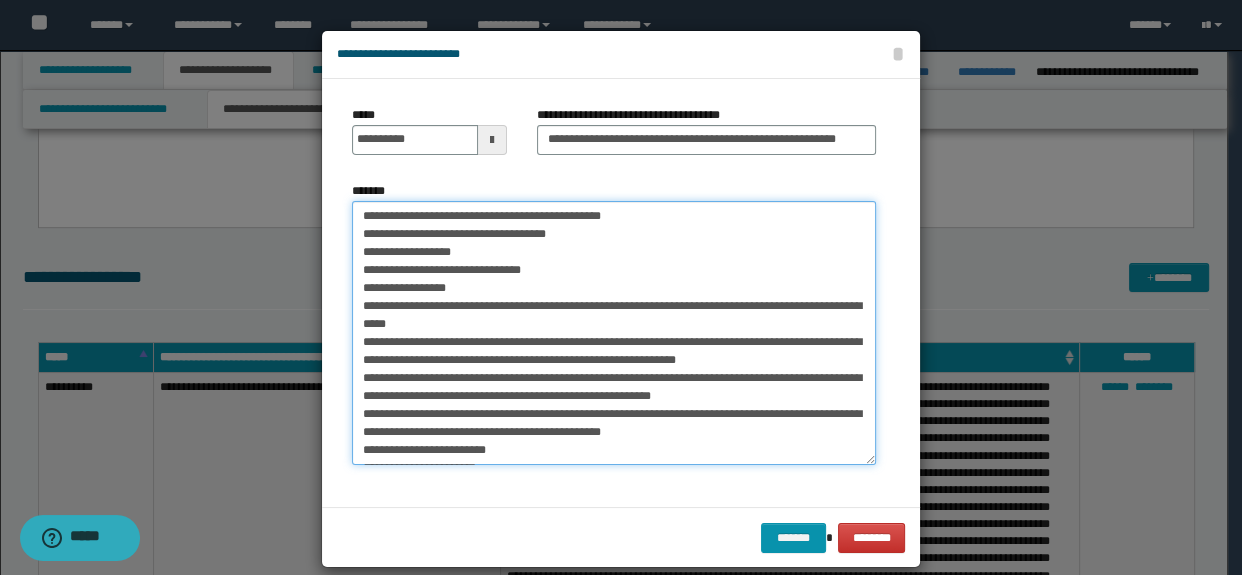 drag, startPoint x: 355, startPoint y: 211, endPoint x: 606, endPoint y: 233, distance: 251.9623 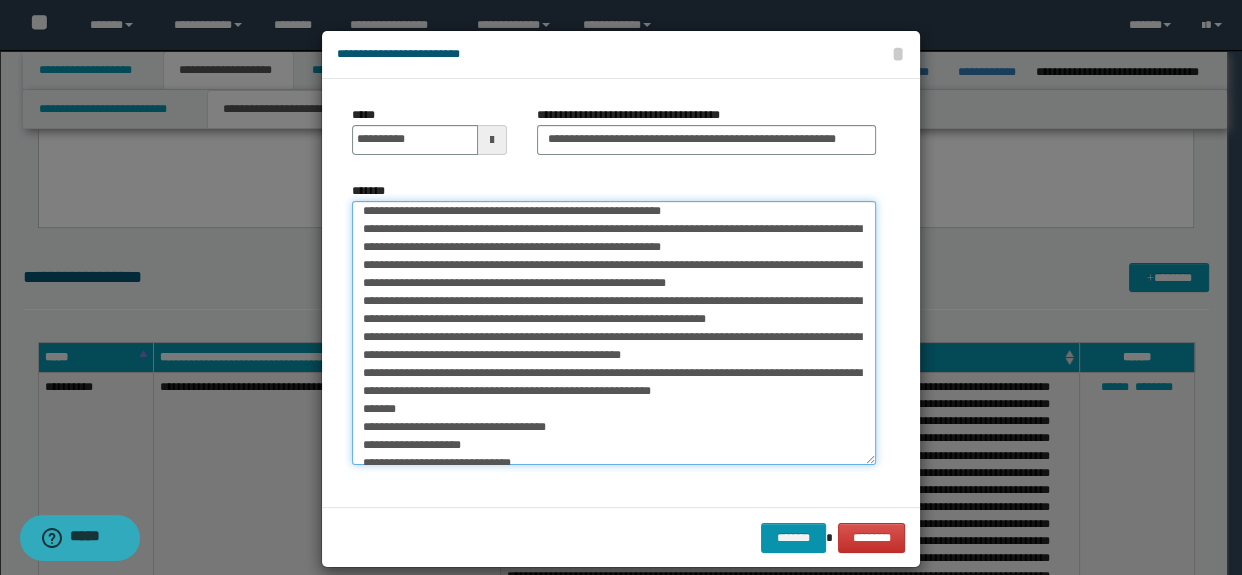 scroll, scrollTop: 450, scrollLeft: 0, axis: vertical 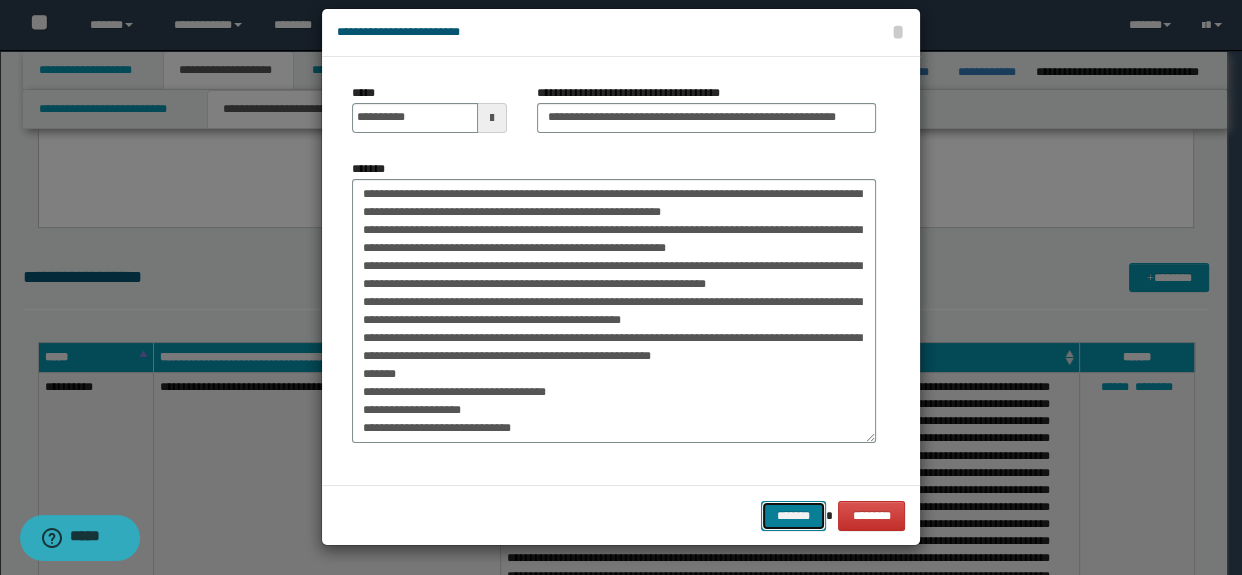 click on "*******" at bounding box center (793, 516) 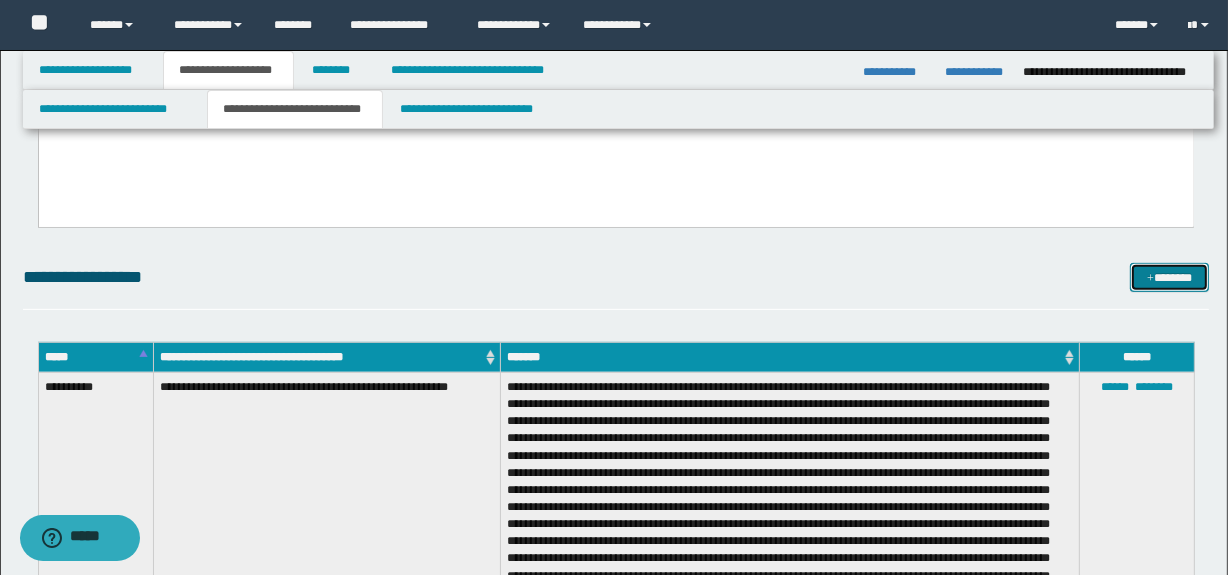 click on "*******" at bounding box center [1170, 278] 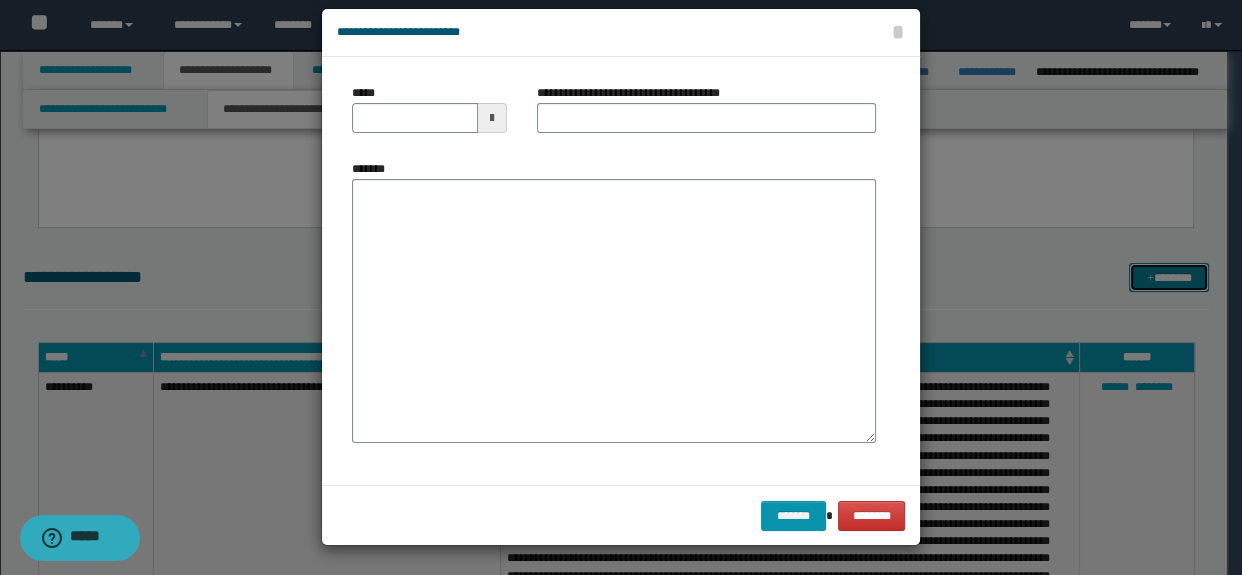 scroll, scrollTop: 0, scrollLeft: 0, axis: both 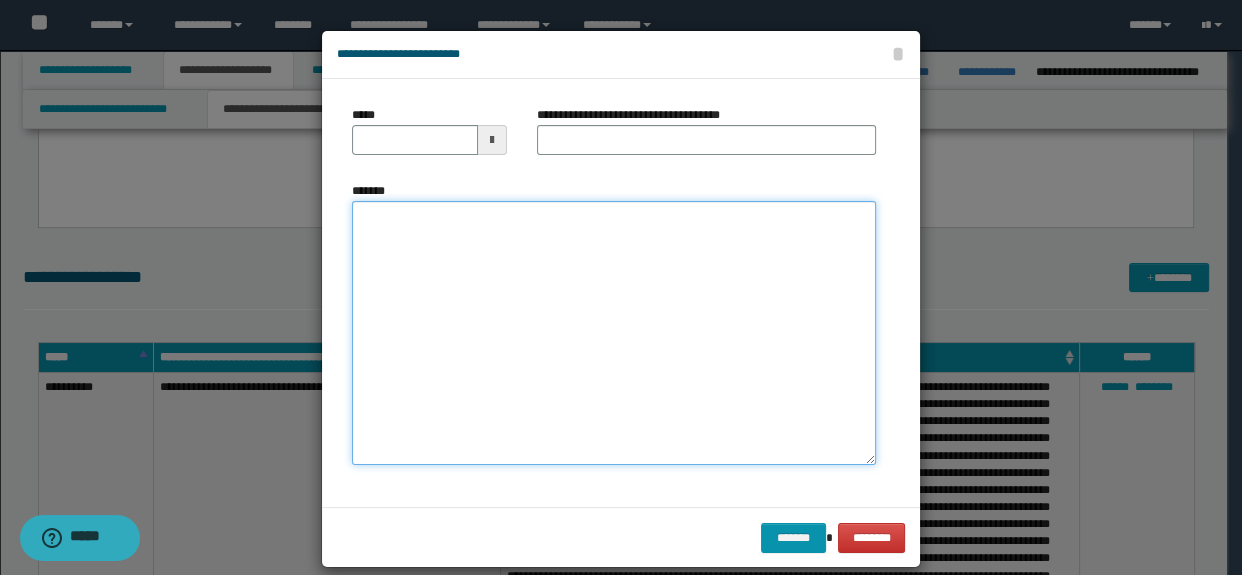 click on "*******" at bounding box center [614, 333] 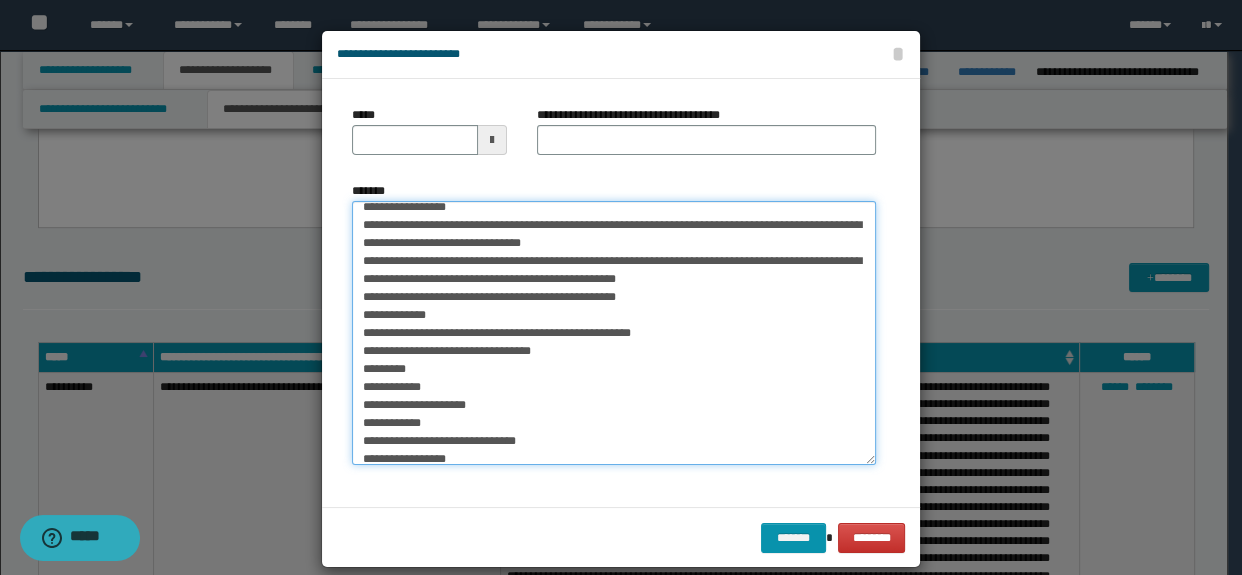 scroll, scrollTop: 0, scrollLeft: 0, axis: both 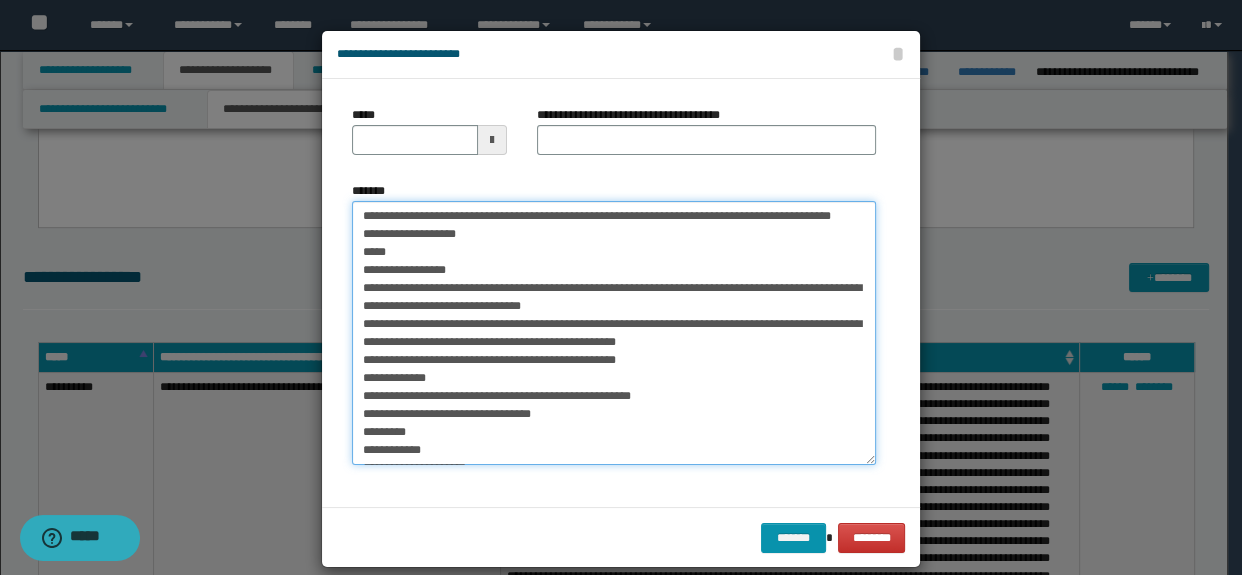 click on "**********" at bounding box center [614, 333] 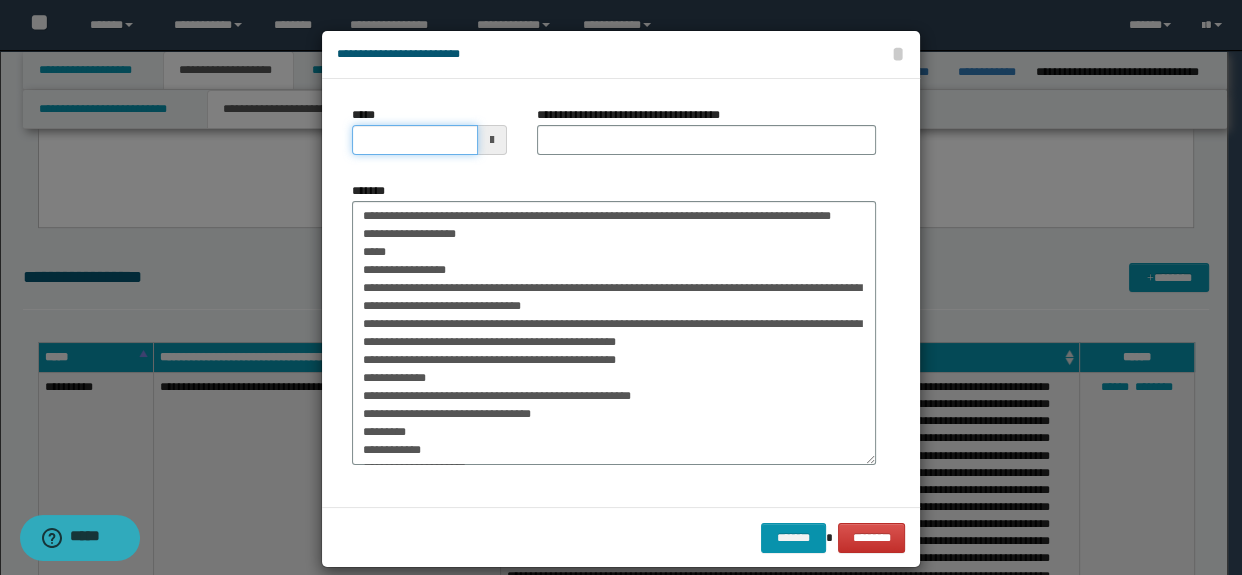 click on "*****" at bounding box center (415, 140) 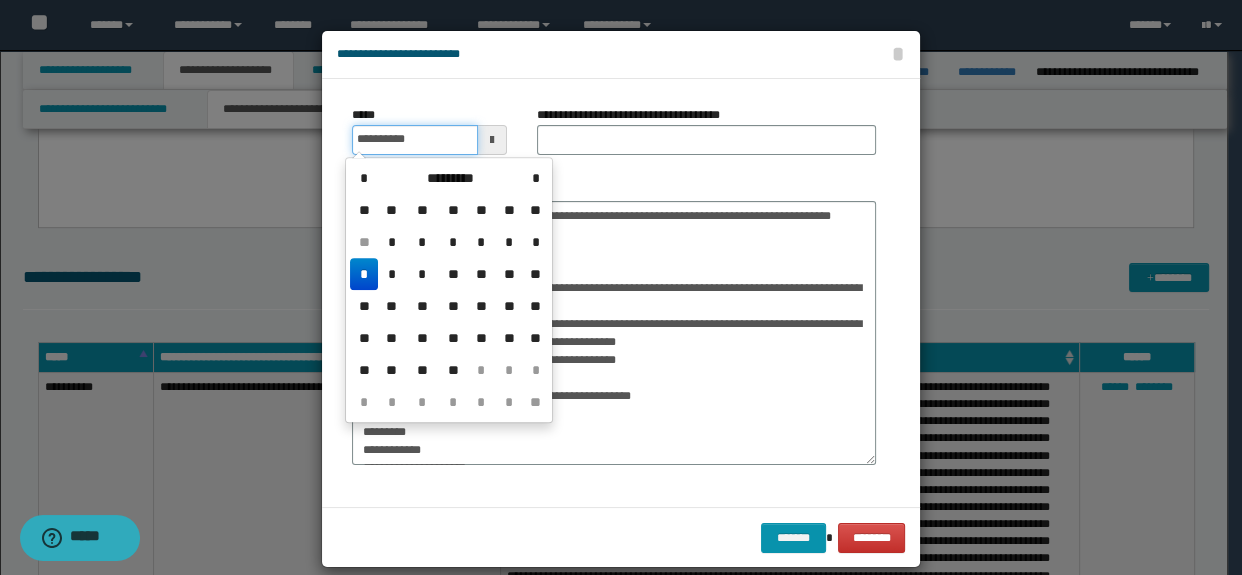 type on "**********" 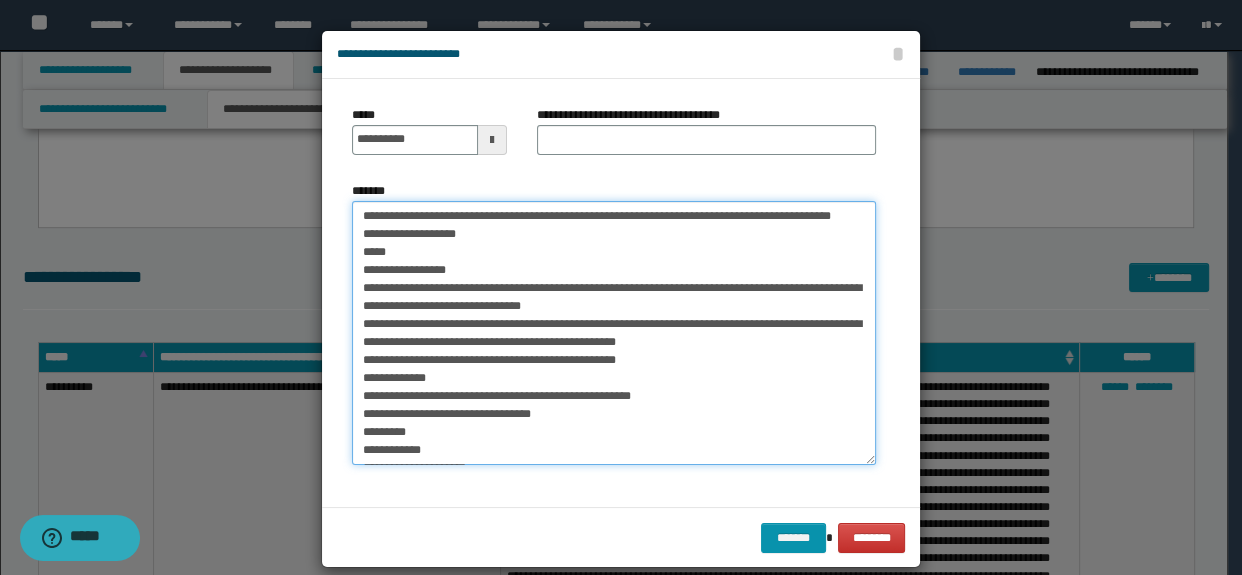 drag, startPoint x: 507, startPoint y: 216, endPoint x: 410, endPoint y: 234, distance: 98.65597 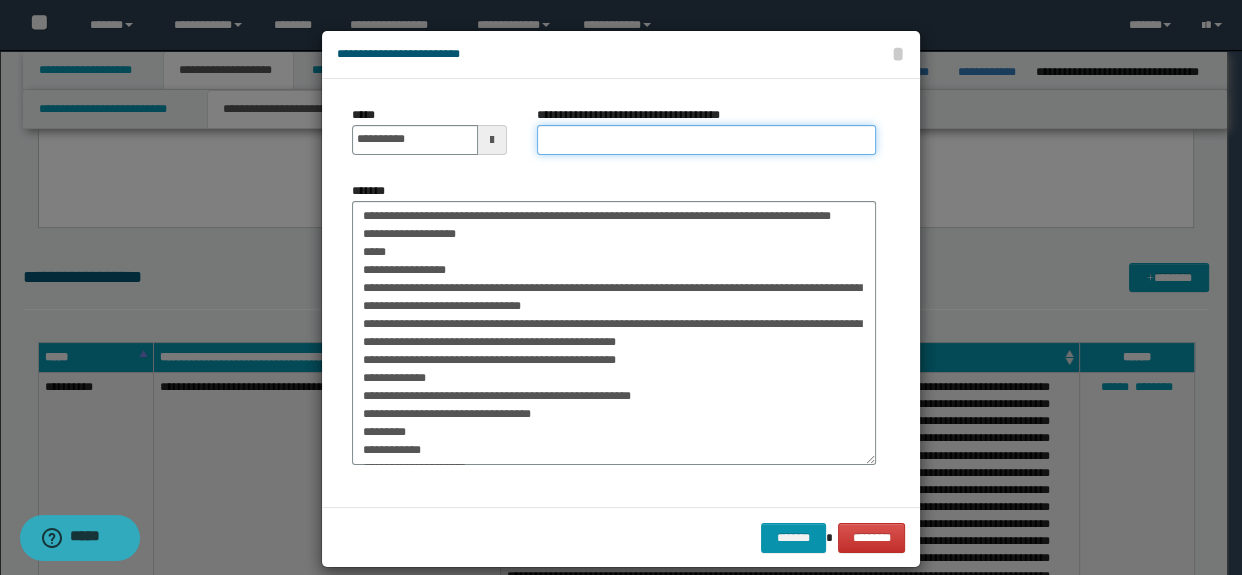 click on "**********" at bounding box center (707, 140) 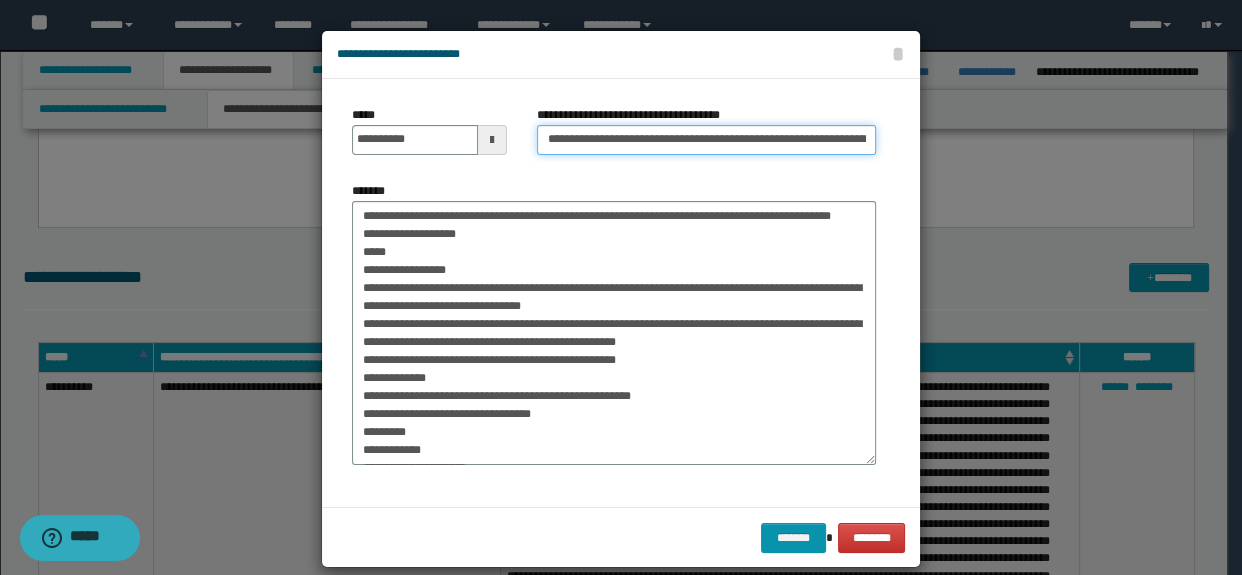 scroll, scrollTop: 0, scrollLeft: 61, axis: horizontal 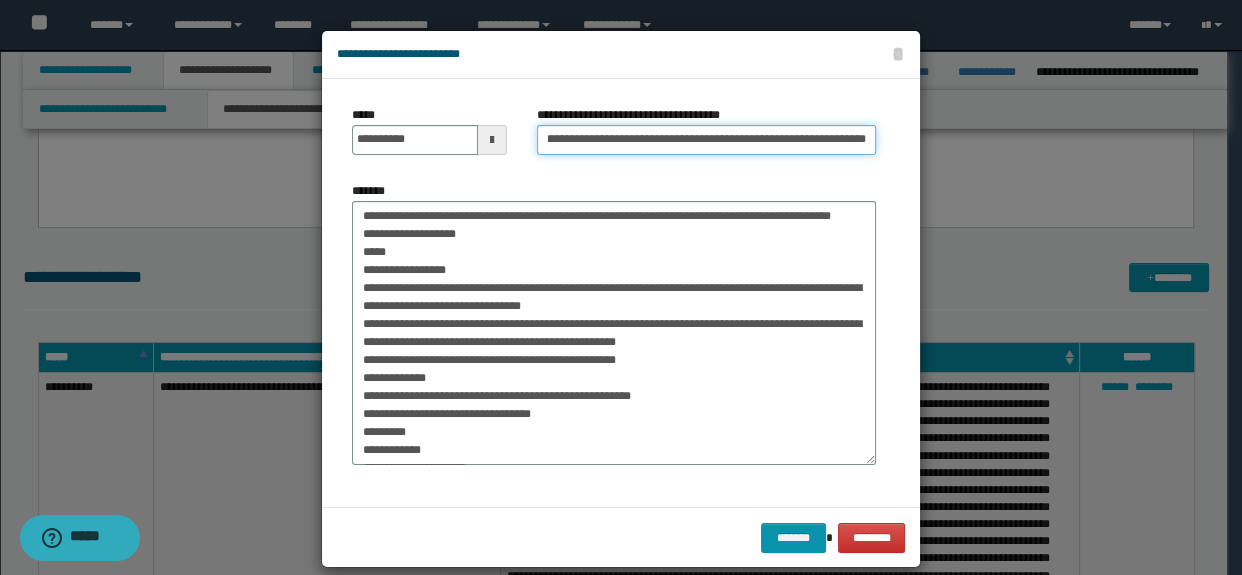 type on "**********" 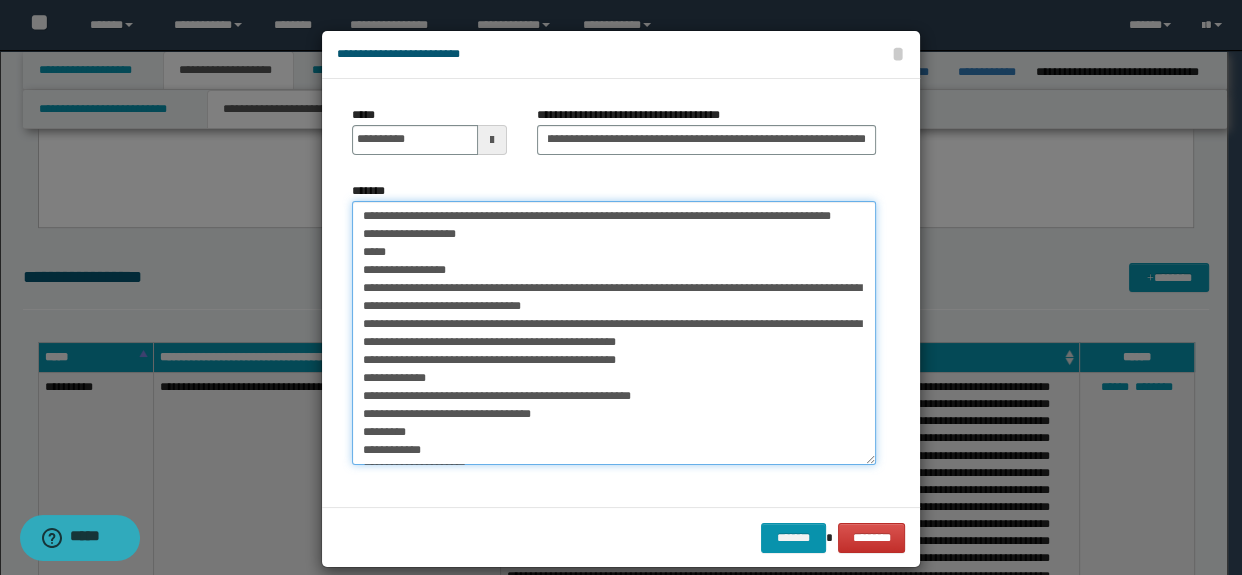 scroll, scrollTop: 0, scrollLeft: 0, axis: both 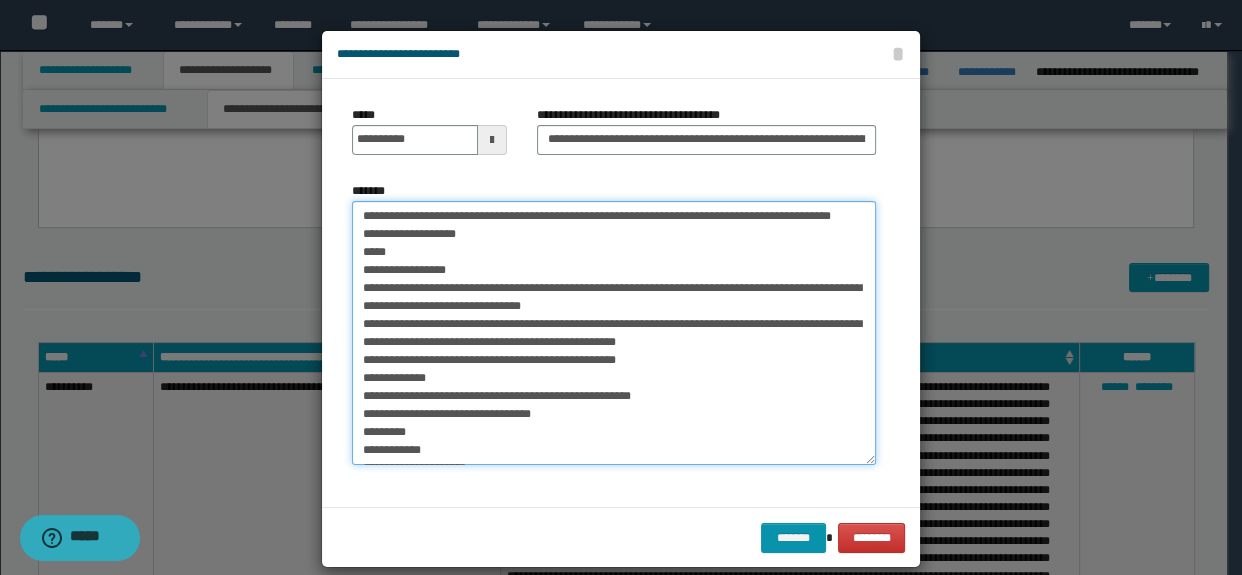drag, startPoint x: 357, startPoint y: 215, endPoint x: 421, endPoint y: 228, distance: 65.30697 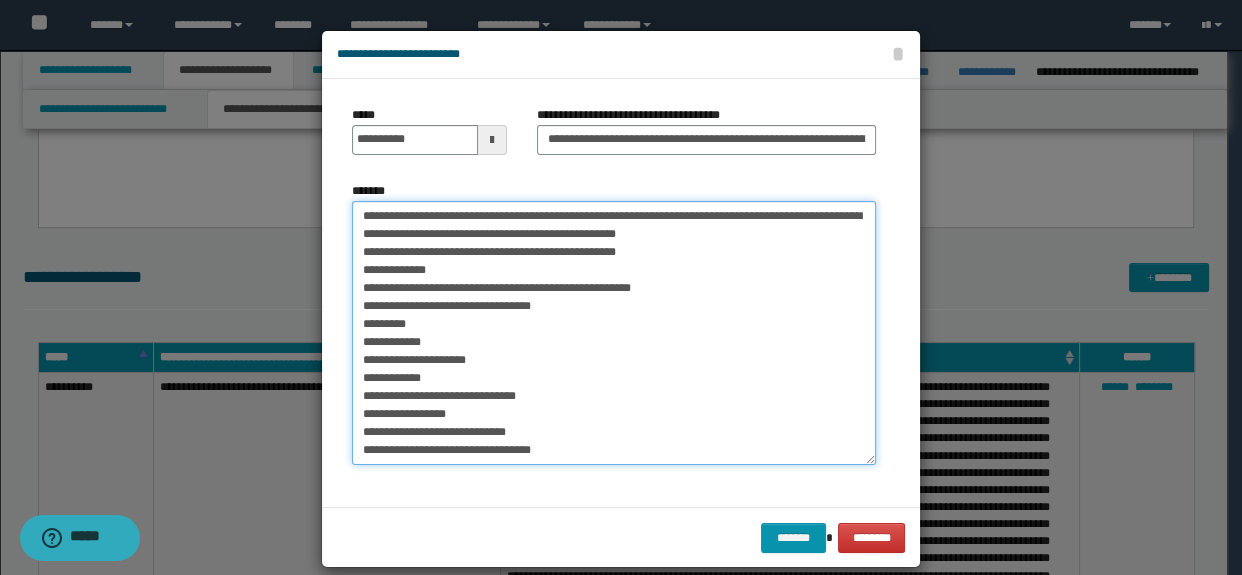 scroll, scrollTop: 125, scrollLeft: 0, axis: vertical 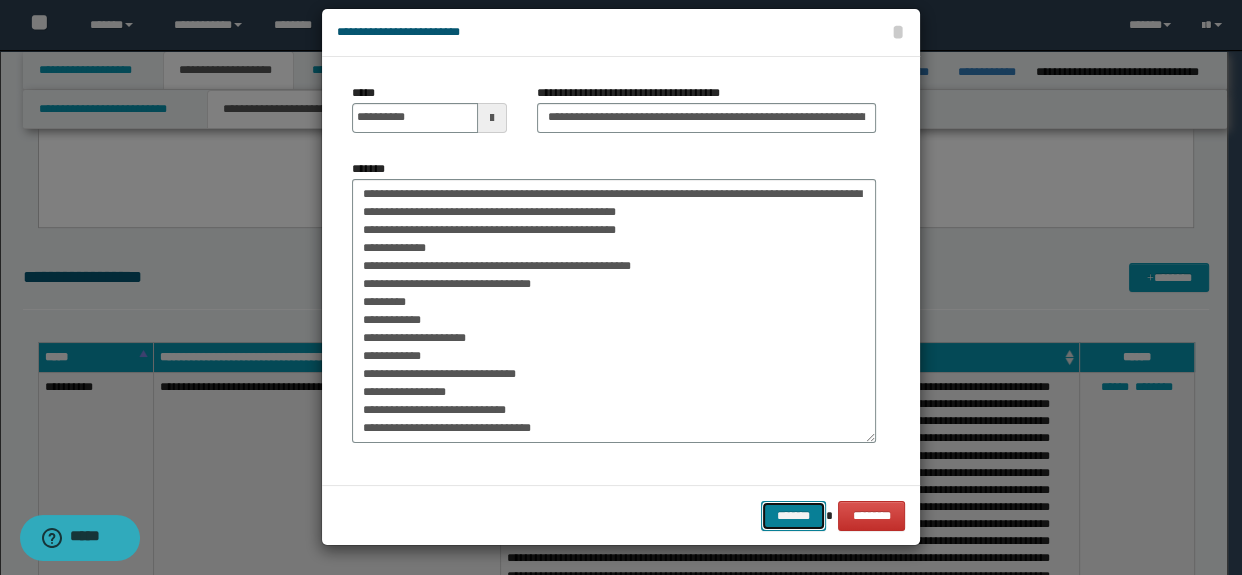 click on "*******" at bounding box center [793, 516] 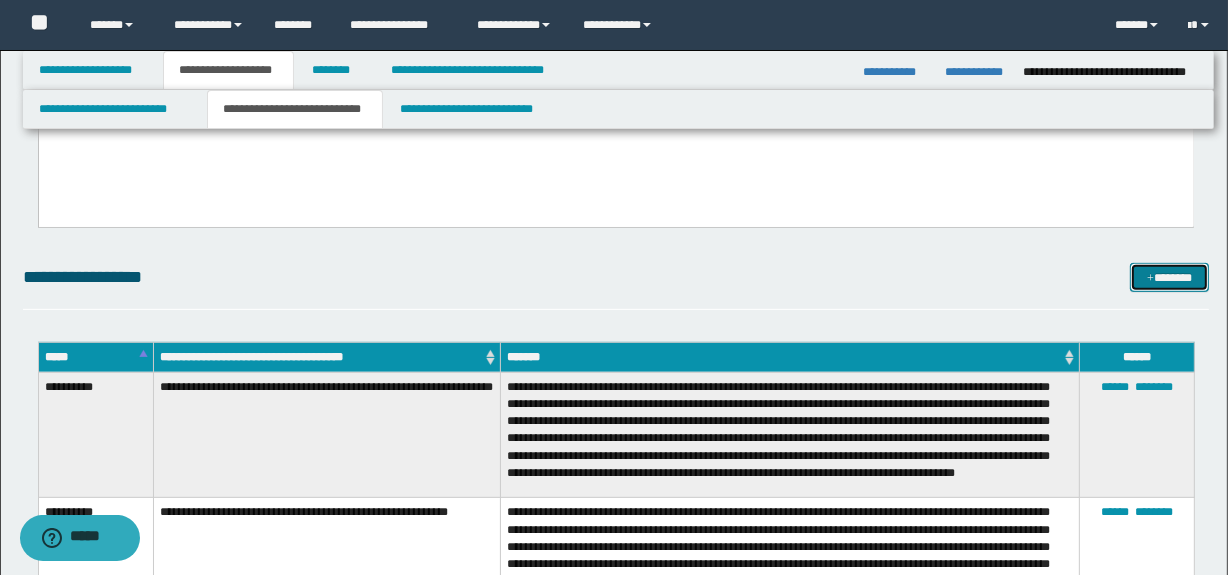 click on "*******" at bounding box center [1170, 278] 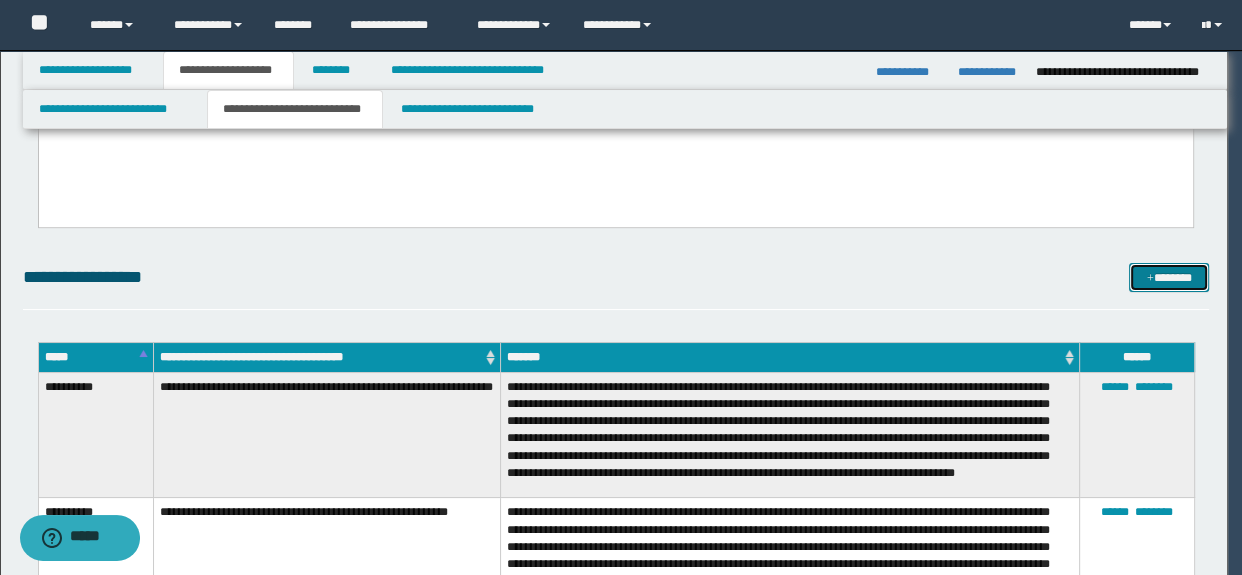 scroll, scrollTop: 0, scrollLeft: 0, axis: both 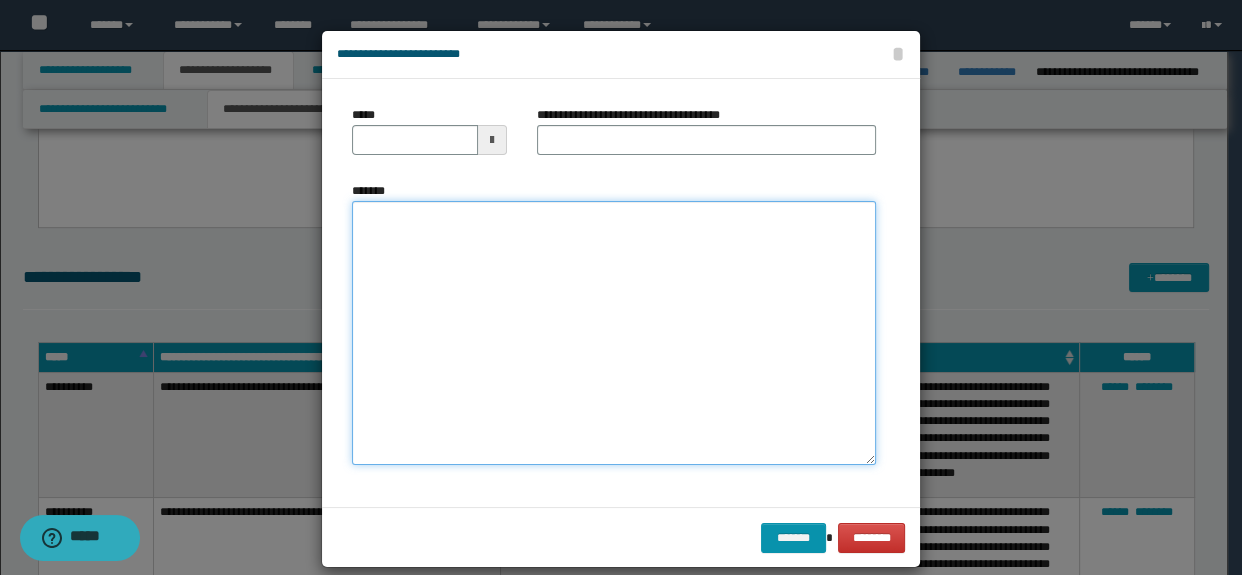 click on "*******" at bounding box center (614, 333) 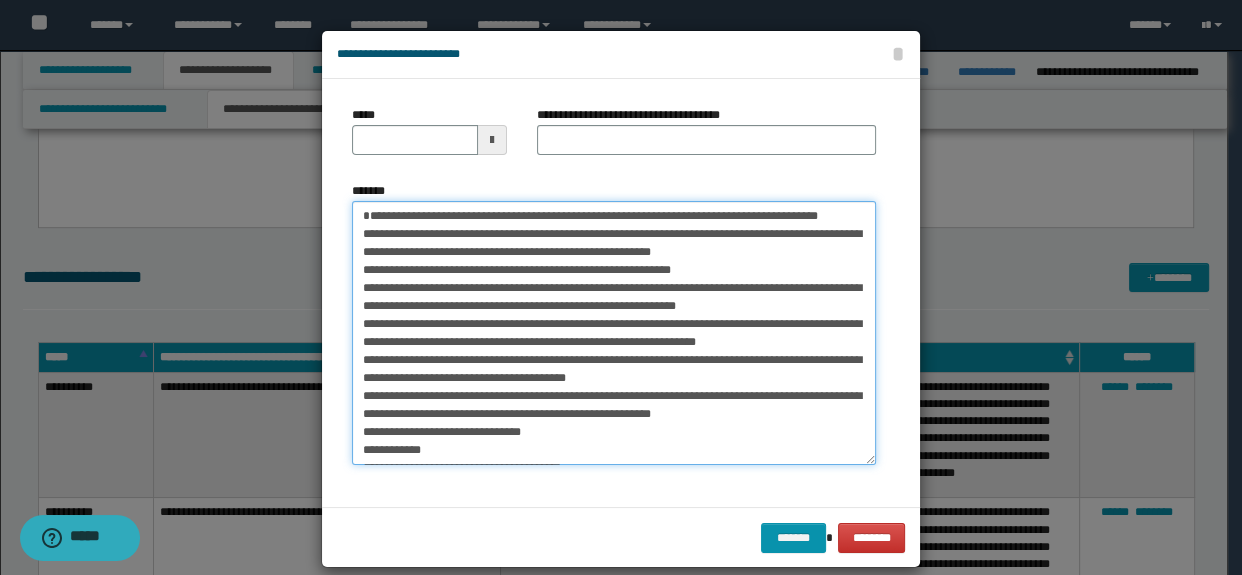 scroll, scrollTop: 47, scrollLeft: 0, axis: vertical 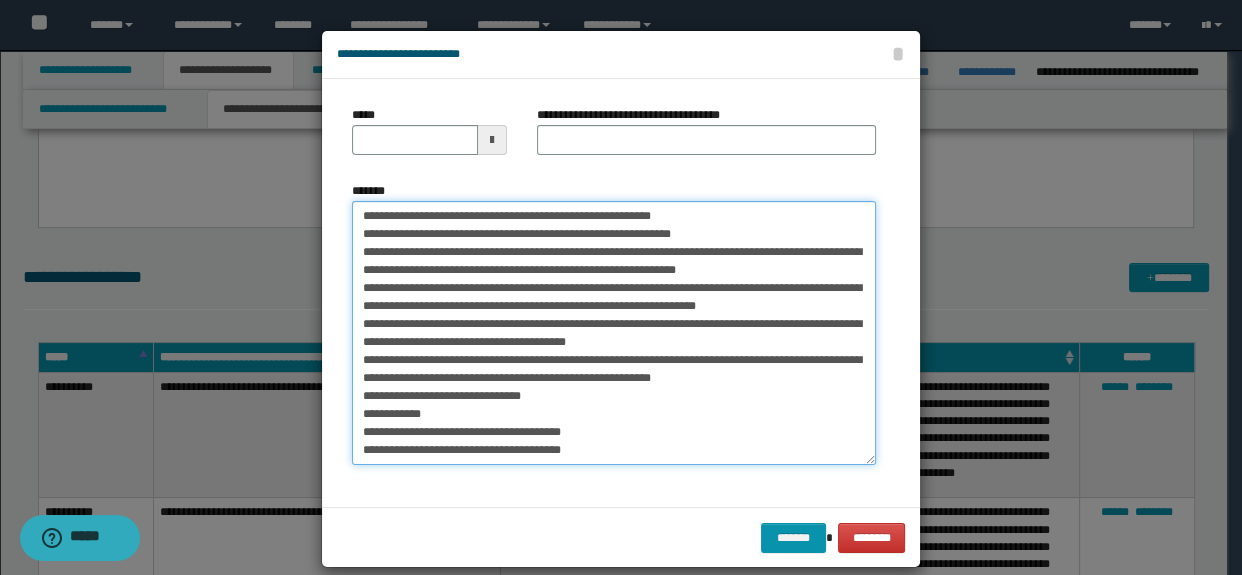 type on "**********" 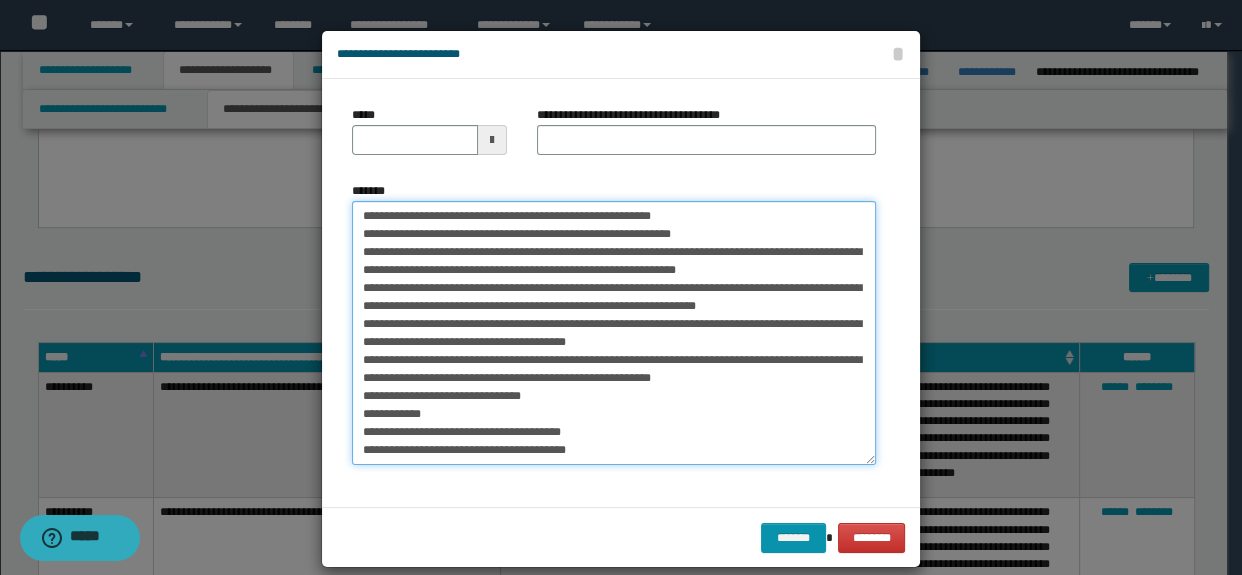 scroll, scrollTop: 0, scrollLeft: 0, axis: both 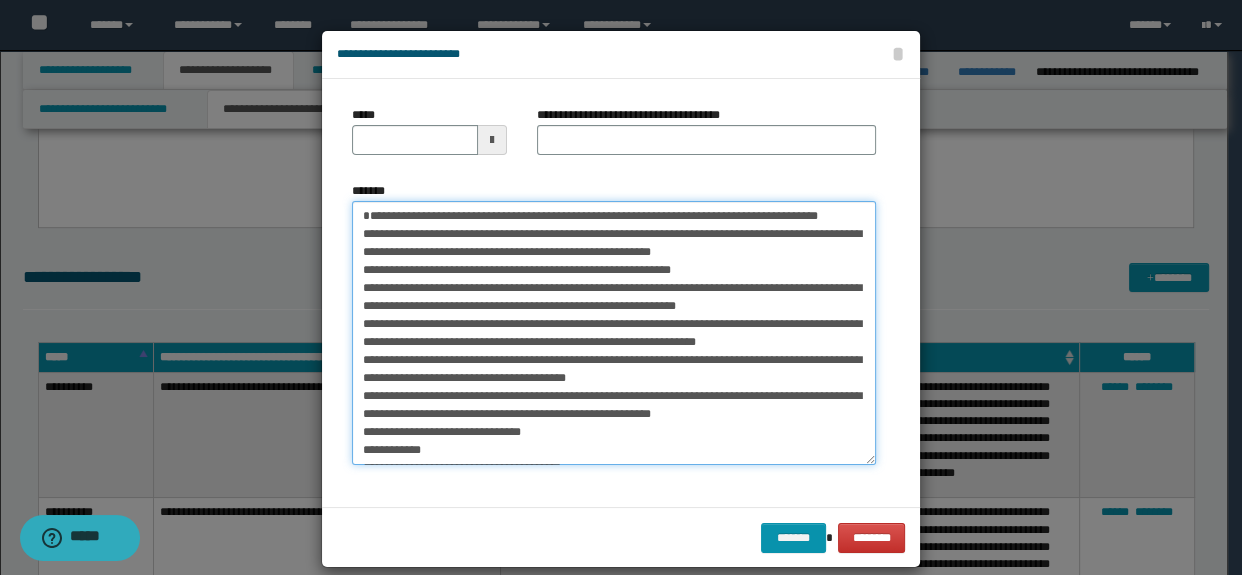 type 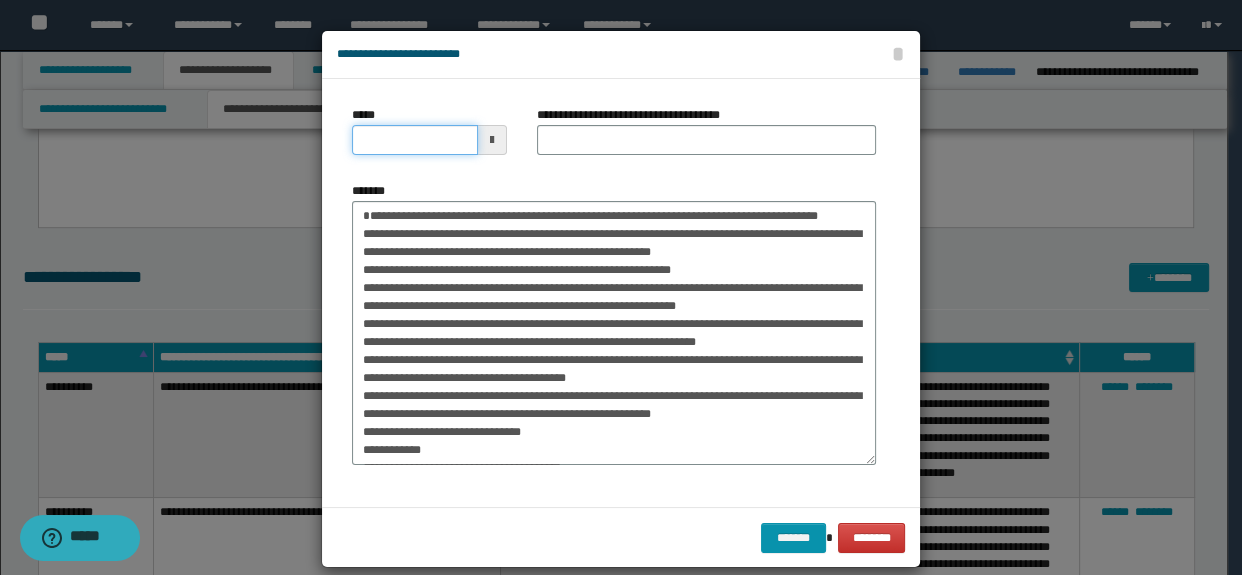 click on "*****" at bounding box center (415, 140) 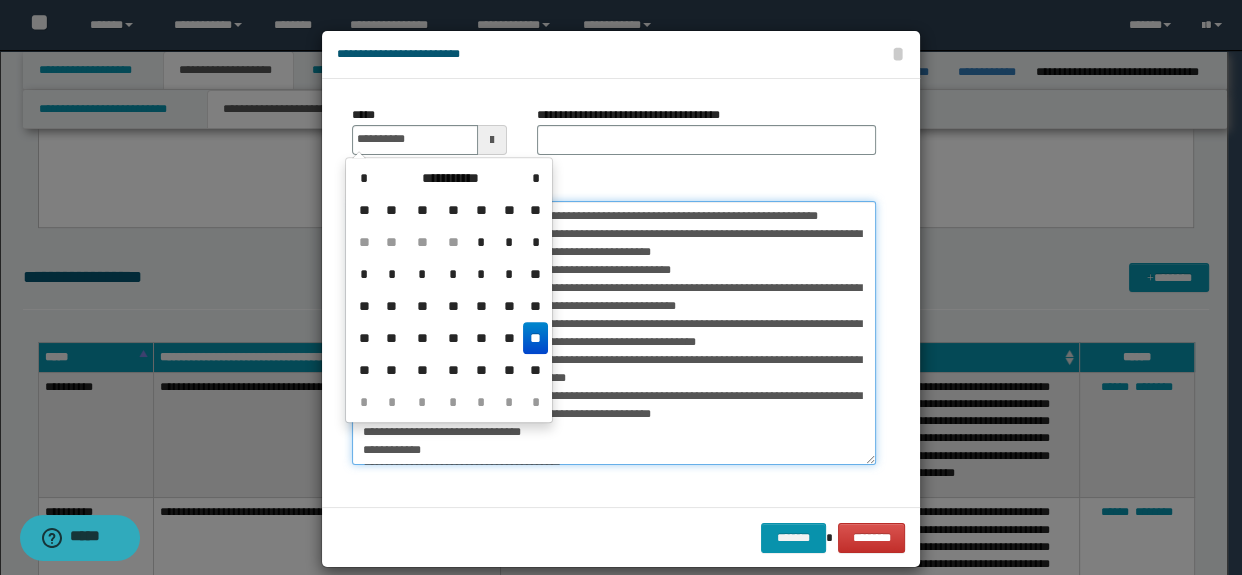 type on "**********" 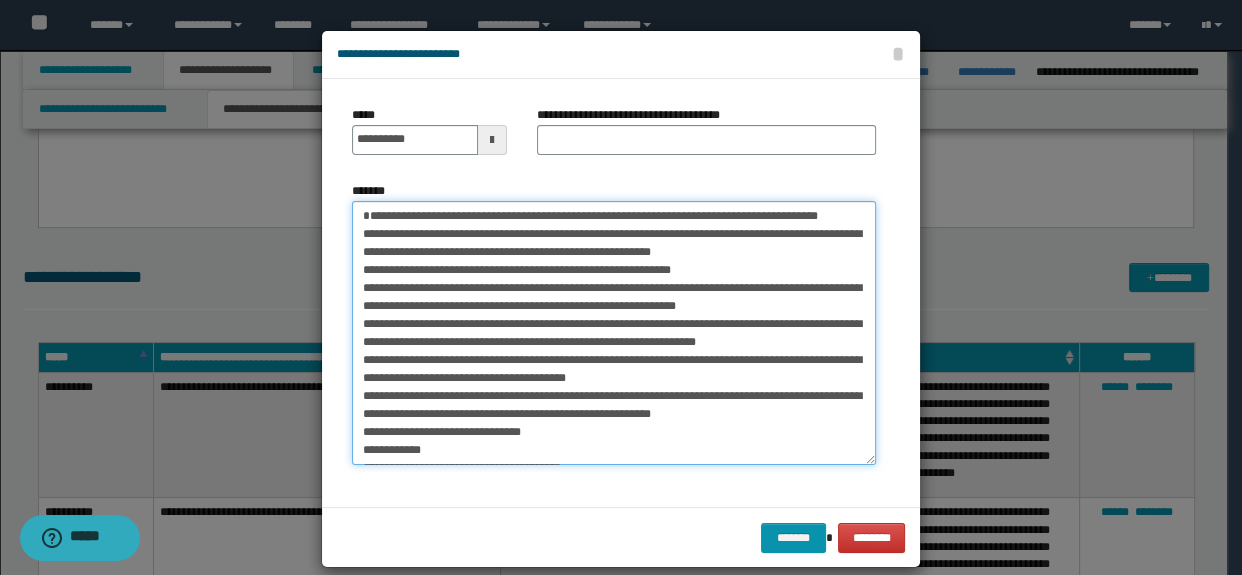 drag, startPoint x: 515, startPoint y: 214, endPoint x: 565, endPoint y: 240, distance: 56.35601 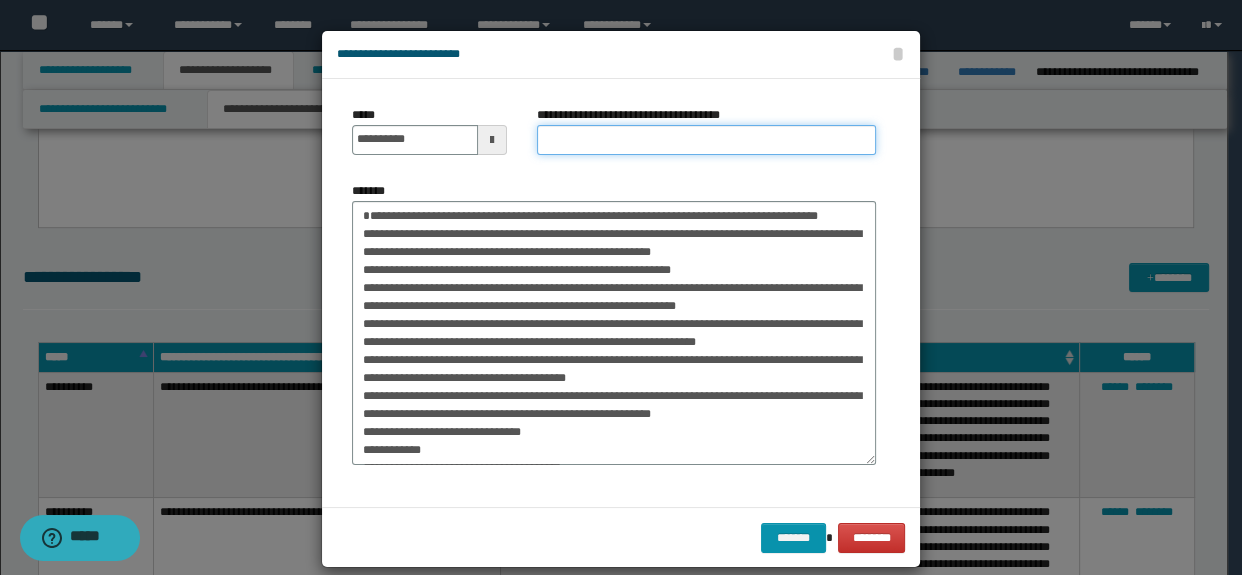 click on "**********" at bounding box center [707, 140] 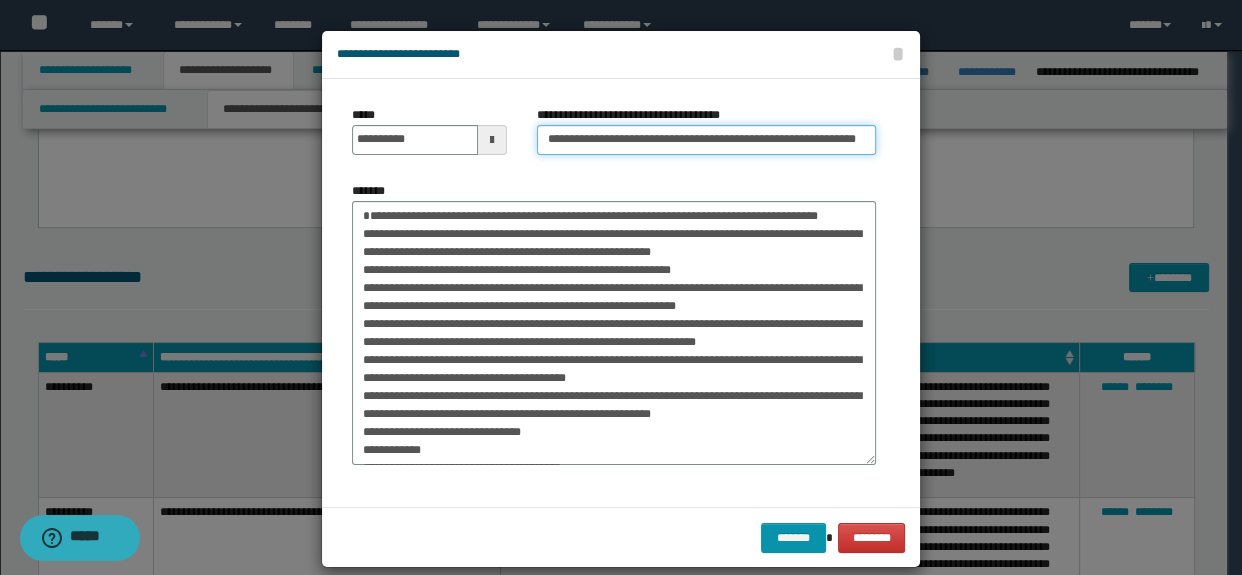 scroll, scrollTop: 0, scrollLeft: 50, axis: horizontal 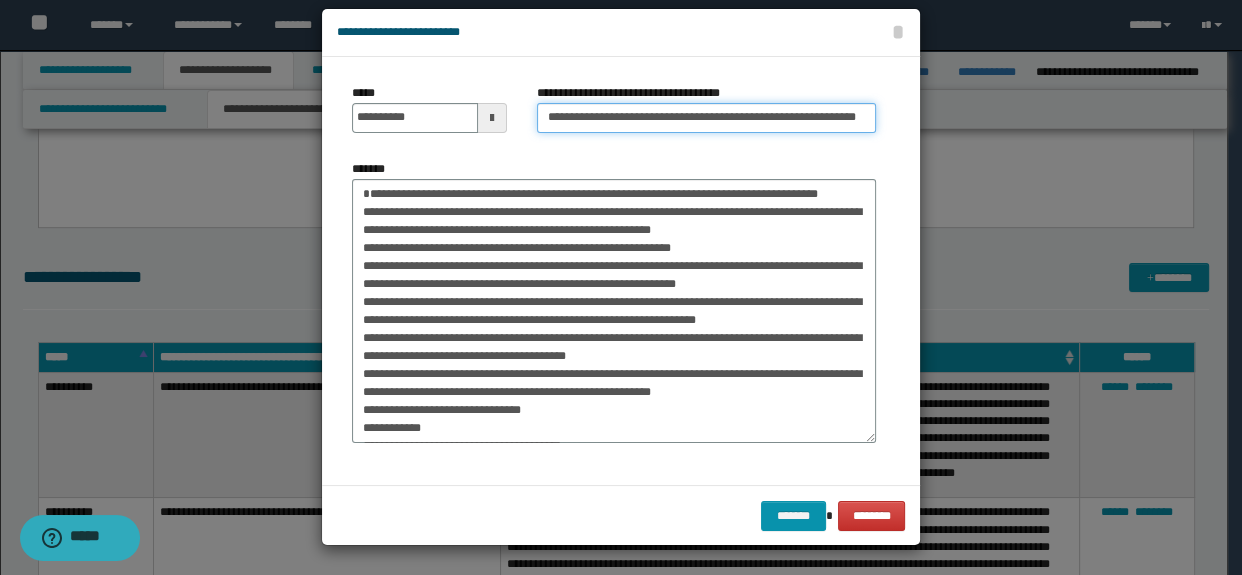 type on "**********" 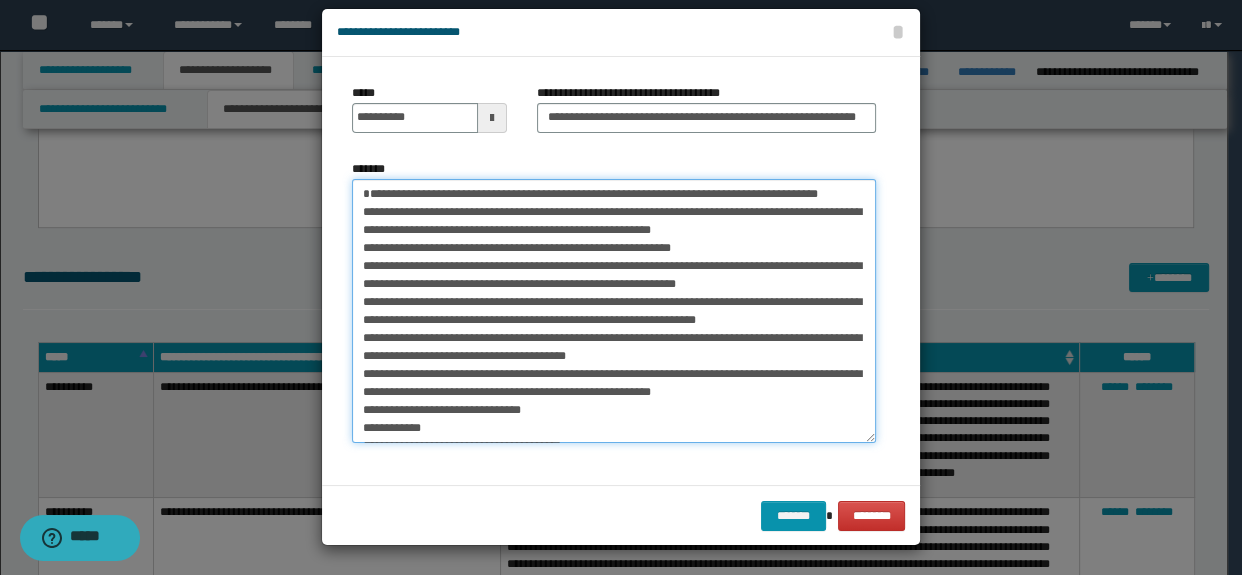 scroll, scrollTop: 0, scrollLeft: 0, axis: both 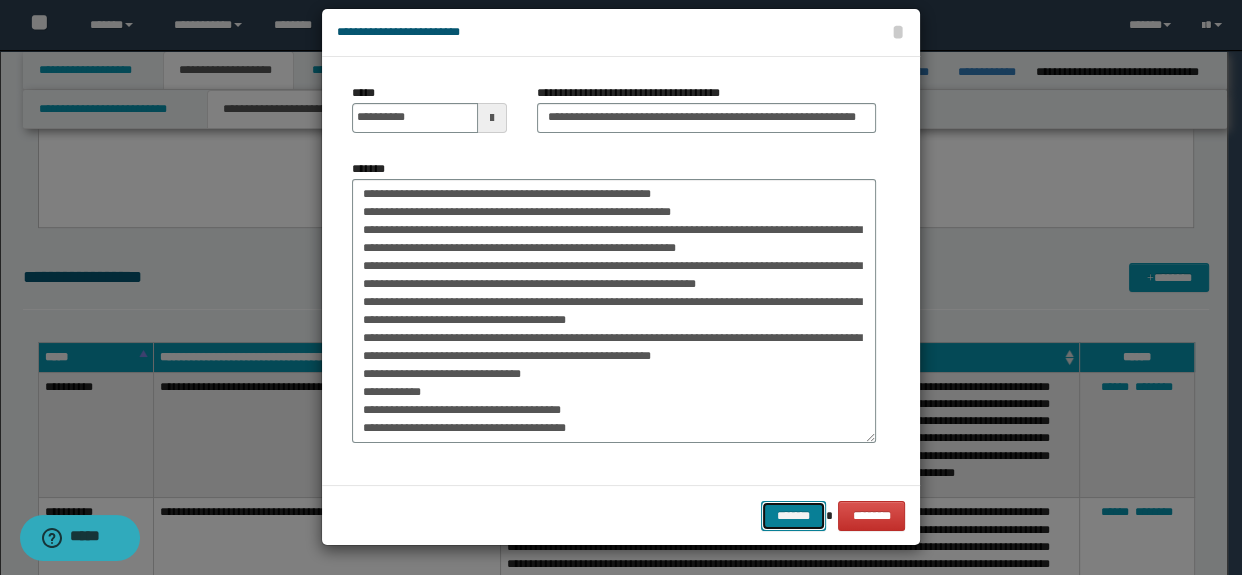 click on "*******" at bounding box center (793, 516) 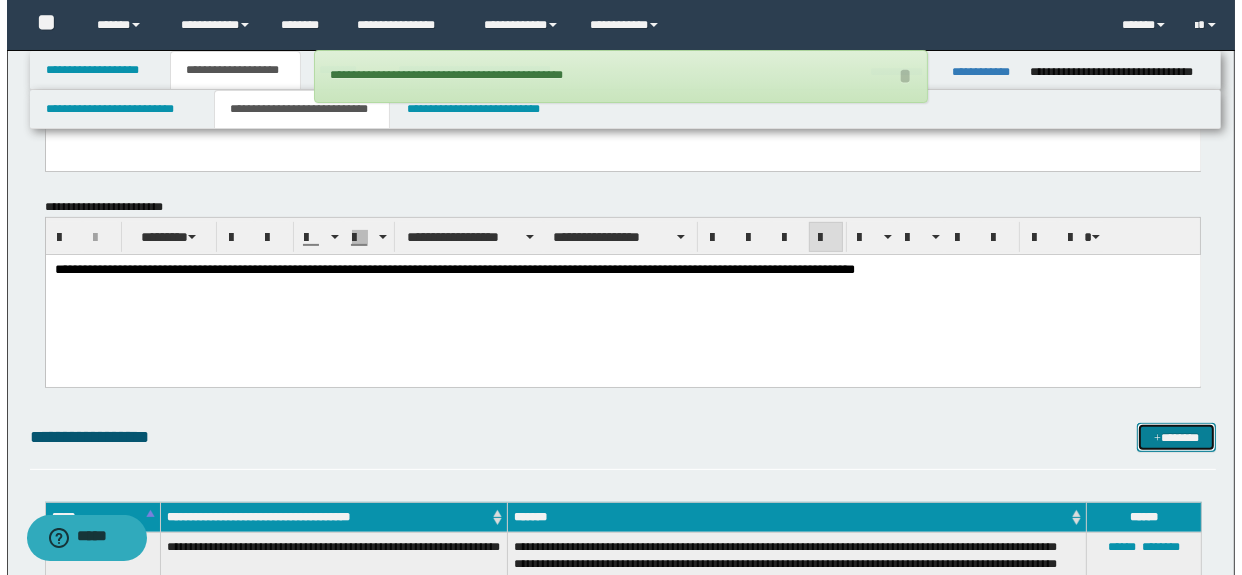 scroll, scrollTop: 545, scrollLeft: 0, axis: vertical 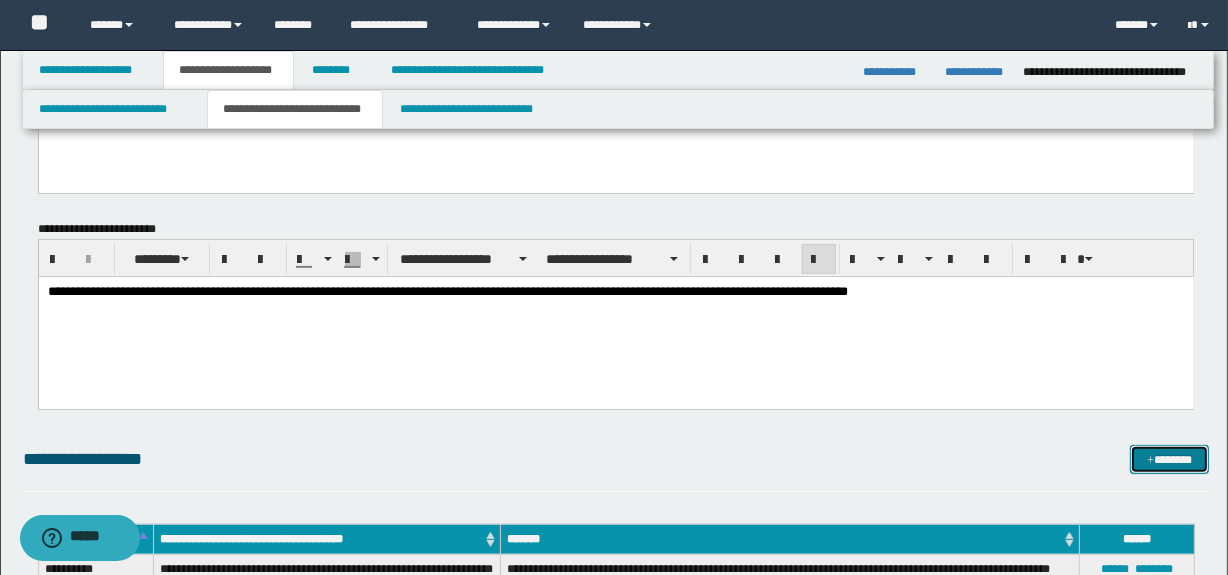 click on "*******" at bounding box center (1170, 460) 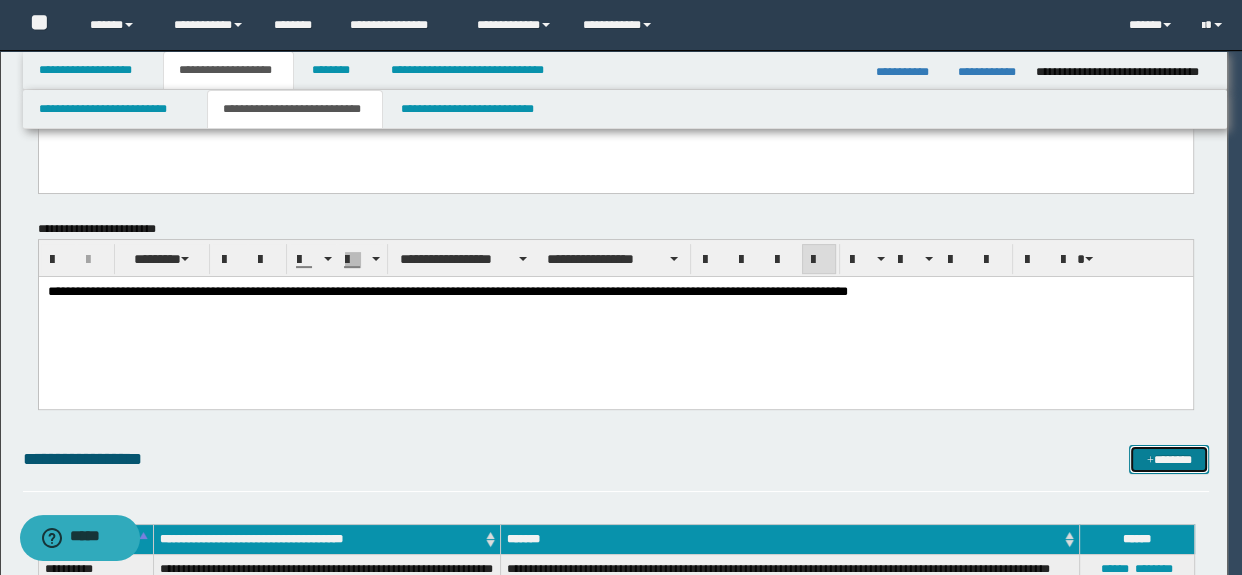scroll, scrollTop: 0, scrollLeft: 0, axis: both 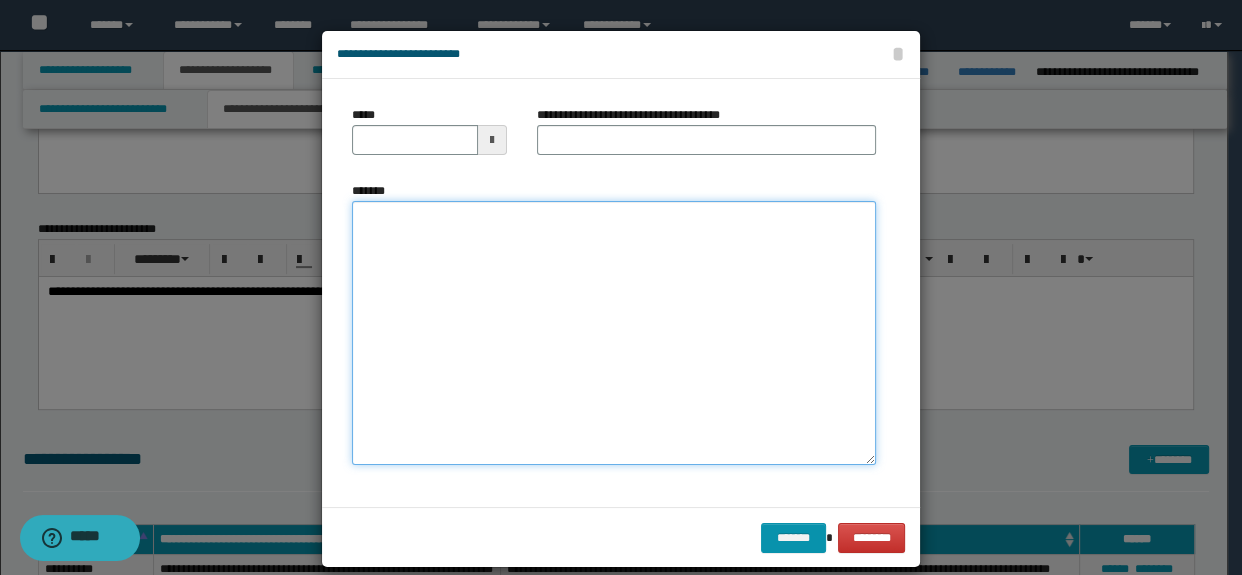 click on "*******" at bounding box center (614, 333) 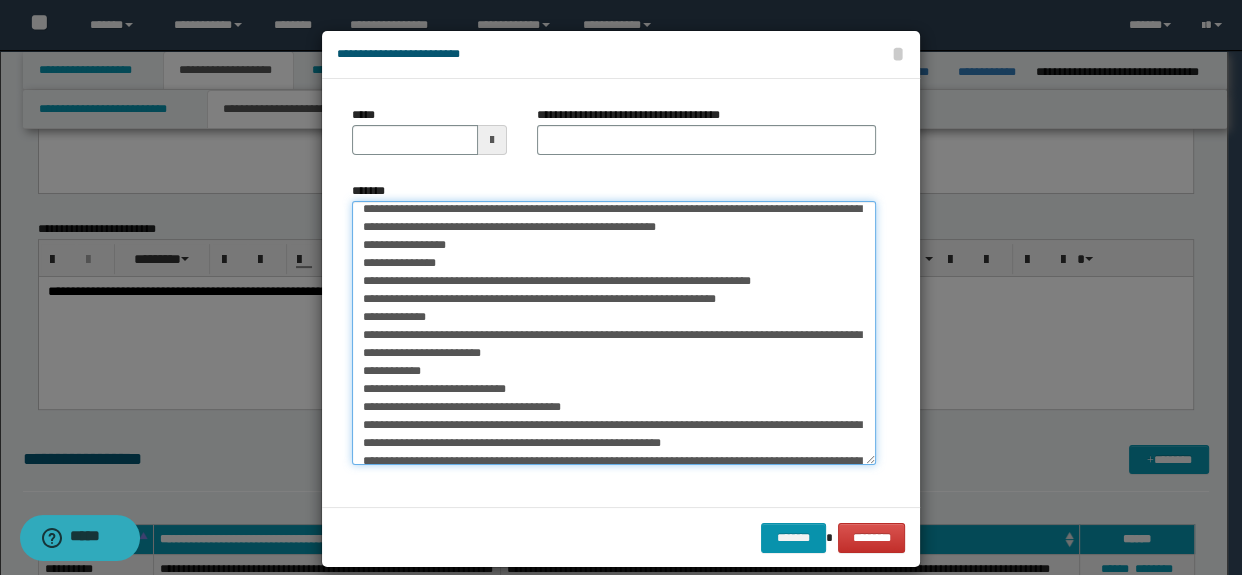 scroll, scrollTop: 0, scrollLeft: 0, axis: both 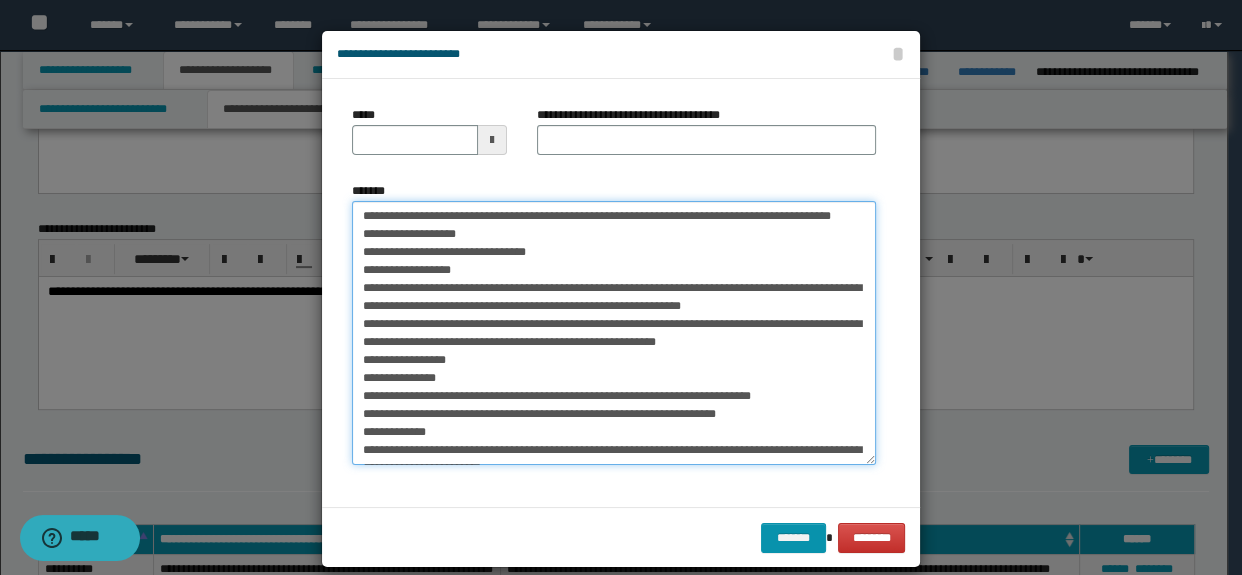 type 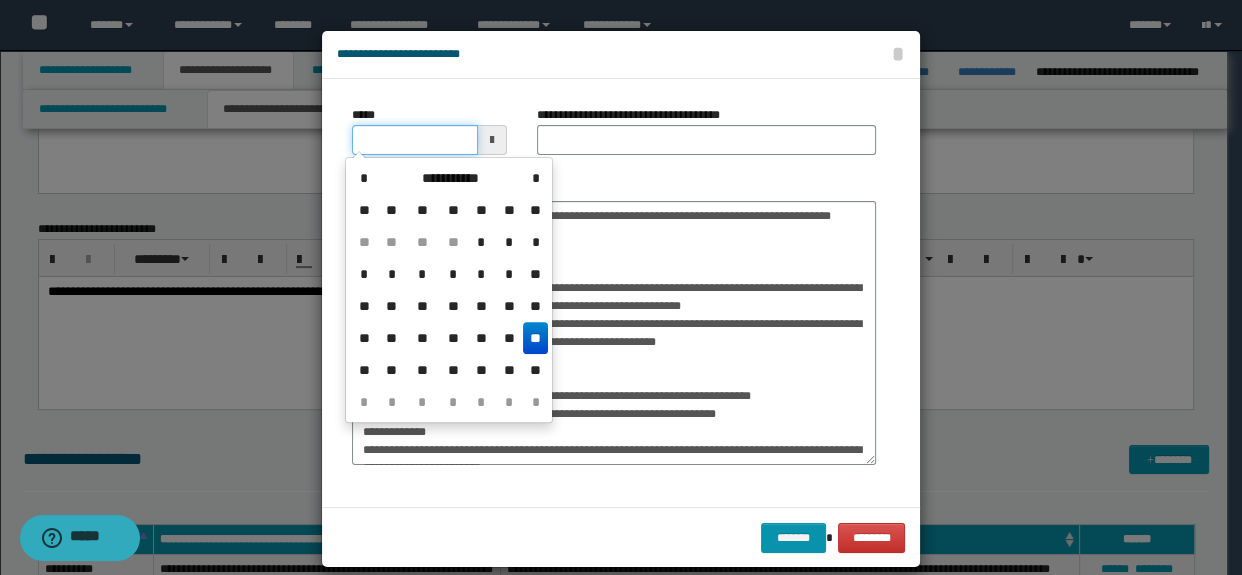 click on "*****" at bounding box center (415, 140) 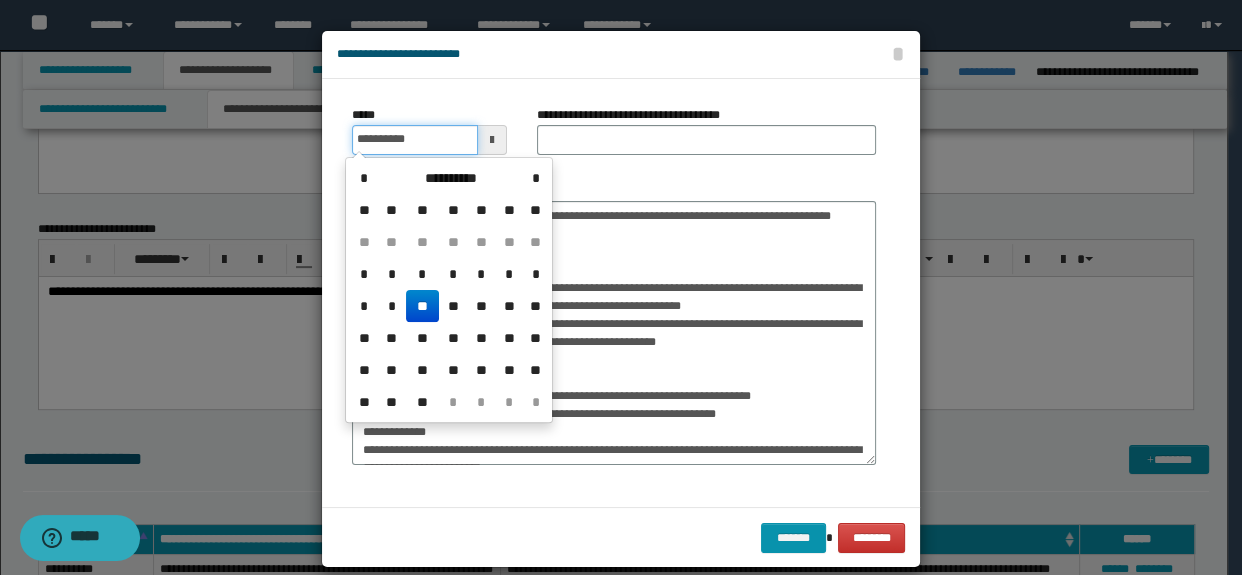 type on "**********" 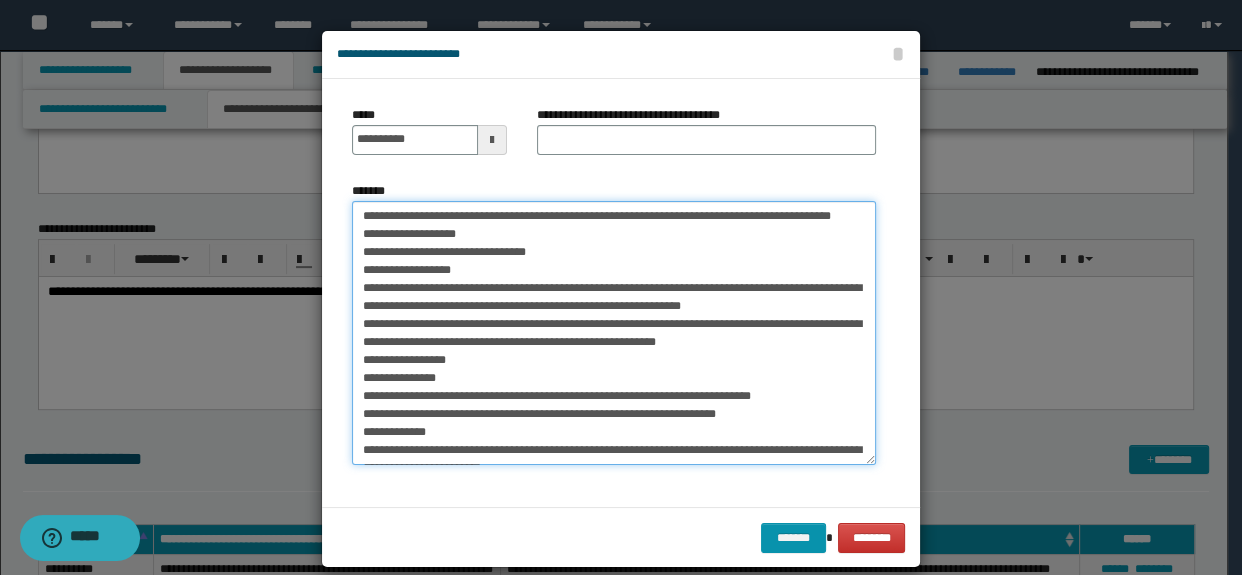 drag, startPoint x: 511, startPoint y: 215, endPoint x: 531, endPoint y: 229, distance: 24.41311 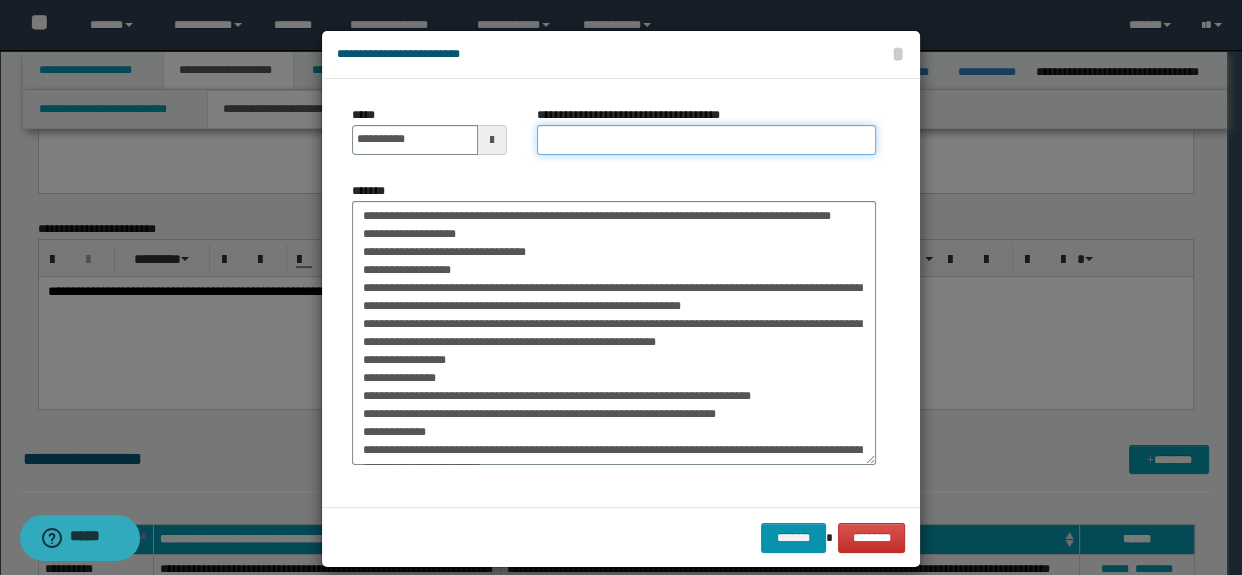 click on "**********" at bounding box center [707, 140] 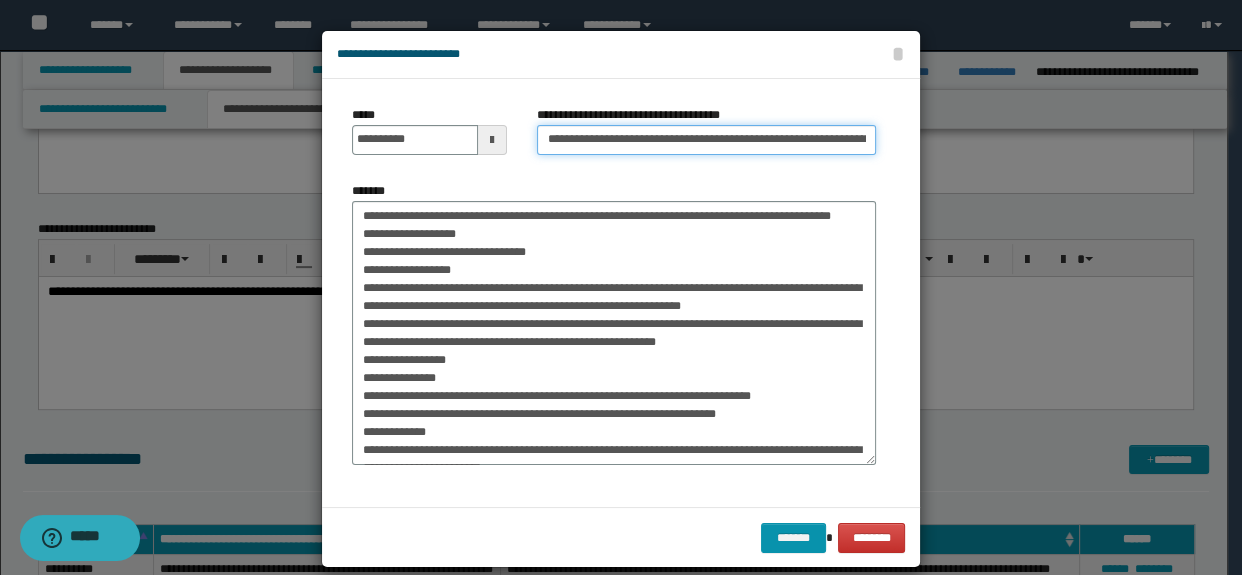 scroll, scrollTop: 0, scrollLeft: 78, axis: horizontal 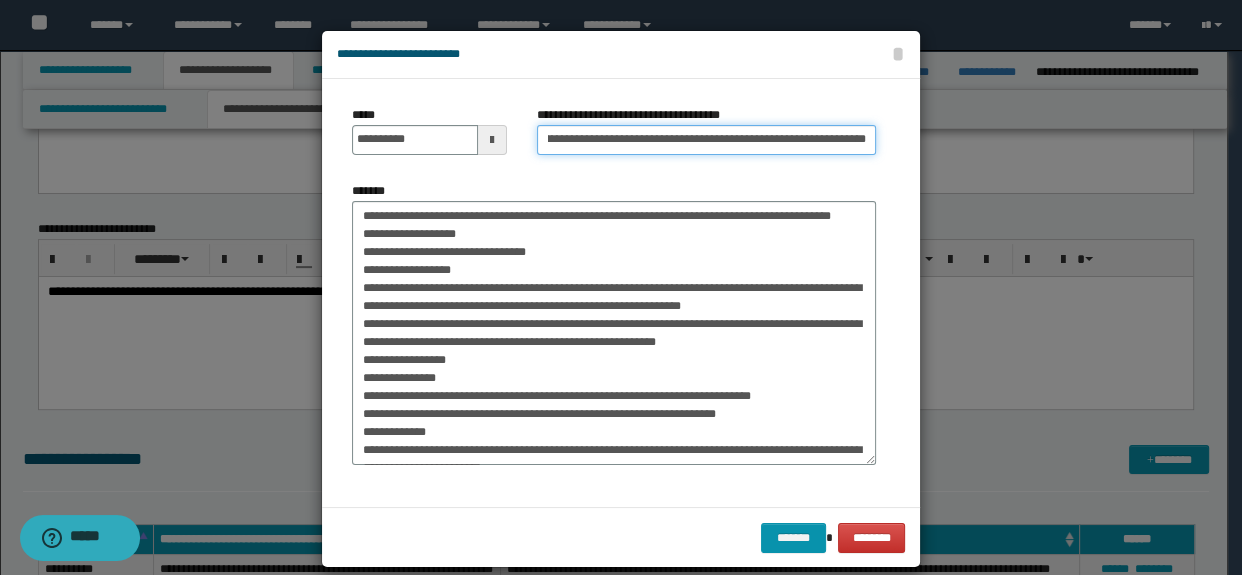 type on "**********" 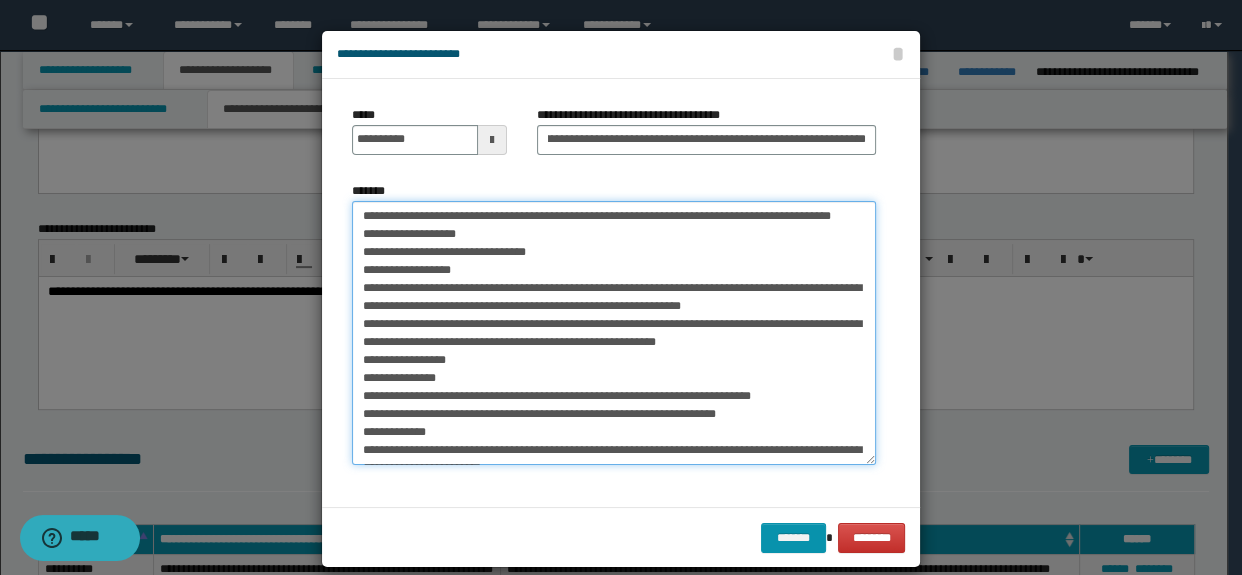 scroll, scrollTop: 0, scrollLeft: 0, axis: both 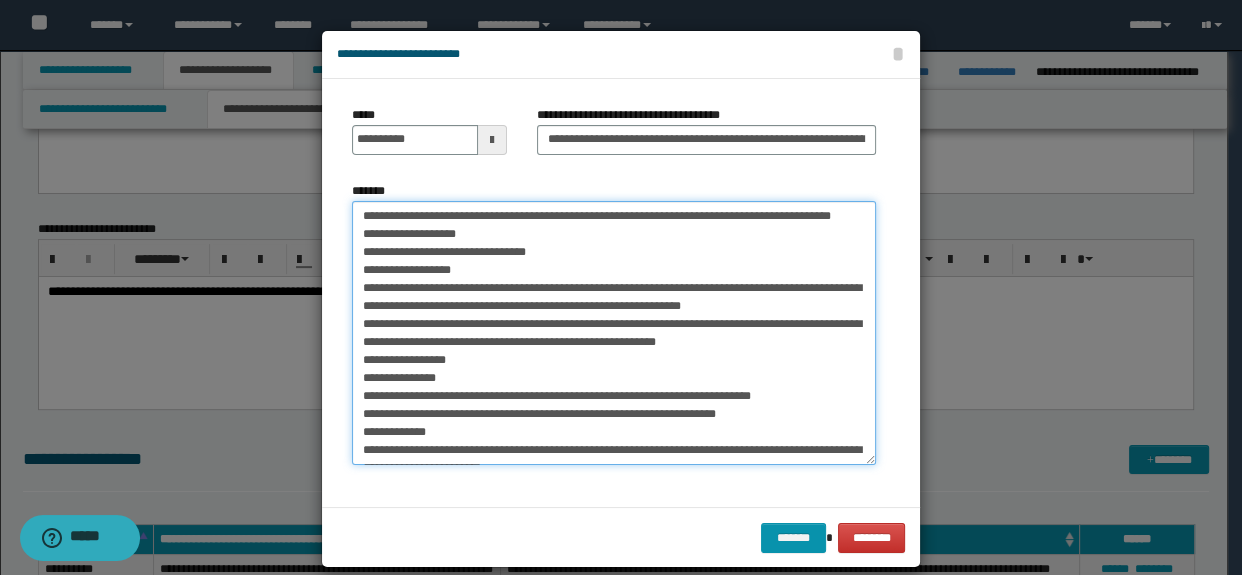 drag, startPoint x: 356, startPoint y: 212, endPoint x: 459, endPoint y: 241, distance: 107.00467 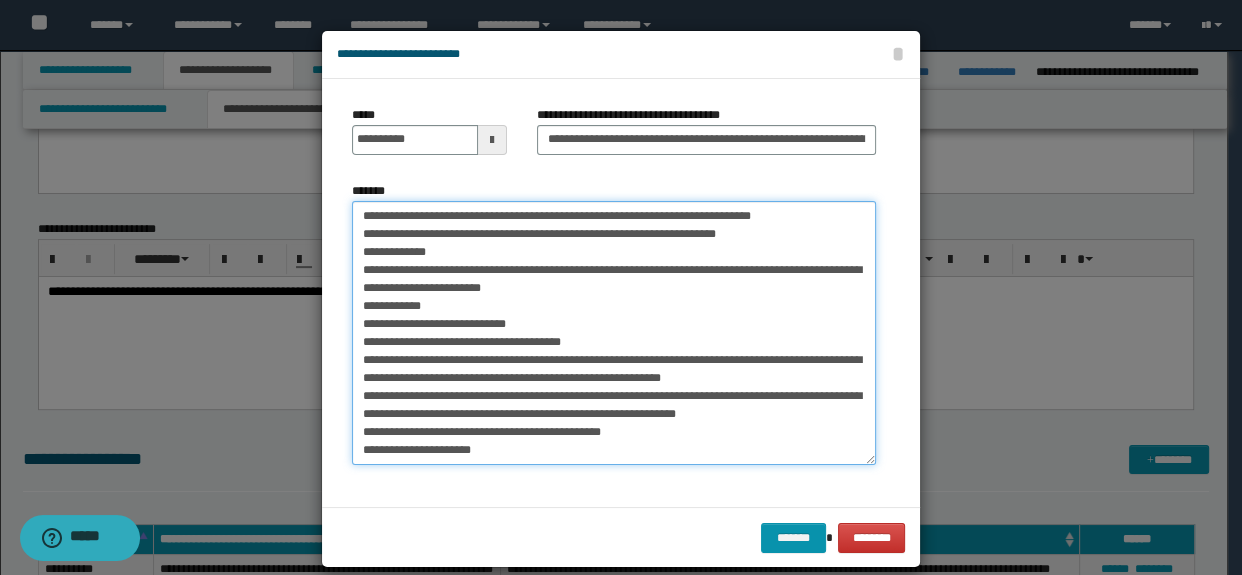 scroll, scrollTop: 198, scrollLeft: 0, axis: vertical 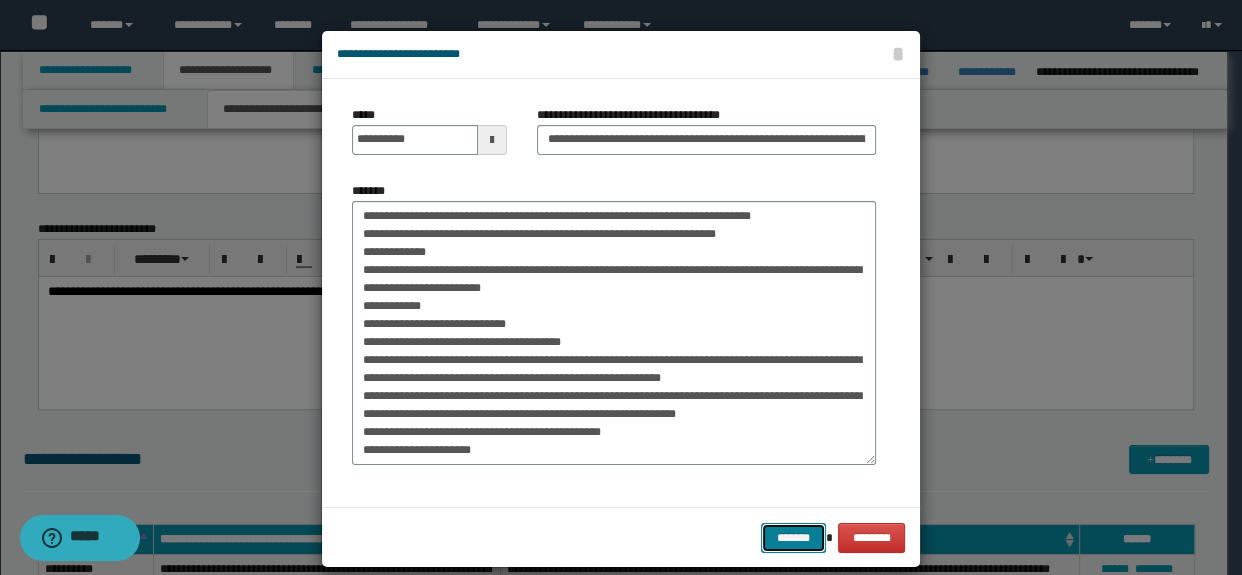 click on "*******" at bounding box center [793, 538] 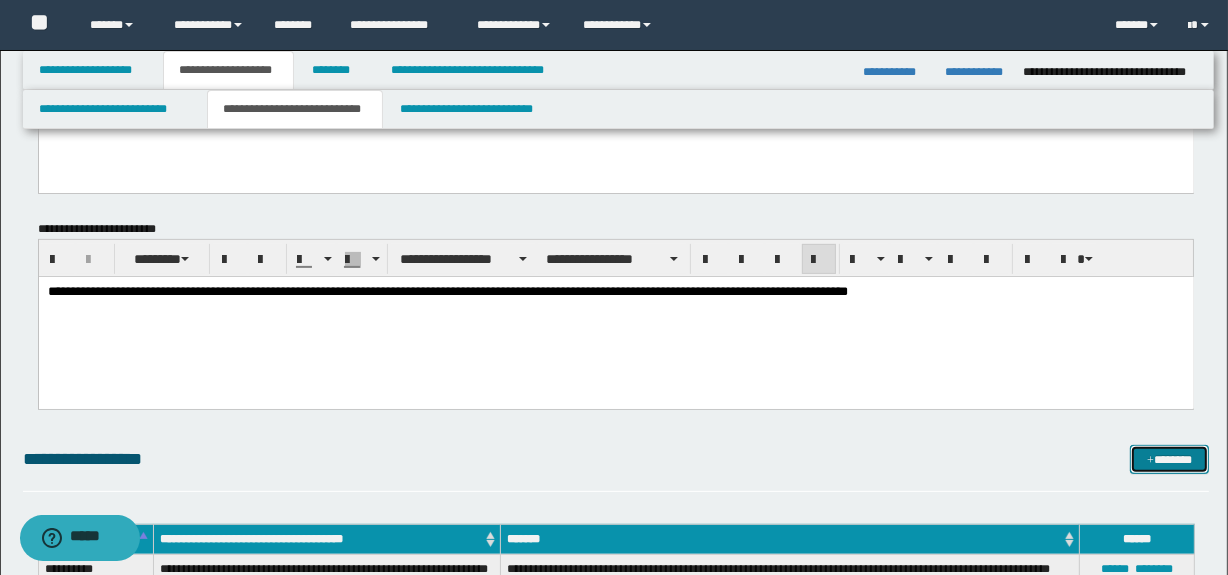 click on "*******" at bounding box center (1170, 460) 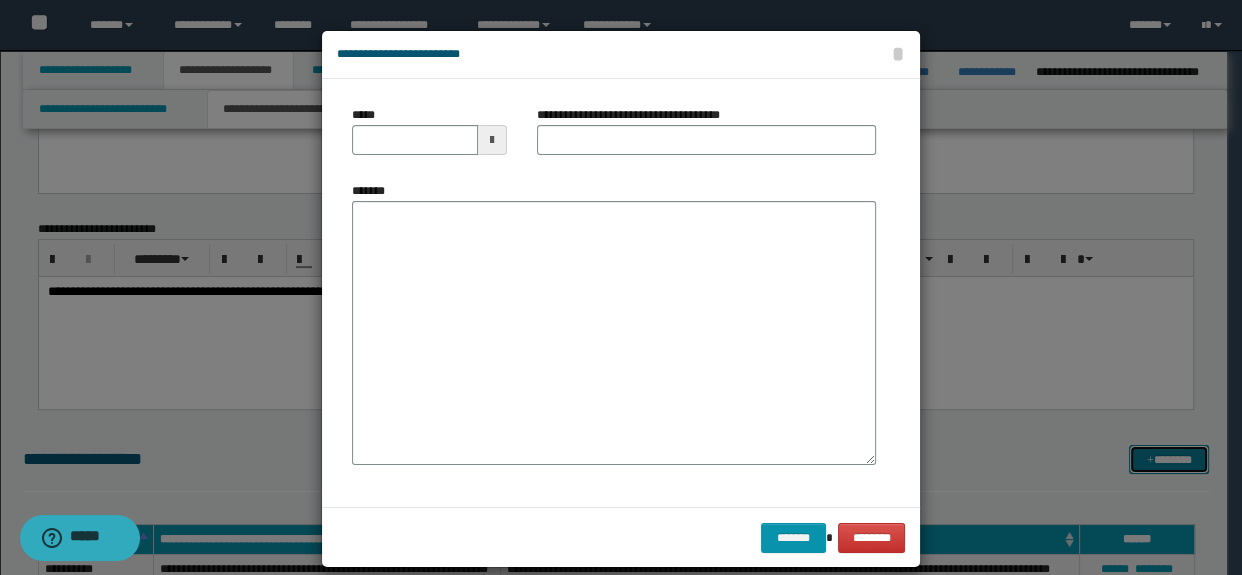 scroll, scrollTop: 0, scrollLeft: 0, axis: both 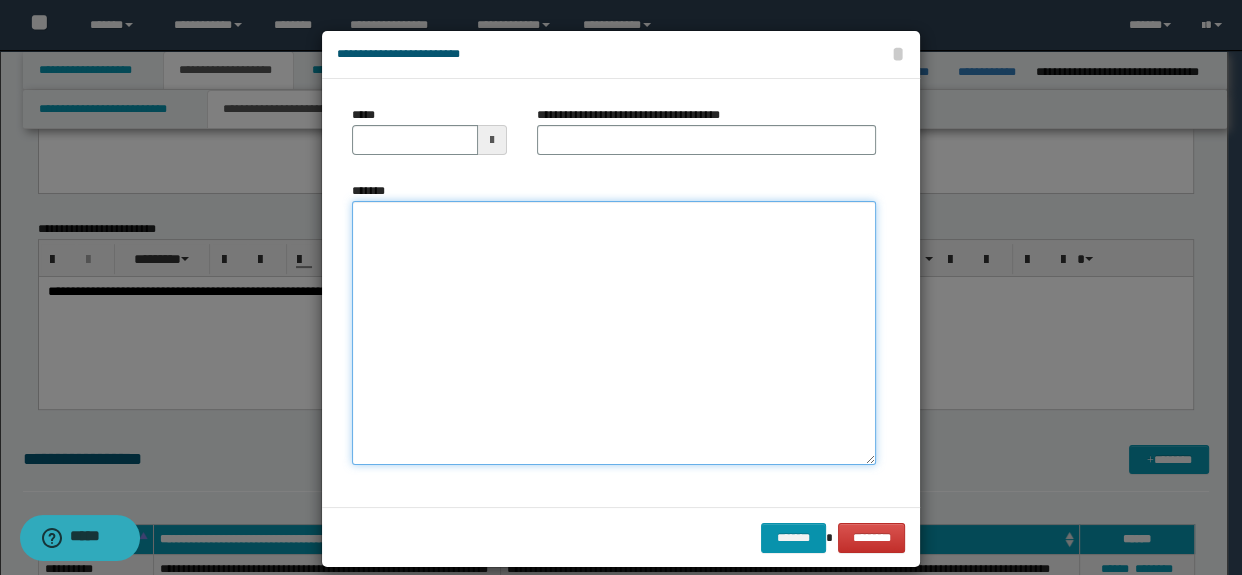 click on "*******" at bounding box center [614, 333] 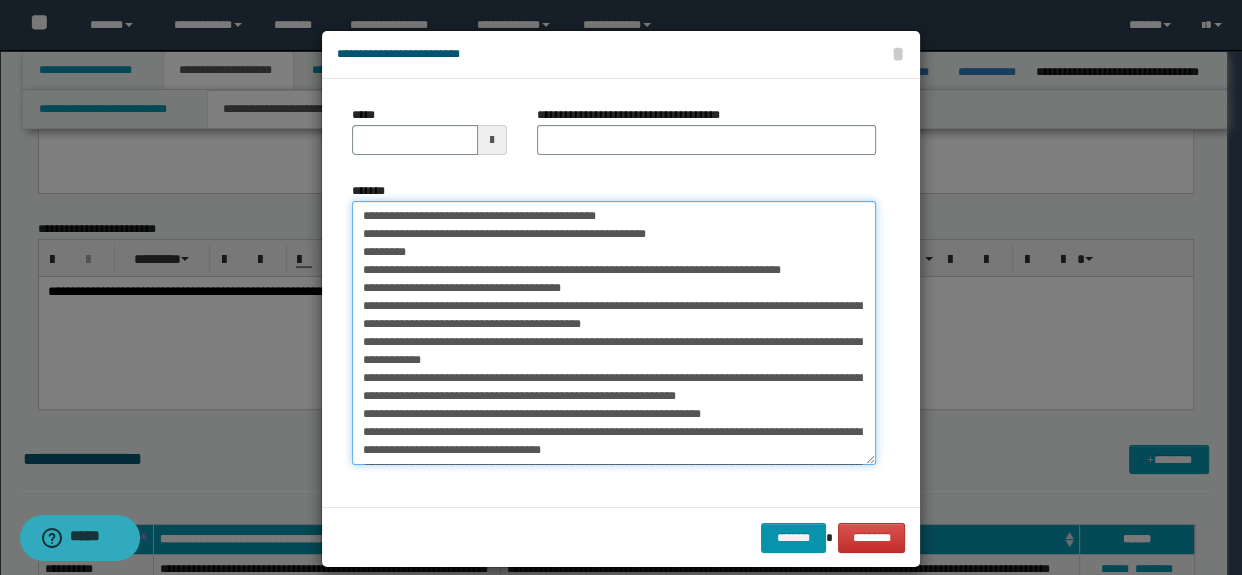 scroll, scrollTop: 0, scrollLeft: 0, axis: both 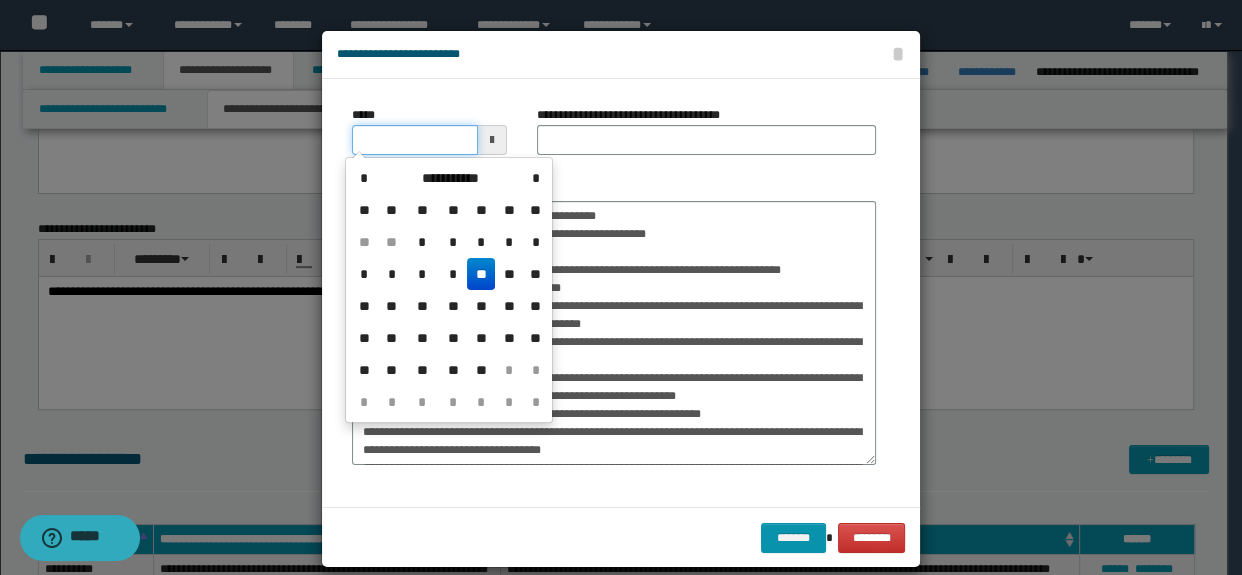 click on "*****" at bounding box center [415, 140] 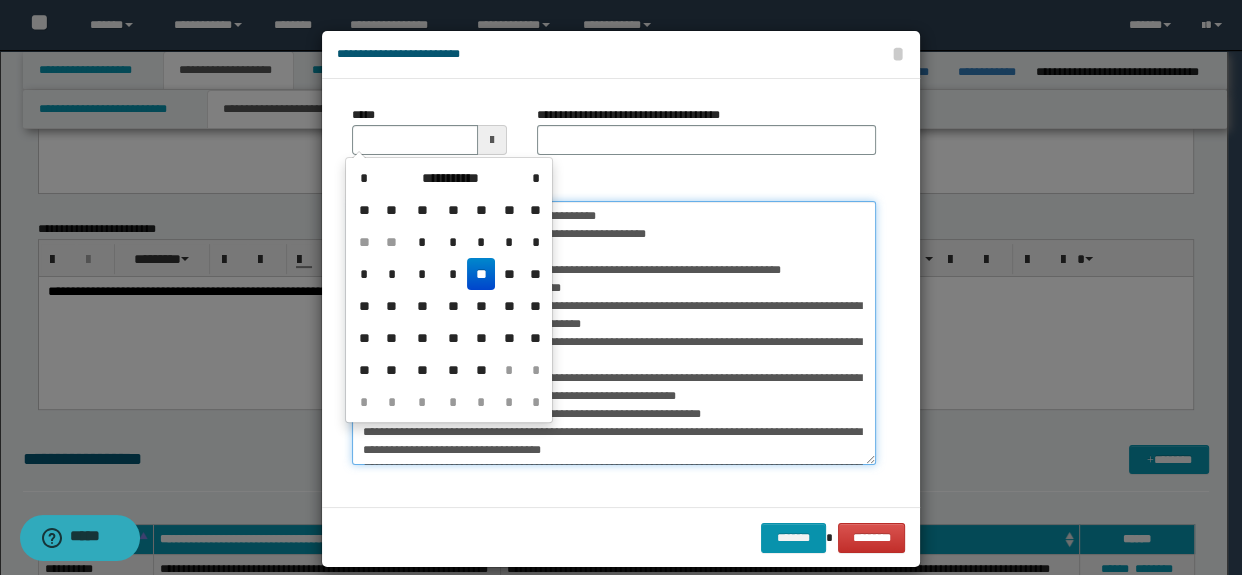 click on "*******" at bounding box center [614, 333] 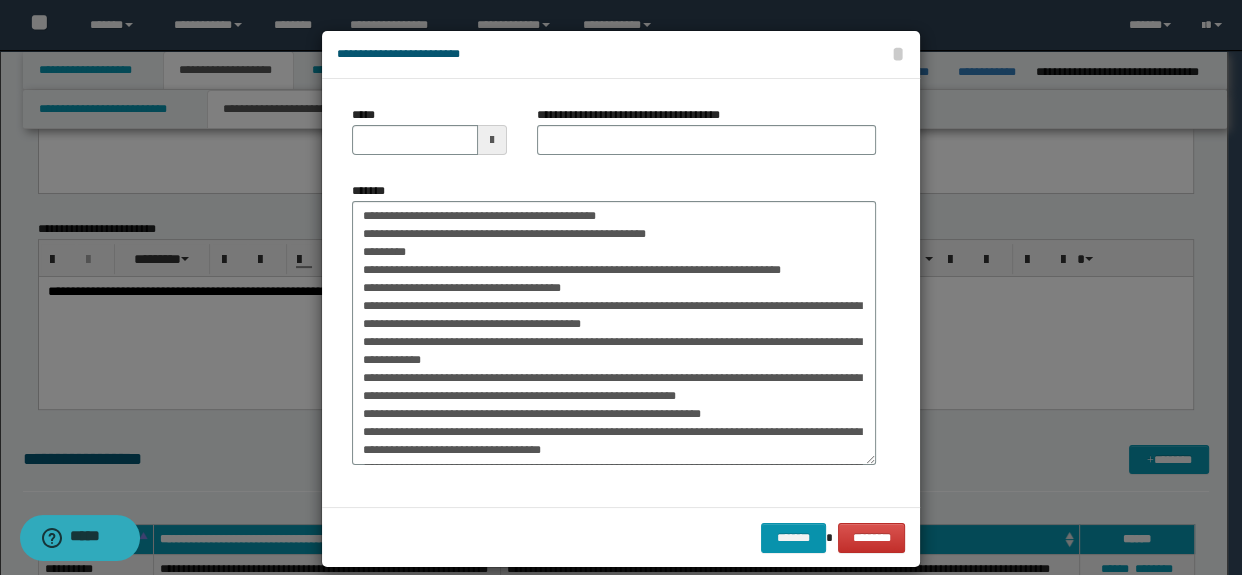 click on "*****" at bounding box center (429, 138) 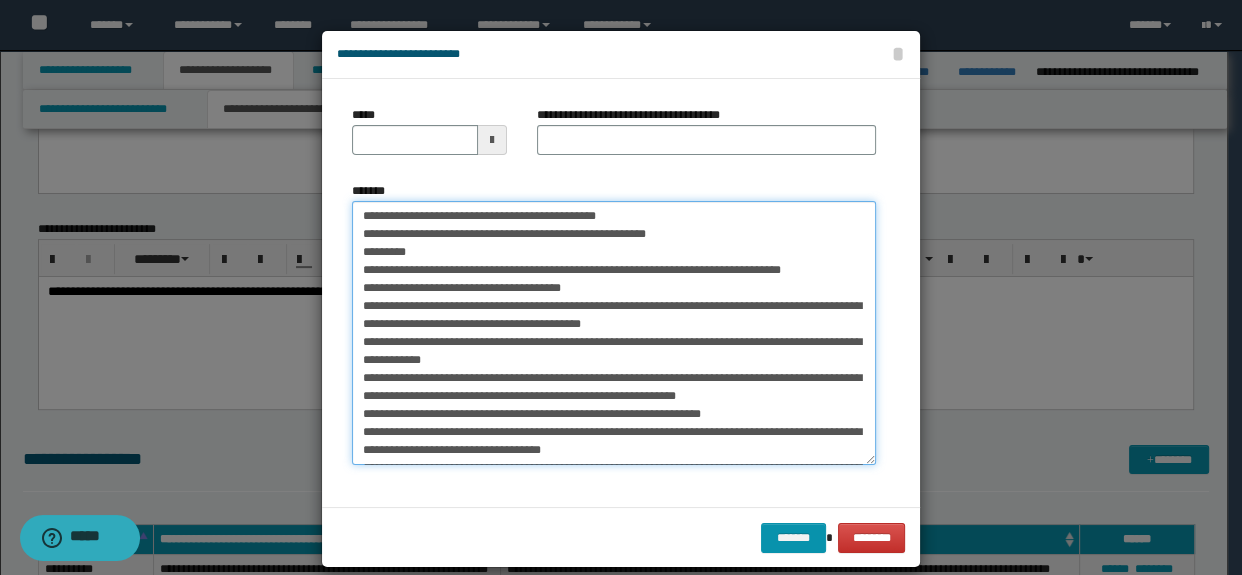 drag, startPoint x: 500, startPoint y: 213, endPoint x: 727, endPoint y: 237, distance: 228.2652 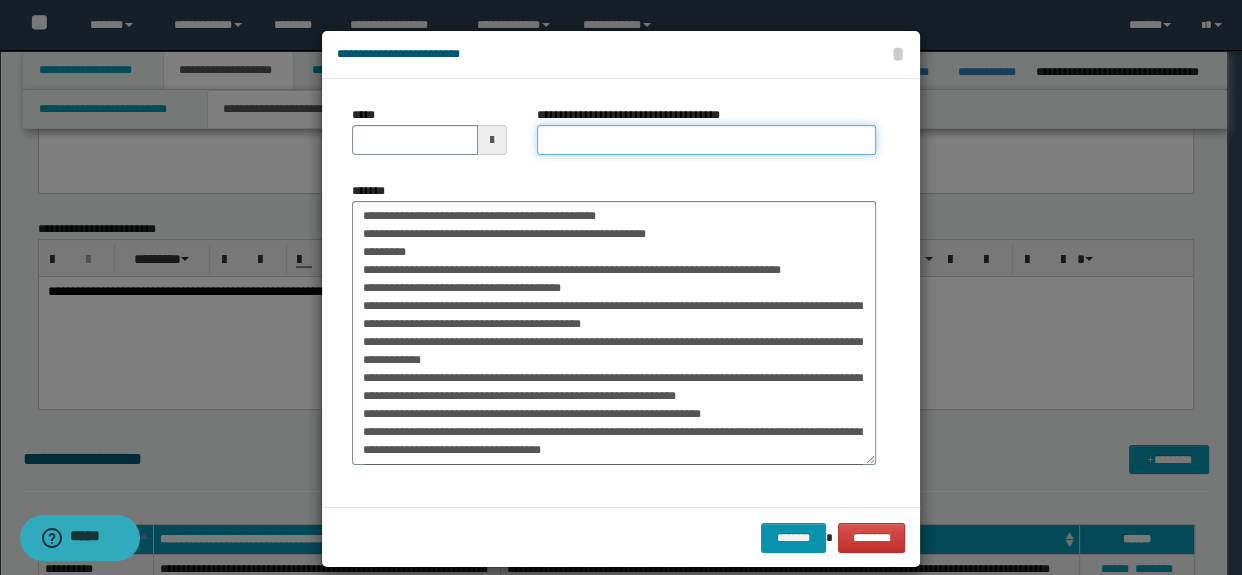 click on "**********" at bounding box center (707, 140) 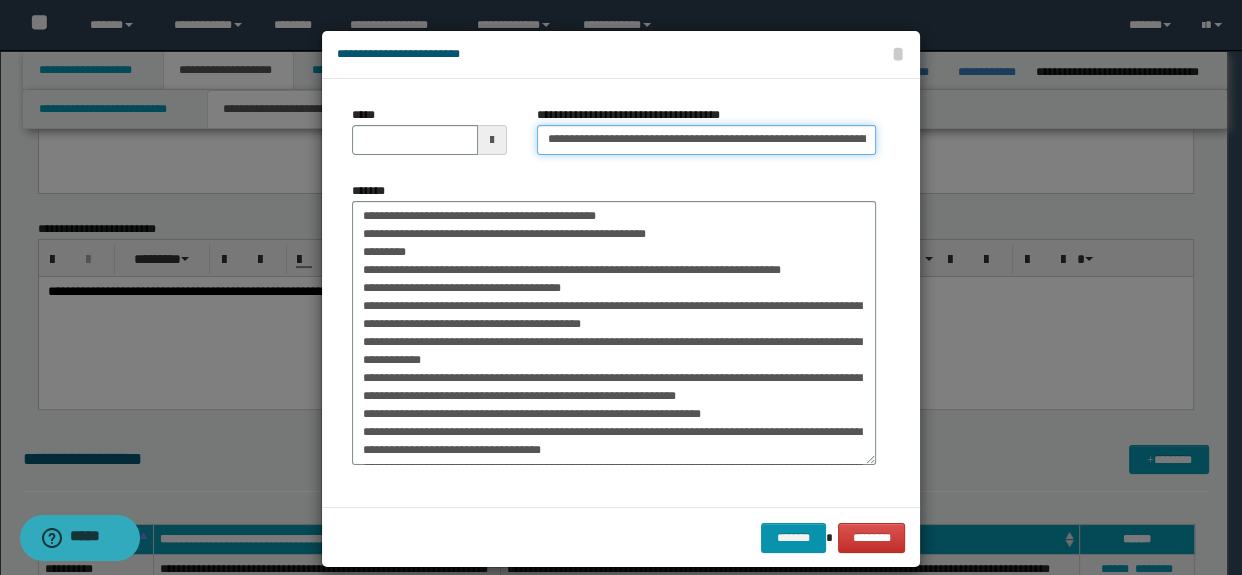 scroll, scrollTop: 0, scrollLeft: 169, axis: horizontal 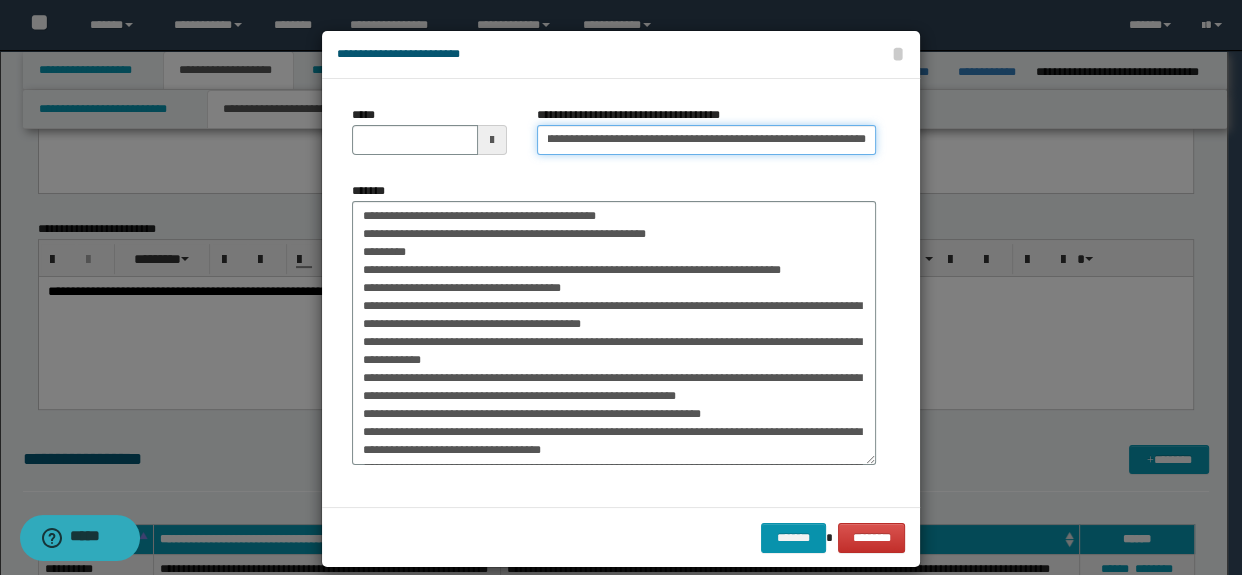 type on "**********" 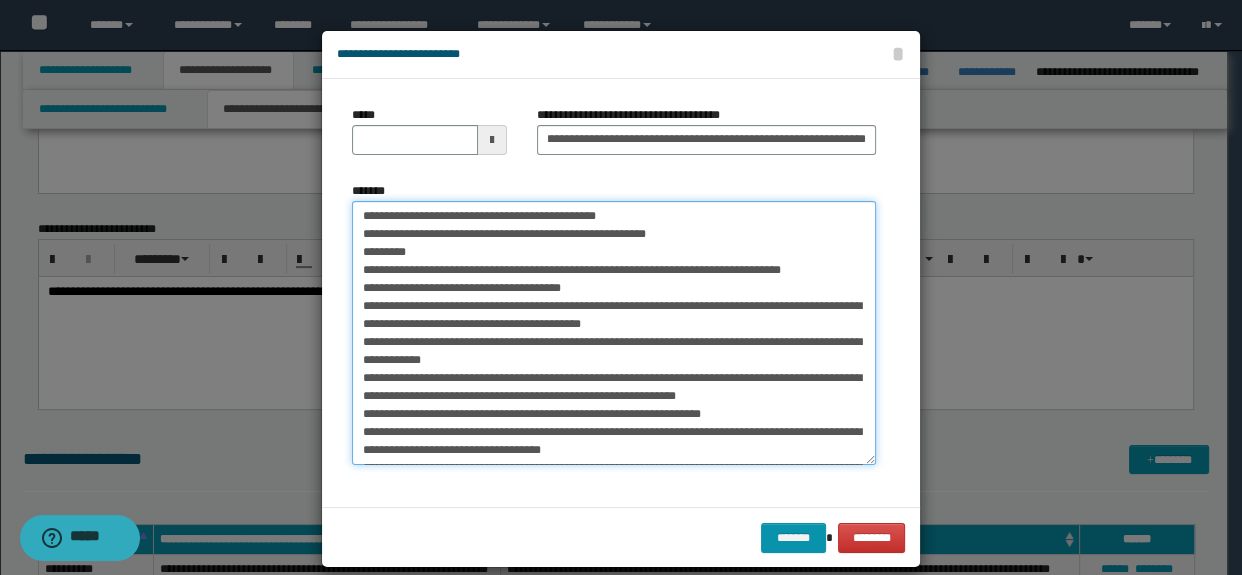 scroll, scrollTop: 0, scrollLeft: 0, axis: both 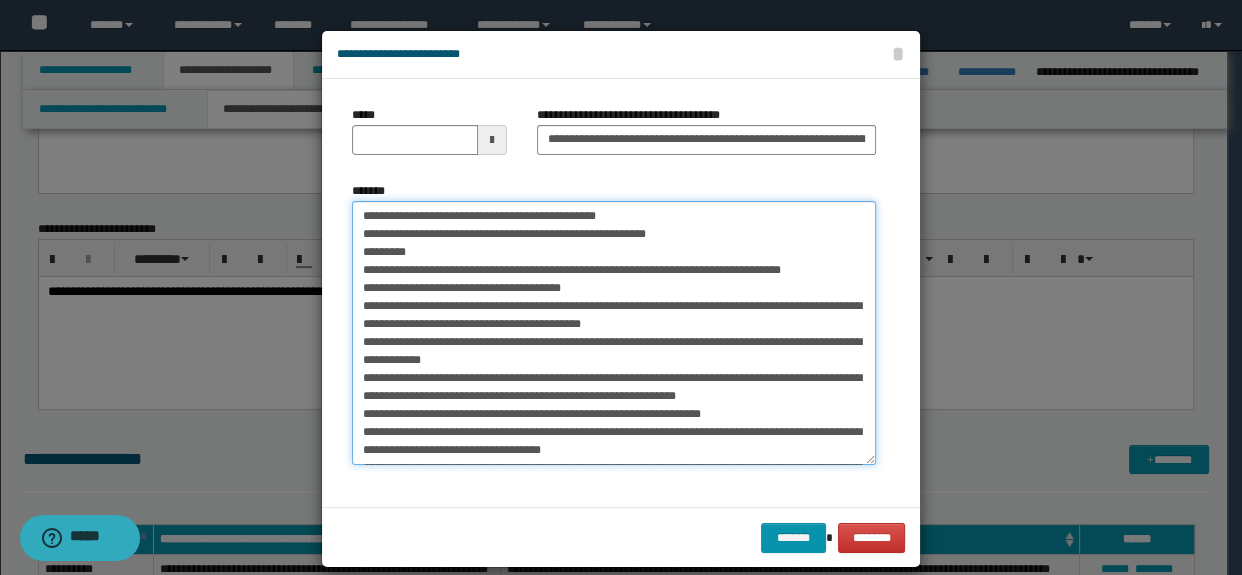 drag, startPoint x: 354, startPoint y: 219, endPoint x: 755, endPoint y: 231, distance: 401.1795 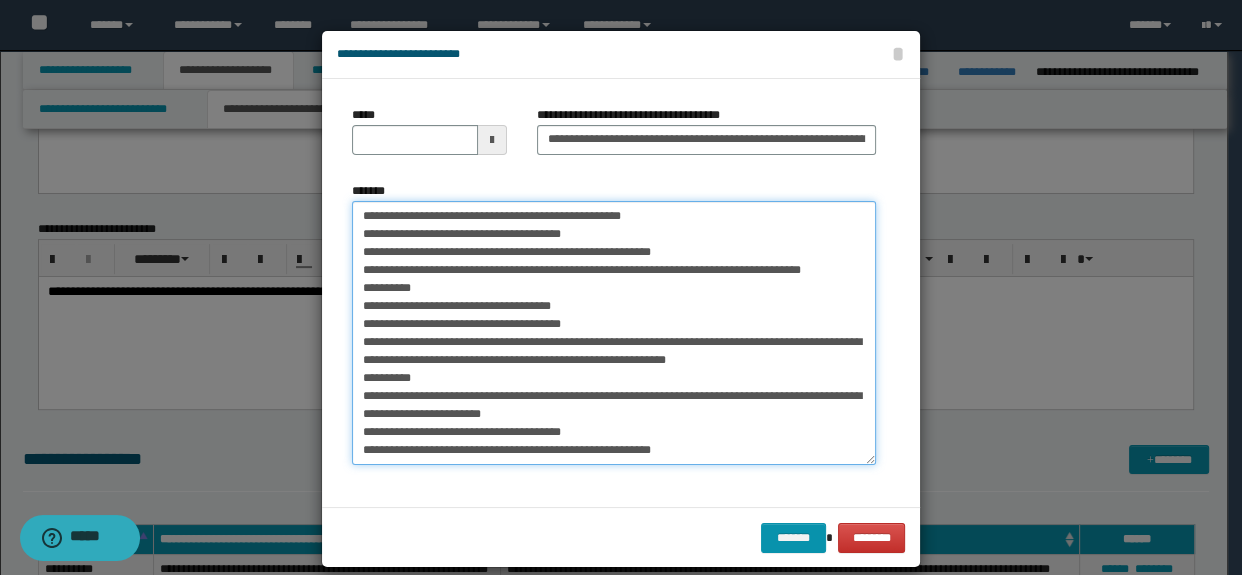 scroll, scrollTop: 755, scrollLeft: 0, axis: vertical 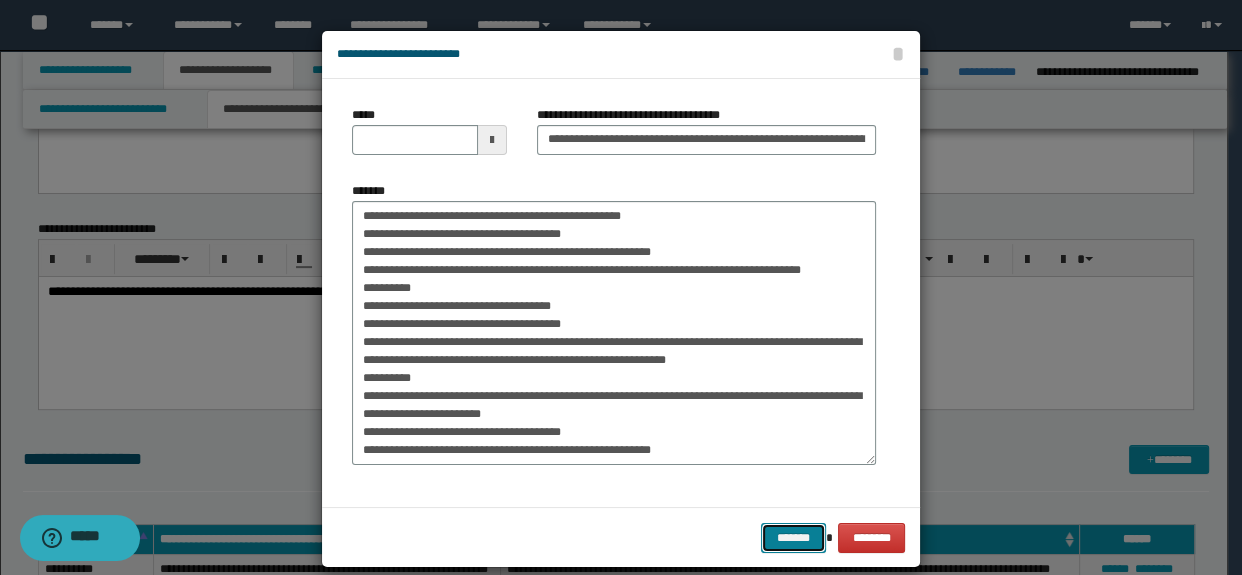 click on "*******" at bounding box center [793, 538] 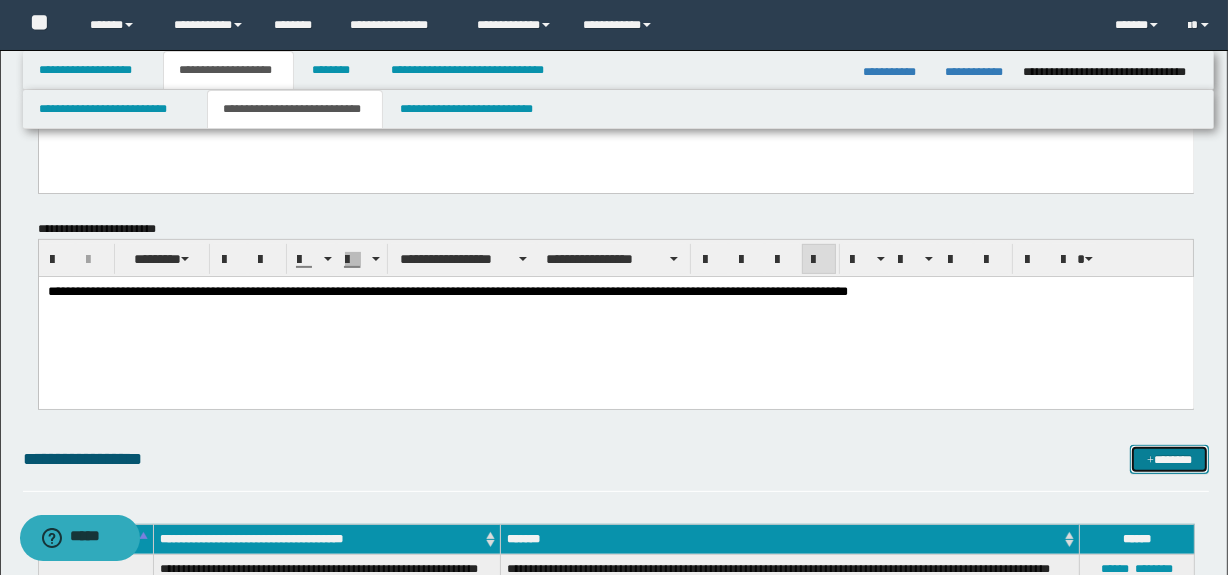 drag, startPoint x: 1184, startPoint y: 472, endPoint x: 1175, endPoint y: 467, distance: 10.29563 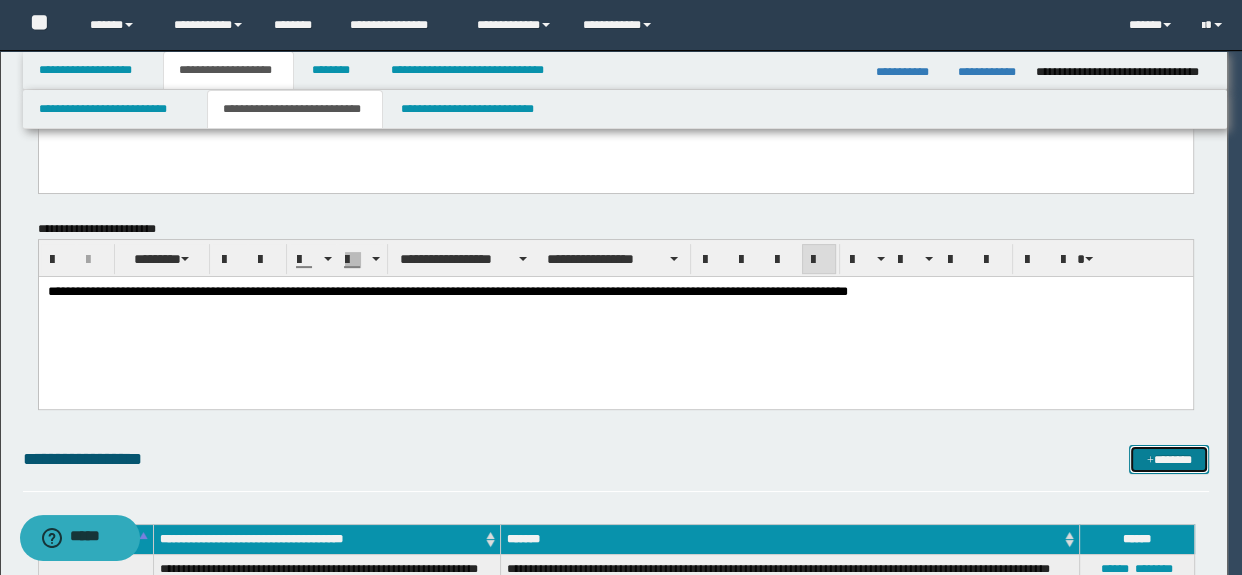 scroll, scrollTop: 0, scrollLeft: 0, axis: both 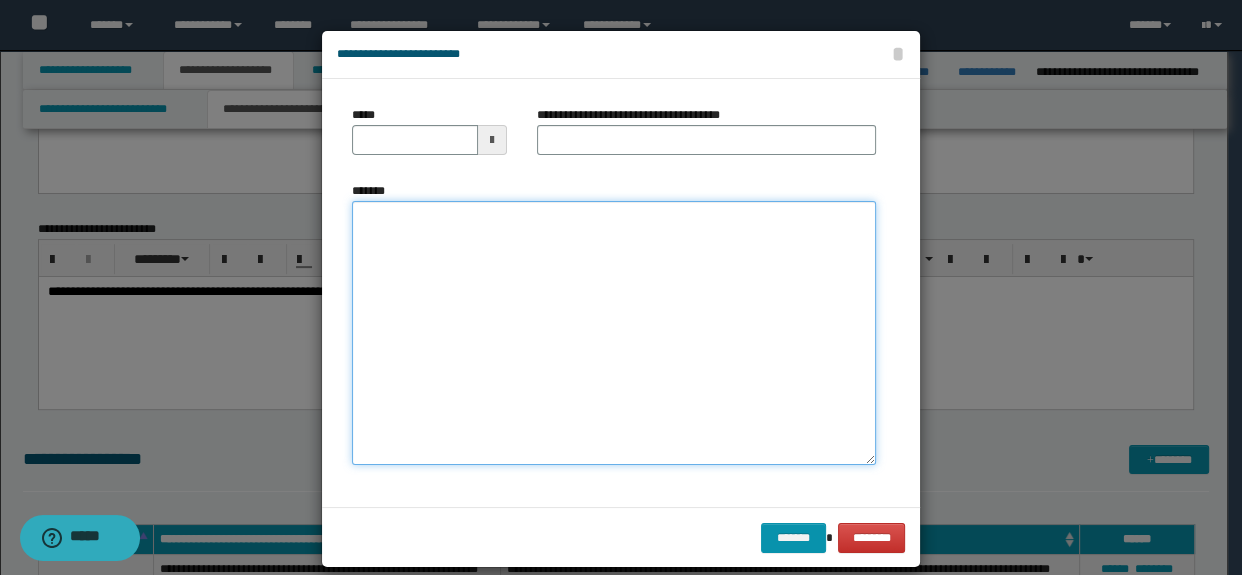 click on "*******" at bounding box center (614, 333) 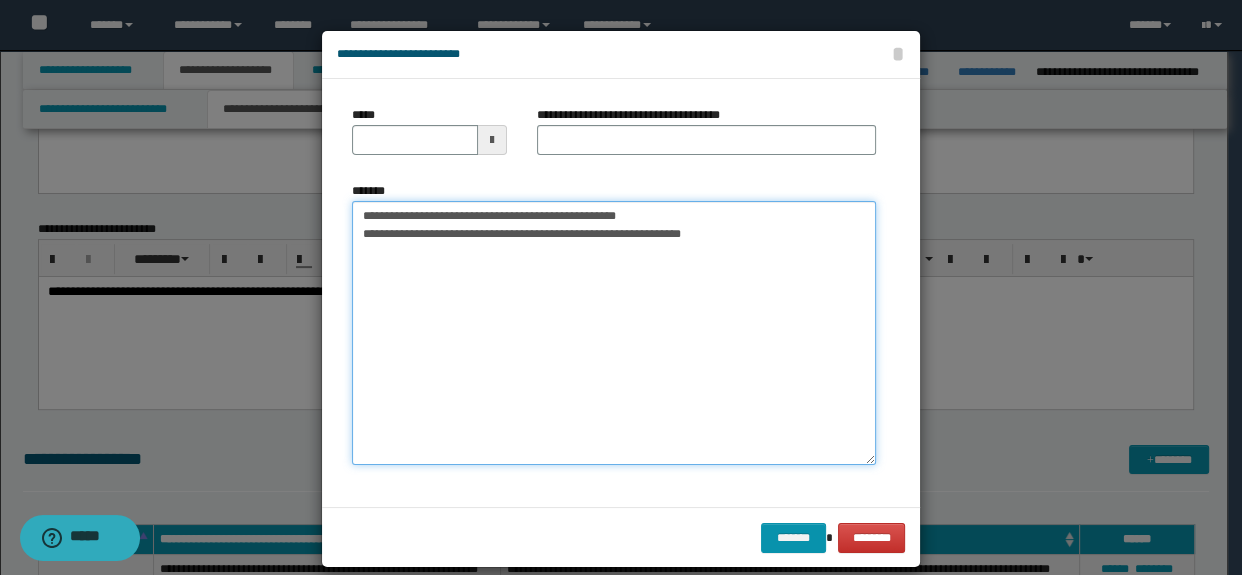 type 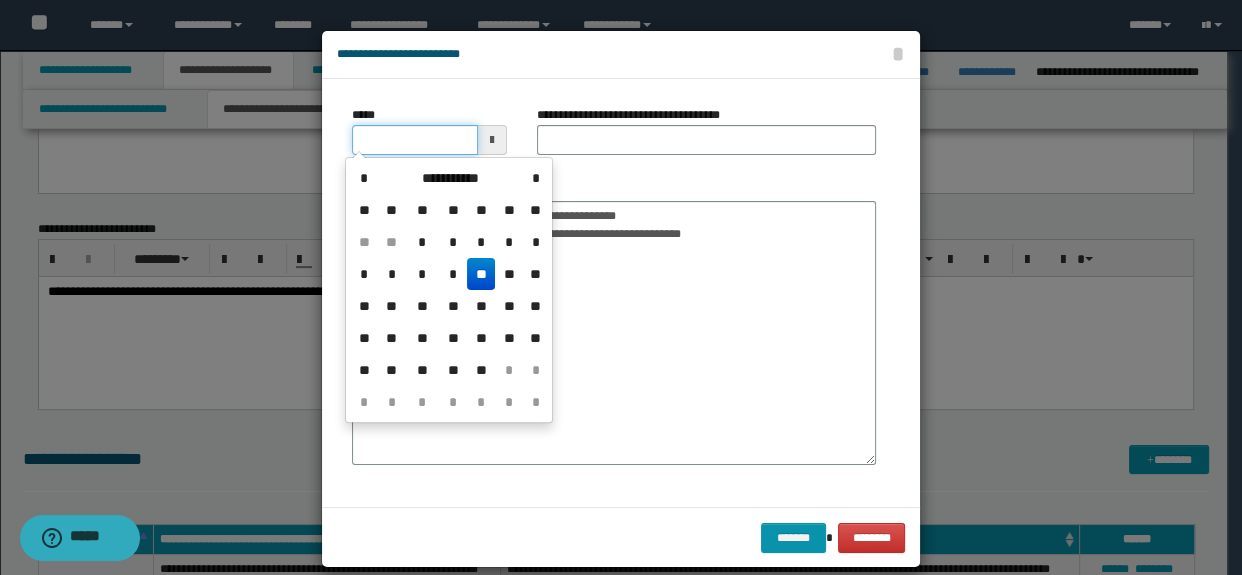 click on "*****" at bounding box center [415, 140] 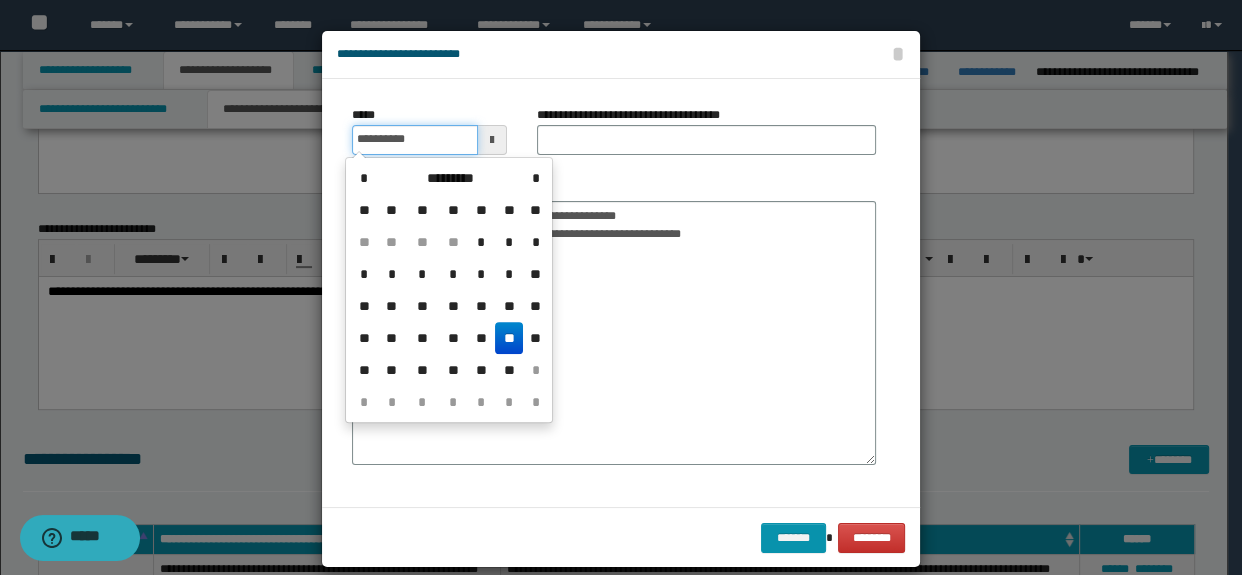 type on "**********" 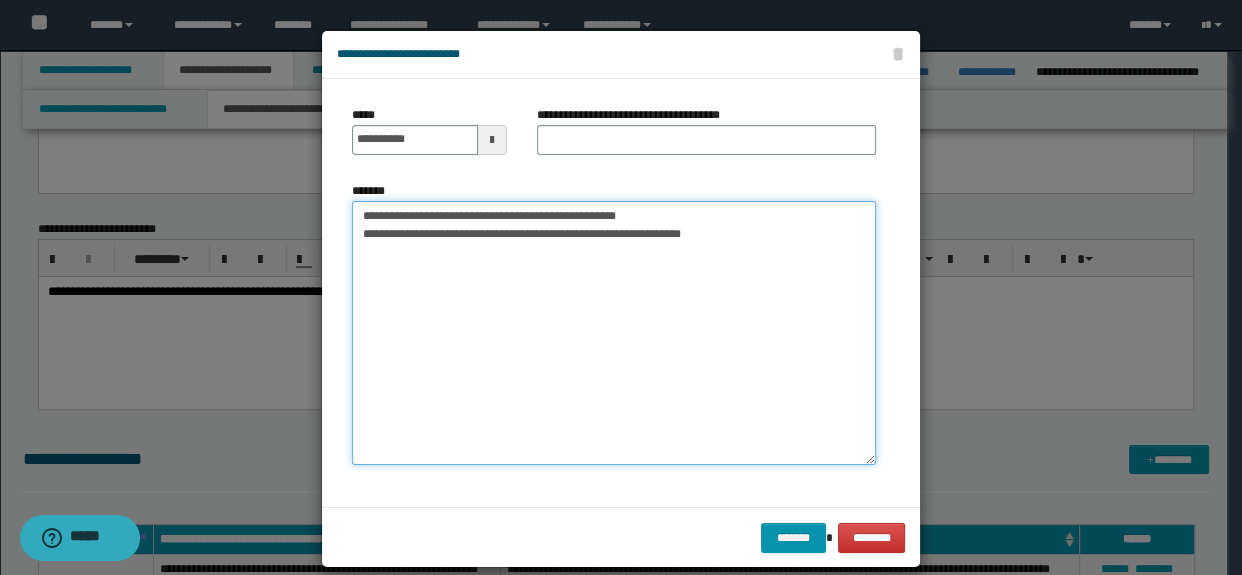 drag, startPoint x: 511, startPoint y: 217, endPoint x: 762, endPoint y: 249, distance: 253.03162 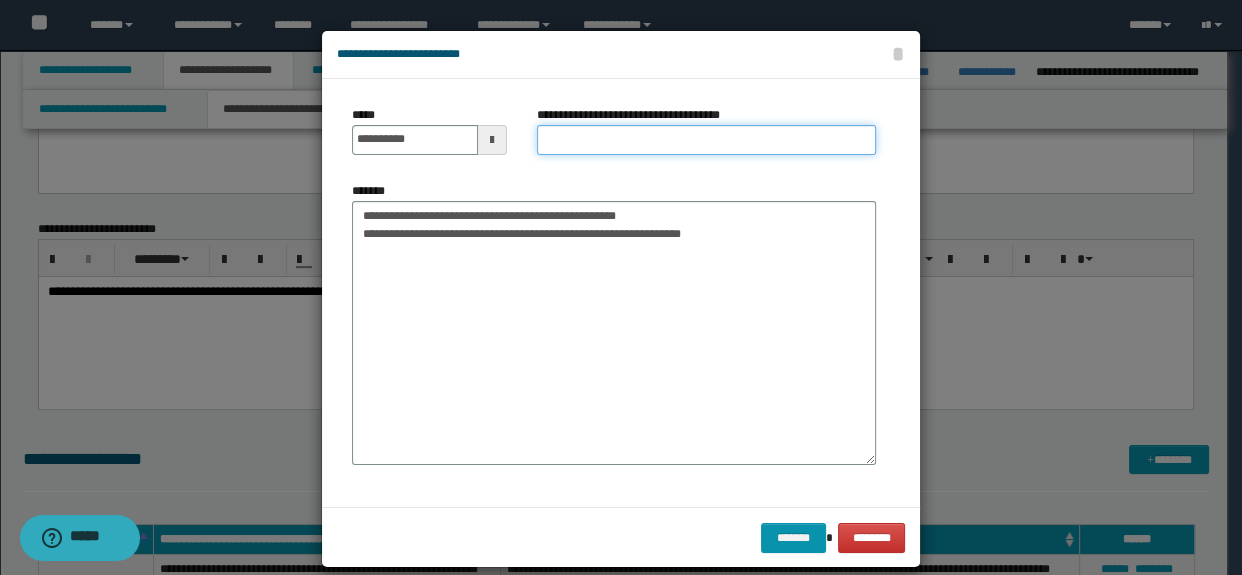click on "**********" at bounding box center (707, 140) 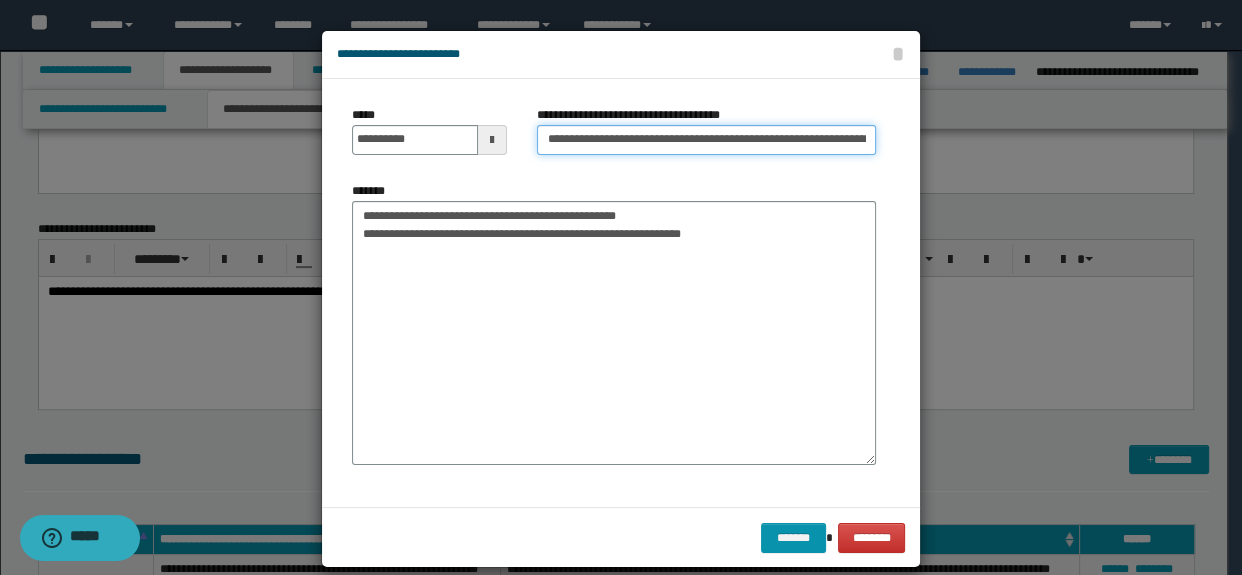 scroll, scrollTop: 0, scrollLeft: 233, axis: horizontal 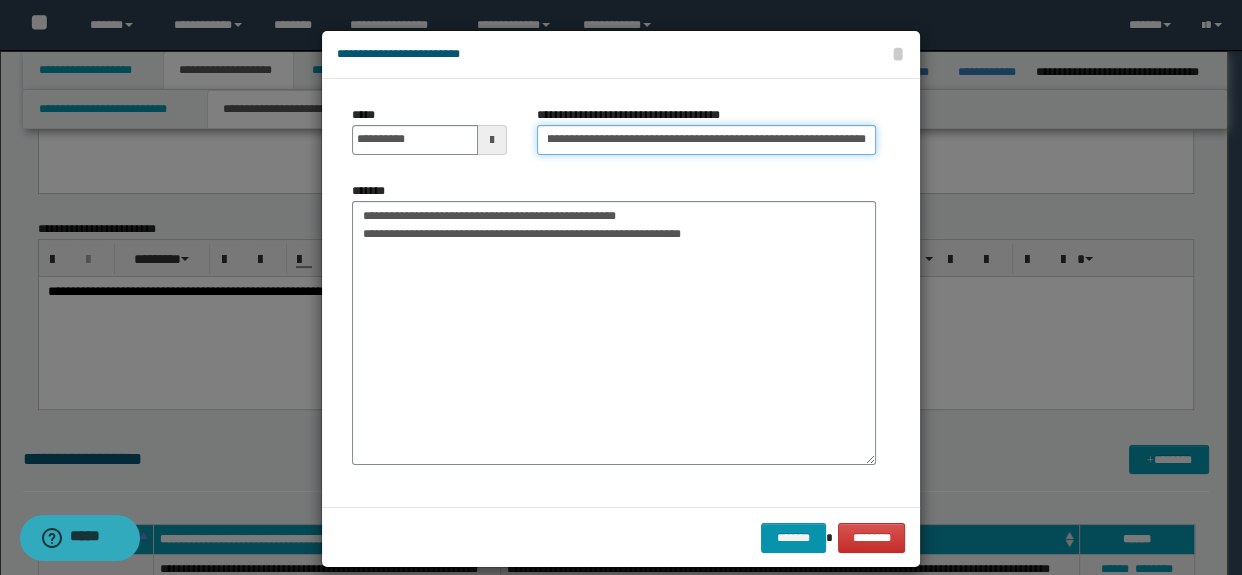 type on "**********" 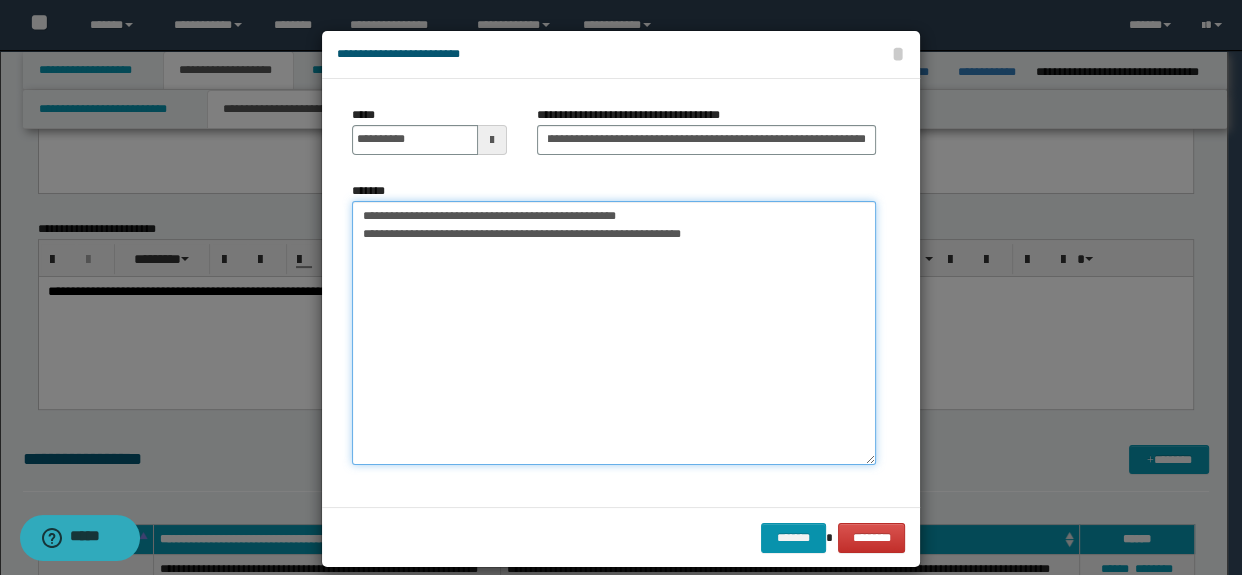 scroll, scrollTop: 0, scrollLeft: 0, axis: both 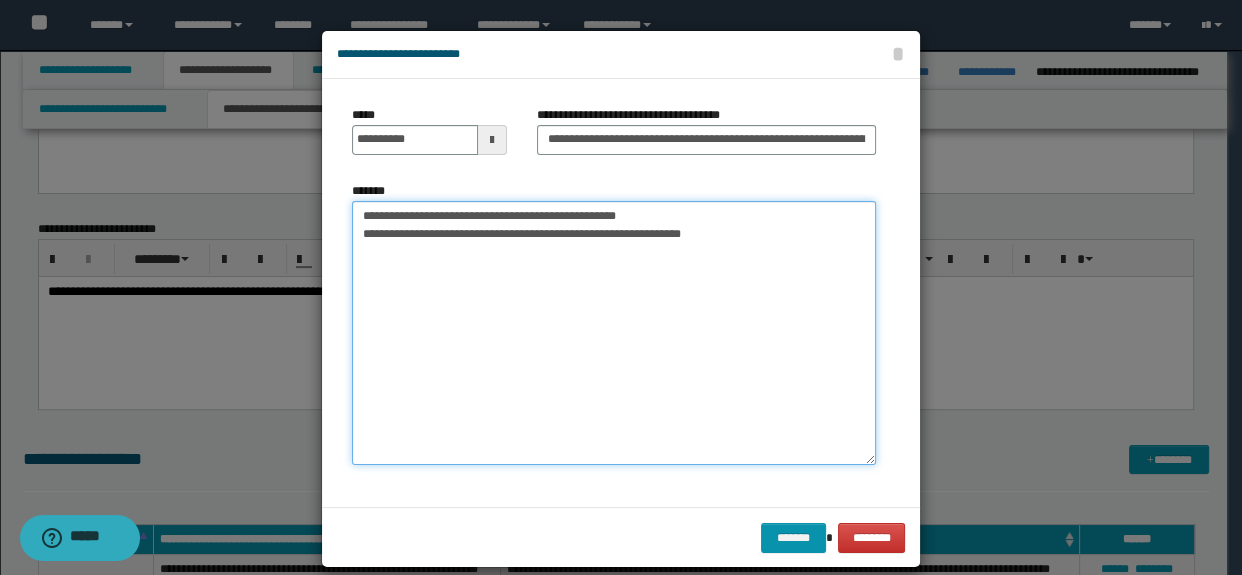 drag, startPoint x: 356, startPoint y: 216, endPoint x: 801, endPoint y: 239, distance: 445.594 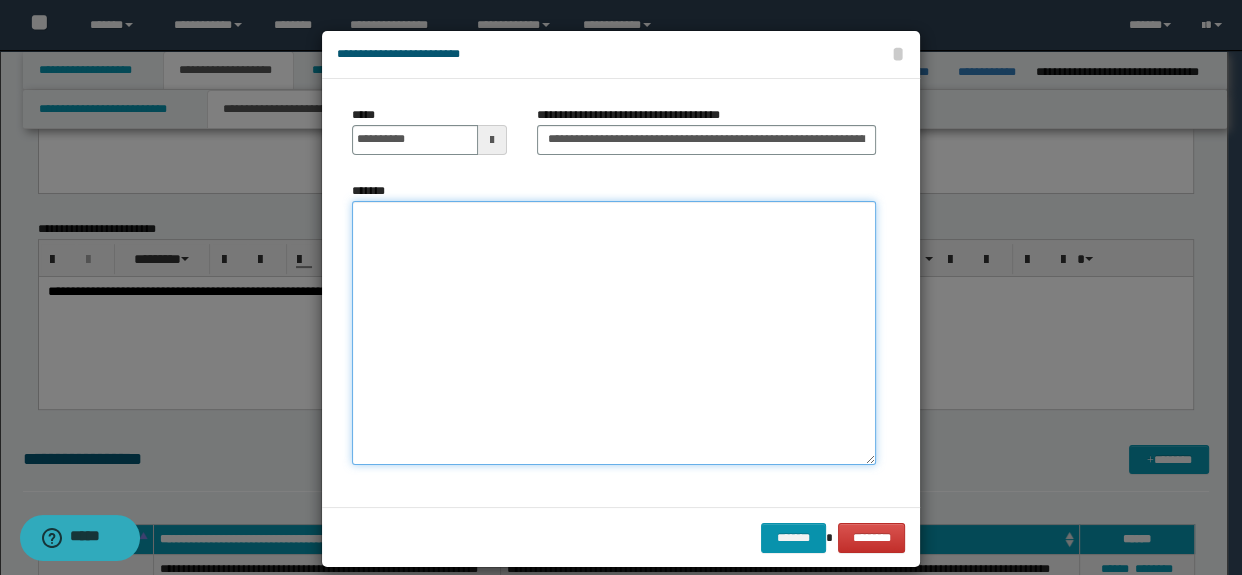 click on "*******" at bounding box center [614, 333] 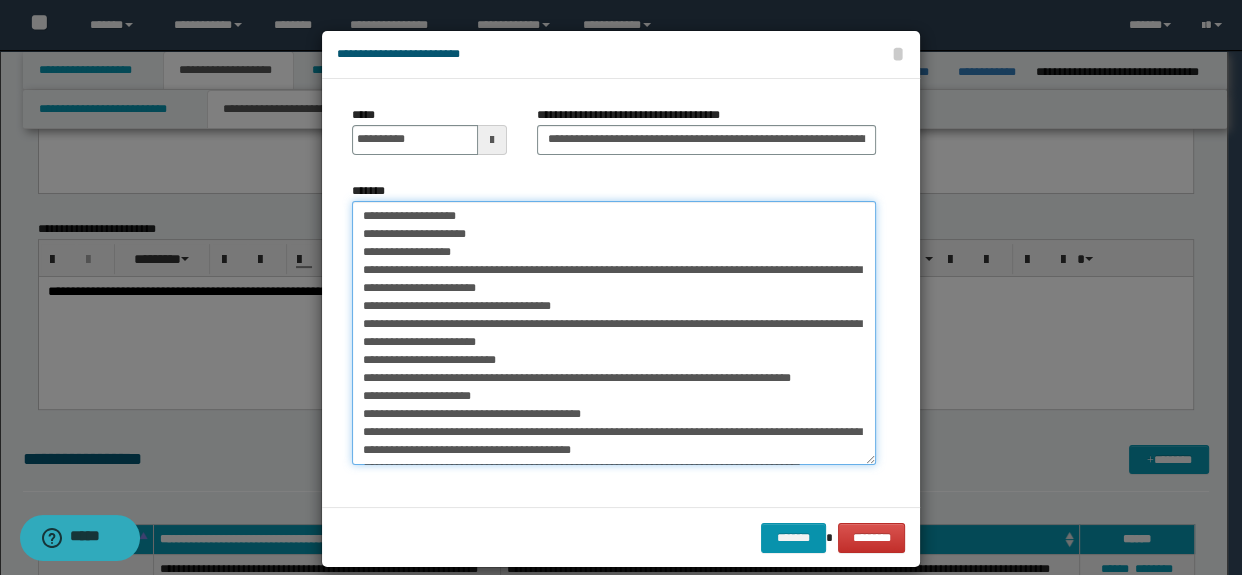 scroll, scrollTop: 515, scrollLeft: 0, axis: vertical 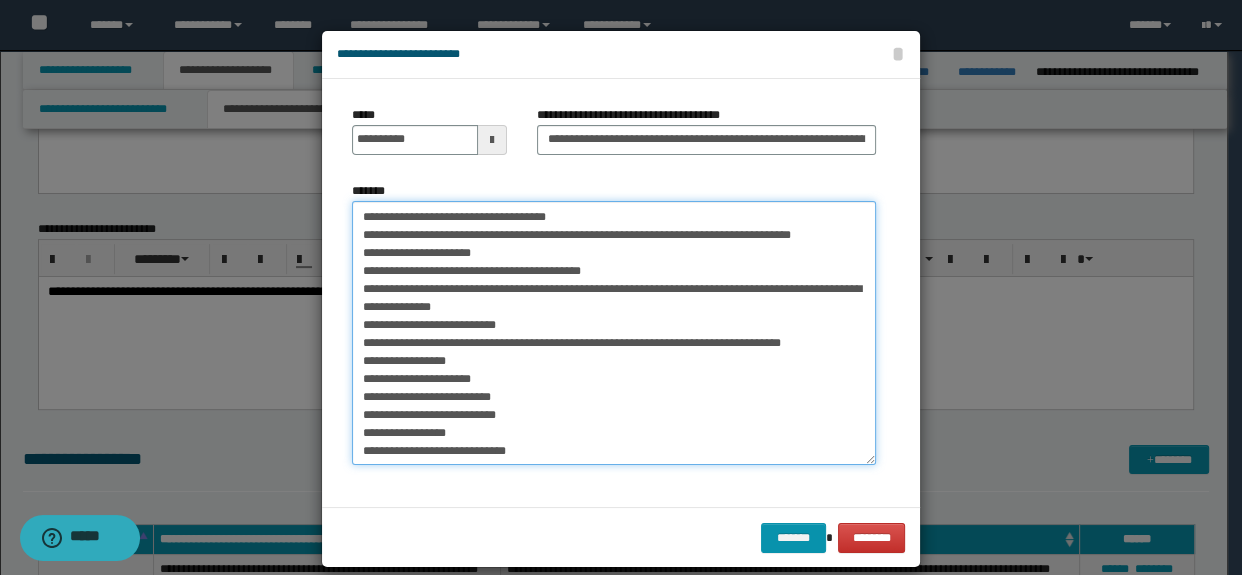 drag, startPoint x: 351, startPoint y: 444, endPoint x: 543, endPoint y: 454, distance: 192.26024 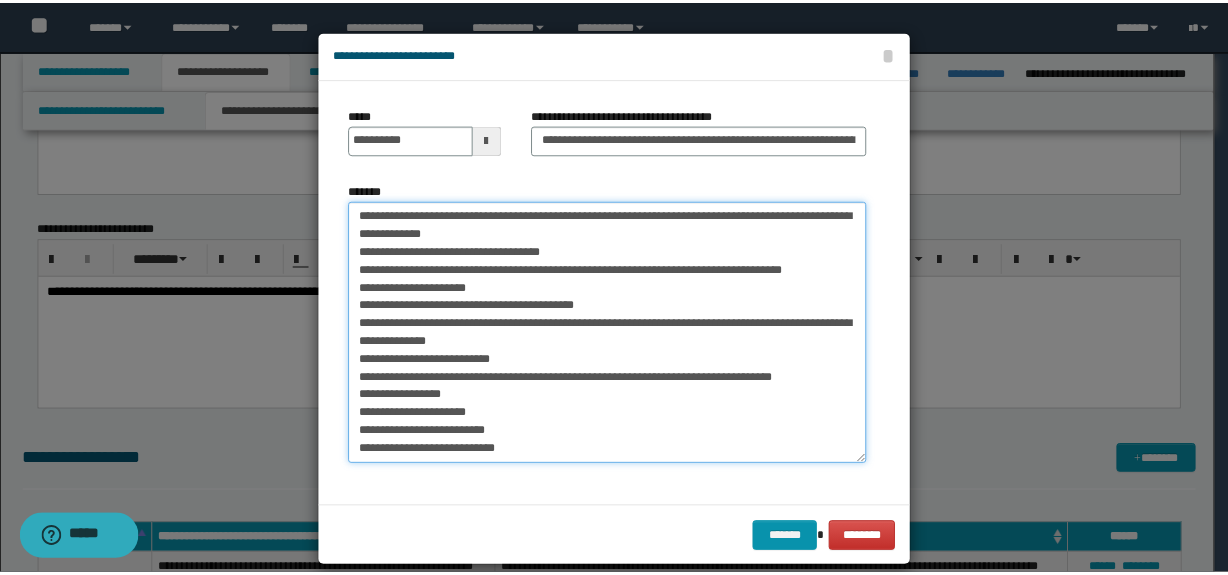 scroll, scrollTop: 503, scrollLeft: 0, axis: vertical 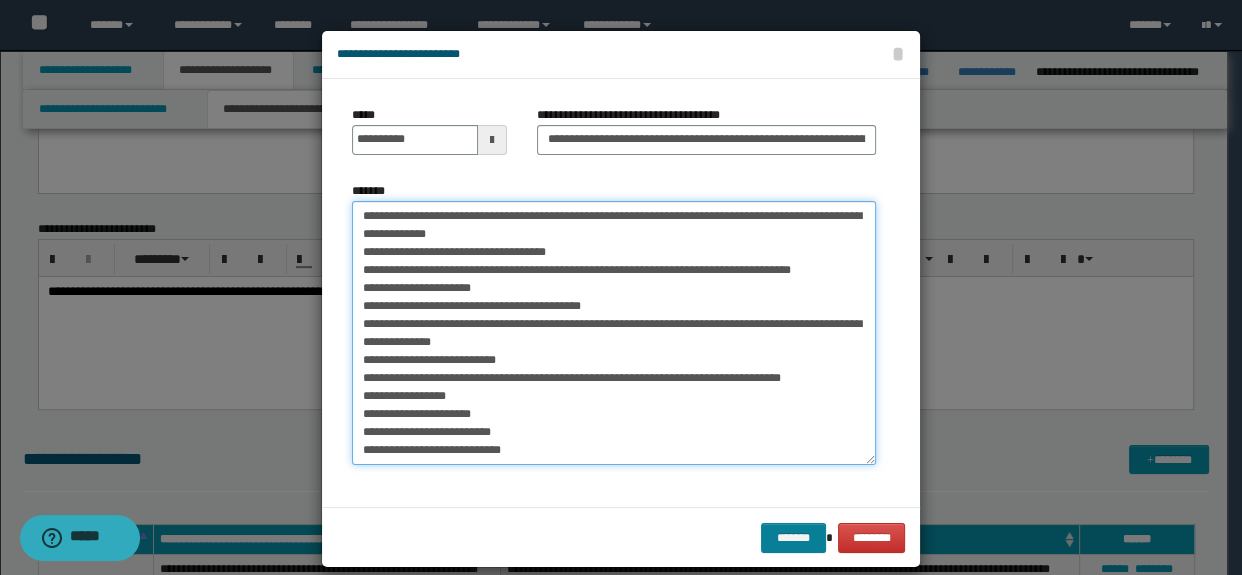type on "**********" 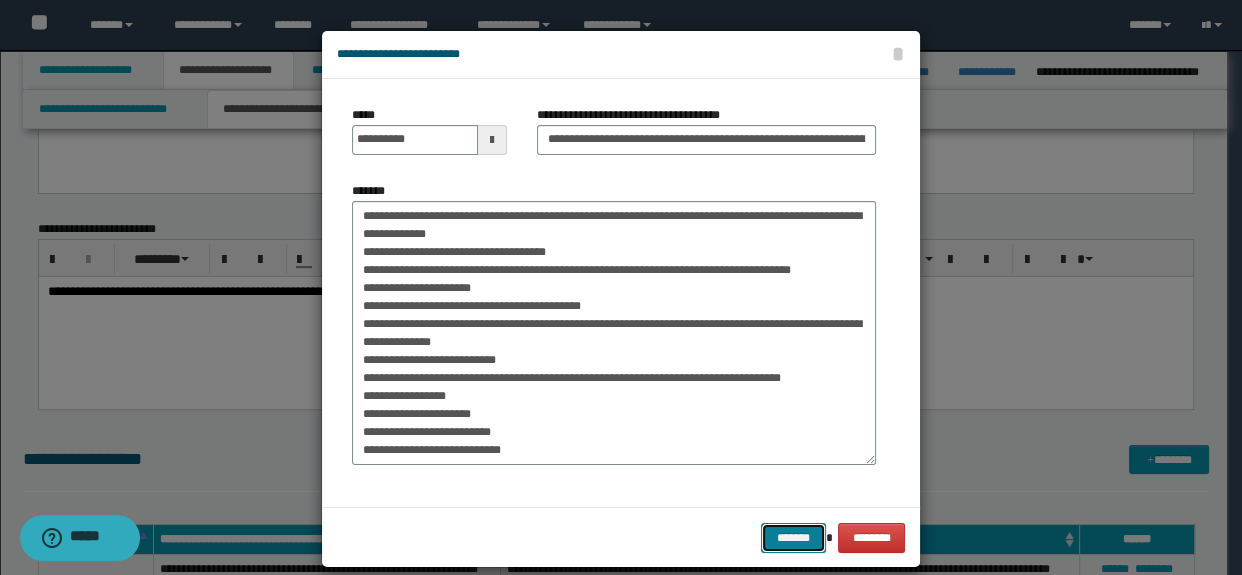 click on "*******" at bounding box center (793, 538) 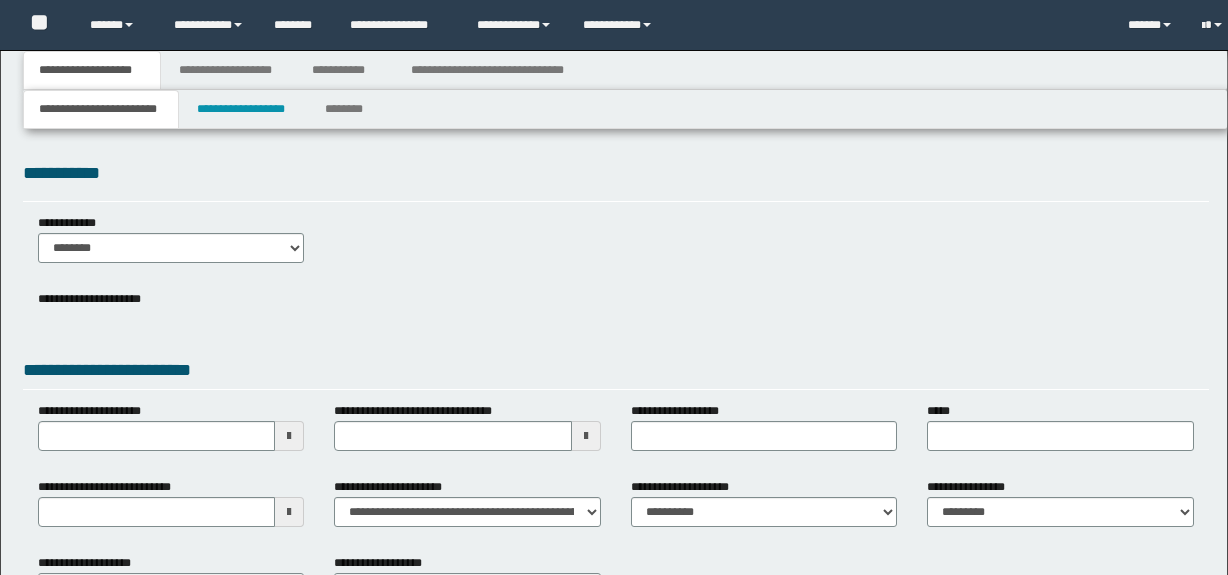 scroll, scrollTop: 0, scrollLeft: 0, axis: both 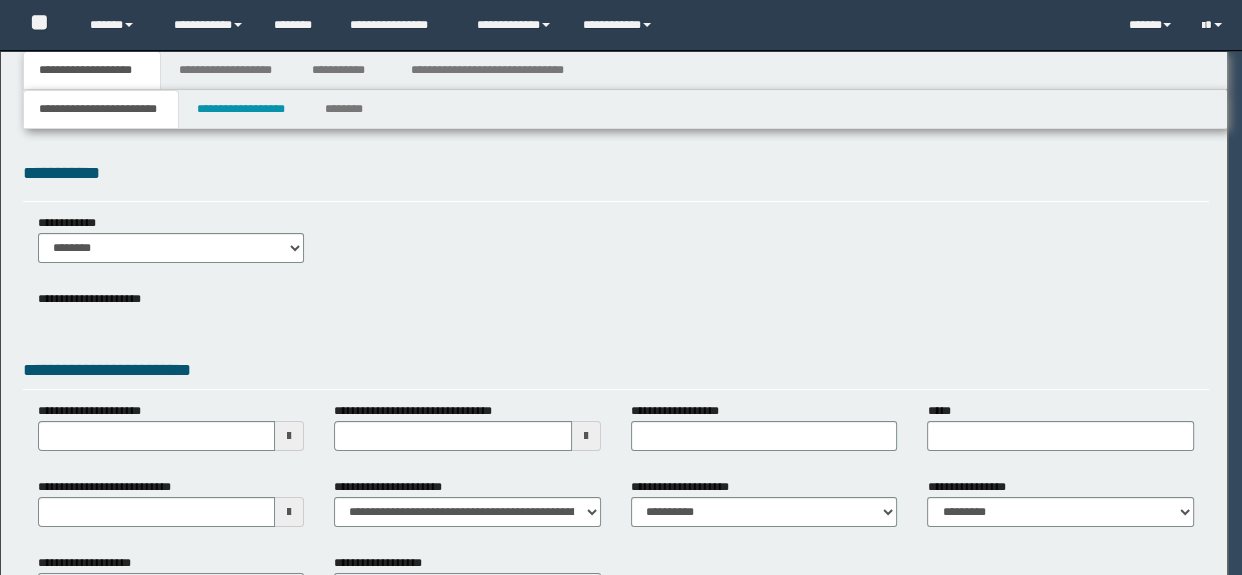 select on "*" 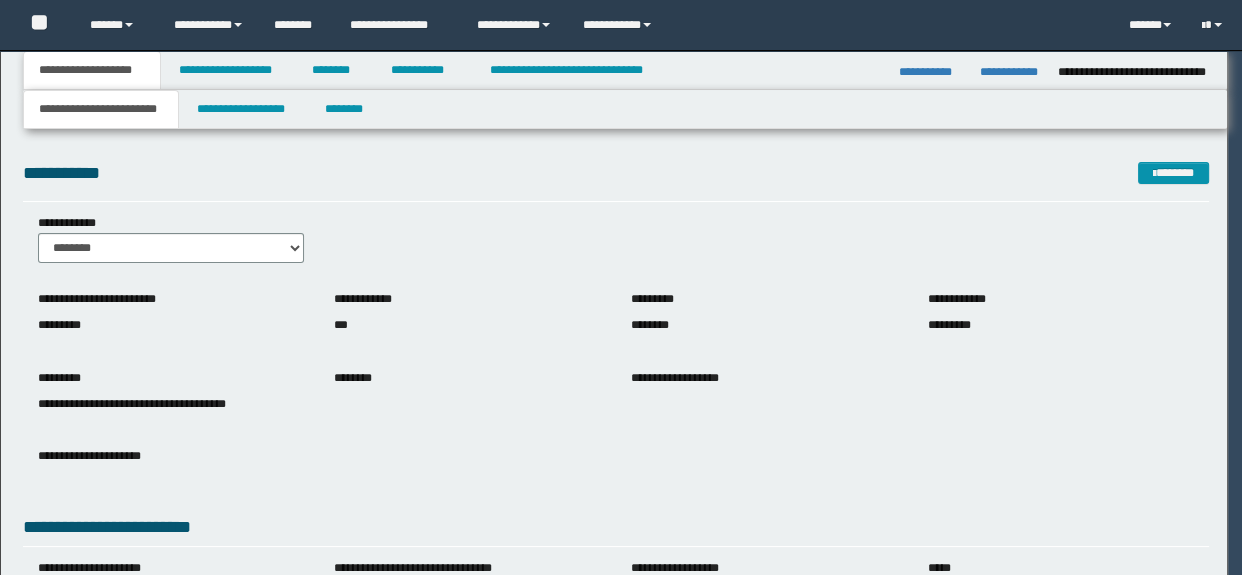 scroll, scrollTop: 0, scrollLeft: 0, axis: both 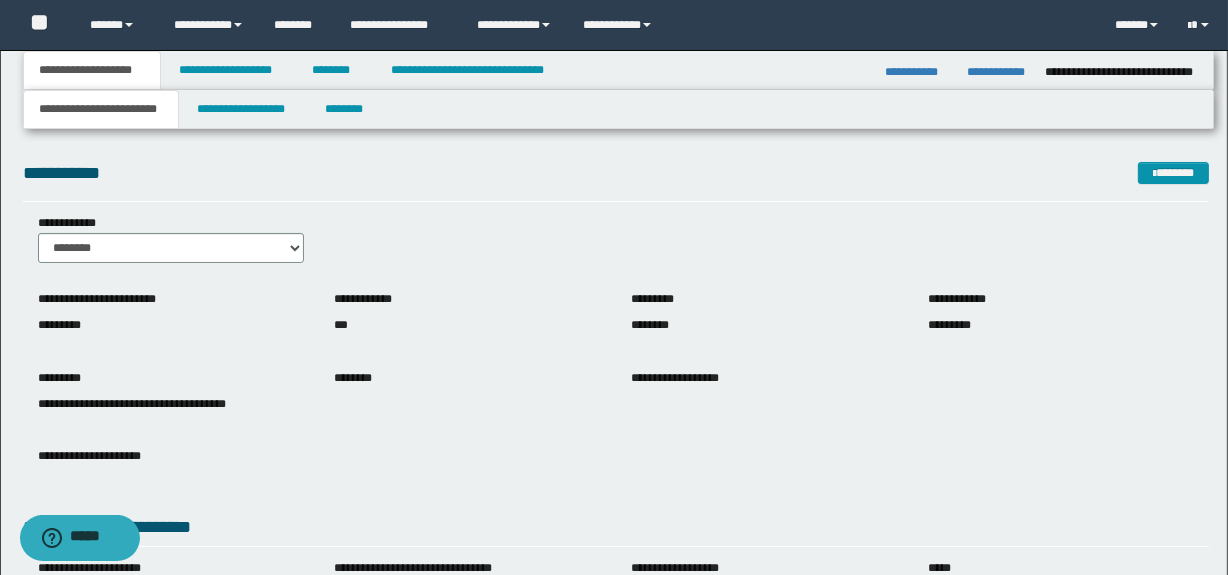 click on "**********" at bounding box center [998, 72] 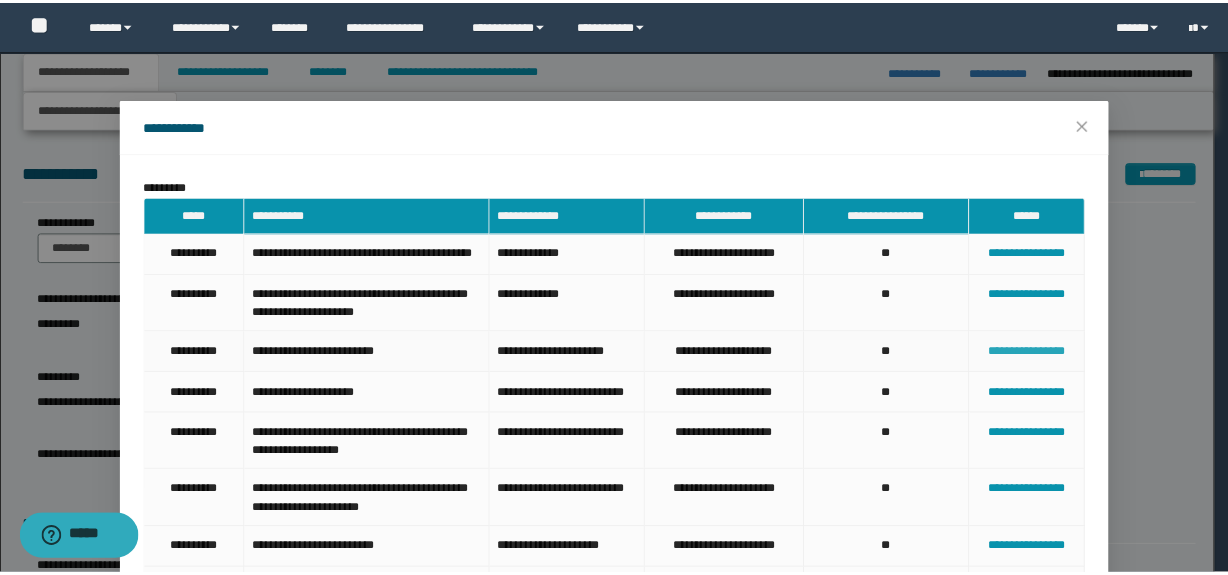 scroll, scrollTop: 0, scrollLeft: 0, axis: both 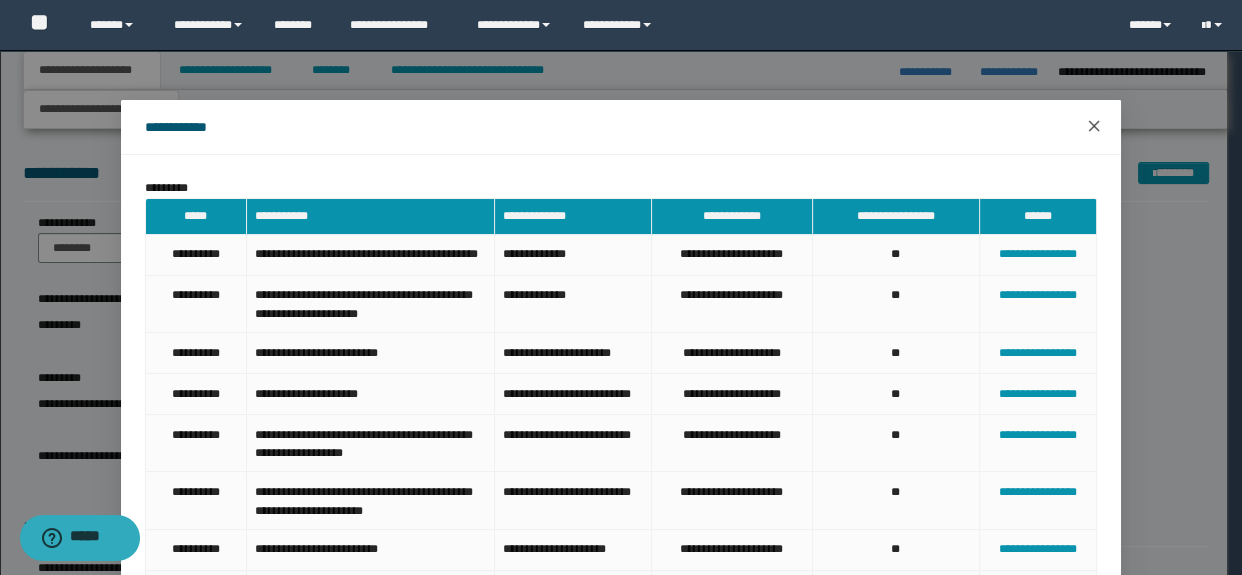 click at bounding box center [1094, 127] 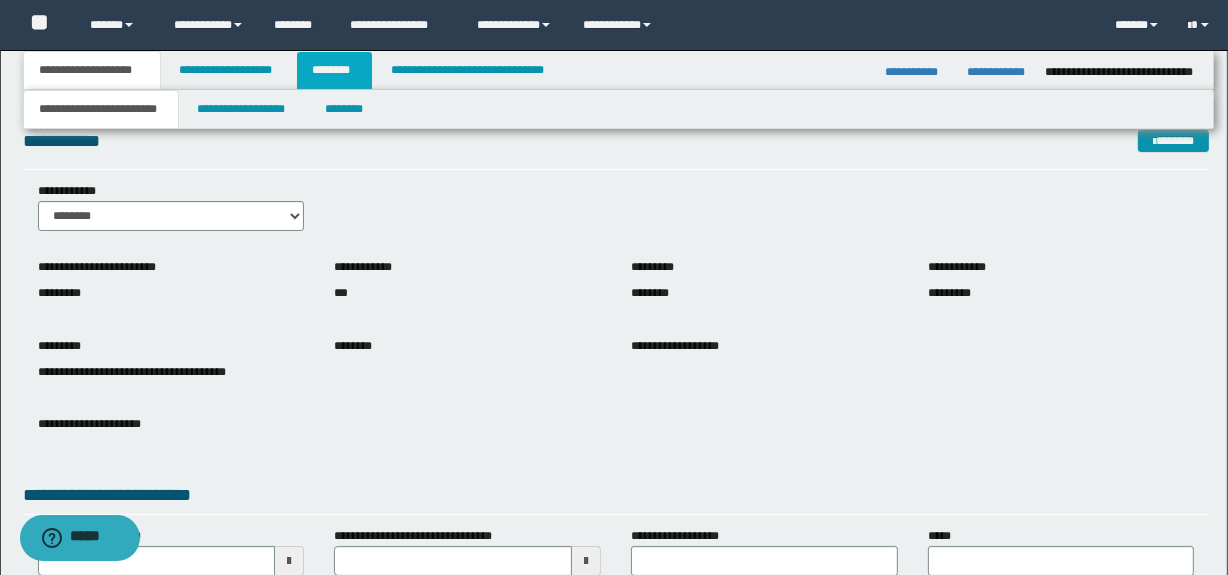scroll, scrollTop: 0, scrollLeft: 0, axis: both 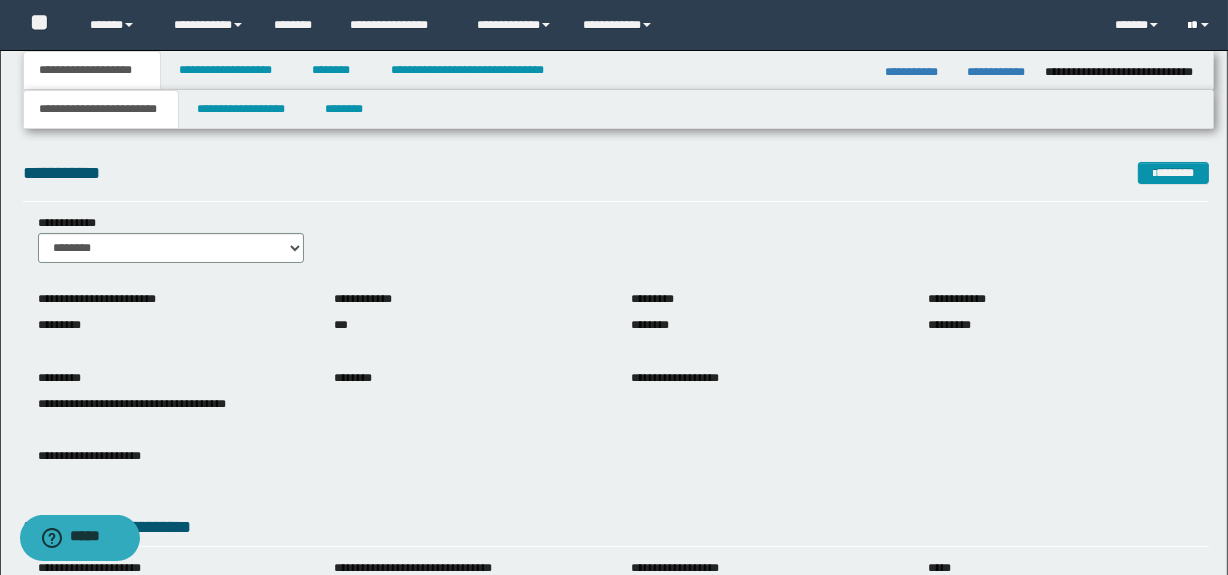 click at bounding box center (1190, 26) 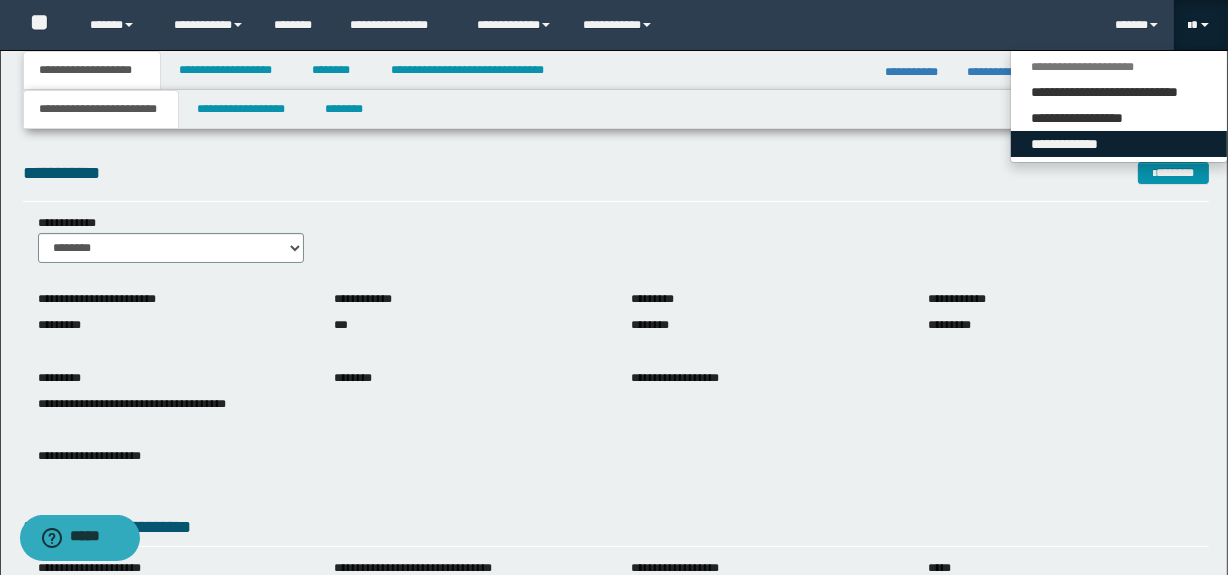 click on "**********" at bounding box center [1119, 144] 